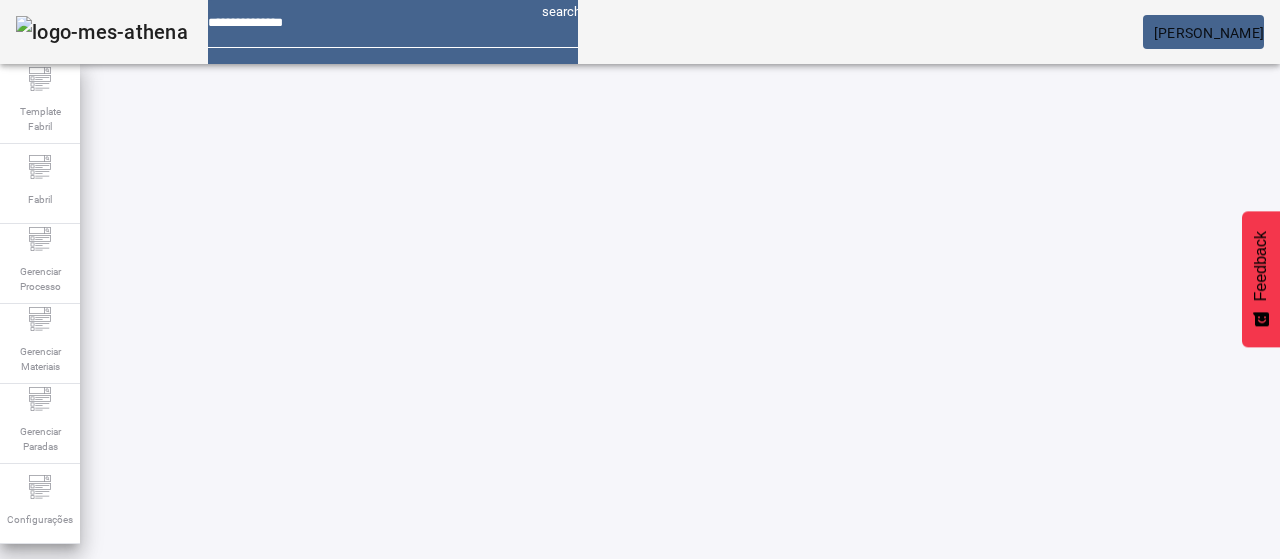 scroll, scrollTop: 0, scrollLeft: 0, axis: both 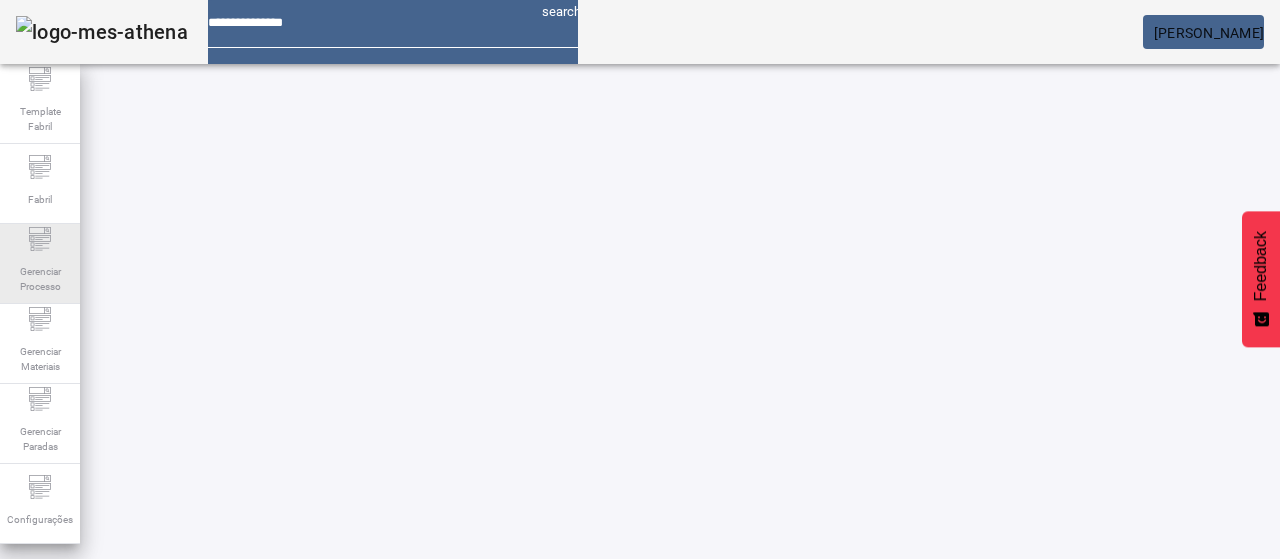 click on "Gerenciar Processo" 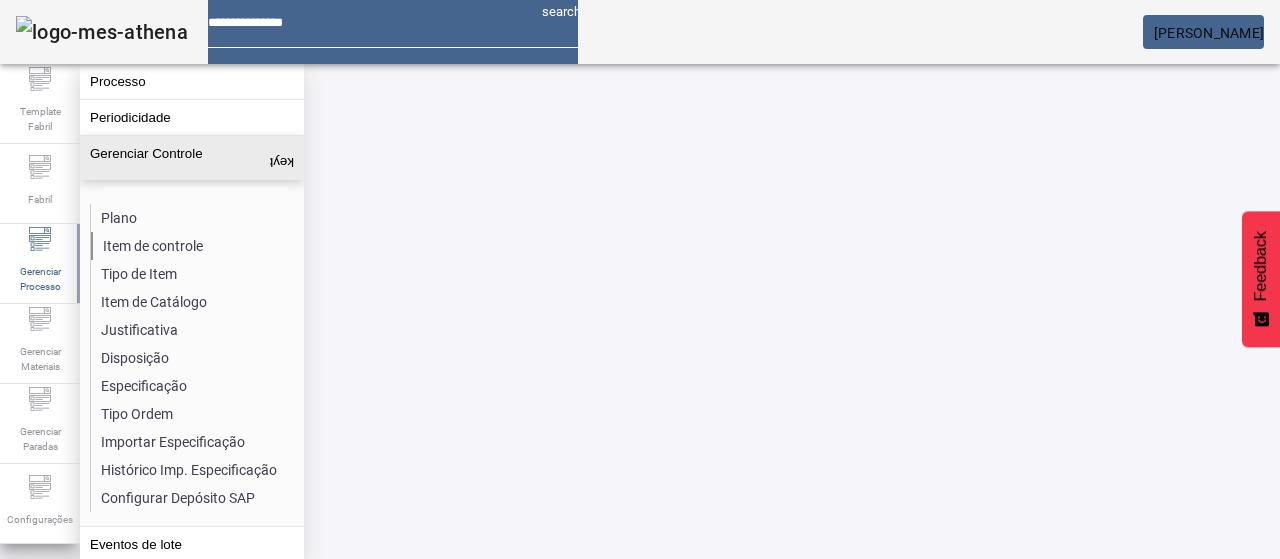 click on "Item de controle" 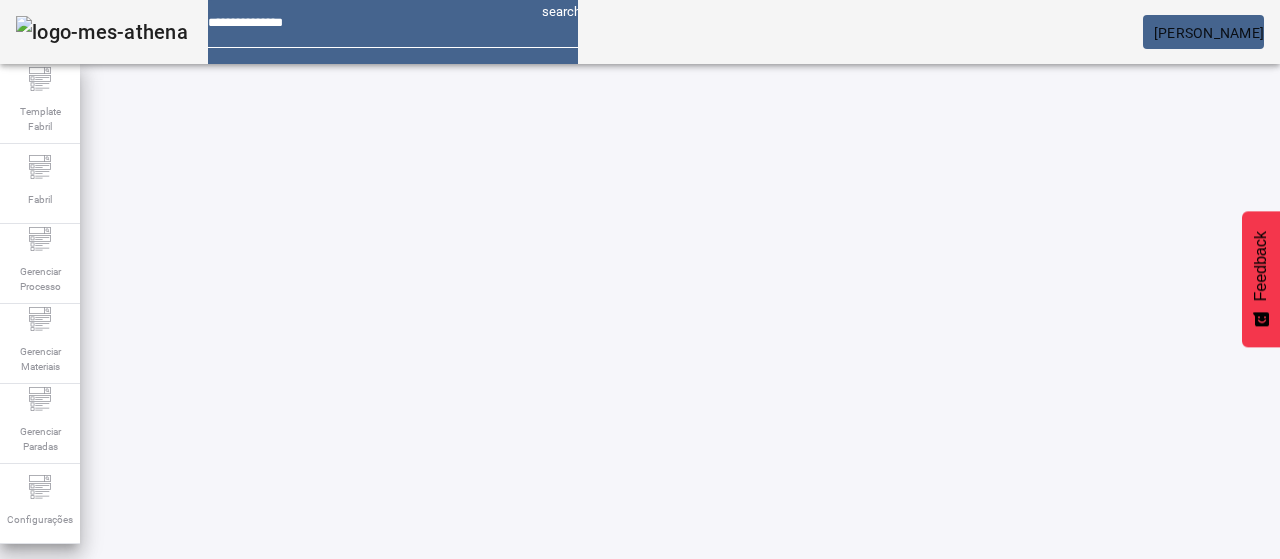 click on "ABRIR FILTROS" 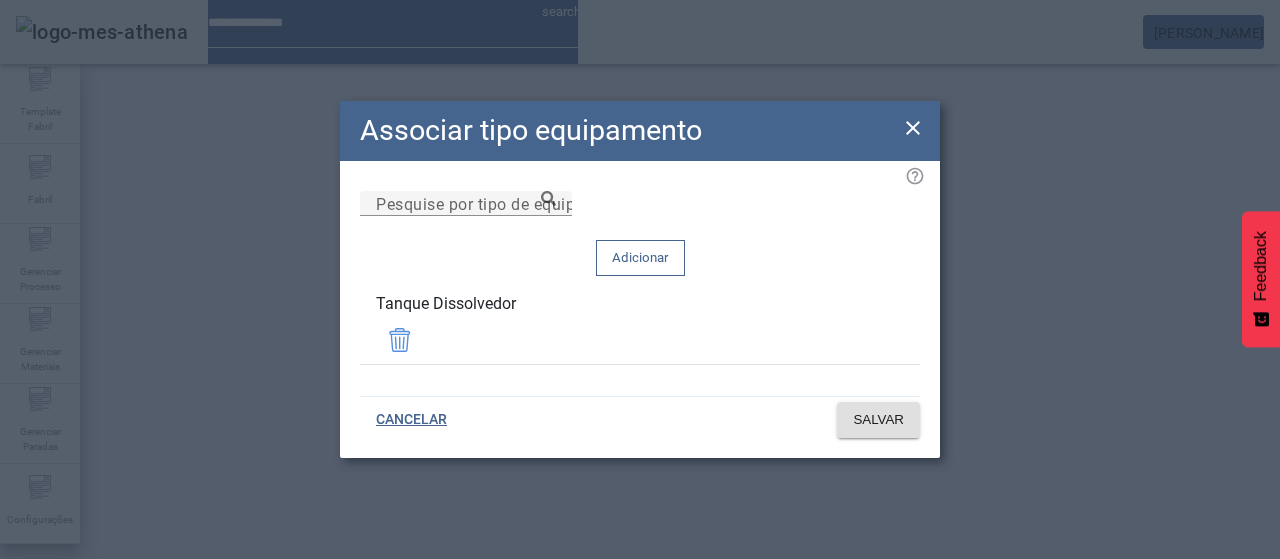 type 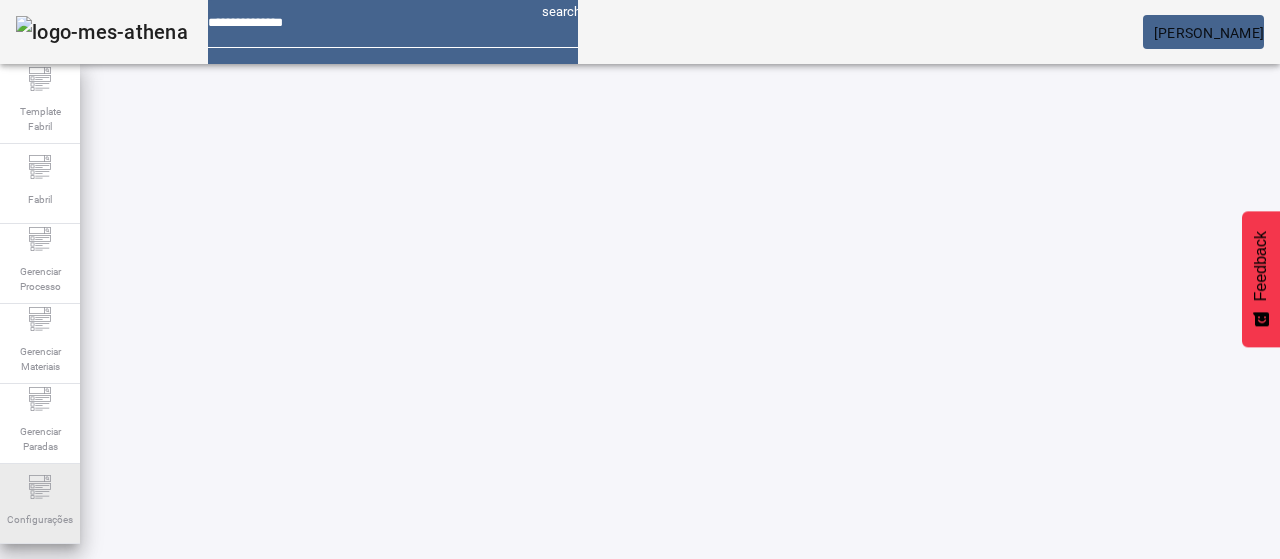 click on "Configurações" 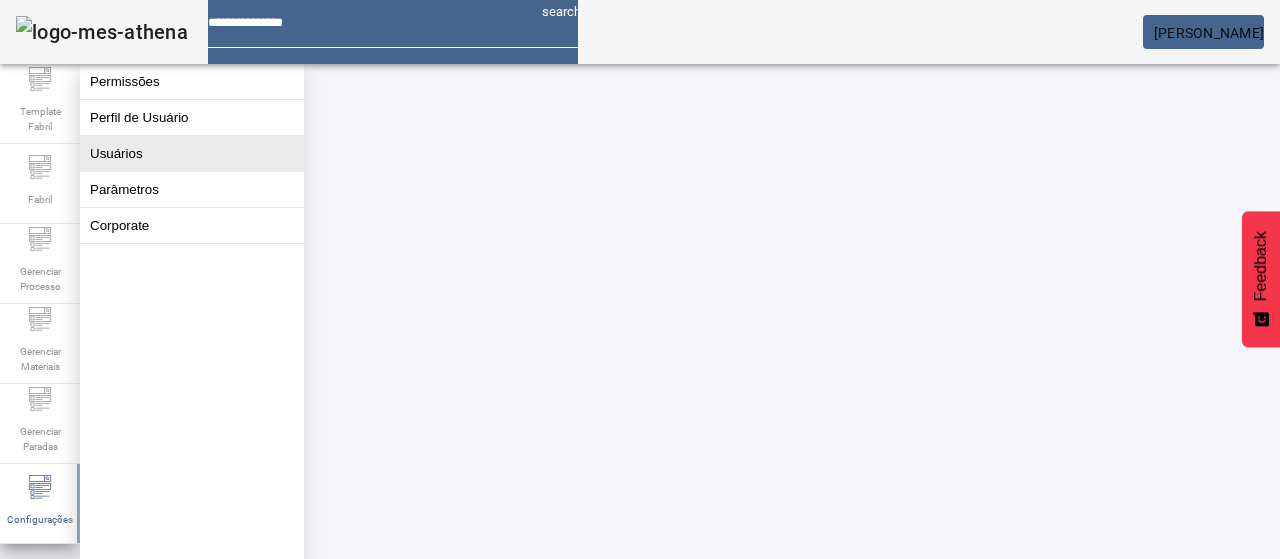 click on "Usuários" 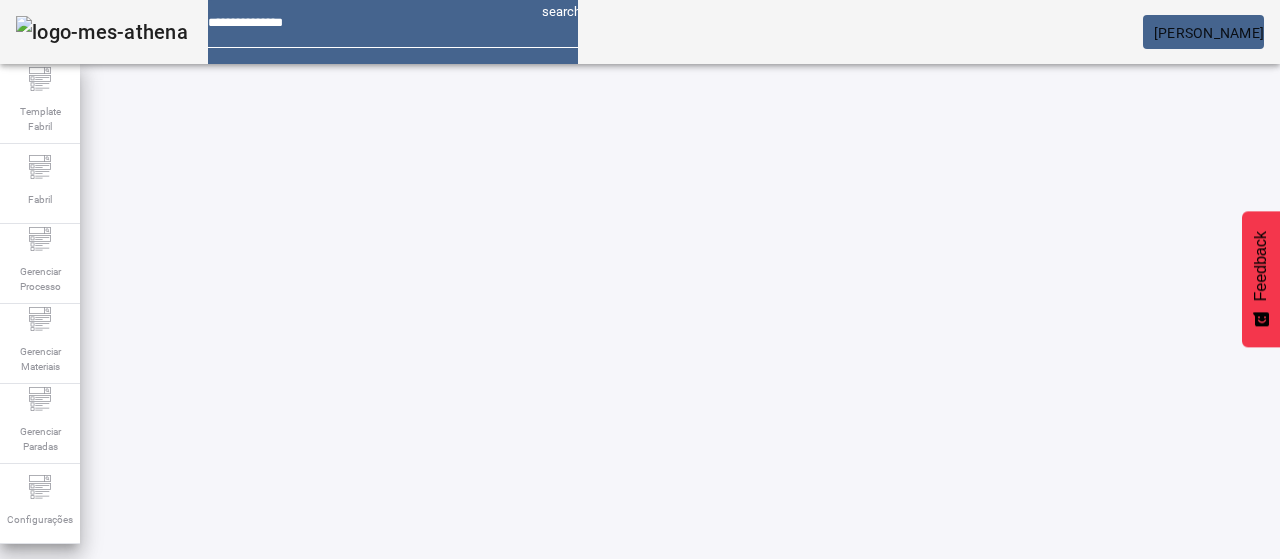 click on "ABRIR FILTROS" 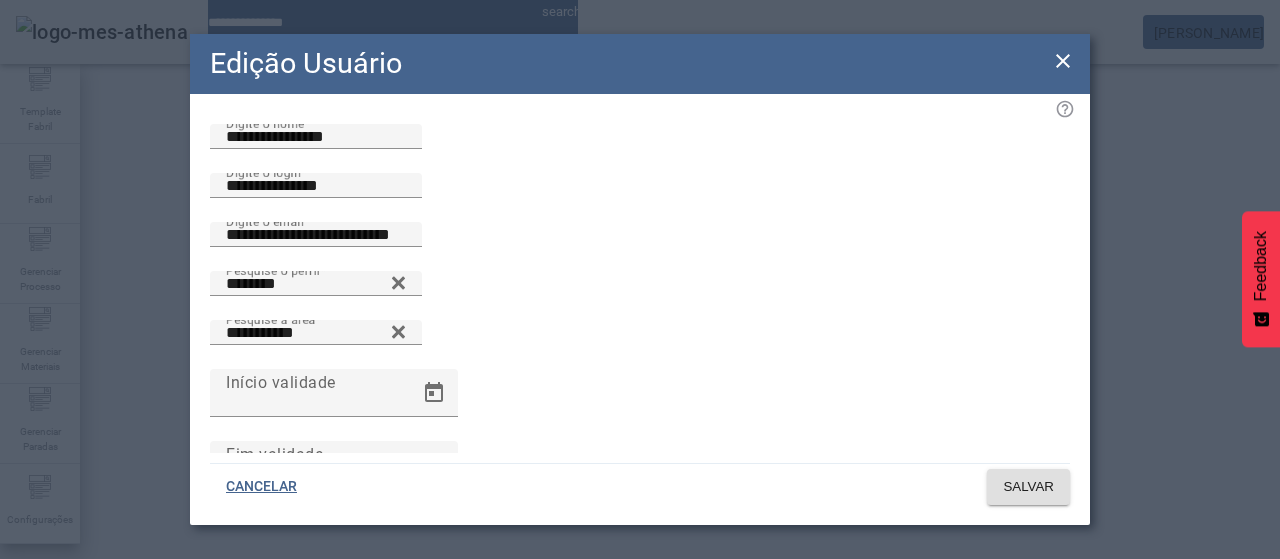type 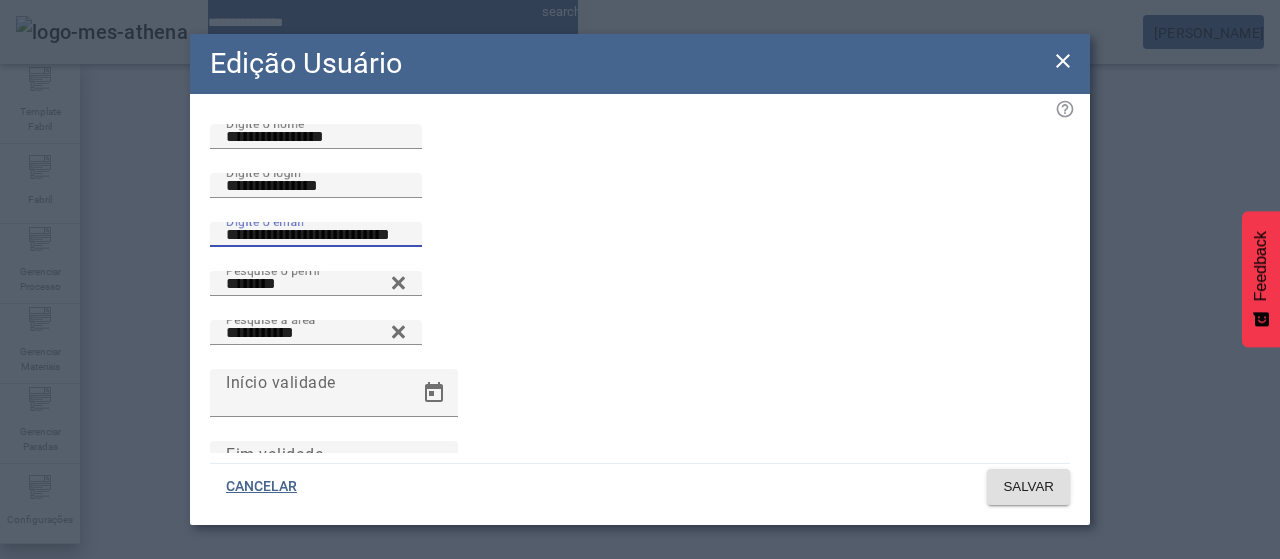 drag, startPoint x: 439, startPoint y: 323, endPoint x: 56, endPoint y: 308, distance: 383.2936 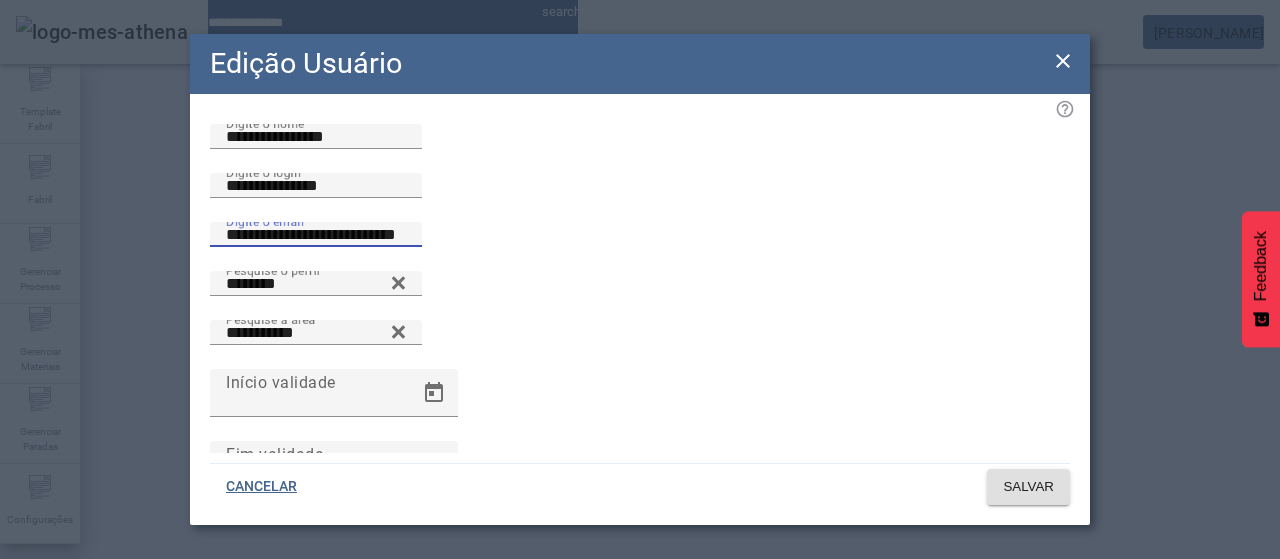 click on "**********" at bounding box center (316, 235) 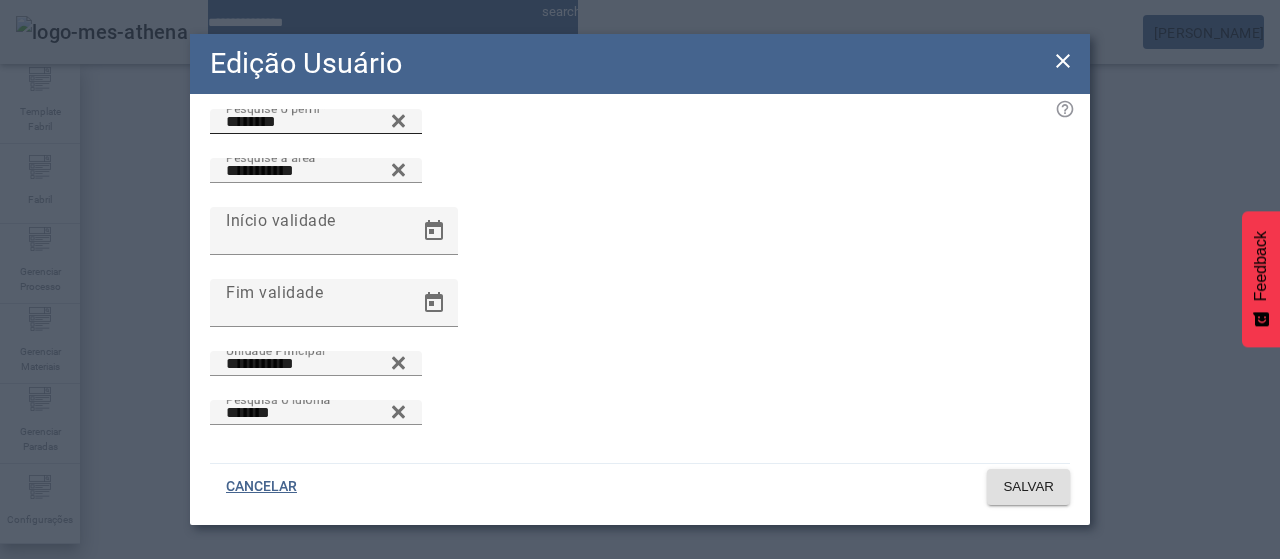 scroll, scrollTop: 173, scrollLeft: 0, axis: vertical 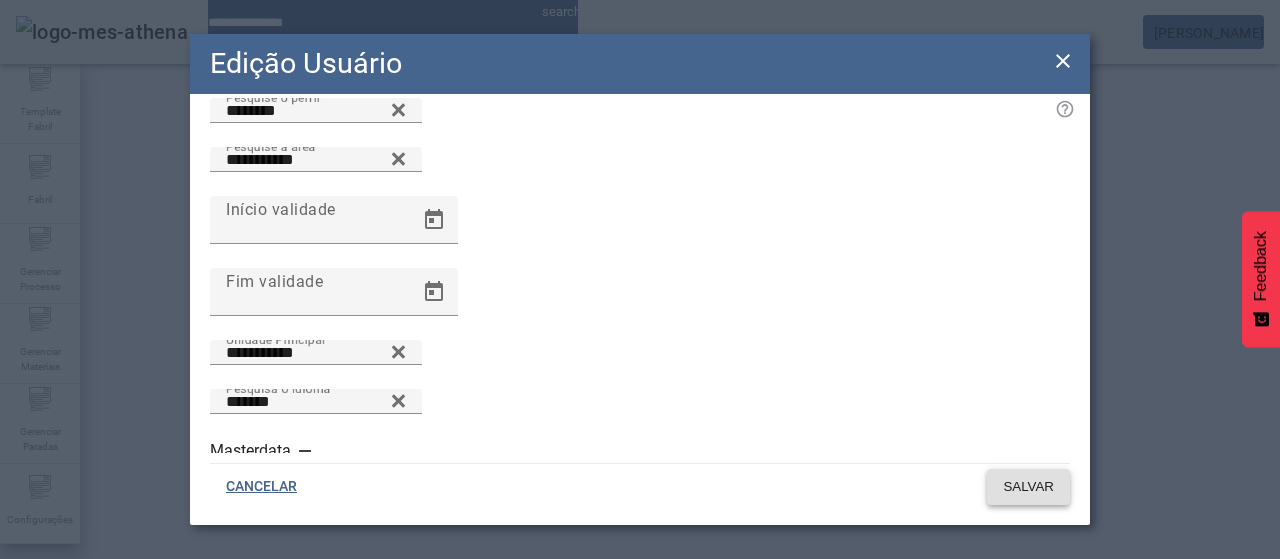 type on "**********" 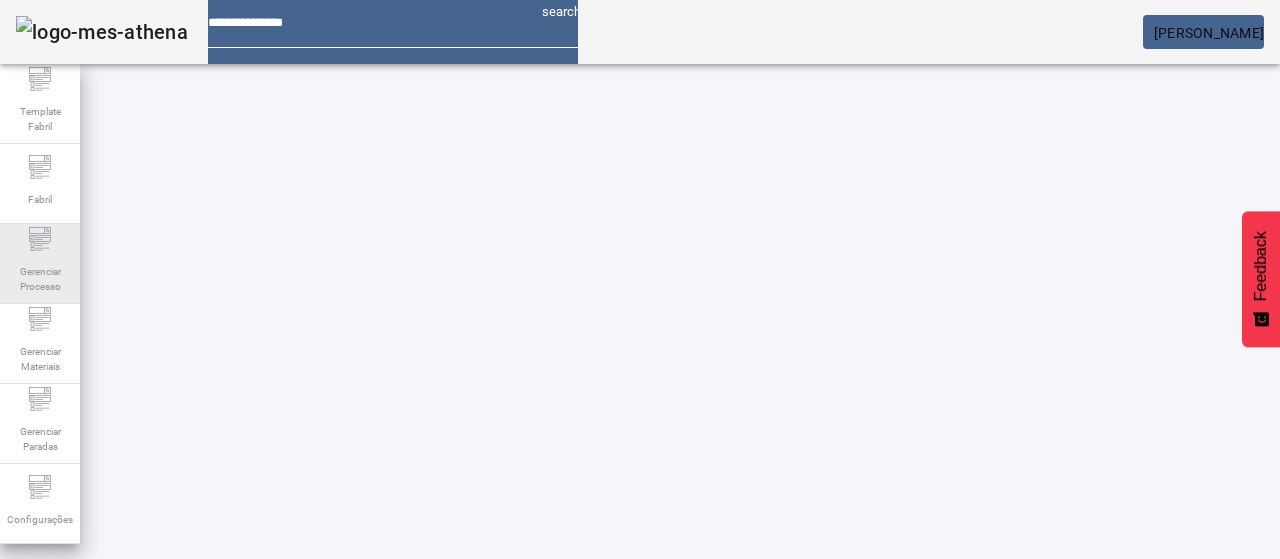click on "Gerenciar Processo" 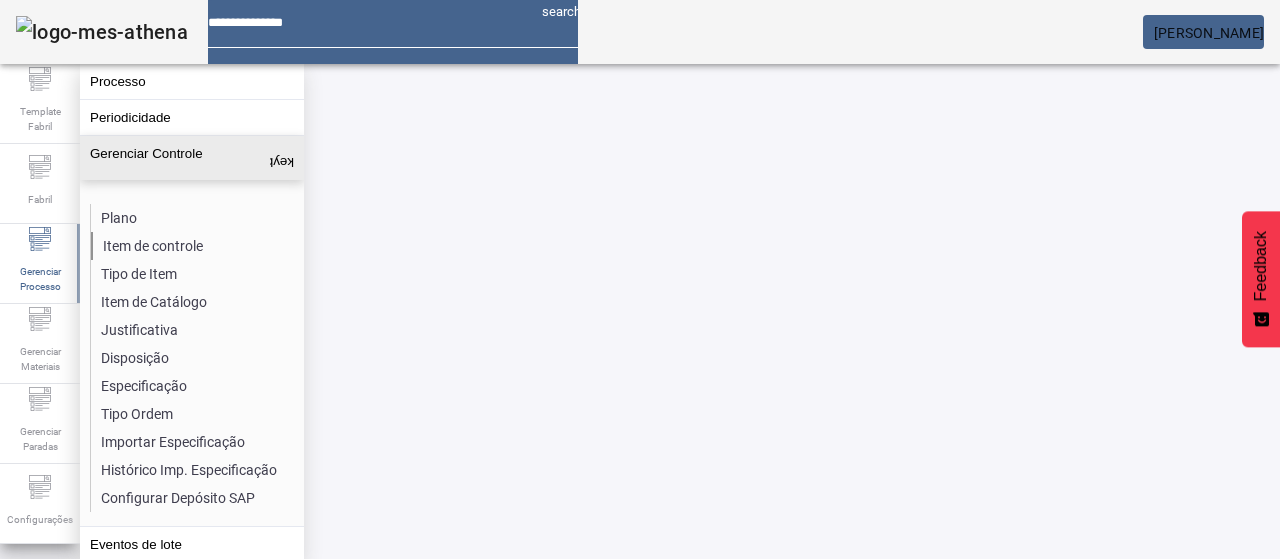 click on "Item de controle" 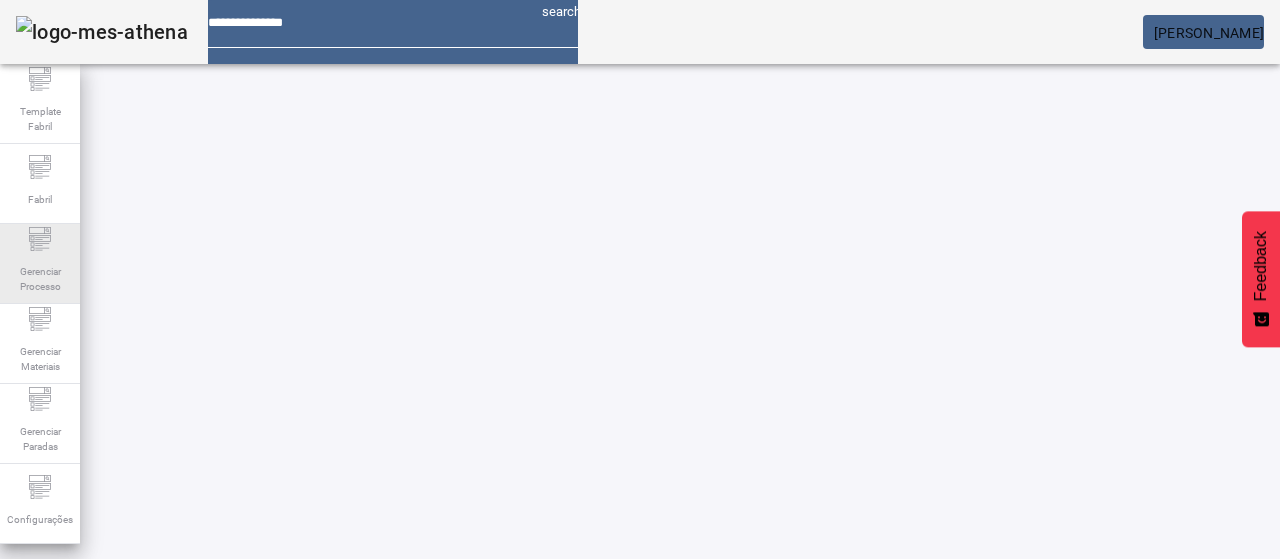 click on "Gerenciar Processo" 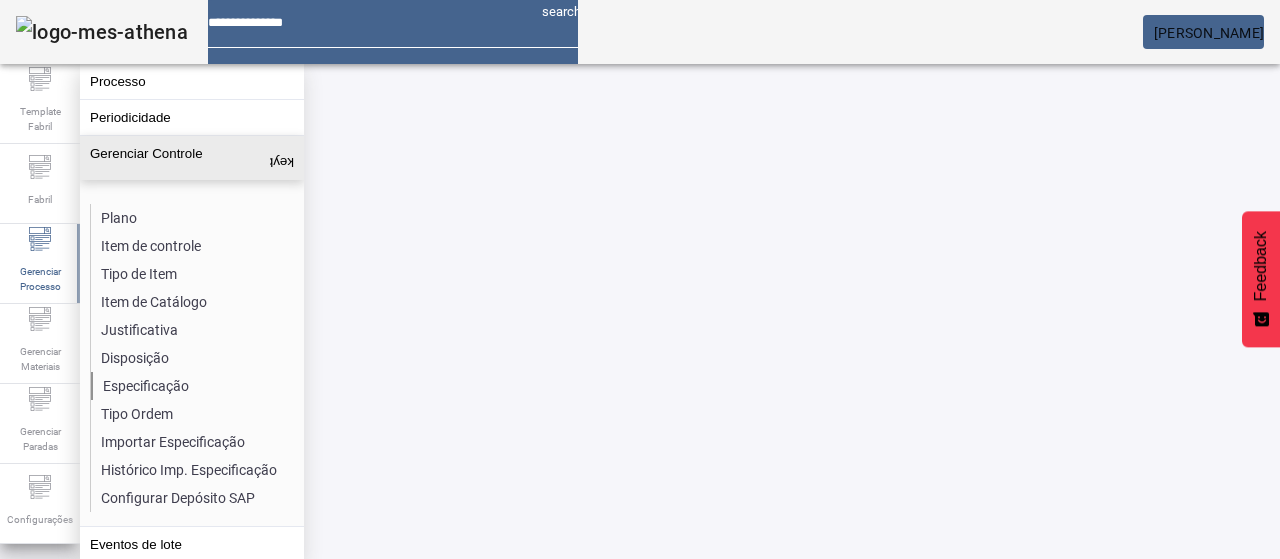 click on "Especificação" 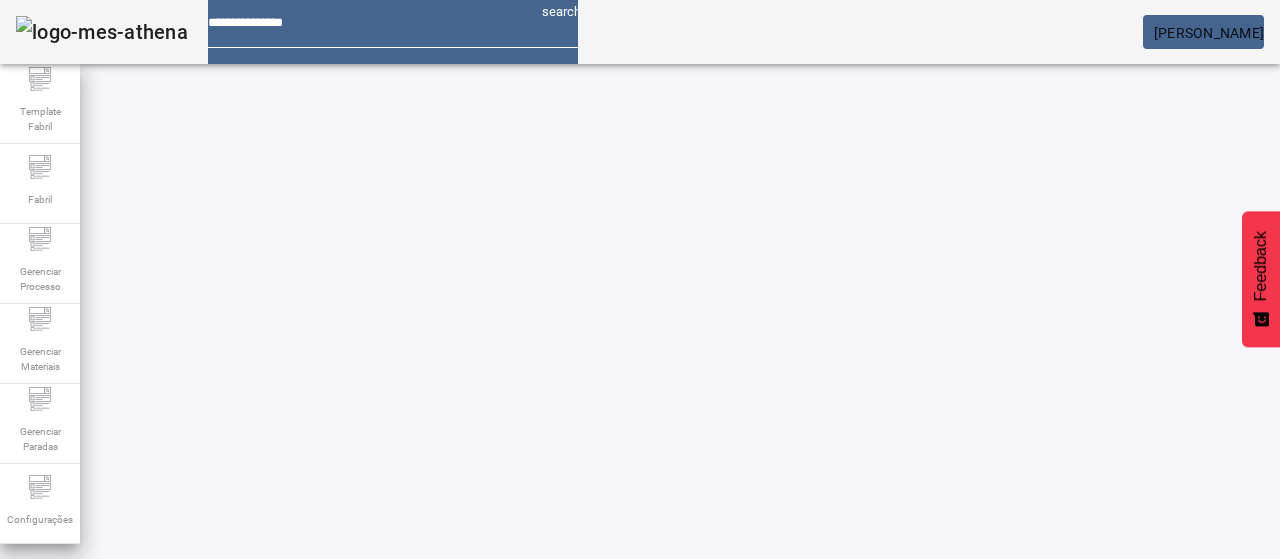 click on "Pesquise por item de controle" at bounding box center [116, 601] 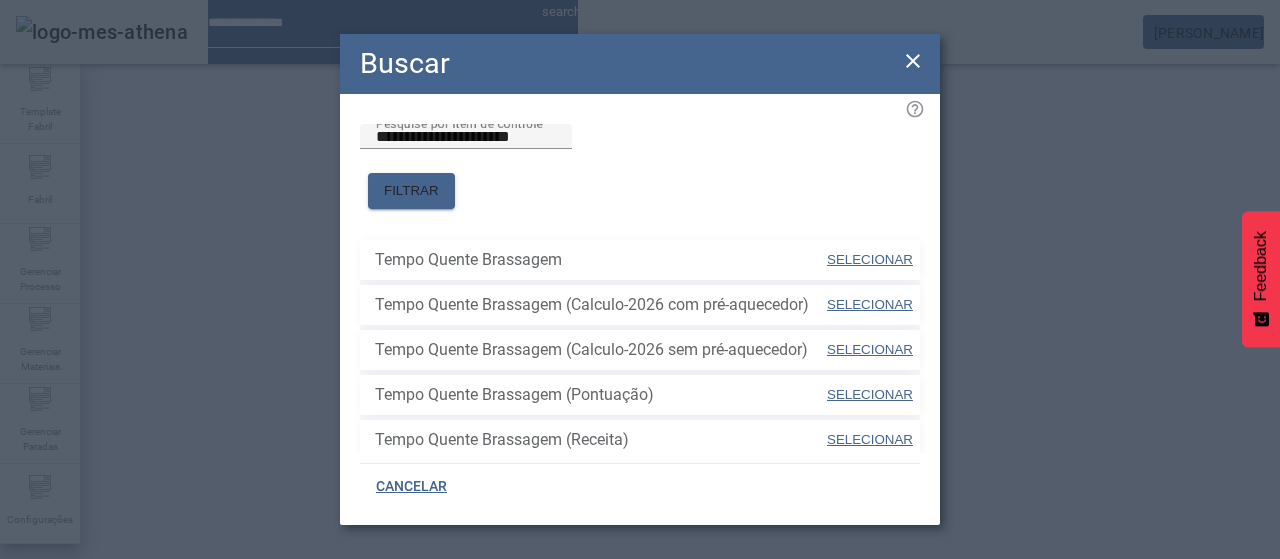 click on "SELECIONAR" at bounding box center [870, 259] 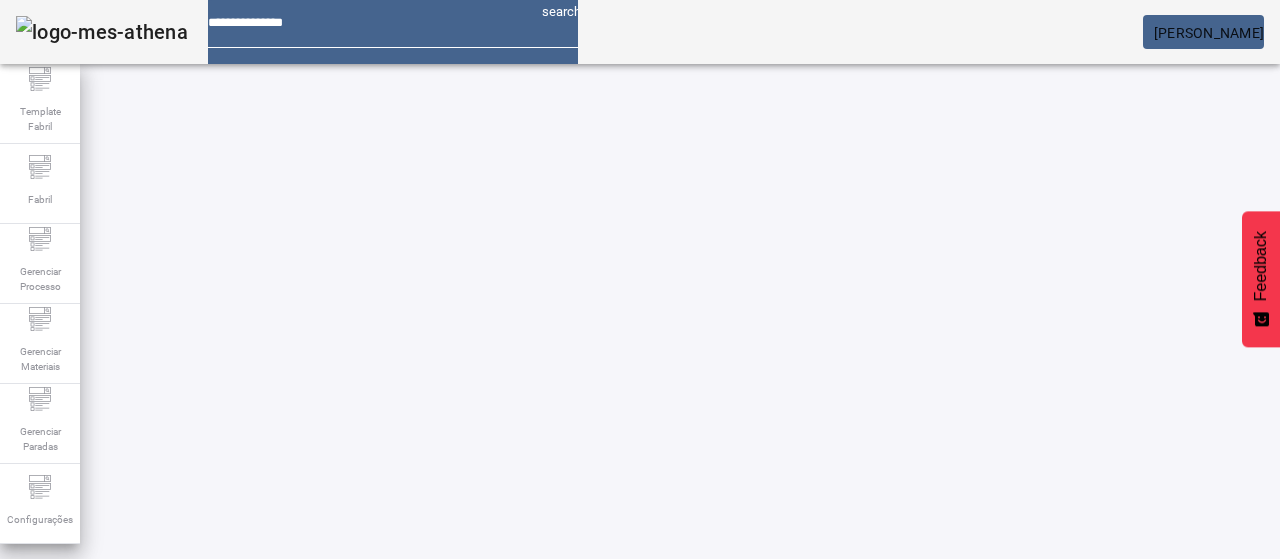 click on "FILTRAR" 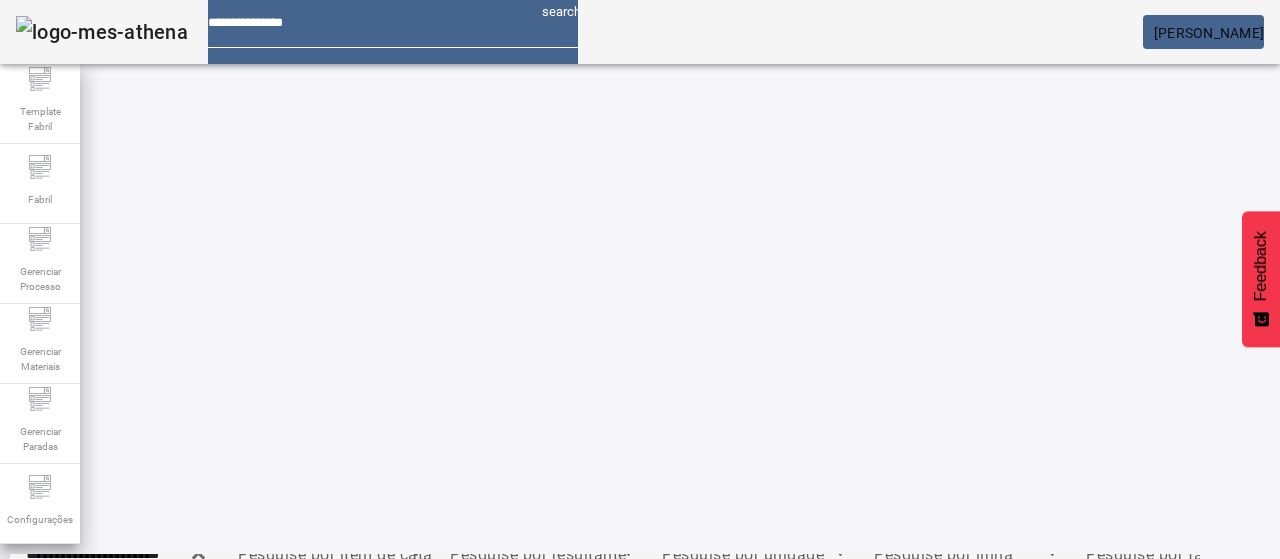 scroll, scrollTop: 0, scrollLeft: 0, axis: both 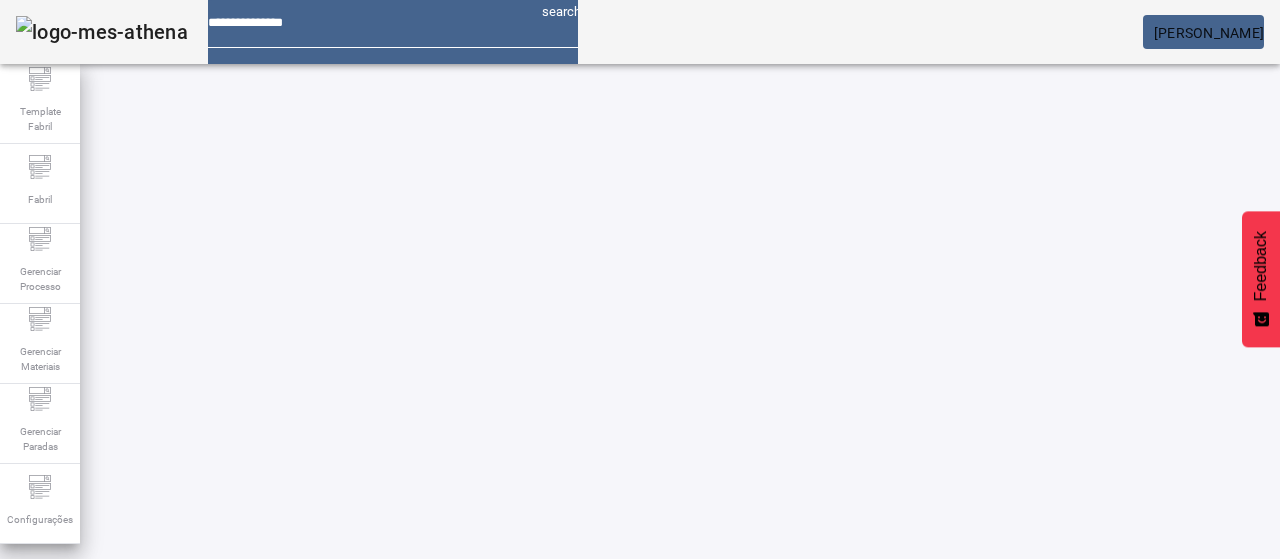 click on "Pesquise por unidade" 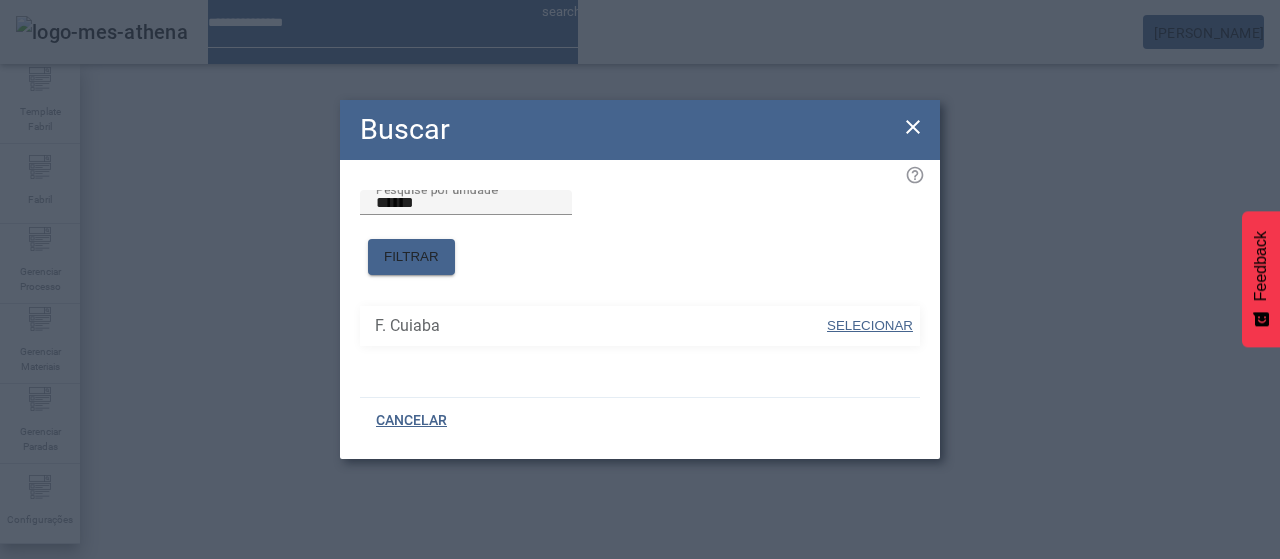 click on "SELECIONAR" at bounding box center [870, 325] 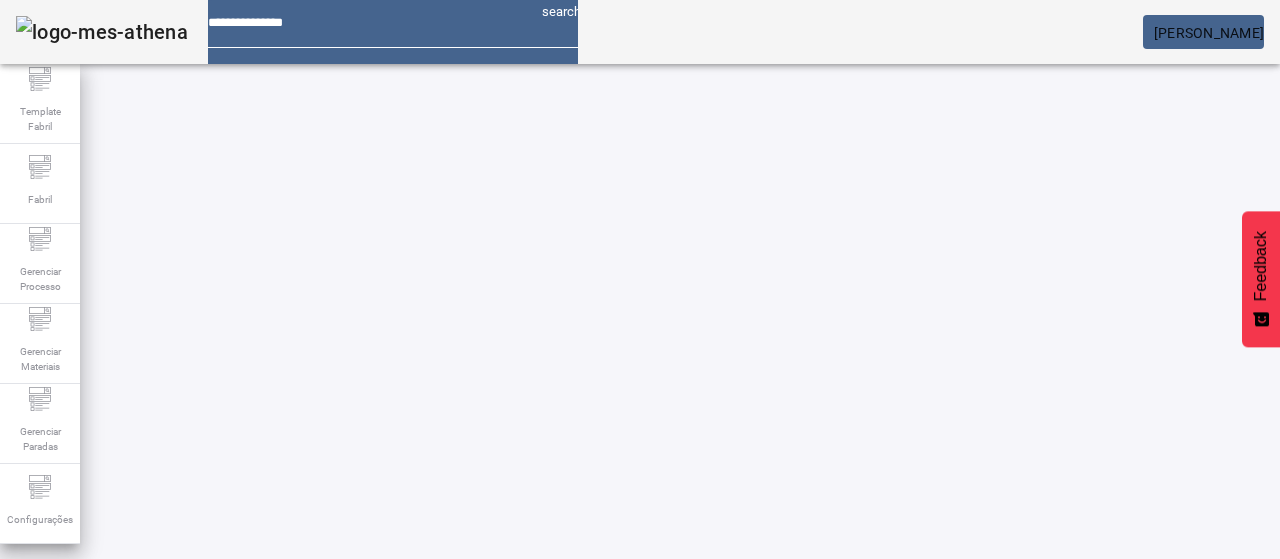 click on "FILTRAR" 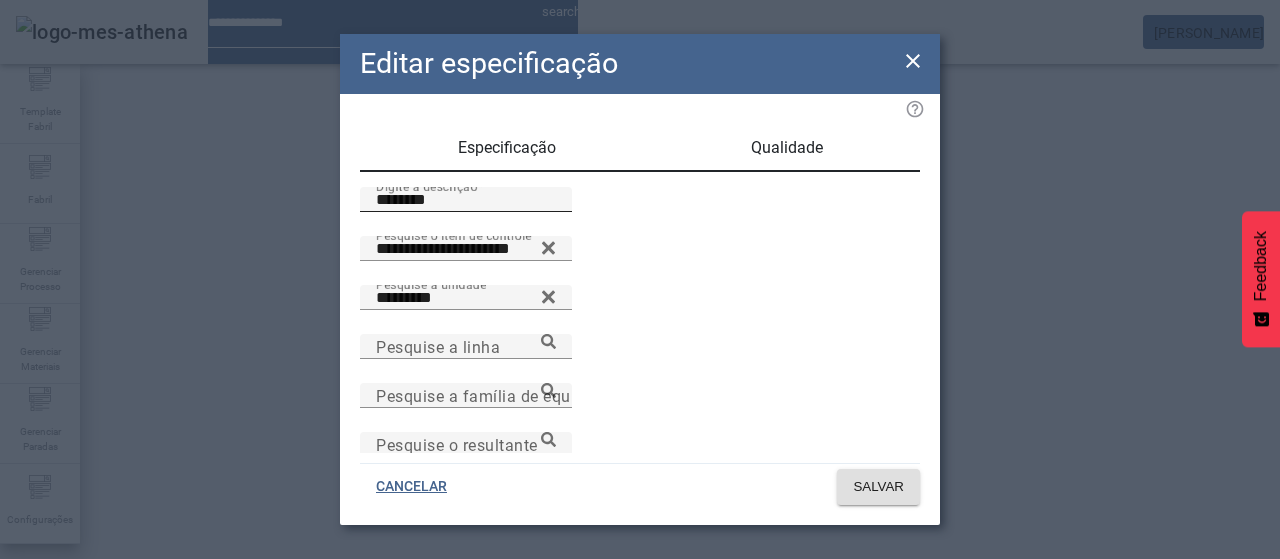 click on "********" at bounding box center [466, 200] 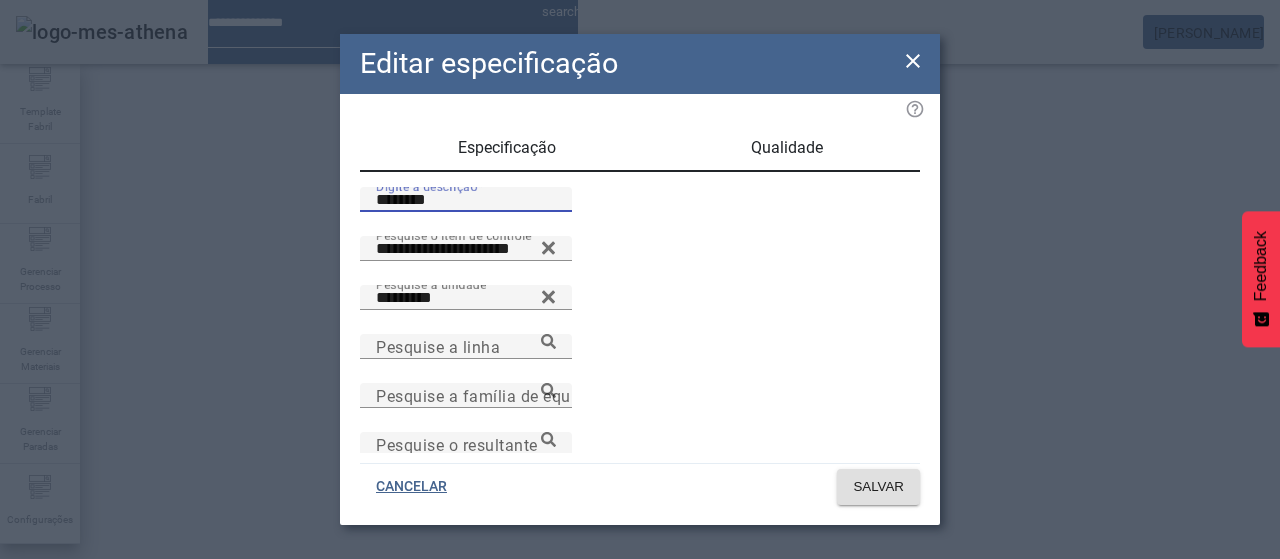 type on "********" 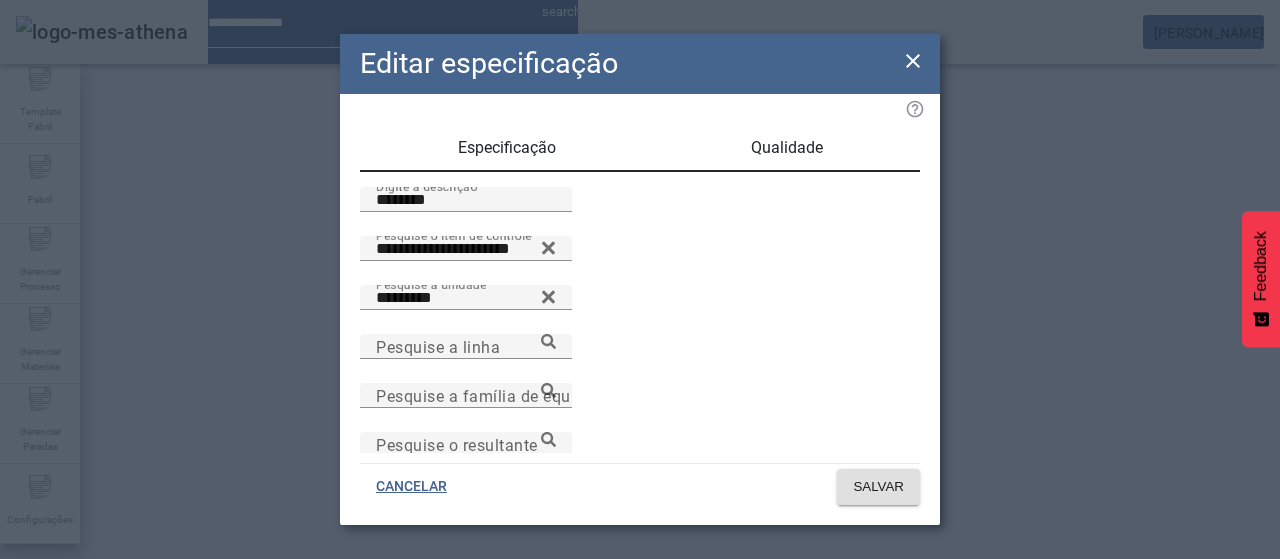 click on "Qualidade" at bounding box center (786, 148) 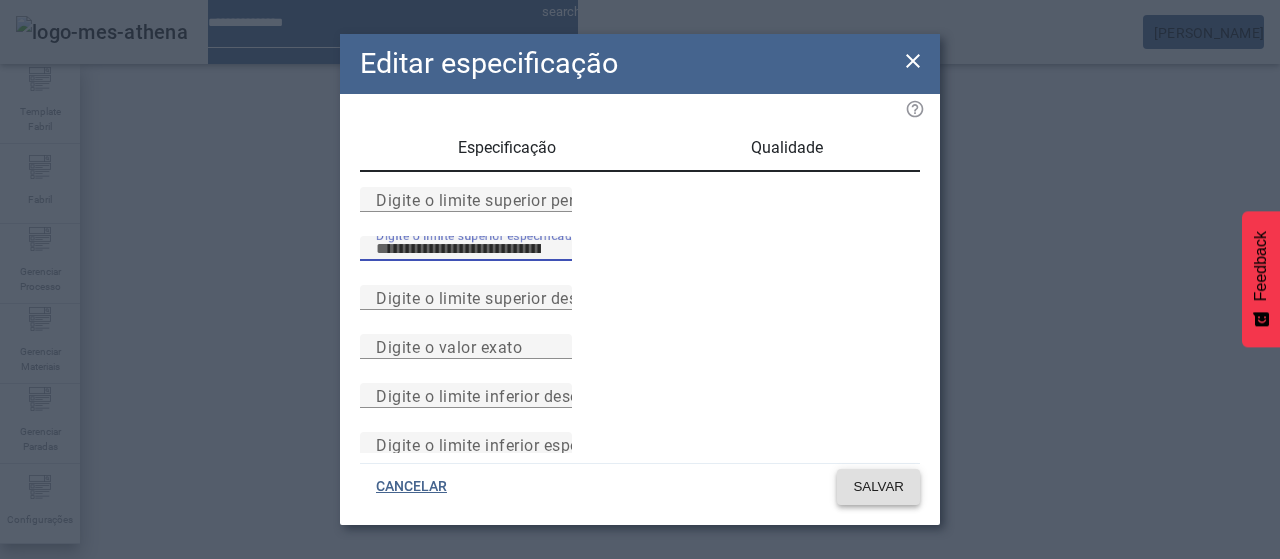 type on "***" 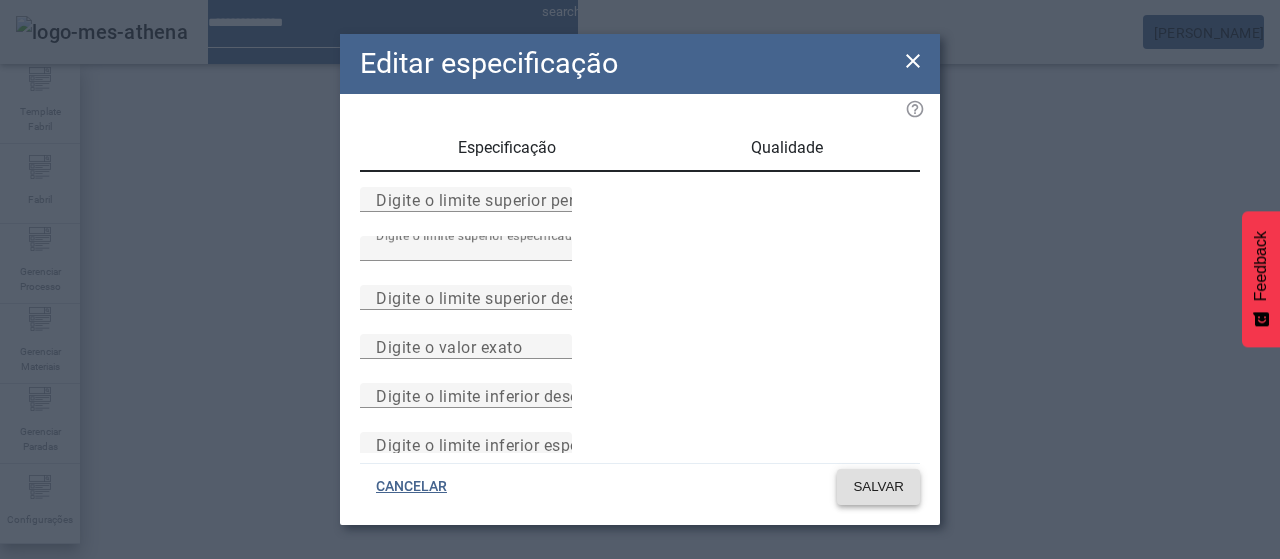 click on "SALVAR" 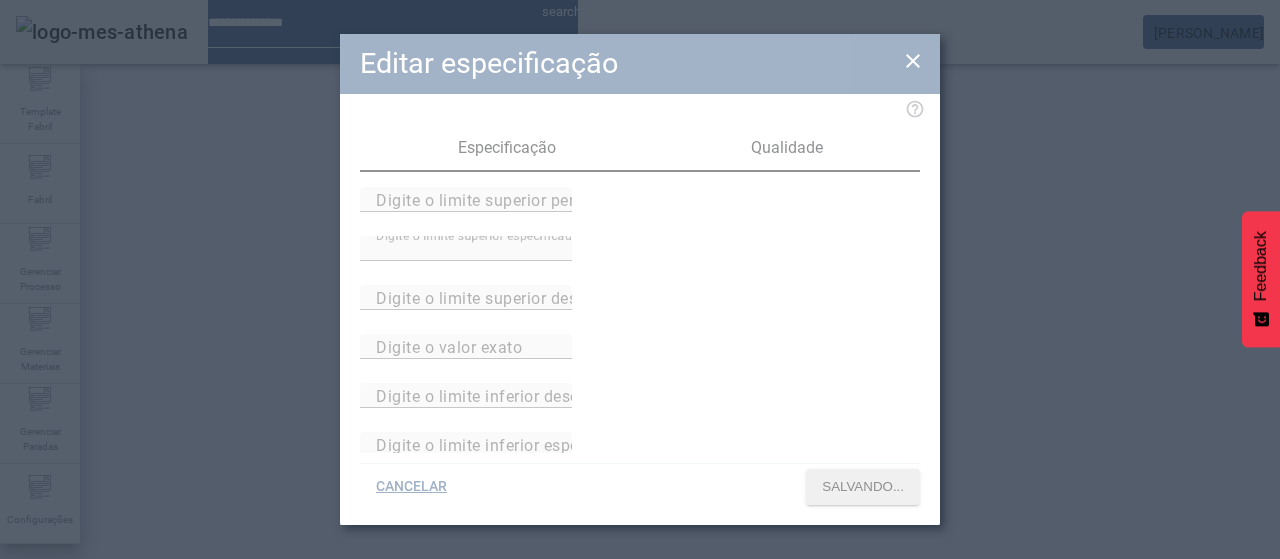 scroll, scrollTop: 140, scrollLeft: 0, axis: vertical 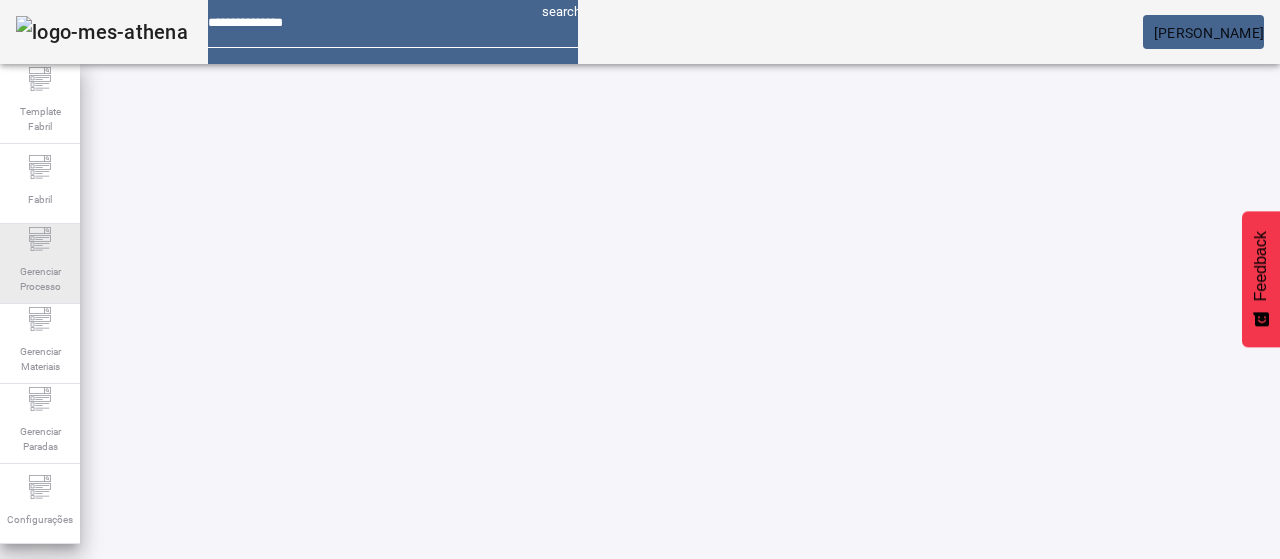 click on "Gerenciar Processo" 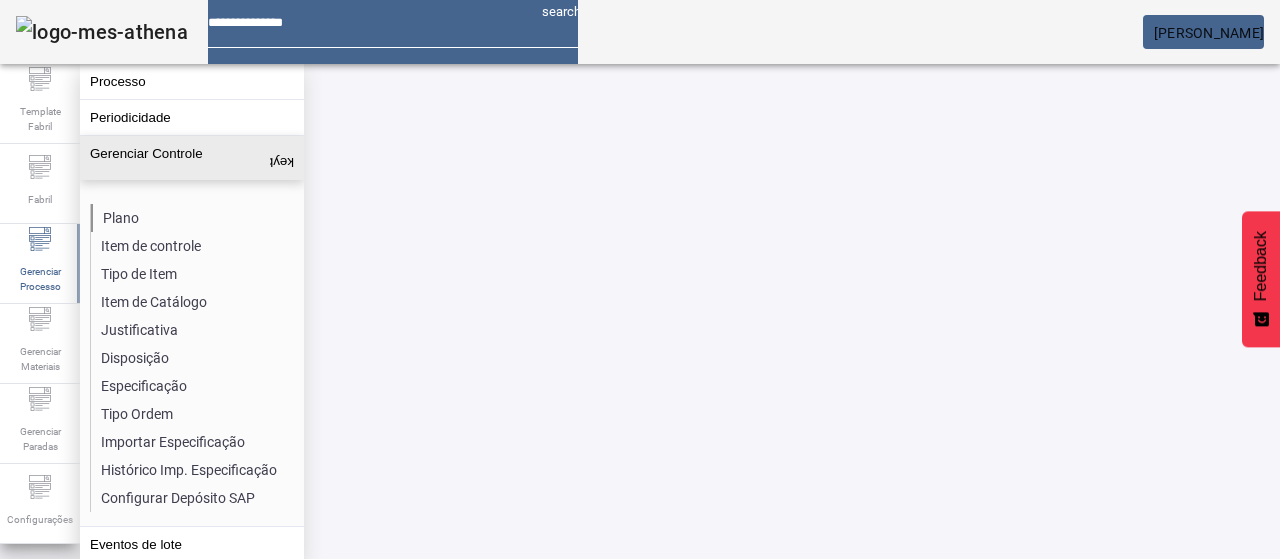 click on "Plano" 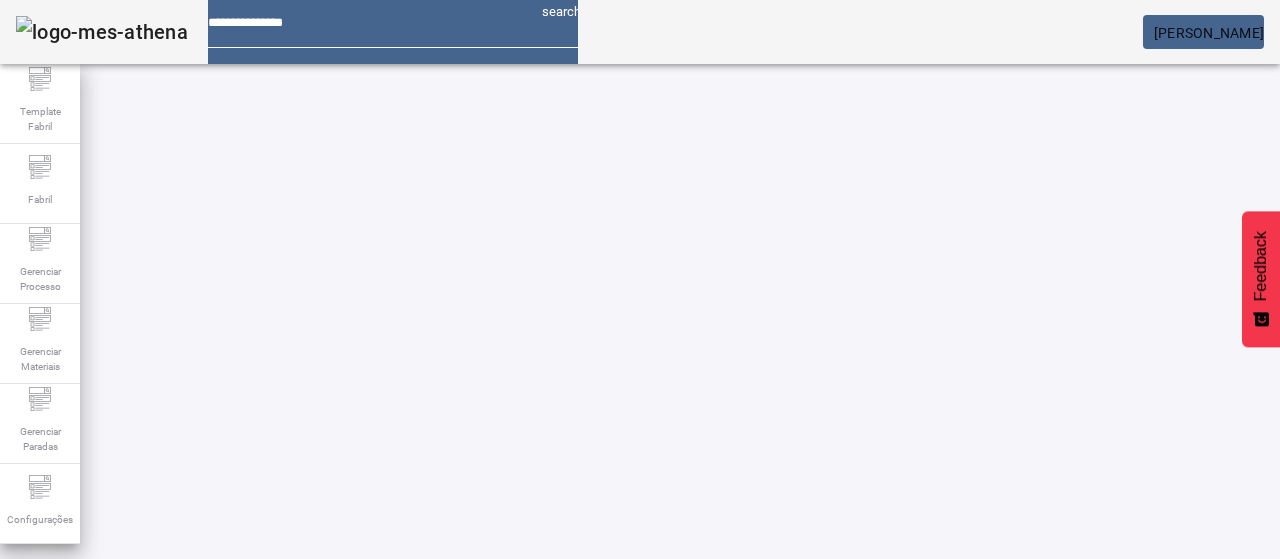 click on "ABRIR FILTROS" 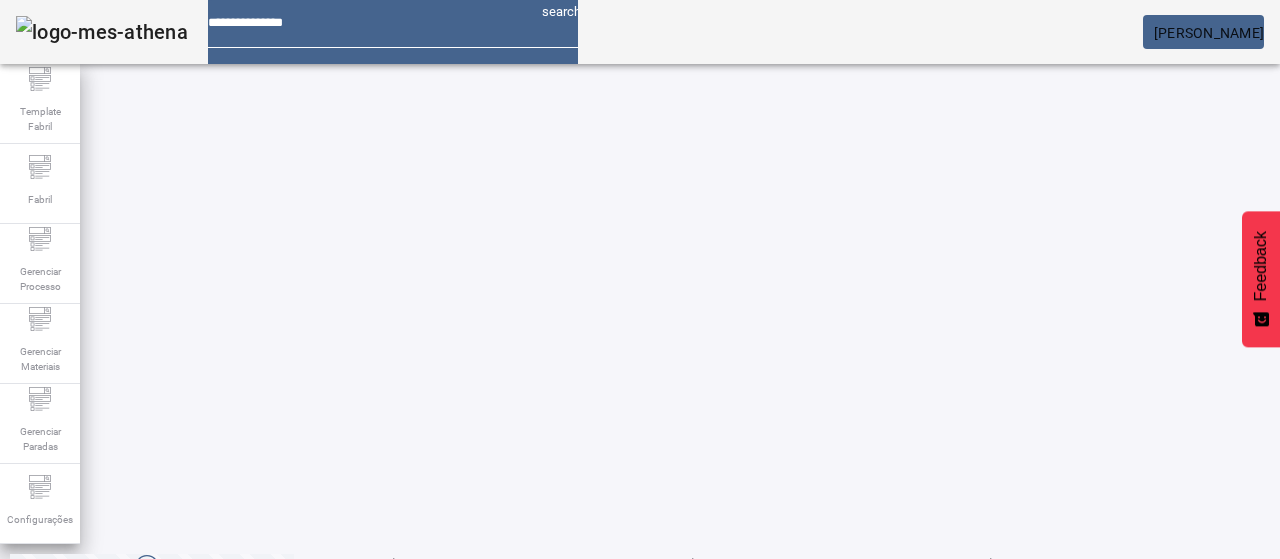 click on "2" 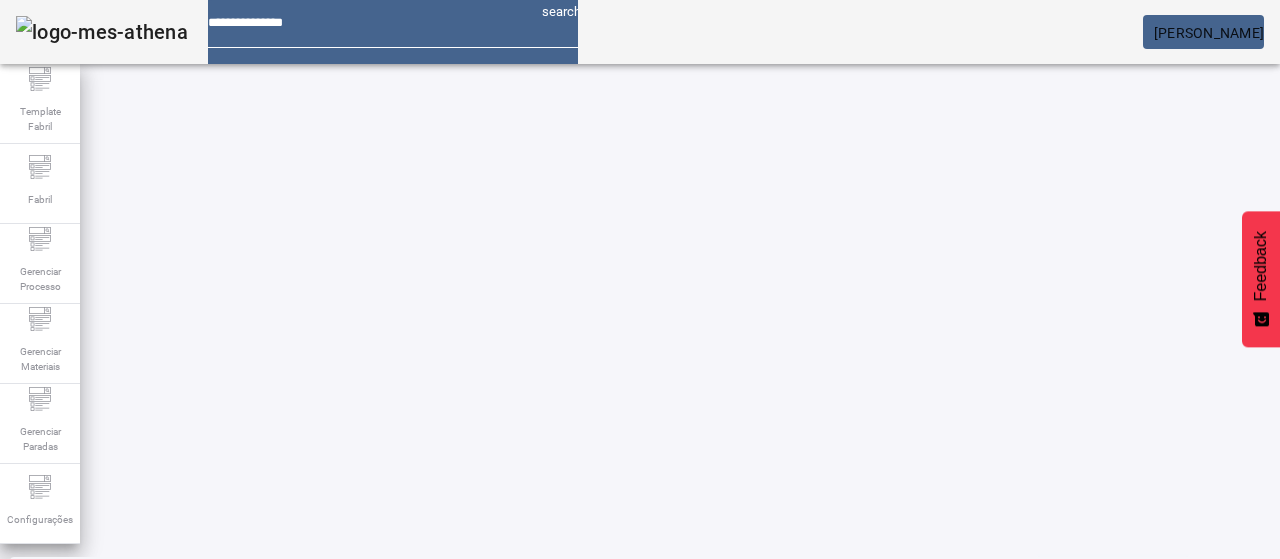 scroll, scrollTop: 61, scrollLeft: 0, axis: vertical 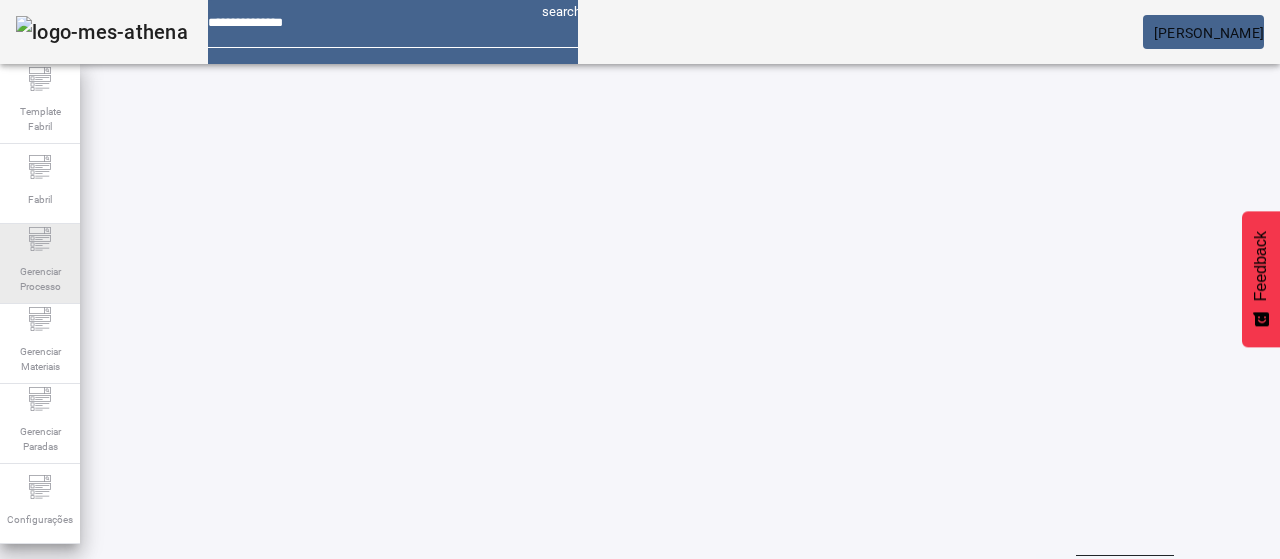 click on "Gerenciar Processo" 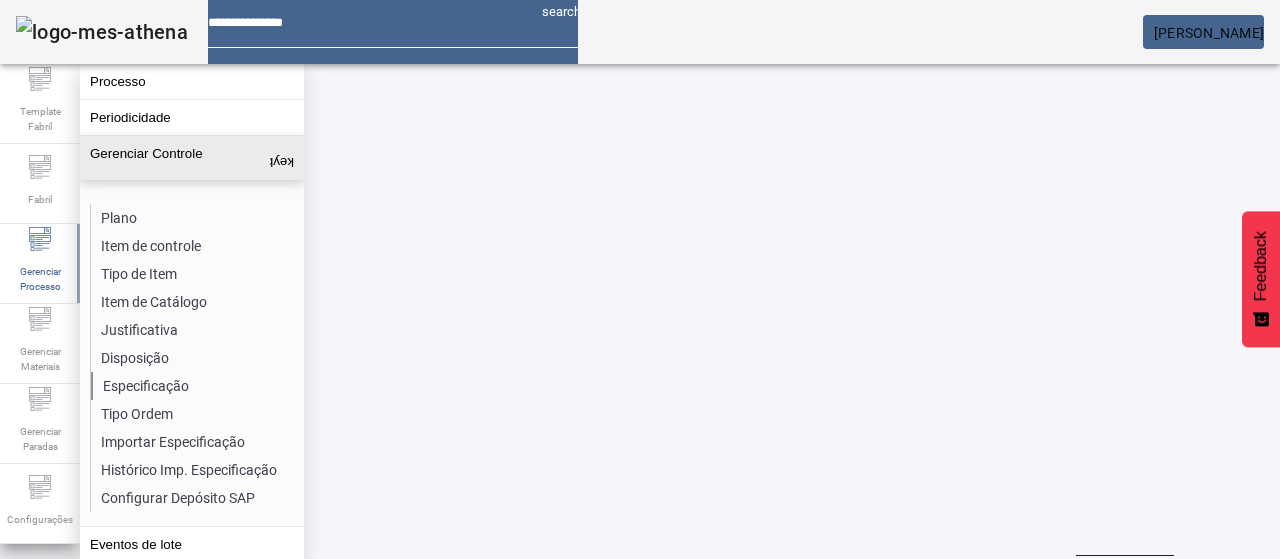 click on "Especificação" 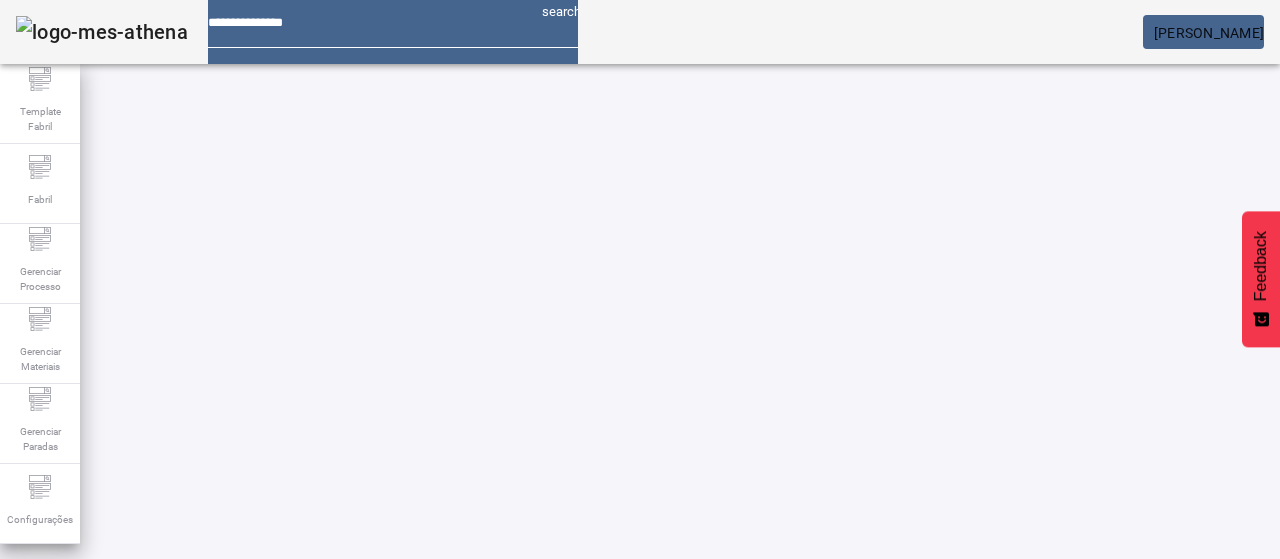 click on "Pesquise por resultante" at bounding box center (540, 601) 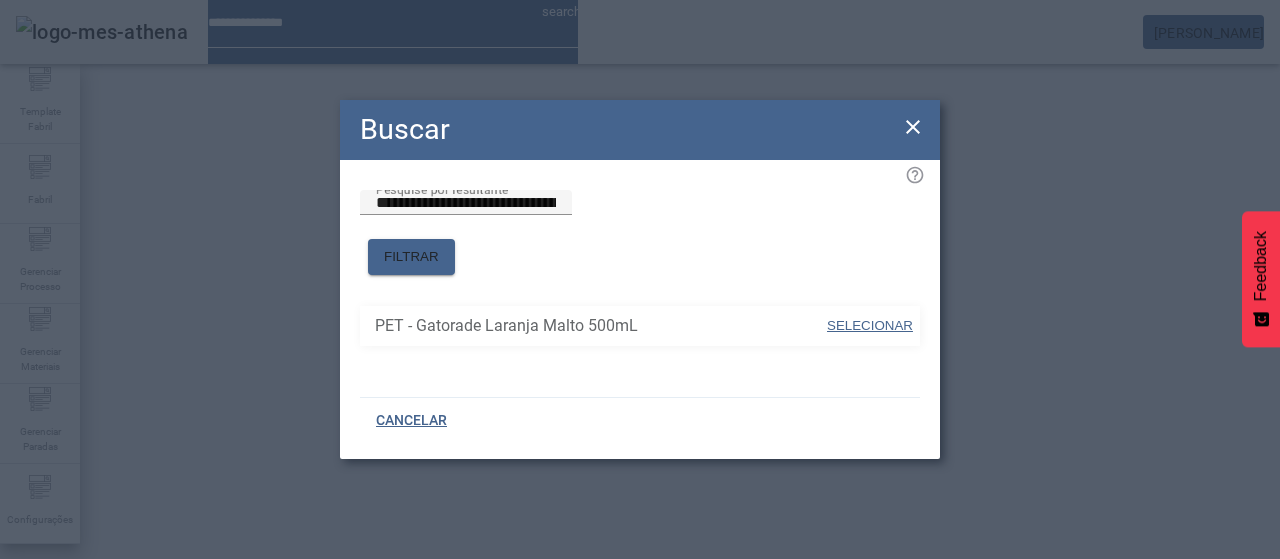 drag, startPoint x: 816, startPoint y: 308, endPoint x: 834, endPoint y: 307, distance: 18.027756 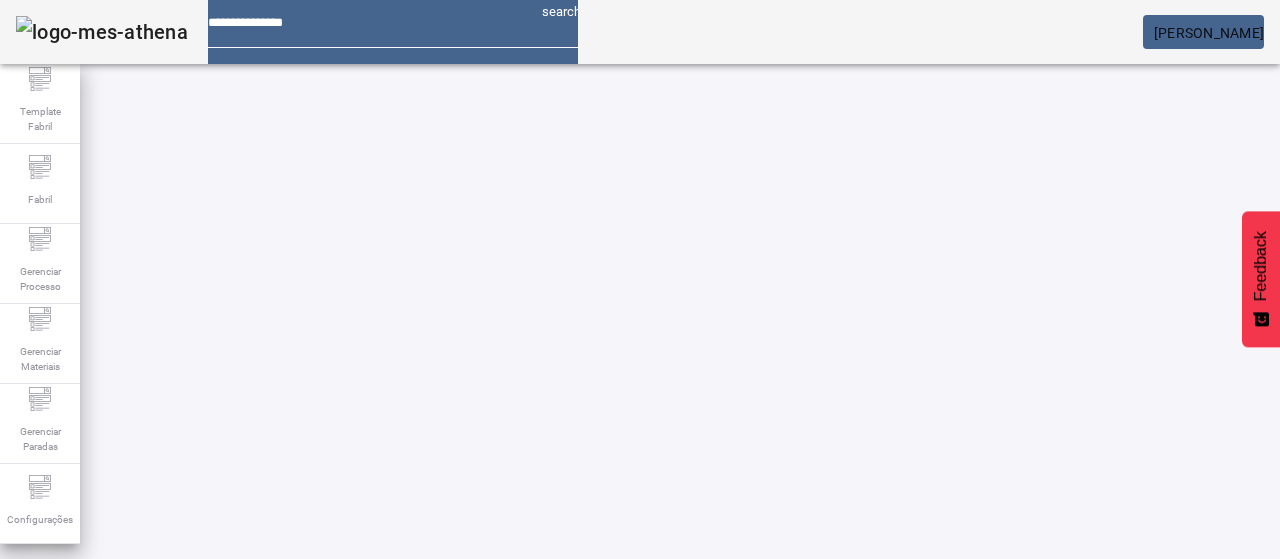 click 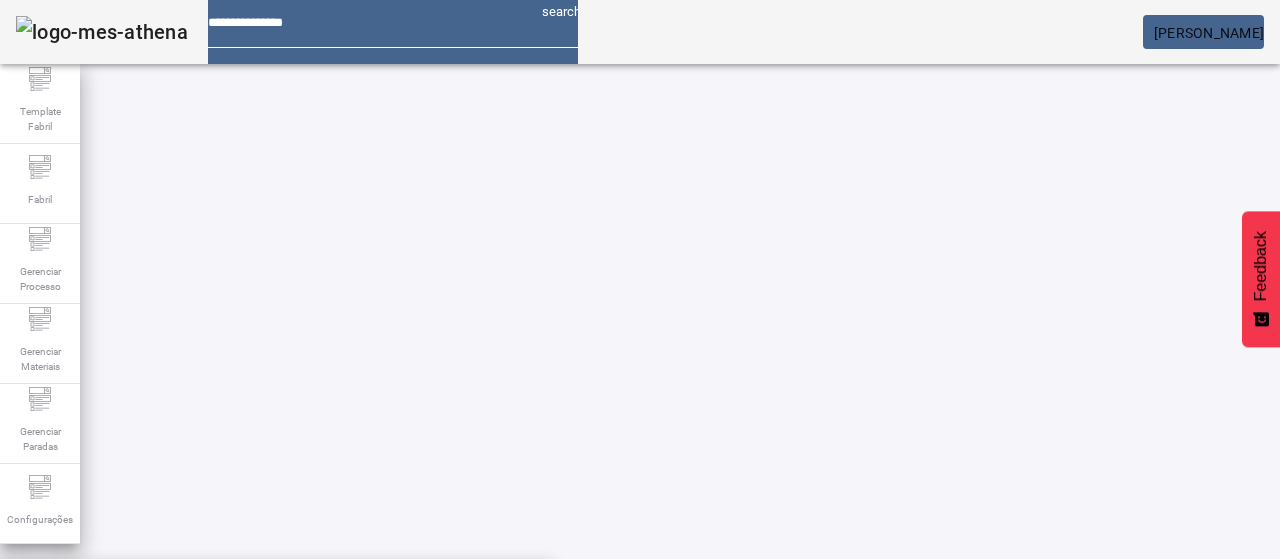 click on "**********" at bounding box center [540, 601] 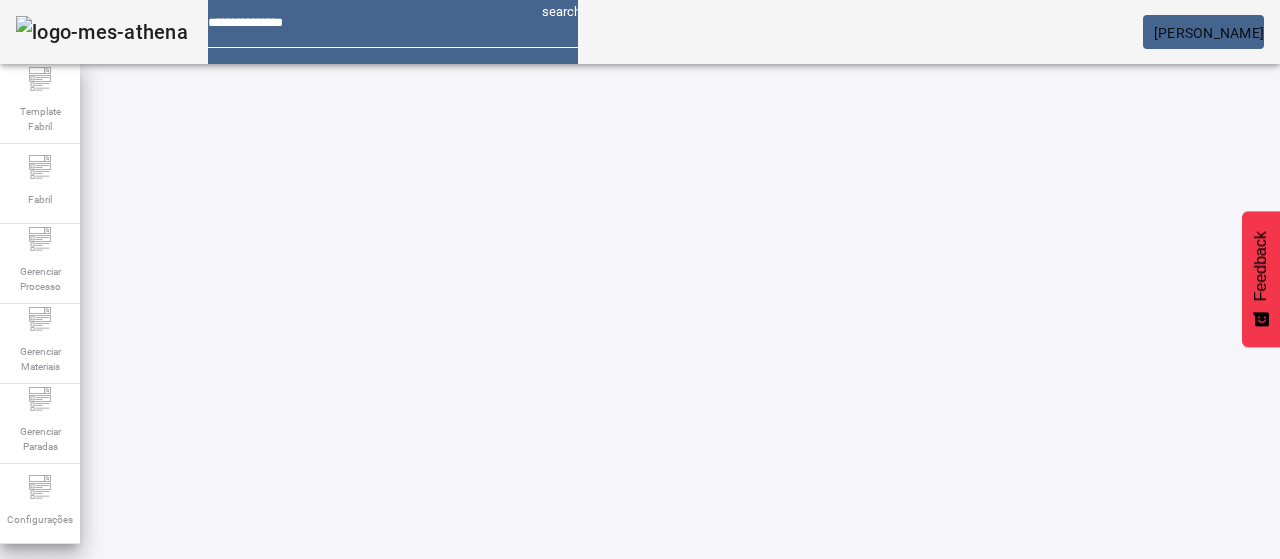 click 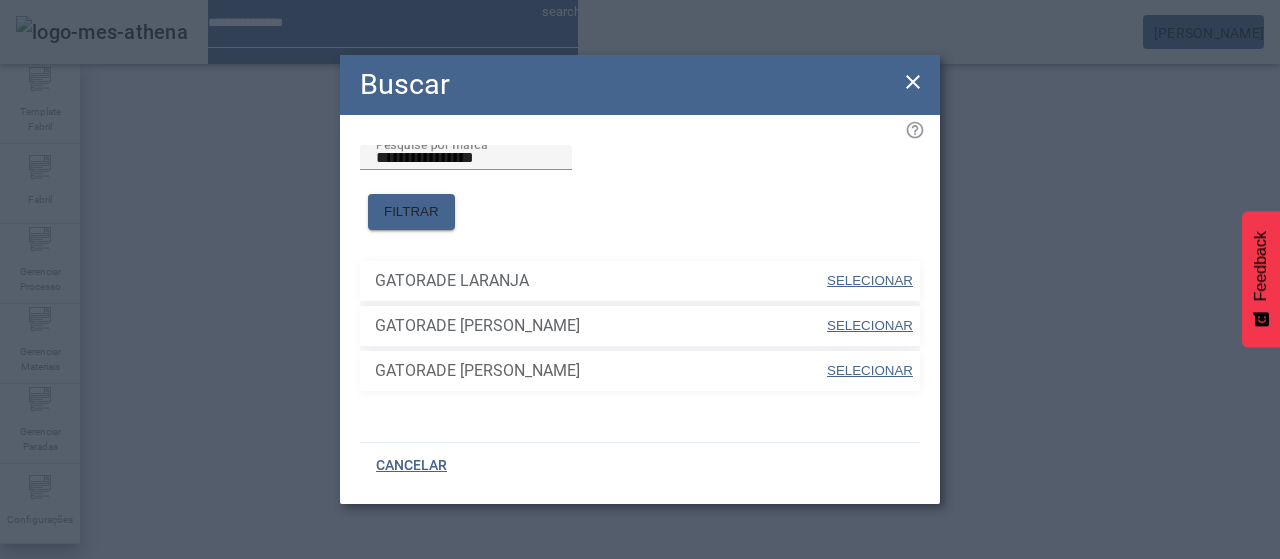click on "SELECIONAR" at bounding box center (870, 280) 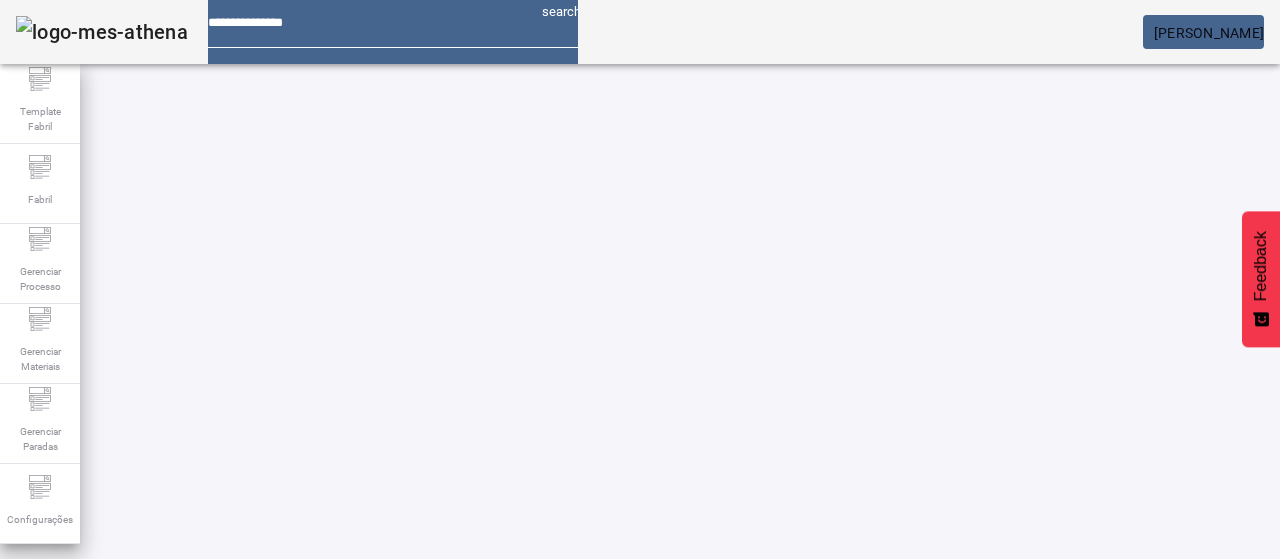 click 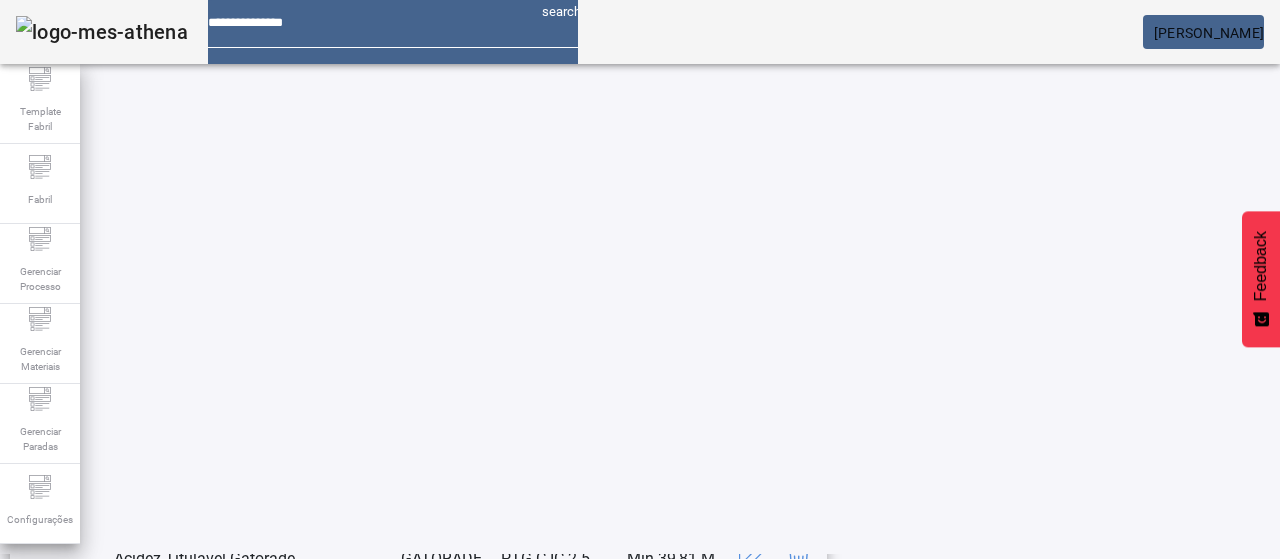 scroll, scrollTop: 423, scrollLeft: 0, axis: vertical 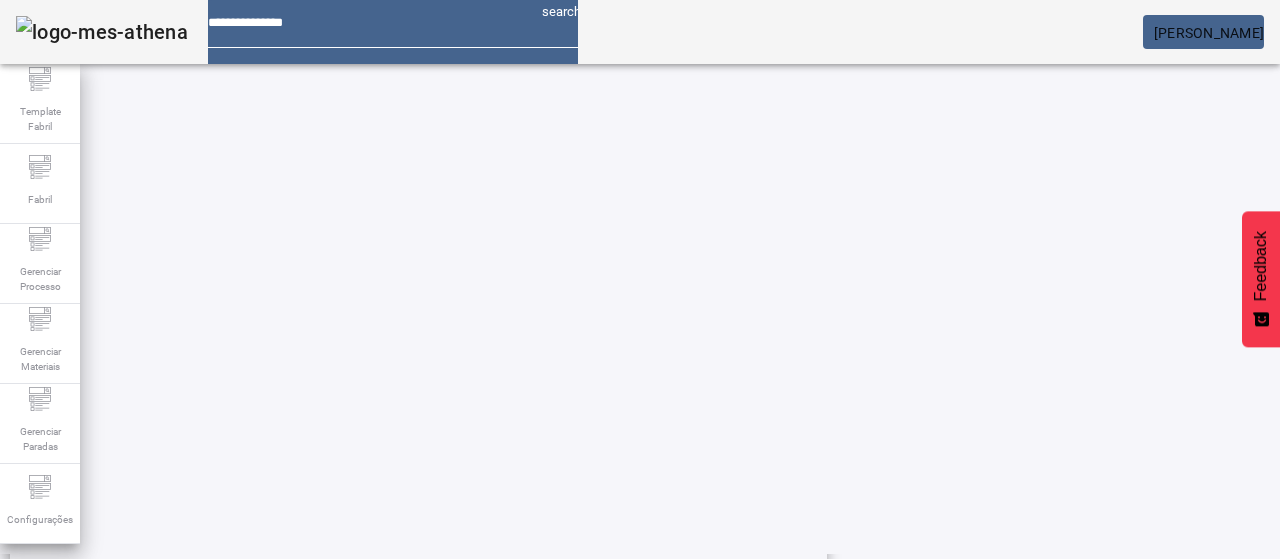 click on "Acidez (Xarope Composto - Gatorade)" at bounding box center (213, 439) 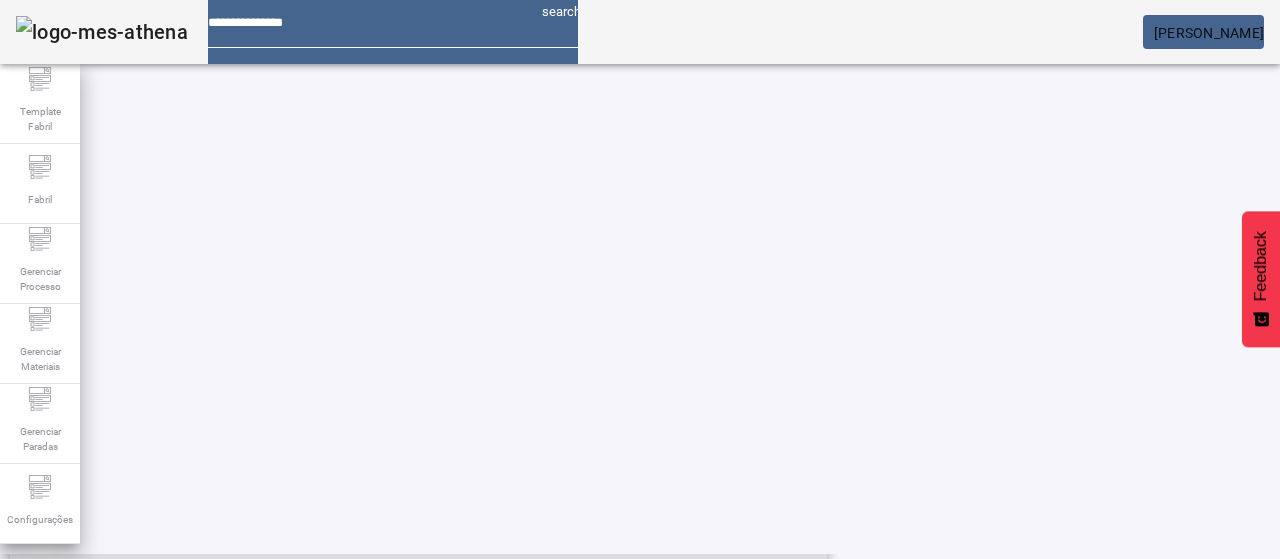 scroll, scrollTop: 225, scrollLeft: 0, axis: vertical 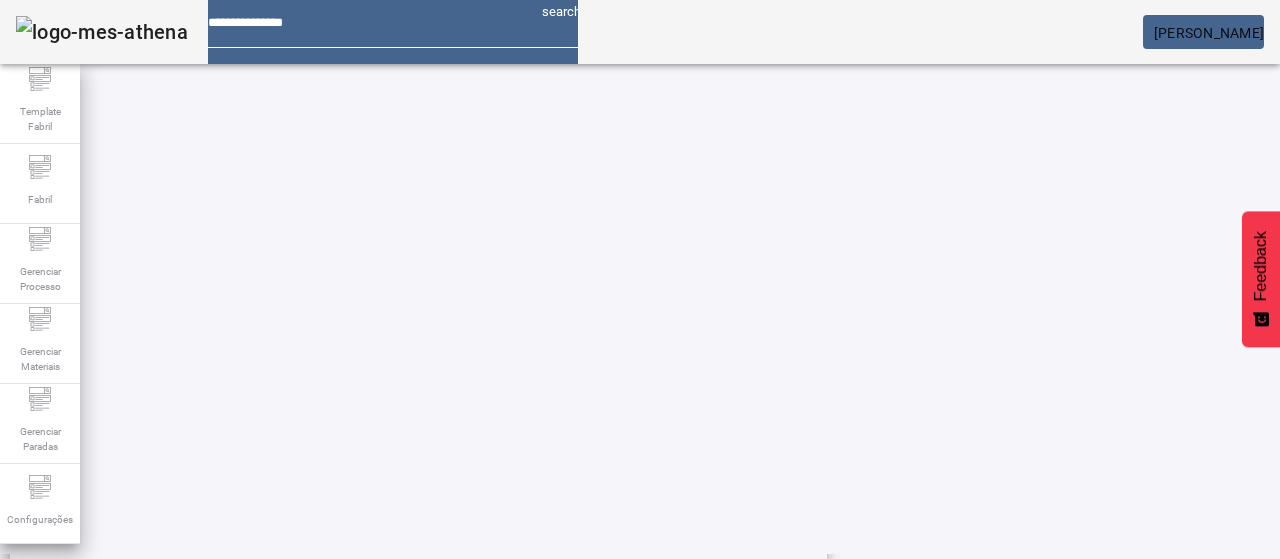click on "ESPECIFICAÇÃO" 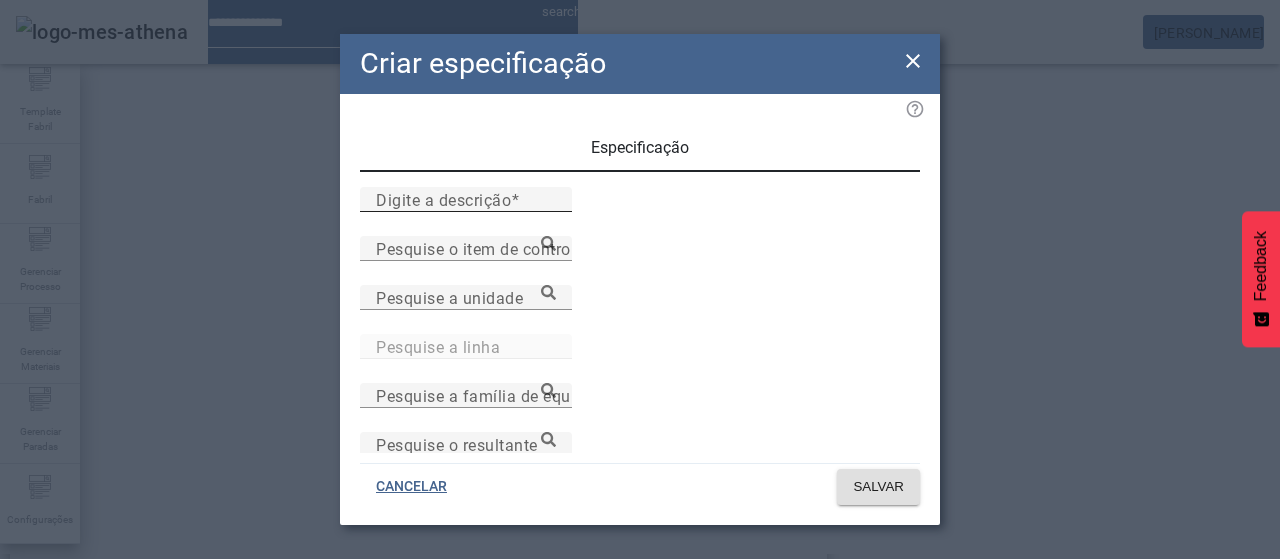 click at bounding box center [515, 199] 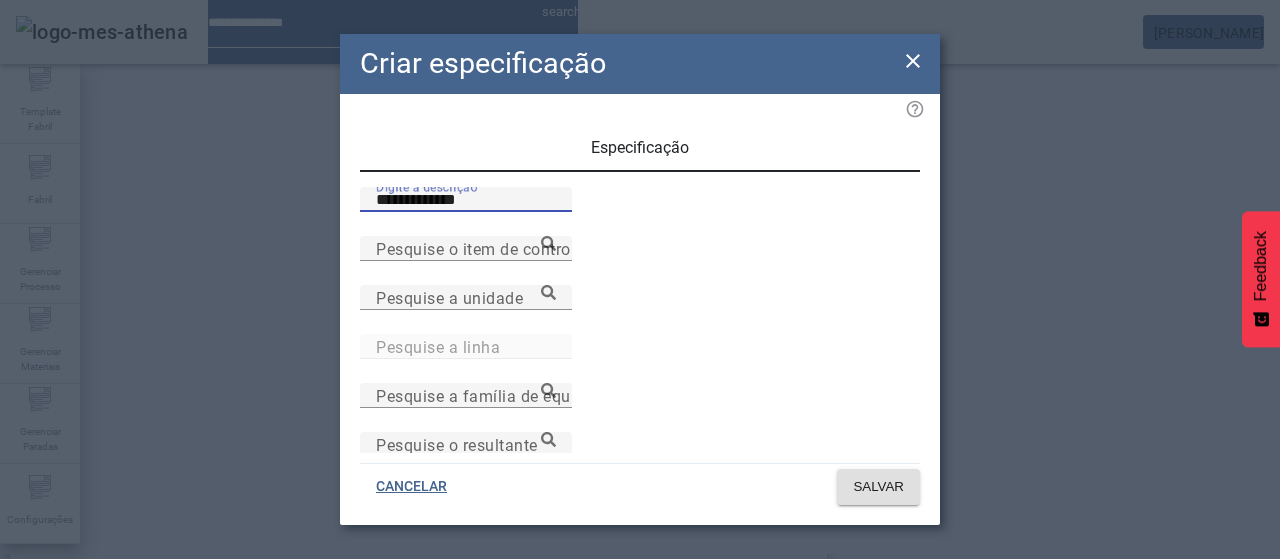 type on "**********" 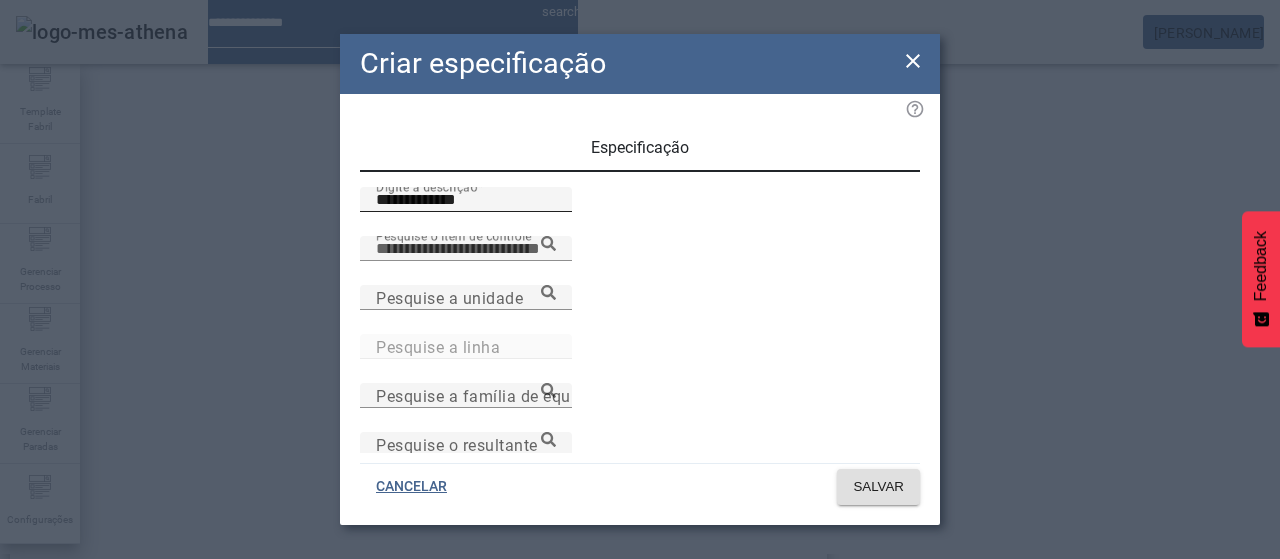 paste on "**********" 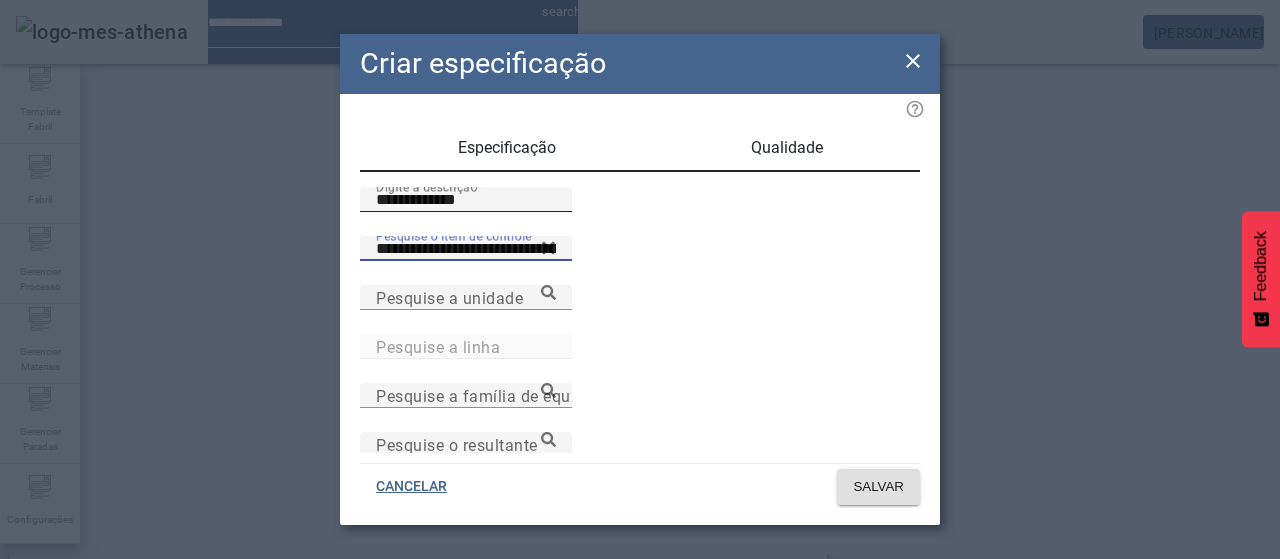 type on "**********" 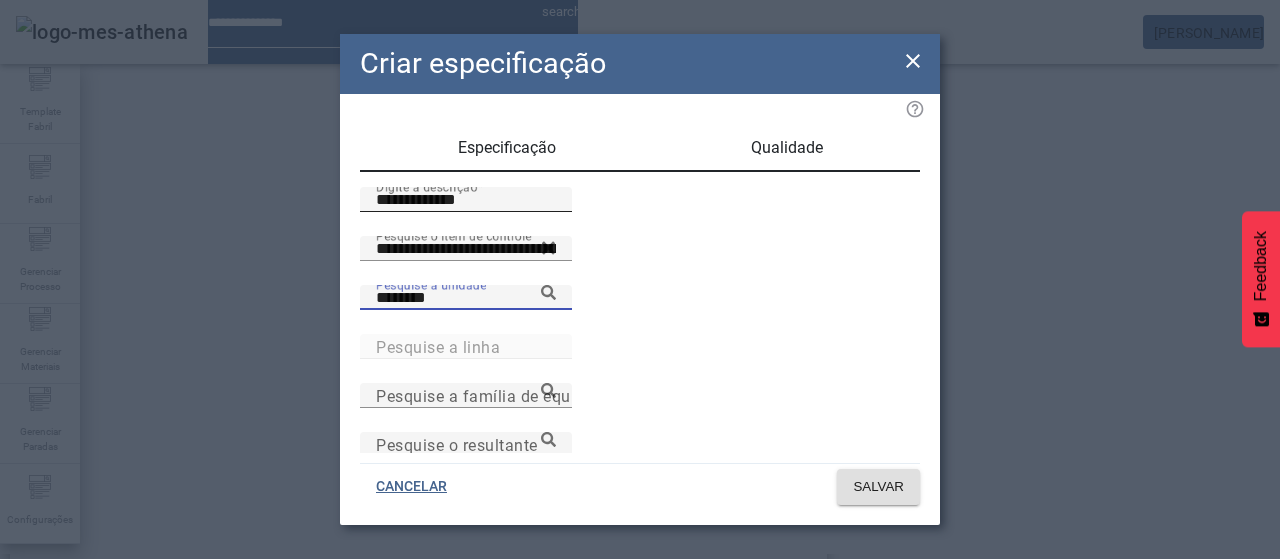 type on "********" 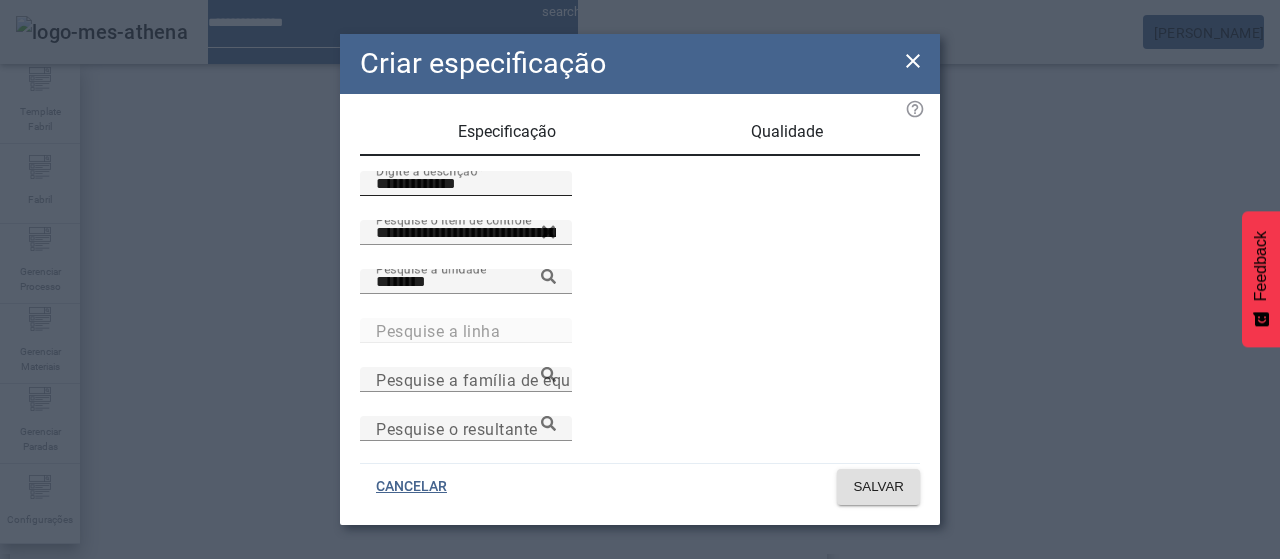 scroll, scrollTop: 206, scrollLeft: 0, axis: vertical 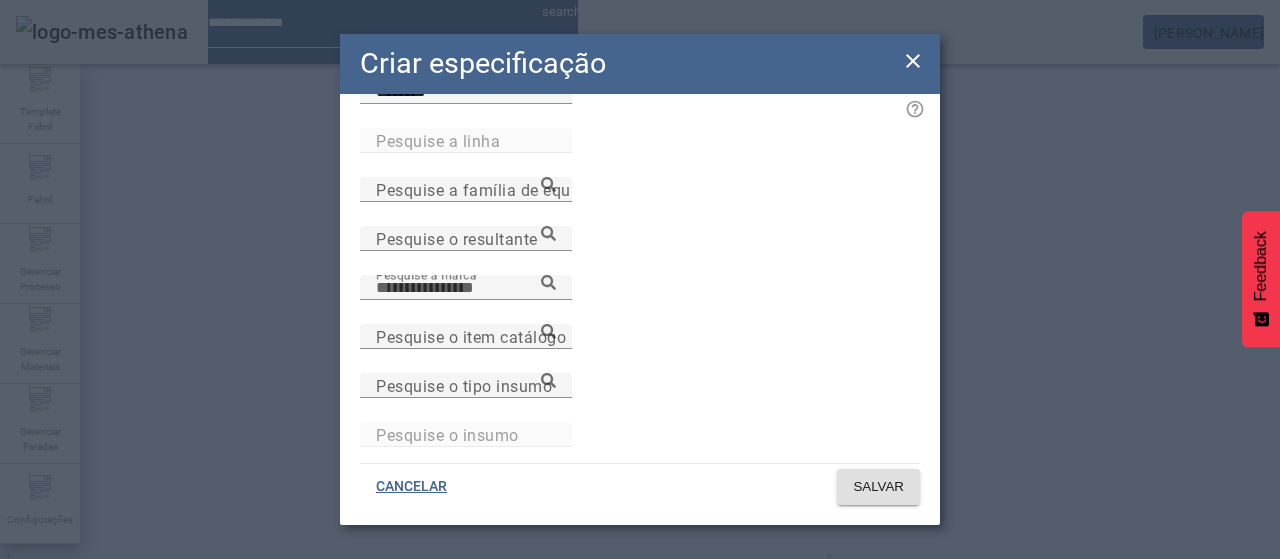 paste on "**********" 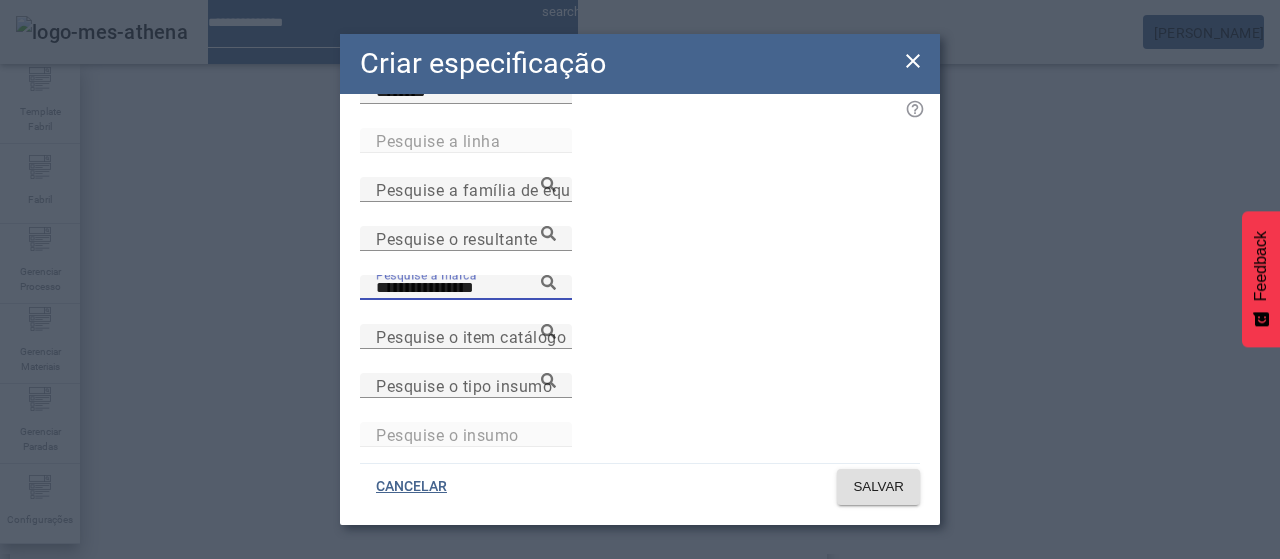 type on "**********" 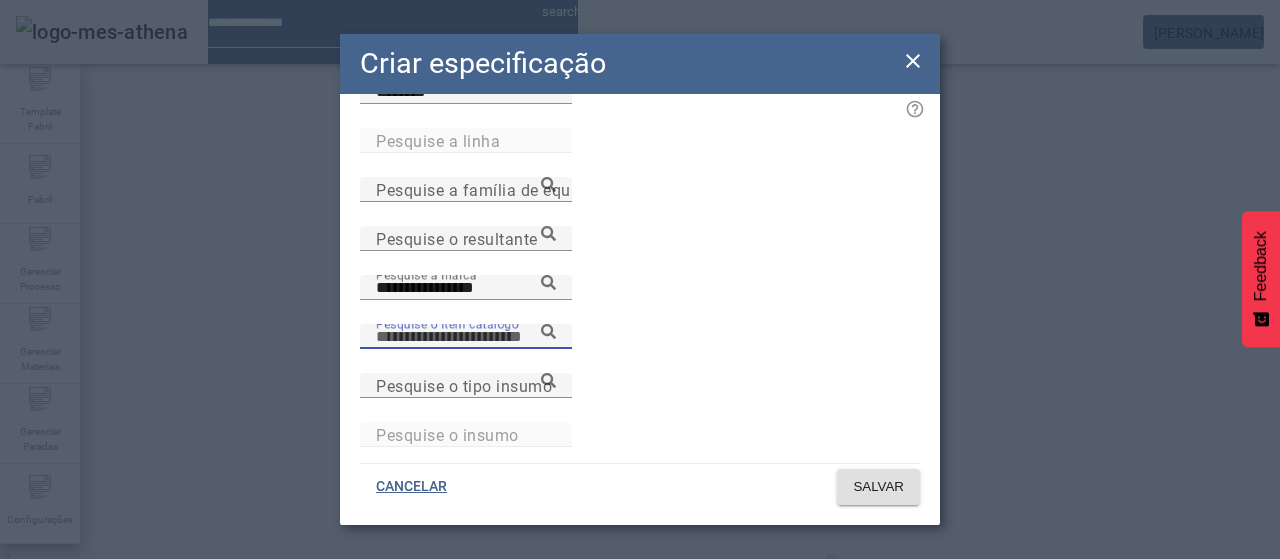 paste on "**********" 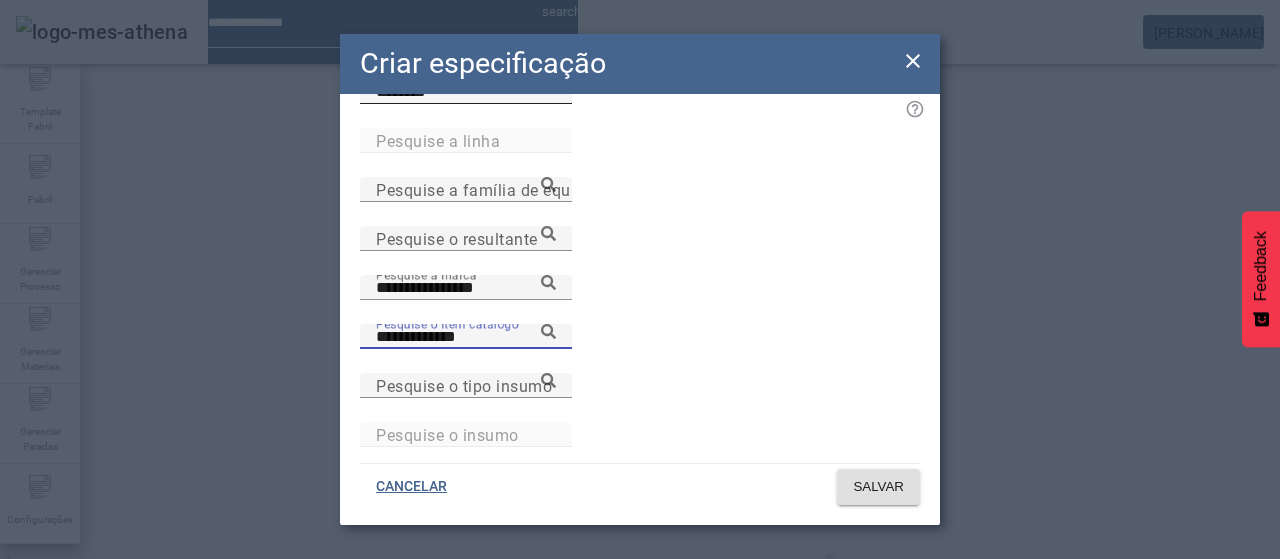 type on "**********" 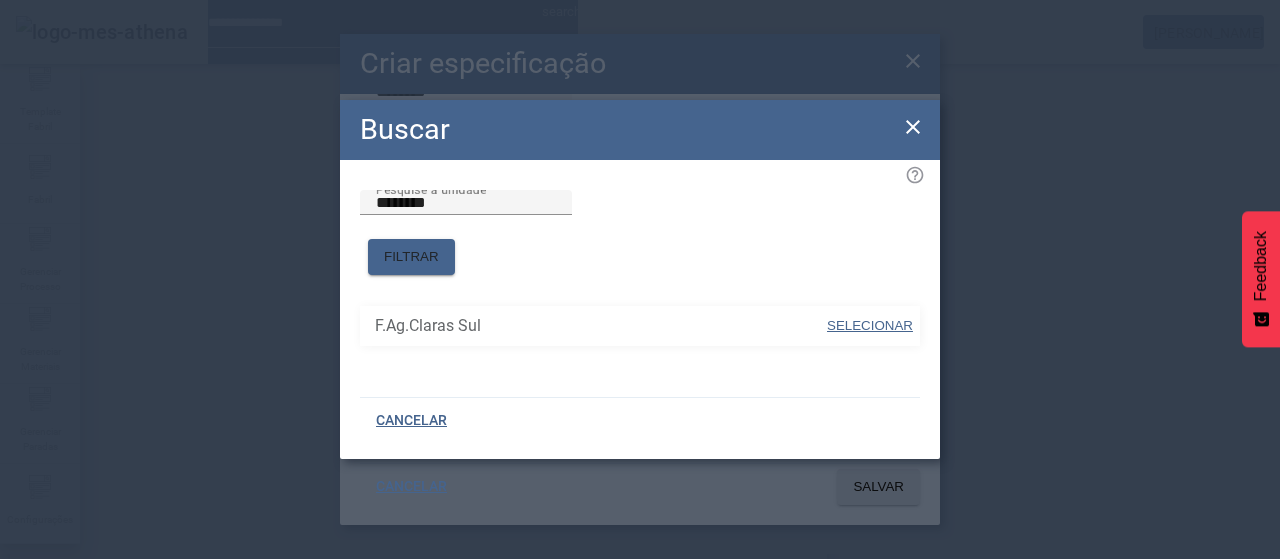 click on "SELECIONAR" at bounding box center (870, 325) 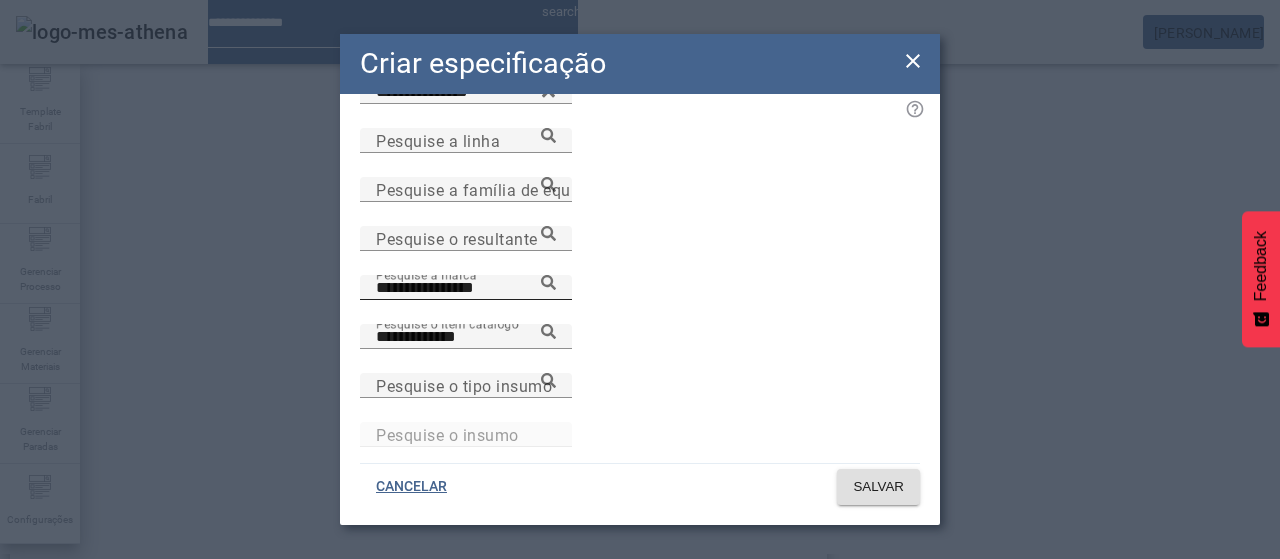 click 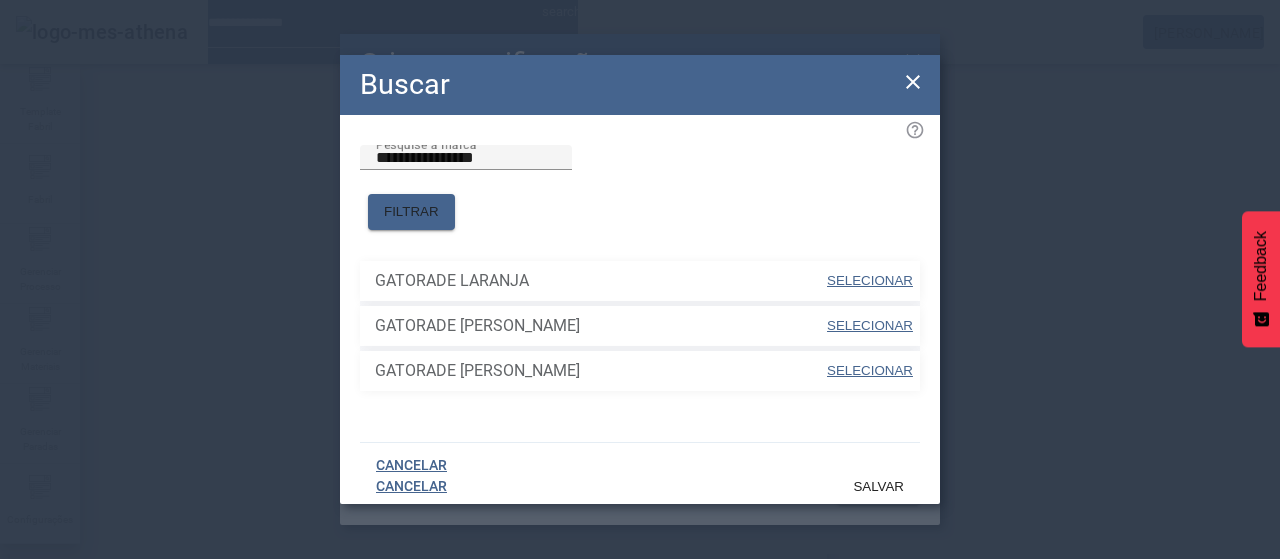click on "SELECIONAR" at bounding box center (870, 280) 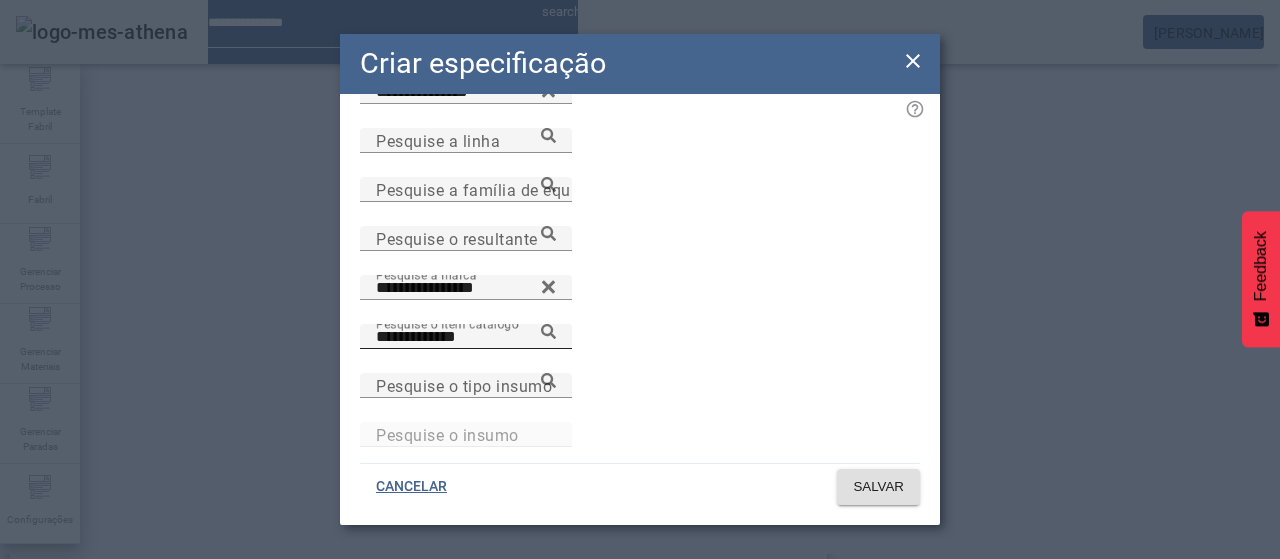 click 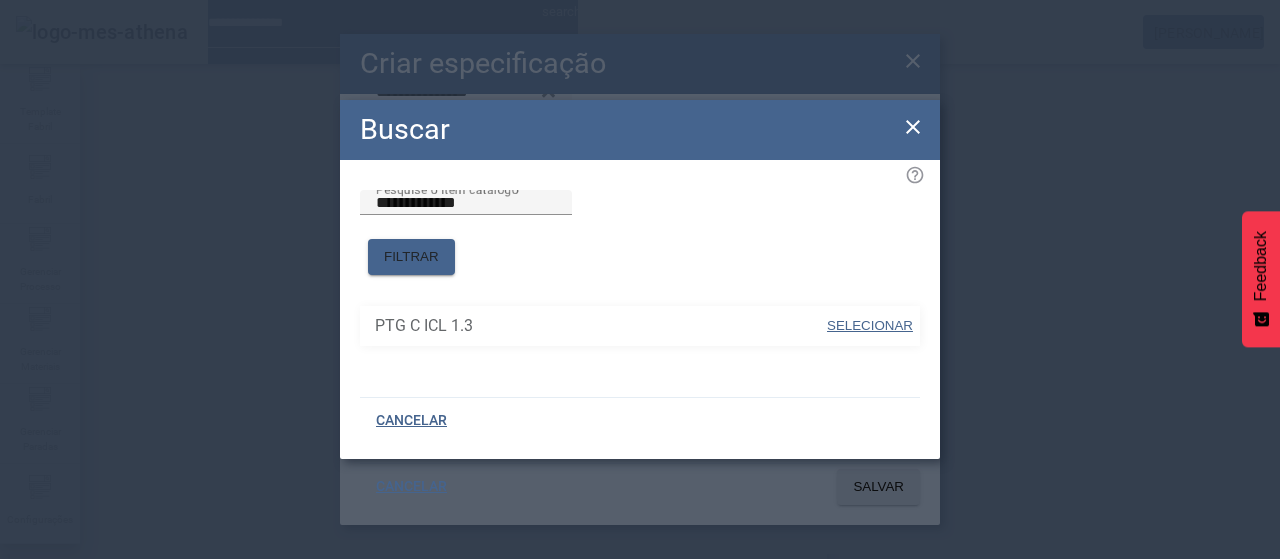 click on "SELECIONAR" at bounding box center (870, 325) 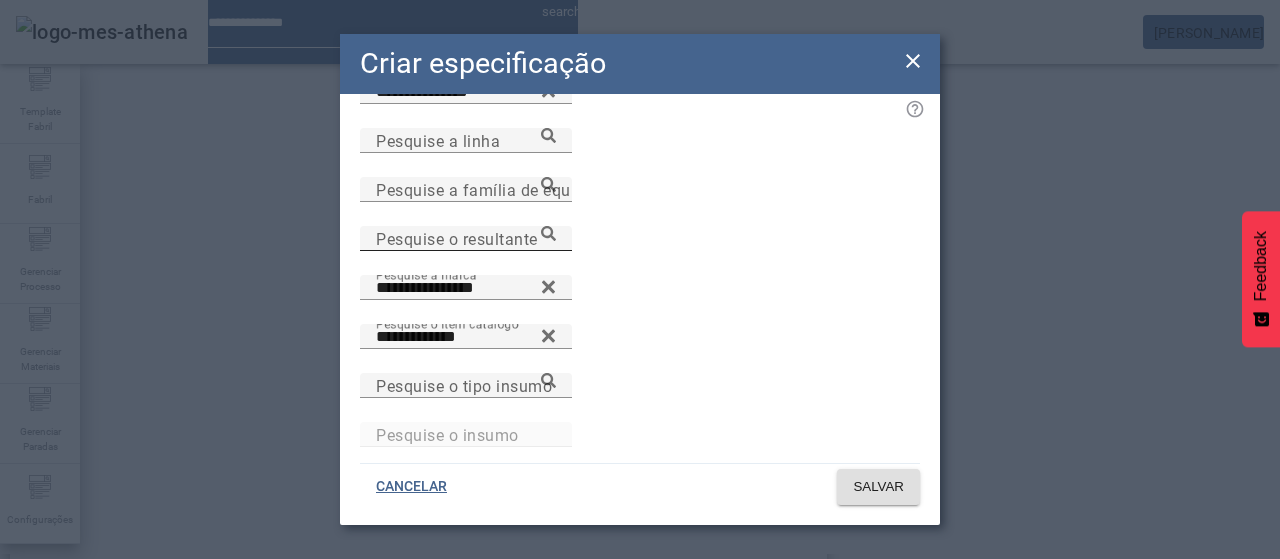 scroll, scrollTop: 0, scrollLeft: 0, axis: both 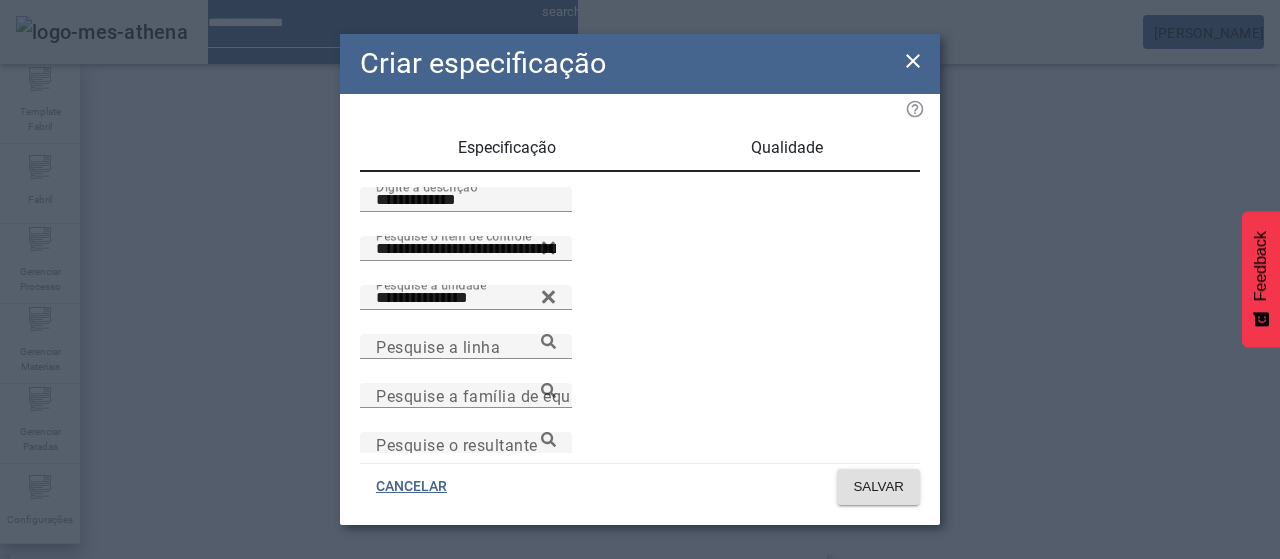 click on "Qualidade" at bounding box center [787, 148] 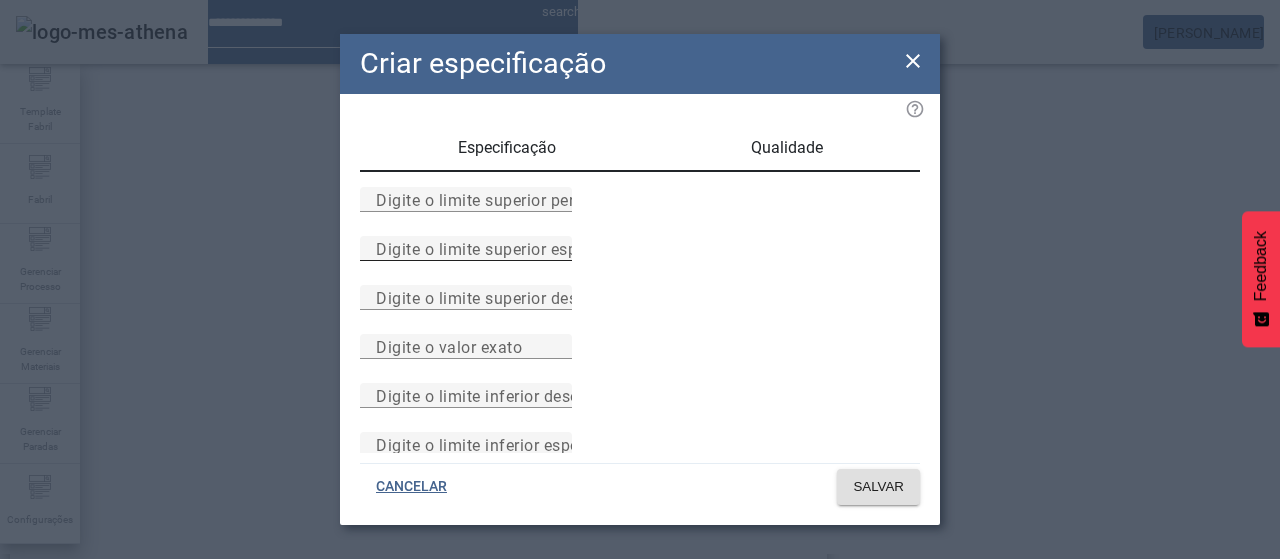 click on "Digite o limite superior especificado" at bounding box center (511, 248) 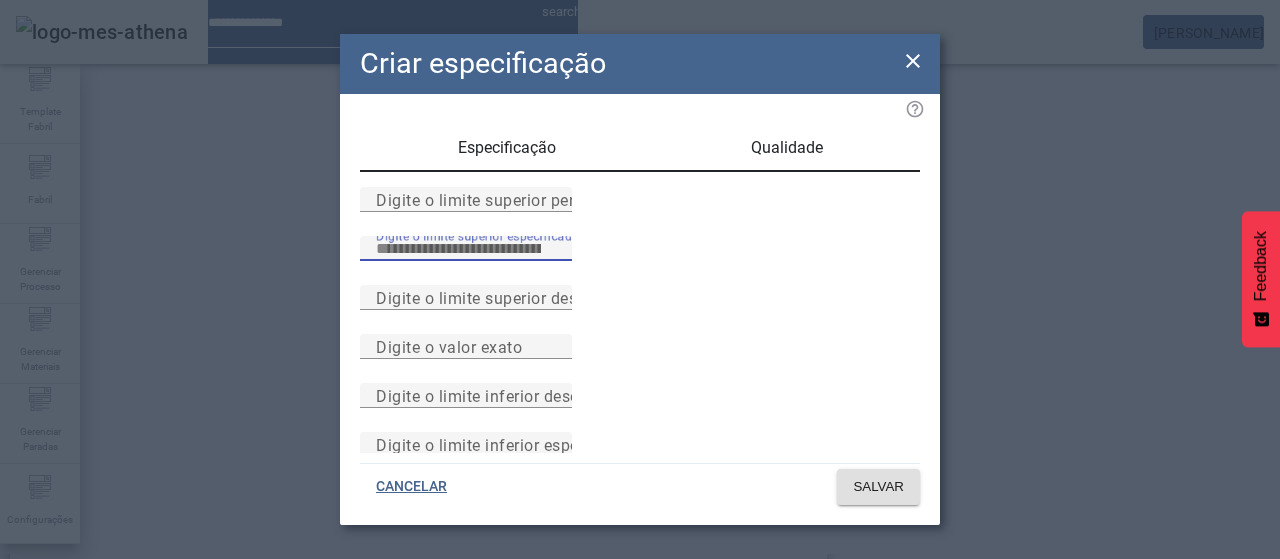 type on "*****" 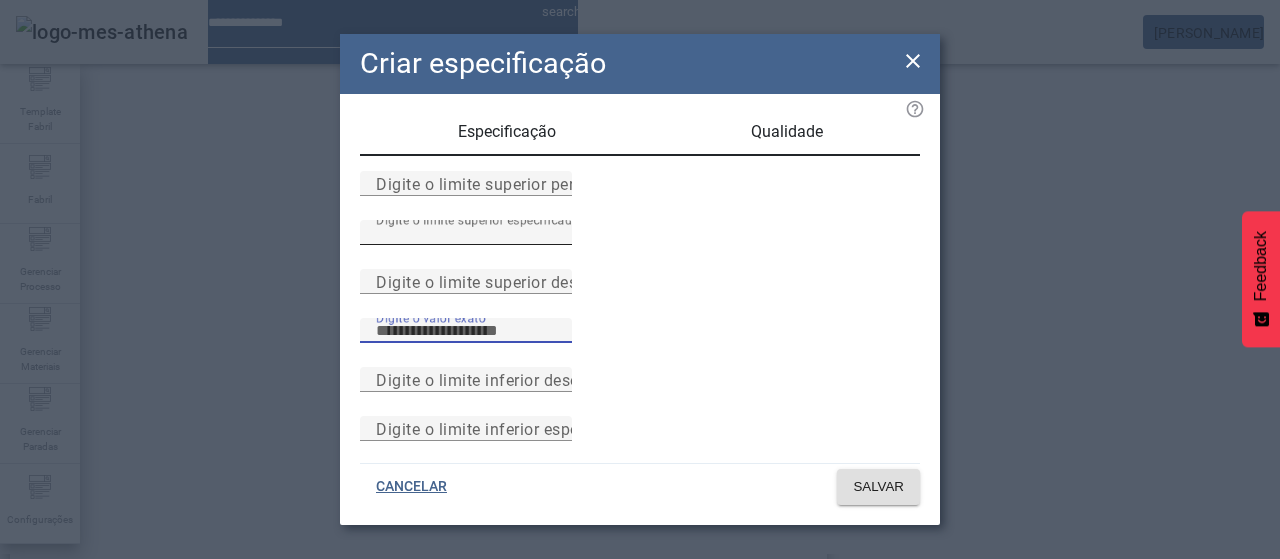 scroll, scrollTop: 261, scrollLeft: 0, axis: vertical 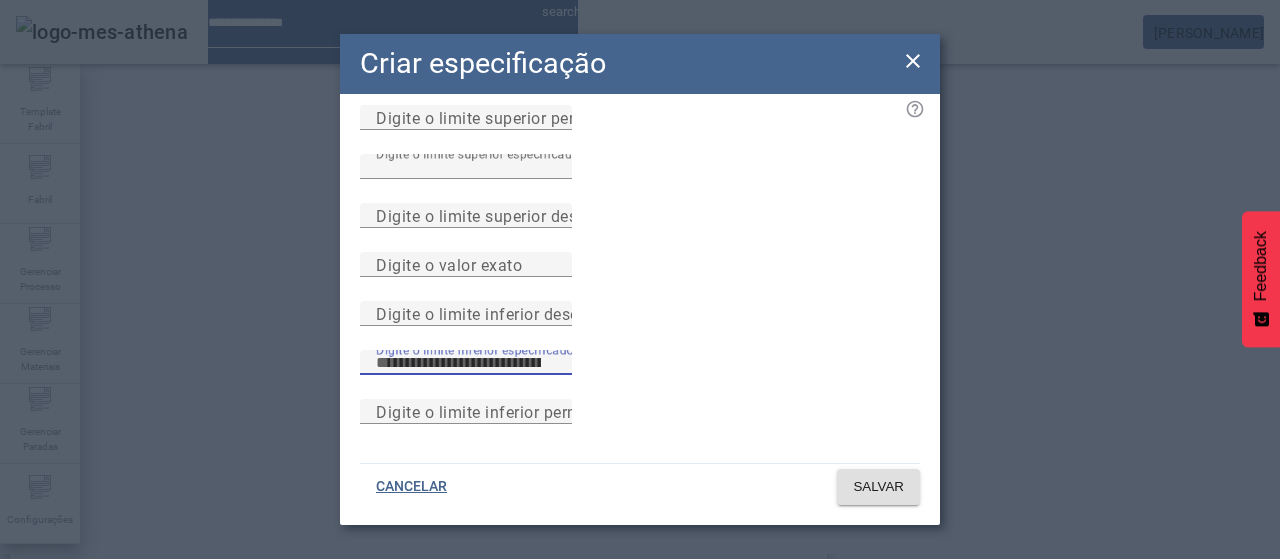 type on "*****" 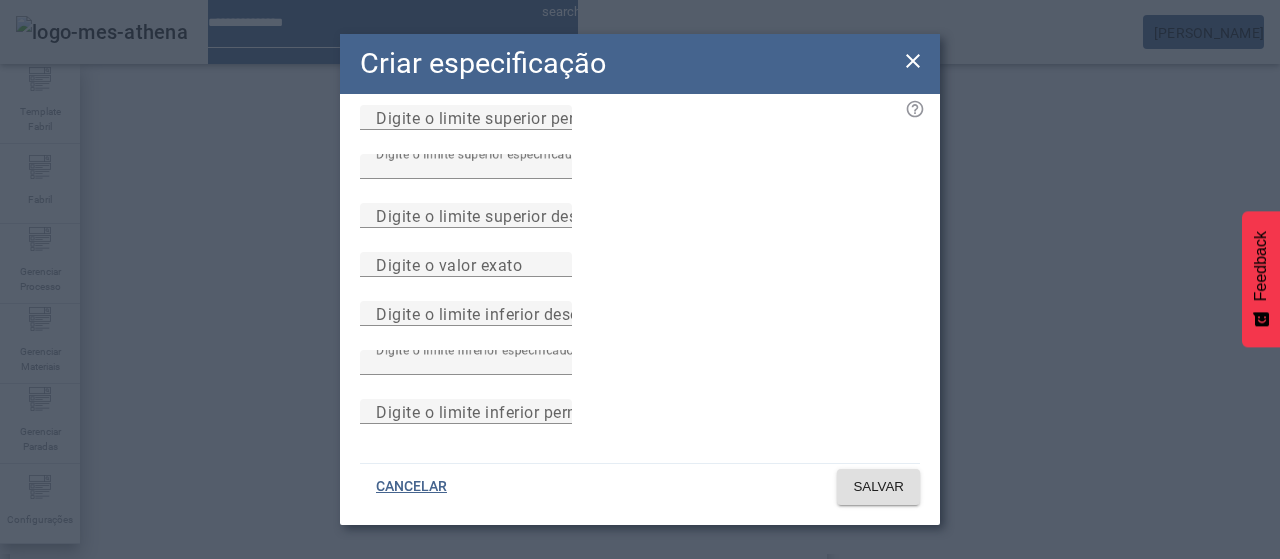 scroll, scrollTop: 0, scrollLeft: 0, axis: both 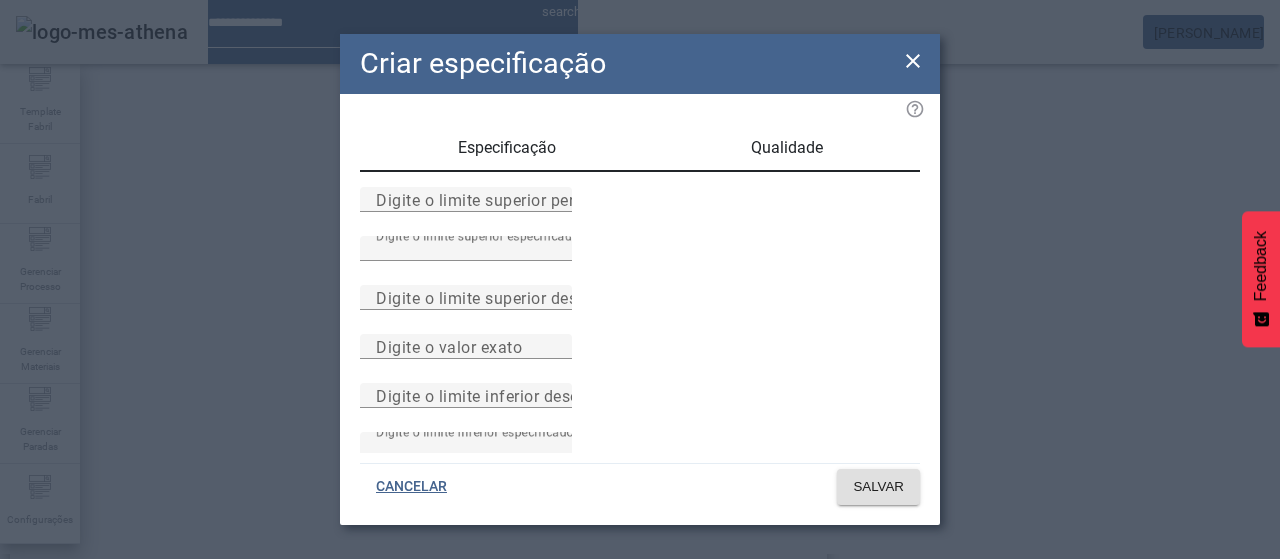 click on "Especificação" at bounding box center [507, 148] 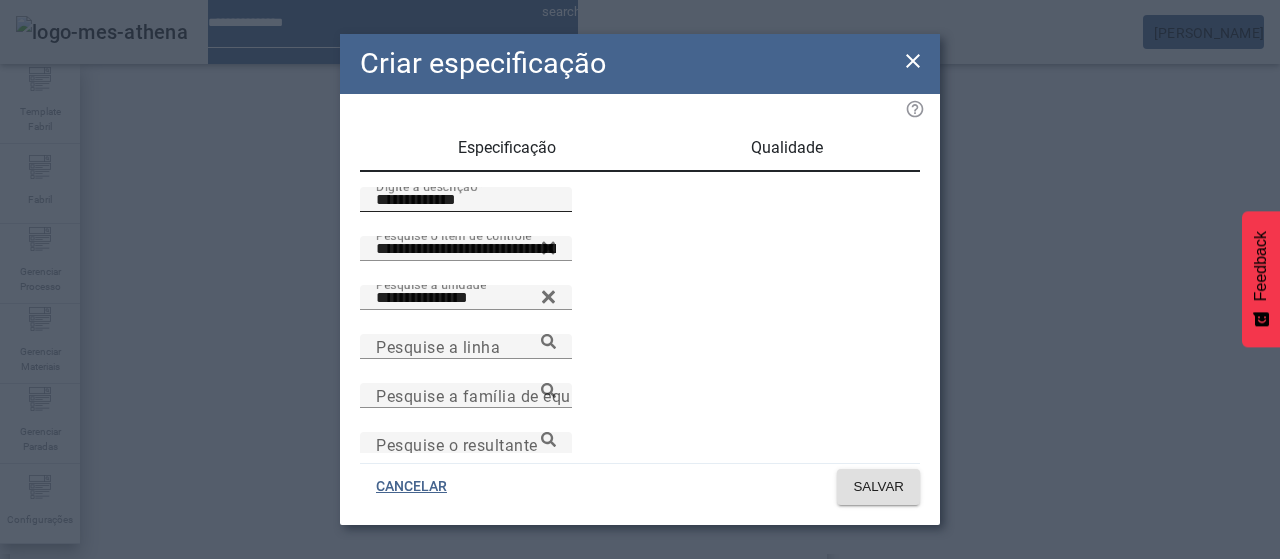 click on "**********" at bounding box center [466, 199] 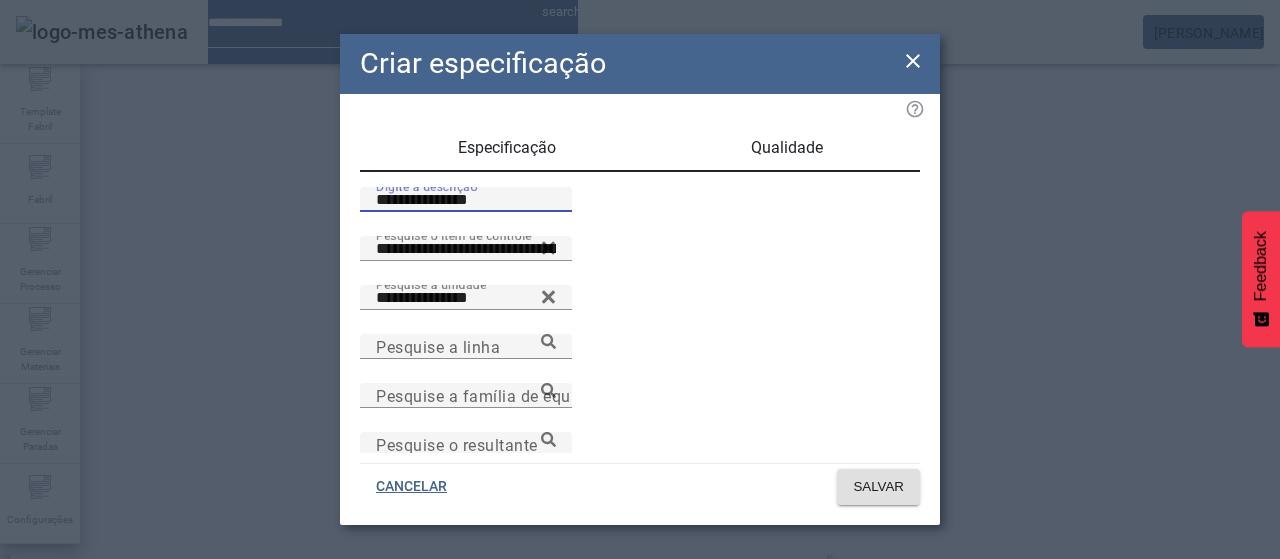 paste on "**********" 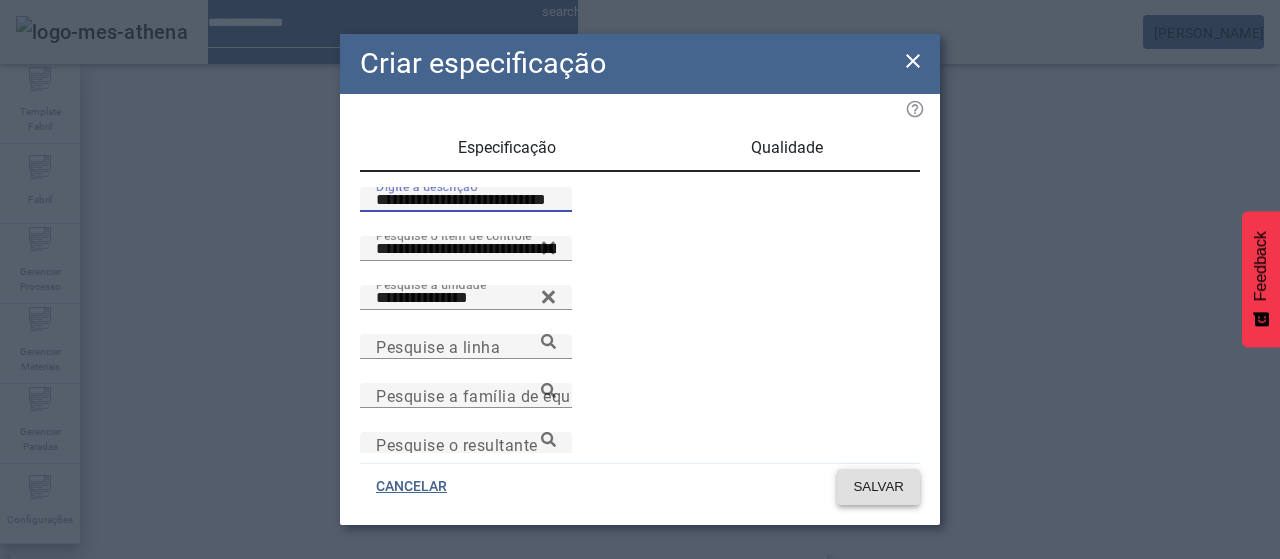 type on "**********" 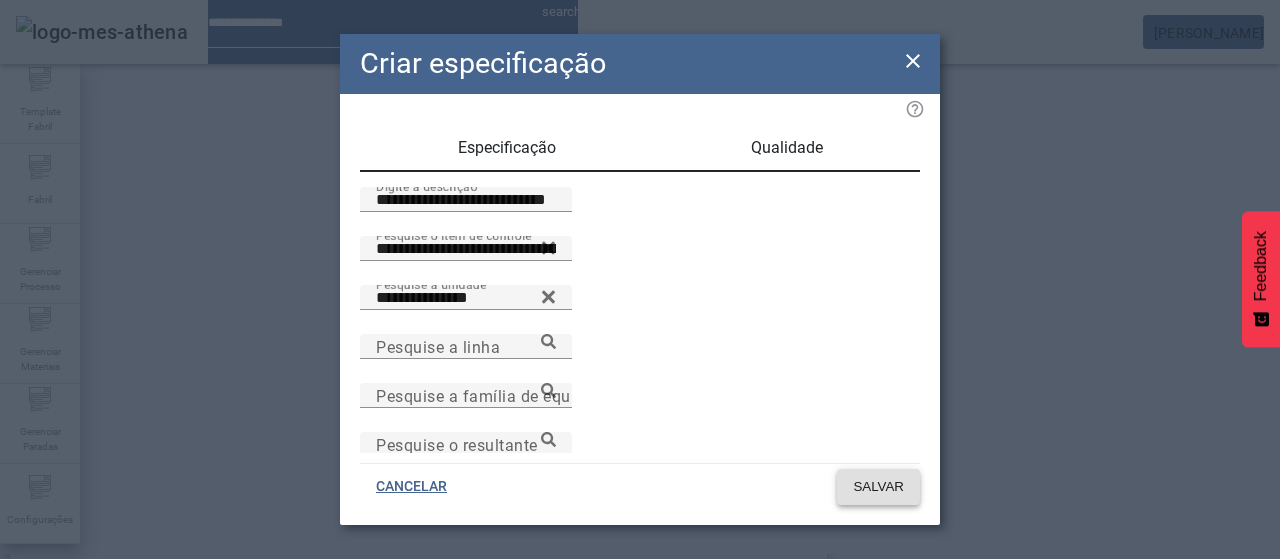 click 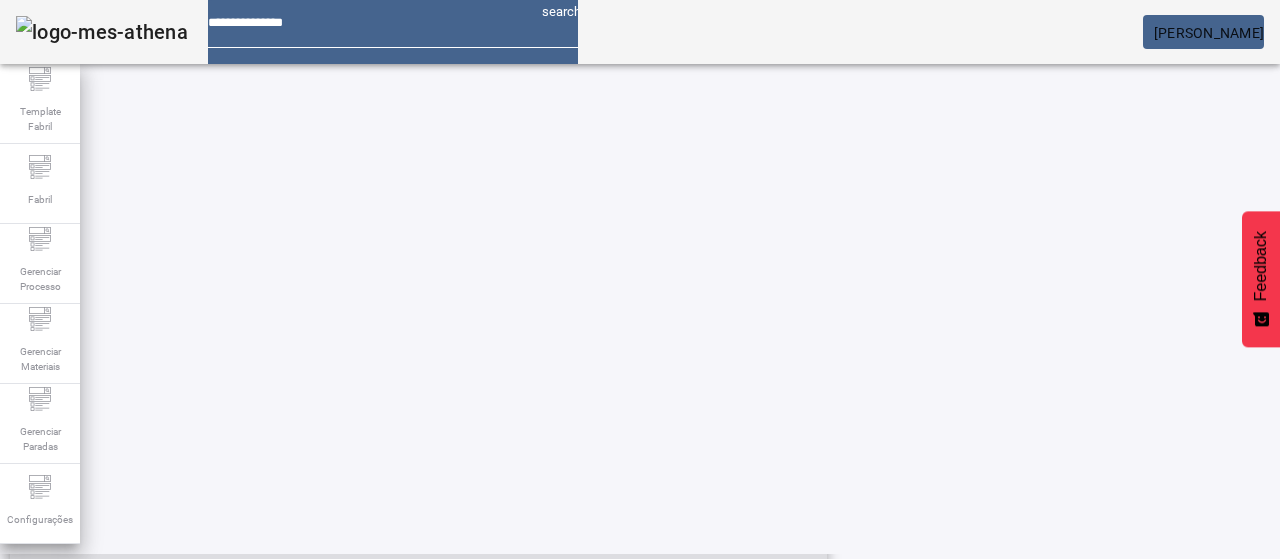 scroll, scrollTop: 696, scrollLeft: 0, axis: vertical 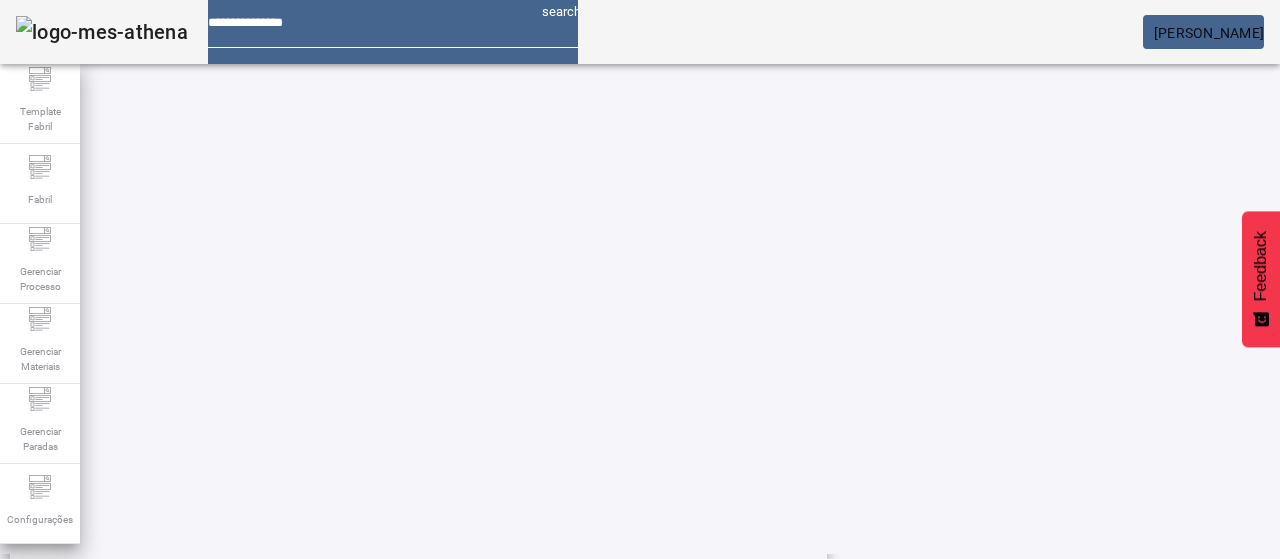 click on "2" 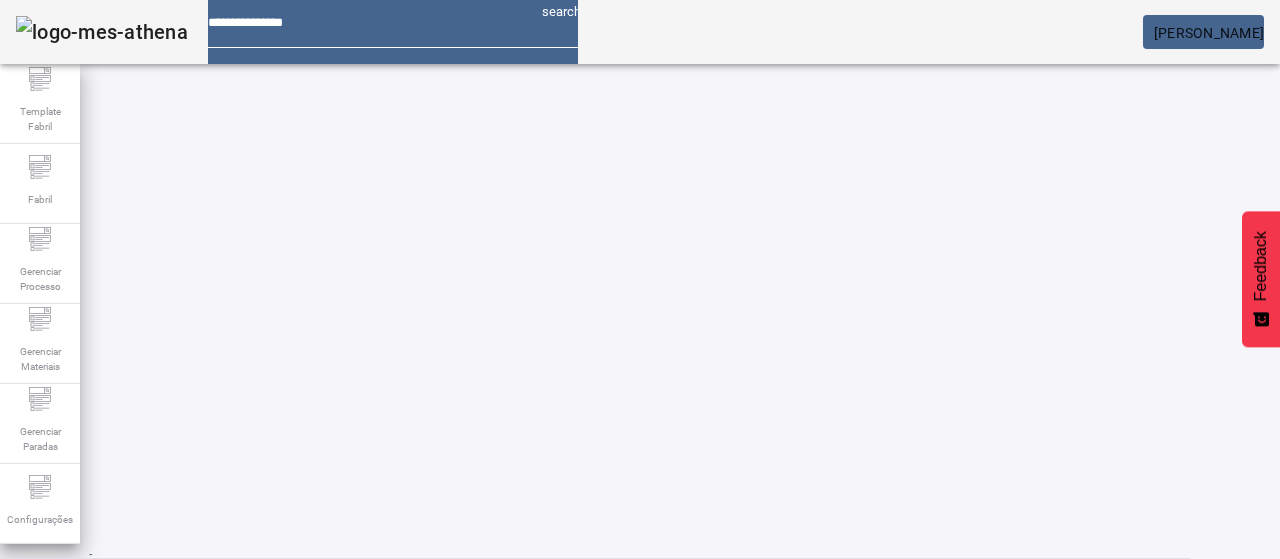 scroll, scrollTop: 0, scrollLeft: 0, axis: both 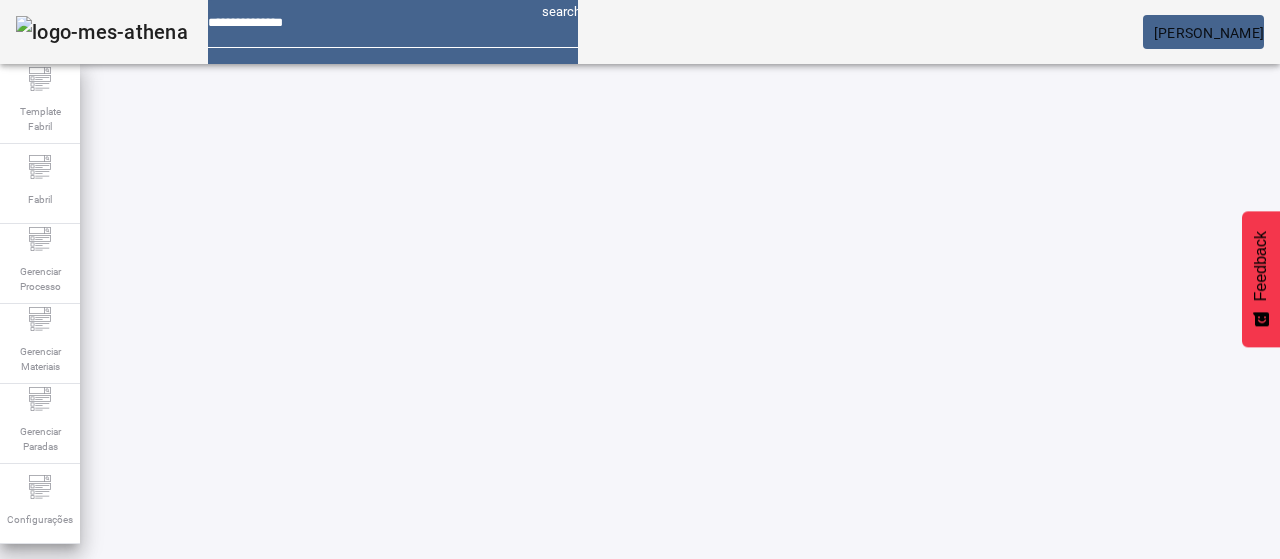 click on "Pesquise por item de controle" at bounding box center [116, 601] 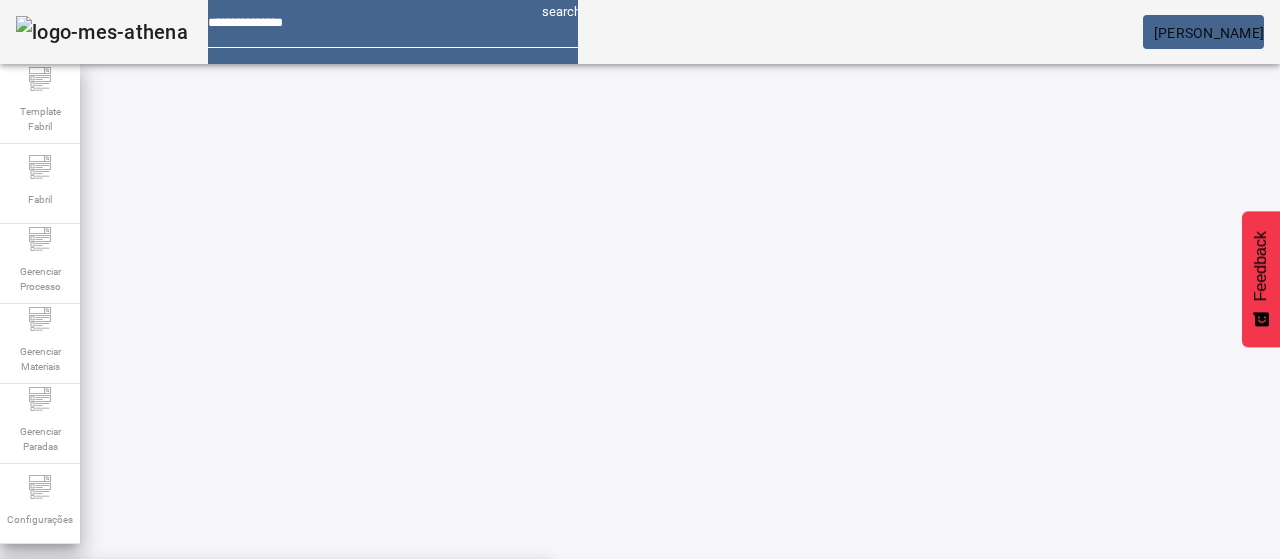 scroll, scrollTop: 720, scrollLeft: 0, axis: vertical 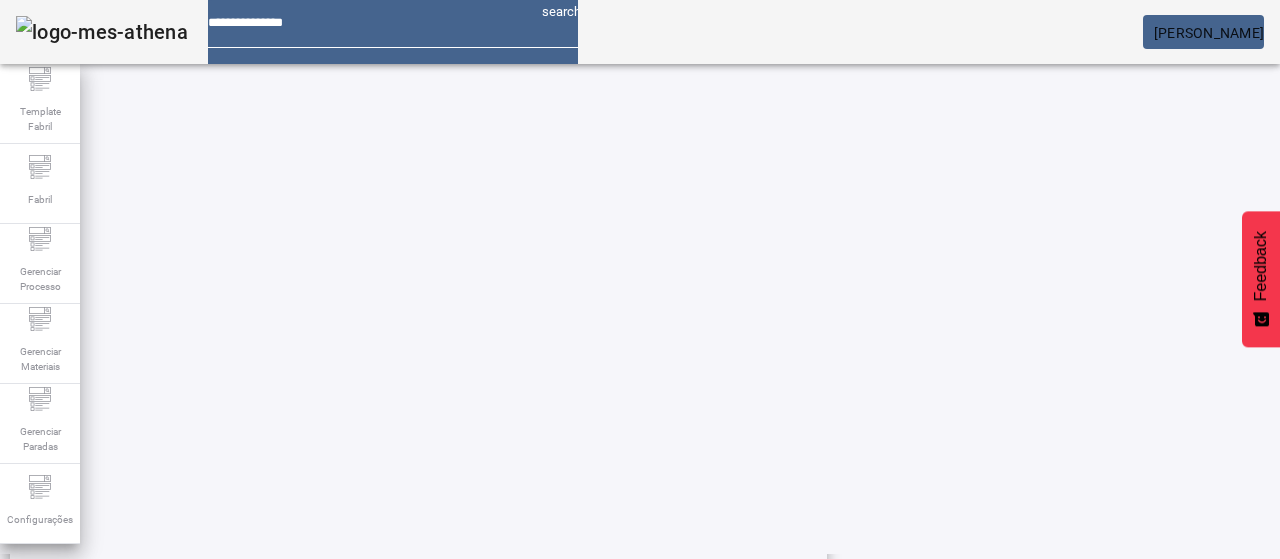 click on "PTR C-ICL [DATE]" at bounding box center [563, 889] 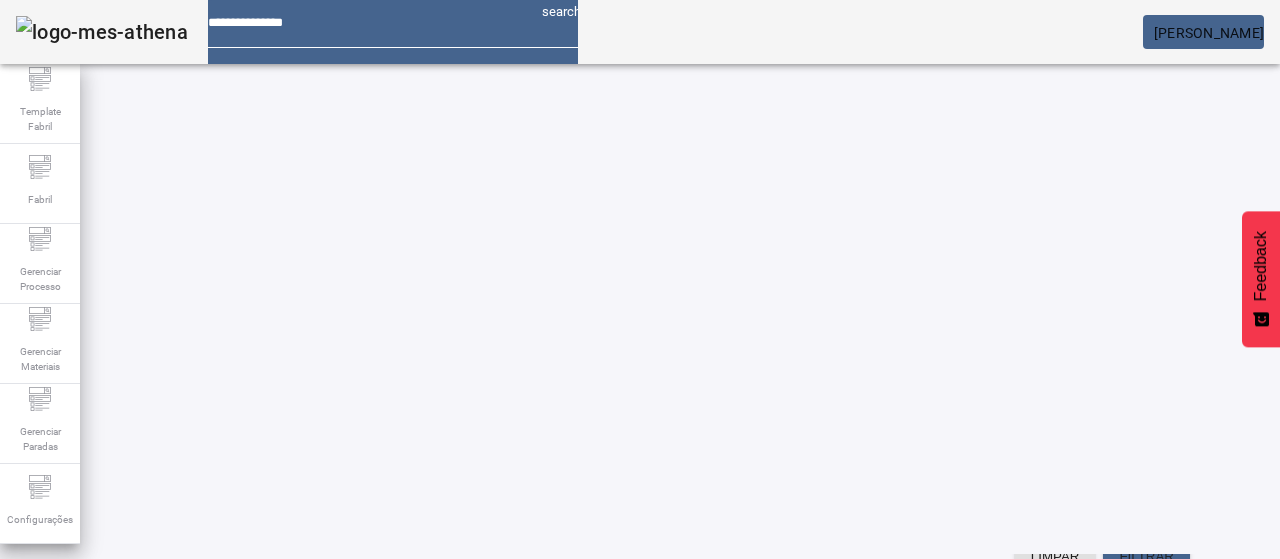 scroll, scrollTop: 127, scrollLeft: 0, axis: vertical 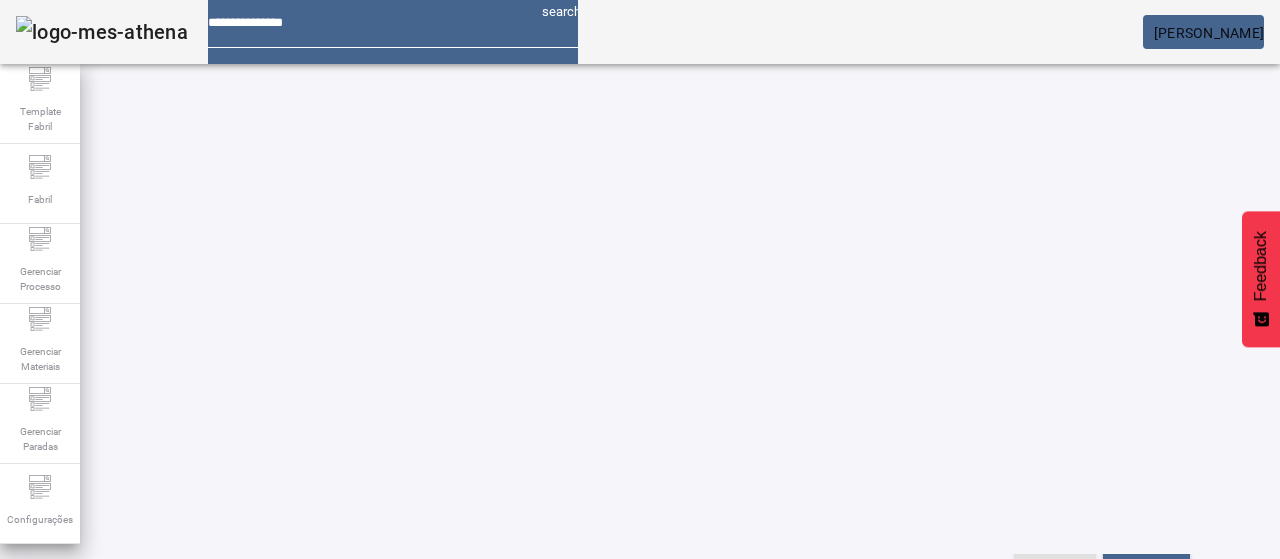 click on "ESPECIFICAÇÃO" 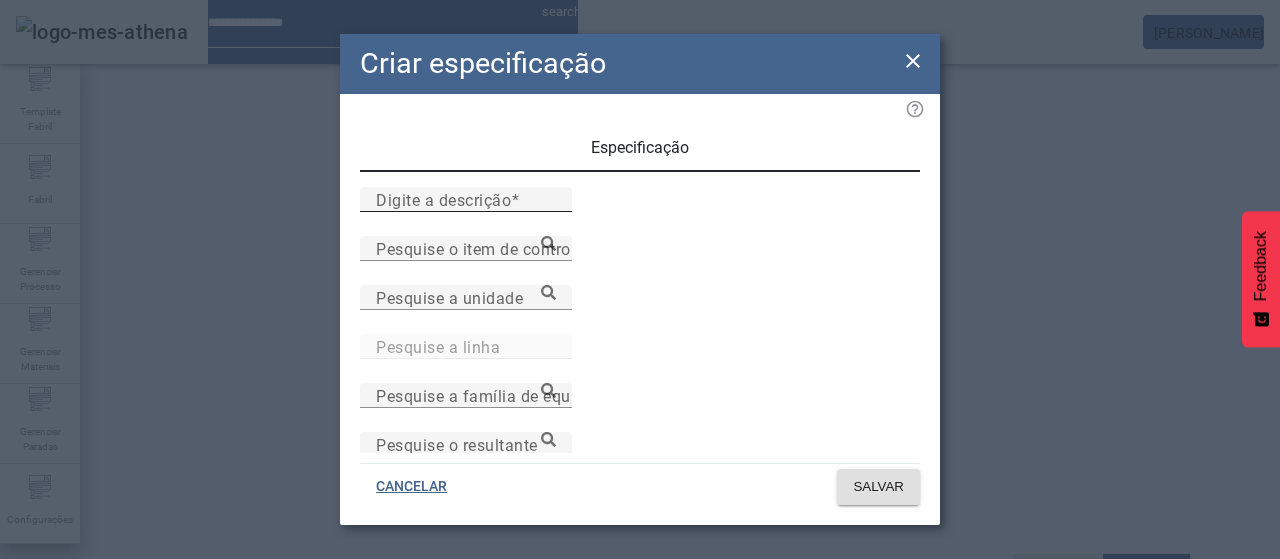click at bounding box center (515, 199) 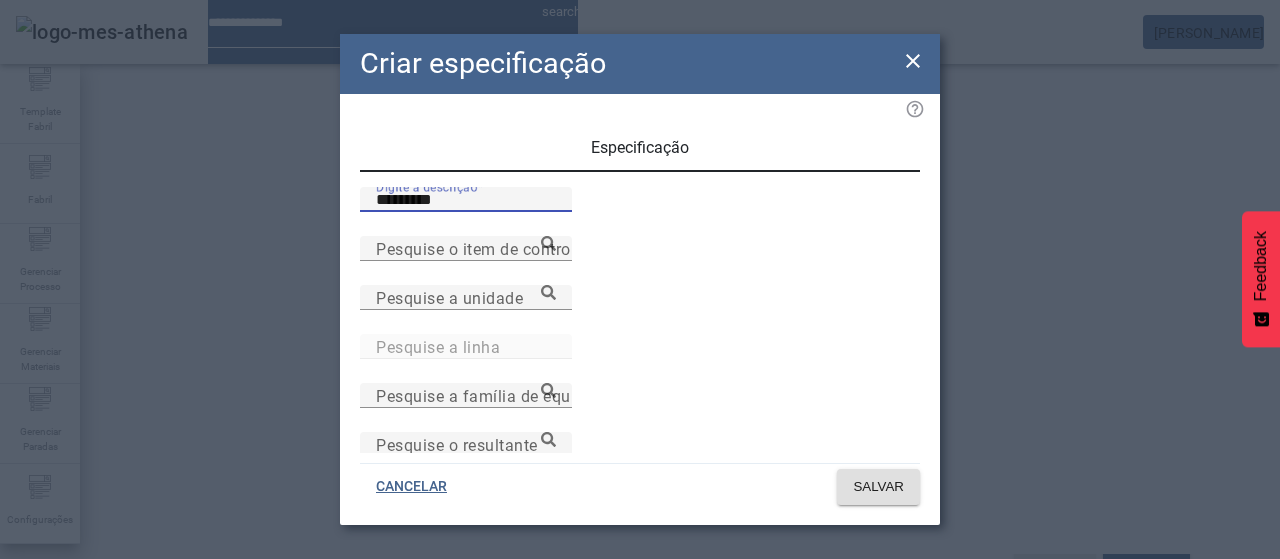 paste on "**********" 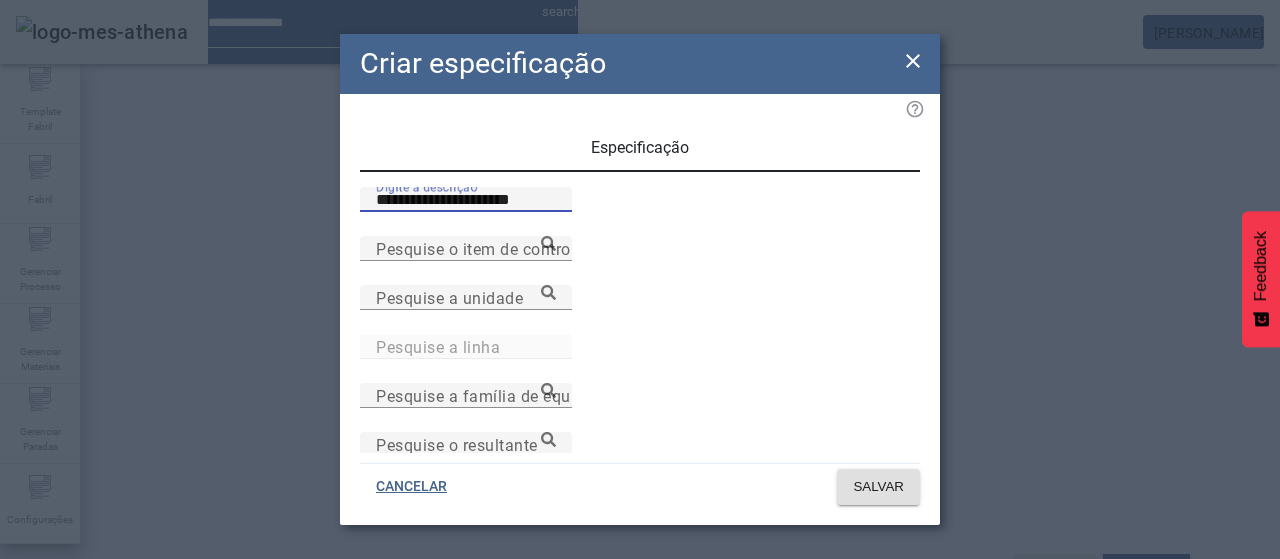 type on "**********" 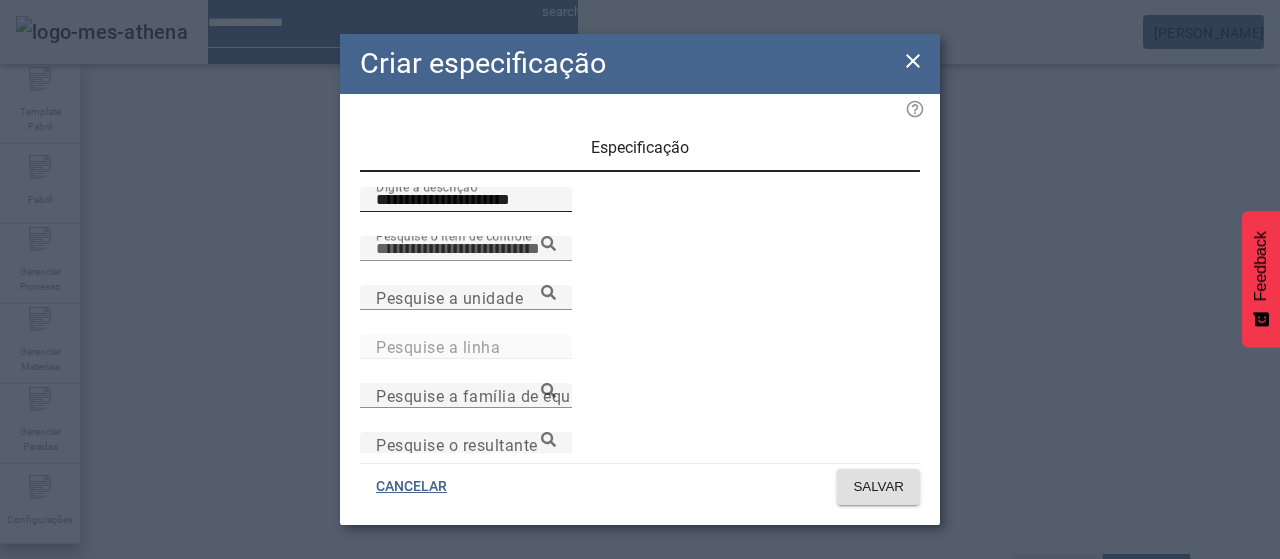 paste on "**********" 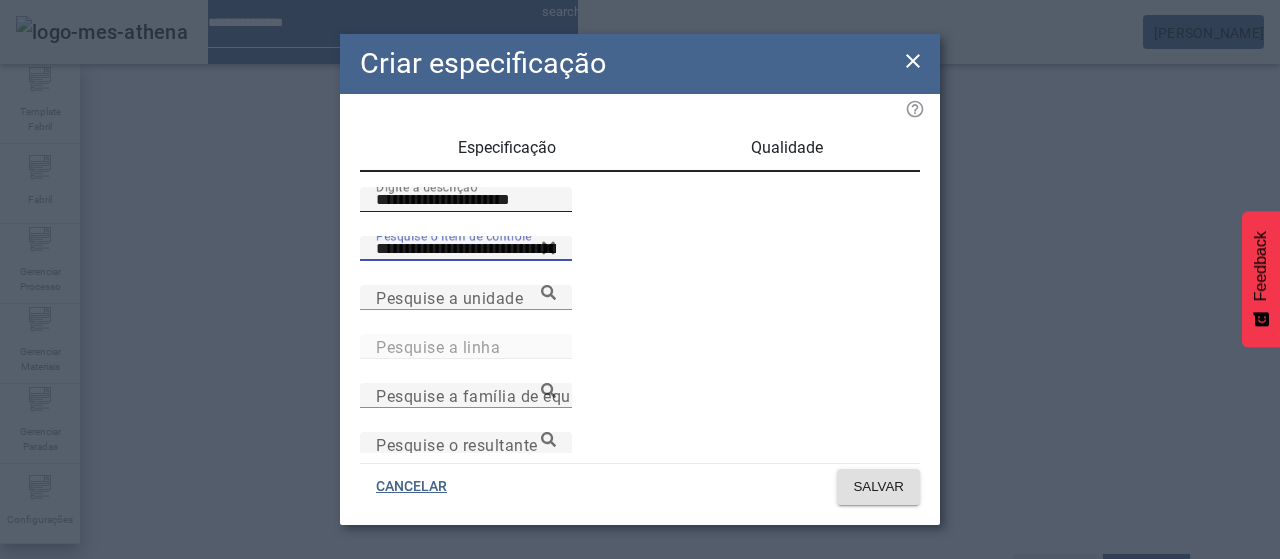 type on "**********" 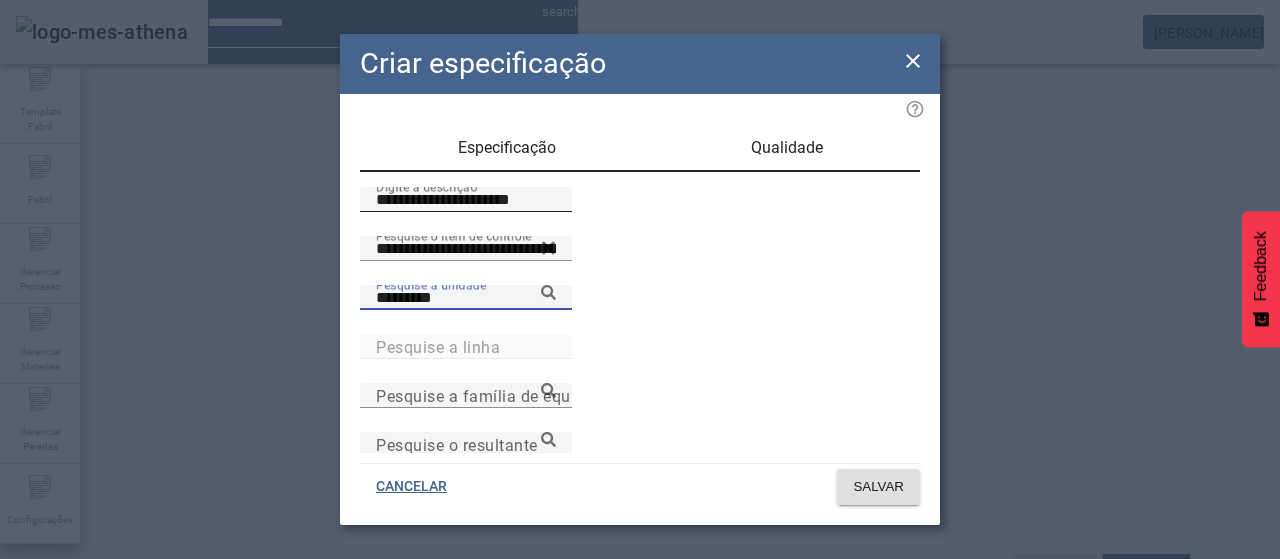 type on "*********" 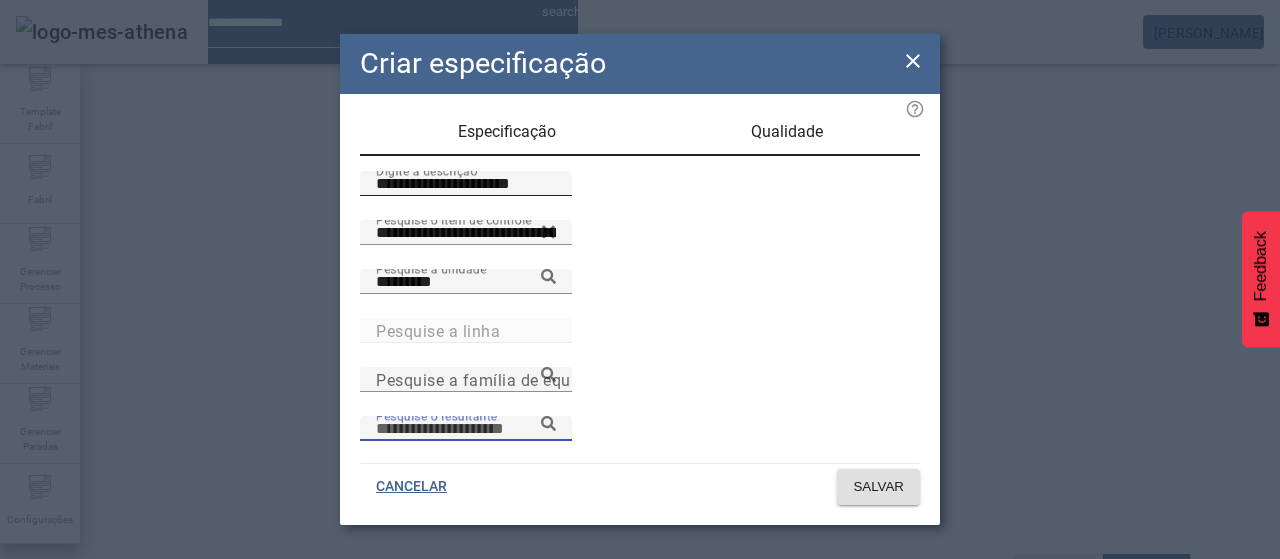 scroll, scrollTop: 206, scrollLeft: 0, axis: vertical 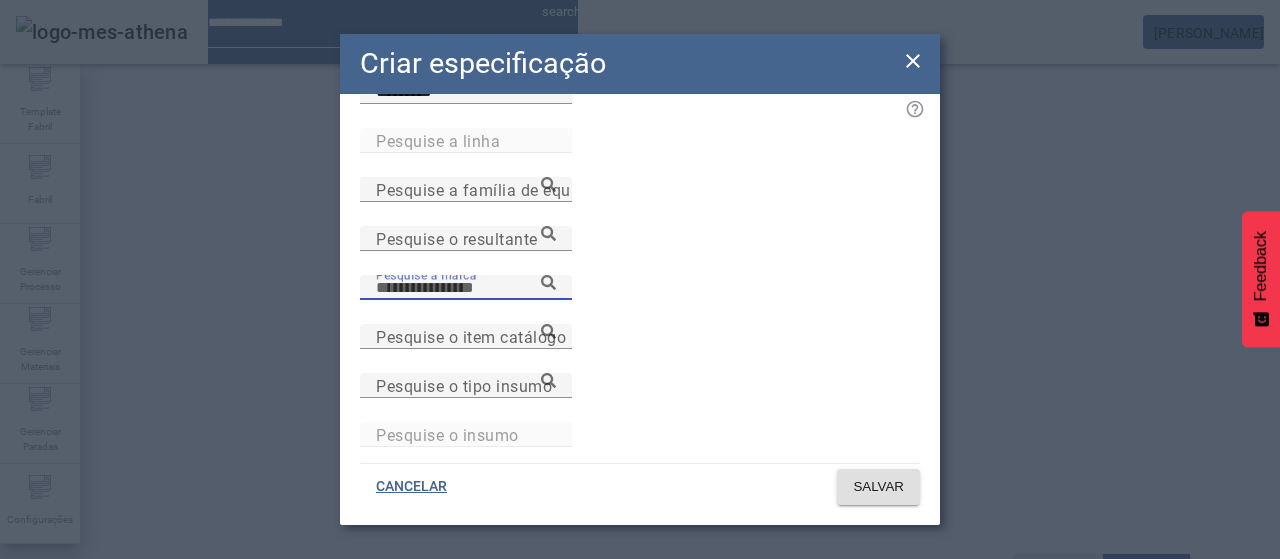 paste on "**********" 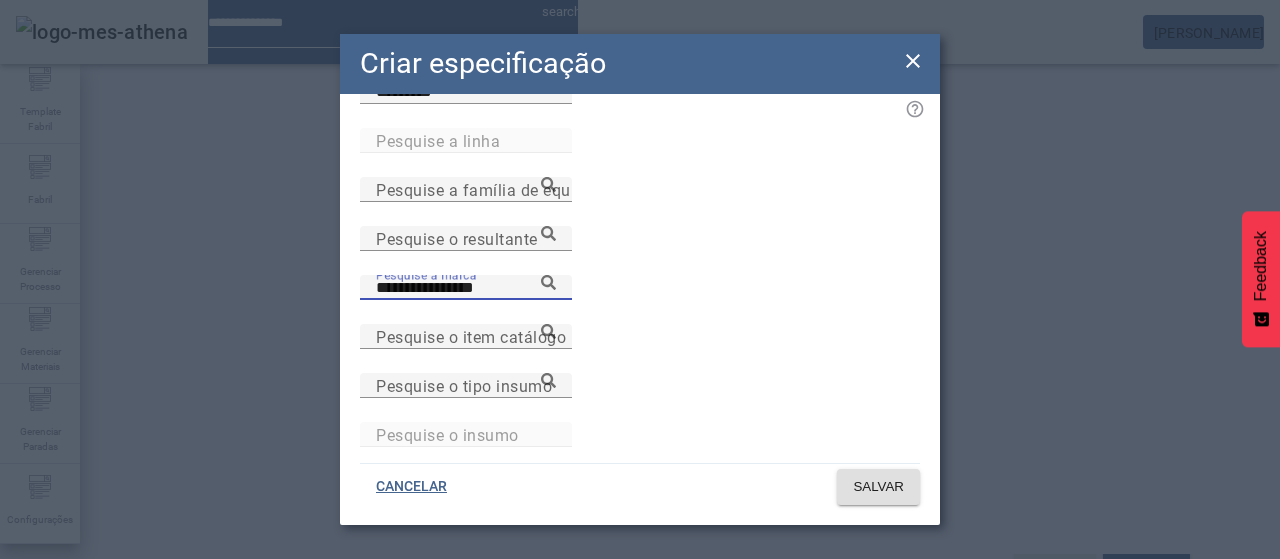 type on "**********" 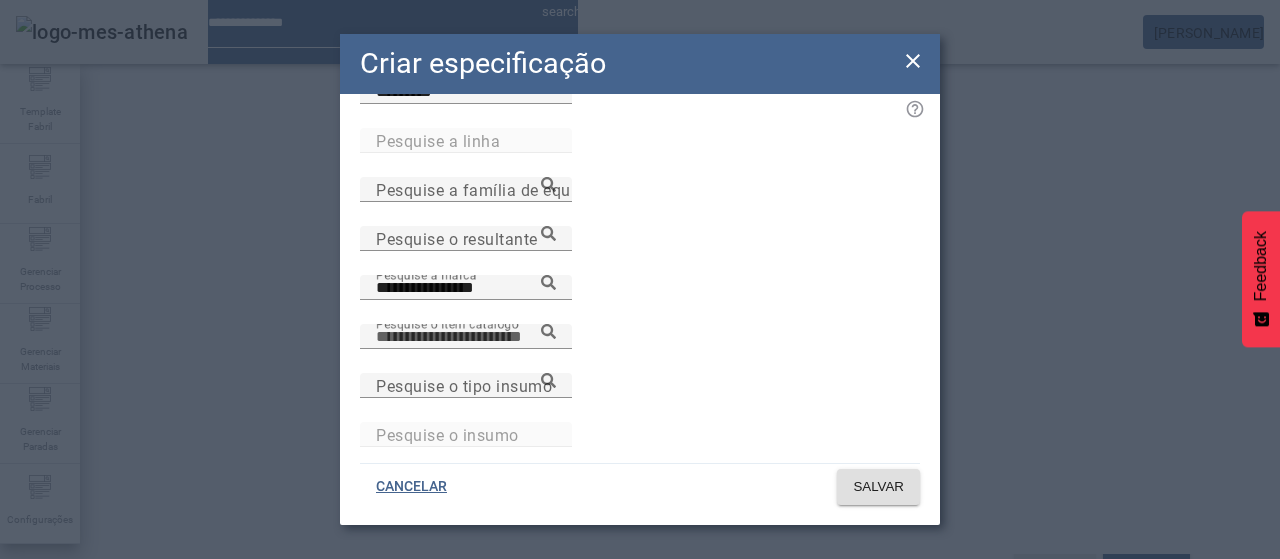 paste on "**********" 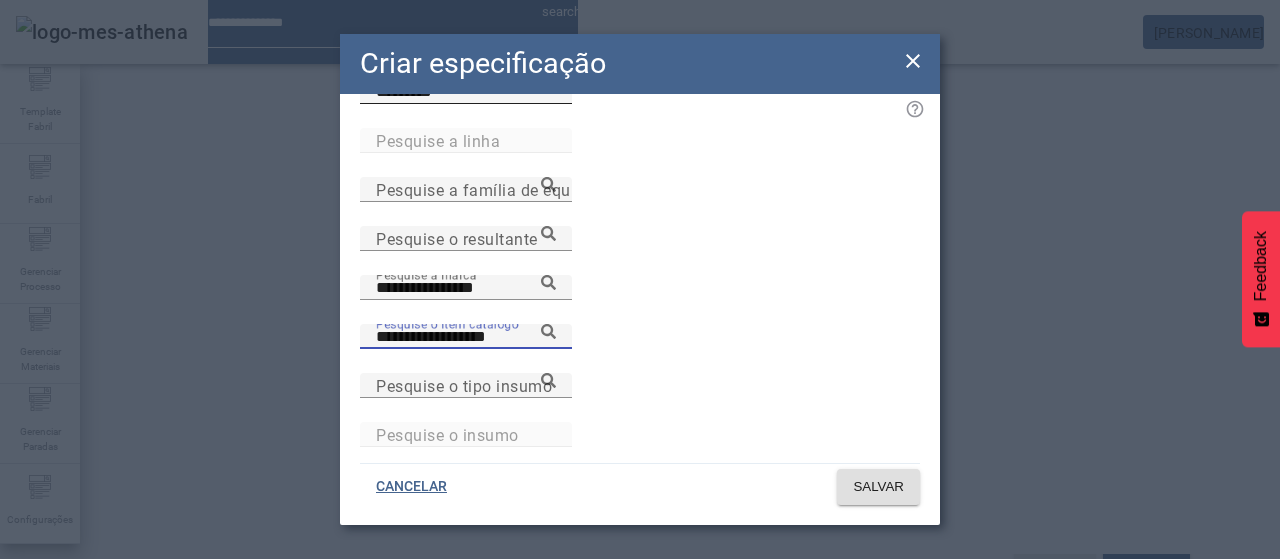 type on "**********" 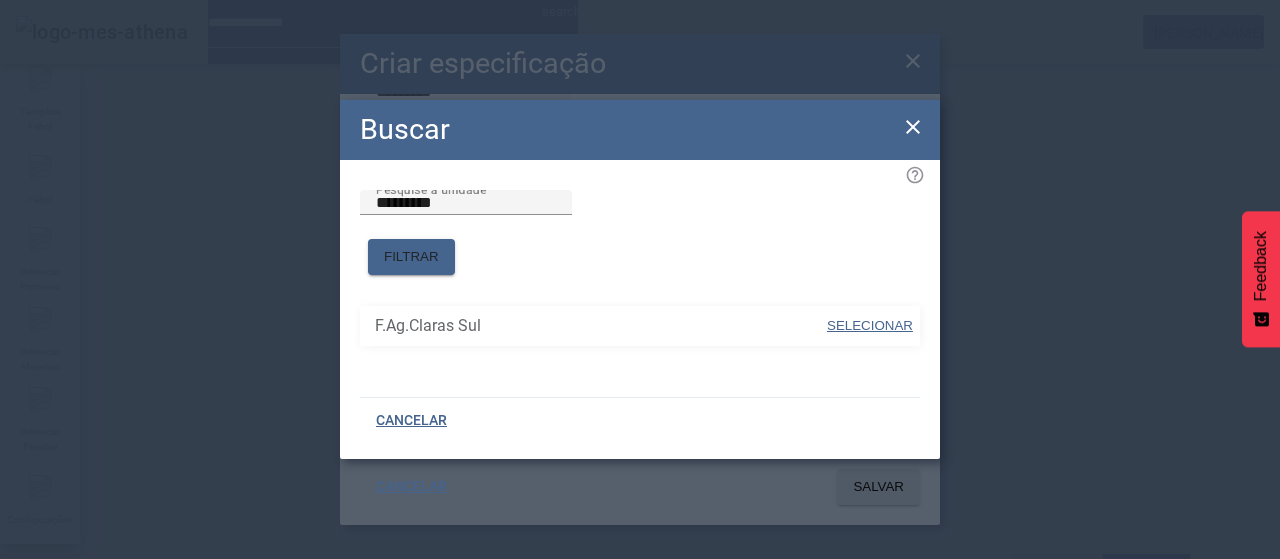 click on "SELECIONAR" at bounding box center (870, 326) 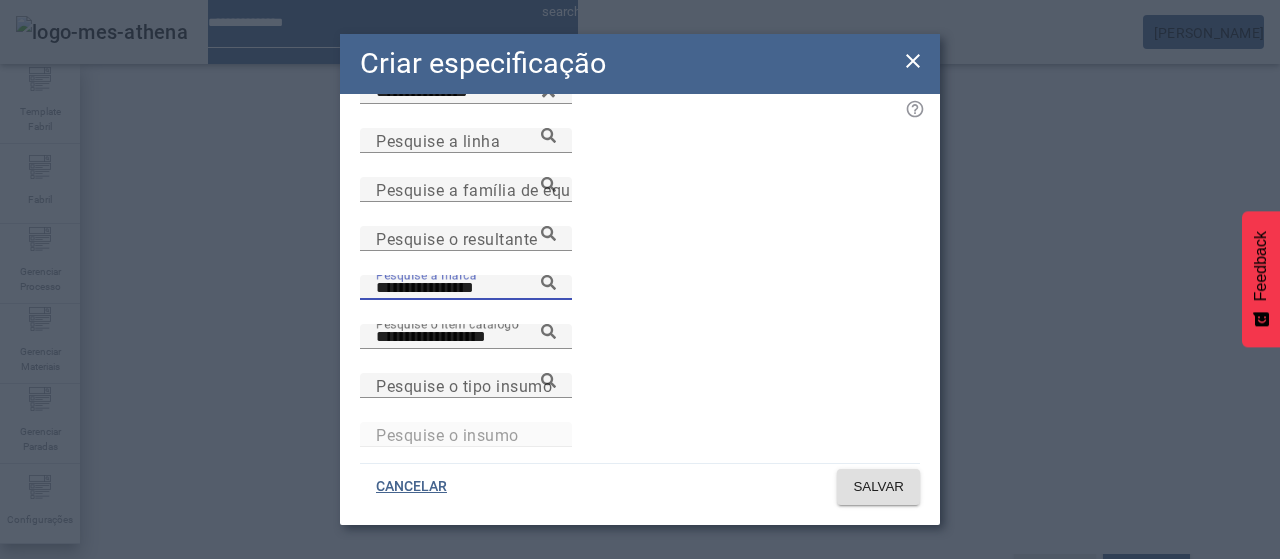 click on "**********" at bounding box center [466, 288] 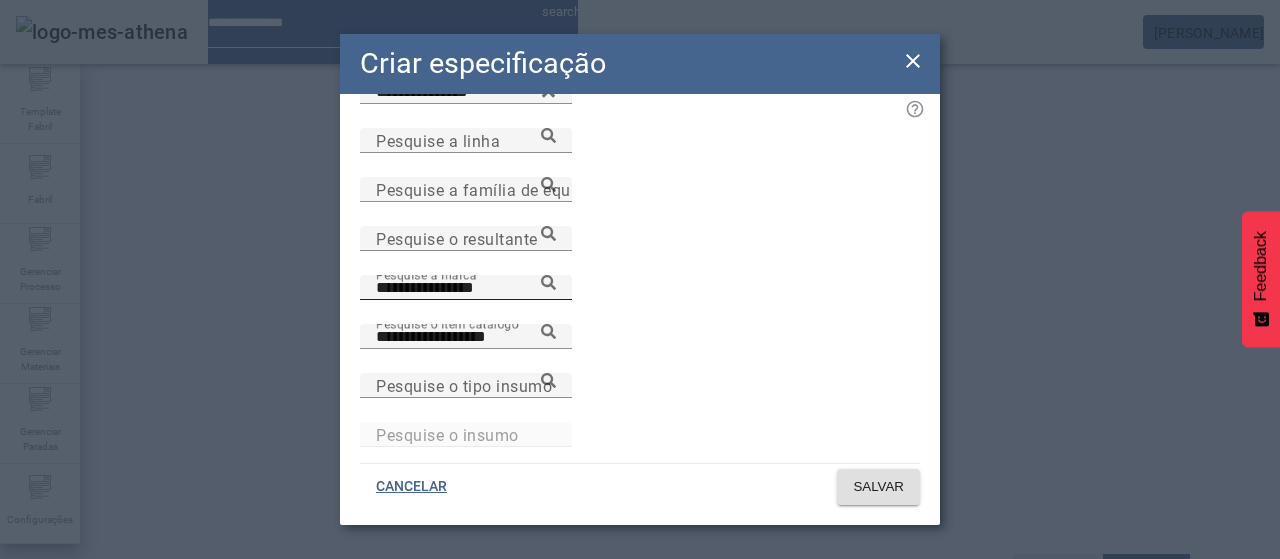 click 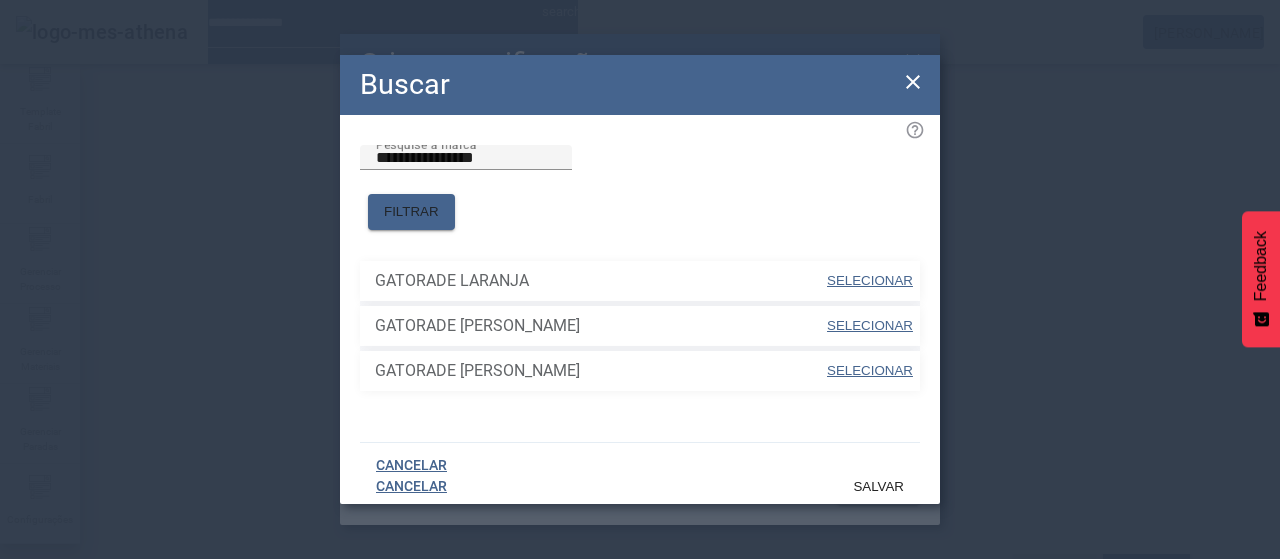 click on "SELECIONAR" at bounding box center (870, 280) 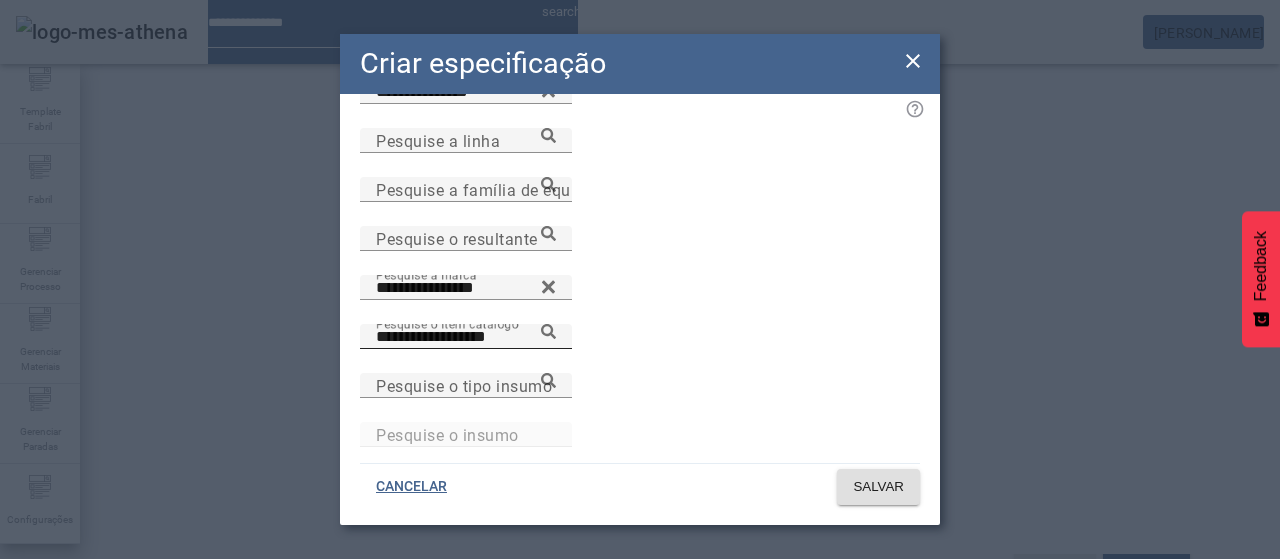 click 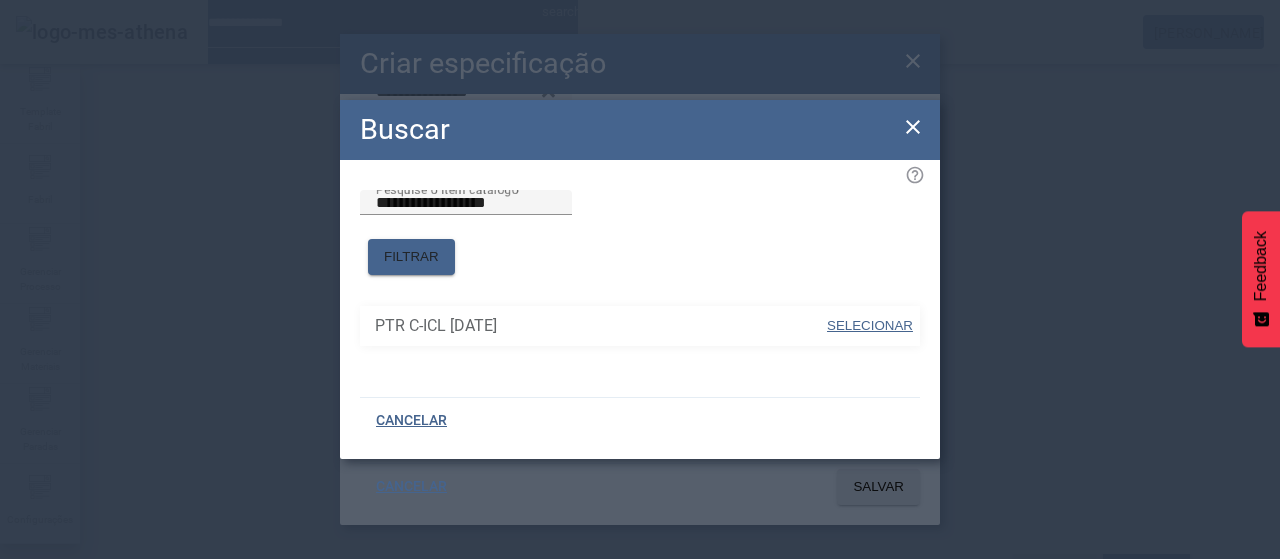 click on "SELECIONAR" at bounding box center [870, 325] 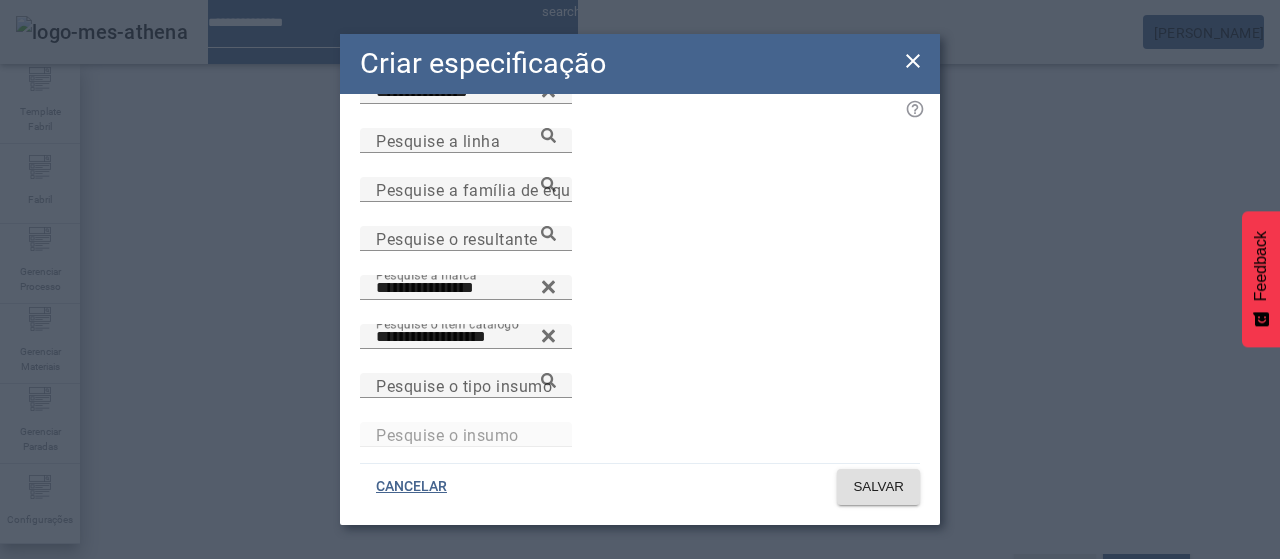 scroll, scrollTop: 0, scrollLeft: 0, axis: both 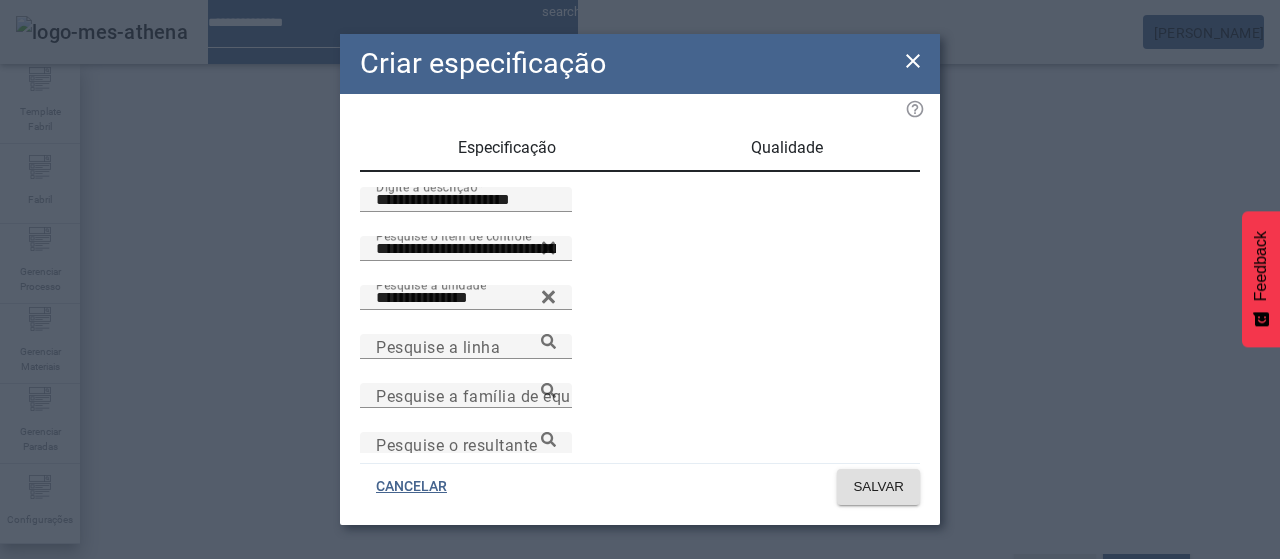 click on "Qualidade" at bounding box center [787, 148] 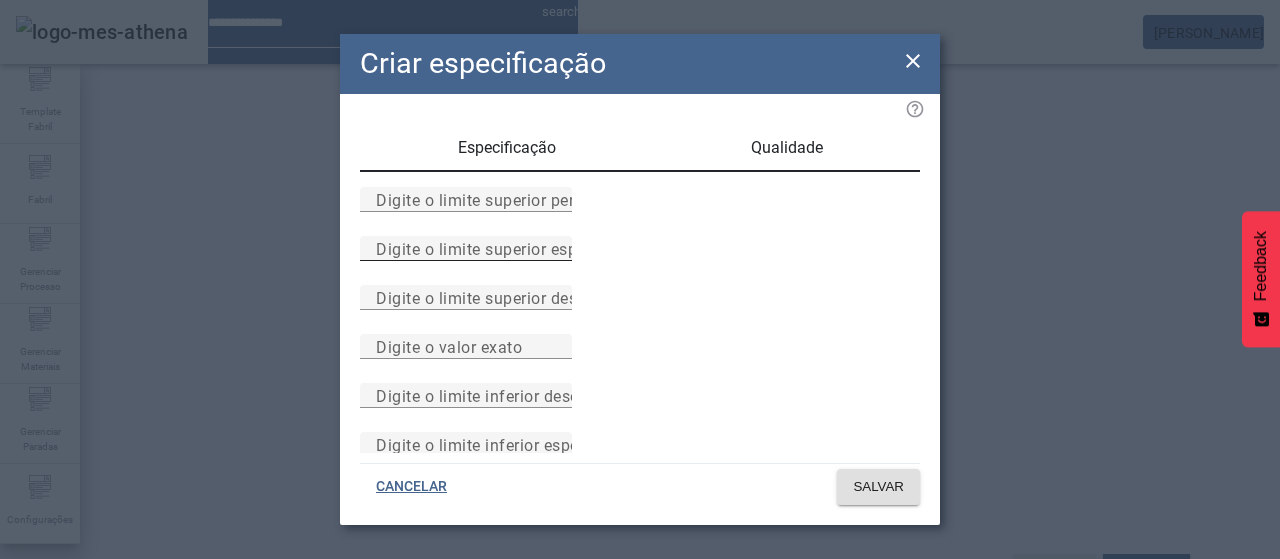 click on "Digite o limite superior especificado" at bounding box center (511, 248) 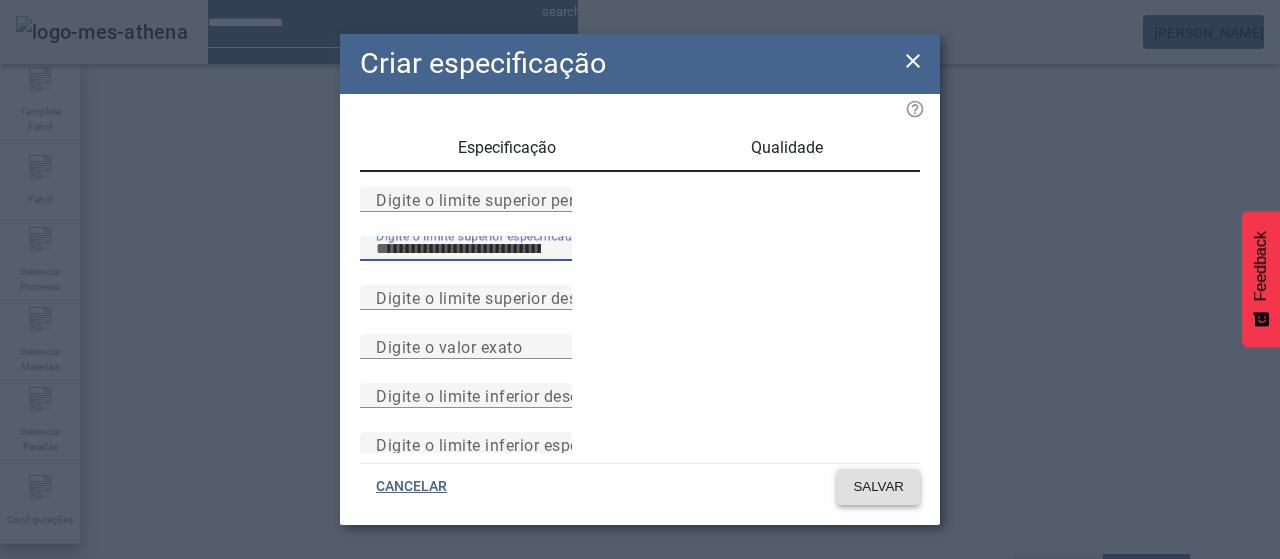 type on "**" 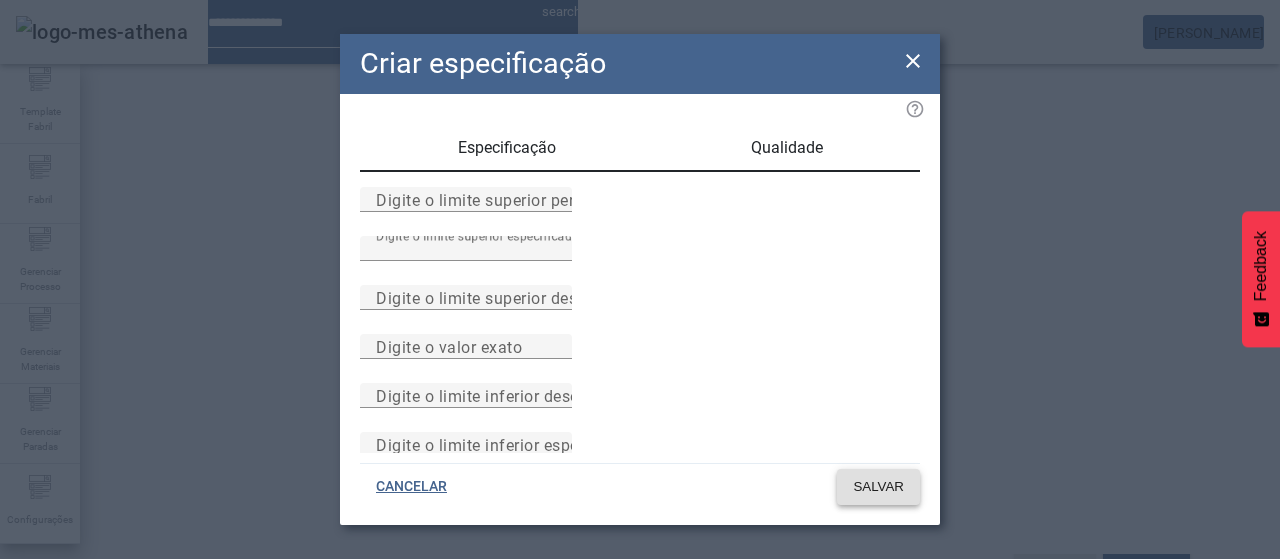 click on "SALVAR" 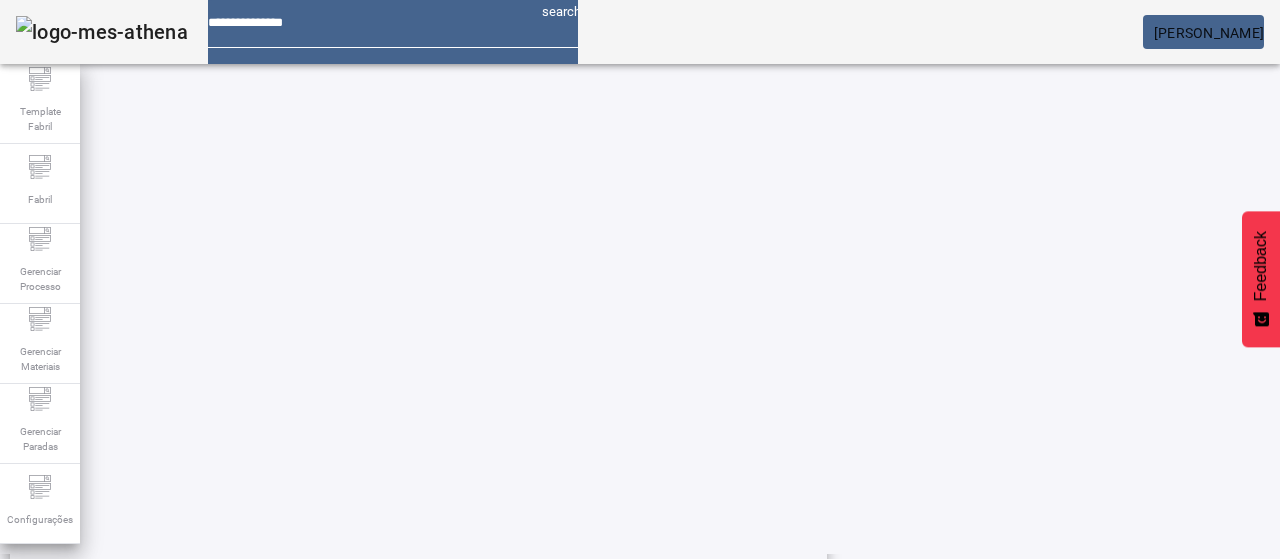 scroll, scrollTop: 696, scrollLeft: 0, axis: vertical 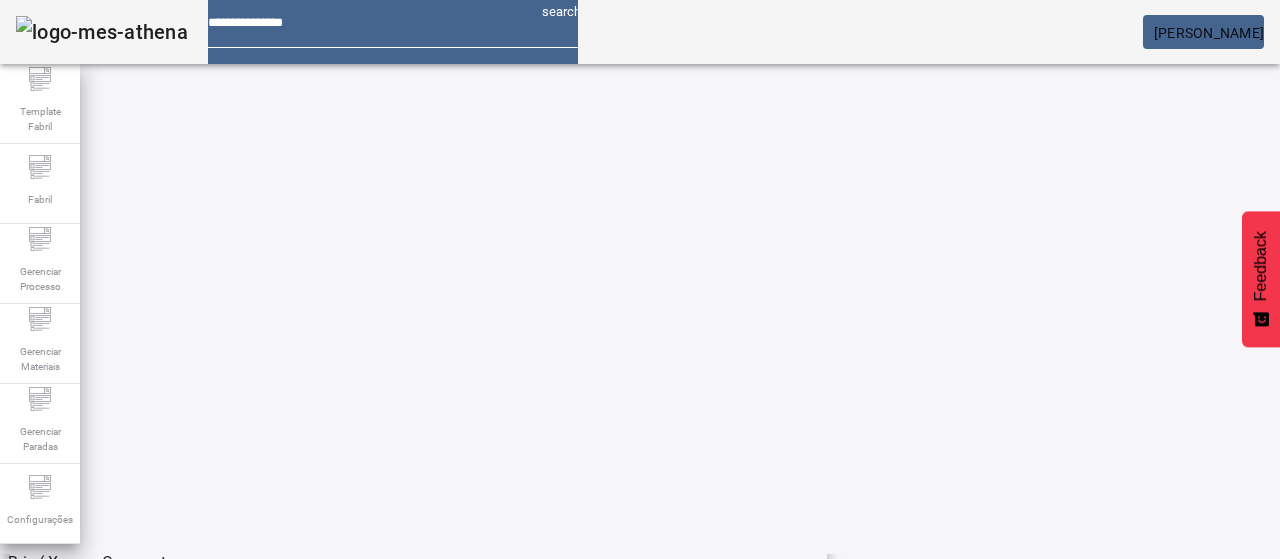 click on "Brix ( Xarope Composto 1+5 Gatorade)" at bounding box center [213, 689] 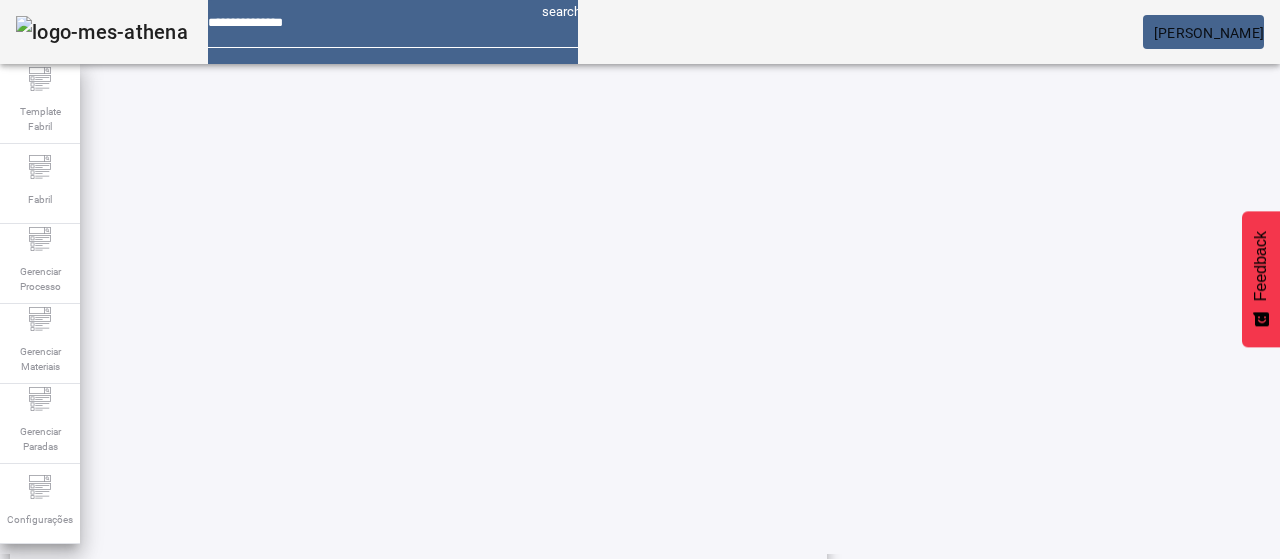 click on "PTG C ICL 1.2" at bounding box center (563, 689) 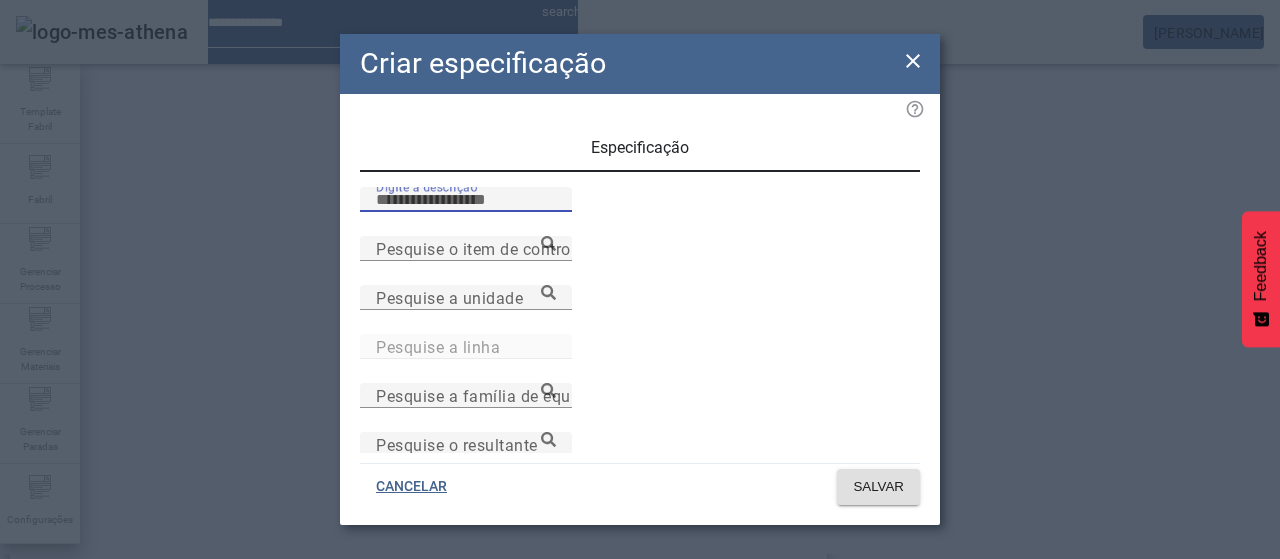 click on "Digite a descrição" at bounding box center (466, 200) 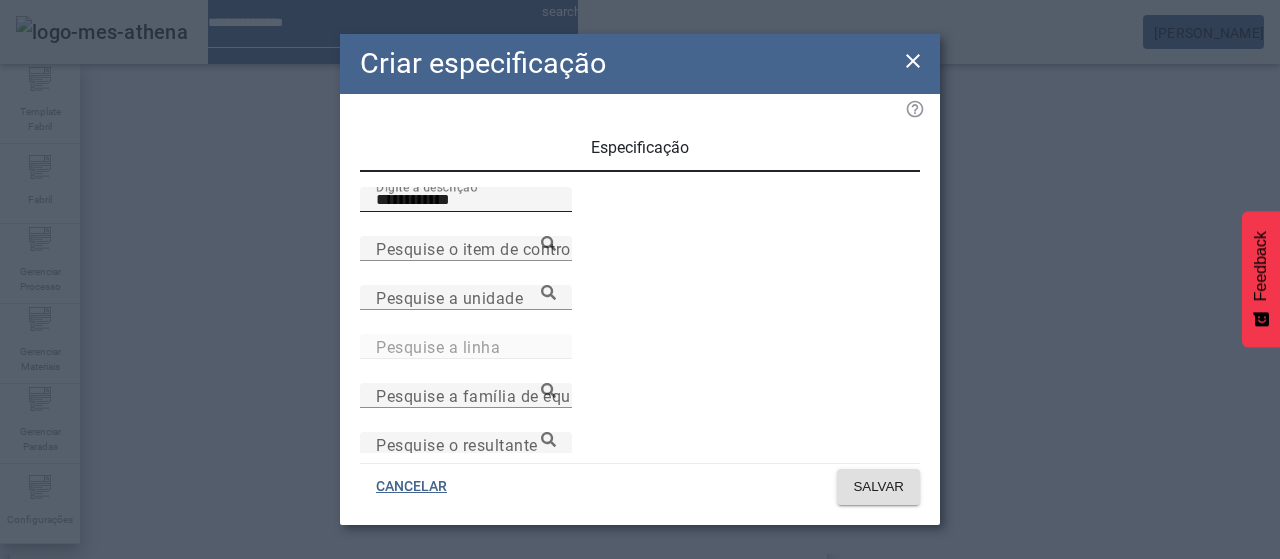 paste on "**********" 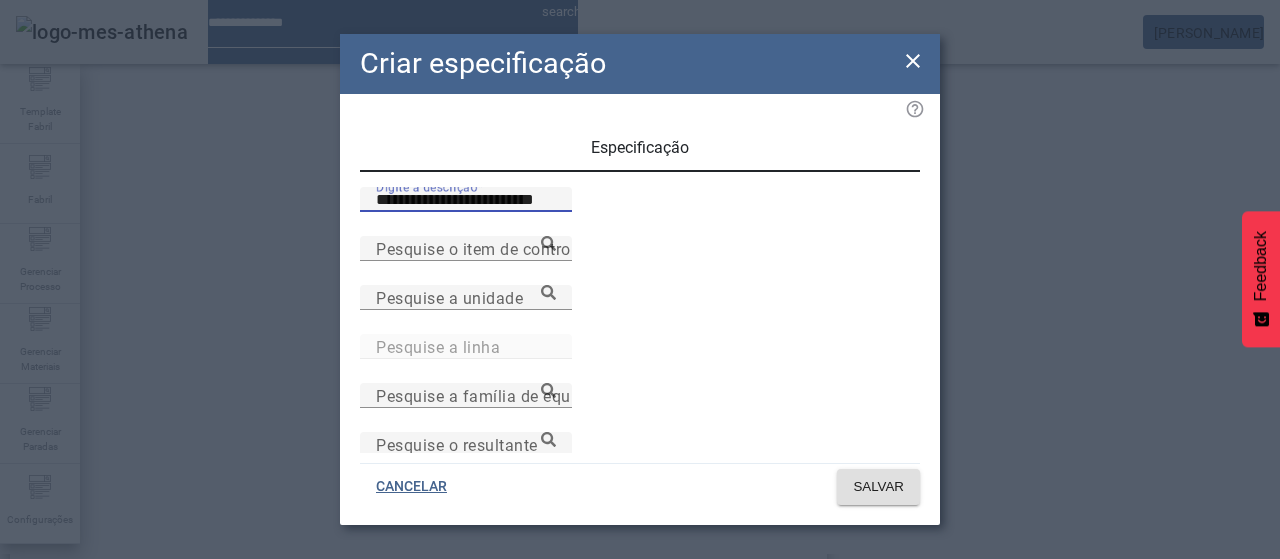 type on "**********" 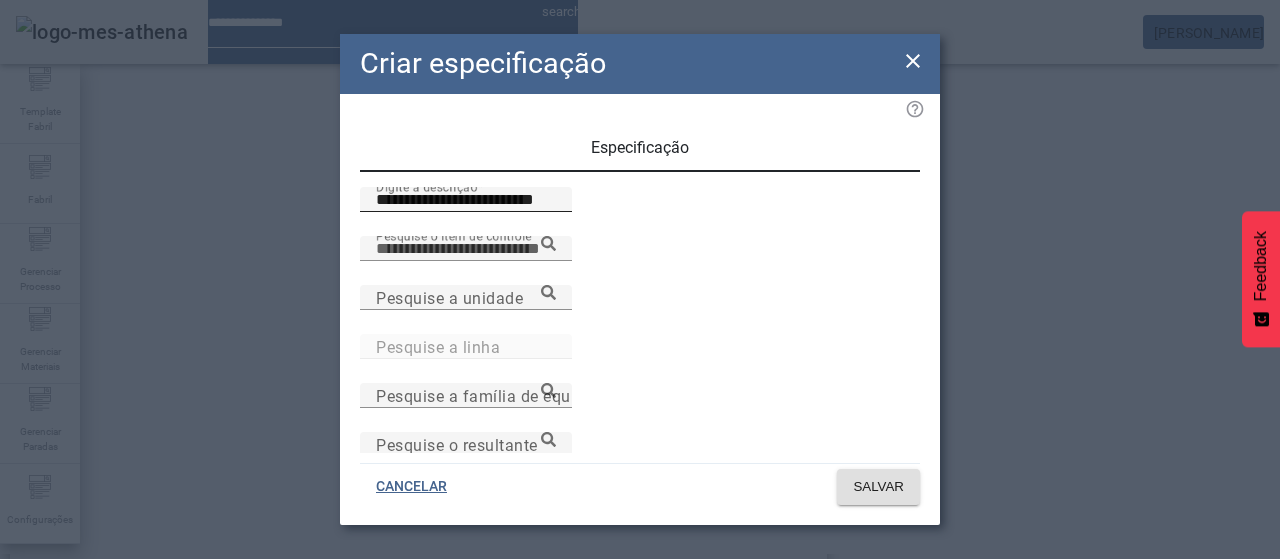paste on "**********" 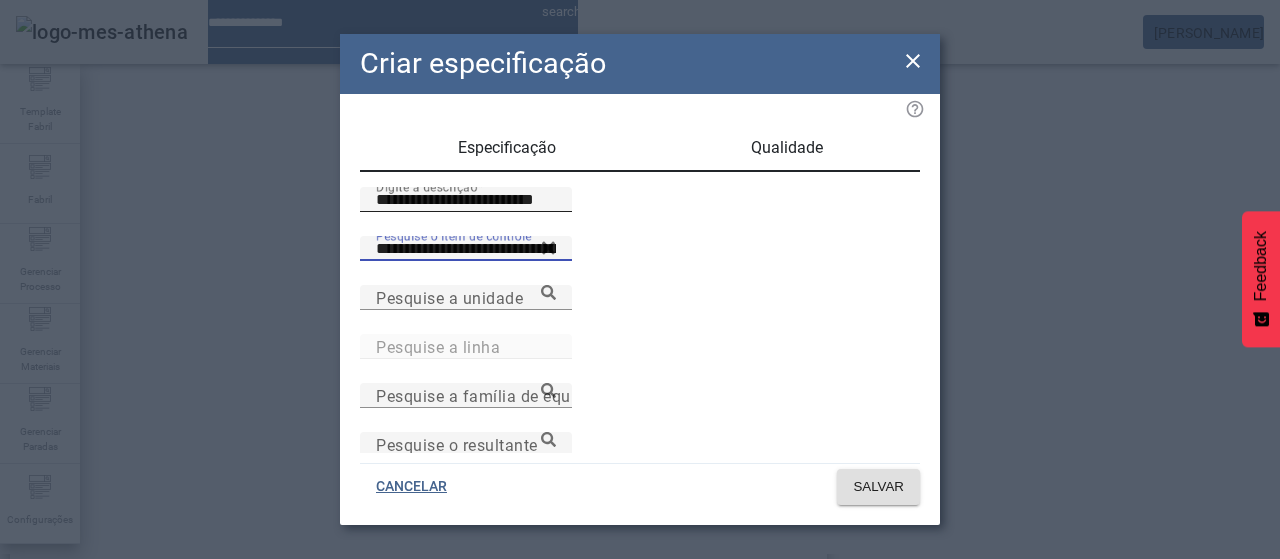 type on "**********" 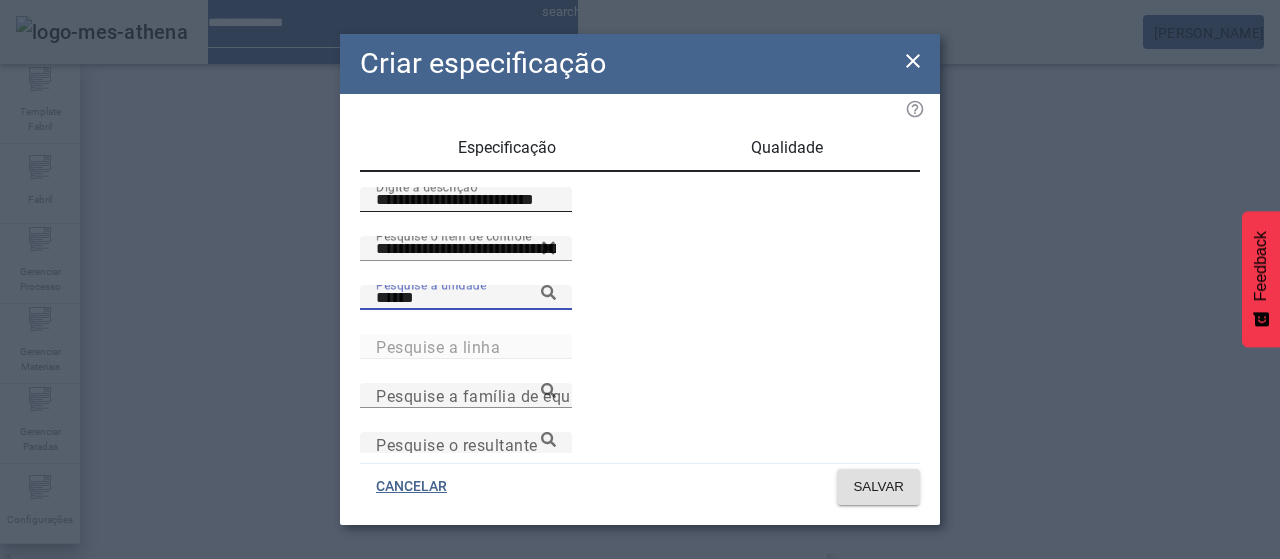 type on "******" 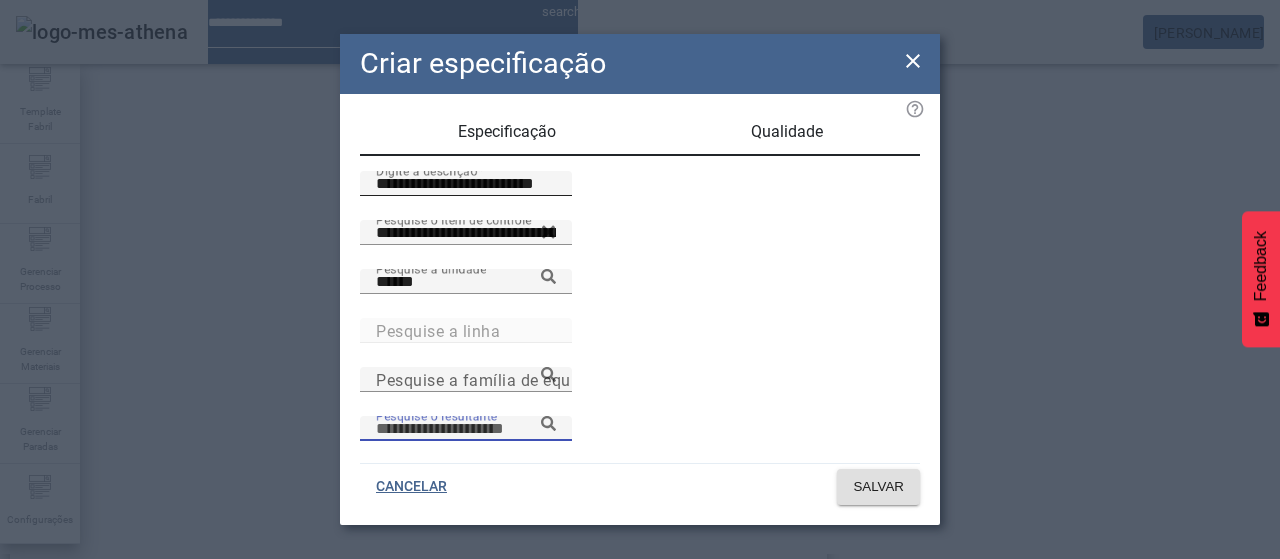 scroll, scrollTop: 206, scrollLeft: 0, axis: vertical 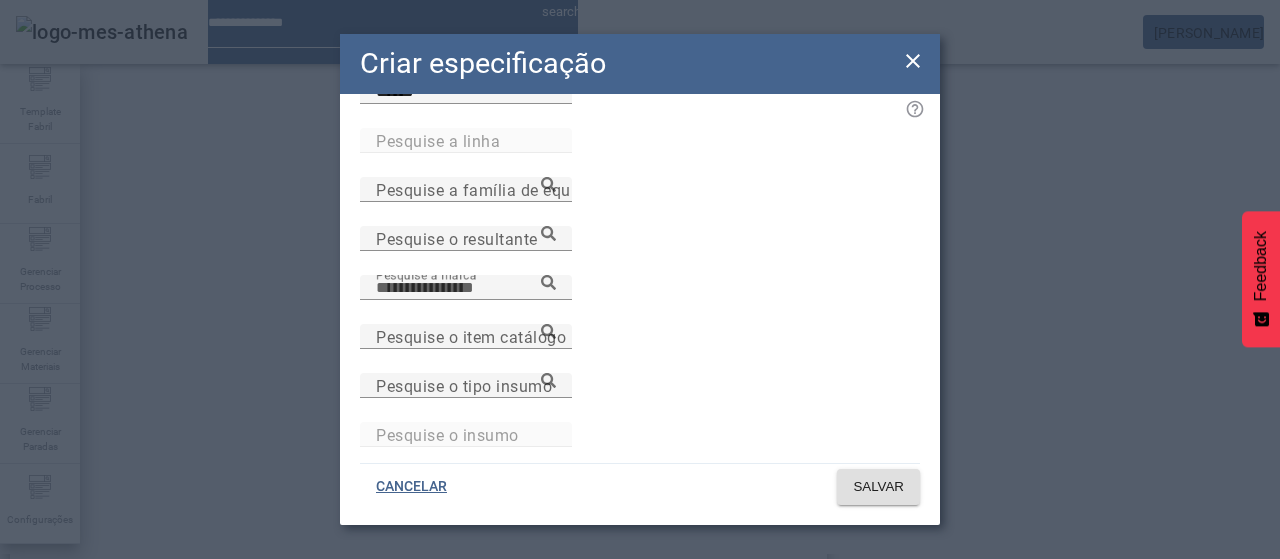 paste on "**********" 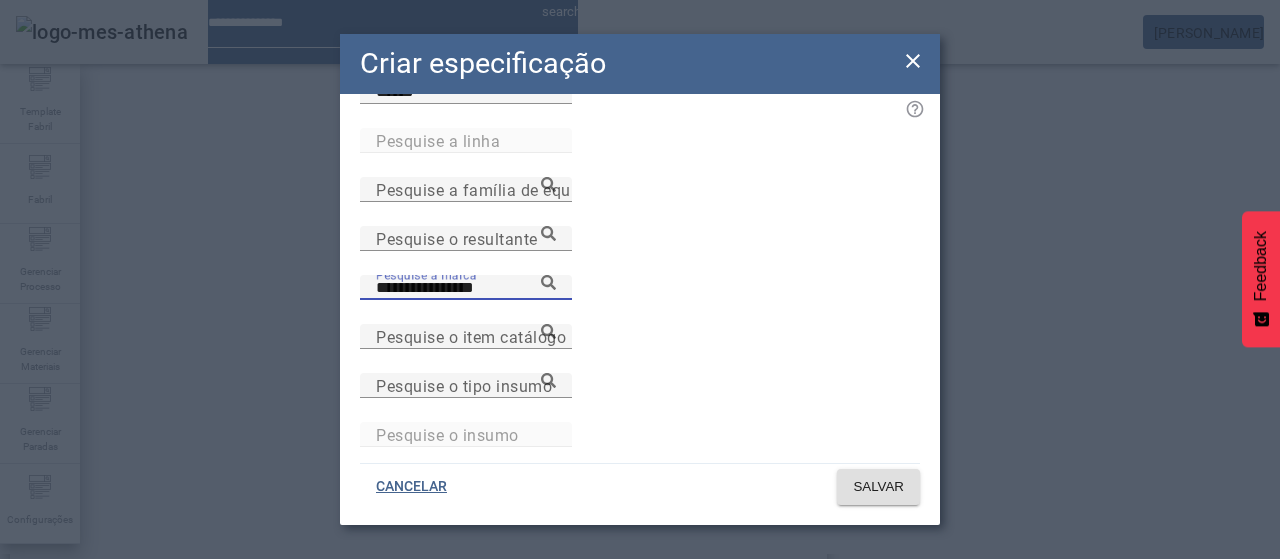 type on "**********" 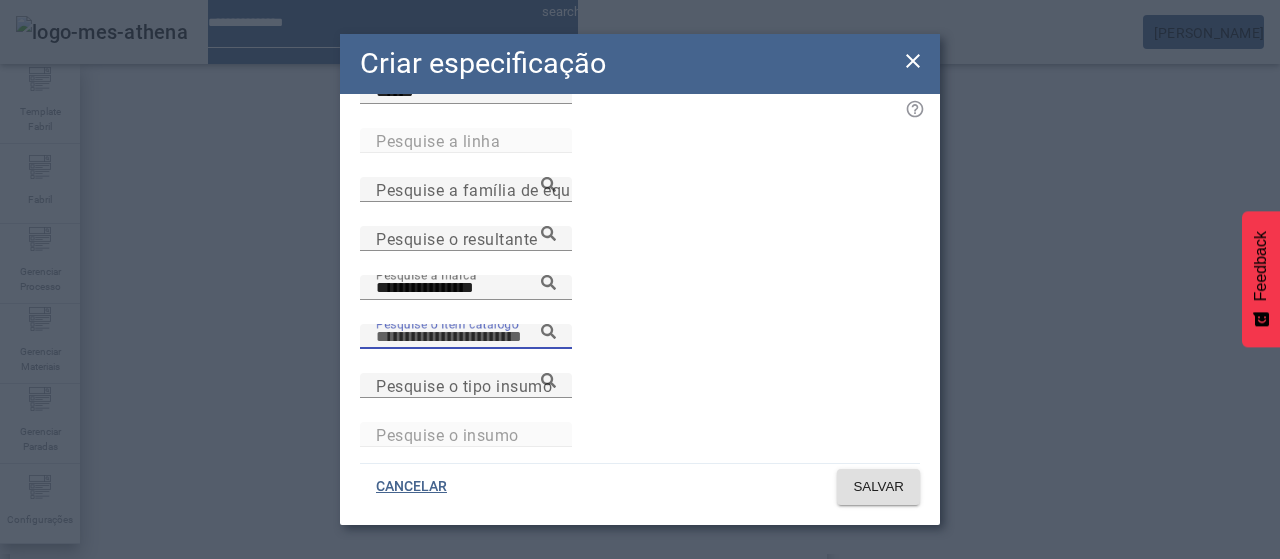 paste on "**********" 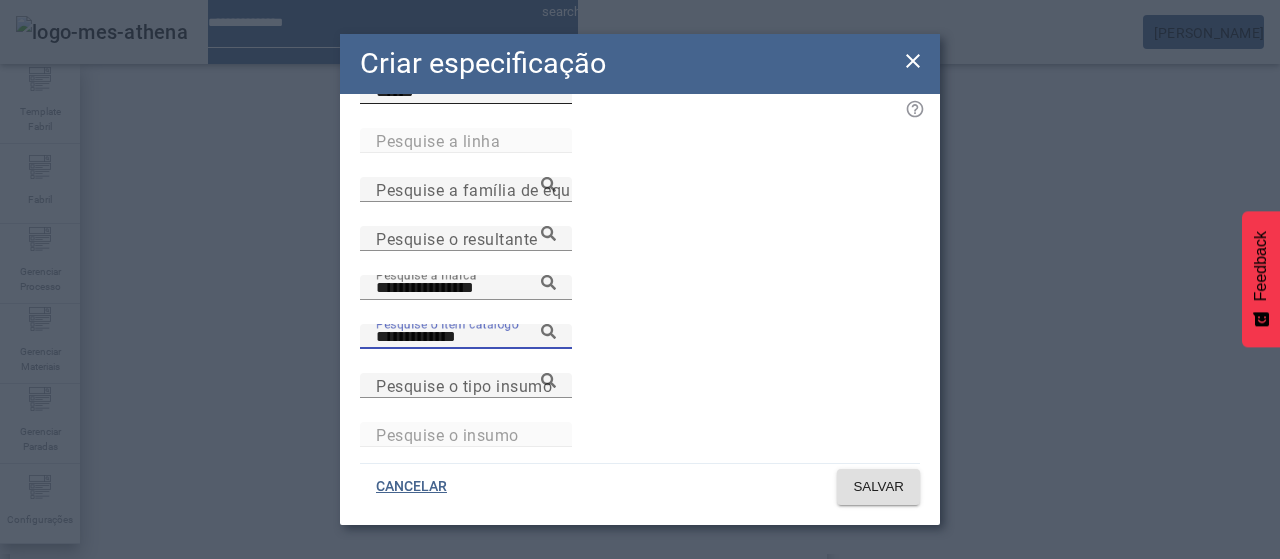 type on "**********" 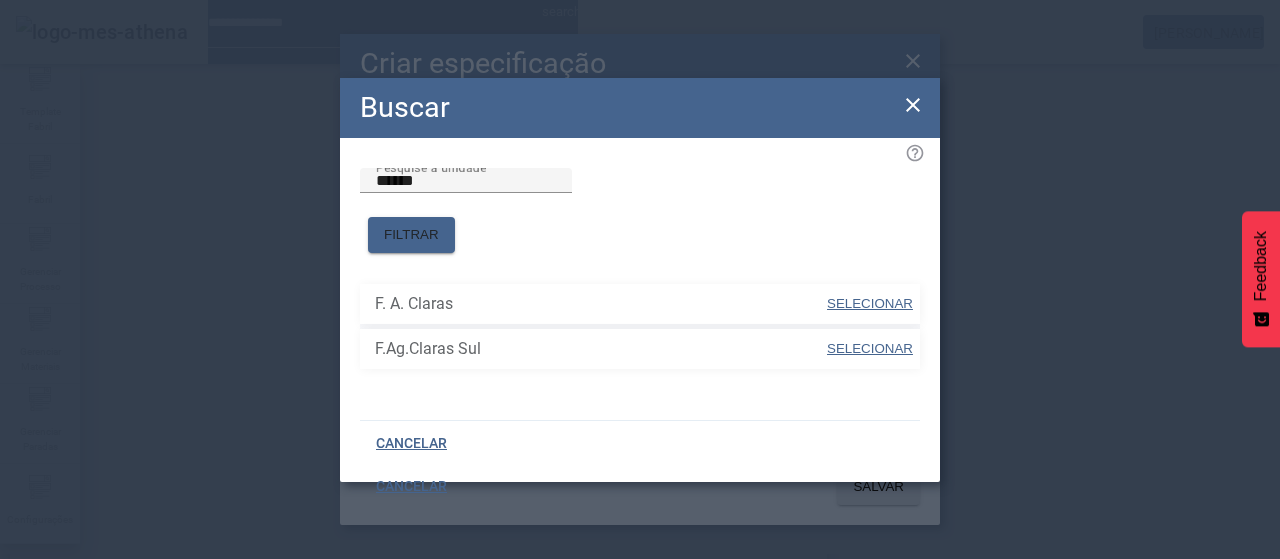 click on "SELECIONAR" at bounding box center [870, 348] 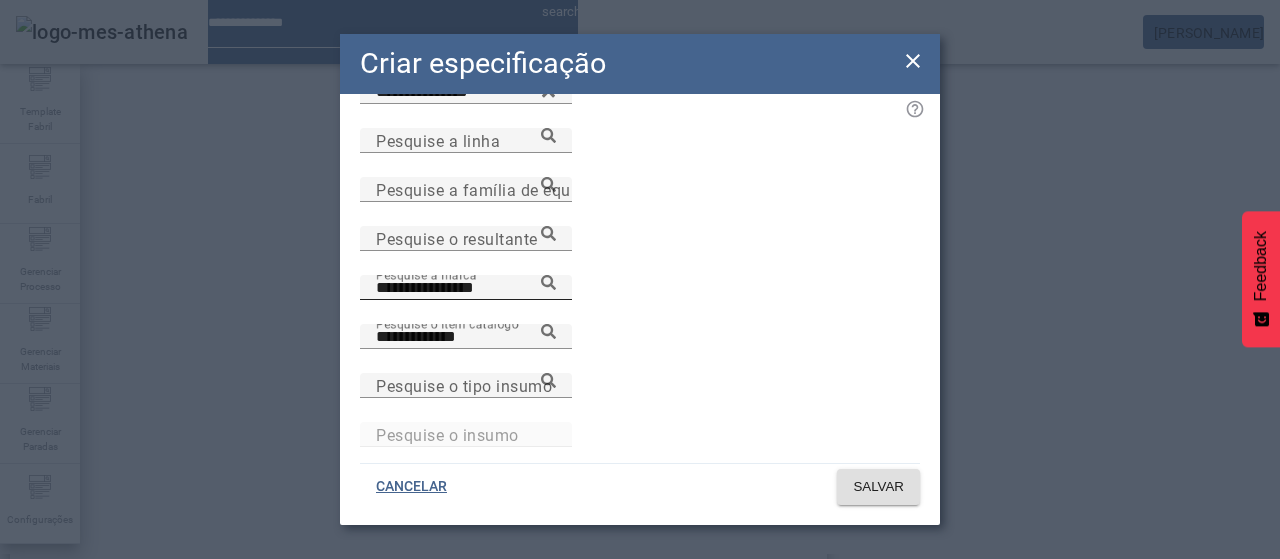click on "**********" at bounding box center (466, 287) 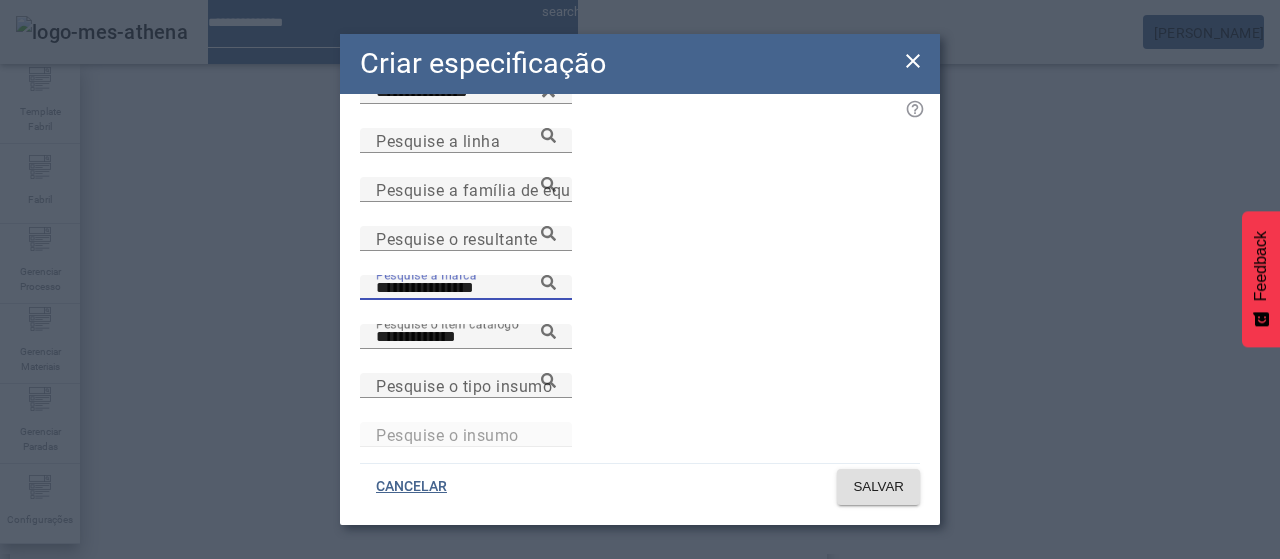 click 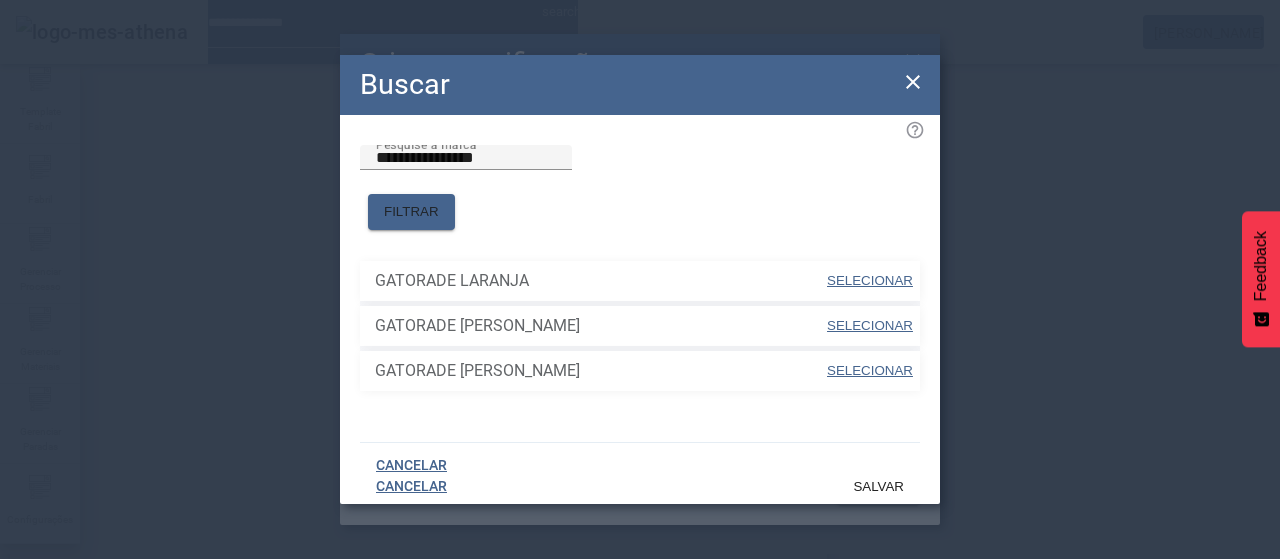 click on "SELECIONAR" at bounding box center (870, 280) 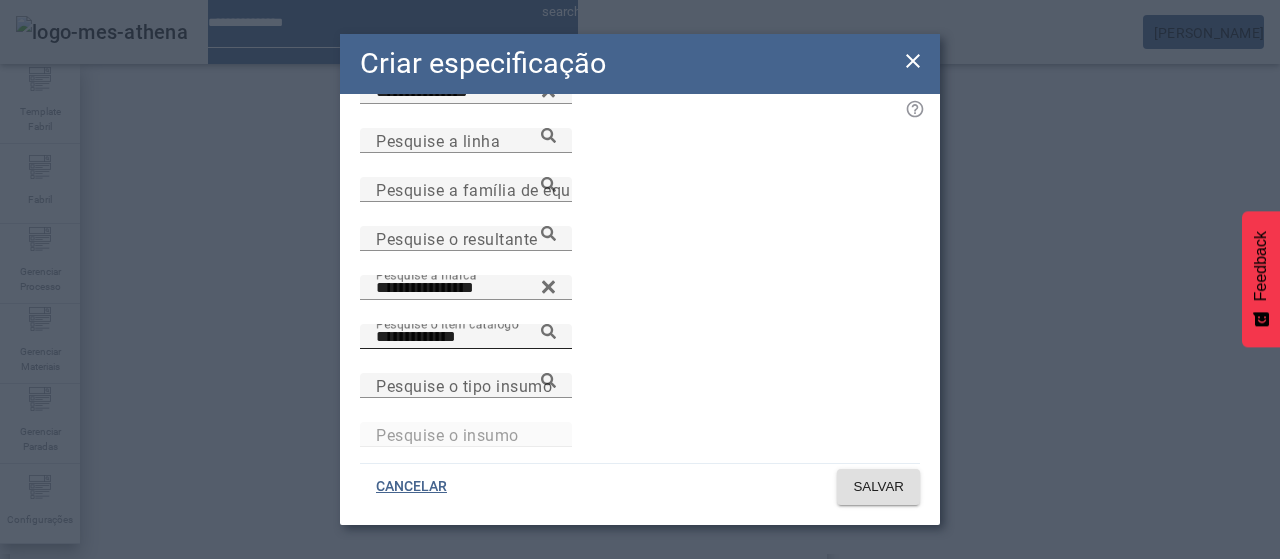 click 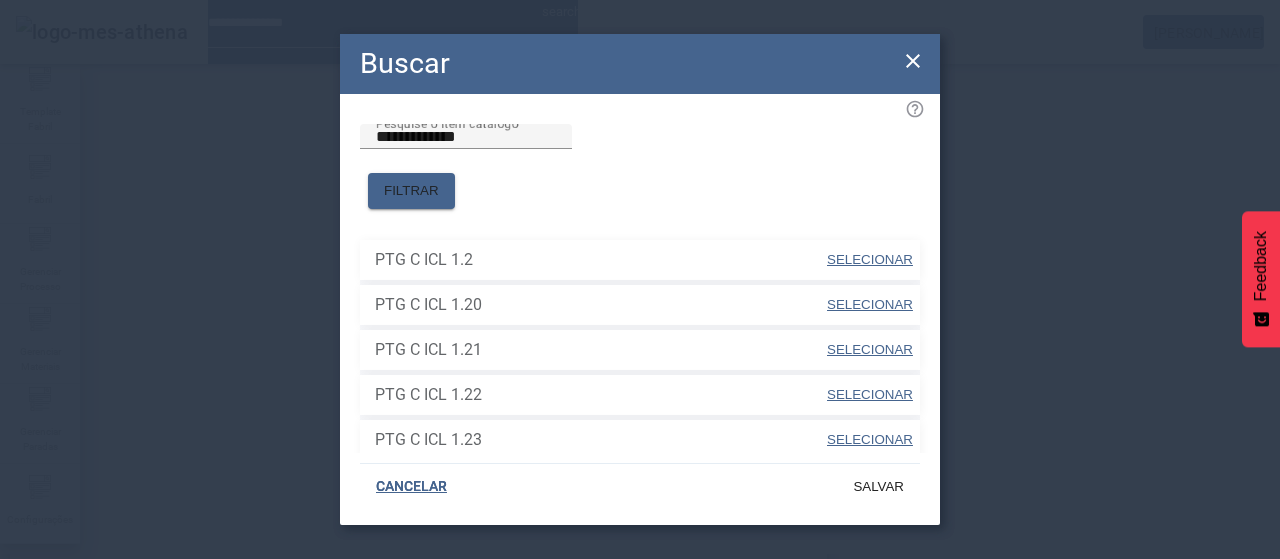 click on "SELECIONAR" at bounding box center (870, 259) 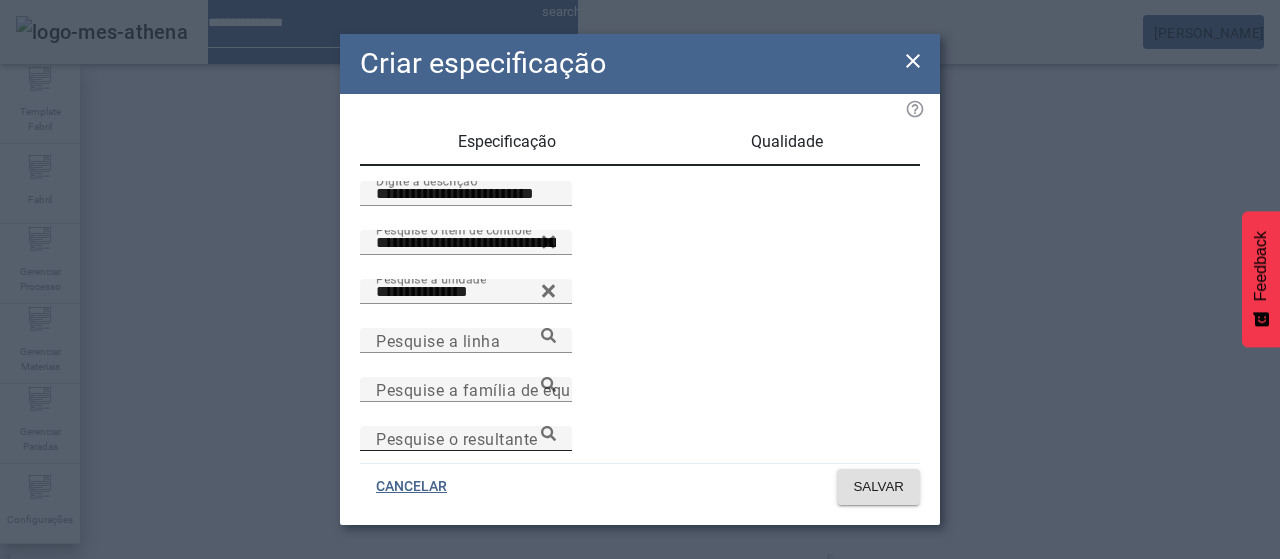 scroll, scrollTop: 0, scrollLeft: 0, axis: both 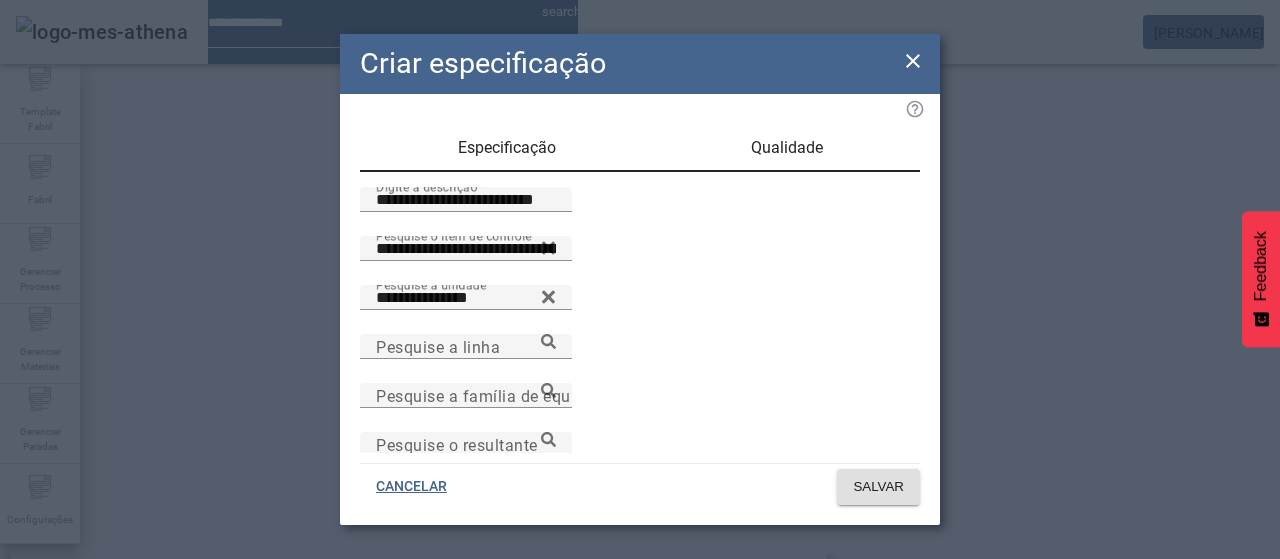 click on "Qualidade" at bounding box center [787, 148] 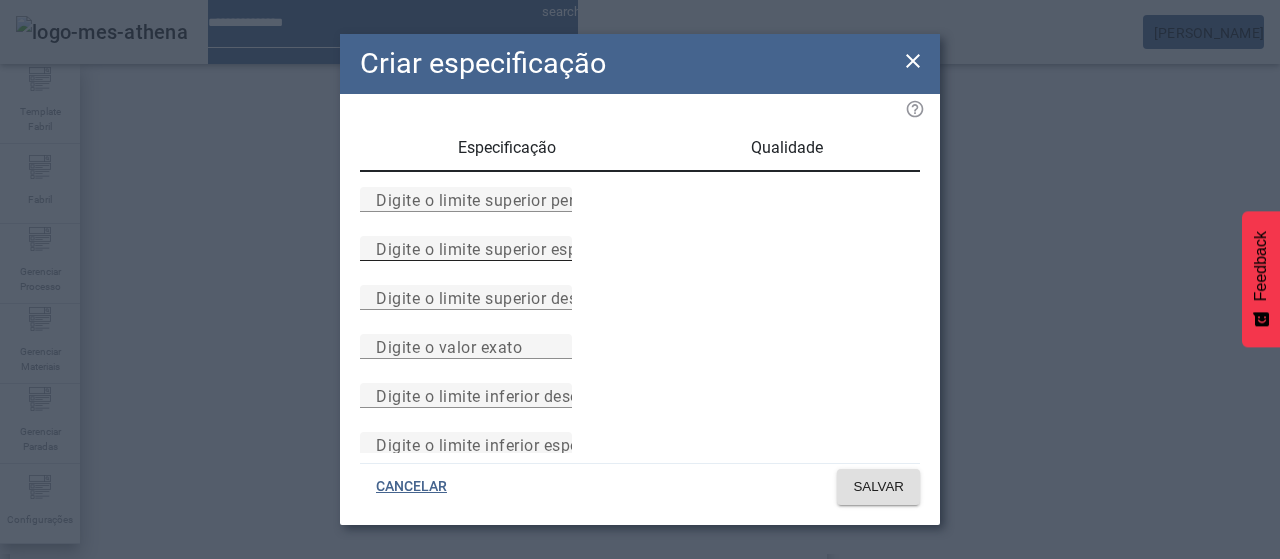 click on "Digite o limite superior especificado" at bounding box center (511, 248) 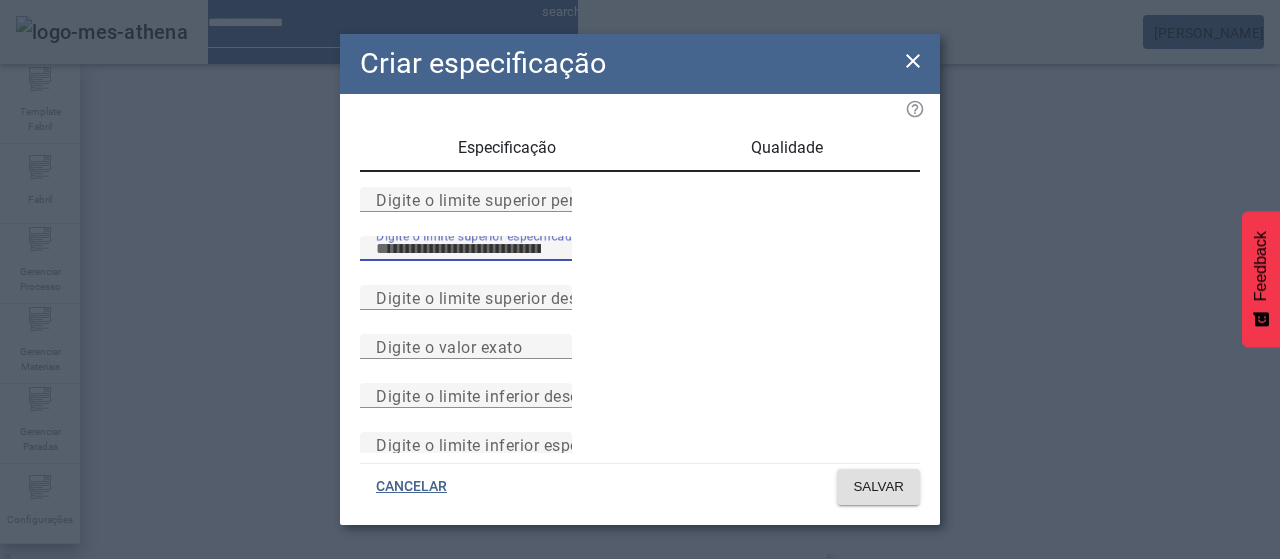 type on "***" 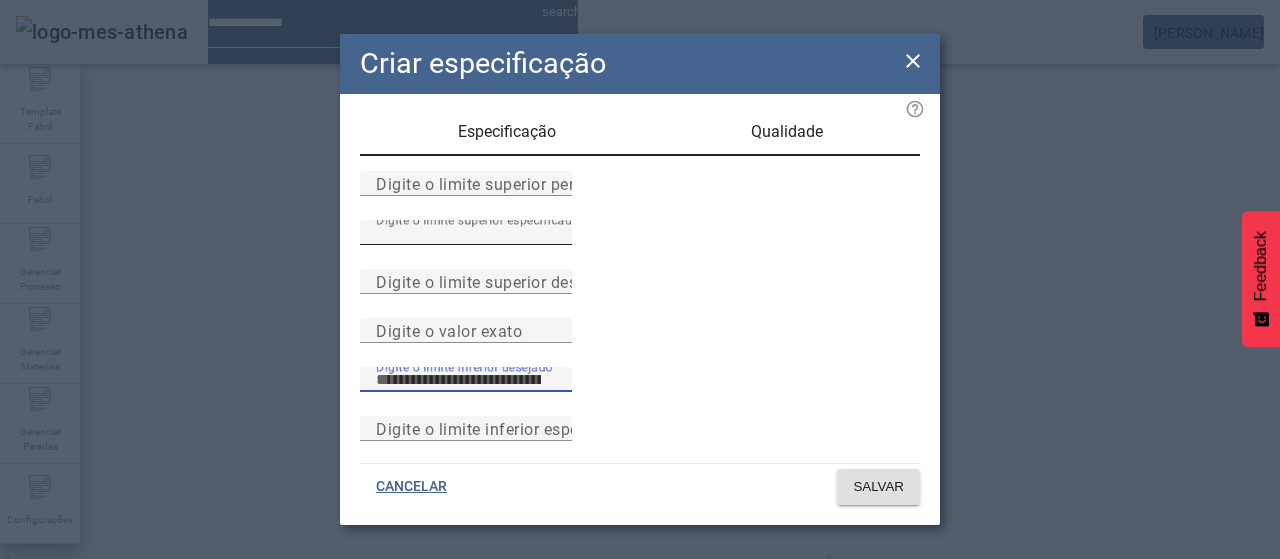 scroll, scrollTop: 261, scrollLeft: 0, axis: vertical 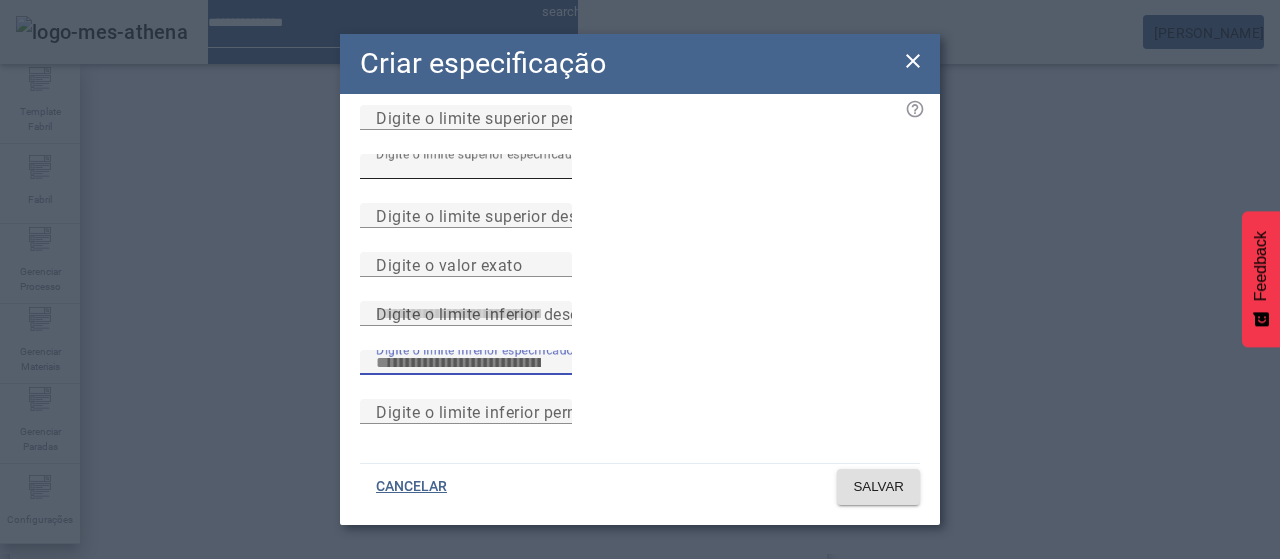 type on "***" 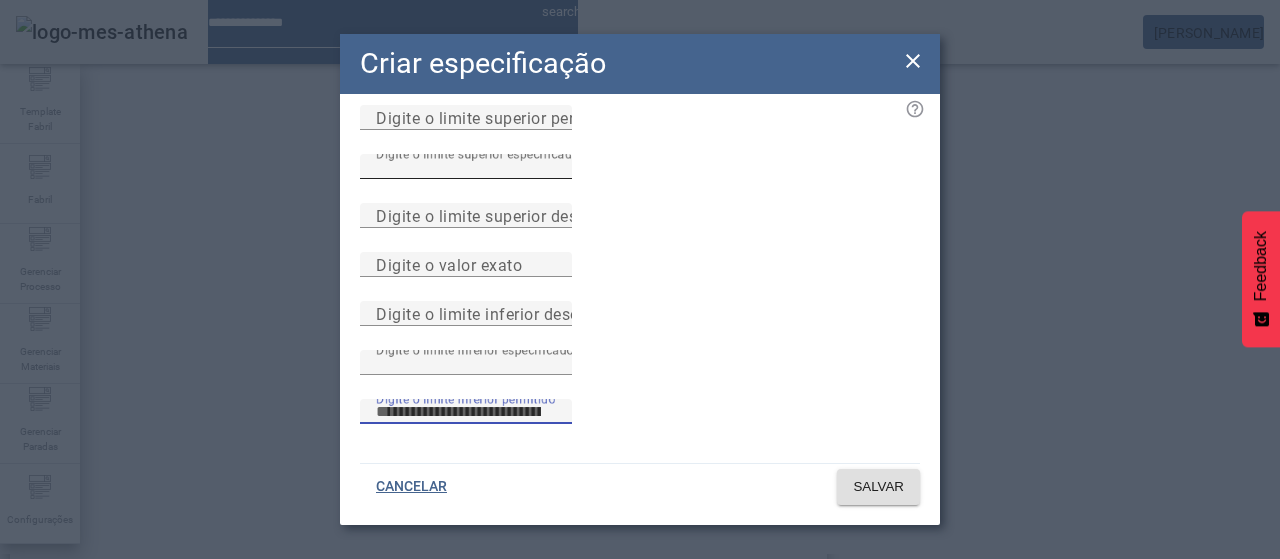 type 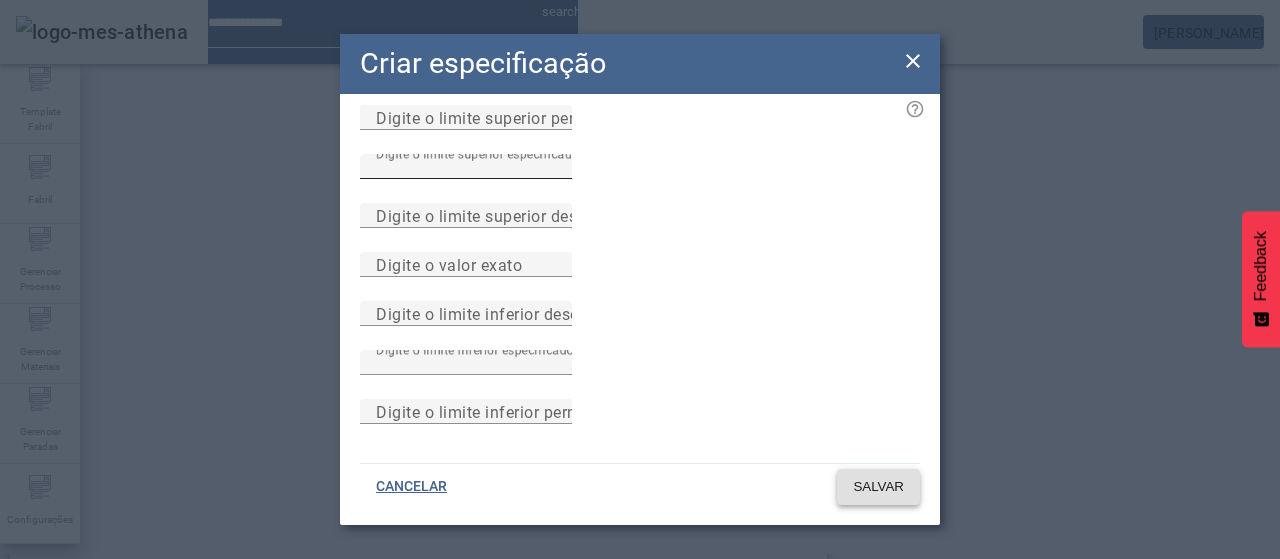 type 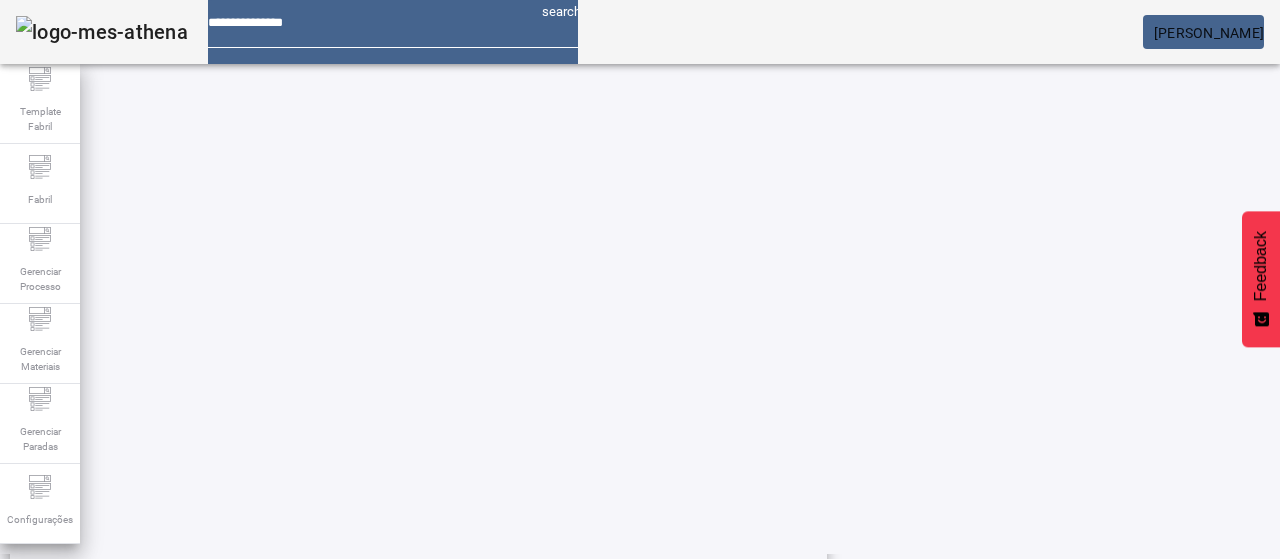 scroll, scrollTop: 423, scrollLeft: 0, axis: vertical 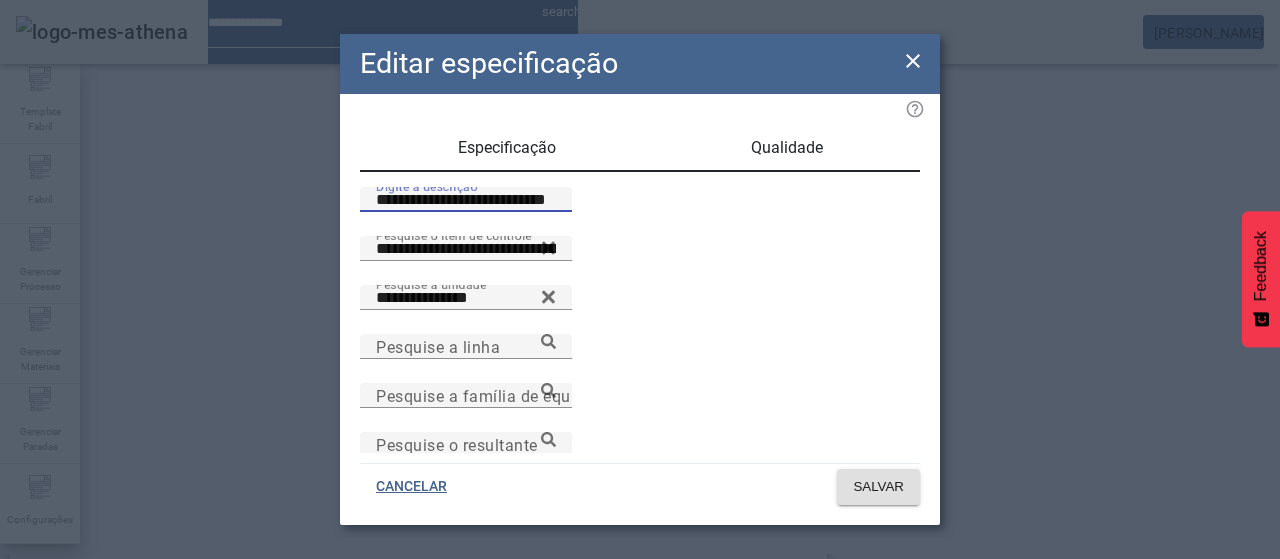 drag, startPoint x: 455, startPoint y: 222, endPoint x: 308, endPoint y: 225, distance: 147.03061 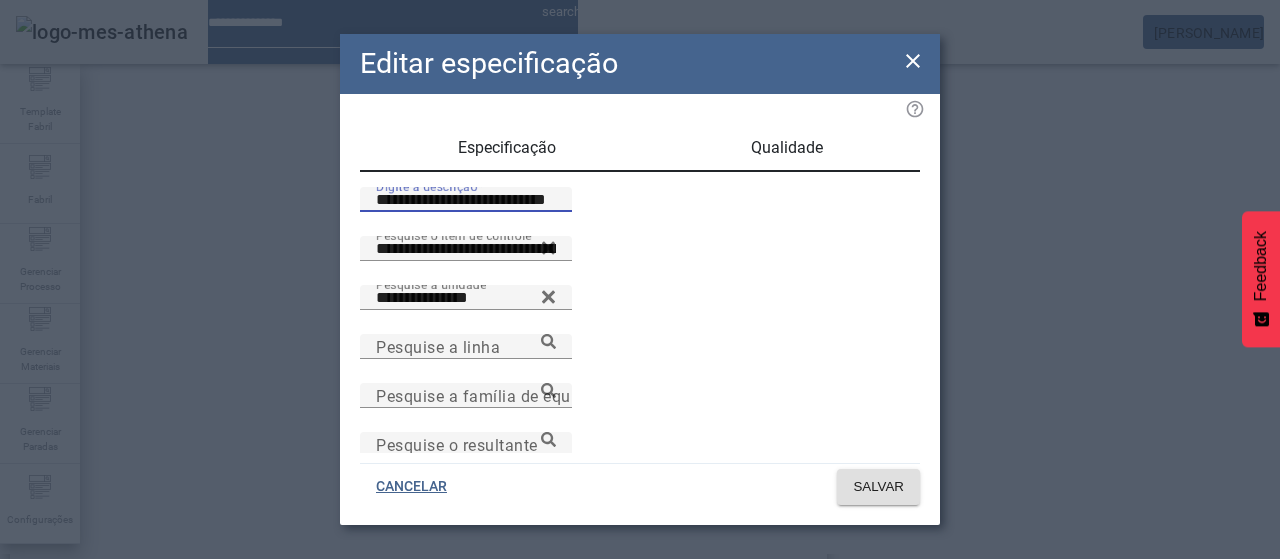 click on "**********" 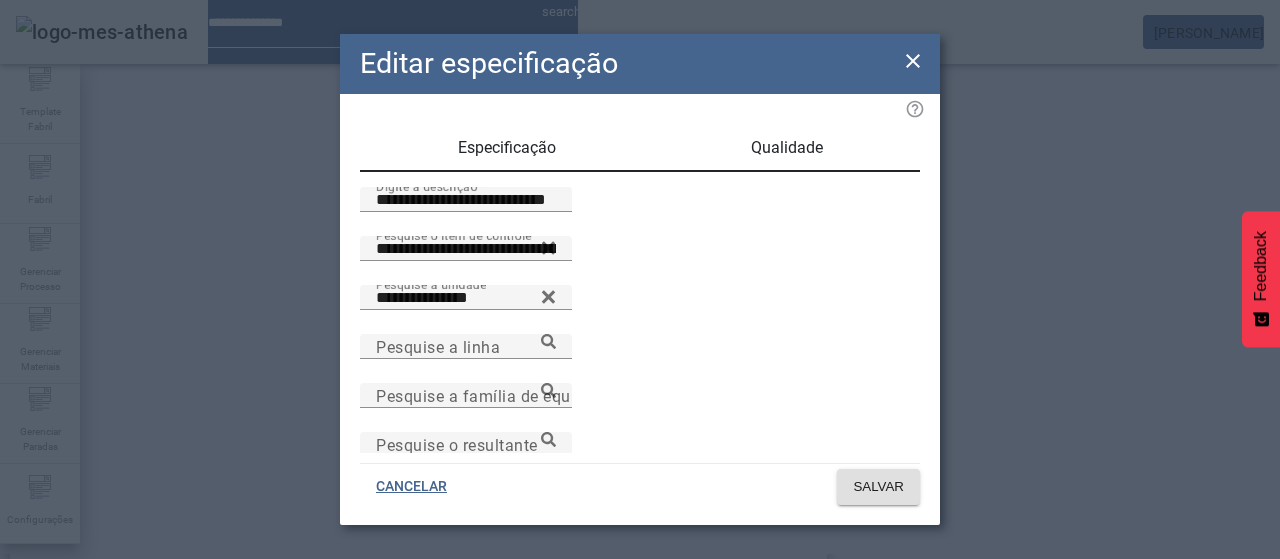 click on "Qualidade" at bounding box center (787, 148) 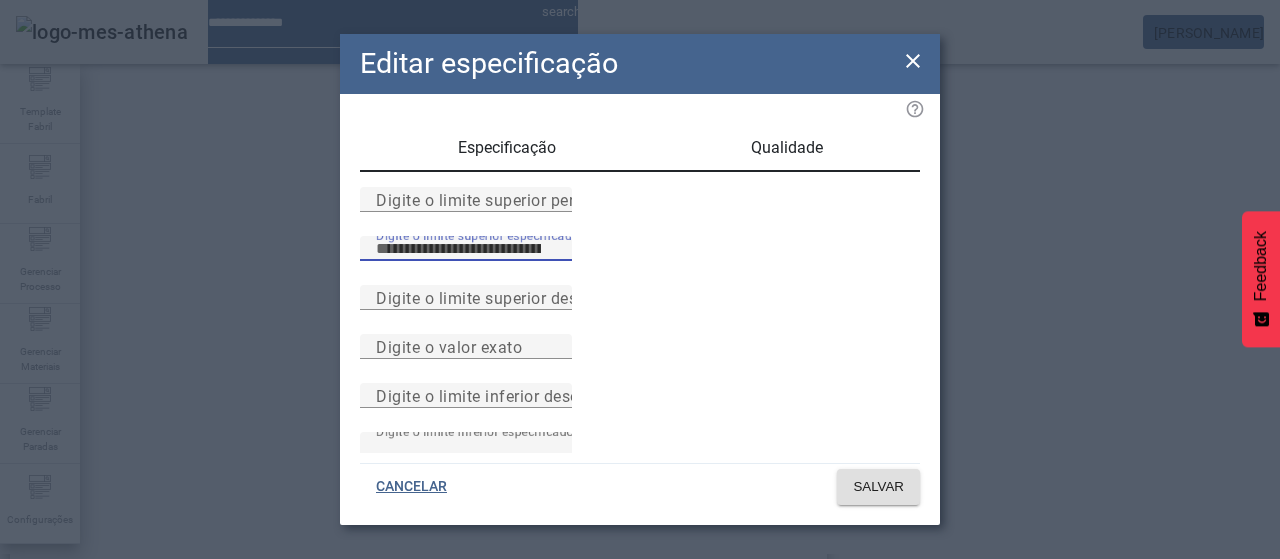 type on "*****" 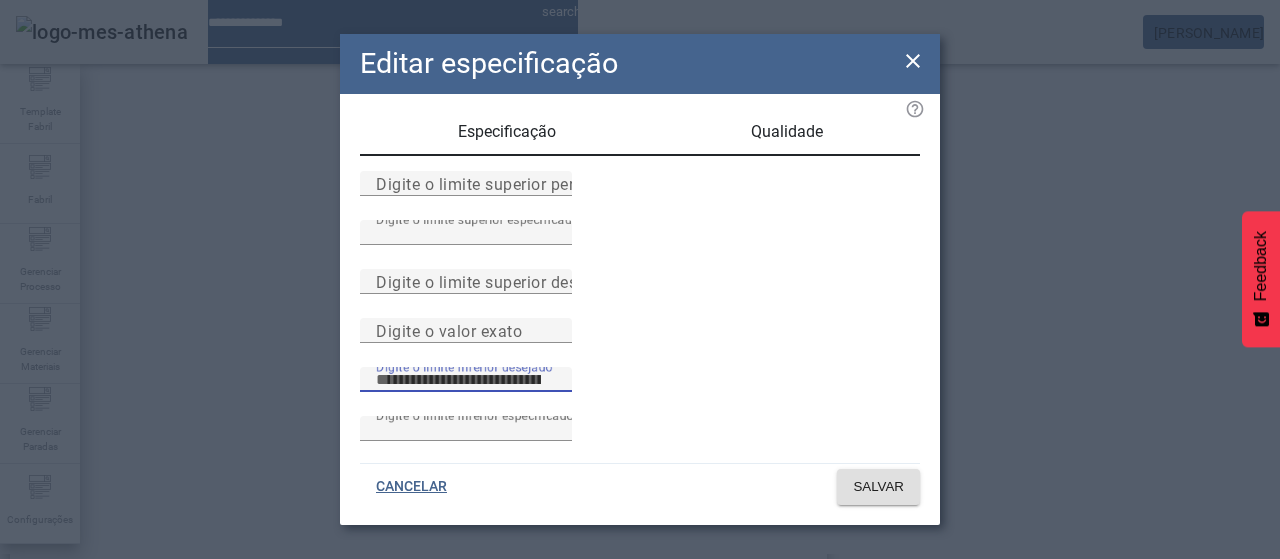 scroll, scrollTop: 261, scrollLeft: 0, axis: vertical 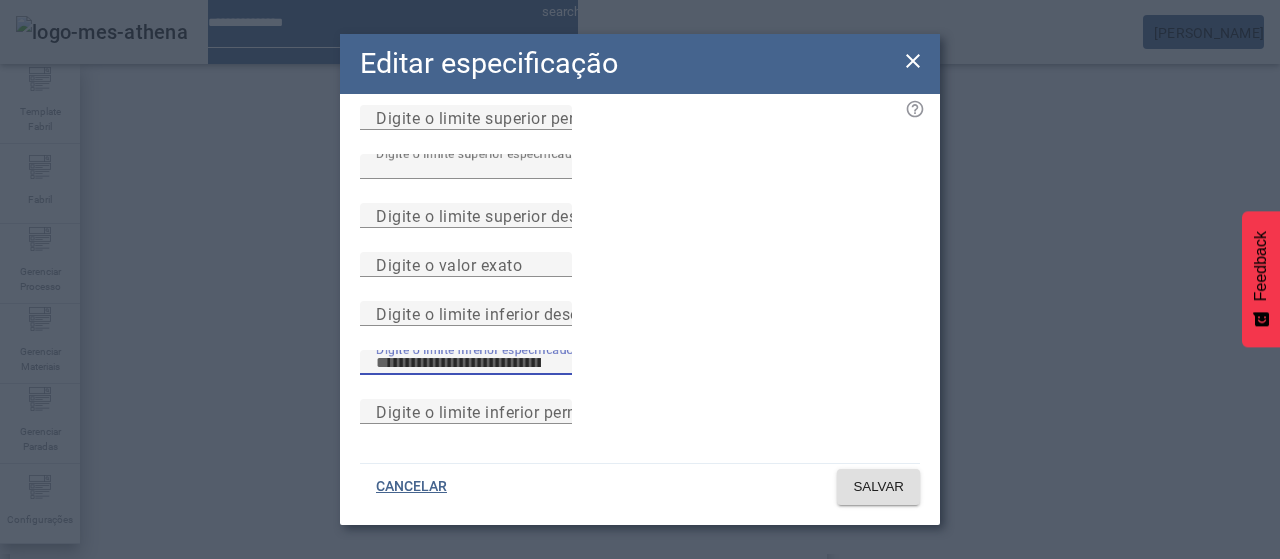 type on "*****" 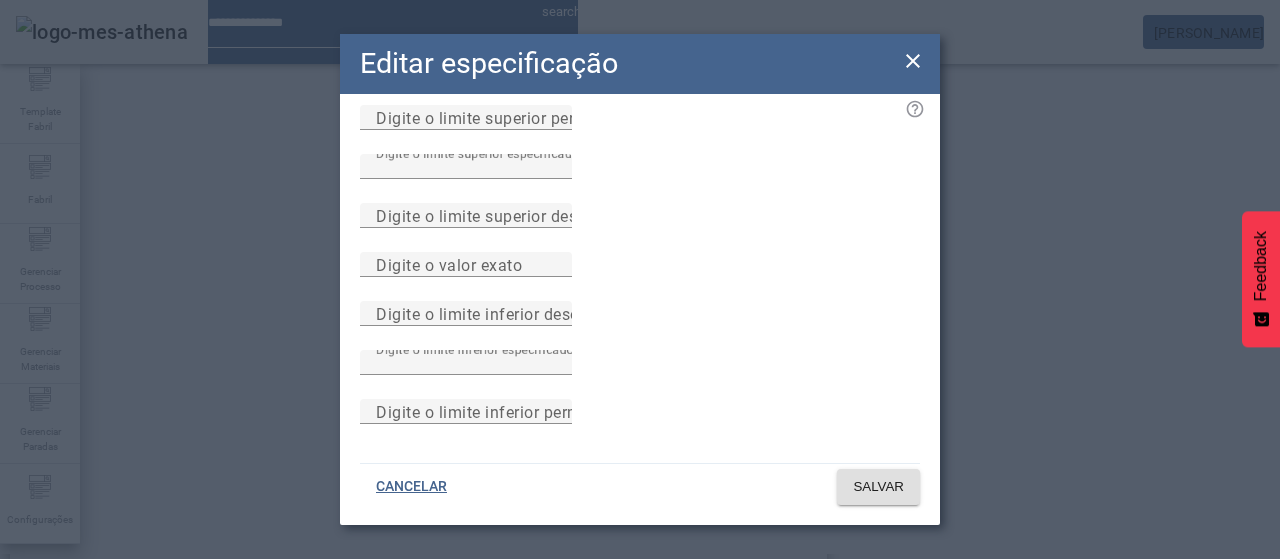 type 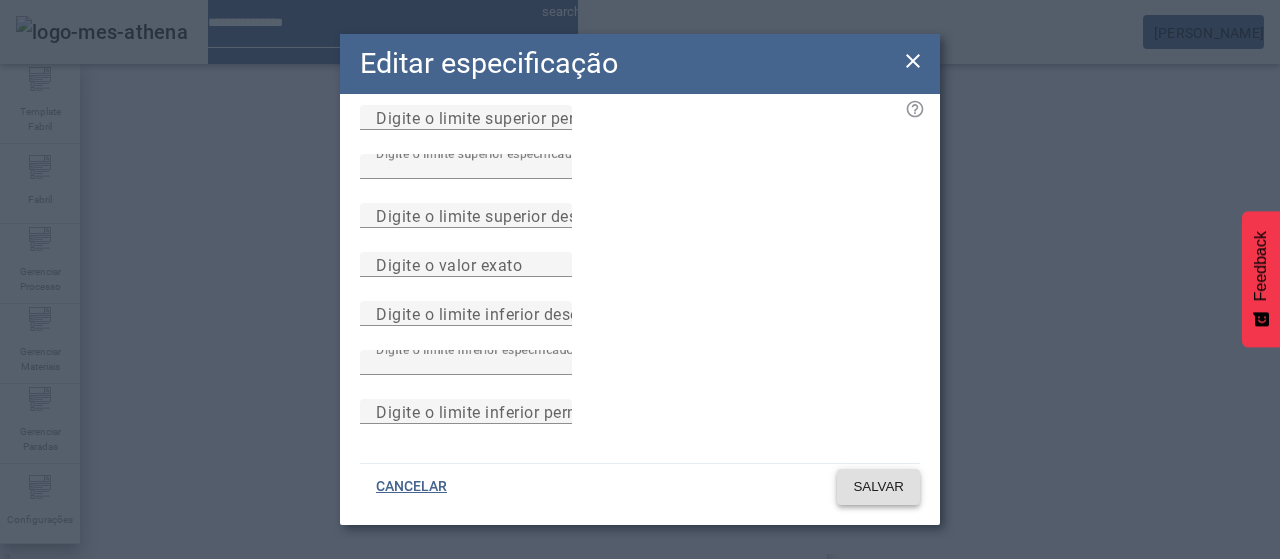 type 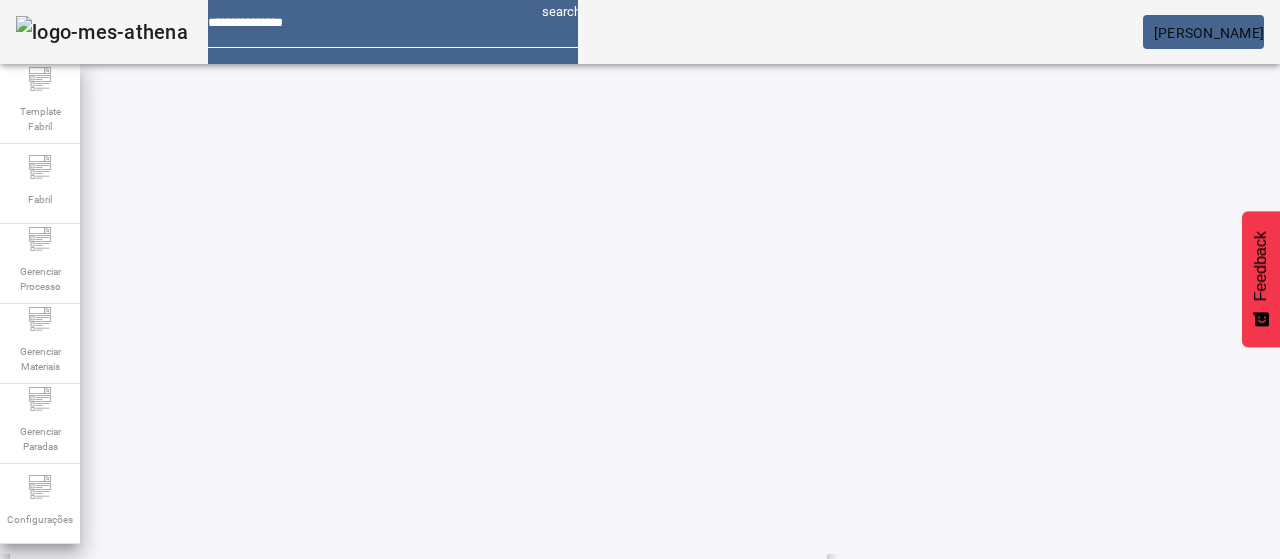 scroll, scrollTop: 542, scrollLeft: 0, axis: vertical 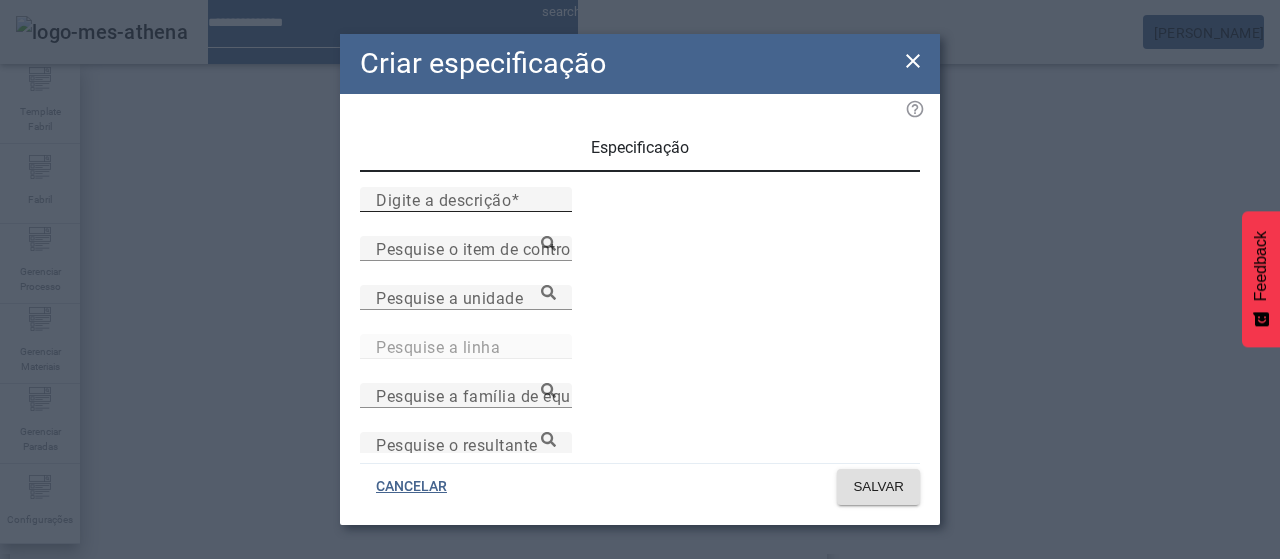 click on "Digite a descrição" at bounding box center (443, 199) 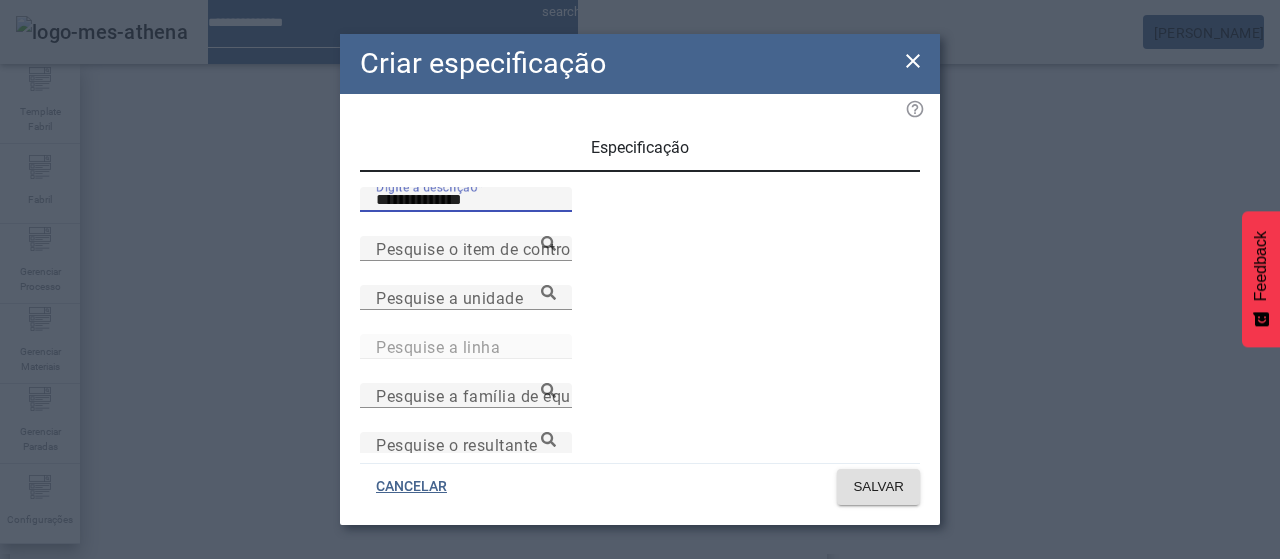 paste on "**********" 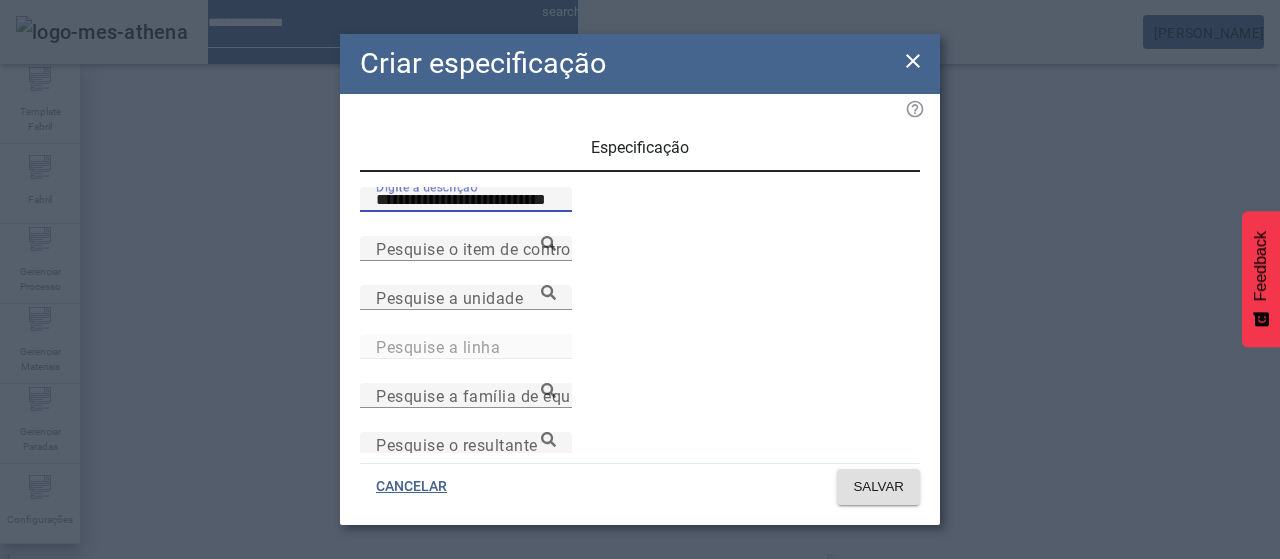type on "**********" 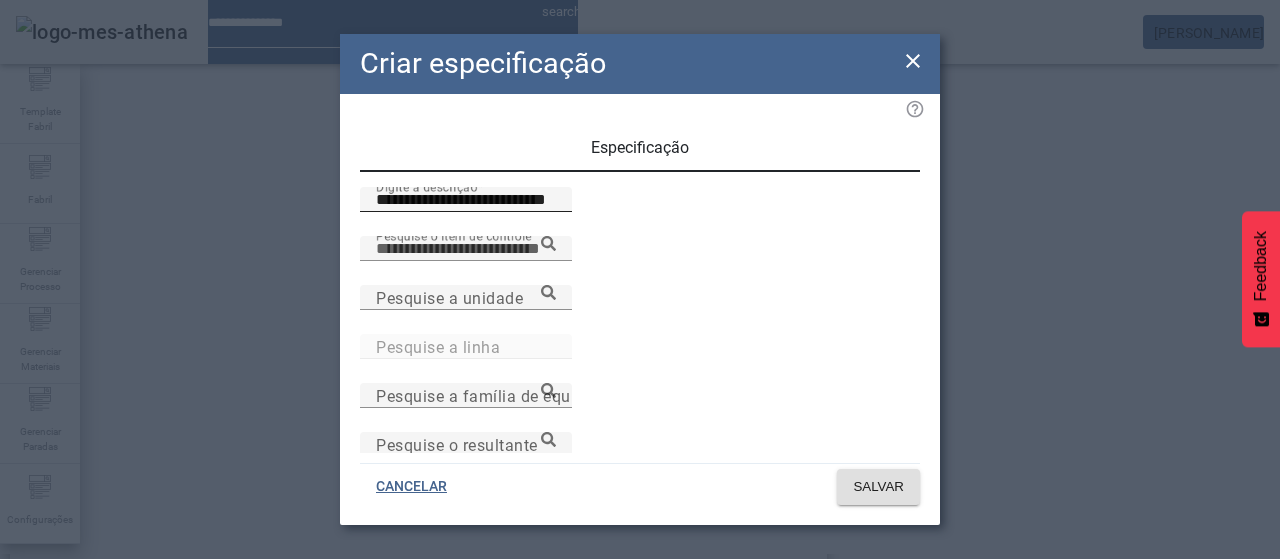 paste on "**********" 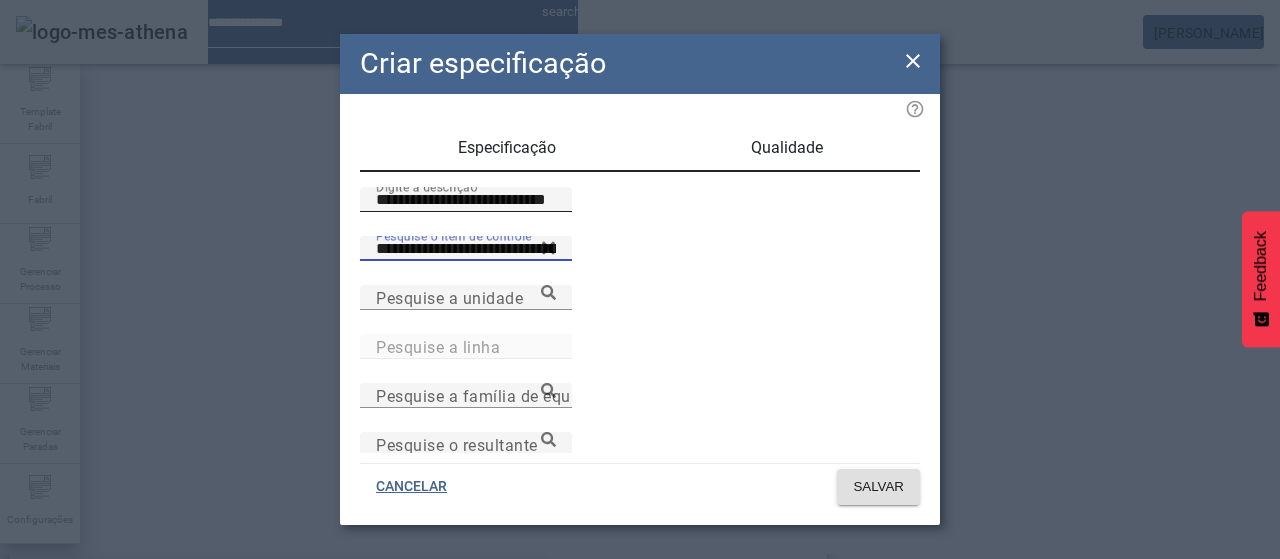 type on "**********" 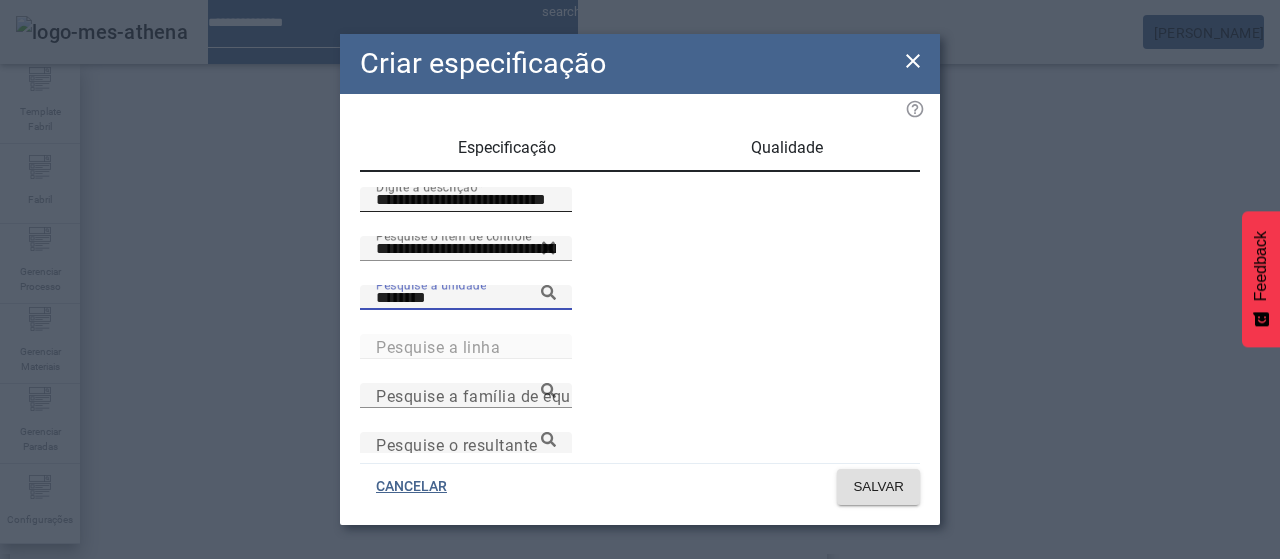 type on "********" 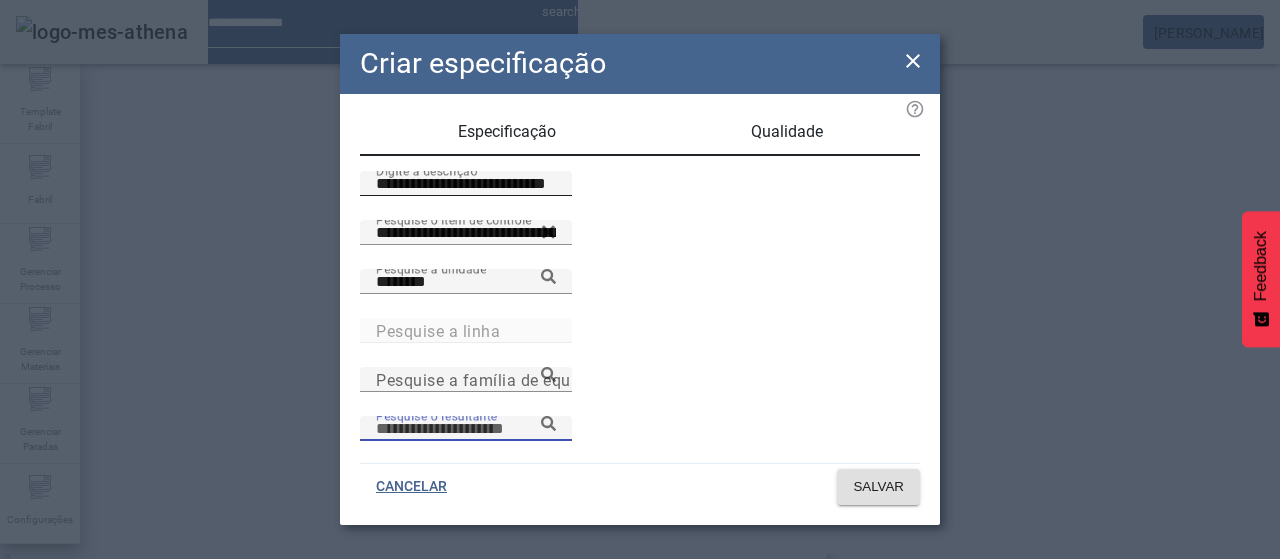 scroll, scrollTop: 206, scrollLeft: 0, axis: vertical 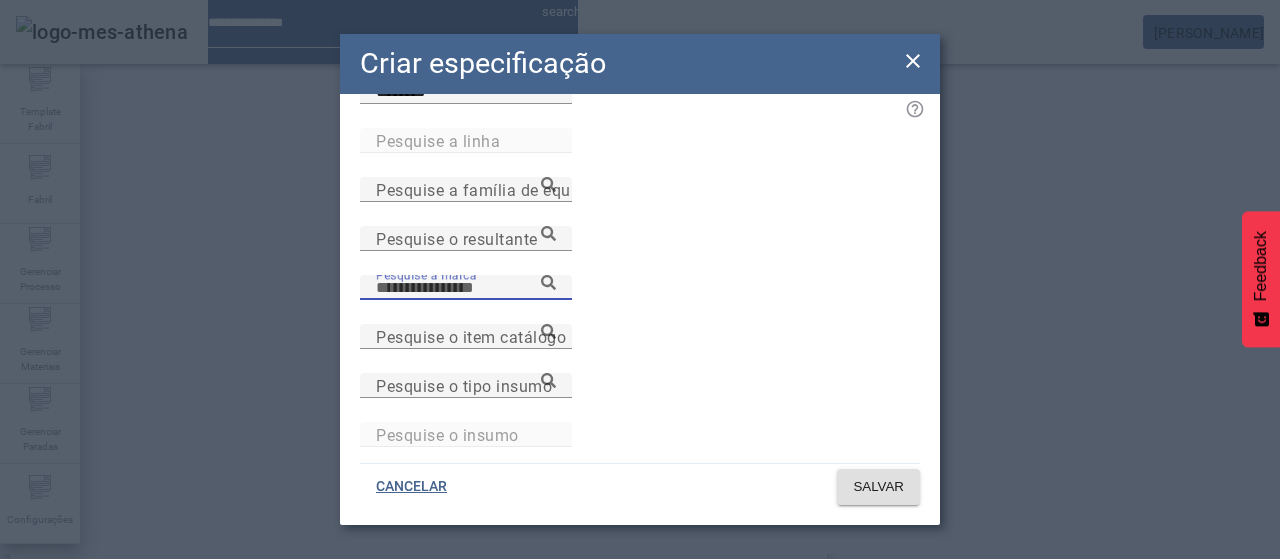 paste on "**********" 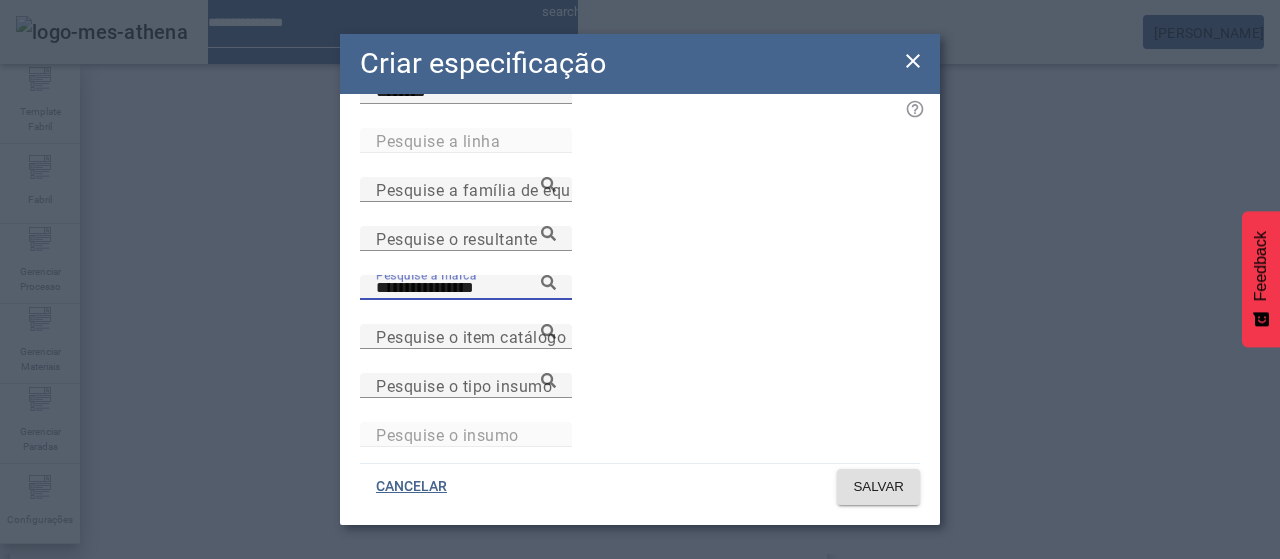 type on "**********" 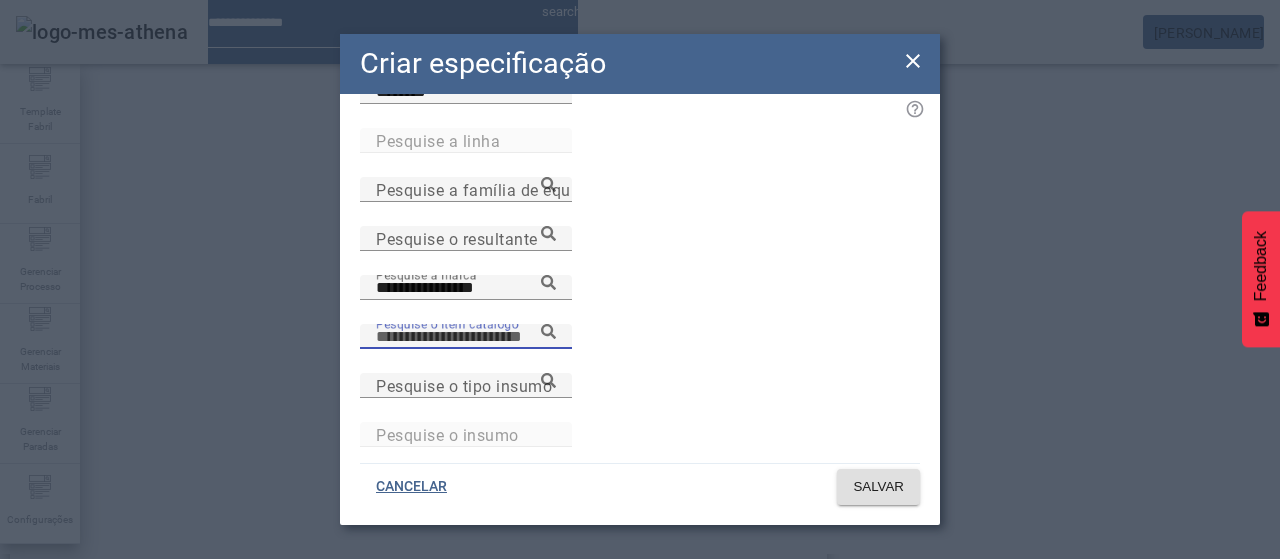 paste on "**********" 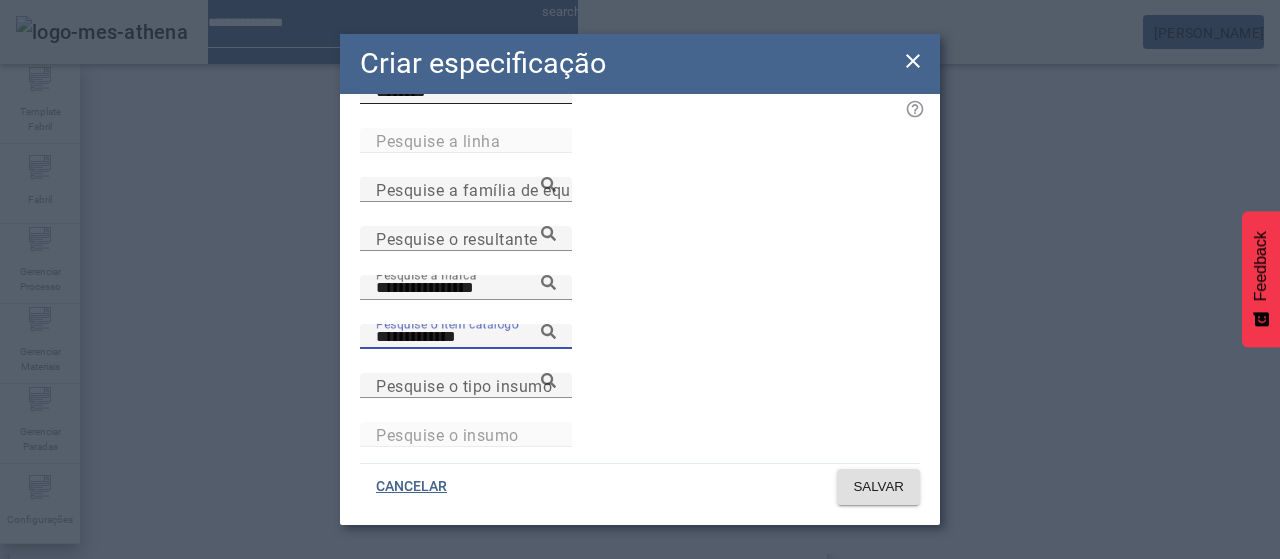 type on "**********" 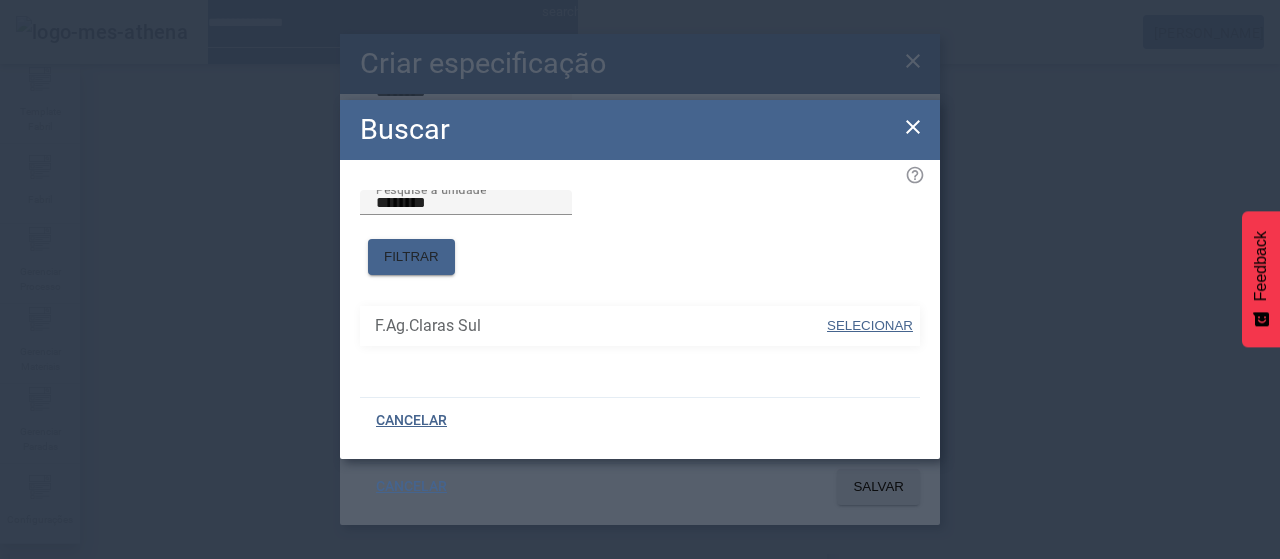 click on "SELECIONAR" at bounding box center [870, 325] 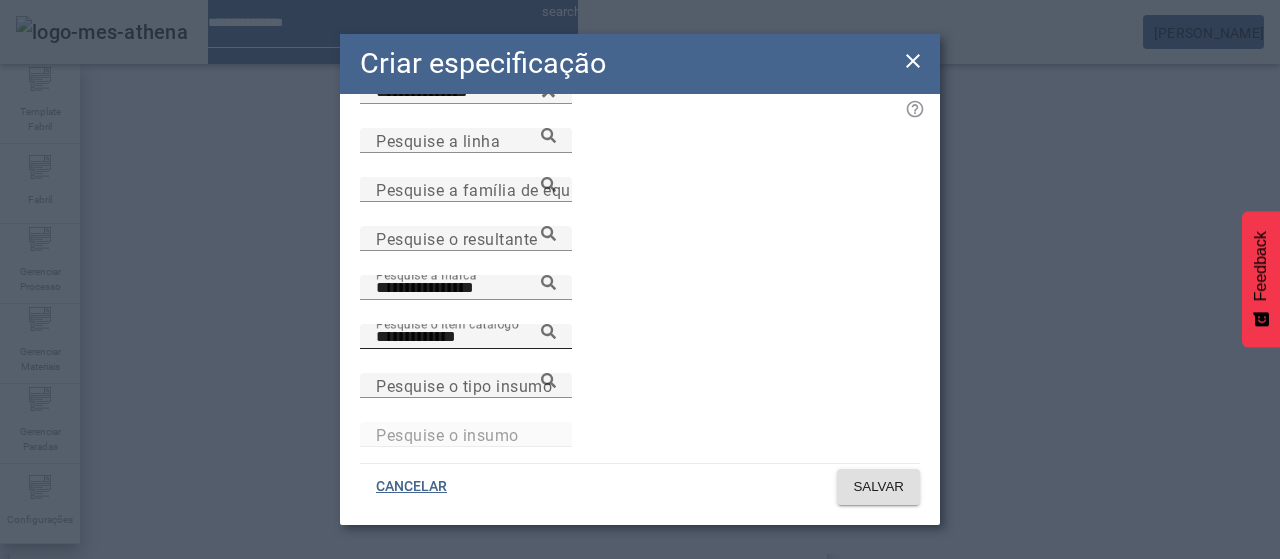 click 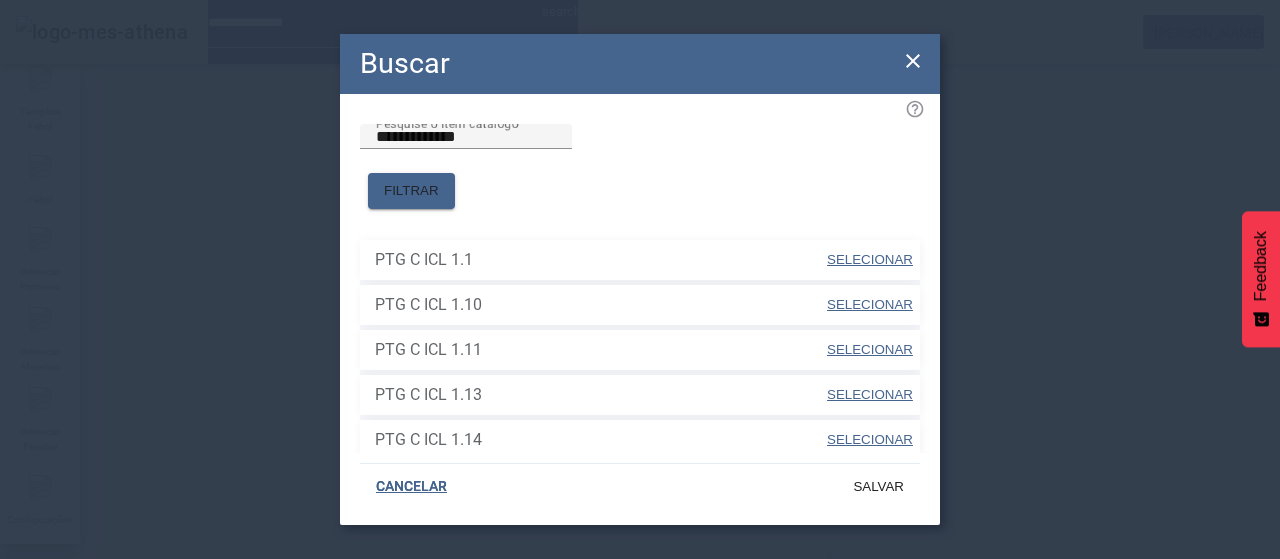 click on "SELECIONAR" at bounding box center [870, 259] 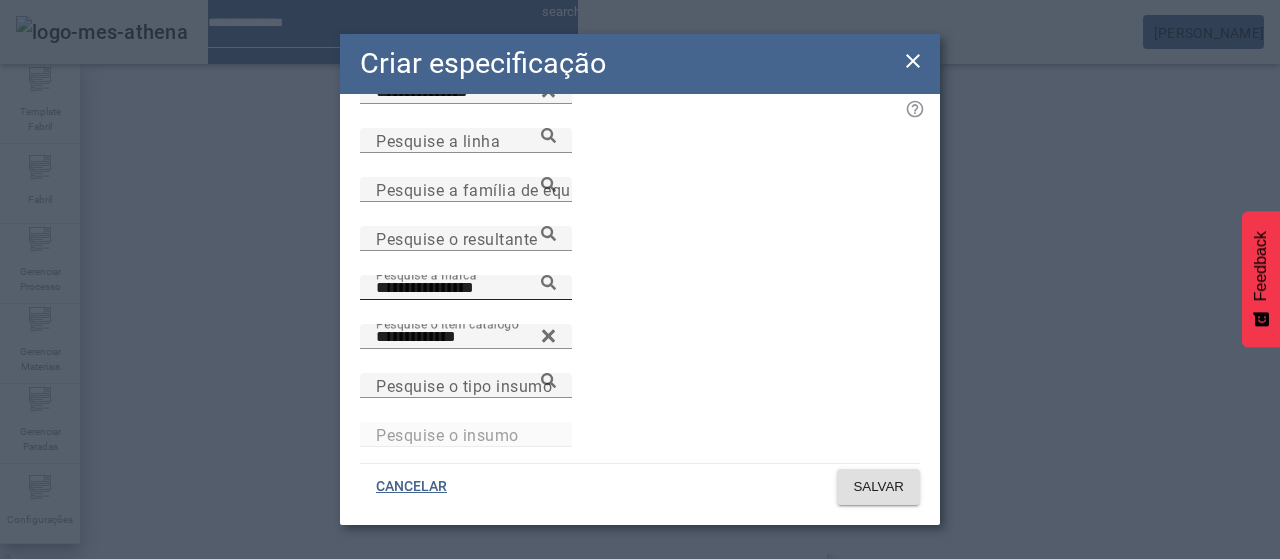 click 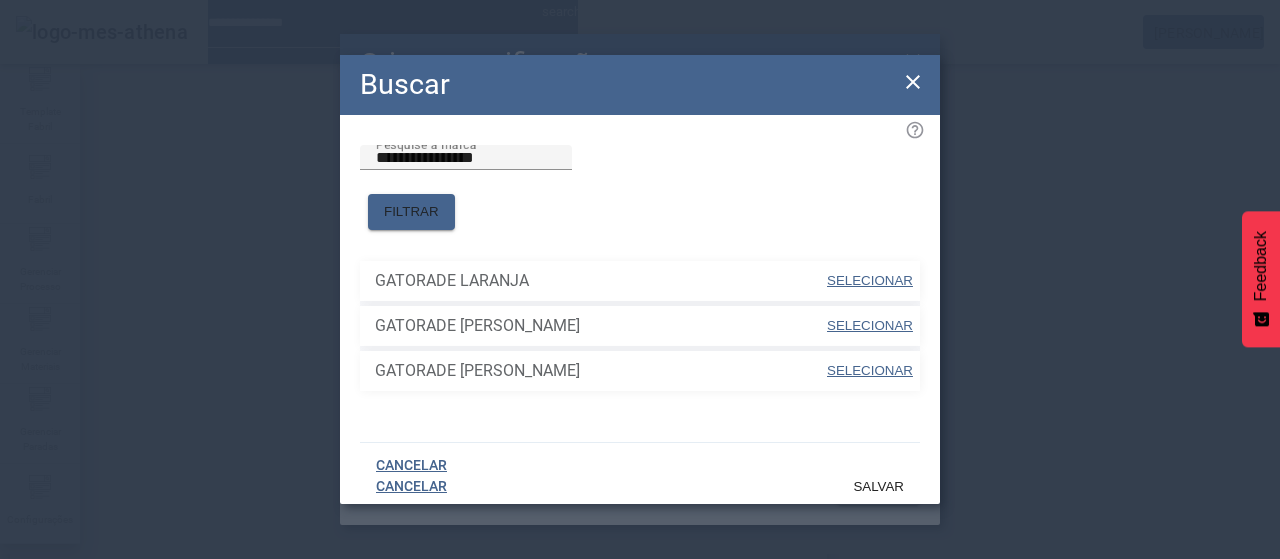click on "SELECIONAR" at bounding box center (870, 280) 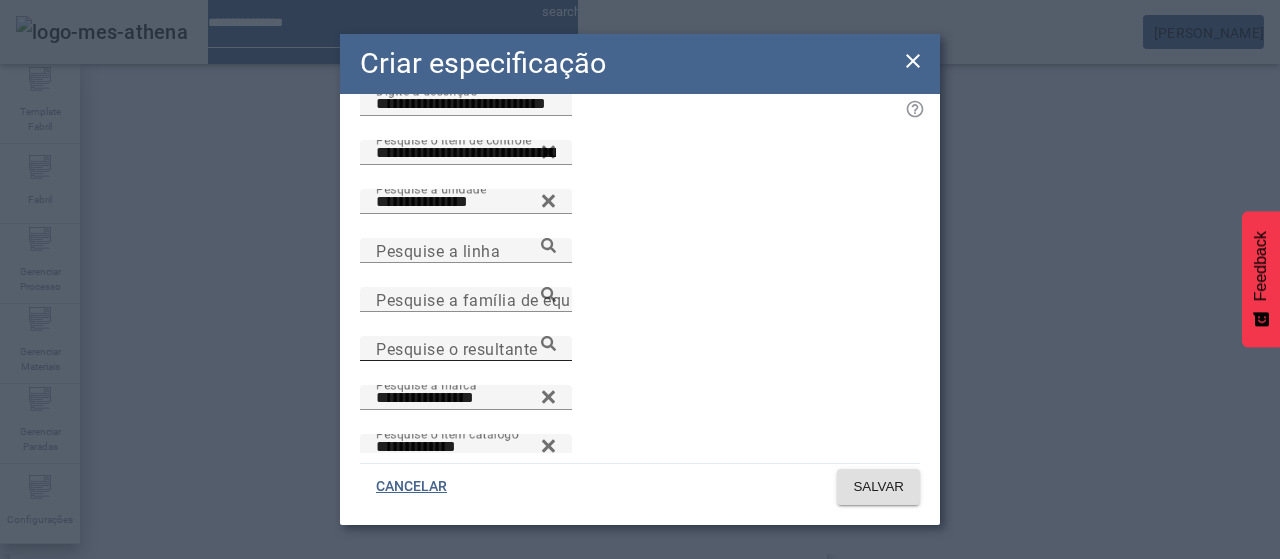 scroll, scrollTop: 0, scrollLeft: 0, axis: both 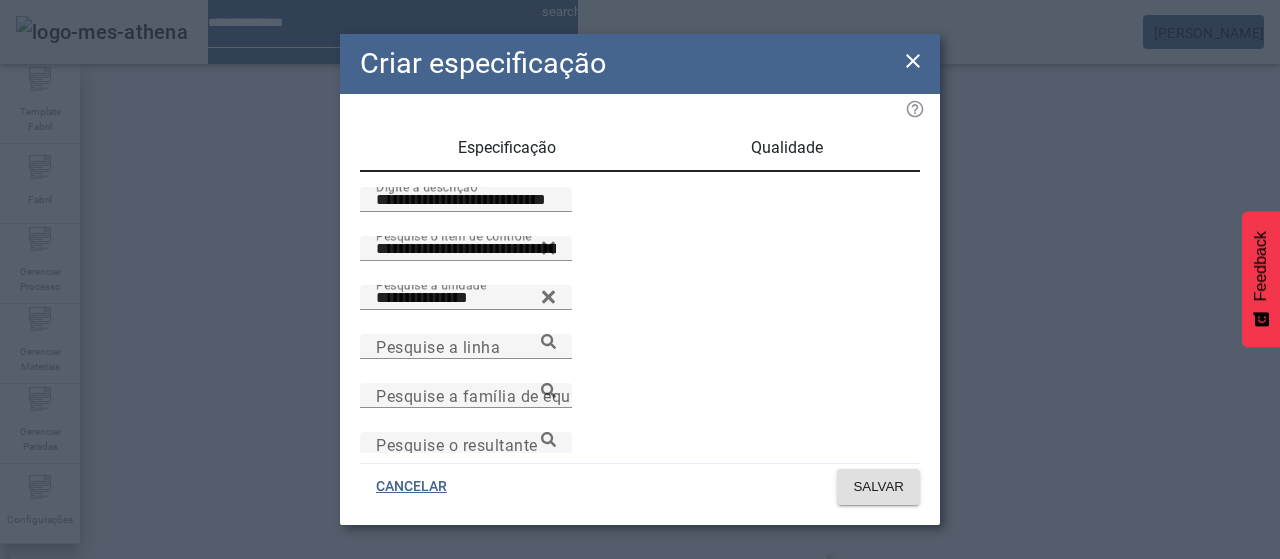 click on "Qualidade" at bounding box center (787, 148) 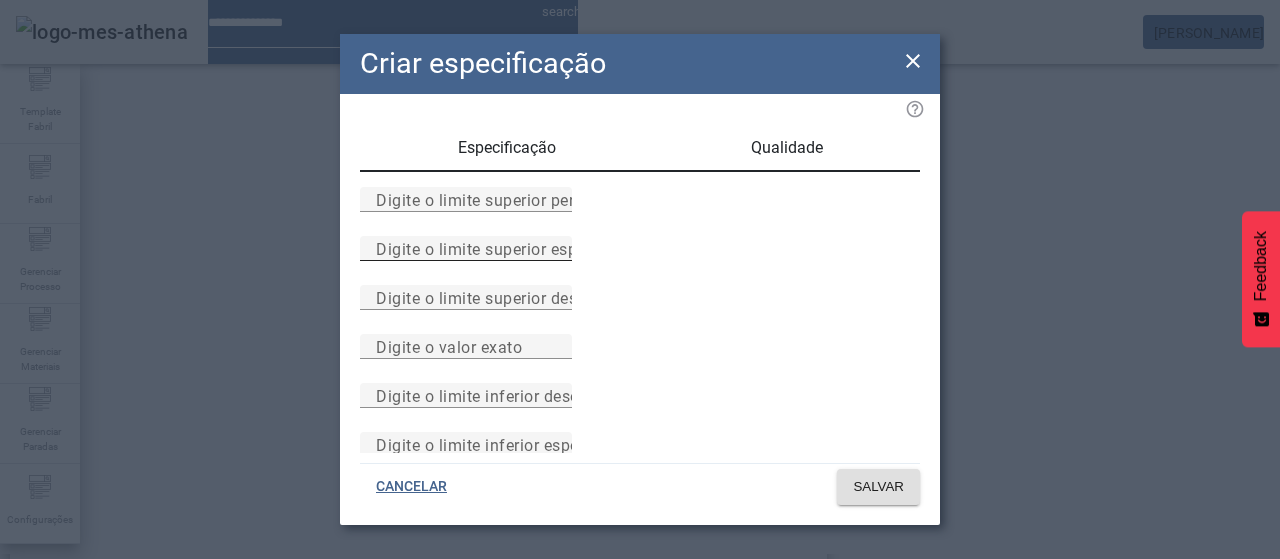 click on "Digite o limite superior especificado" at bounding box center (511, 248) 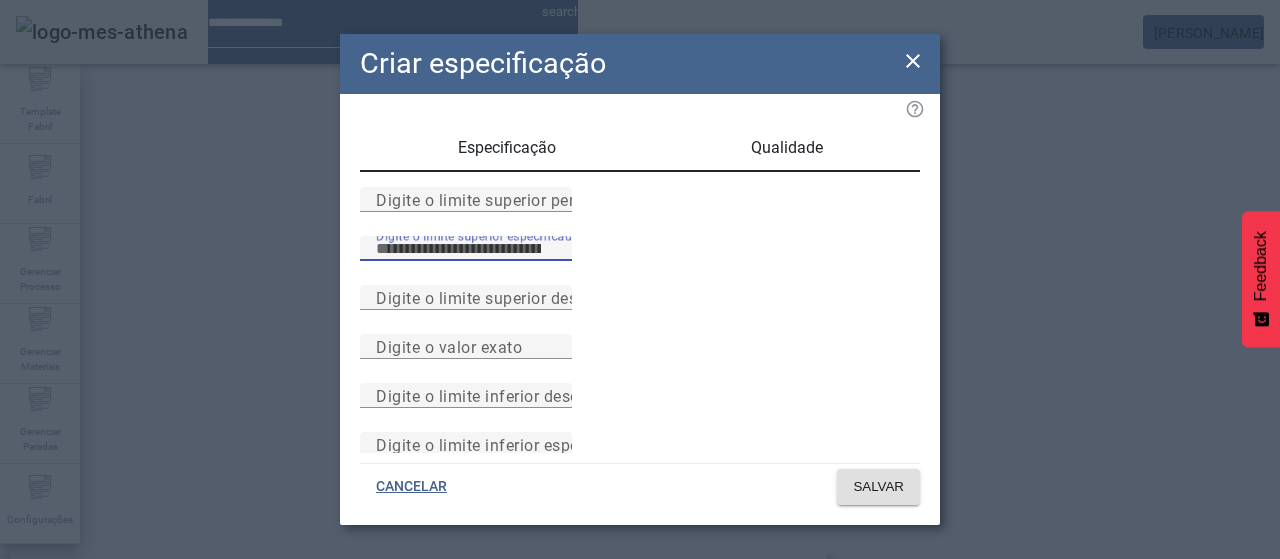 type on "****" 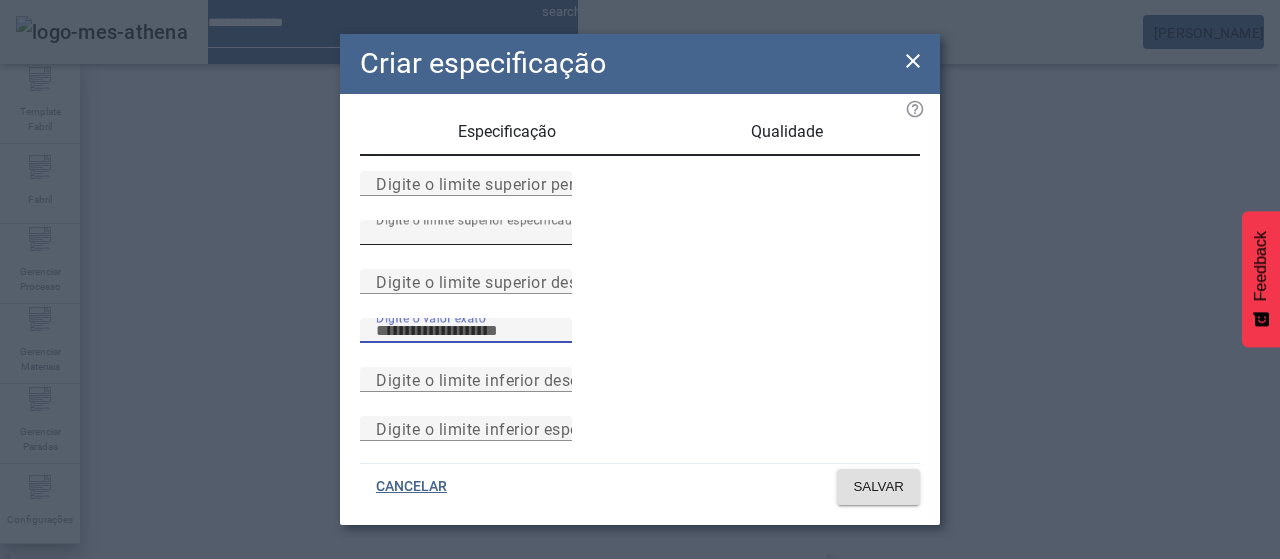 scroll, scrollTop: 261, scrollLeft: 0, axis: vertical 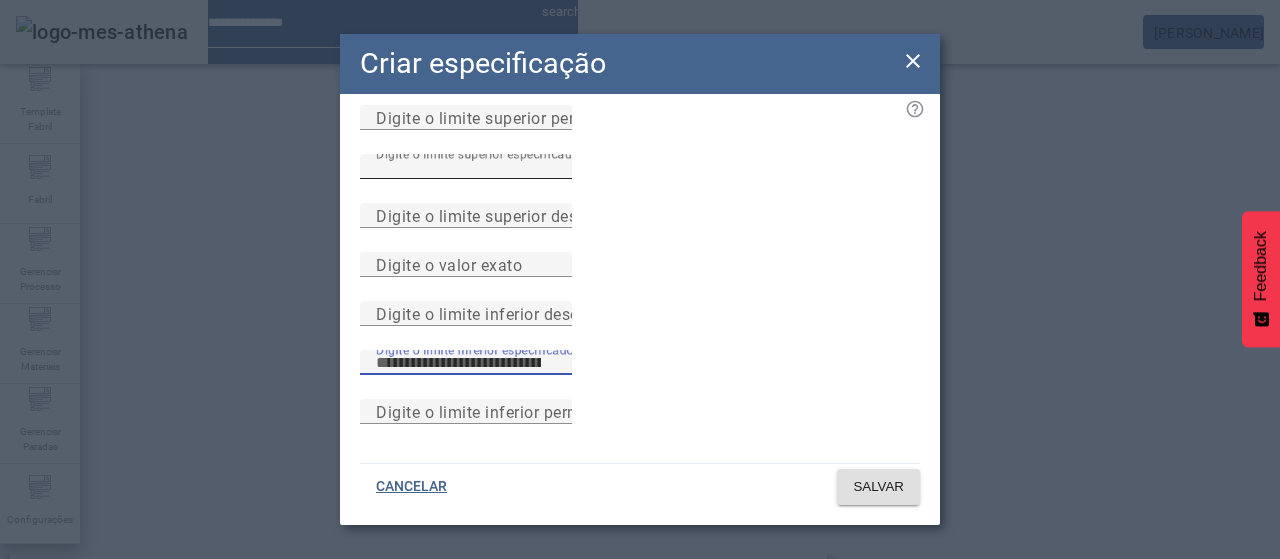 type on "****" 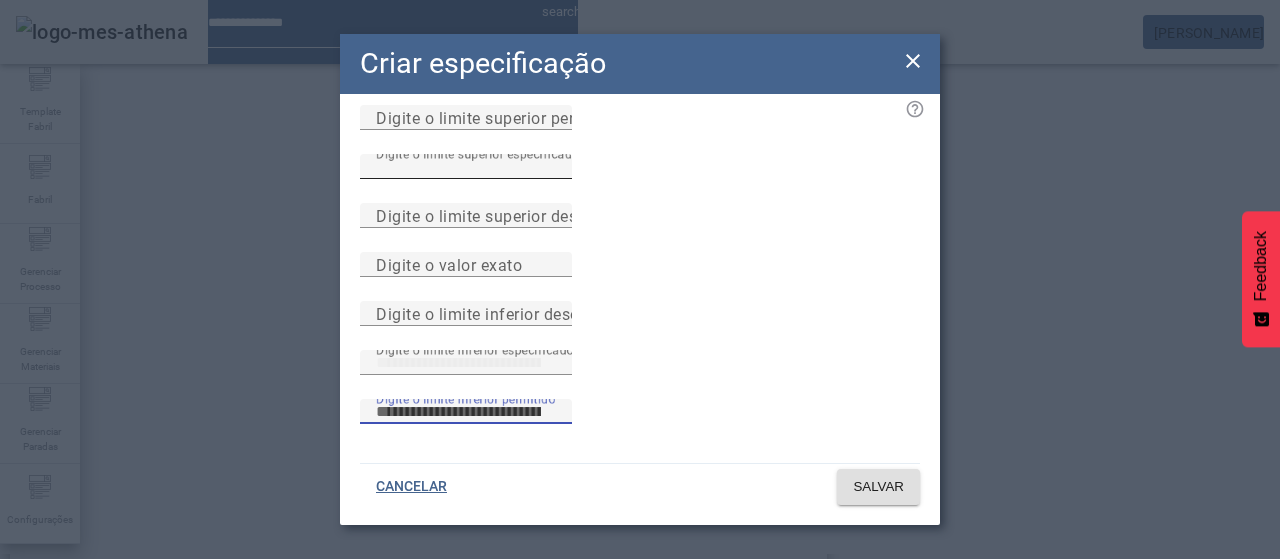 type 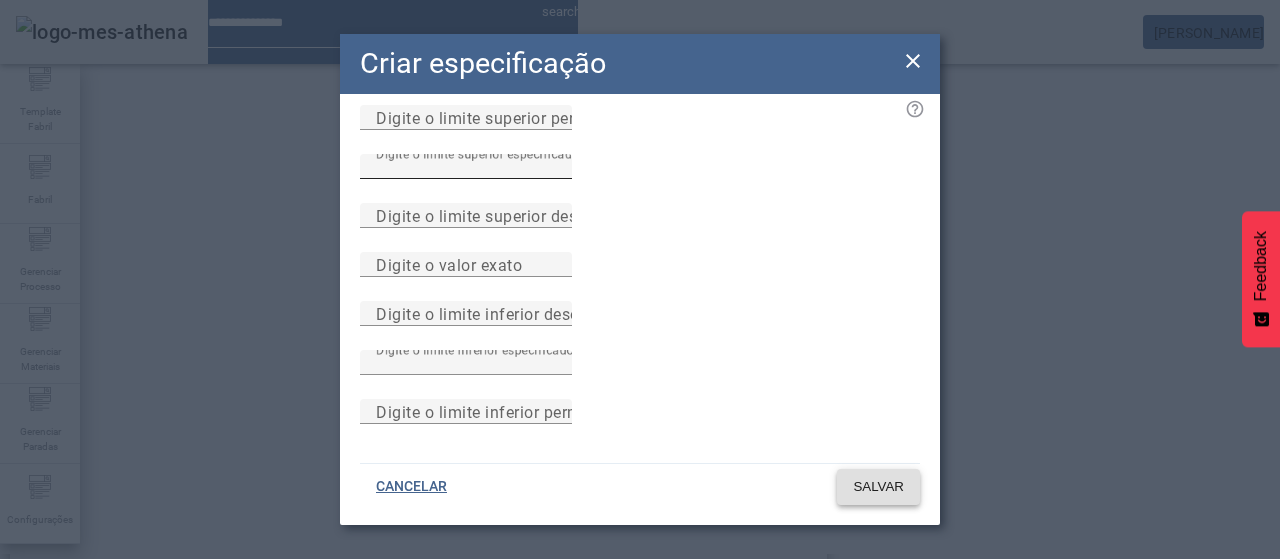 type 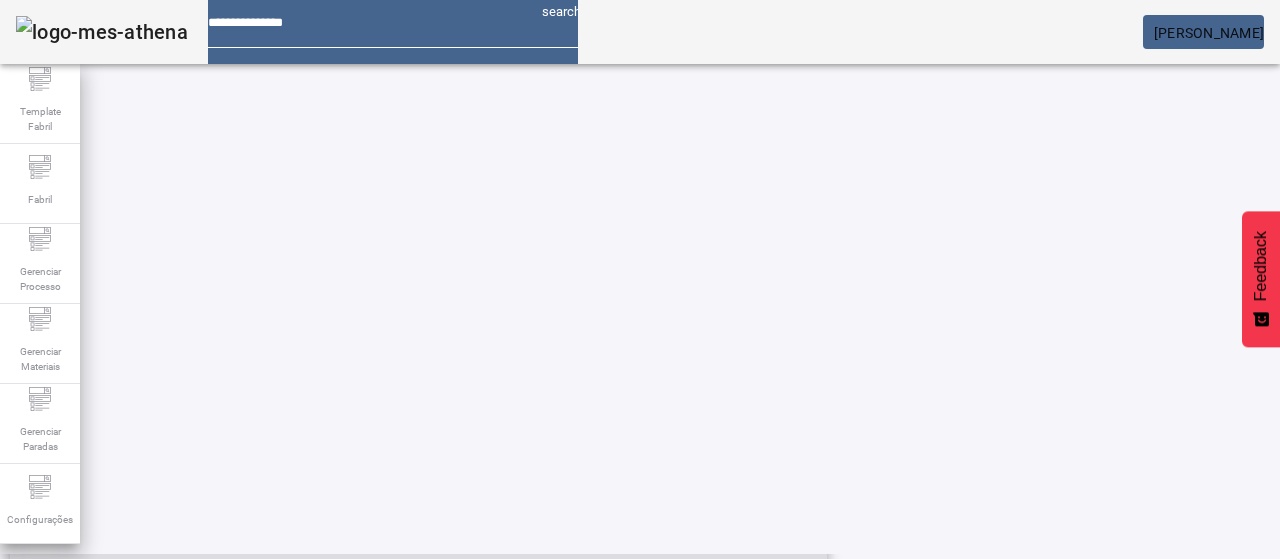 scroll, scrollTop: 696, scrollLeft: 0, axis: vertical 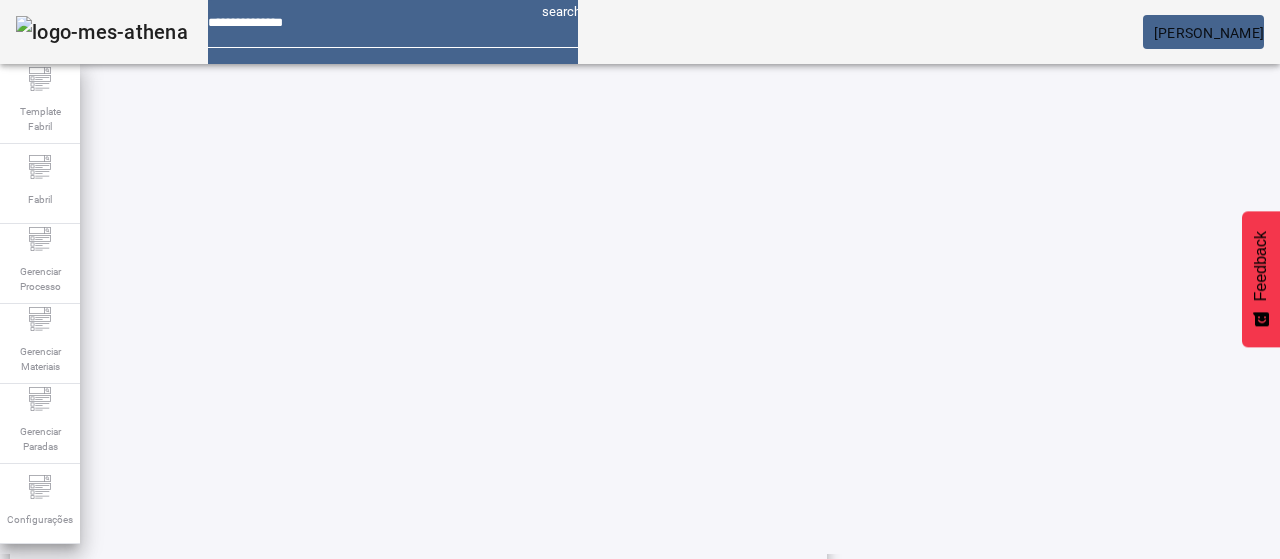 click on "2" 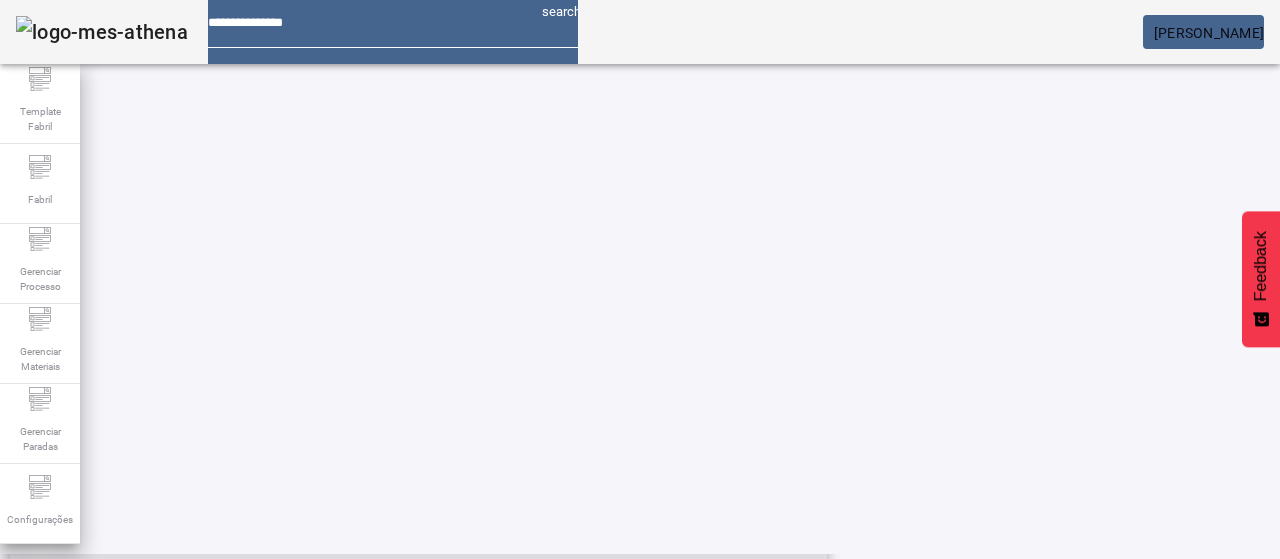 scroll, scrollTop: 678, scrollLeft: 0, axis: vertical 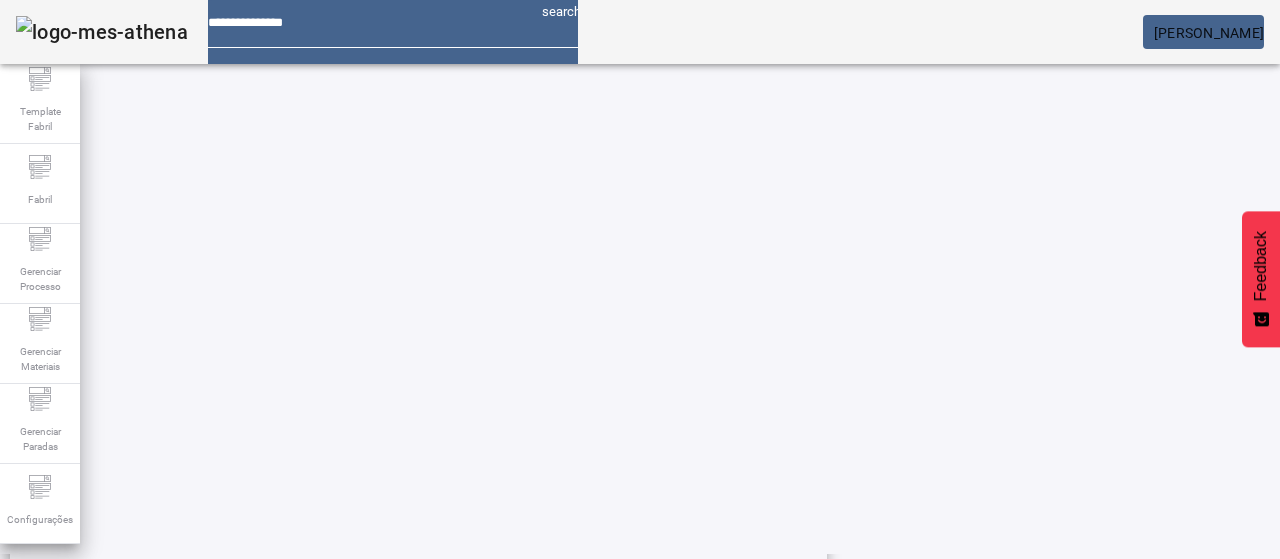 click on "Brix (Preparo da Bebida - Gatorade)" at bounding box center [213, 889] 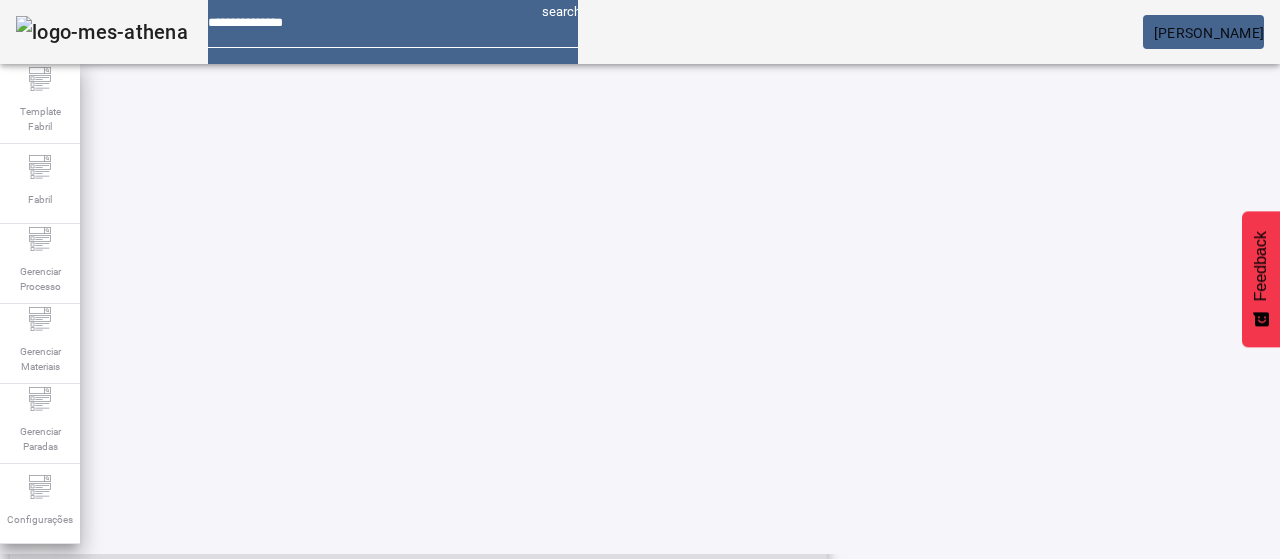 scroll, scrollTop: 573, scrollLeft: 0, axis: vertical 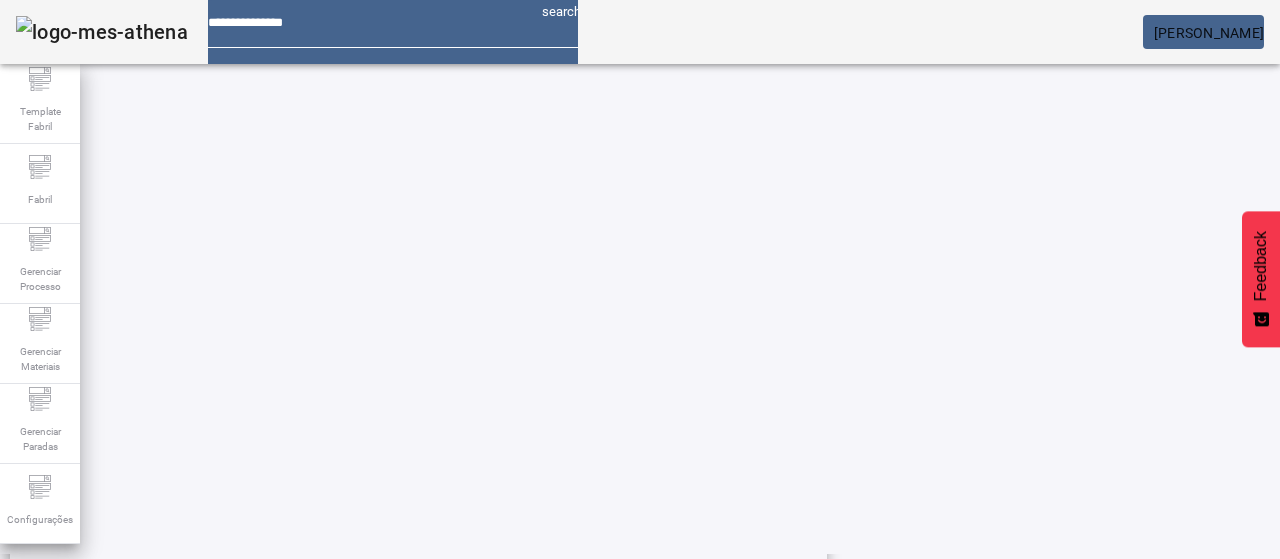 click on "6.20 - 6.60 (RITM17770243)" at bounding box center (676, 739) 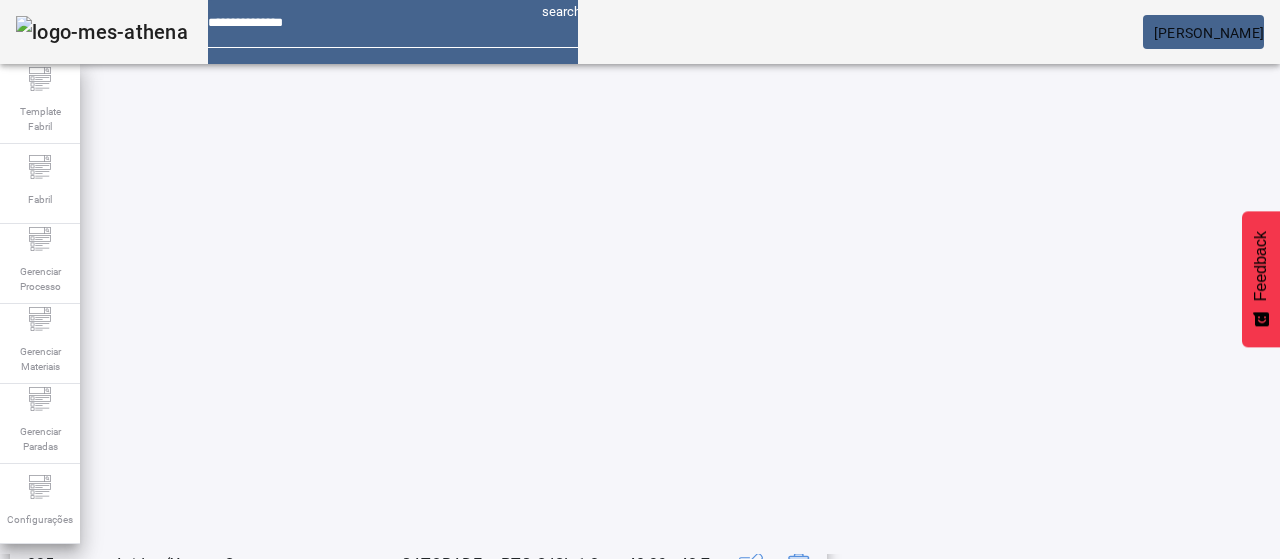 scroll, scrollTop: 255, scrollLeft: 0, axis: vertical 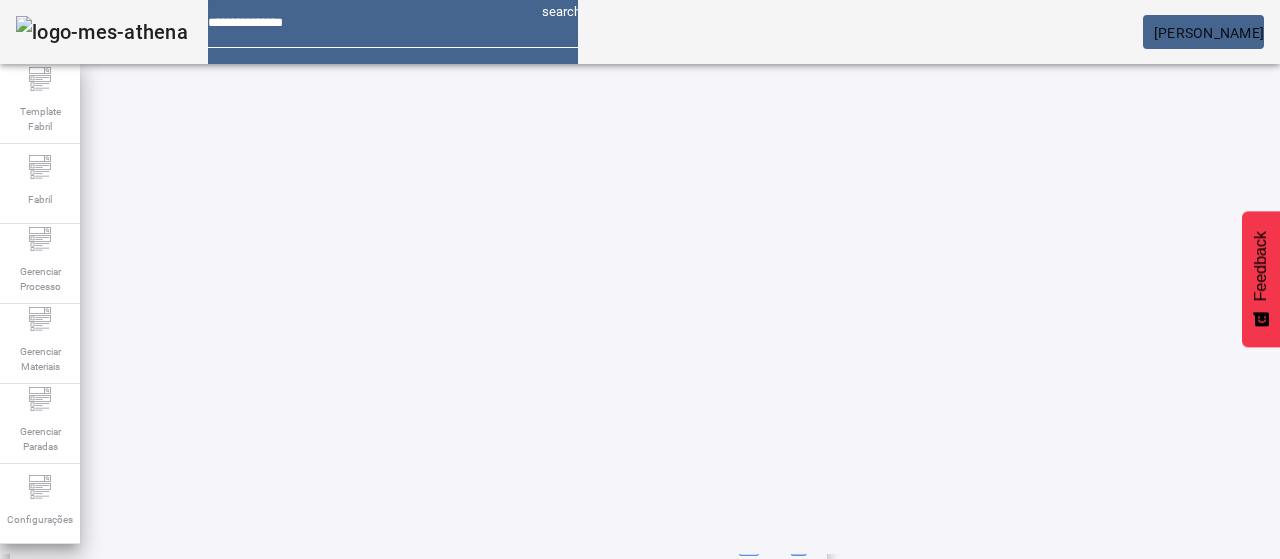 click 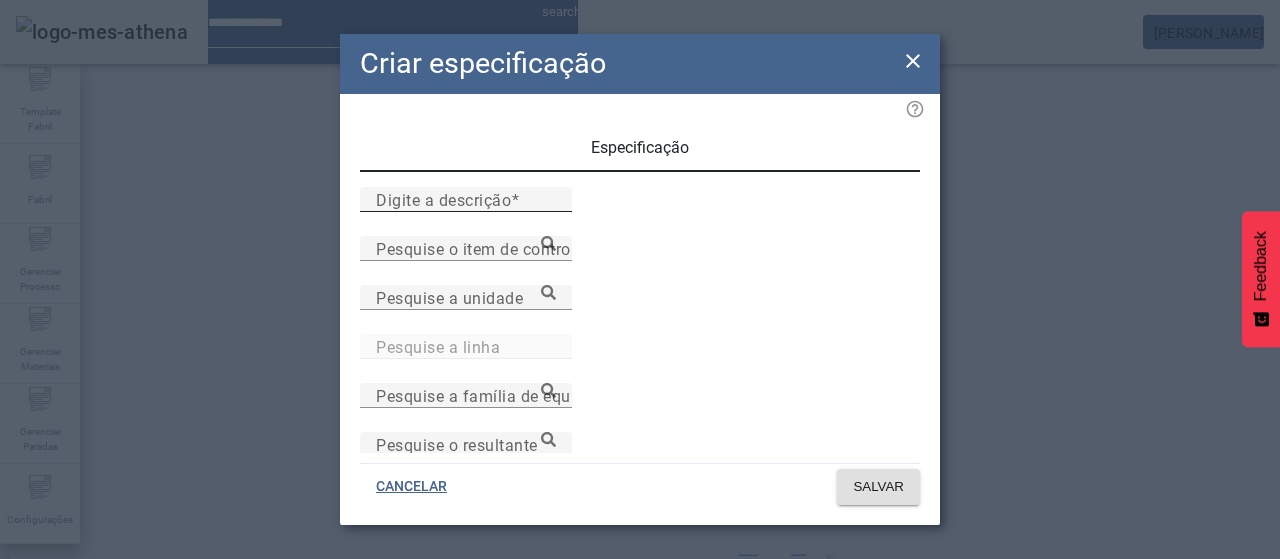 click on "Digite a descrição" at bounding box center (443, 199) 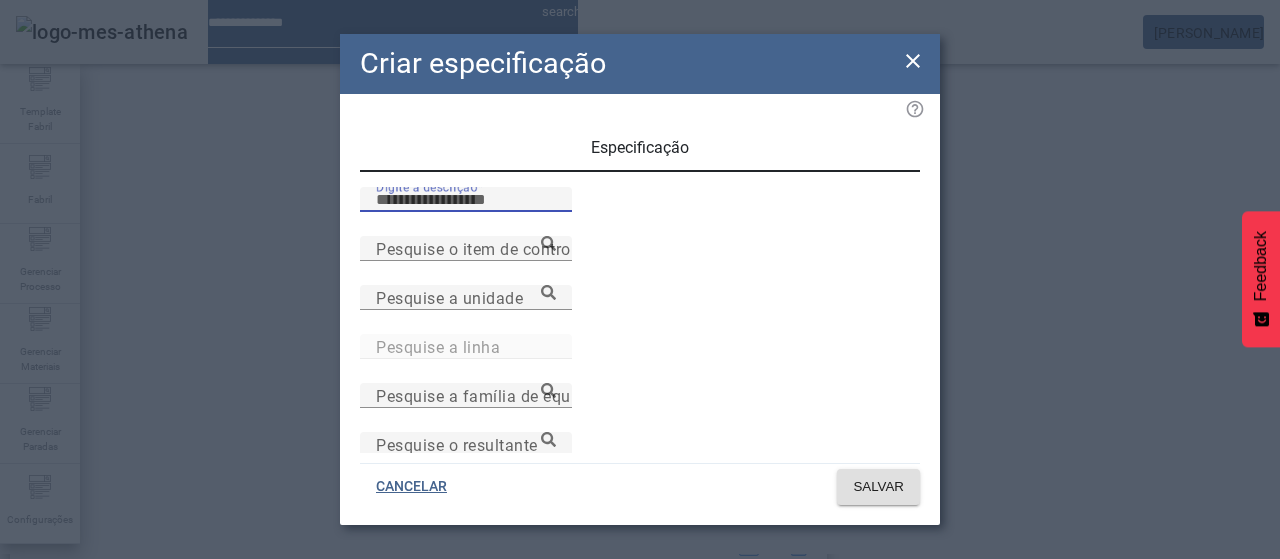 paste on "**********" 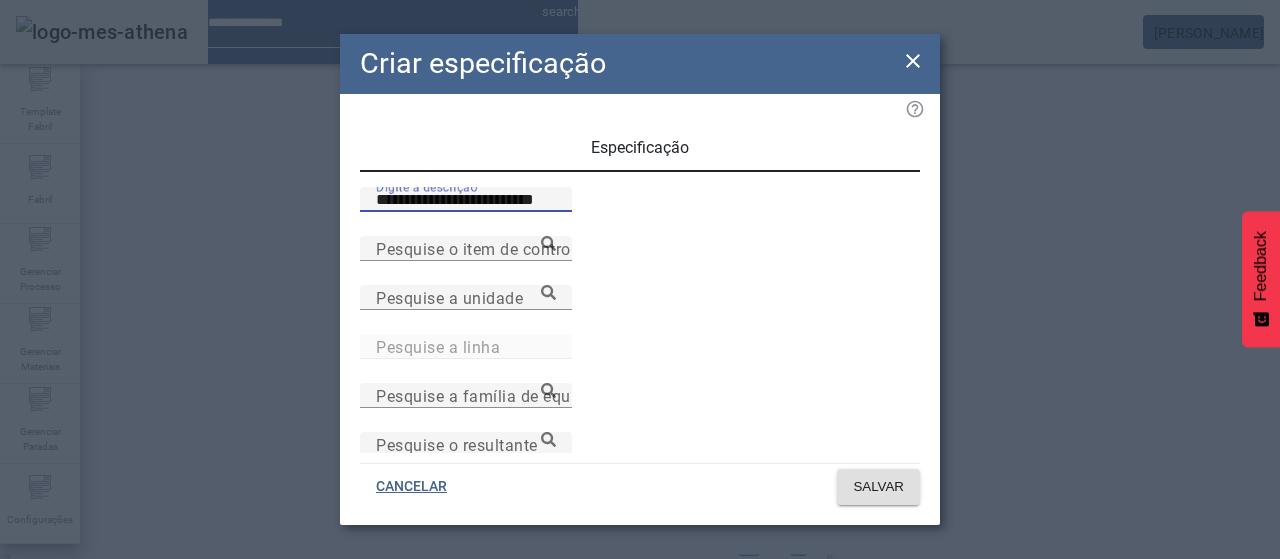 type on "**********" 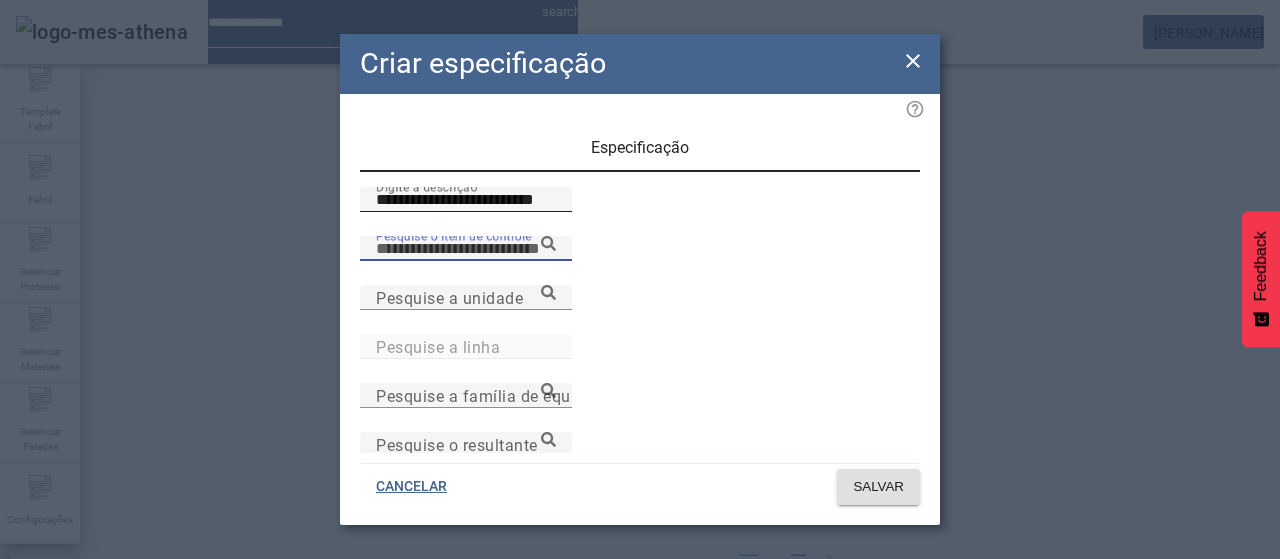 paste on "**********" 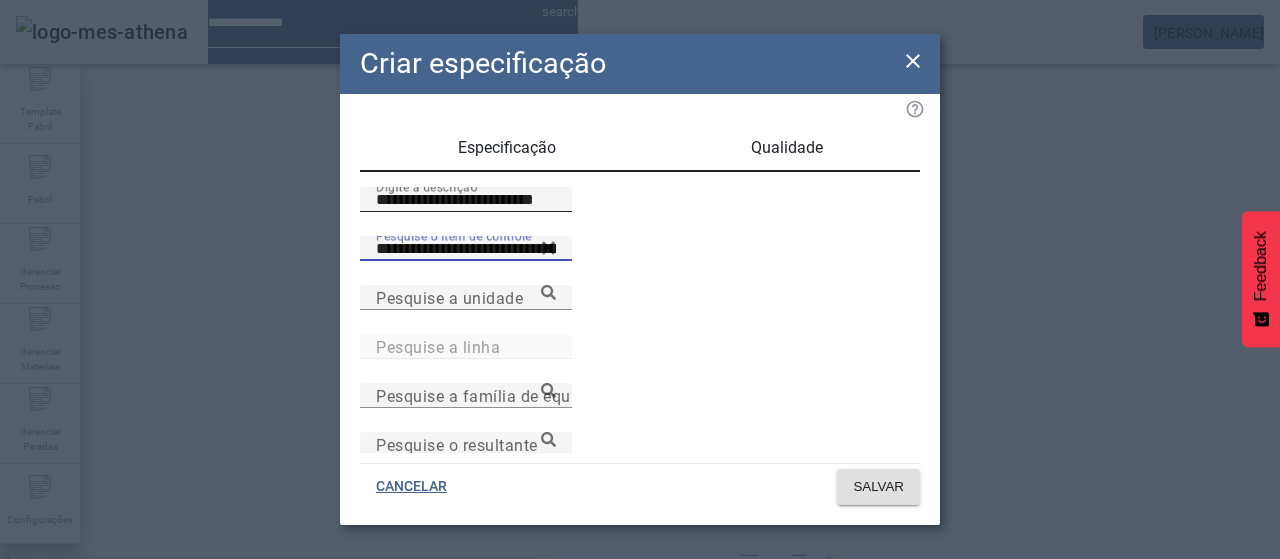 type on "**********" 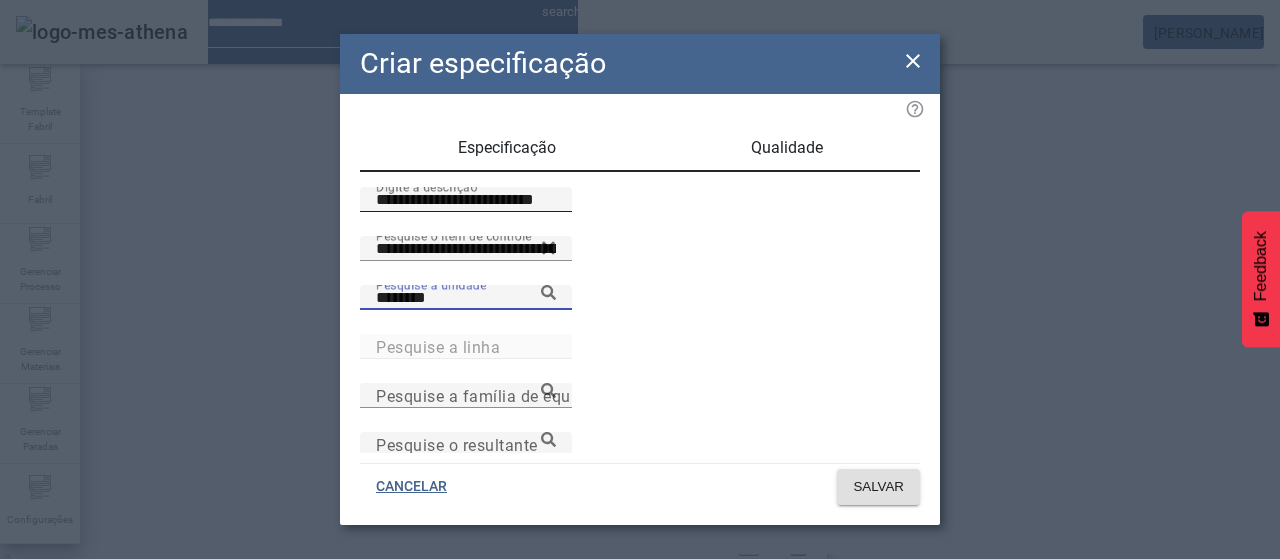 type on "********" 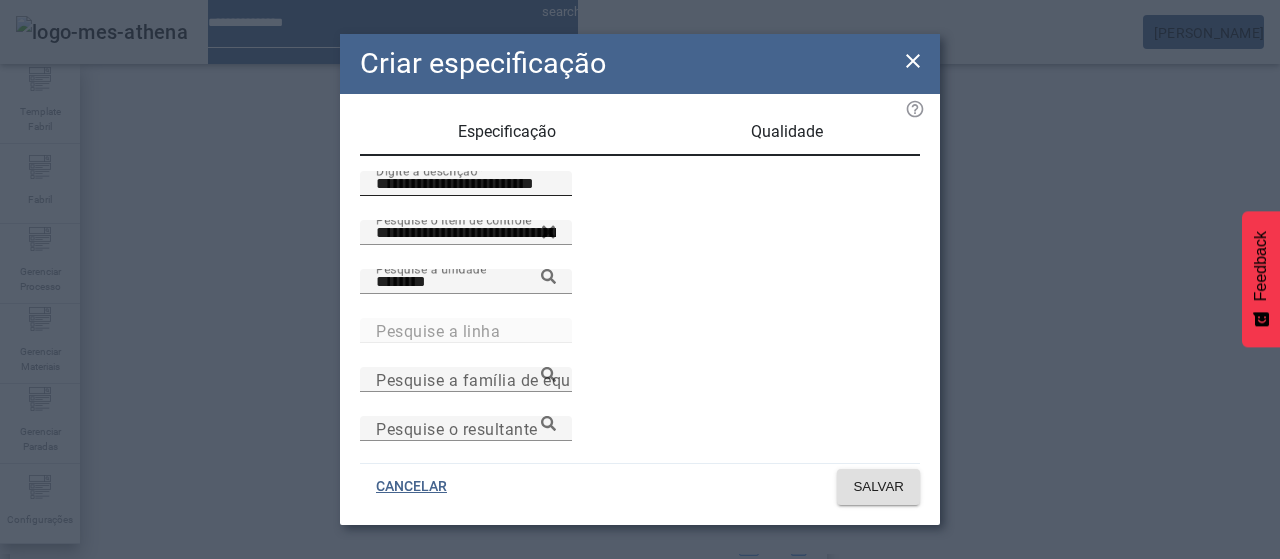 scroll, scrollTop: 206, scrollLeft: 0, axis: vertical 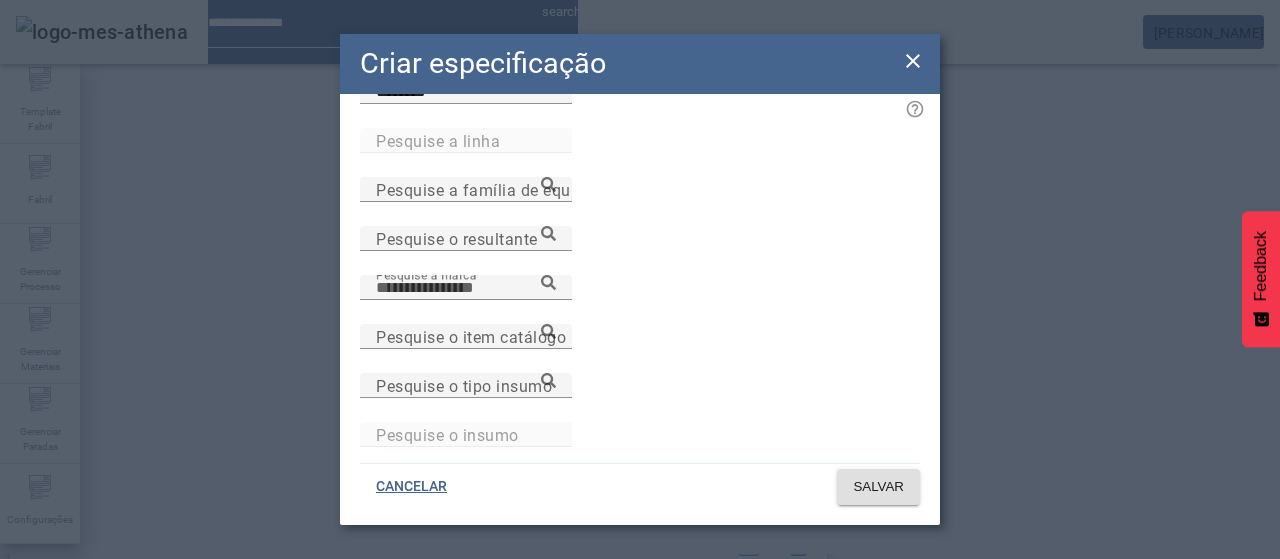 paste on "**********" 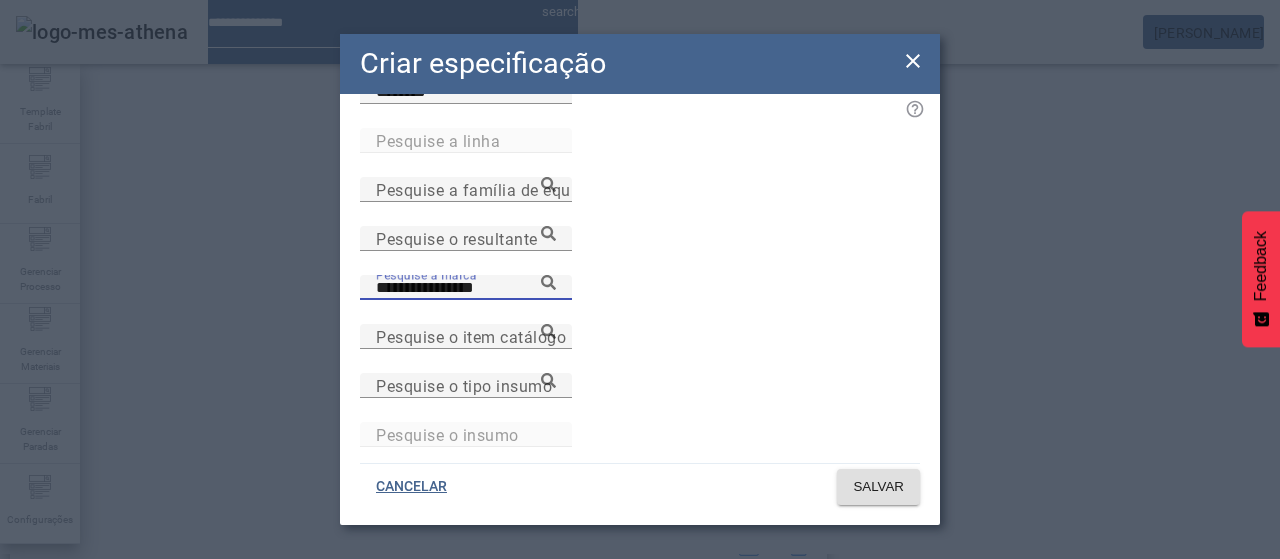 type on "**********" 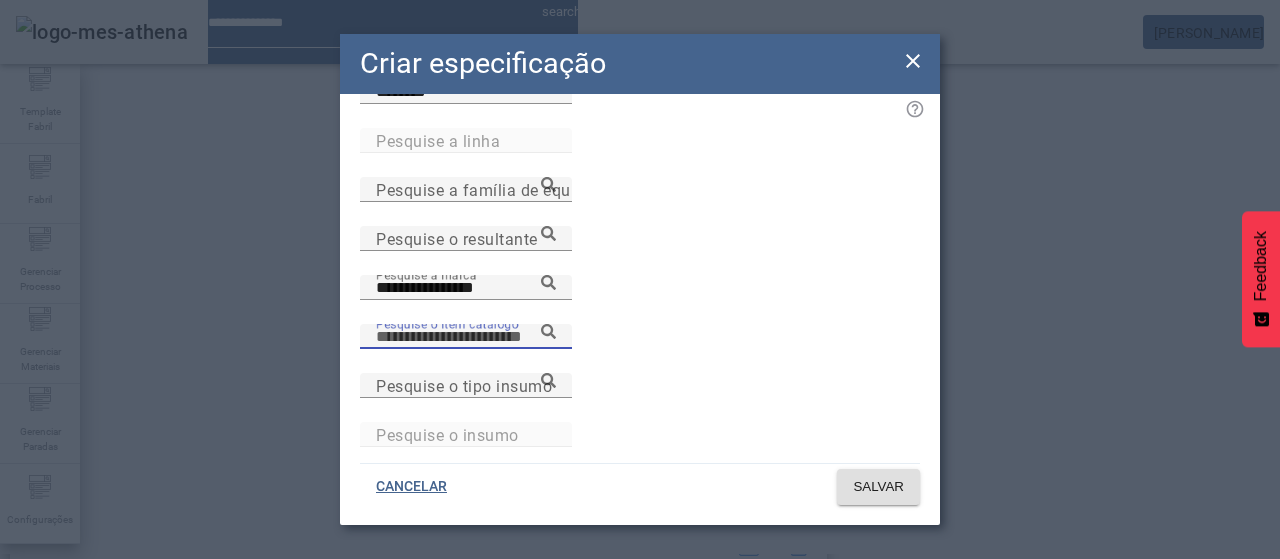 paste on "**********" 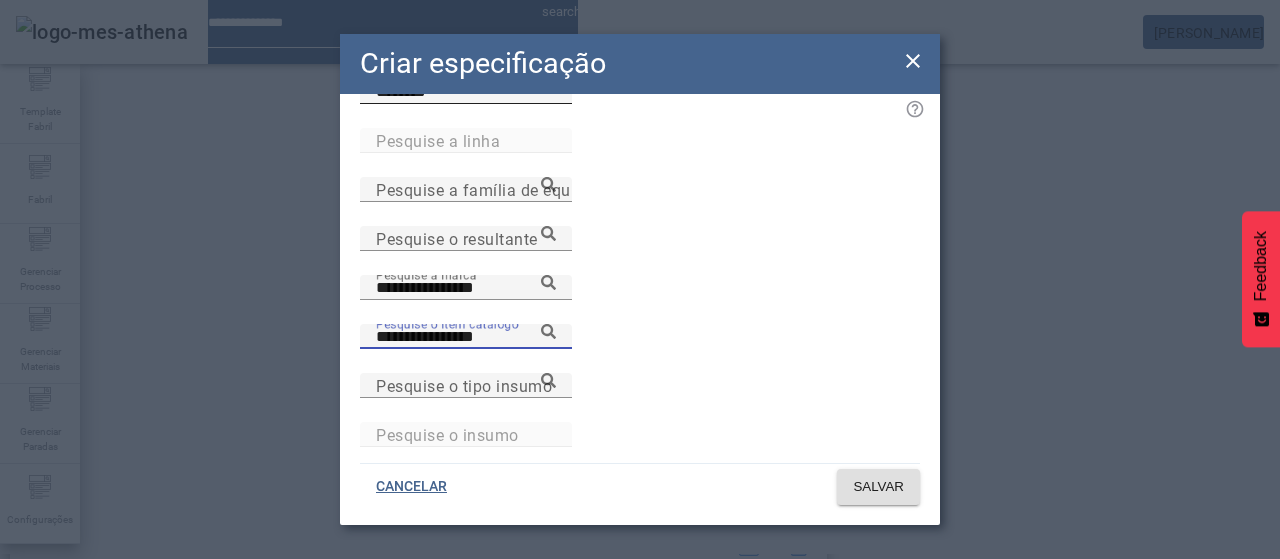 type on "**********" 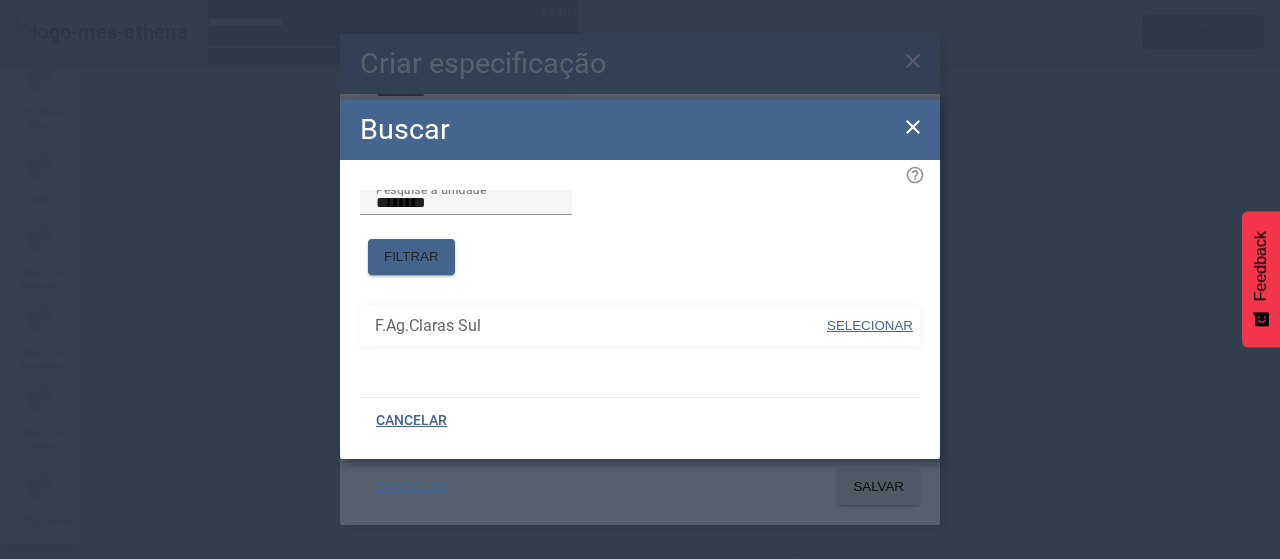 click on "SELECIONAR" at bounding box center (870, 325) 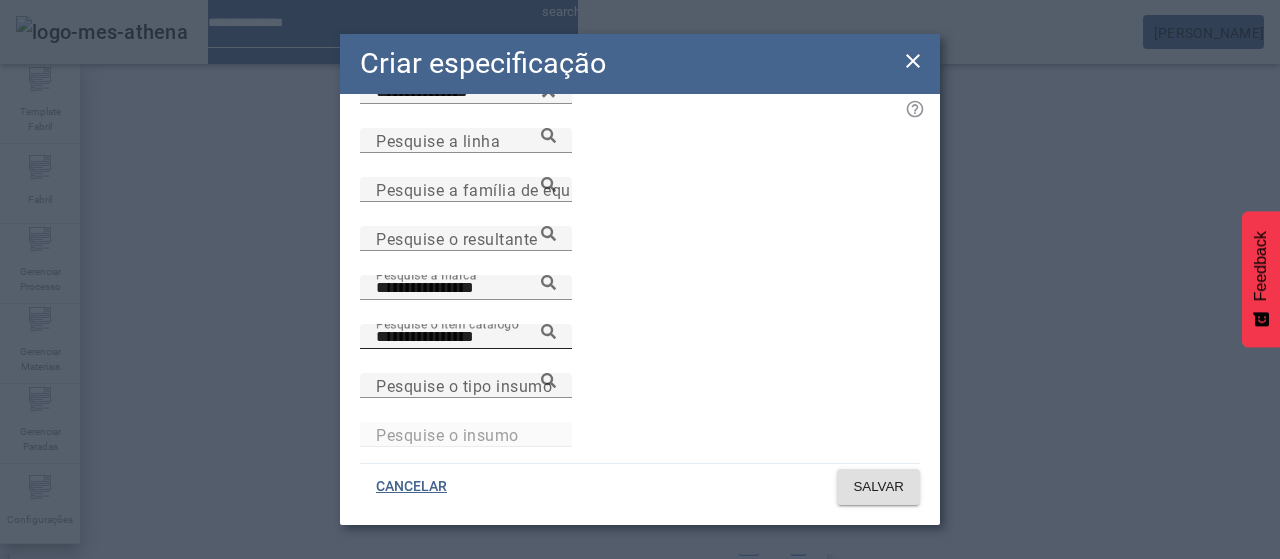 click 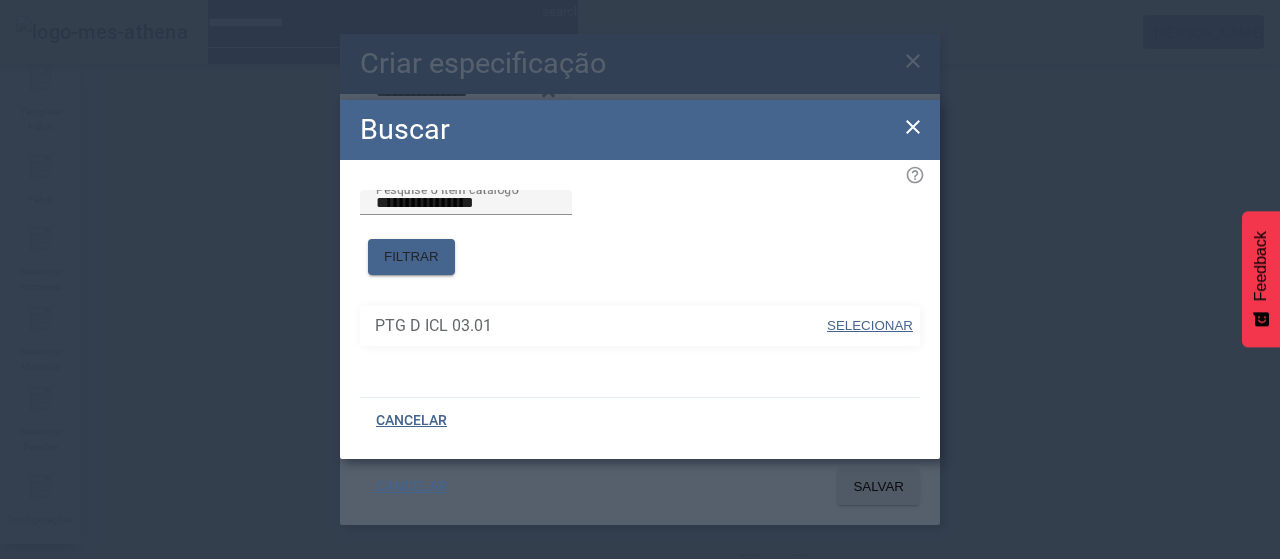 click on "SELECIONAR" at bounding box center (870, 325) 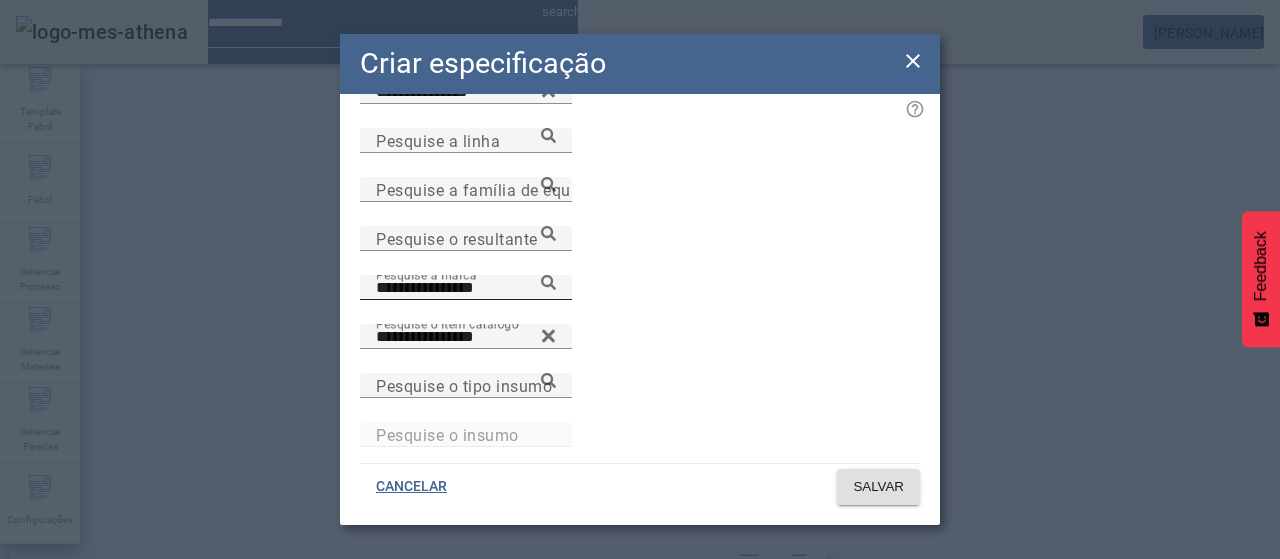 click 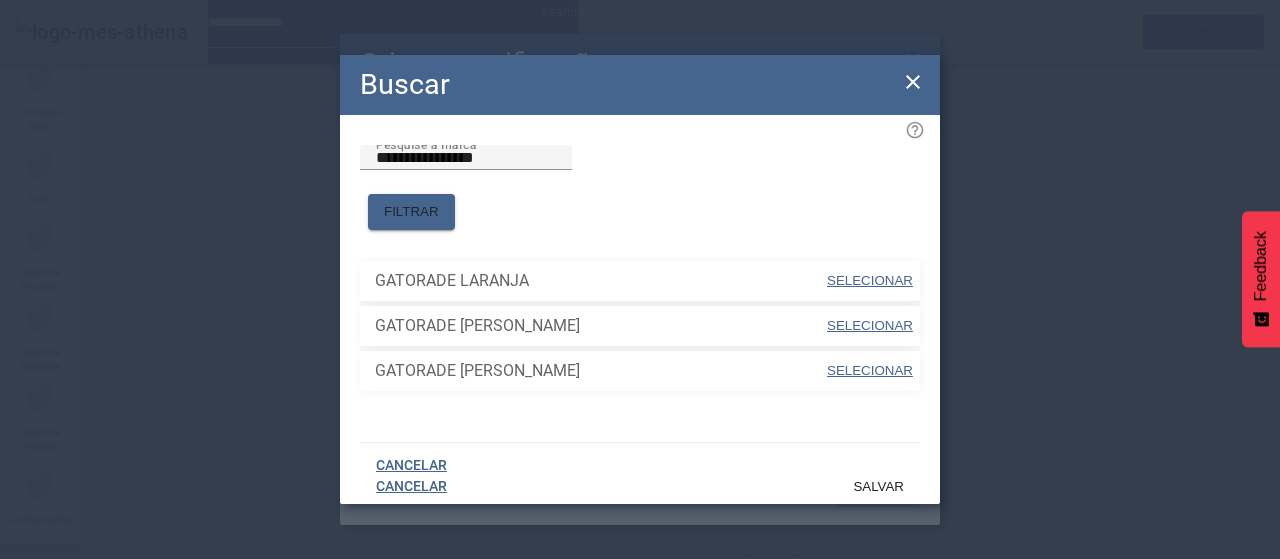 click on "SELECIONAR" at bounding box center (870, 280) 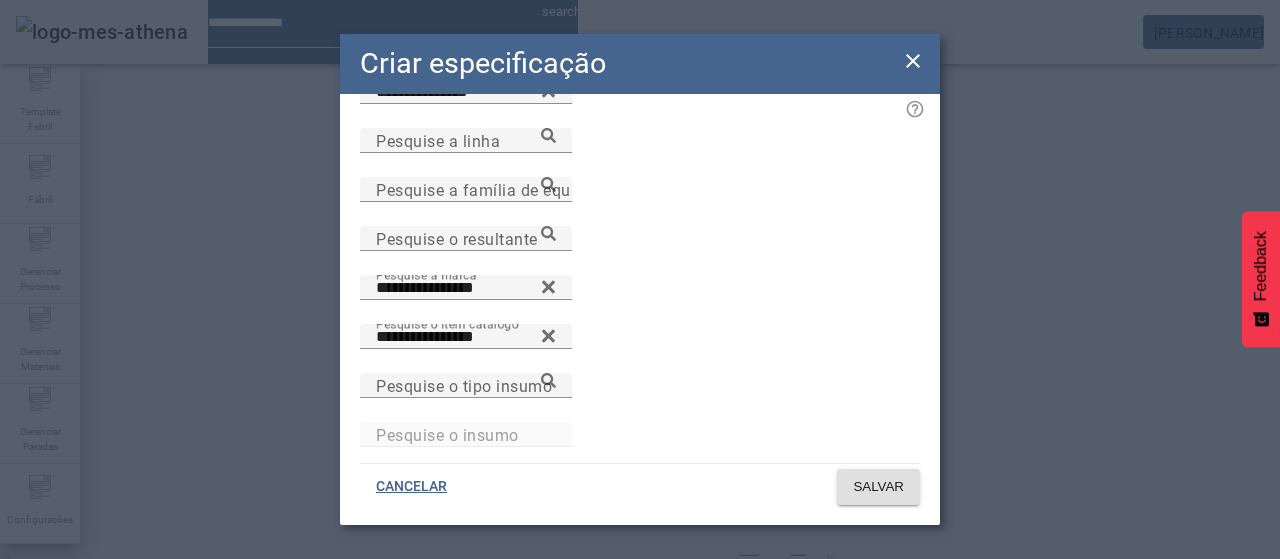 scroll, scrollTop: 0, scrollLeft: 0, axis: both 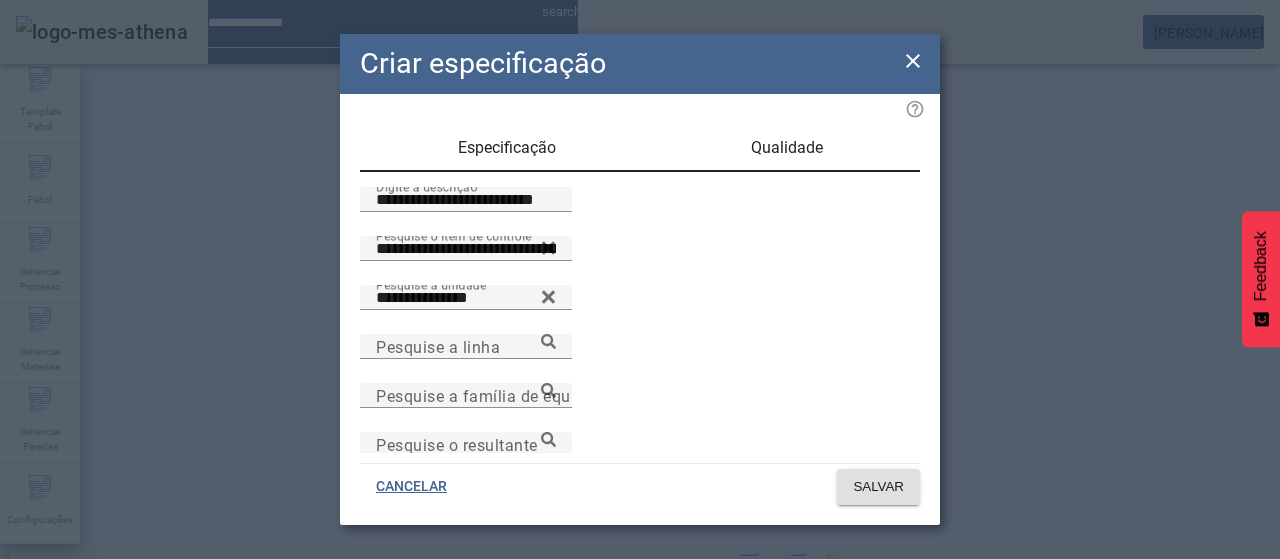 click on "Qualidade" at bounding box center (787, 148) 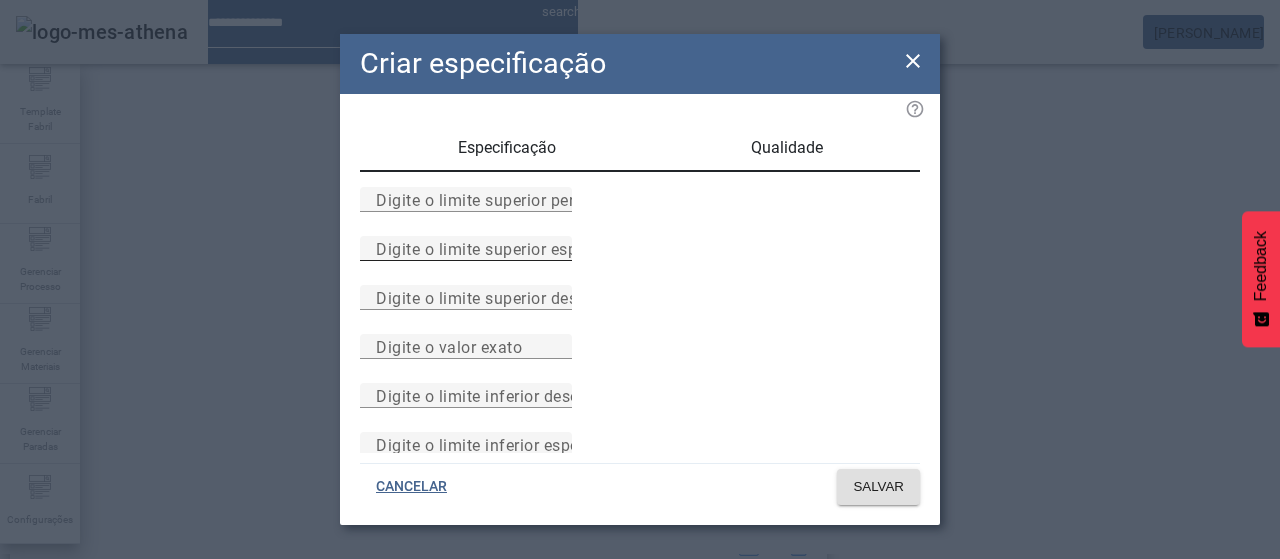 click on "Digite o limite superior especificado" at bounding box center [466, 248] 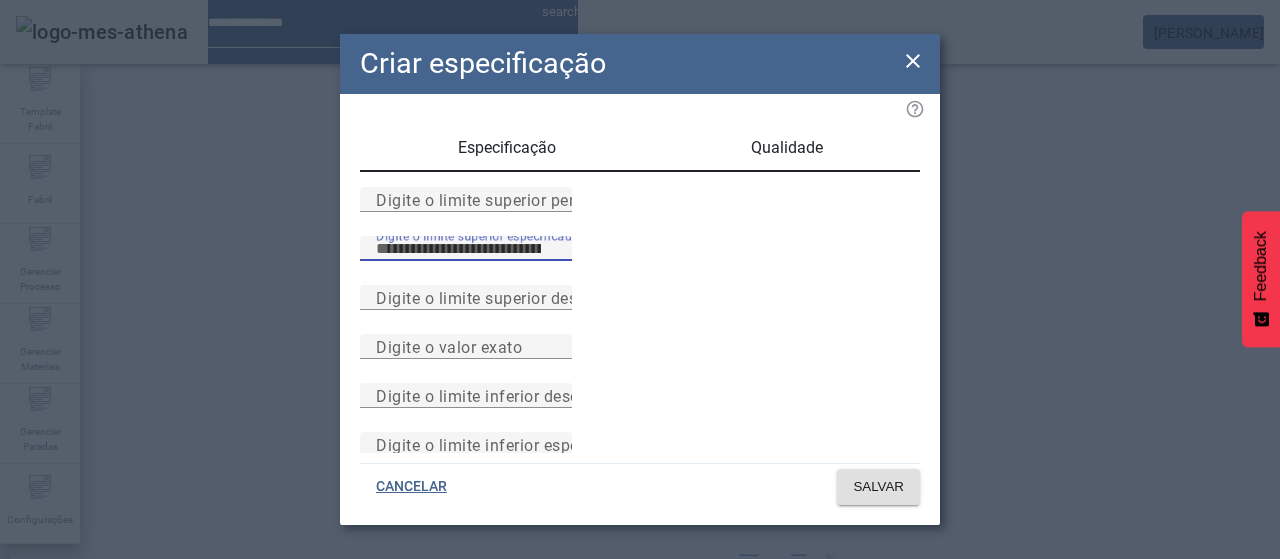 type on "***" 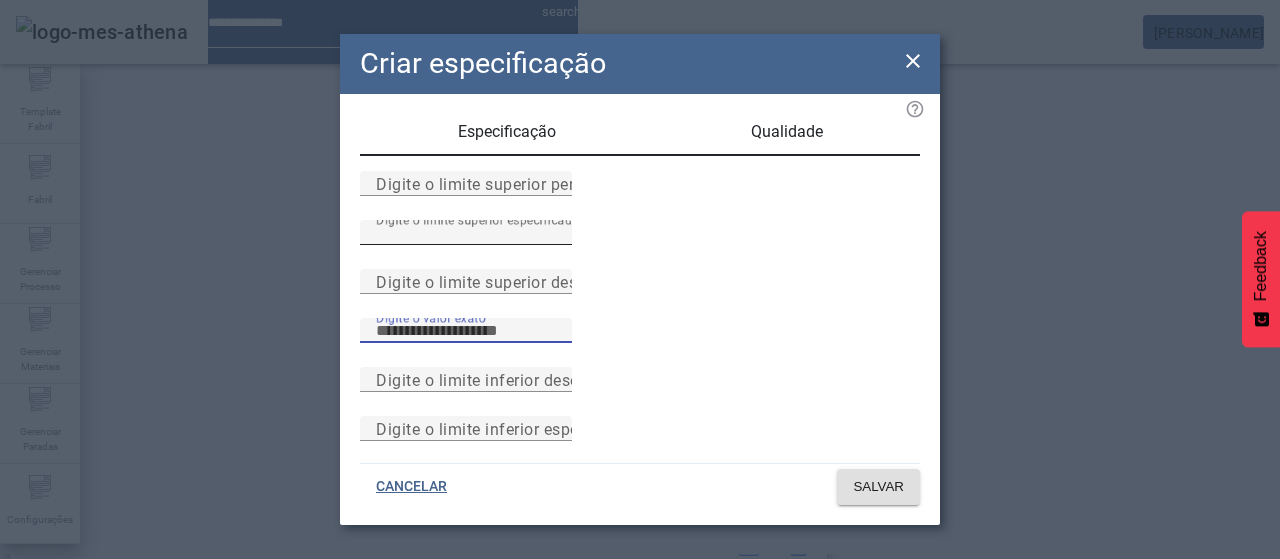 scroll, scrollTop: 261, scrollLeft: 0, axis: vertical 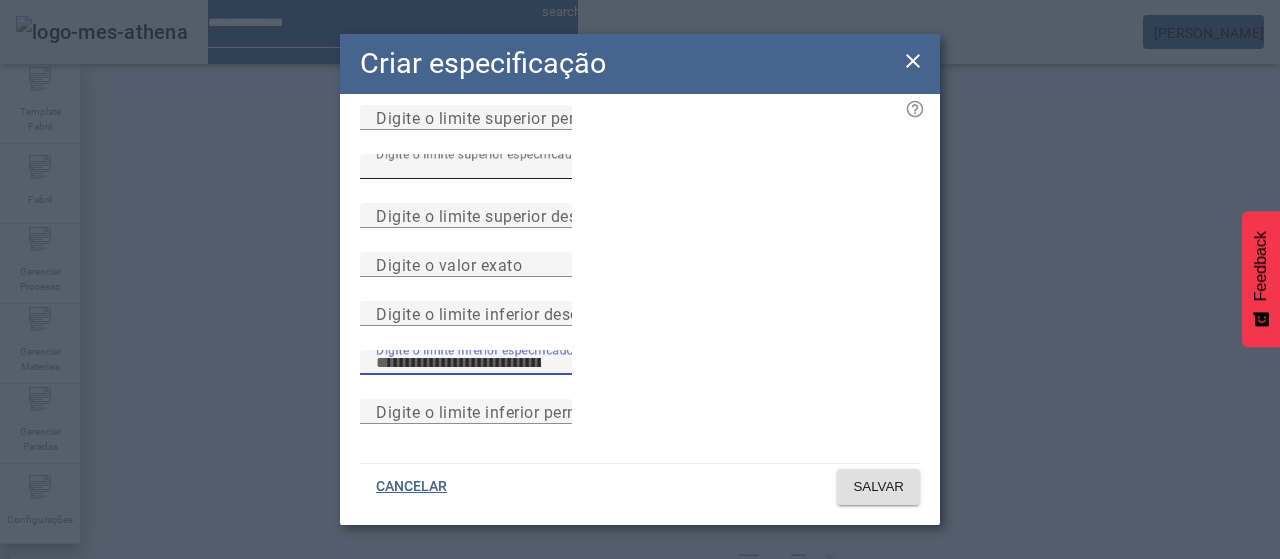 type on "***" 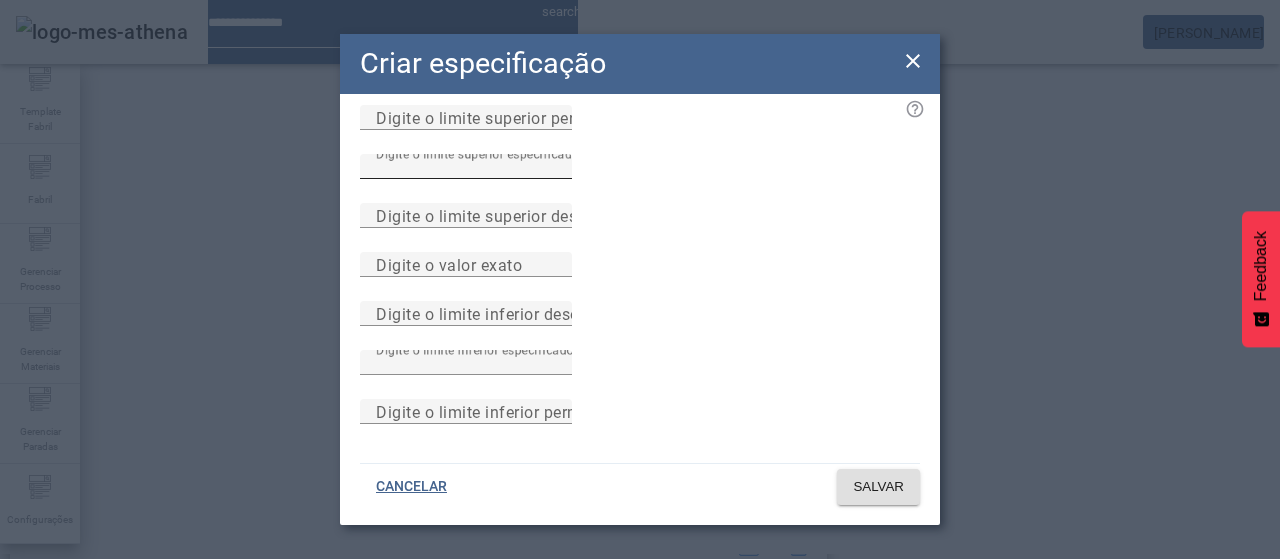 type 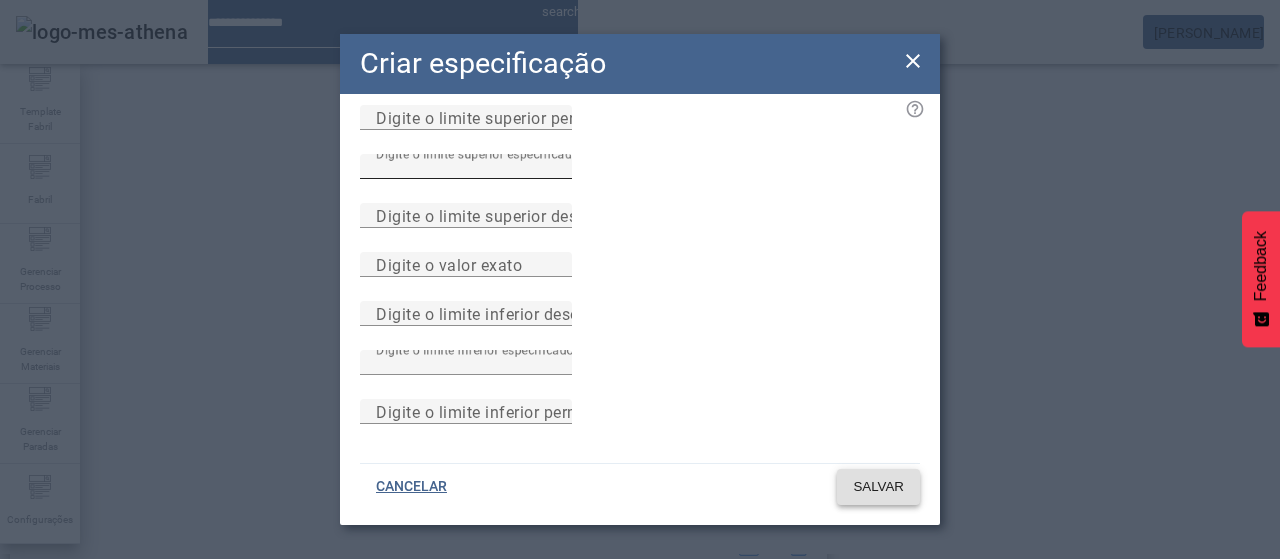 type 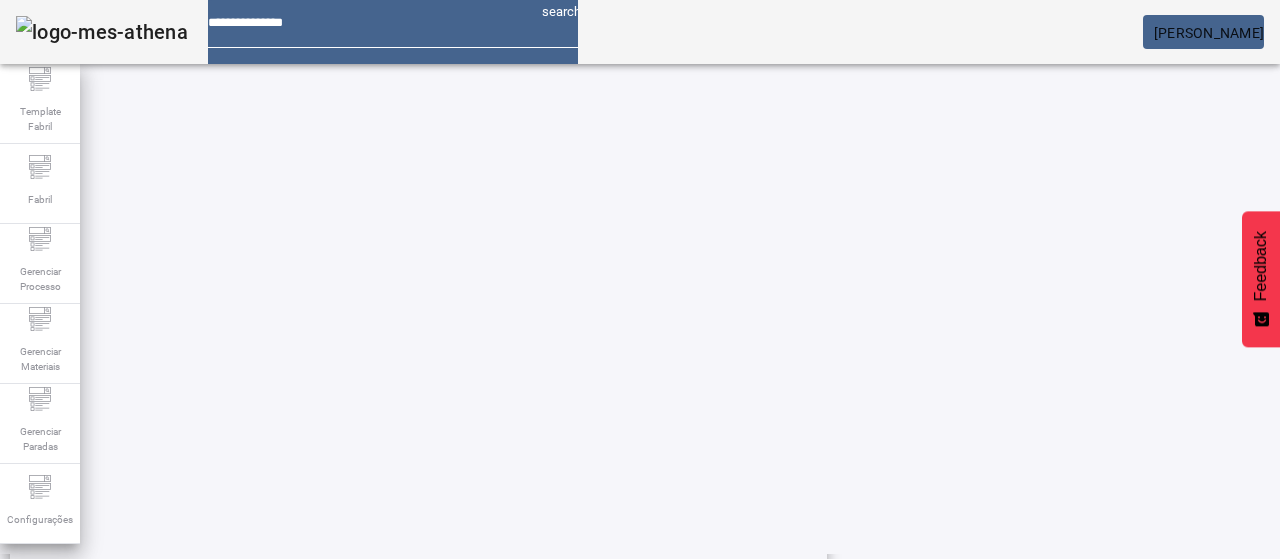 scroll, scrollTop: 696, scrollLeft: 0, axis: vertical 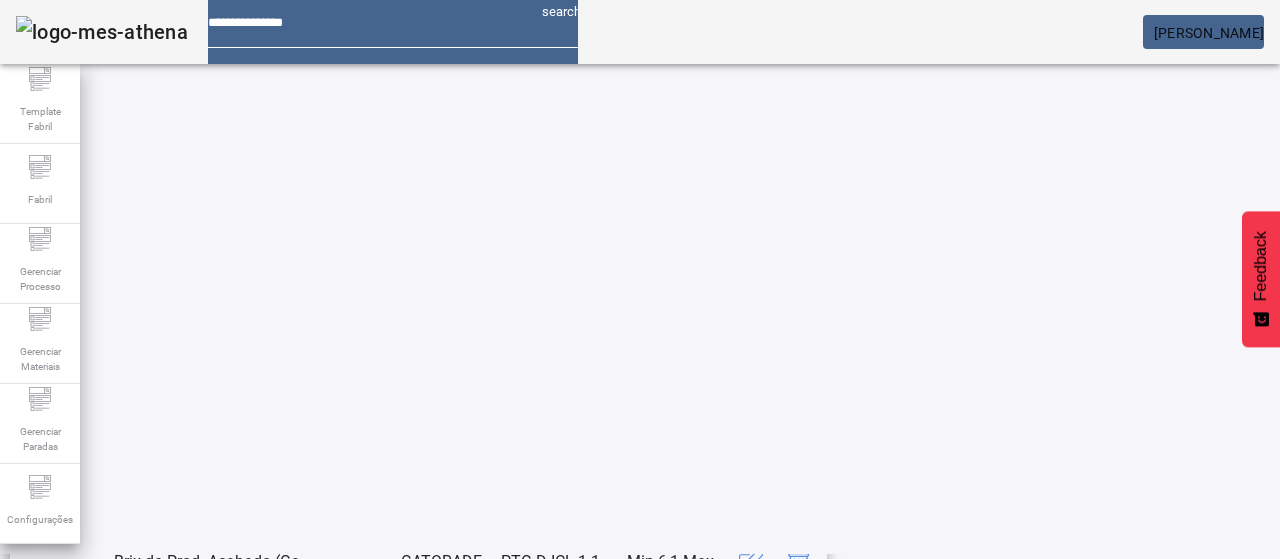 click 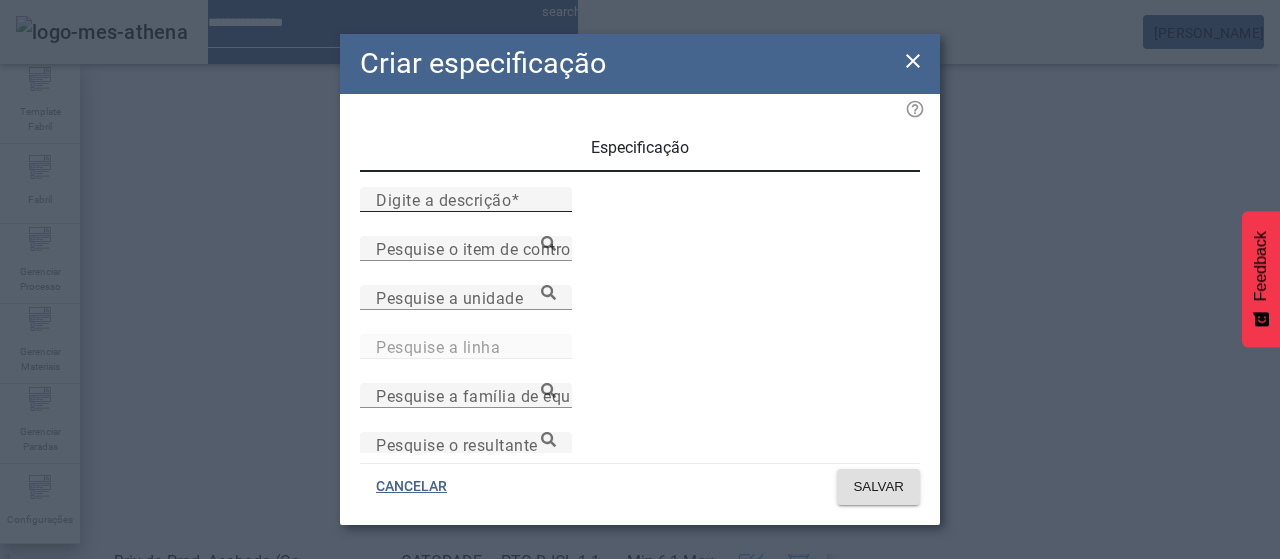 click on "Digite a descrição" at bounding box center (443, 199) 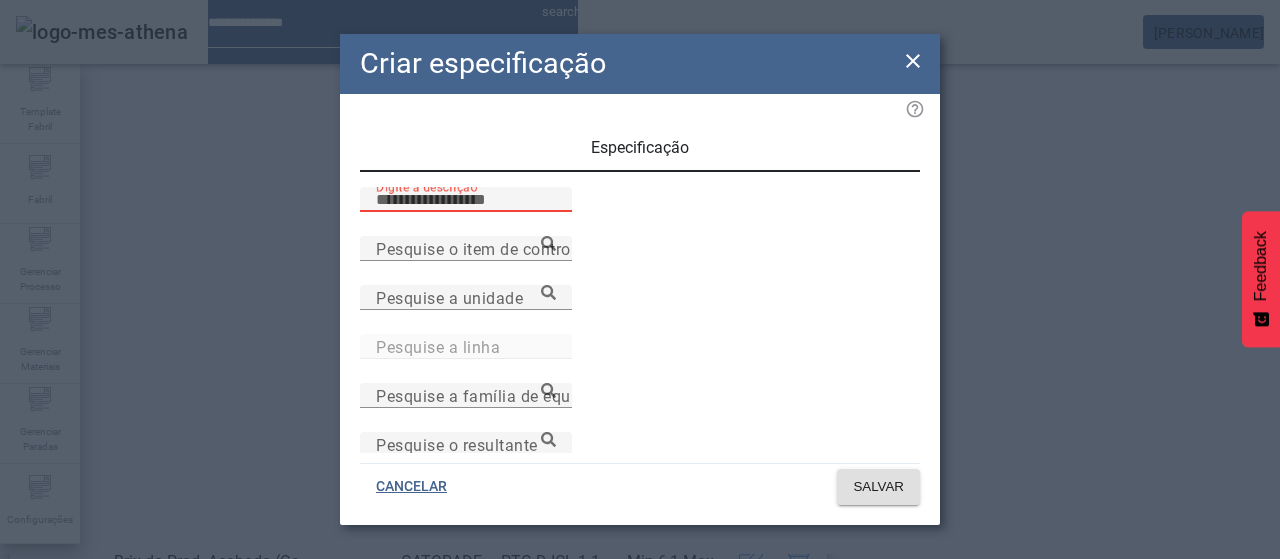 paste on "**********" 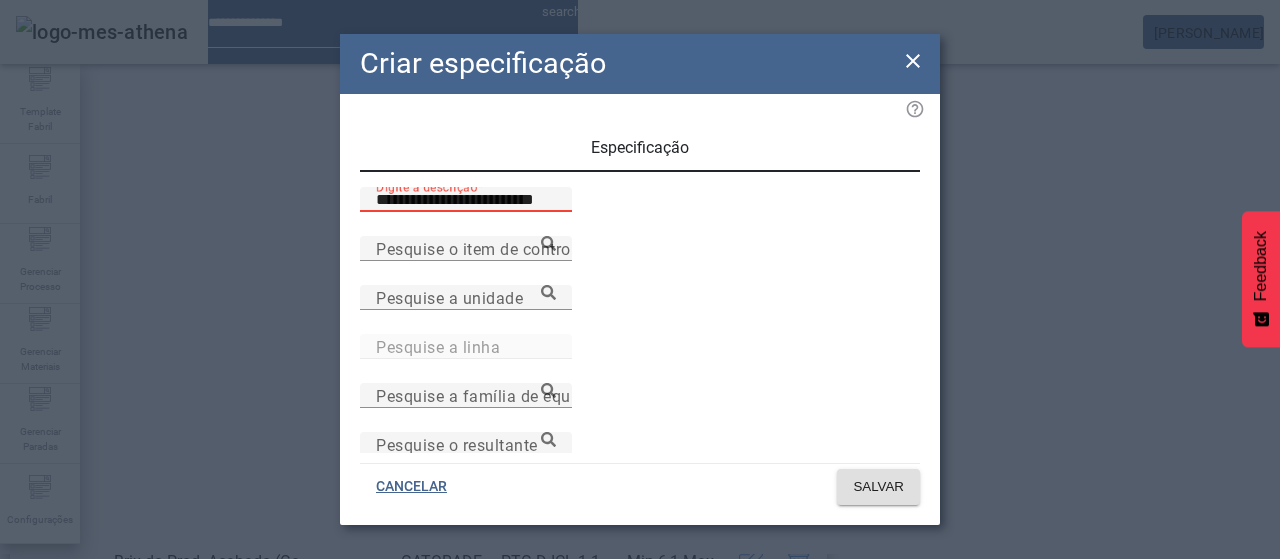 type on "**********" 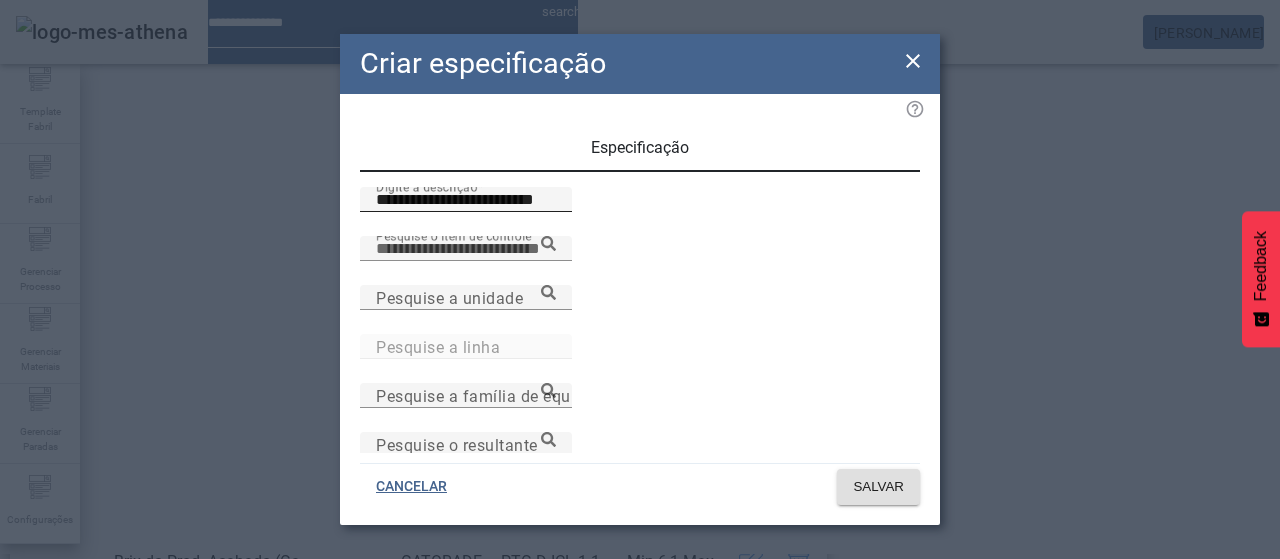 paste on "**********" 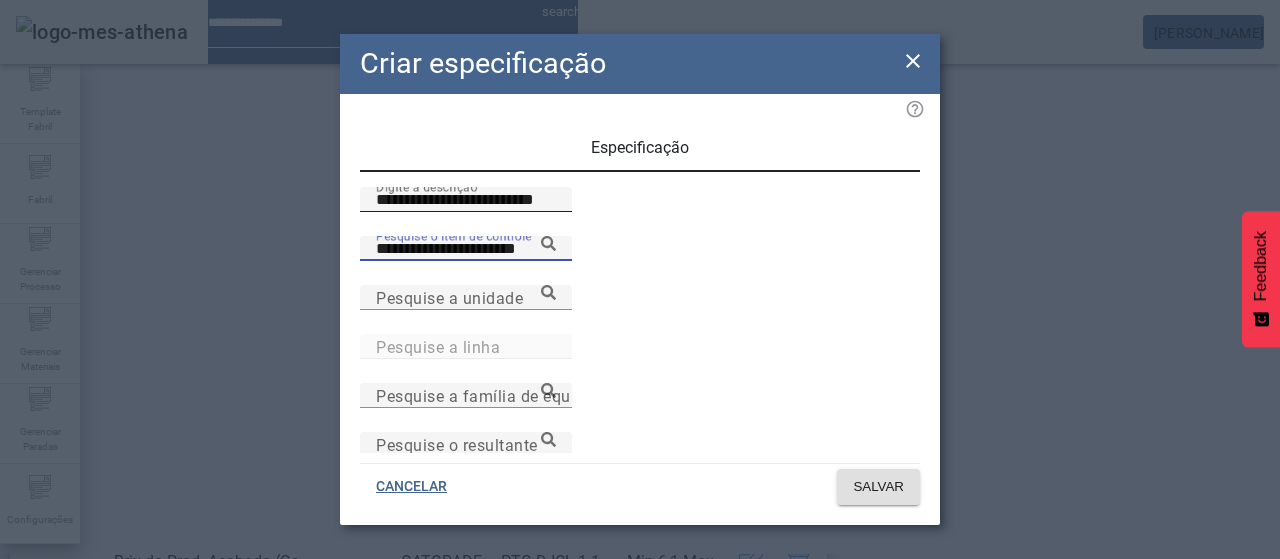 type on "**********" 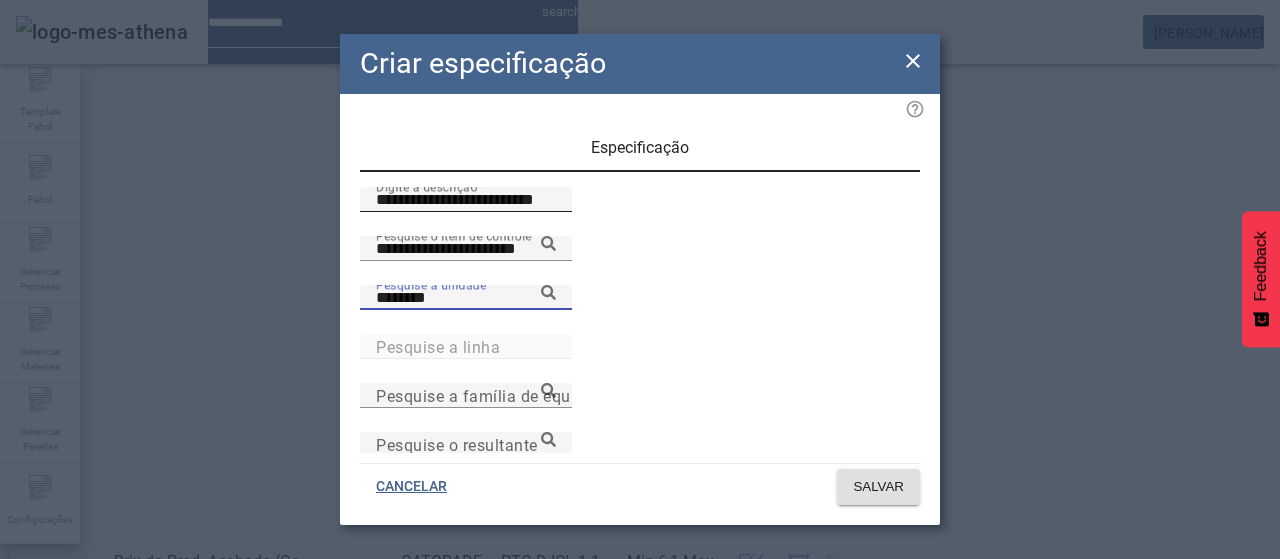 type on "********" 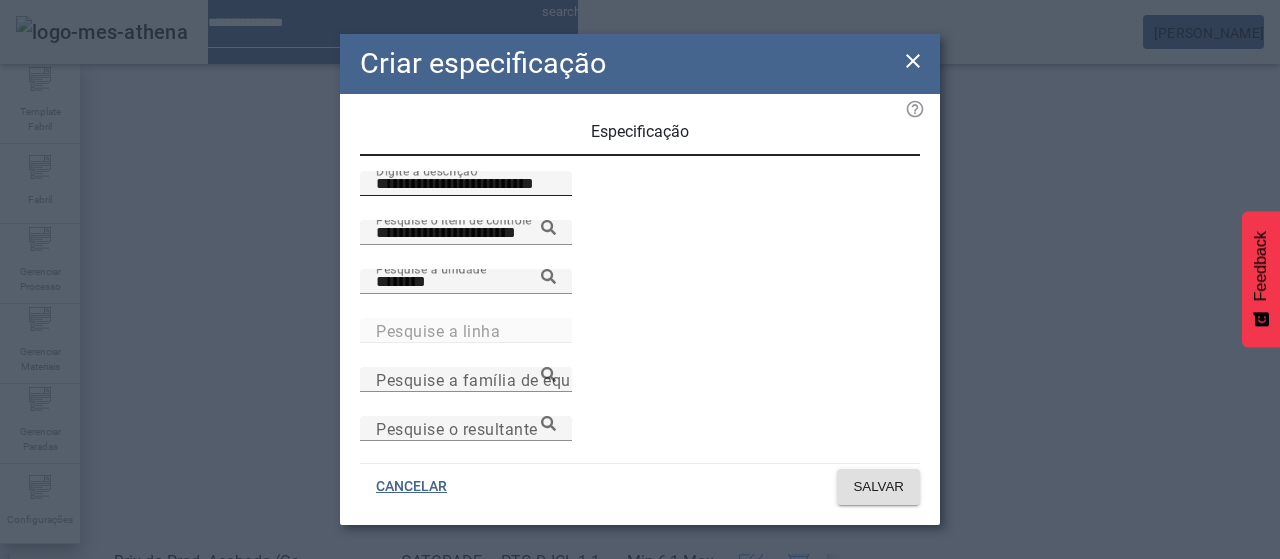 scroll, scrollTop: 206, scrollLeft: 0, axis: vertical 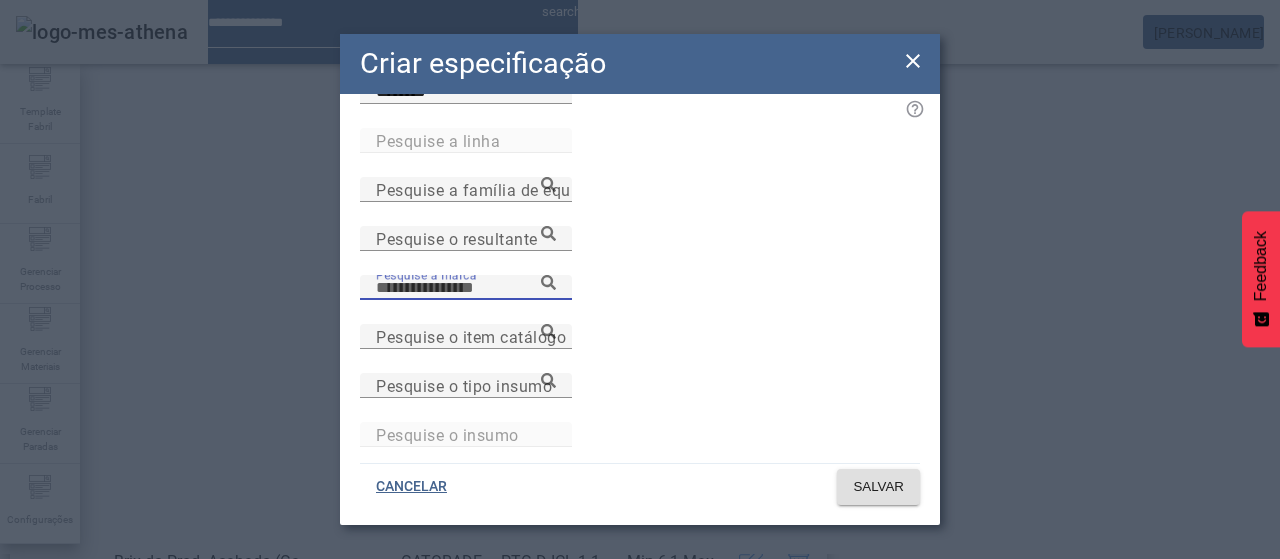 paste on "**********" 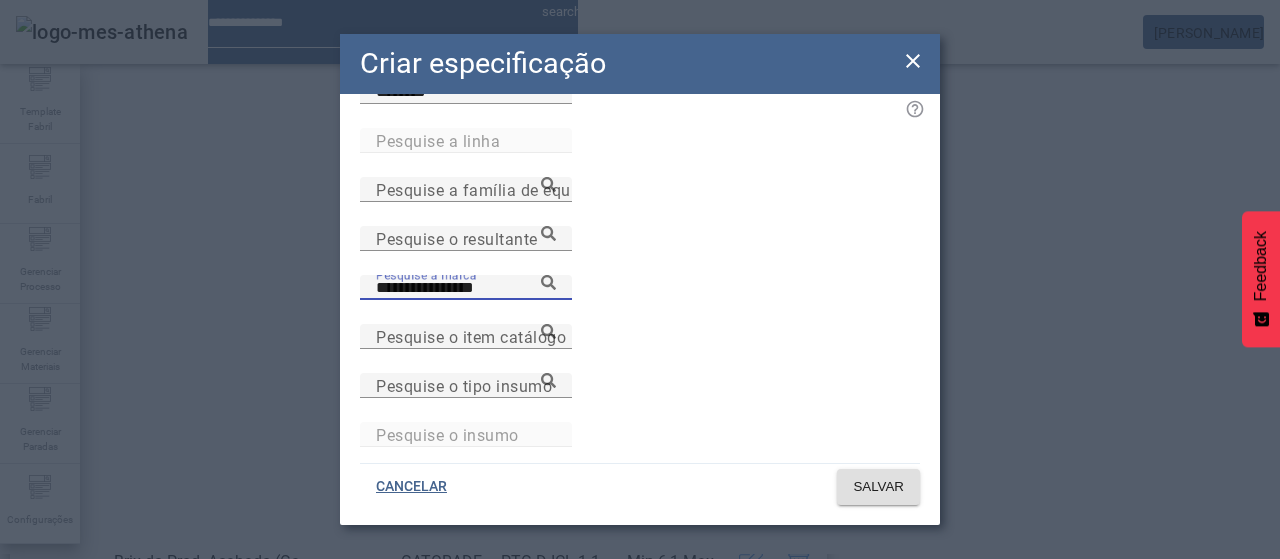 type on "**********" 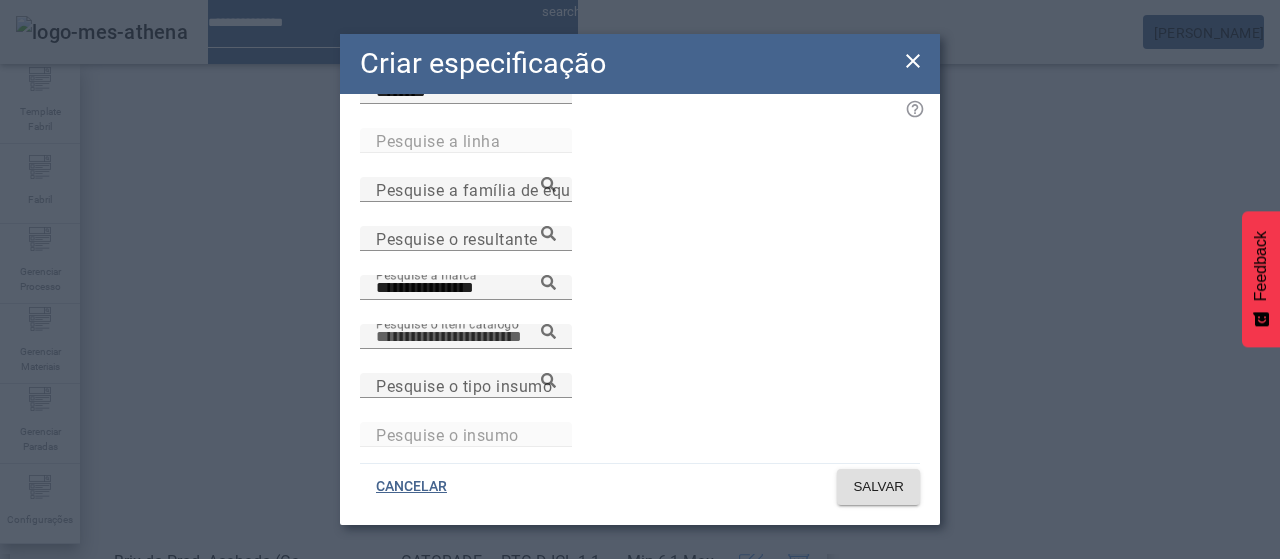 paste on "**********" 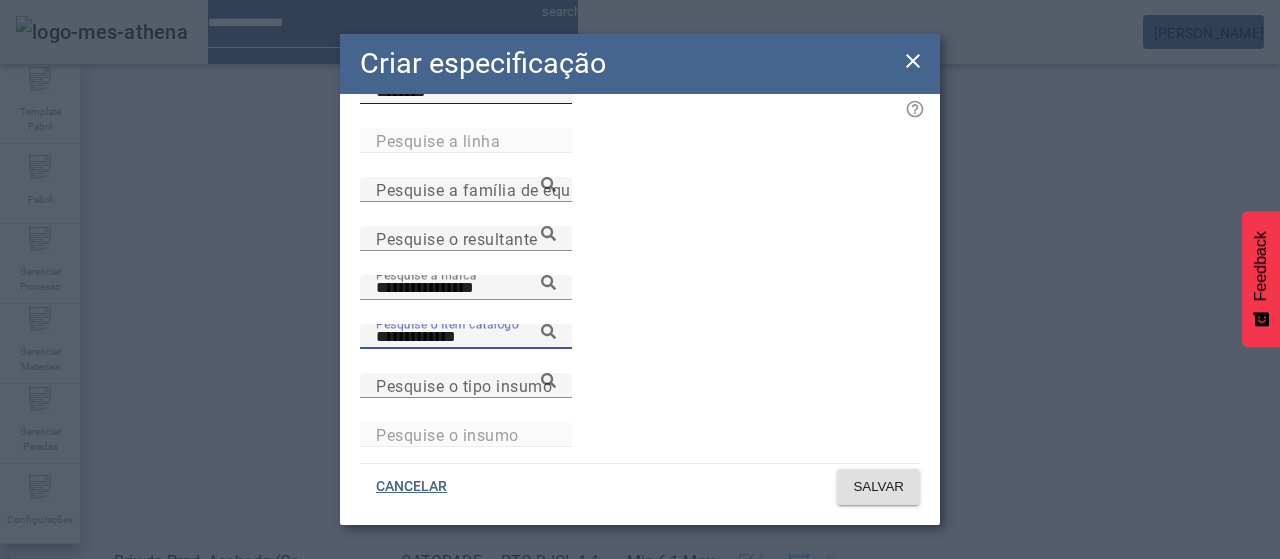 type on "**********" 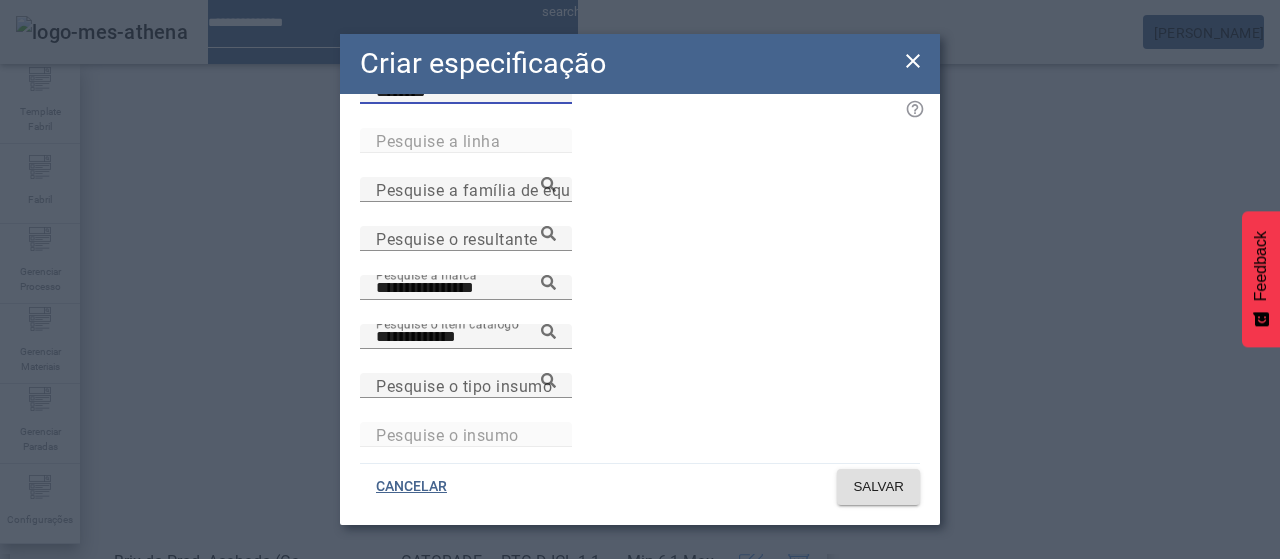 click on "********" at bounding box center (466, 92) 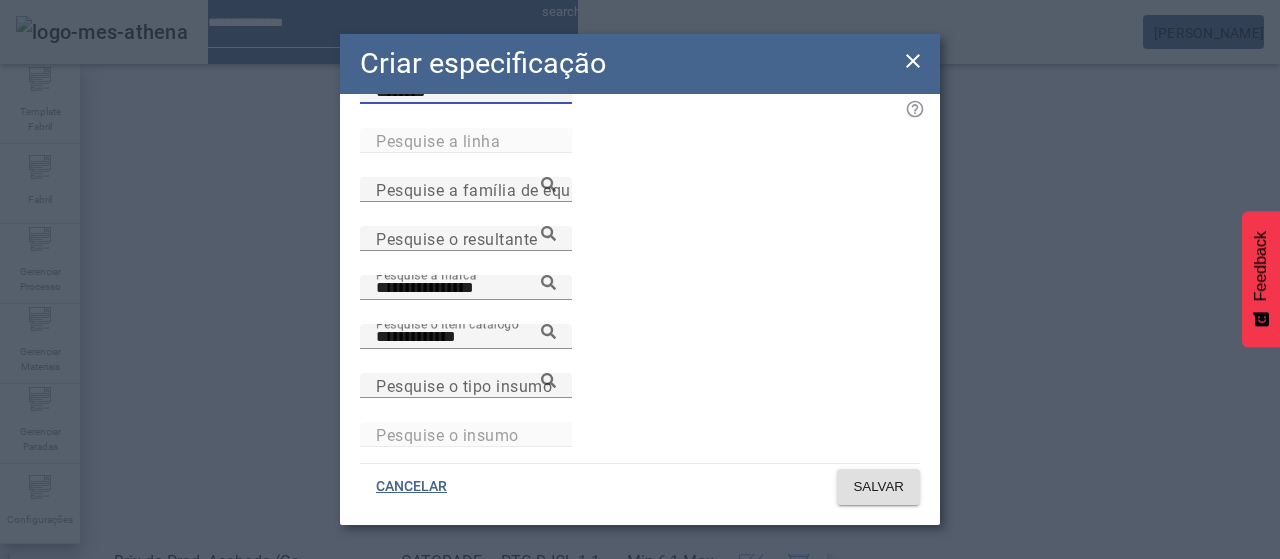 click 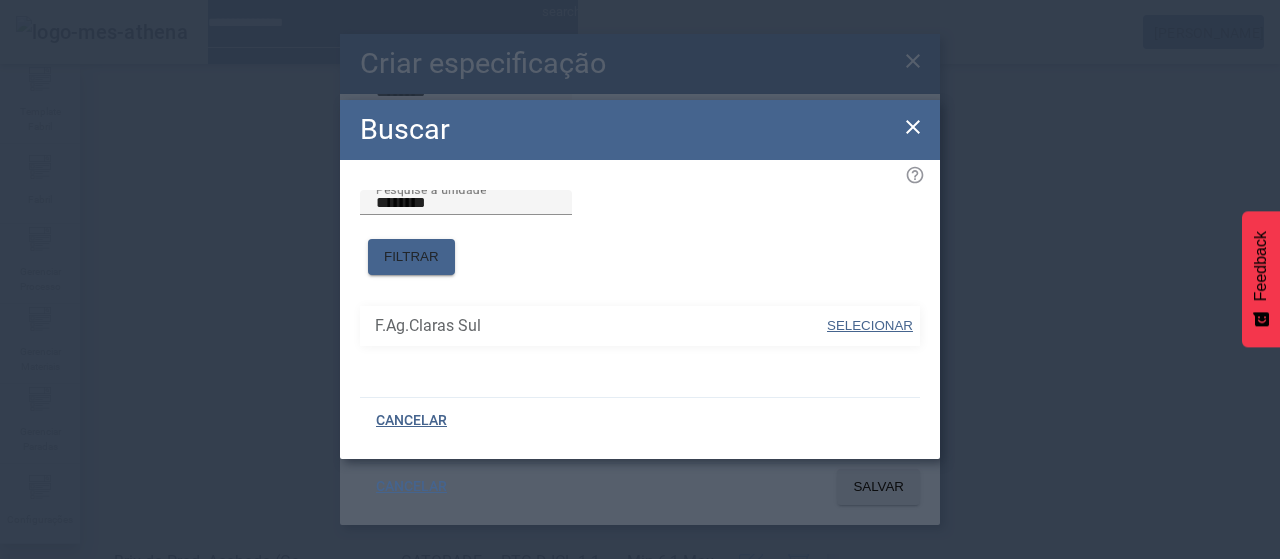 click at bounding box center (870, 326) 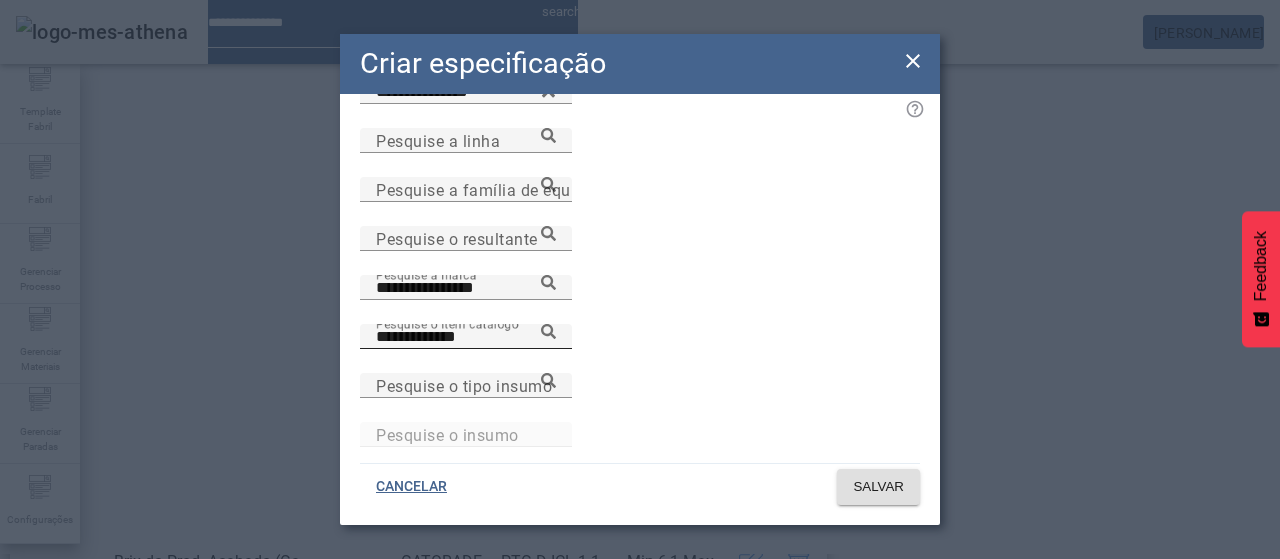 click 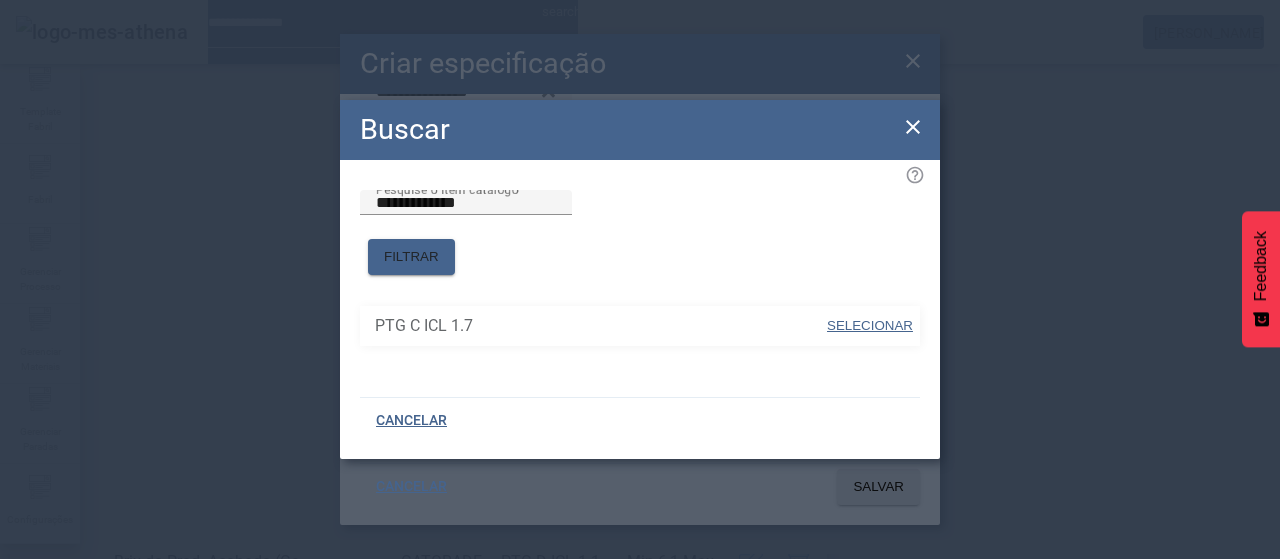 click on "SELECIONAR" at bounding box center [870, 325] 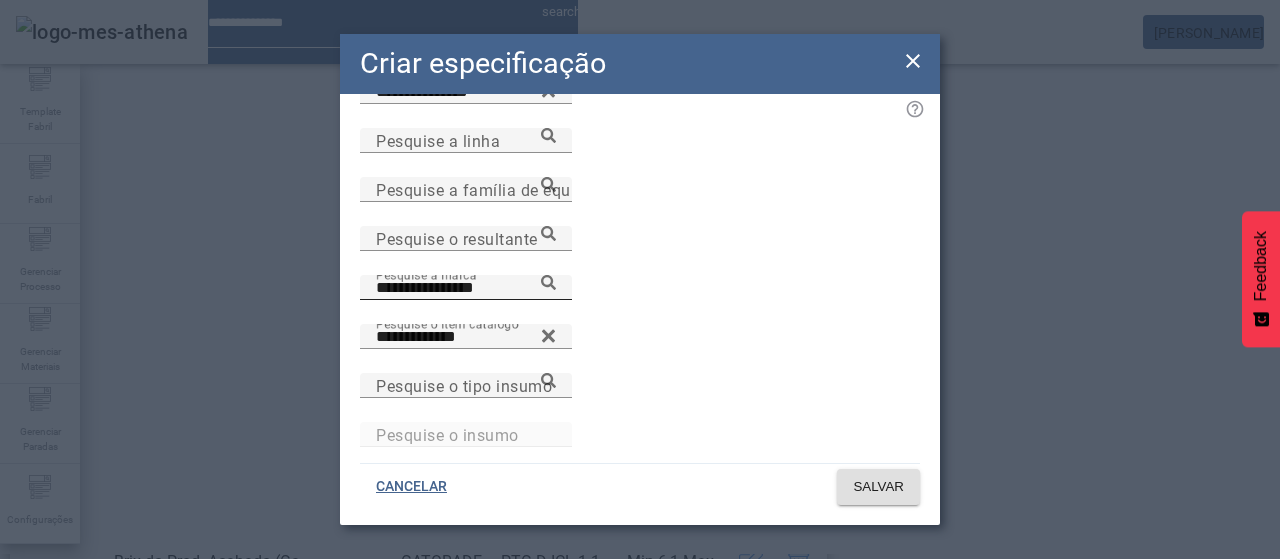 click 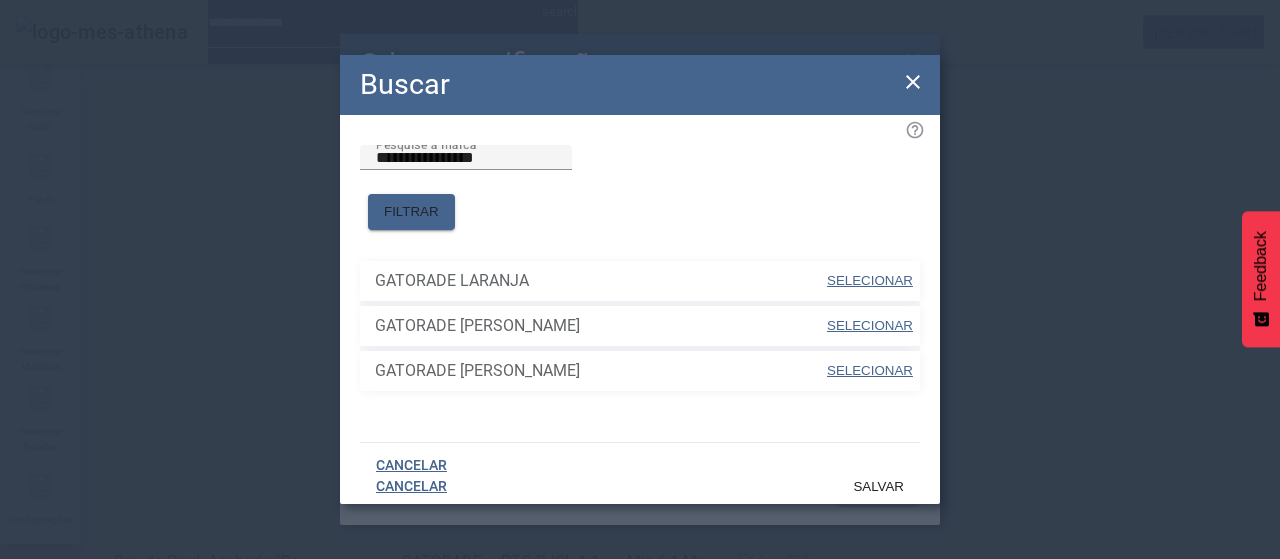 click on "SELECIONAR" at bounding box center [870, 280] 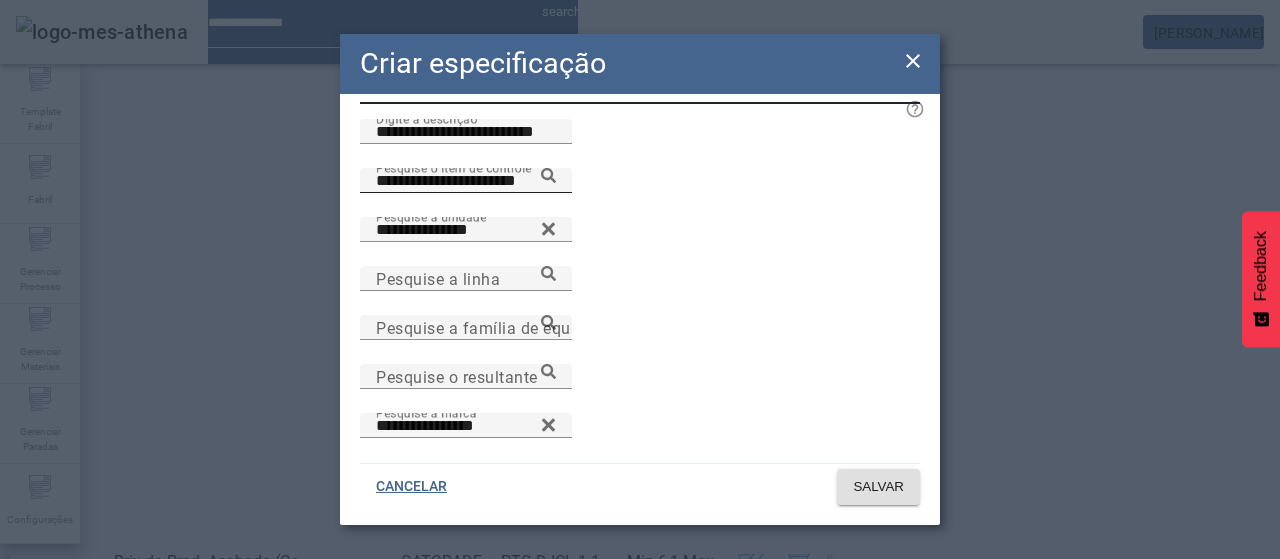 scroll, scrollTop: 64, scrollLeft: 0, axis: vertical 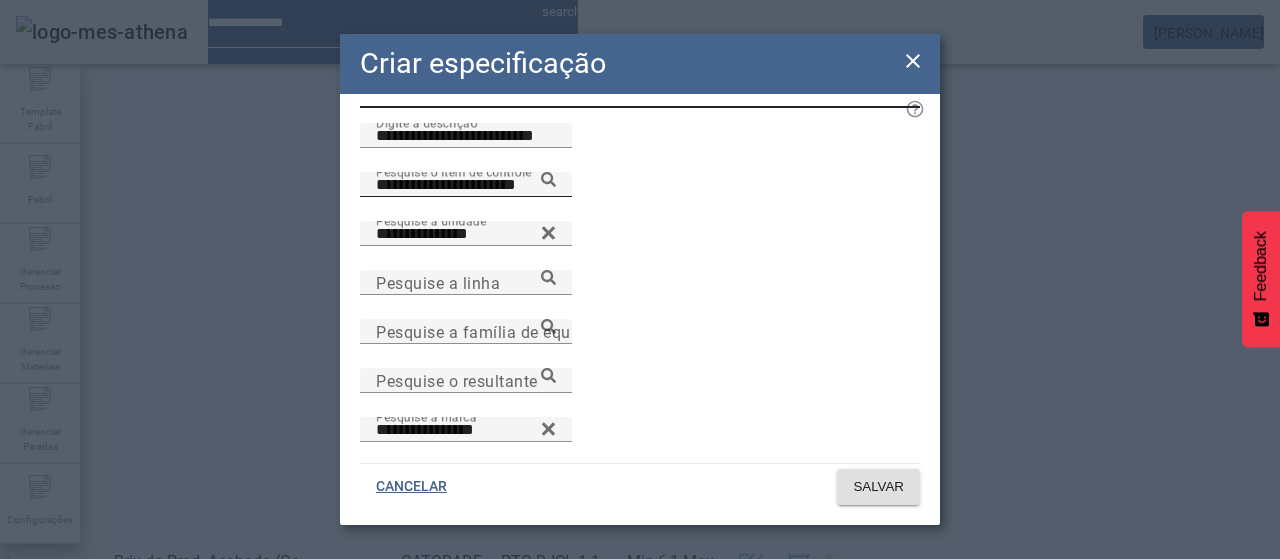 click on "**********" at bounding box center (466, 185) 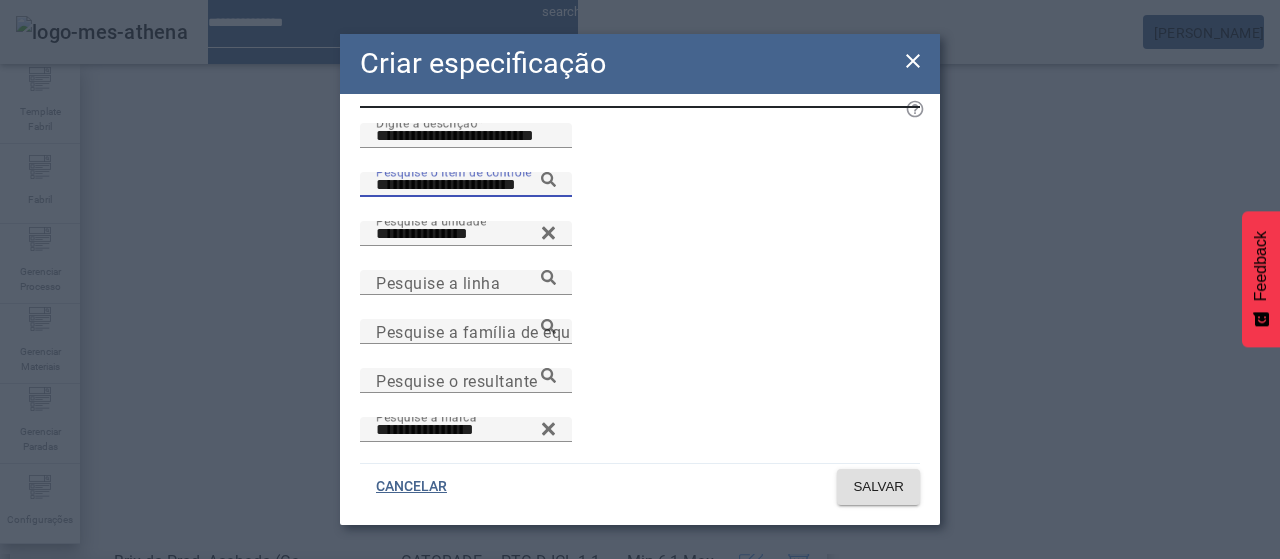 click on "Brix (Saída do Blender)" at bounding box center [272, 591] 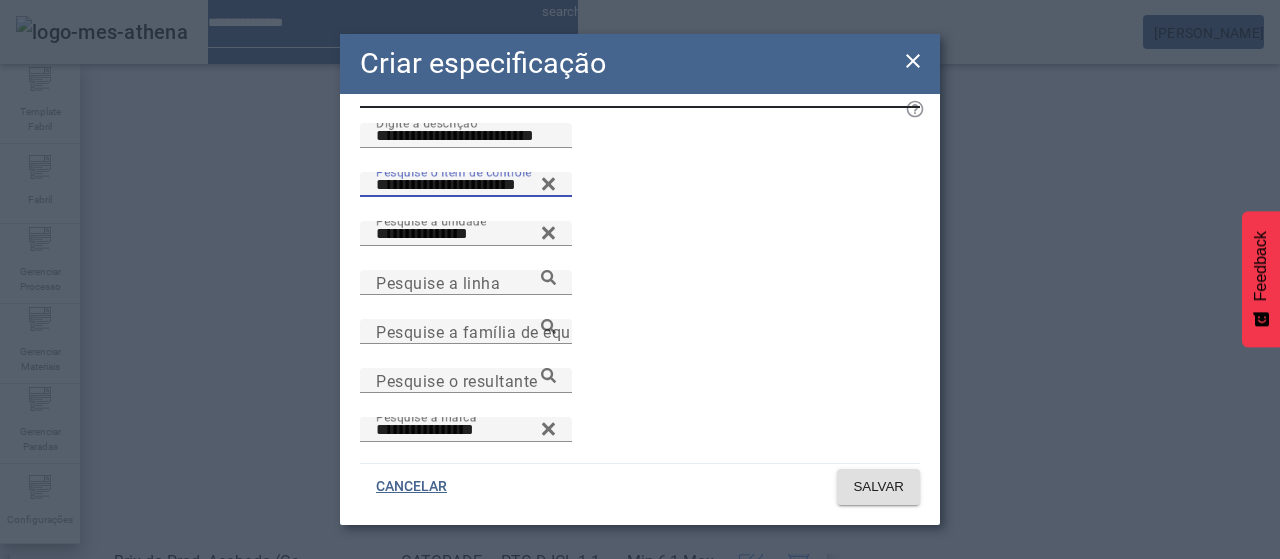 scroll, scrollTop: 0, scrollLeft: 0, axis: both 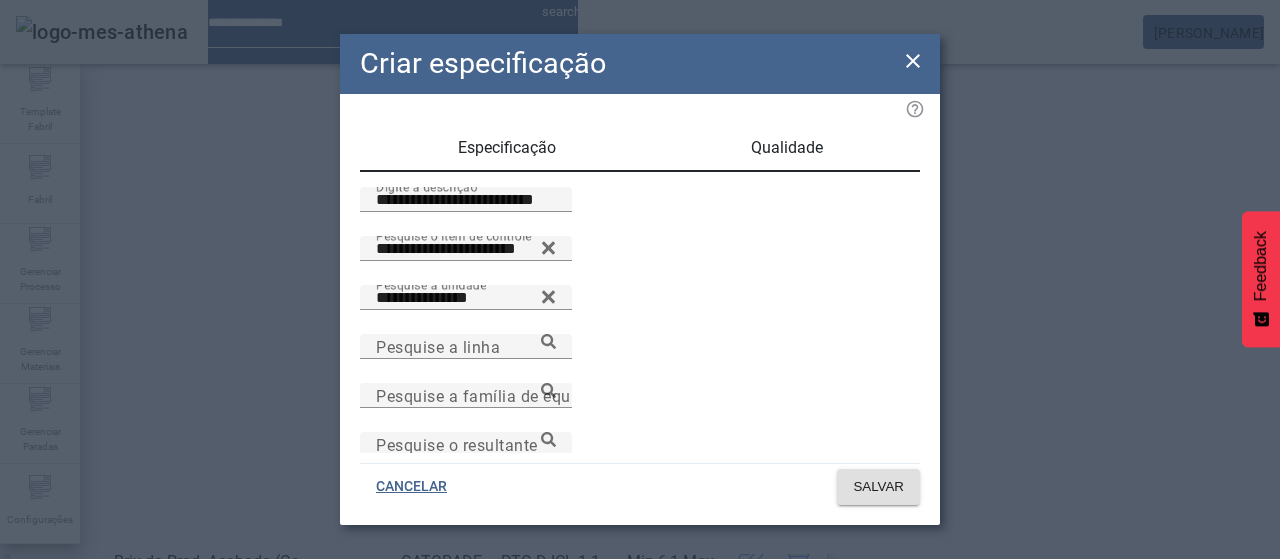 click on "Qualidade" at bounding box center [787, 148] 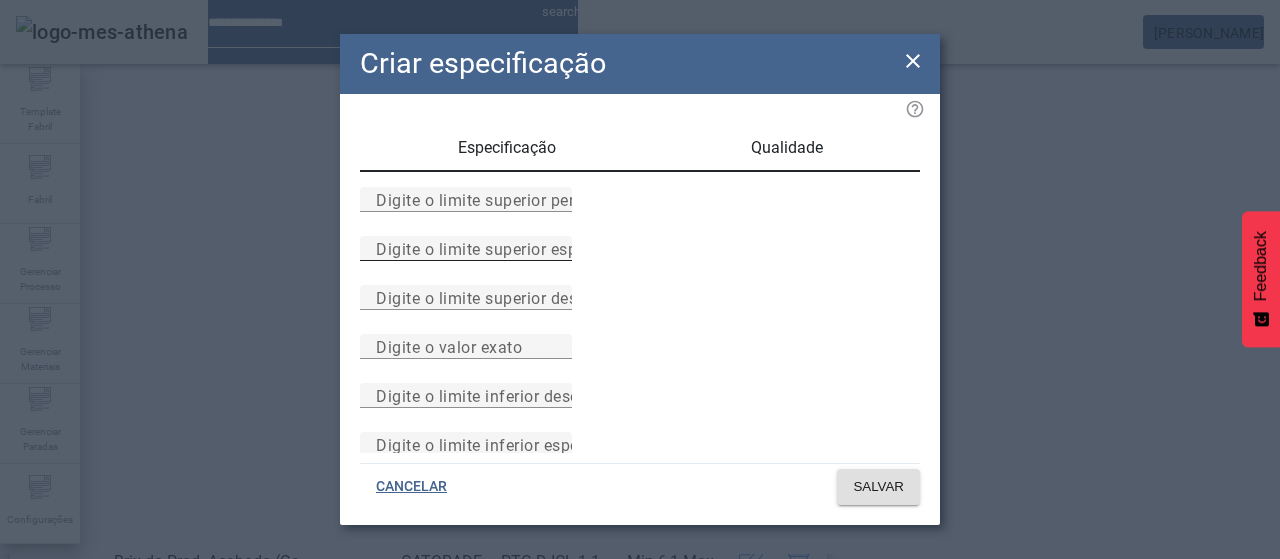 click on "Digite o limite superior especificado" at bounding box center [511, 248] 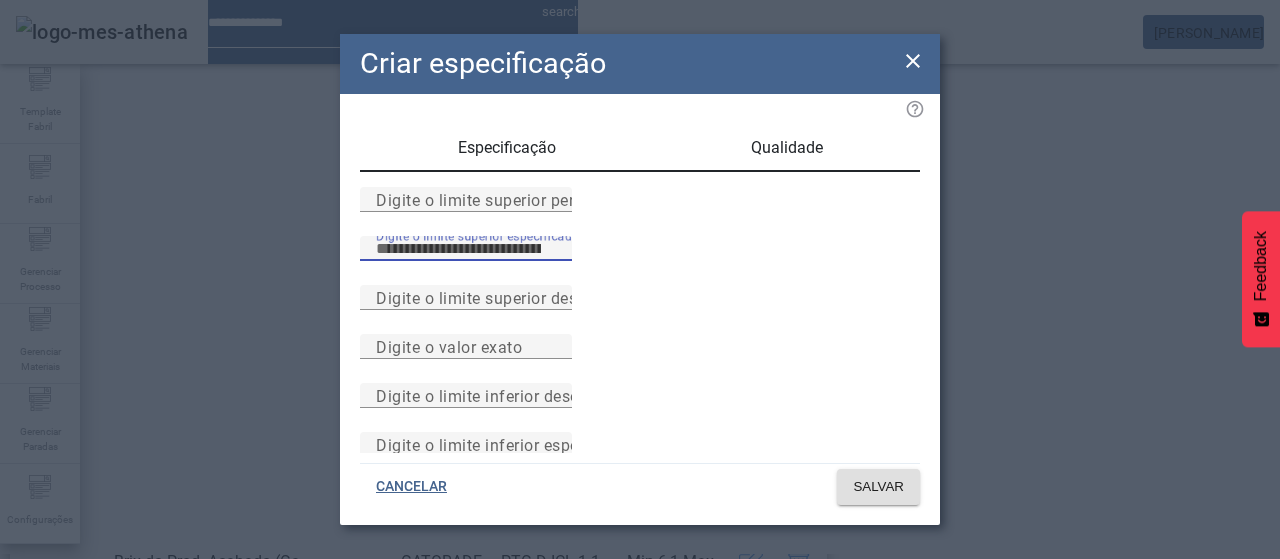 type on "***" 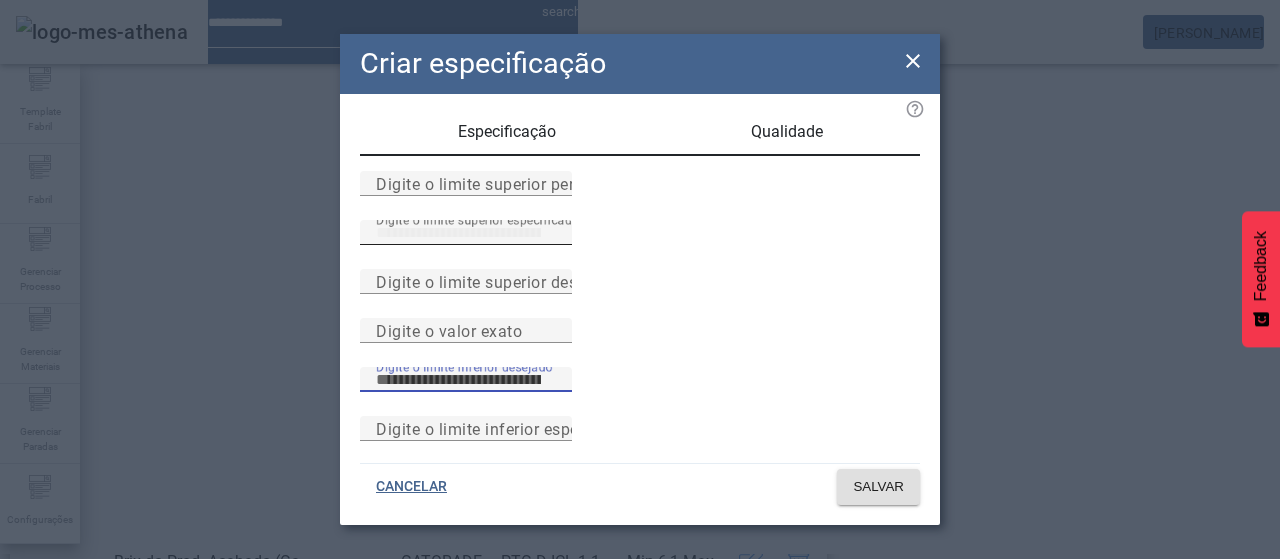 scroll, scrollTop: 261, scrollLeft: 0, axis: vertical 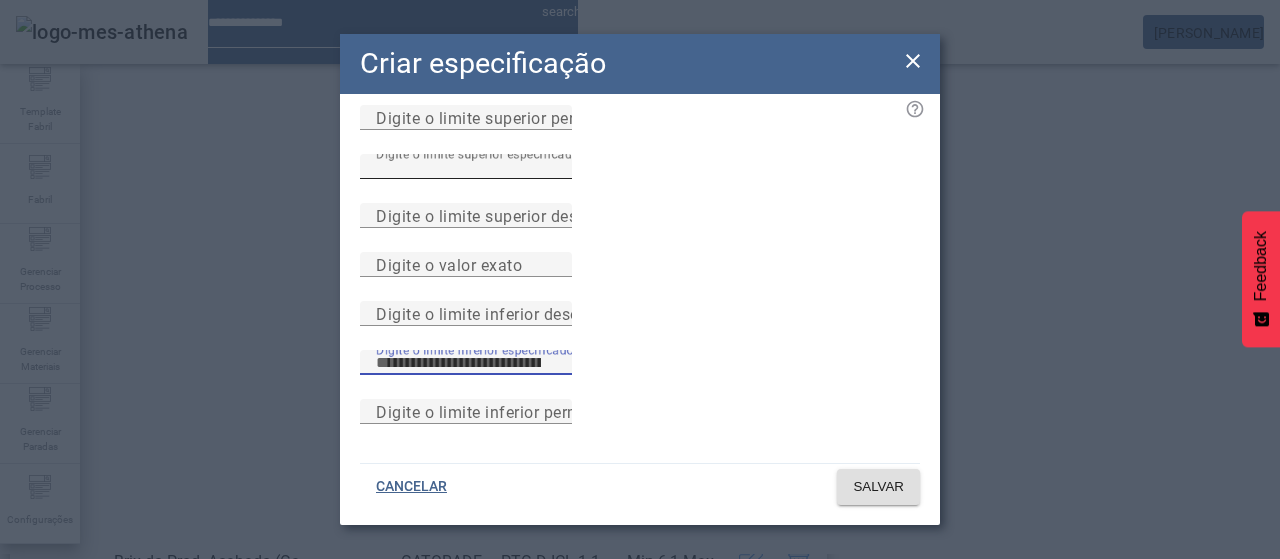 type on "***" 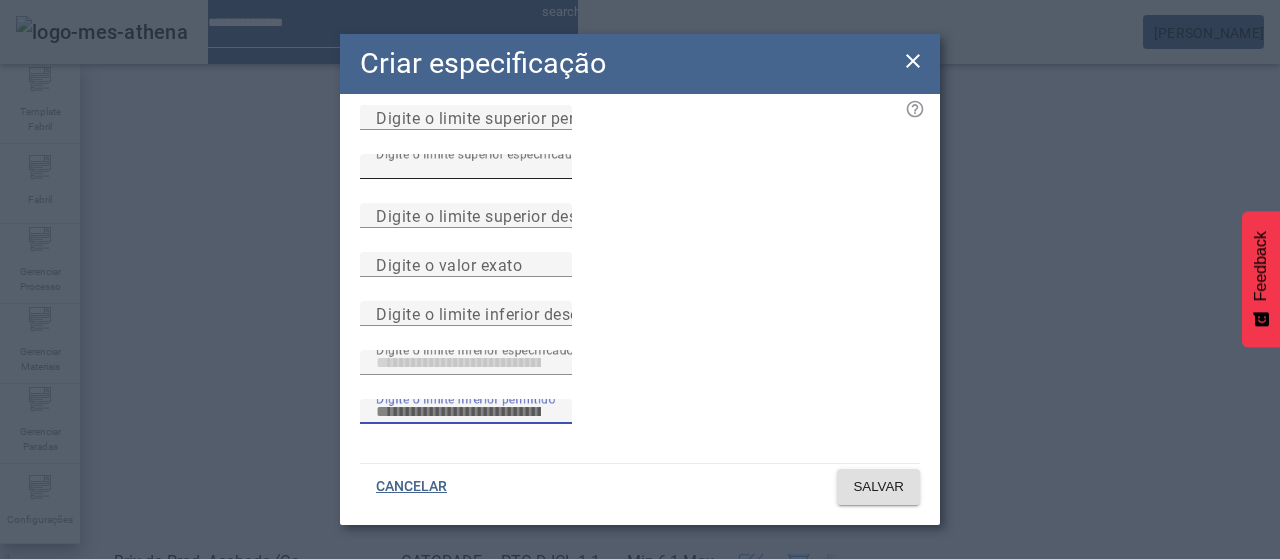 type 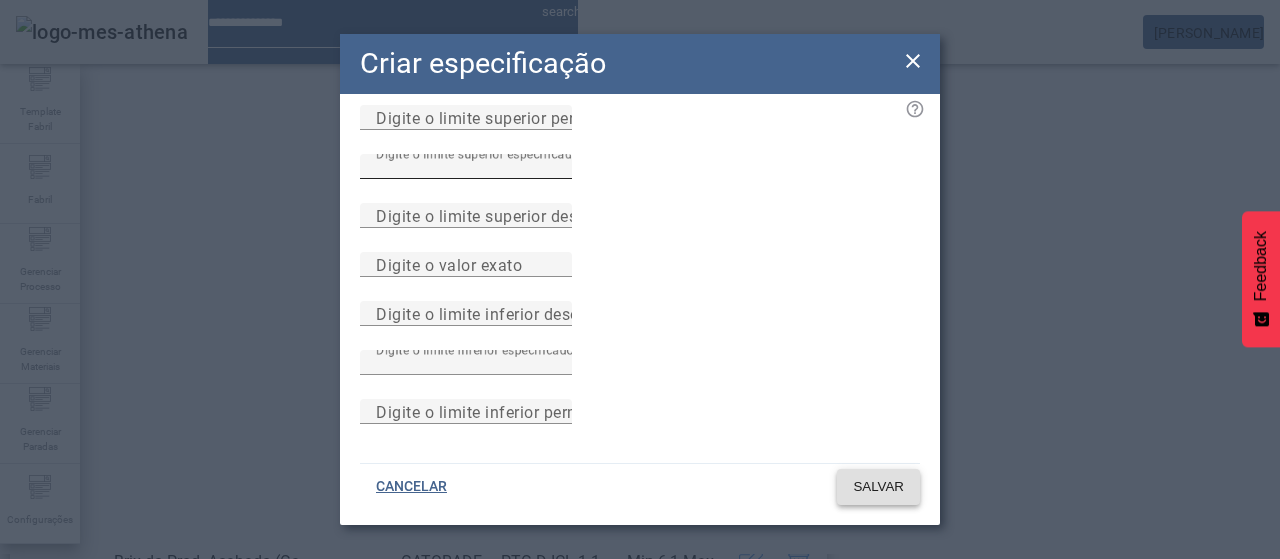 type 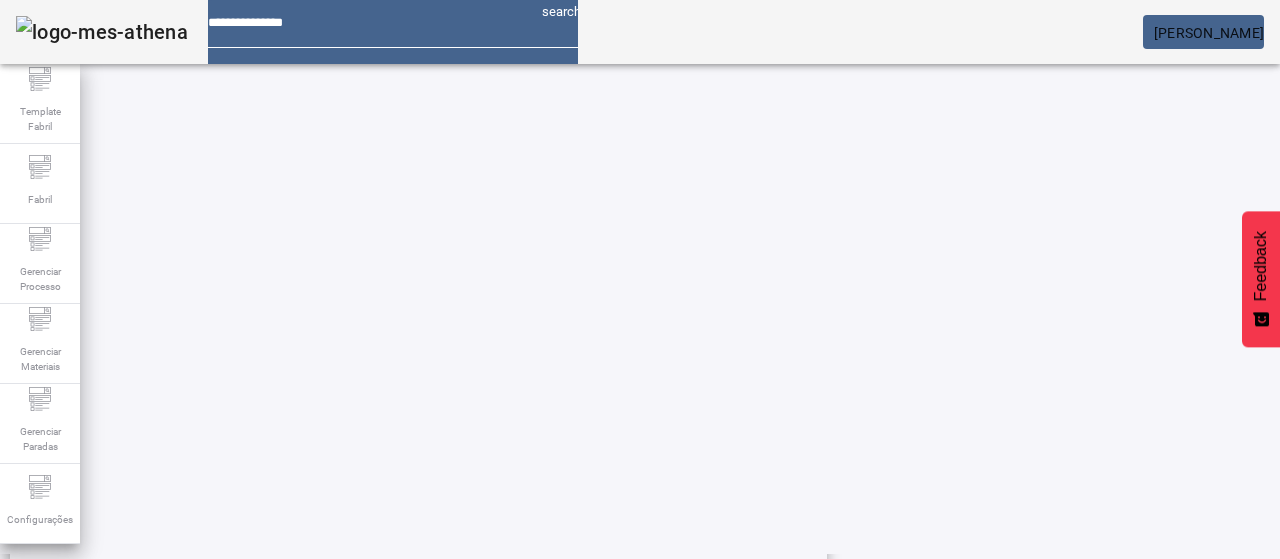 scroll, scrollTop: 543, scrollLeft: 0, axis: vertical 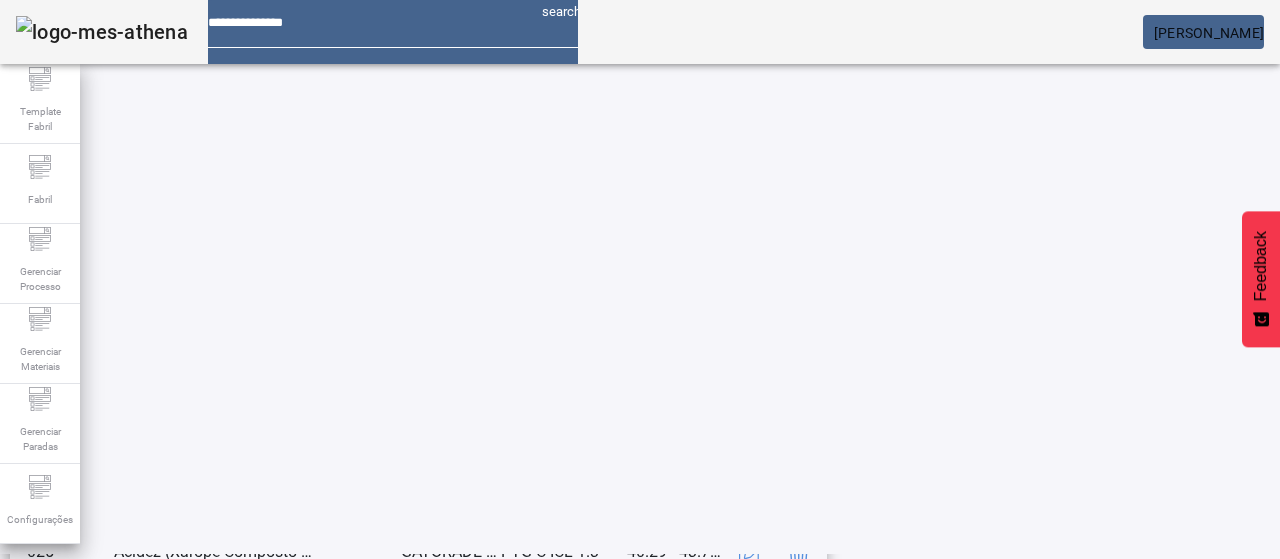 click on "add   ESPECIFICAÇÃO" 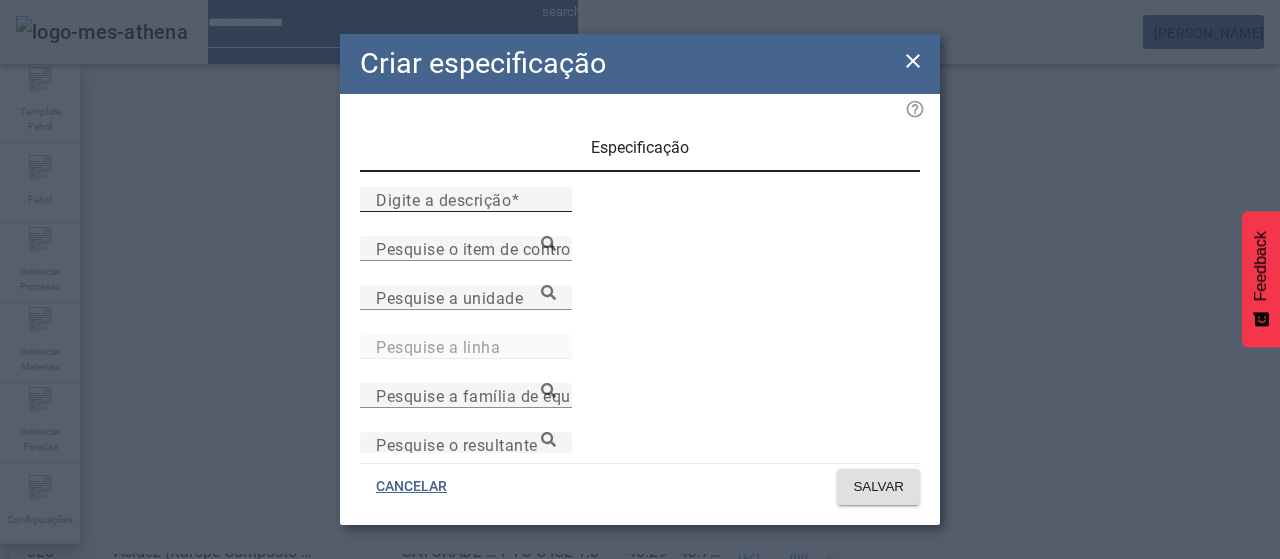 click on "Digite a descrição" at bounding box center [443, 199] 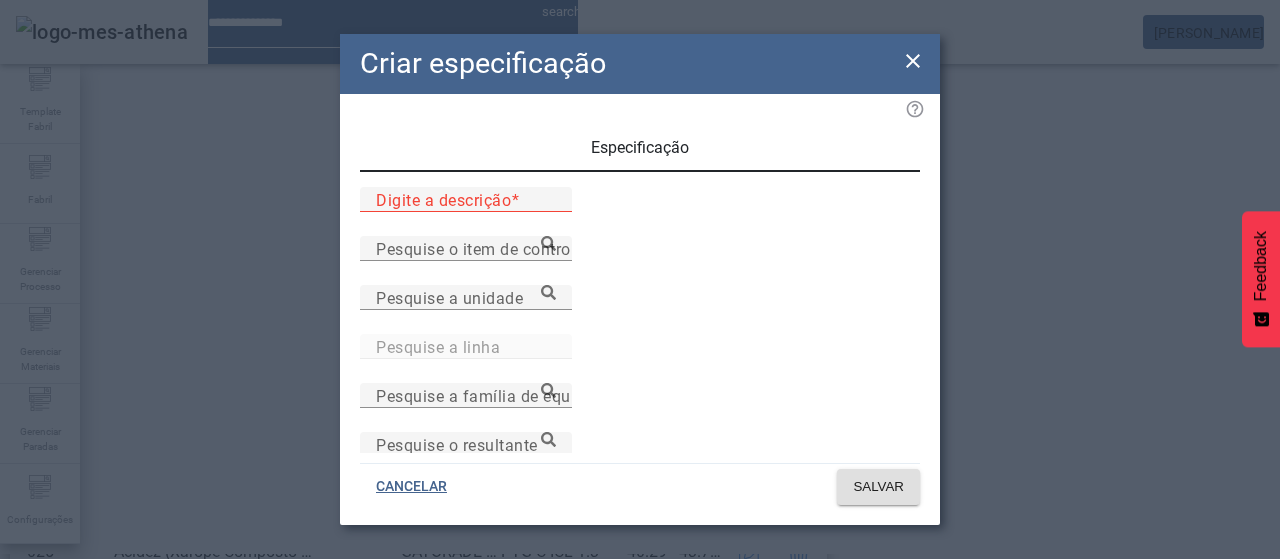 paste on "**********" 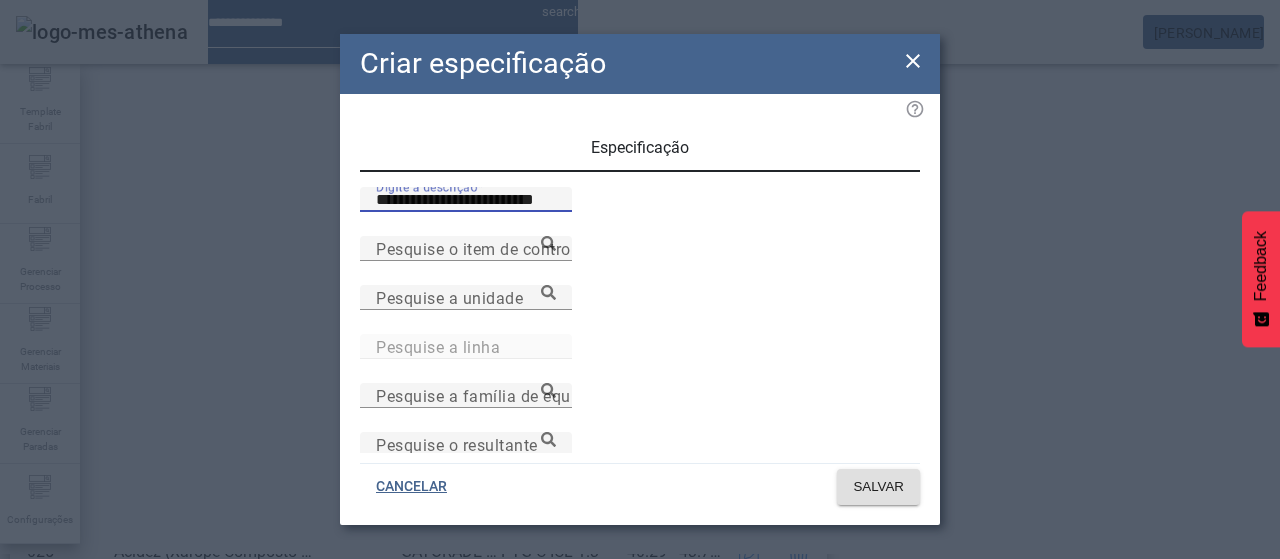 type on "**********" 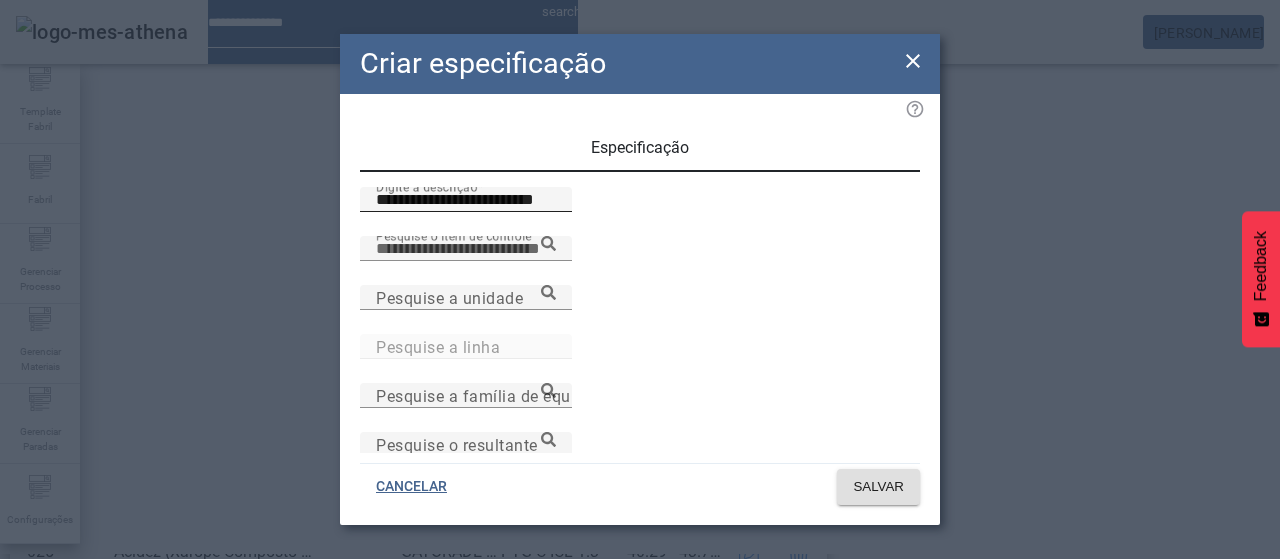 paste on "**********" 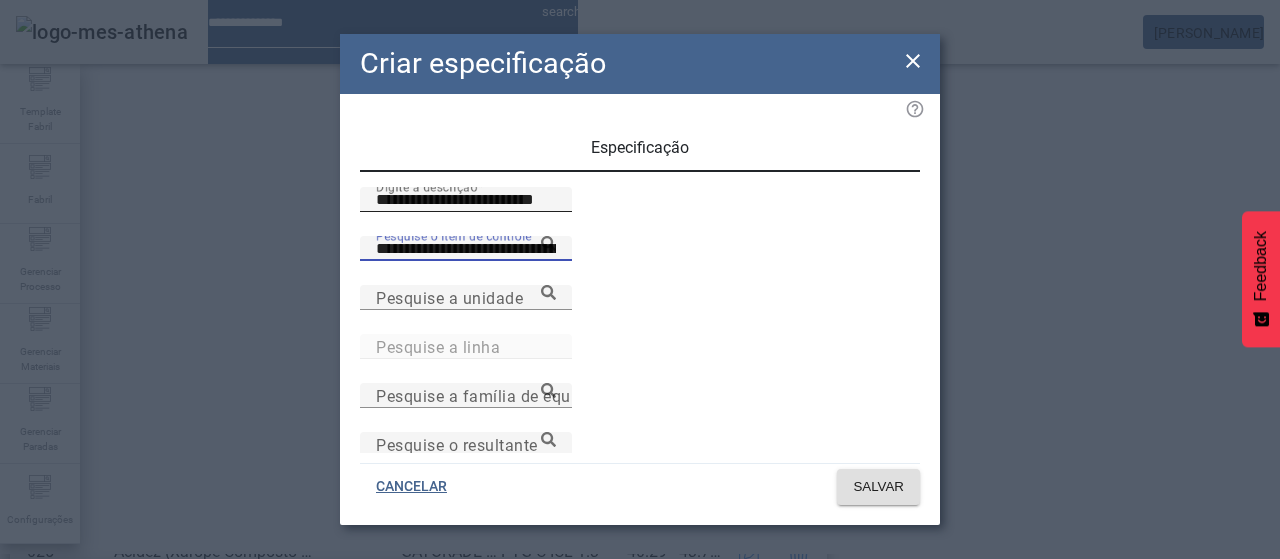 type on "**********" 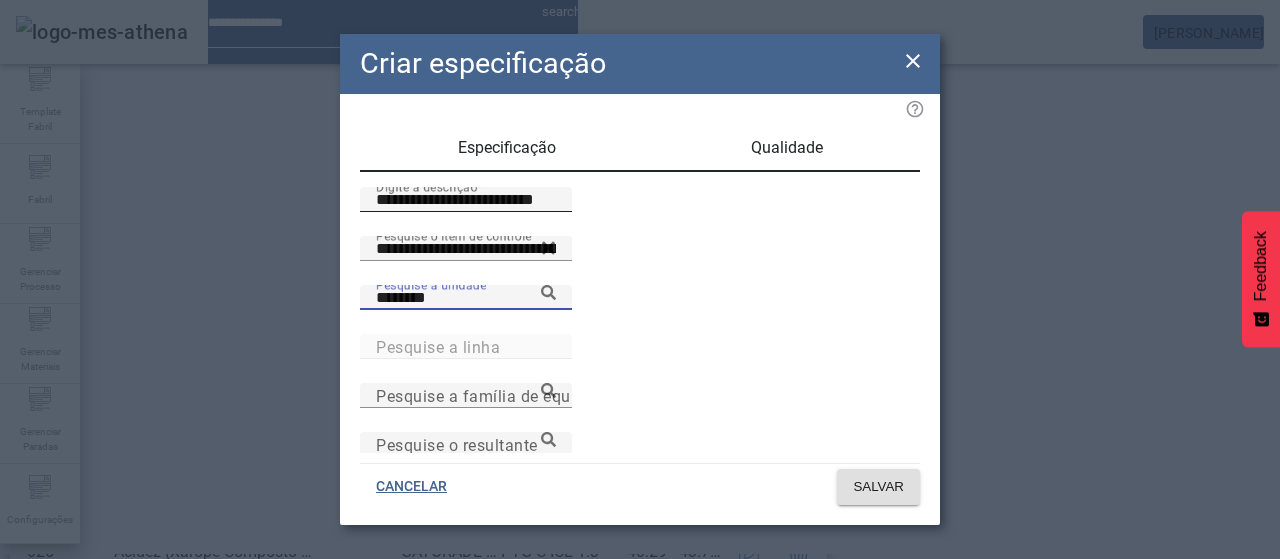 type on "********" 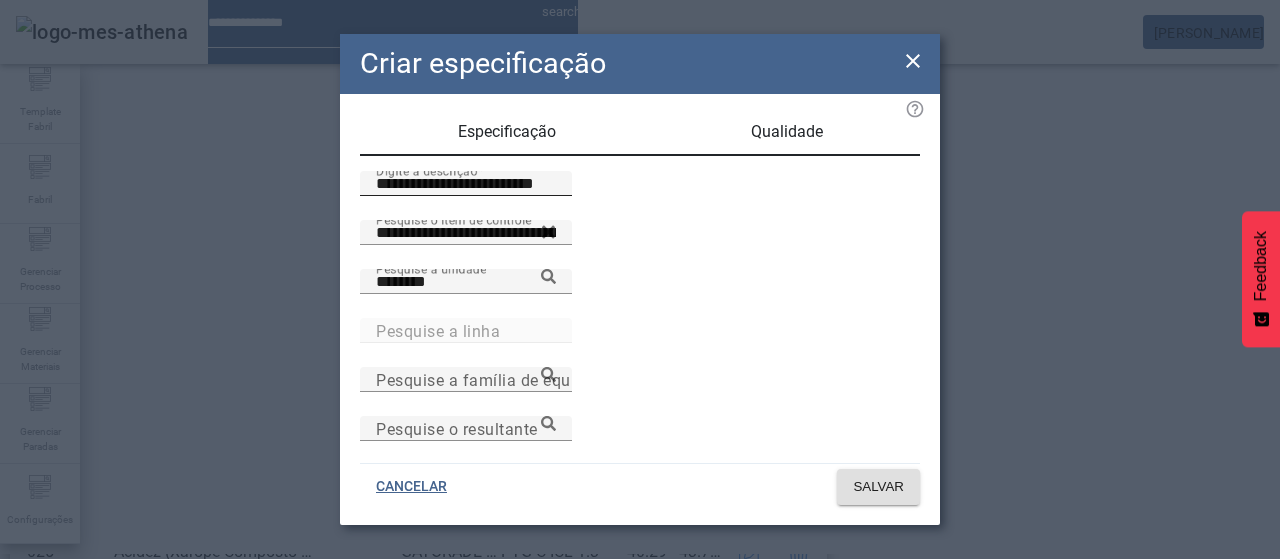 scroll, scrollTop: 206, scrollLeft: 0, axis: vertical 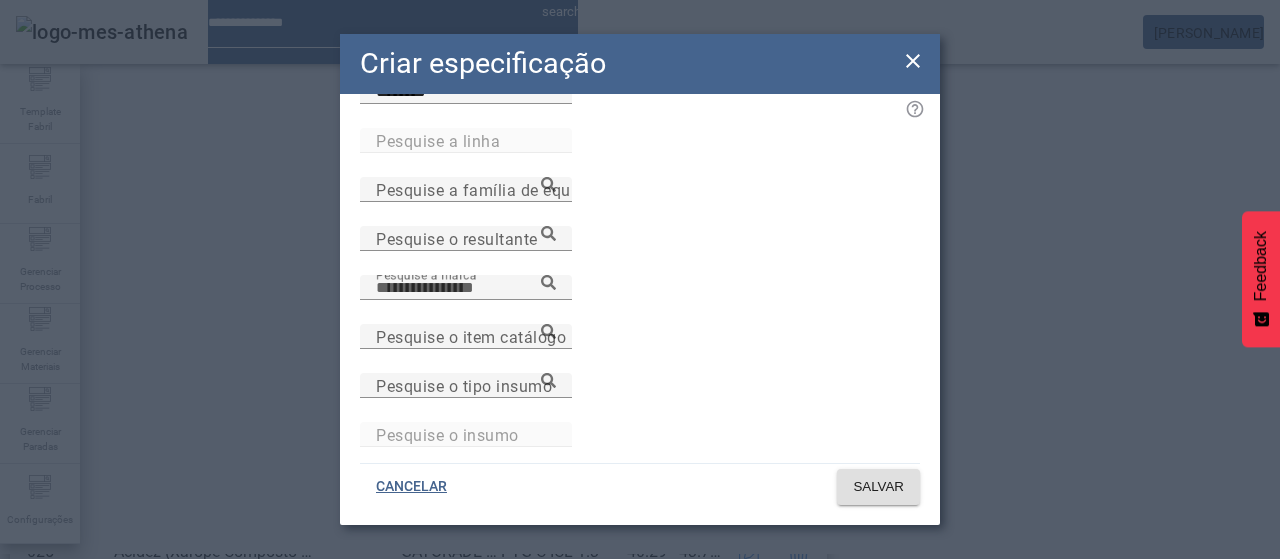 paste on "**********" 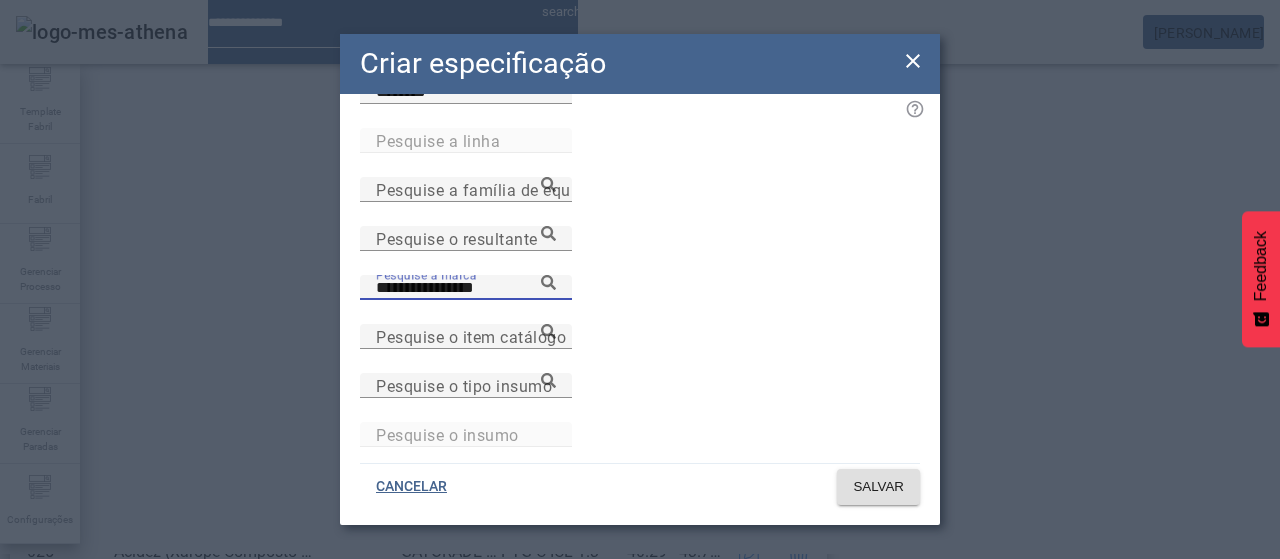 type on "**********" 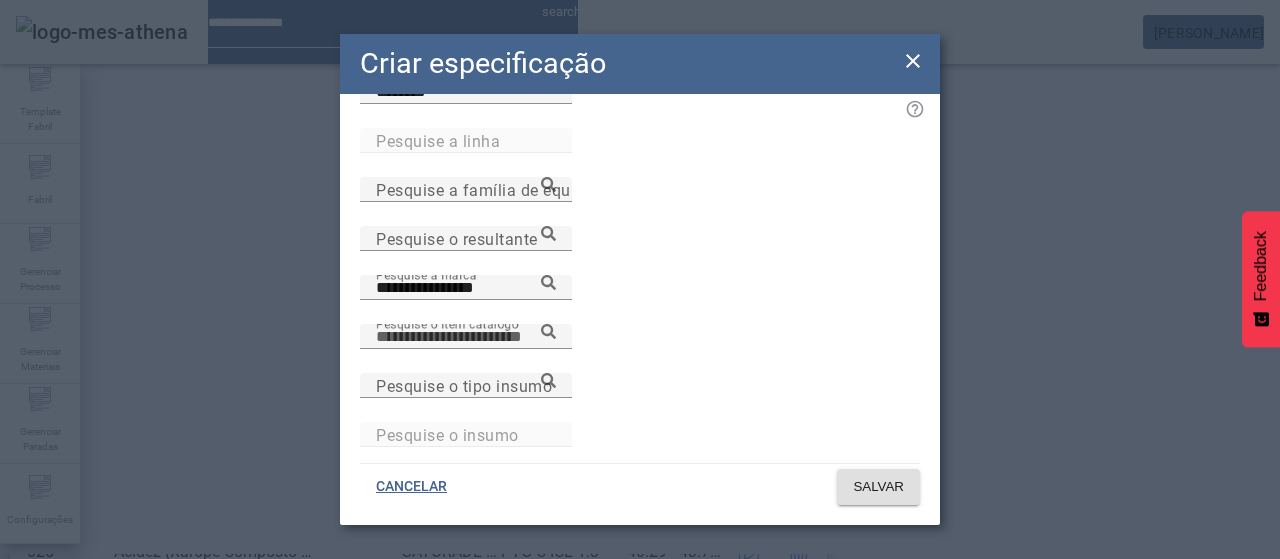 paste on "**********" 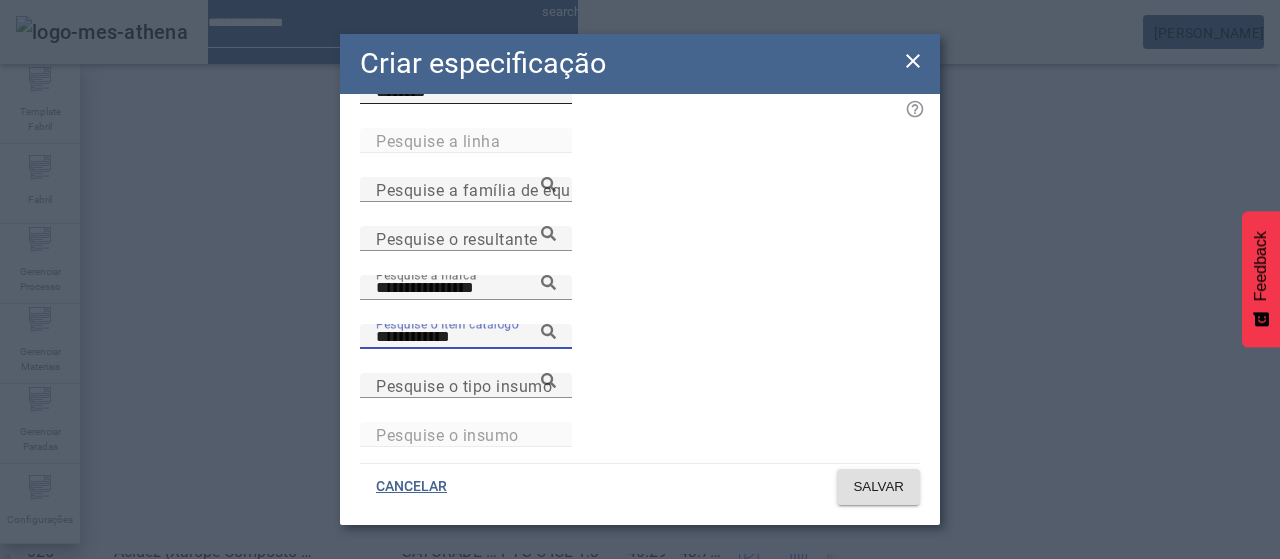 type on "**********" 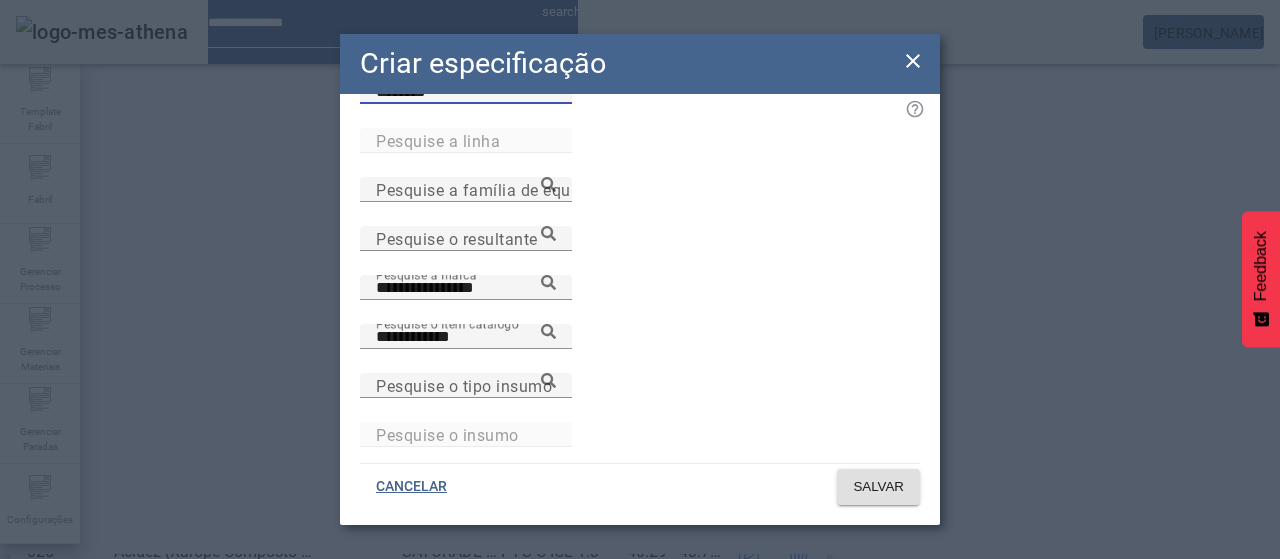 click 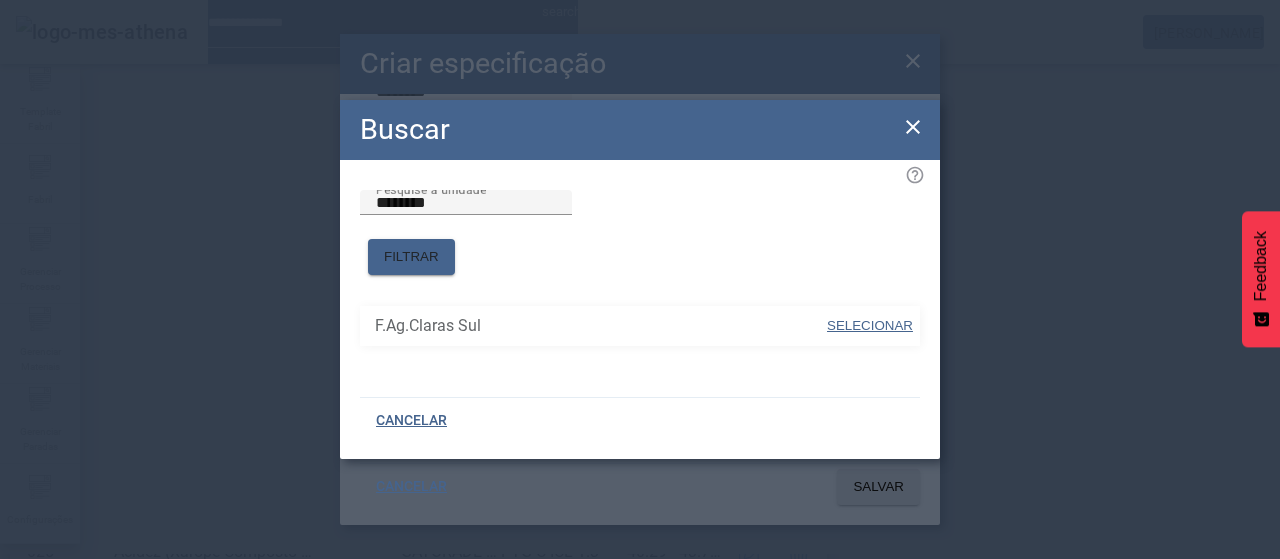 click on "SELECIONAR" at bounding box center (870, 325) 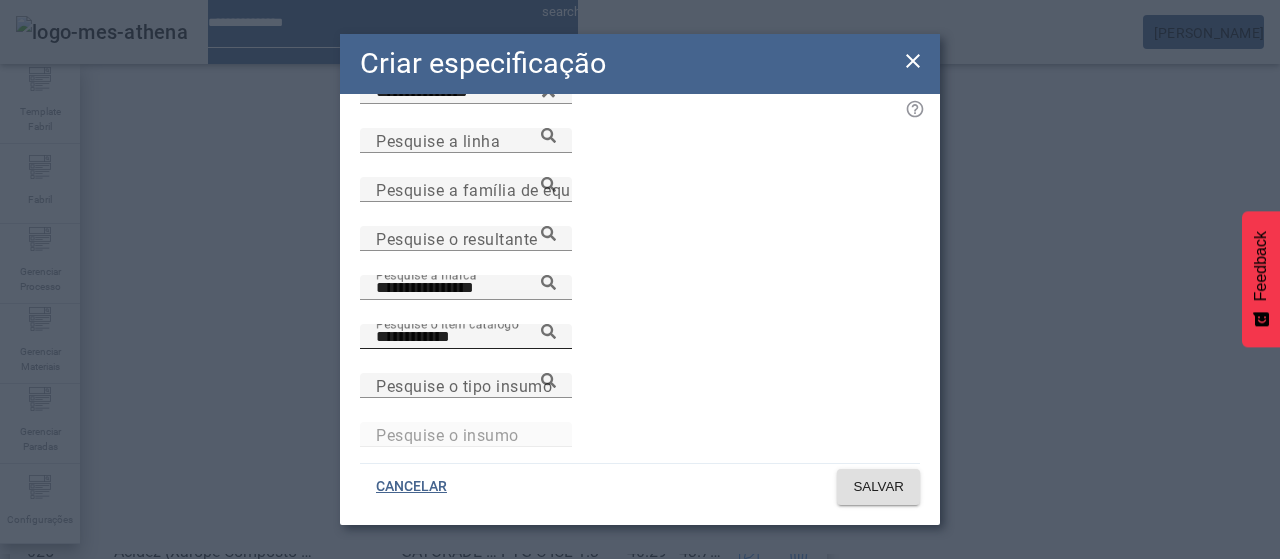 click 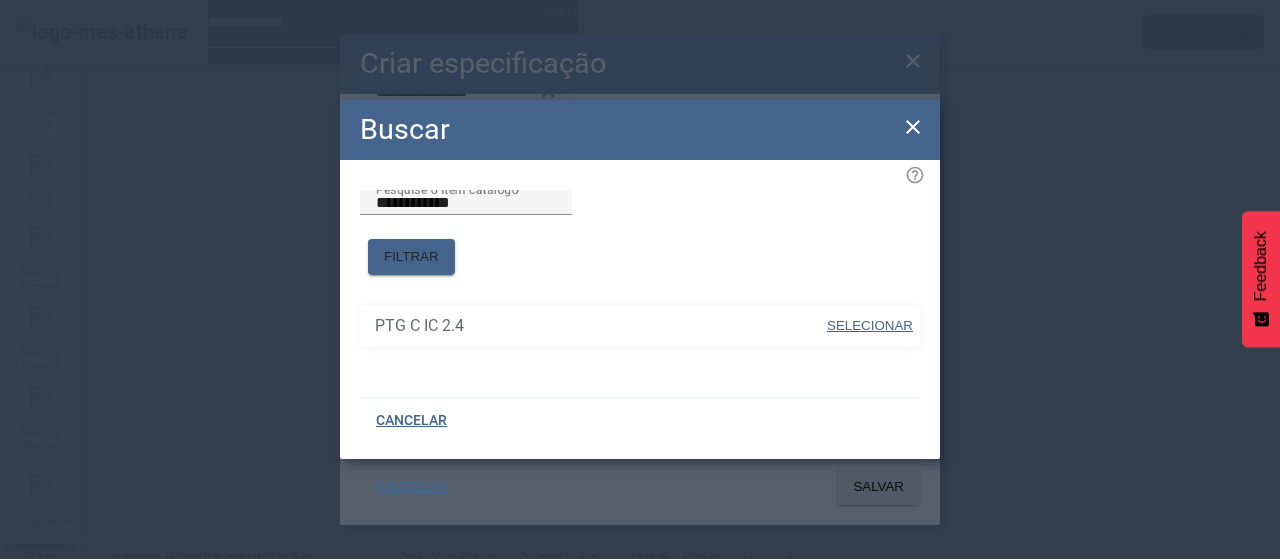 click on "SELECIONAR" at bounding box center [870, 325] 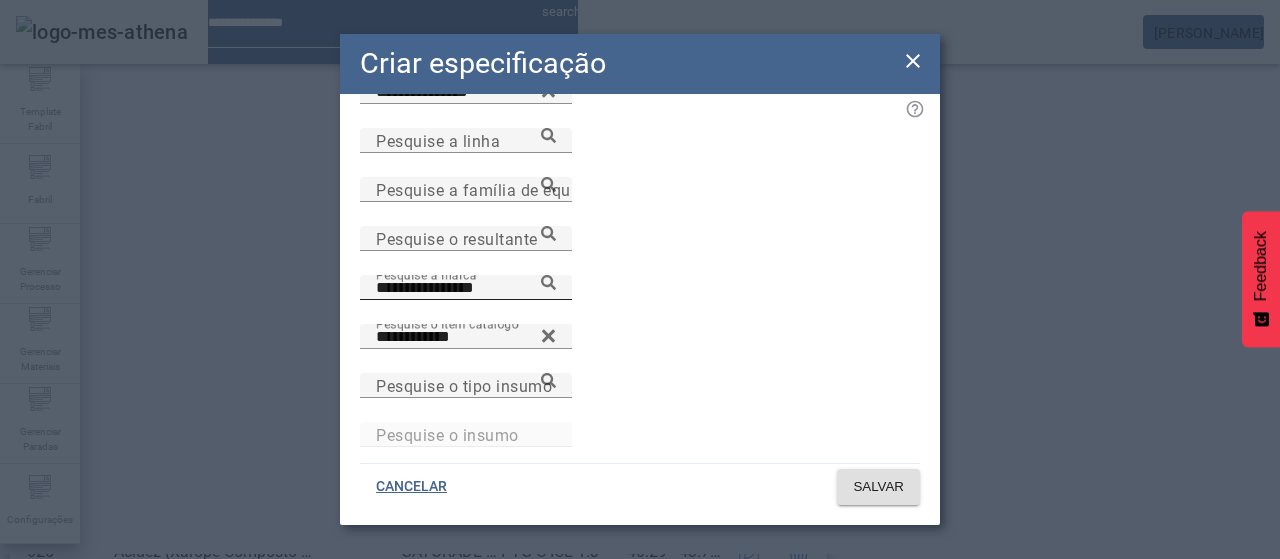 click 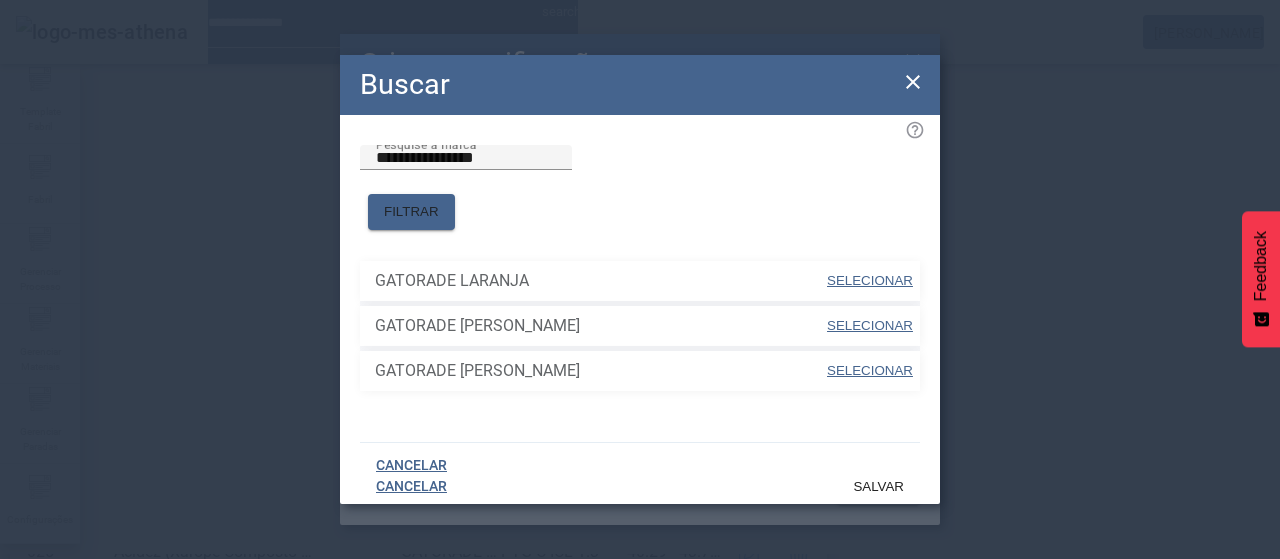 click on "SELECIONAR" at bounding box center (870, 280) 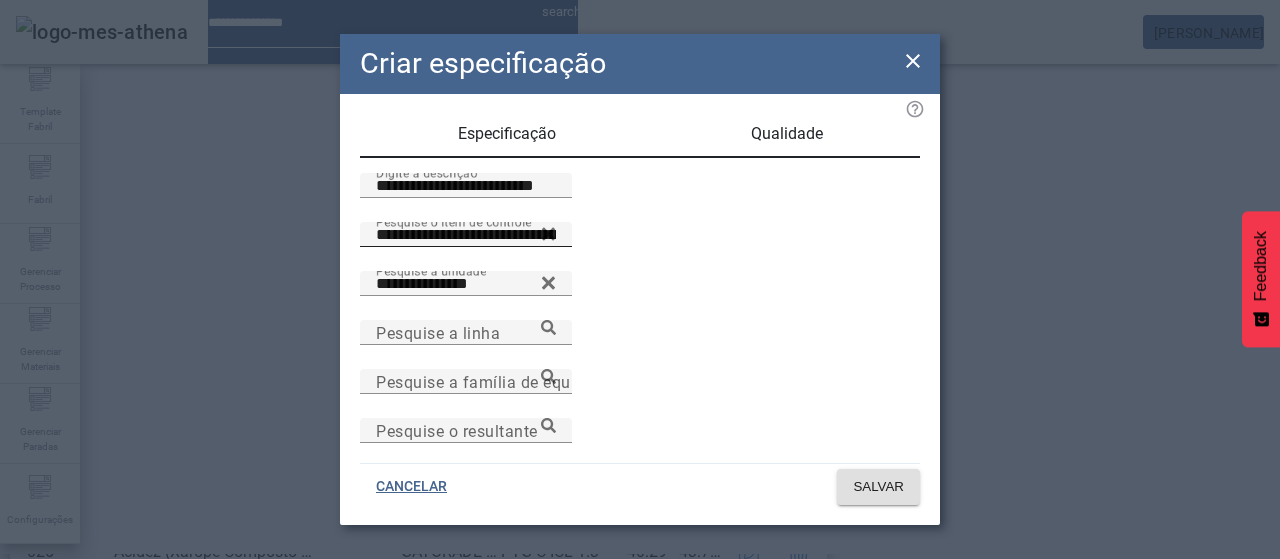scroll, scrollTop: 12, scrollLeft: 0, axis: vertical 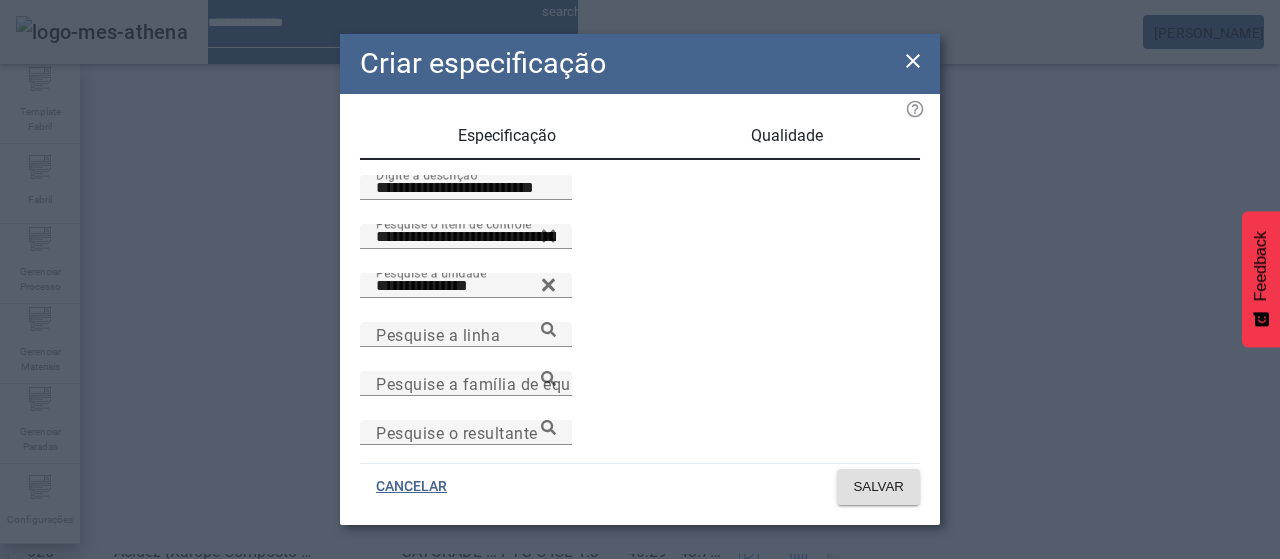 click on "Qualidade" at bounding box center [787, 136] 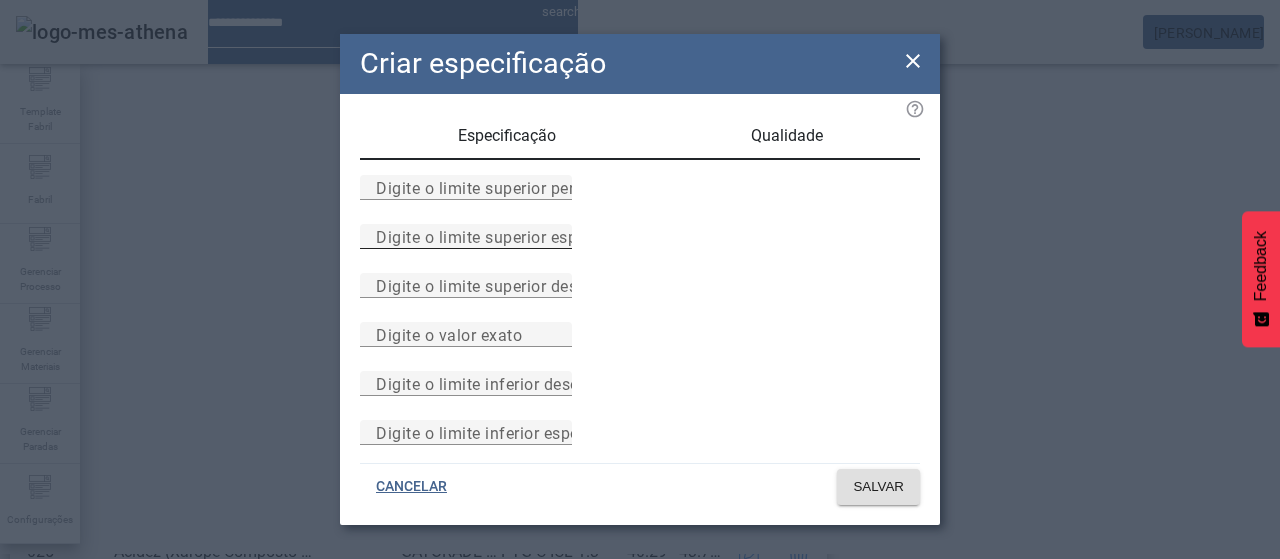 click on "Digite o limite superior especificado" at bounding box center (511, 236) 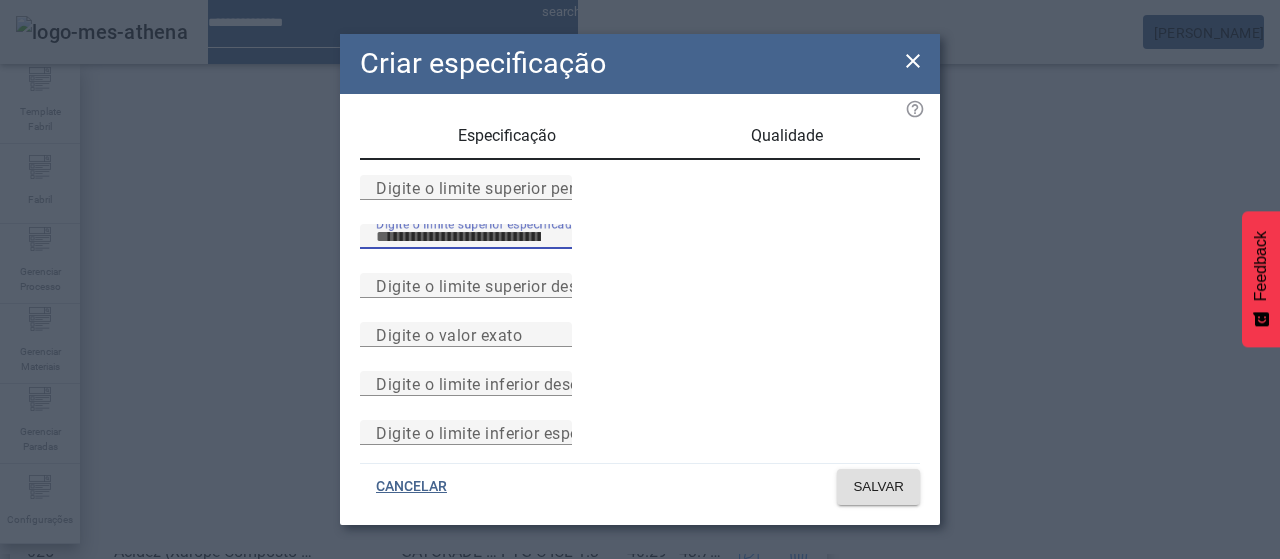 type on "***" 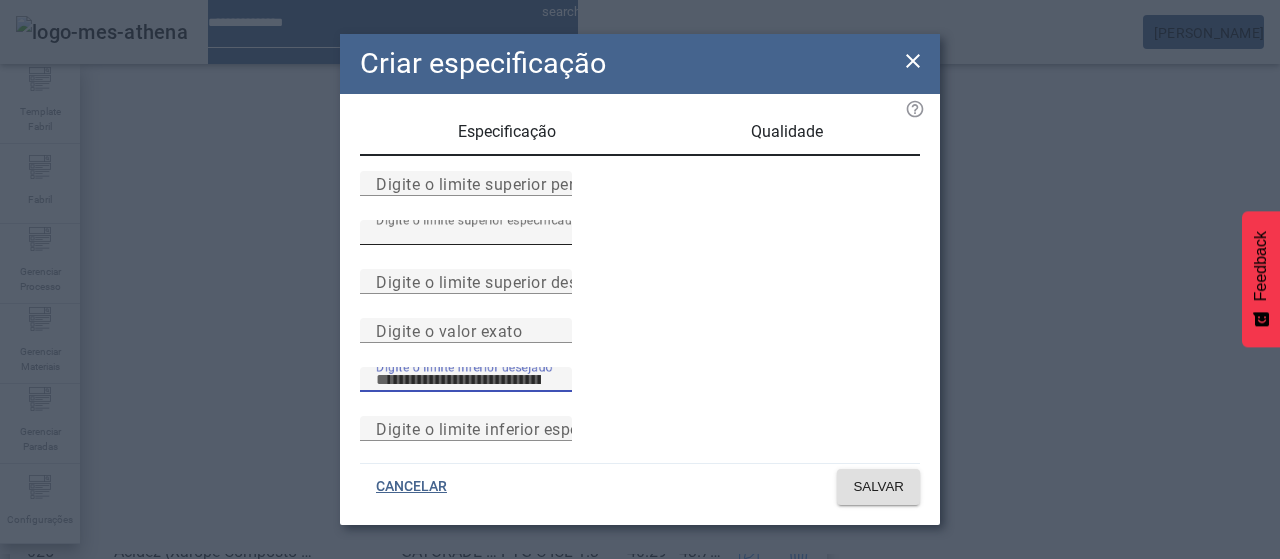 scroll, scrollTop: 261, scrollLeft: 0, axis: vertical 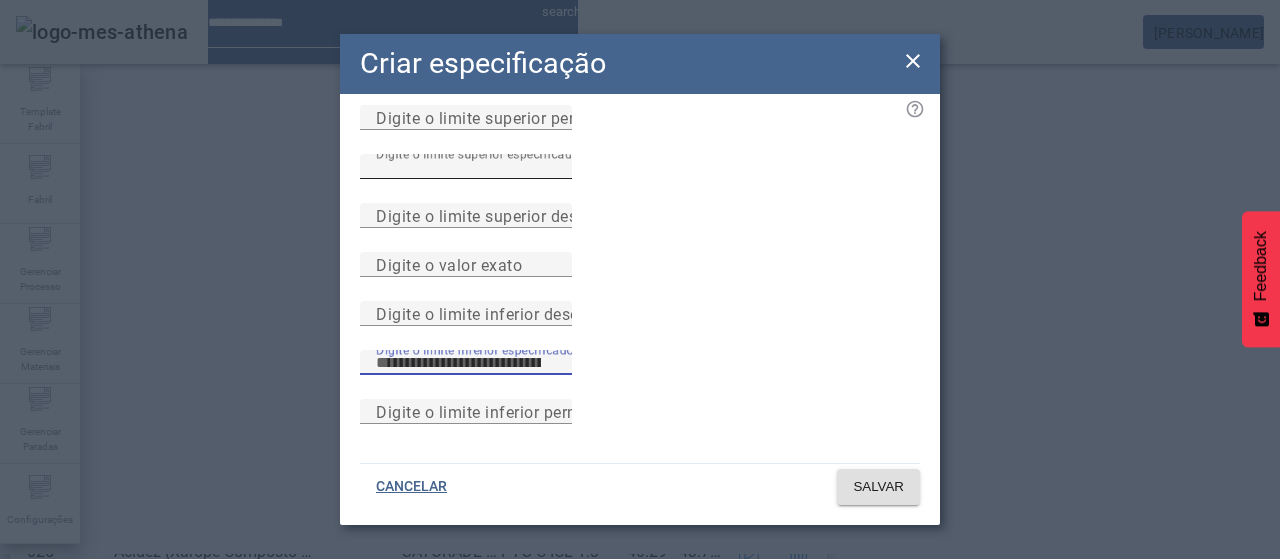 type on "***" 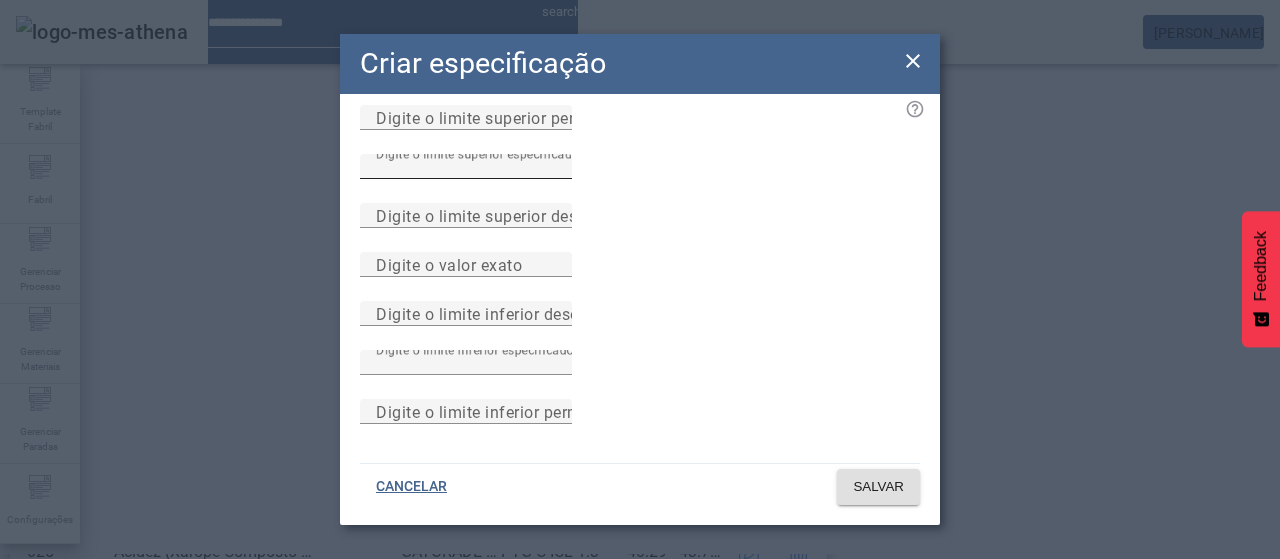 type 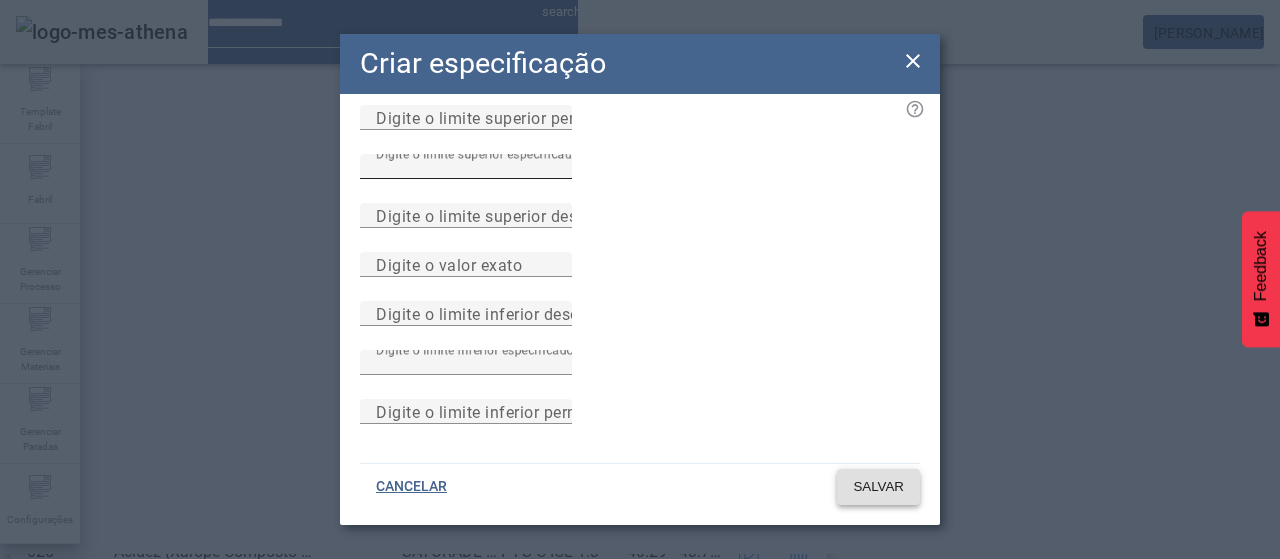 type 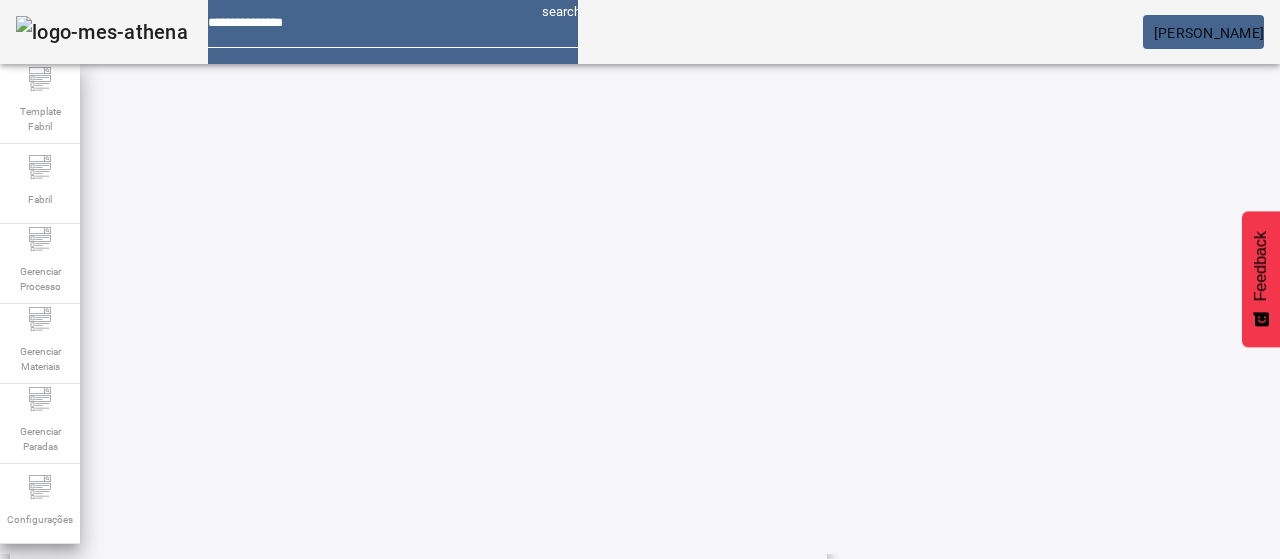 scroll, scrollTop: 610, scrollLeft: 0, axis: vertical 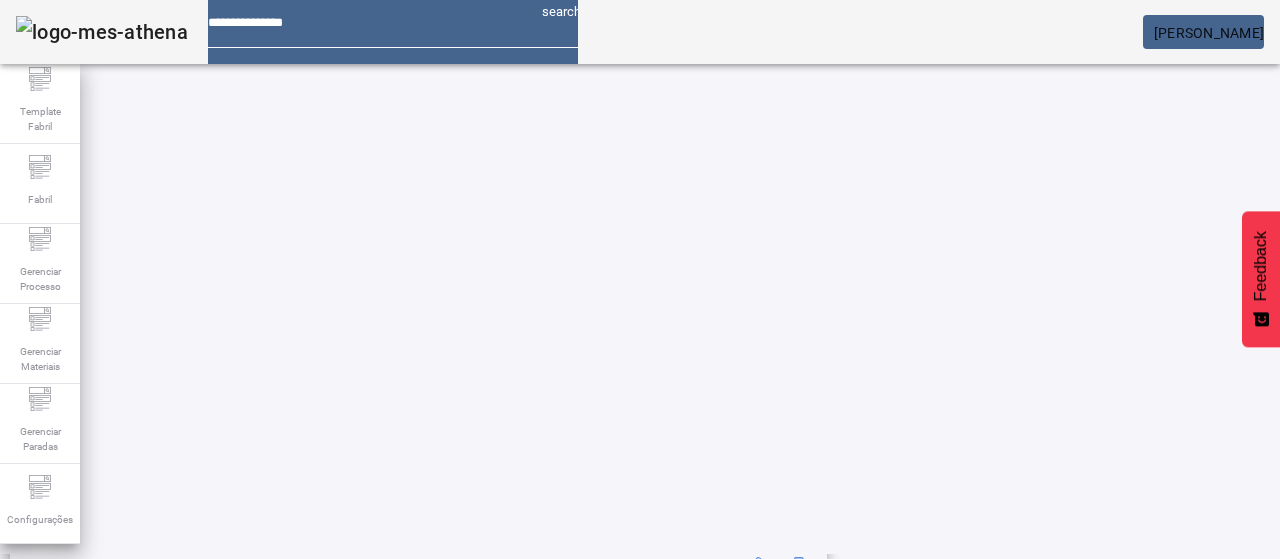 click 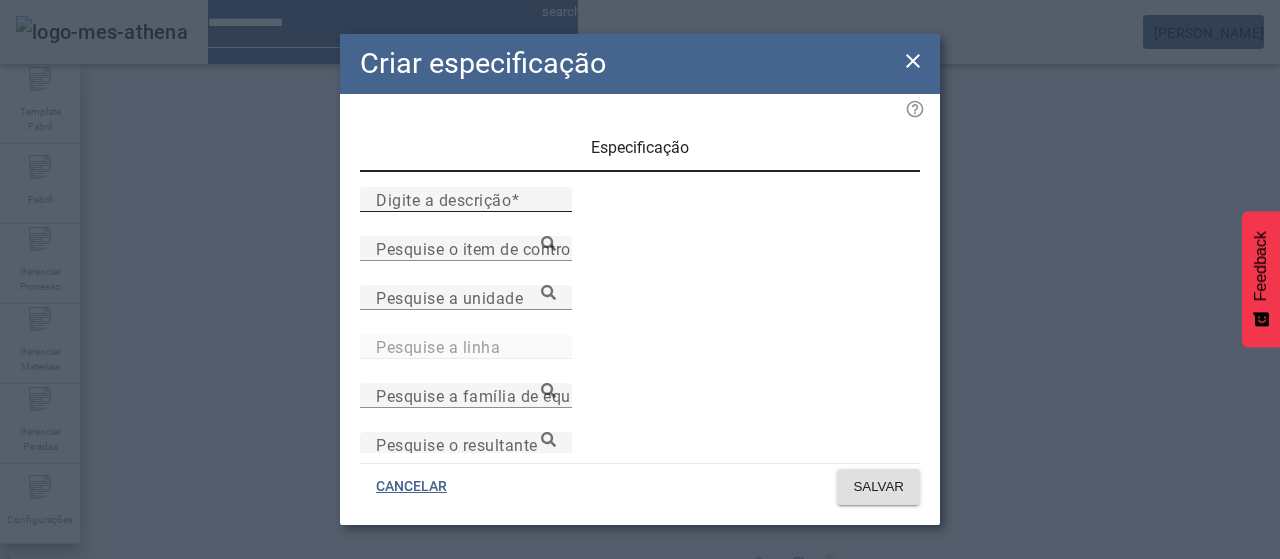 click on "Digite a descrição" at bounding box center [443, 199] 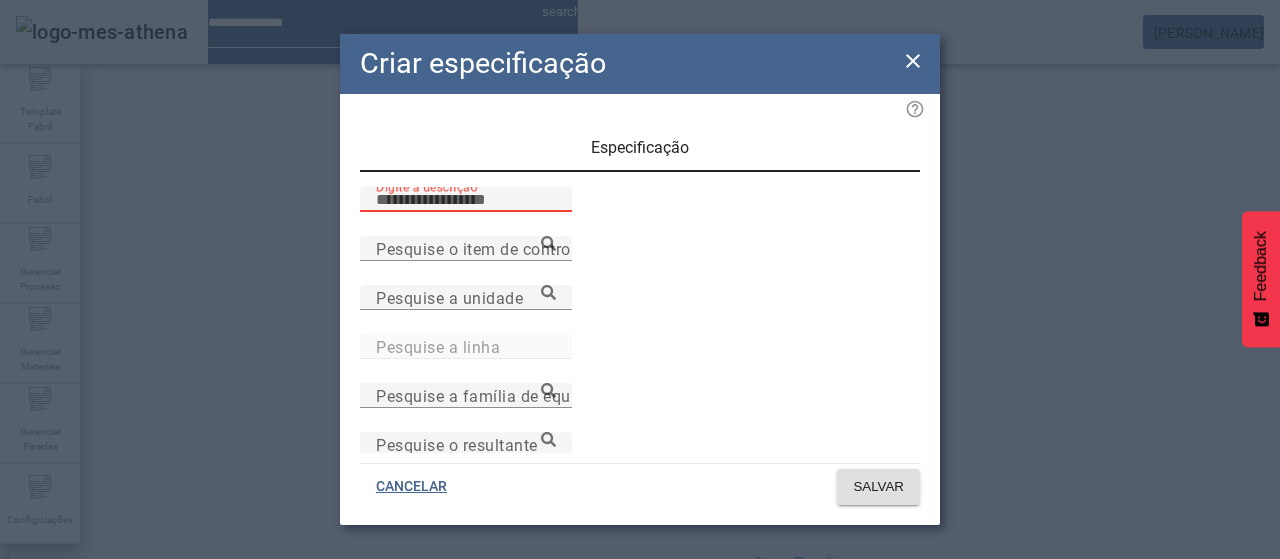 paste on "**********" 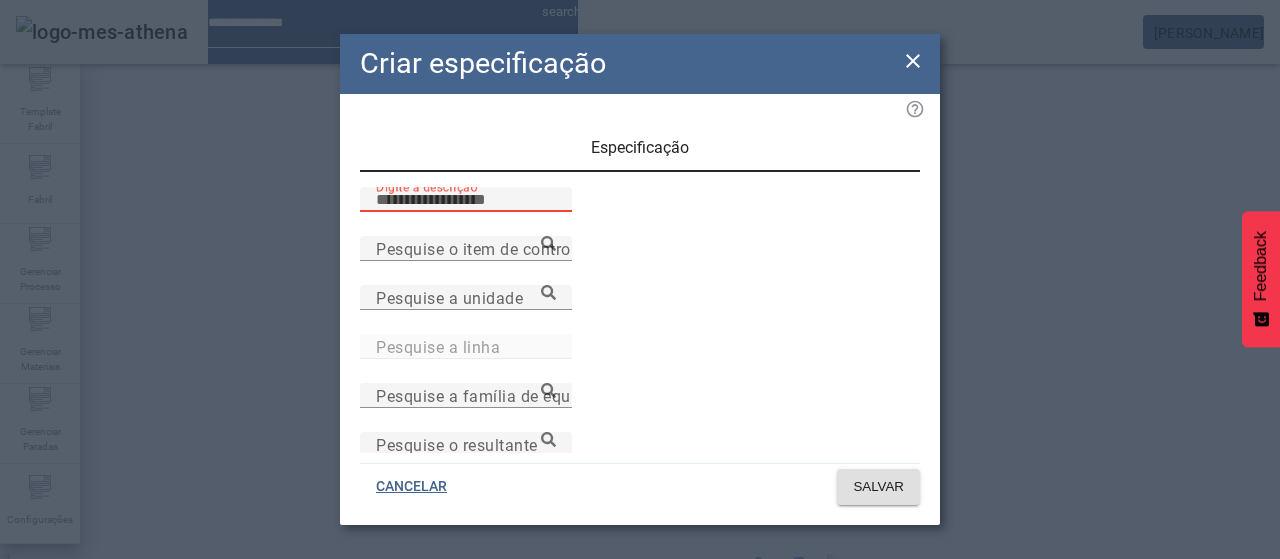 type on "**********" 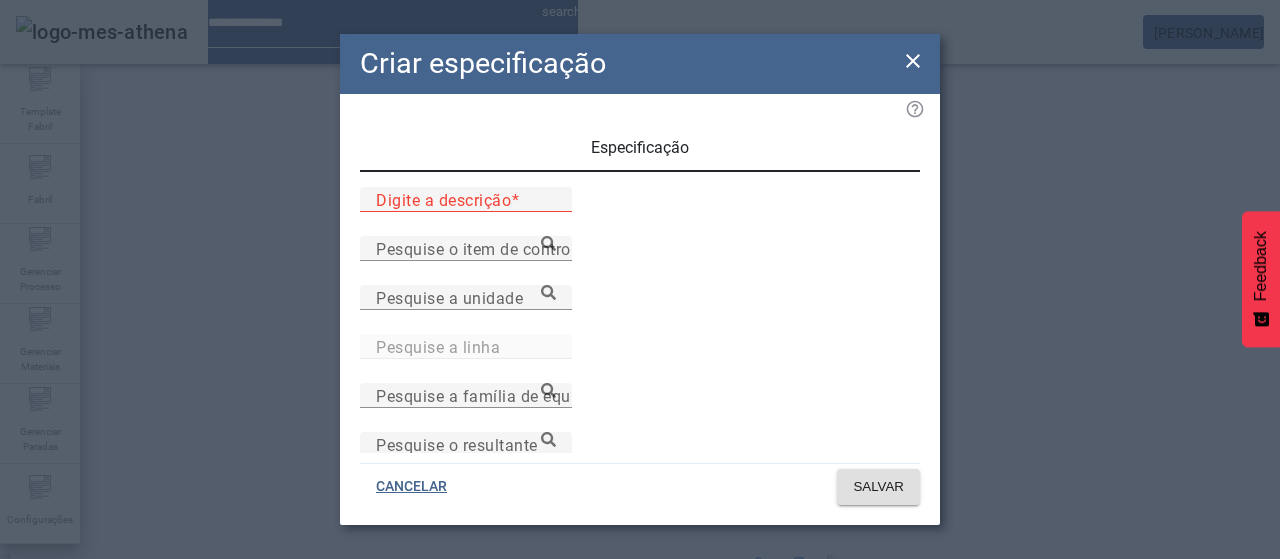paste on "**********" 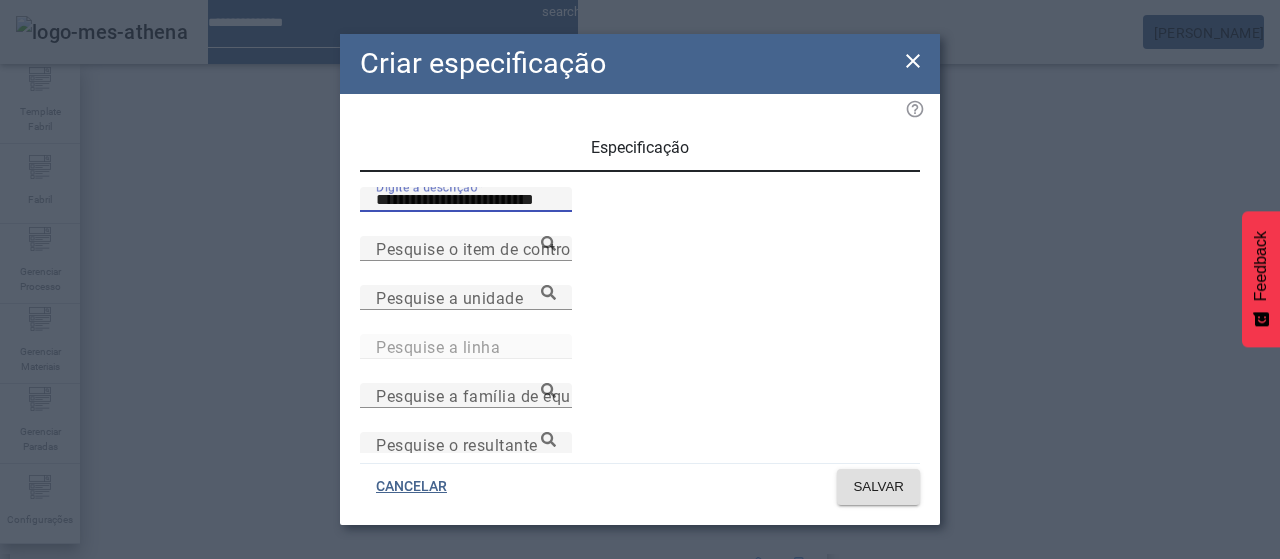 type on "**********" 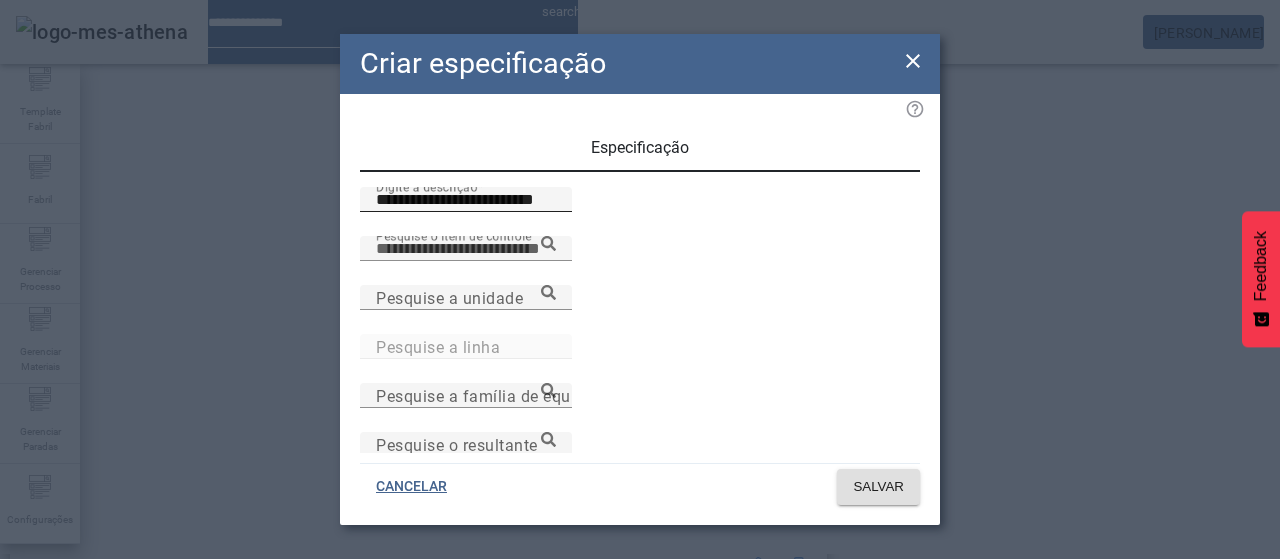 paste on "**********" 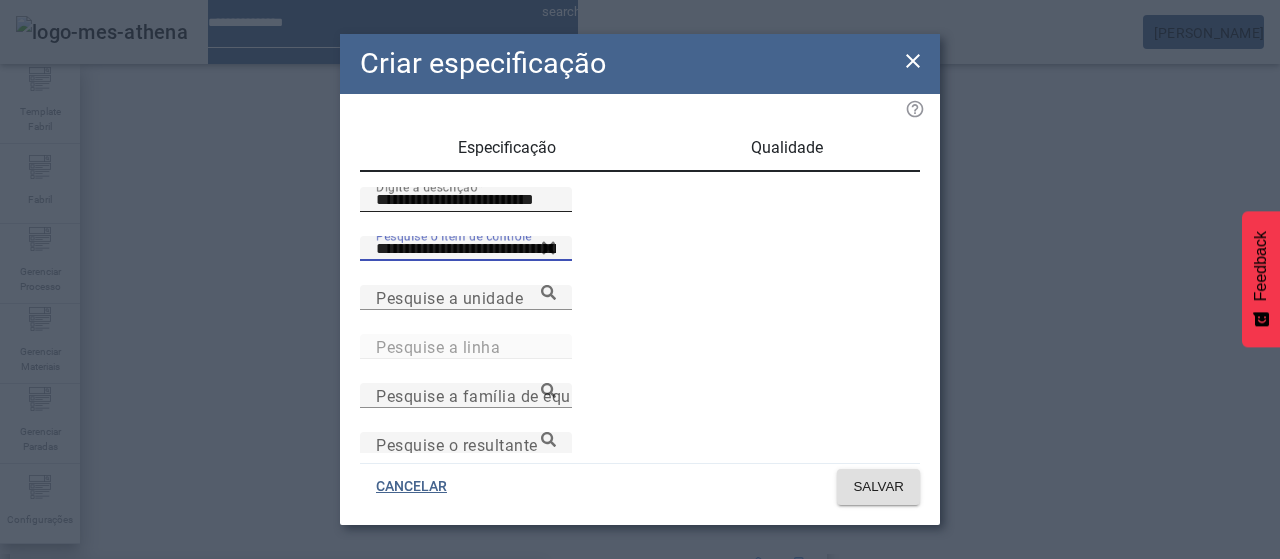 type on "**********" 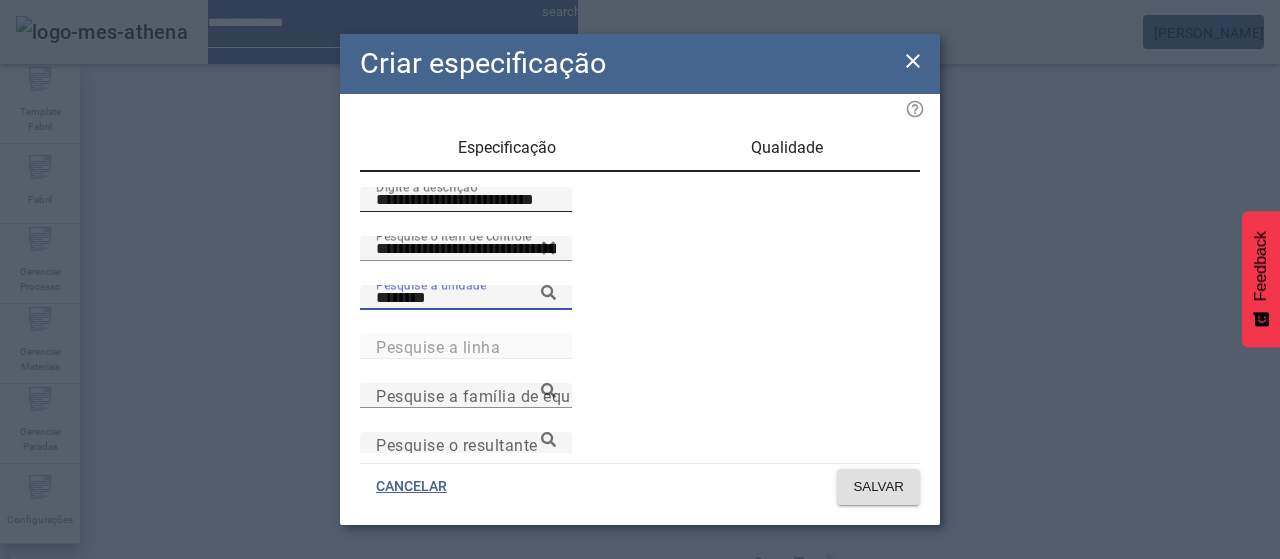 type on "********" 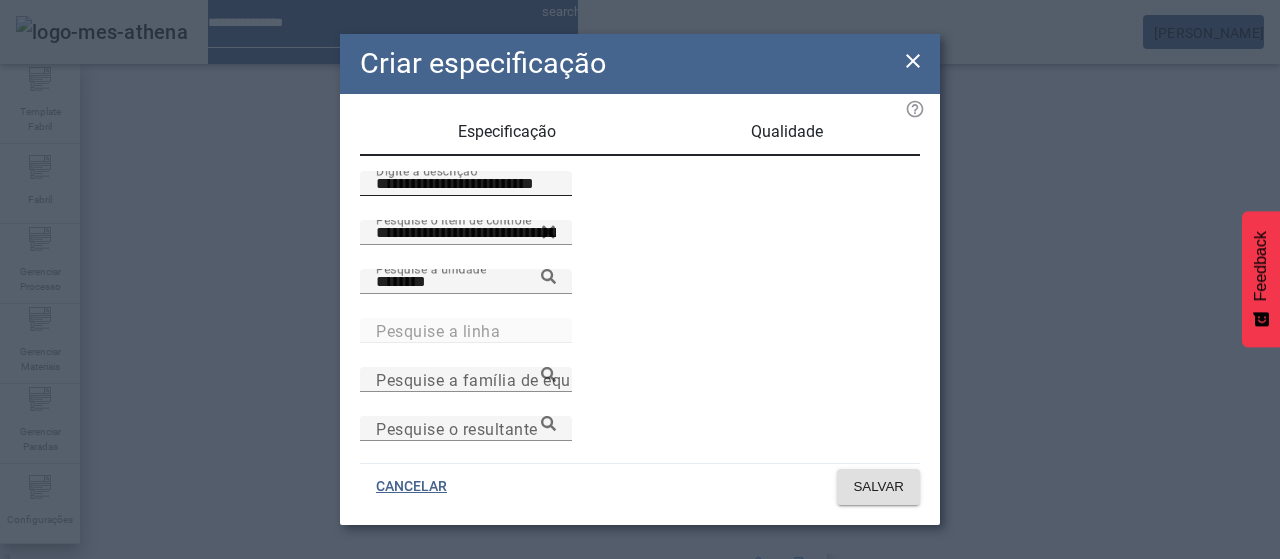 scroll, scrollTop: 206, scrollLeft: 0, axis: vertical 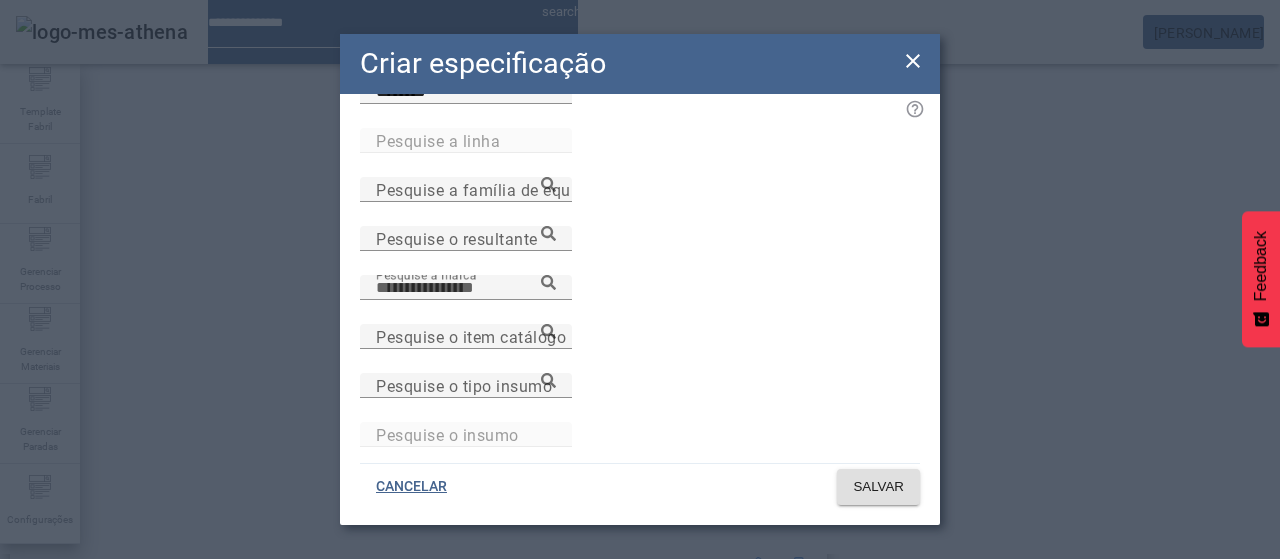 paste on "**********" 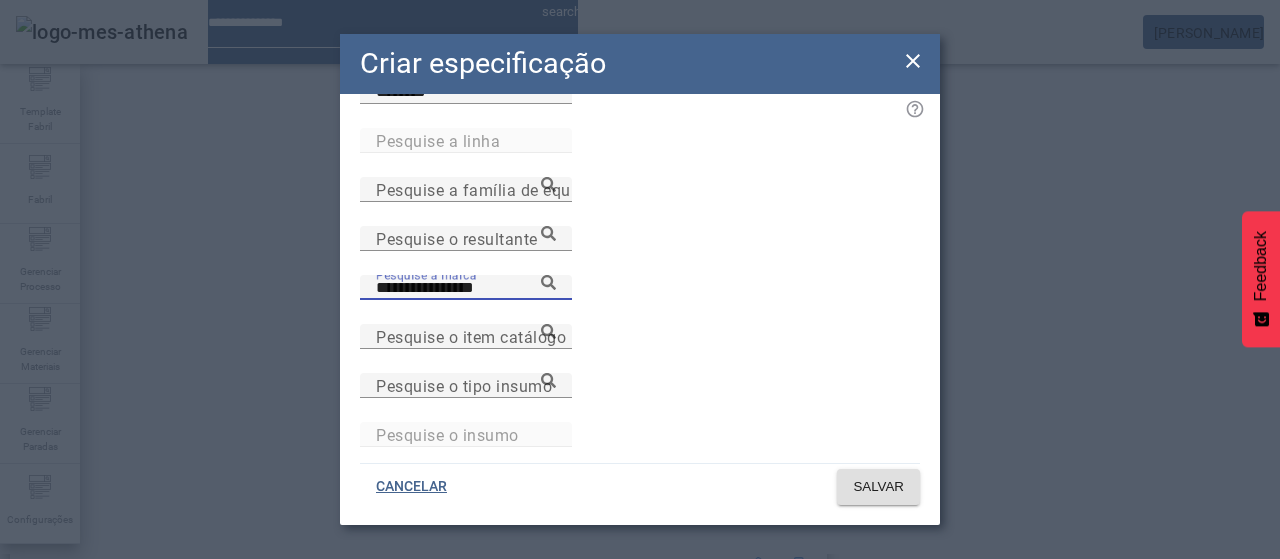 type on "**********" 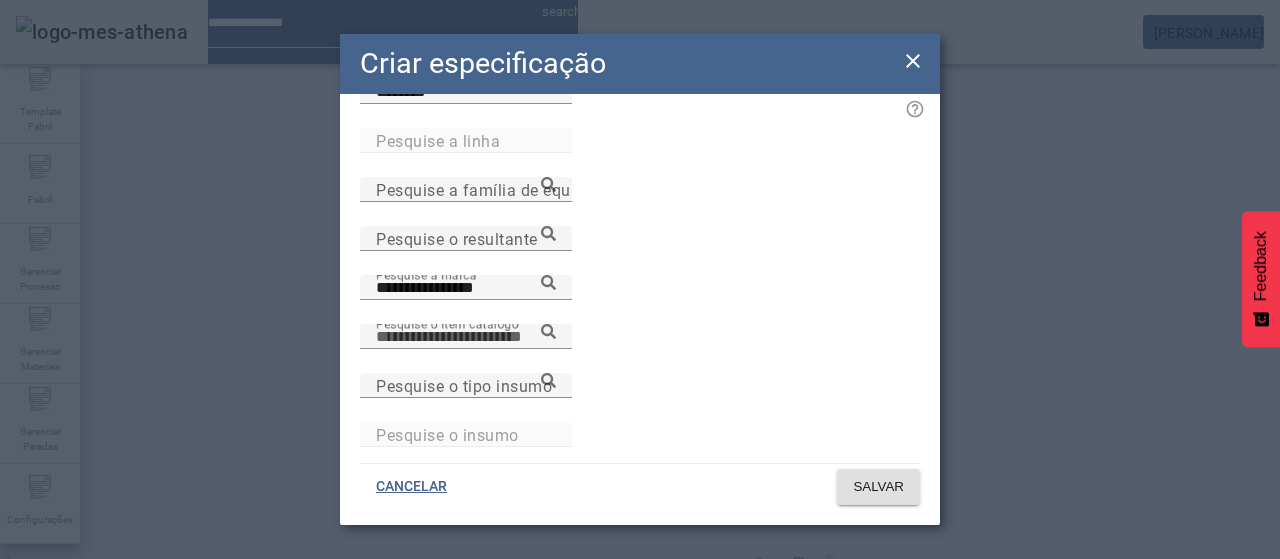 paste on "**********" 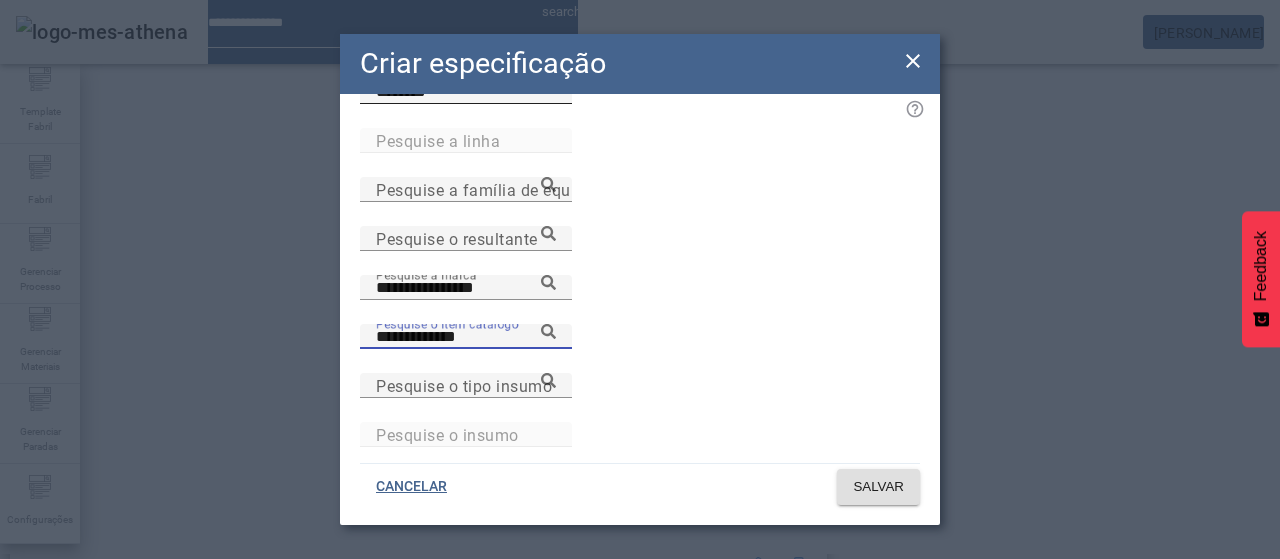 type on "**********" 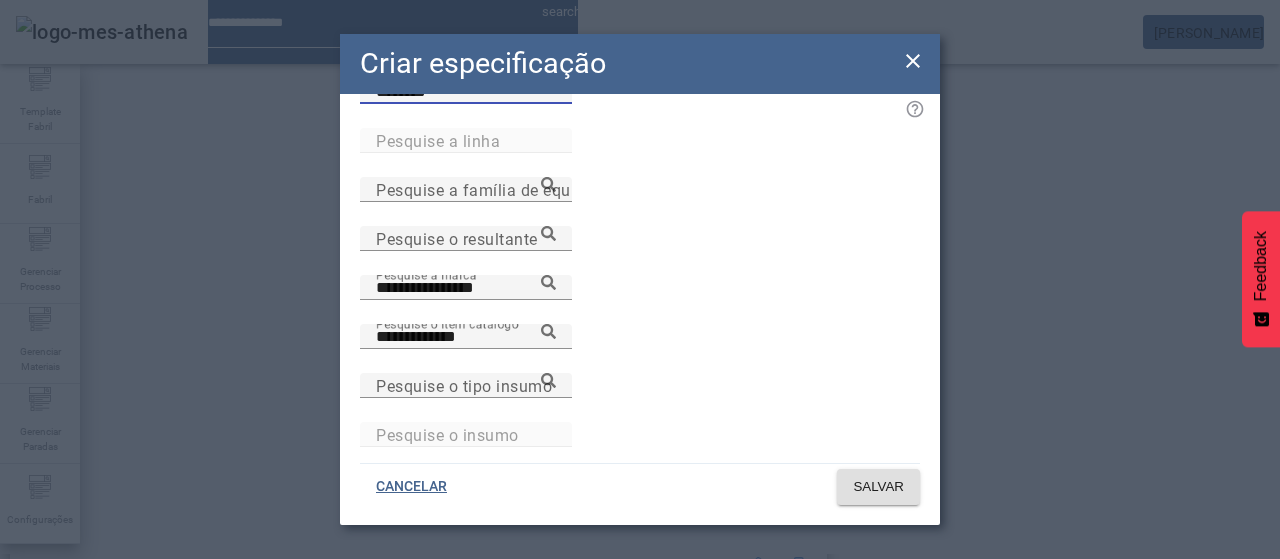click 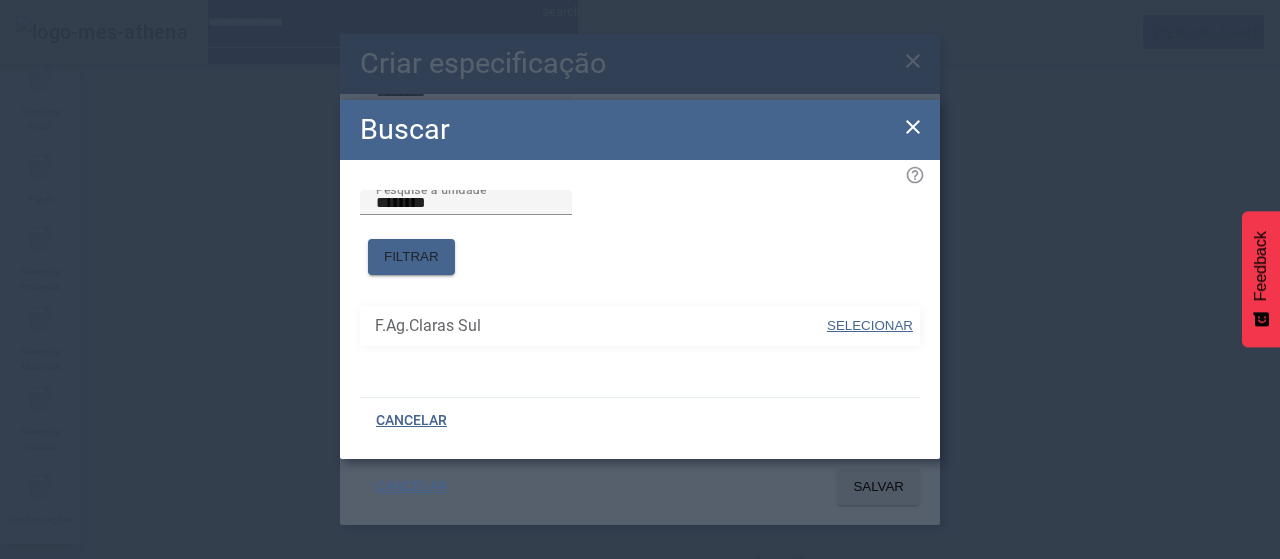 click on "SELECIONAR" at bounding box center [870, 325] 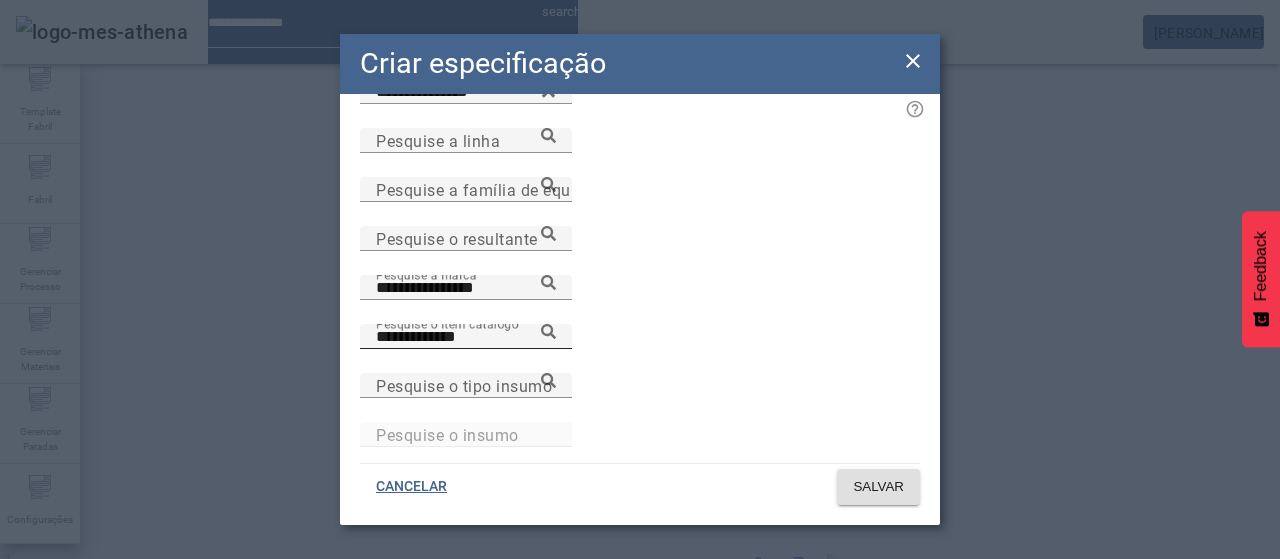 click 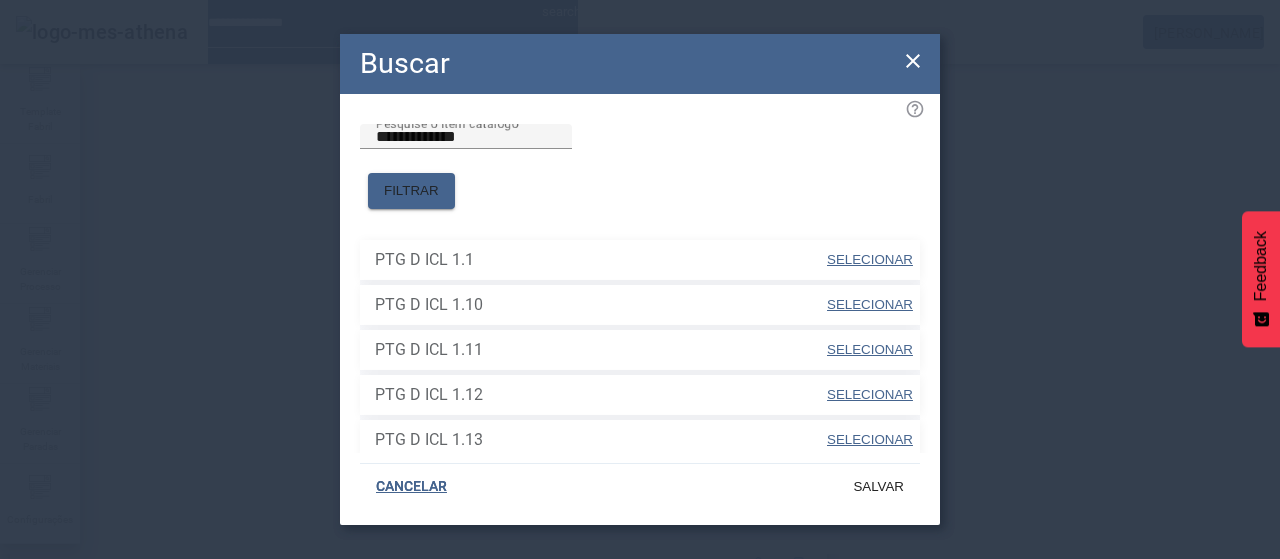 click on "SELECIONAR" at bounding box center (870, 259) 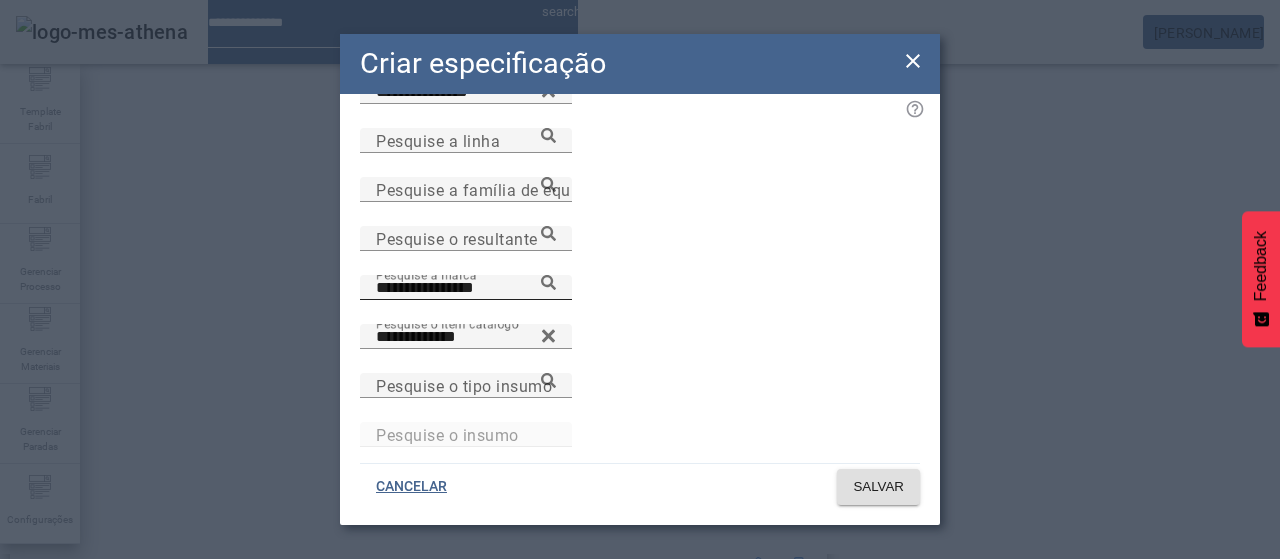 click 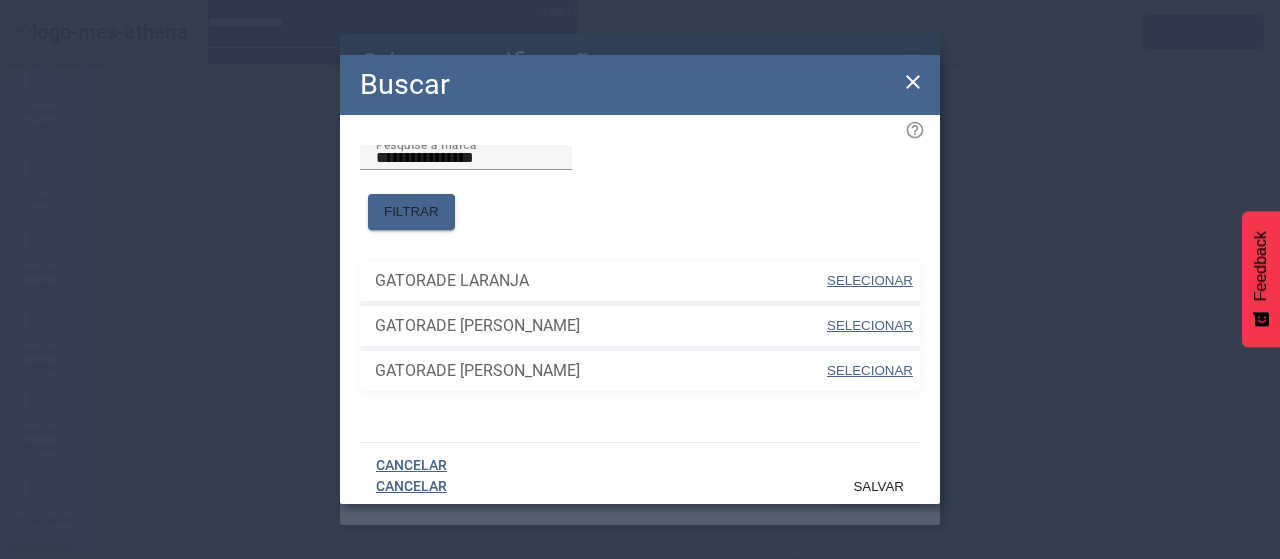 click on "SELECIONAR" at bounding box center [870, 280] 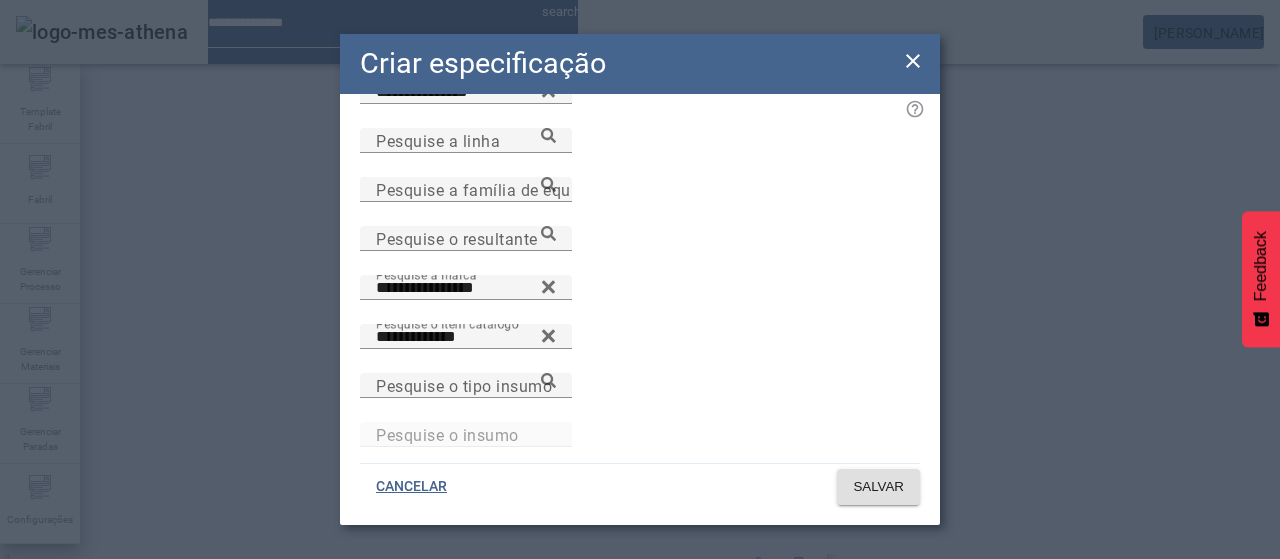 scroll, scrollTop: 0, scrollLeft: 0, axis: both 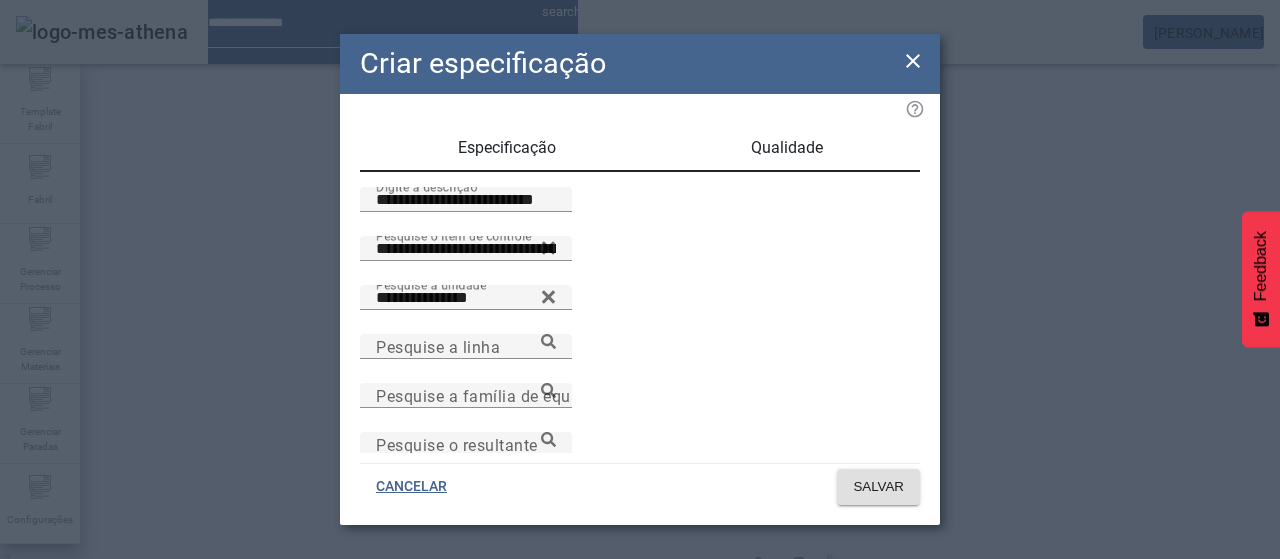 click on "Qualidade" at bounding box center (786, 148) 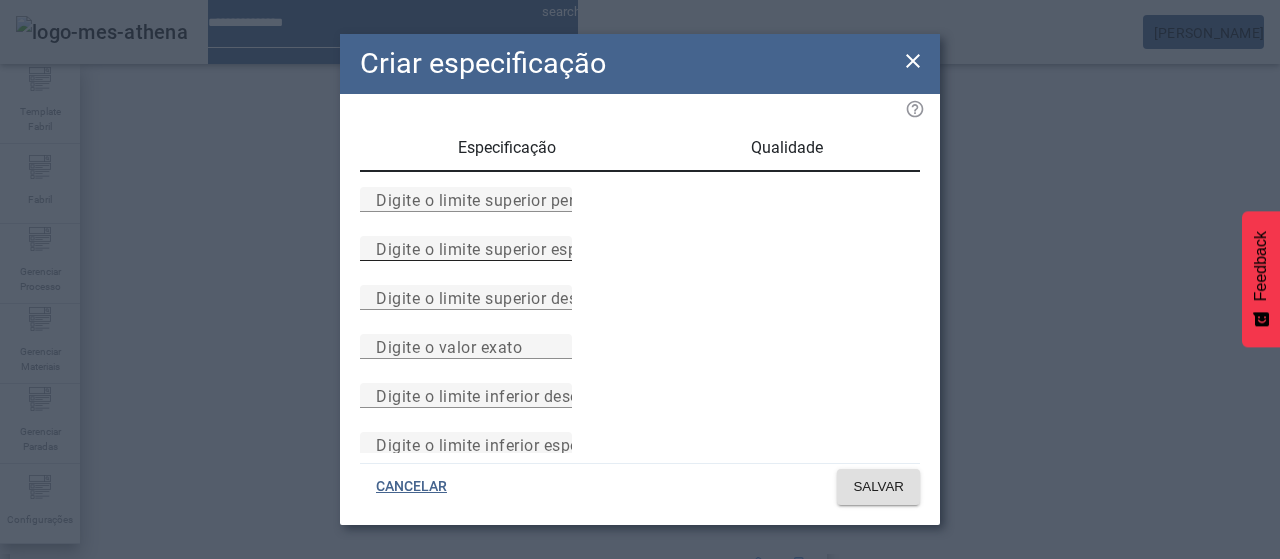 click on "Digite o limite superior especificado" at bounding box center (511, 248) 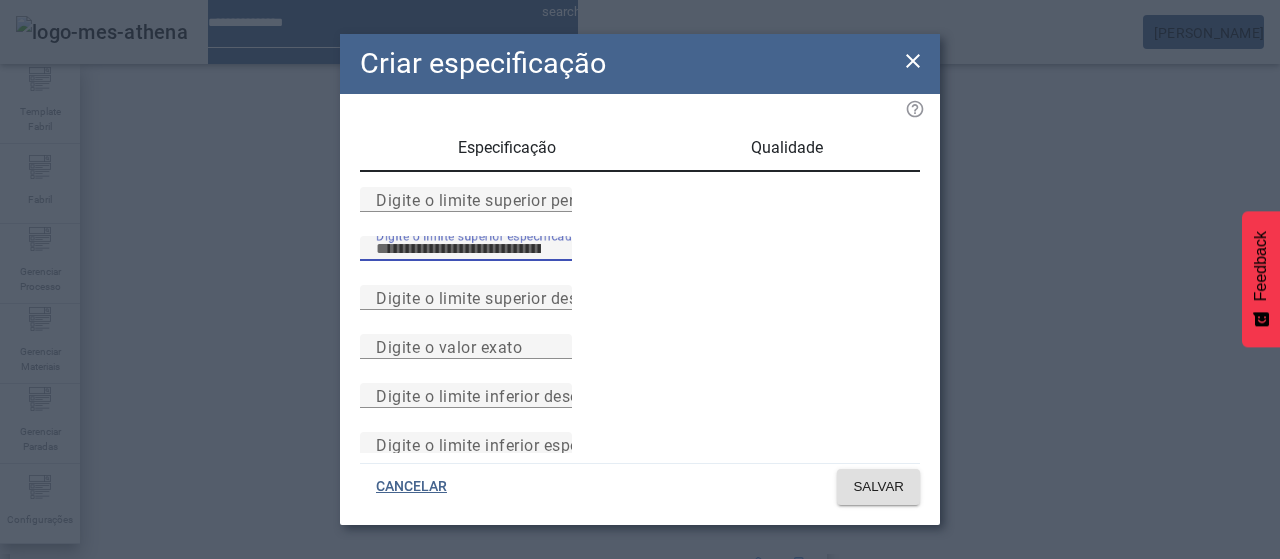 type on "***" 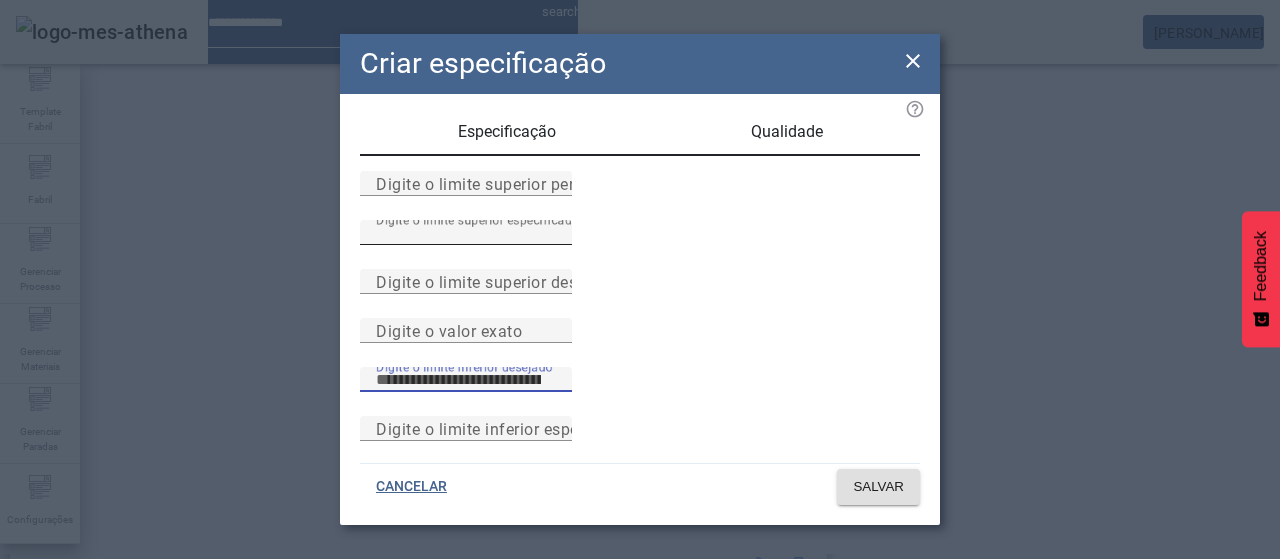 scroll, scrollTop: 261, scrollLeft: 0, axis: vertical 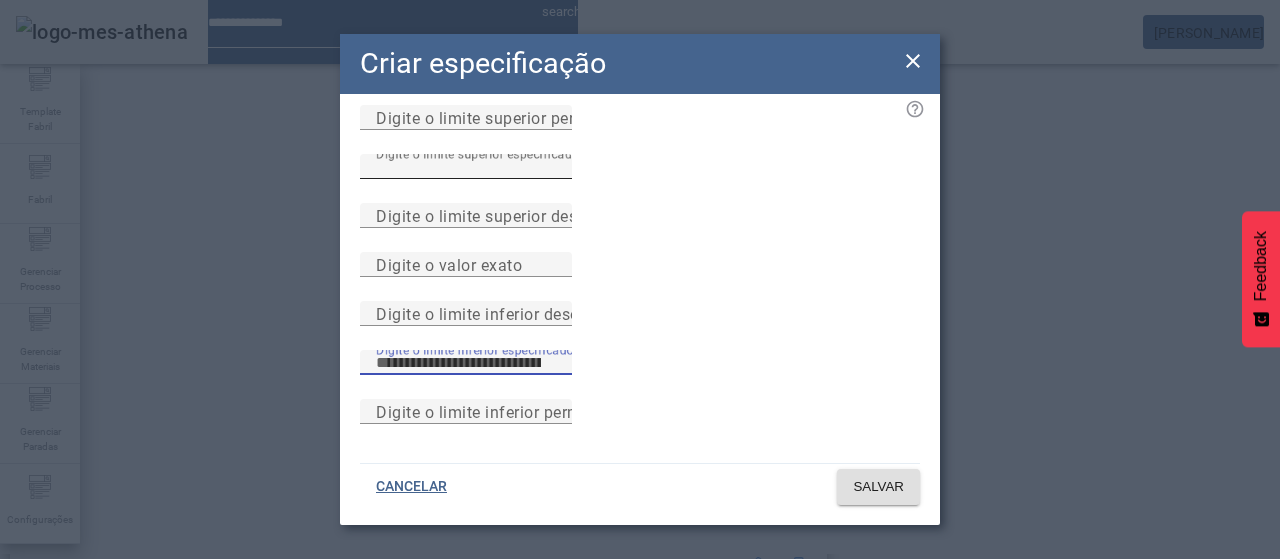 type on "***" 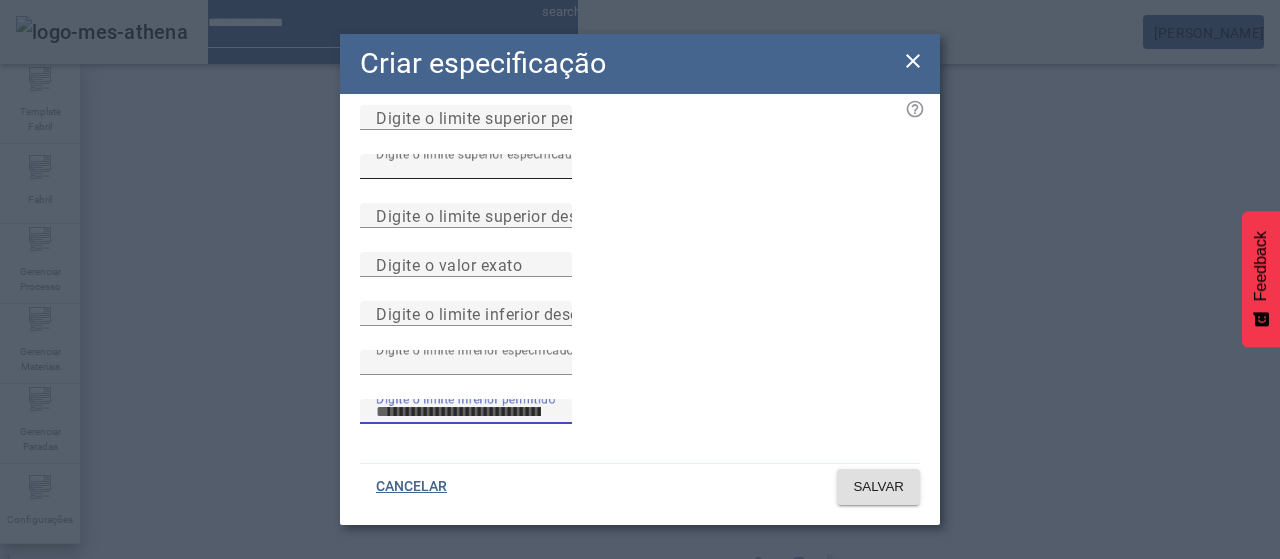 type 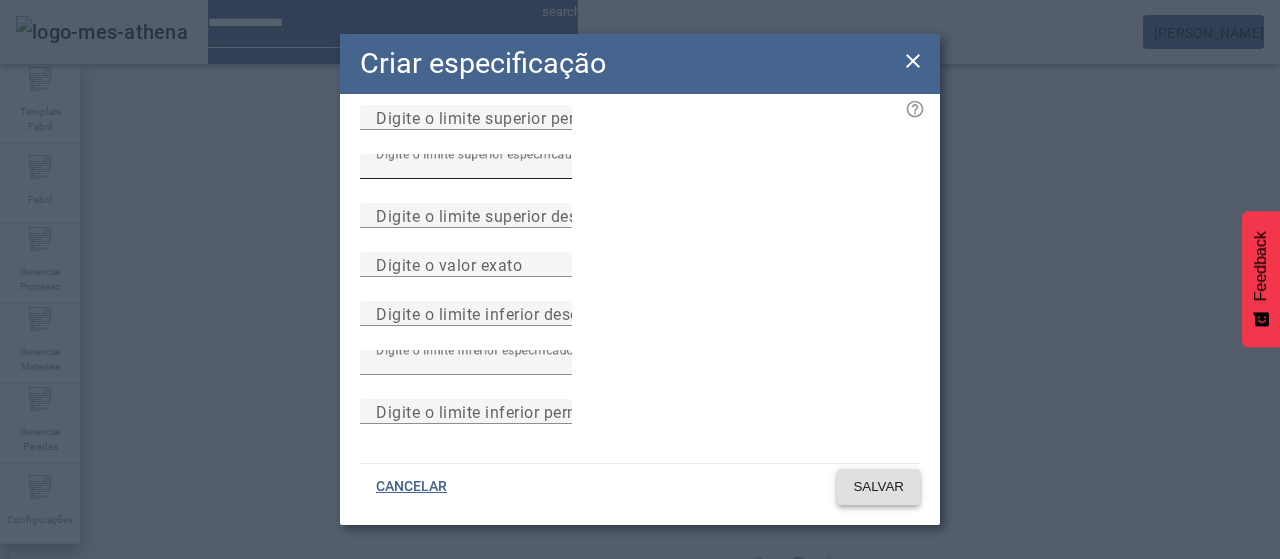 type 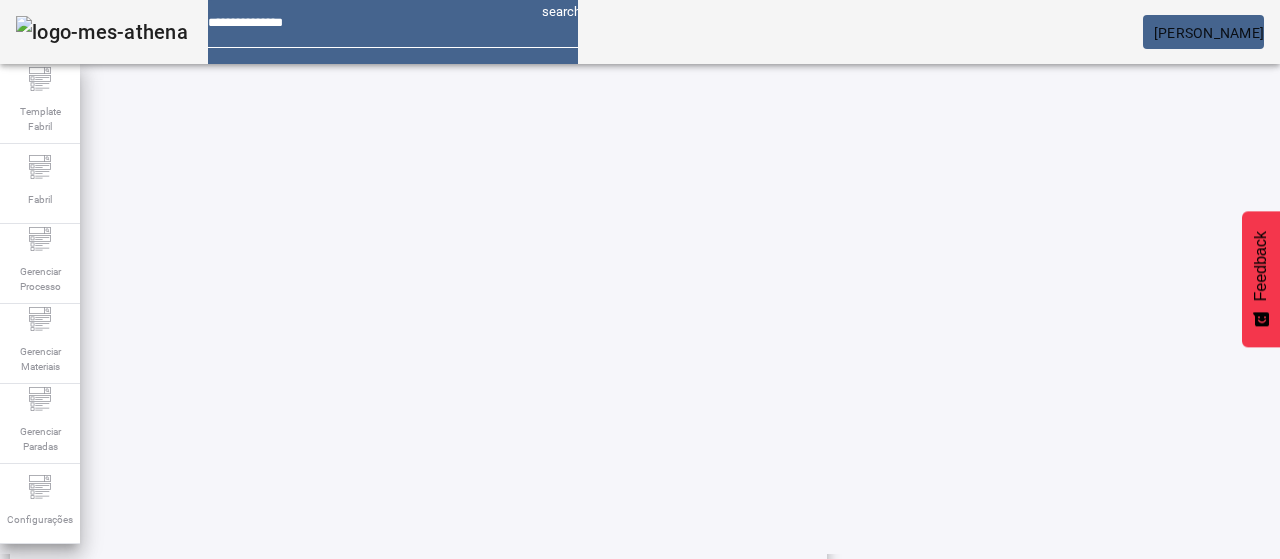 scroll, scrollTop: 696, scrollLeft: 0, axis: vertical 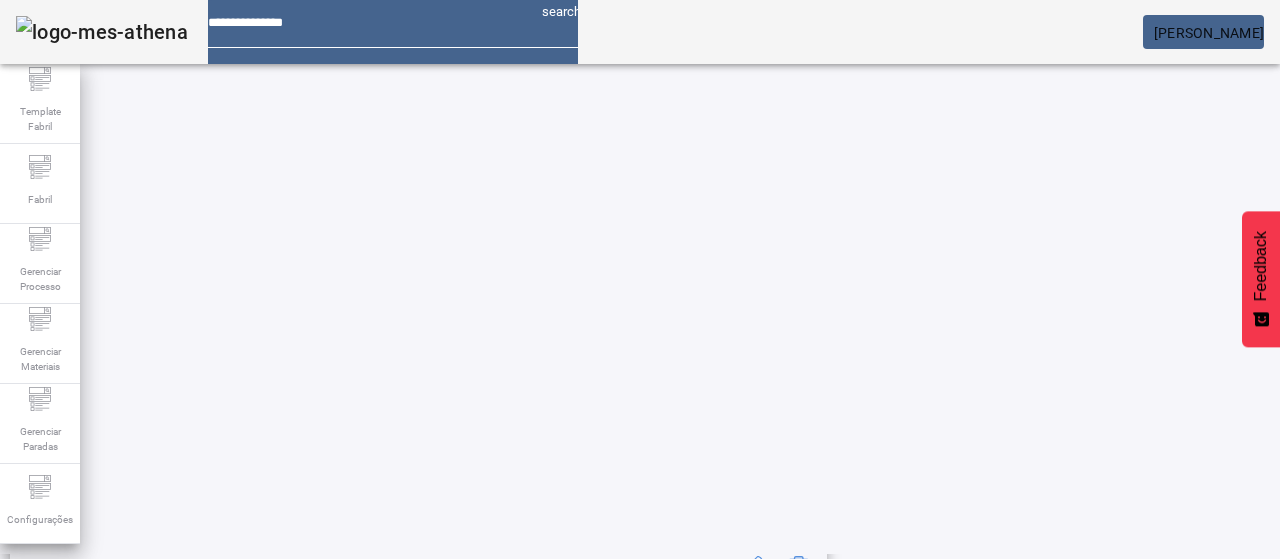 click on "ESPECIFICAÇÃO" 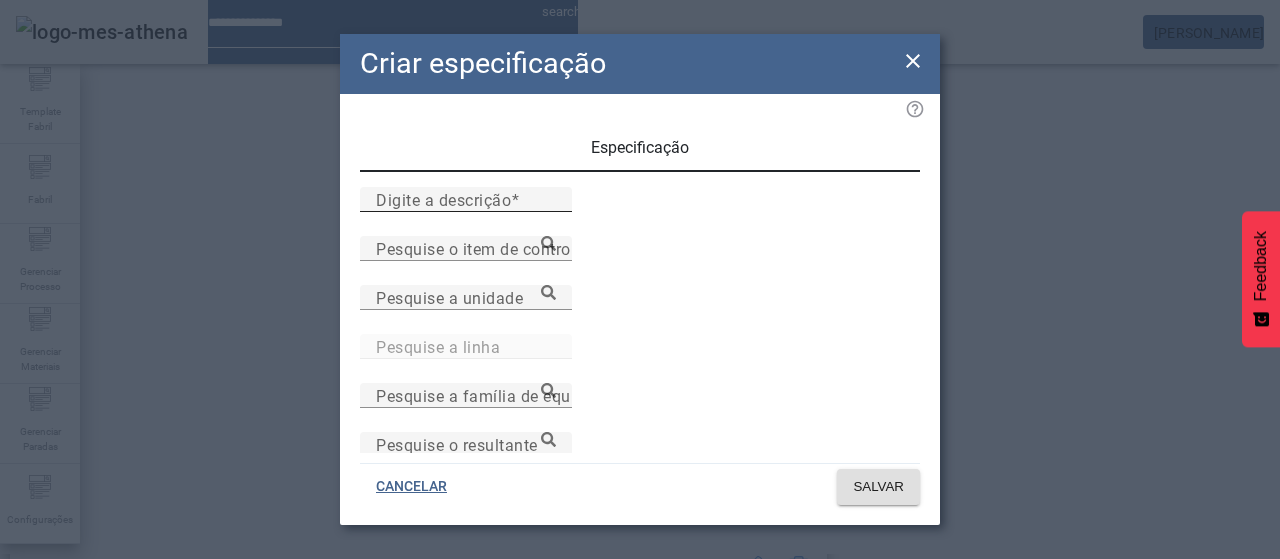 click on "Digite a descrição" at bounding box center (443, 199) 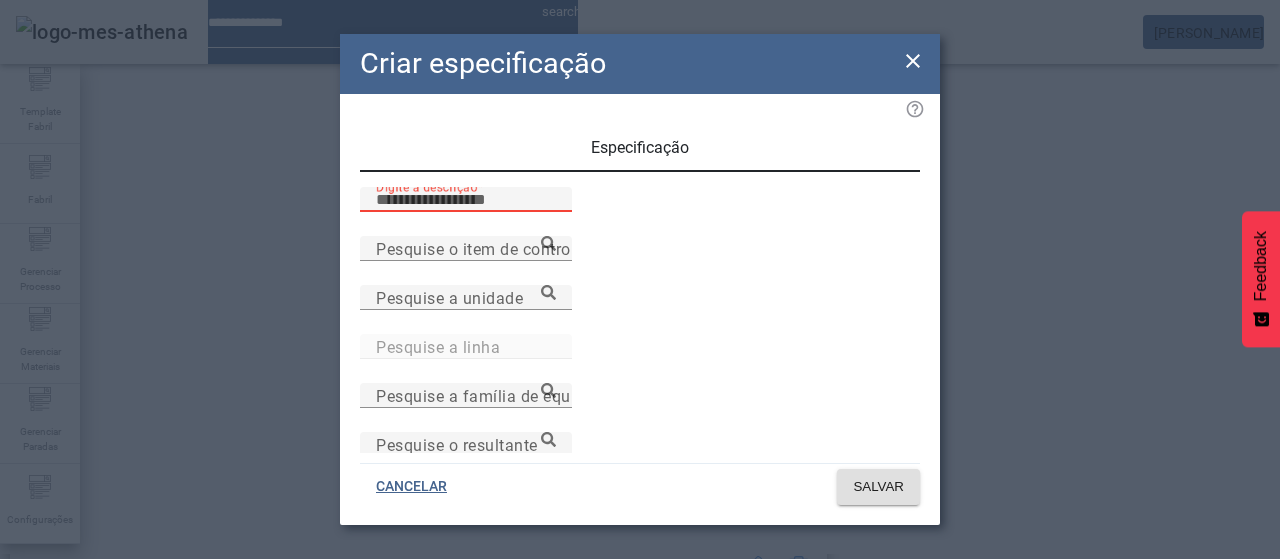 paste on "**********" 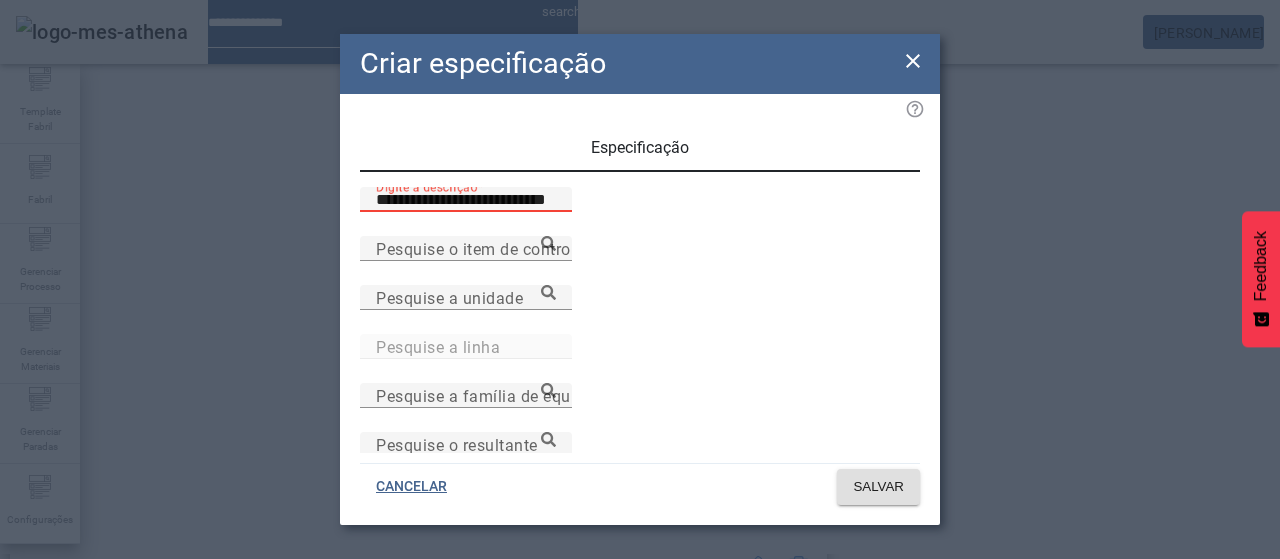 type on "**********" 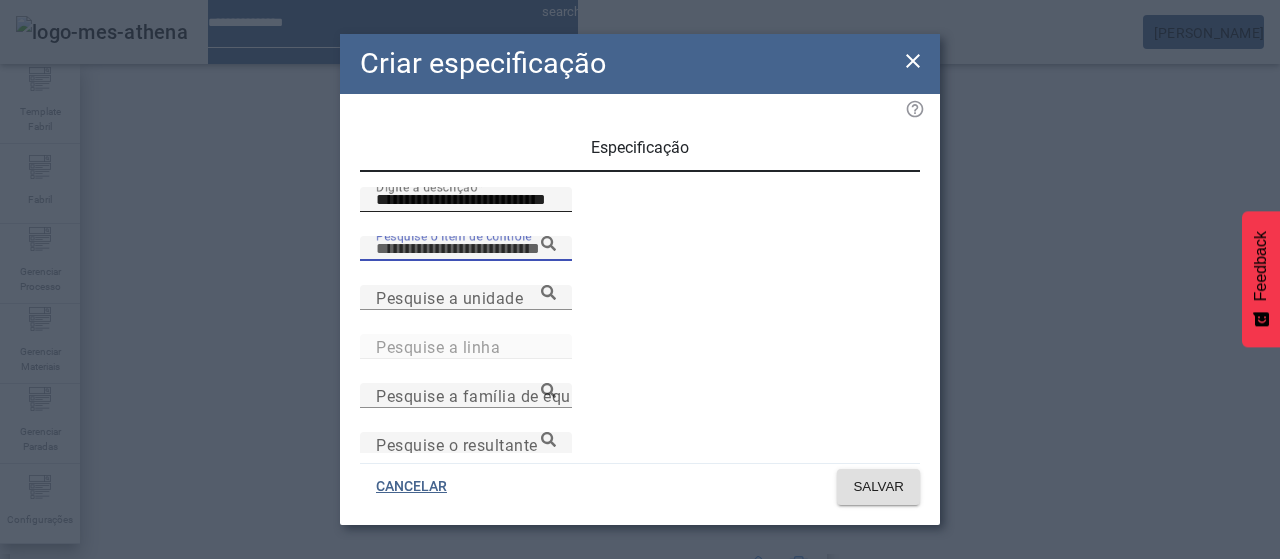 paste on "**********" 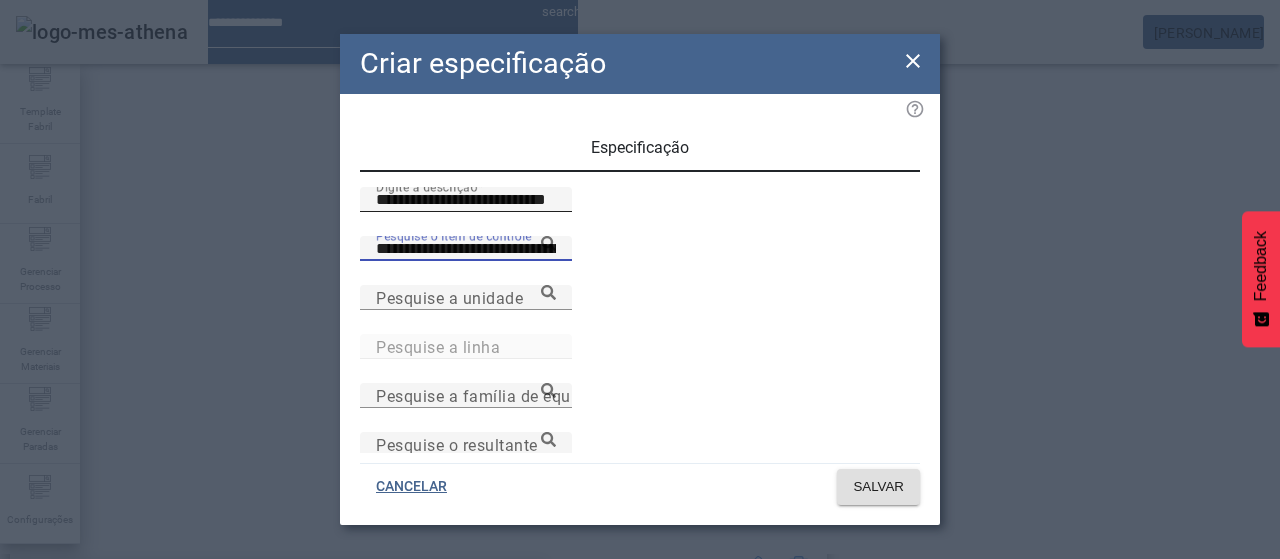 type on "**********" 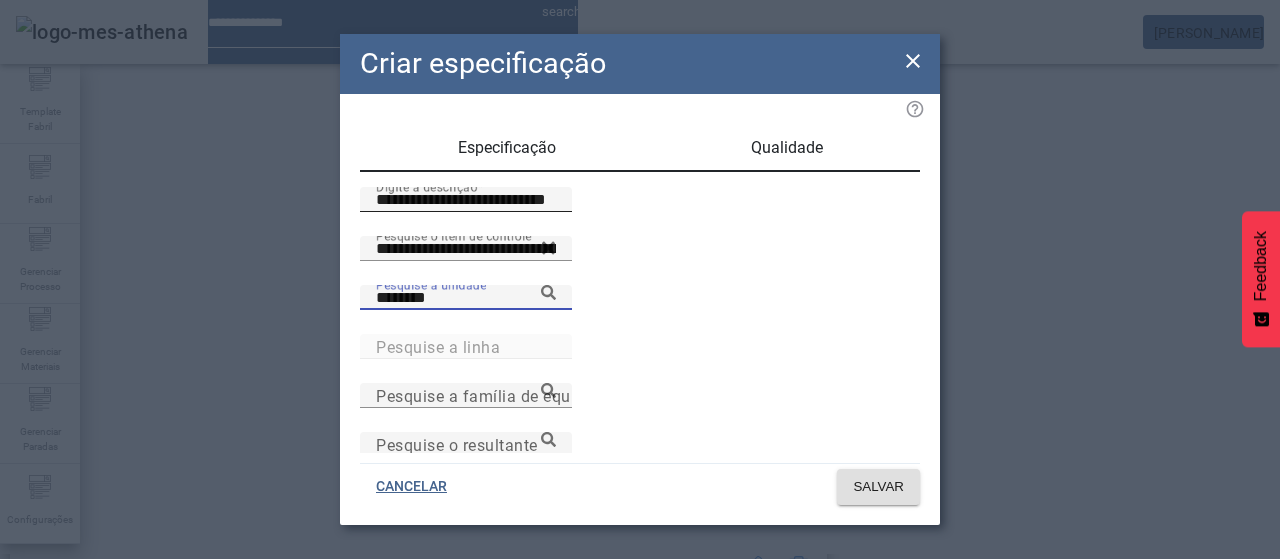 type on "********" 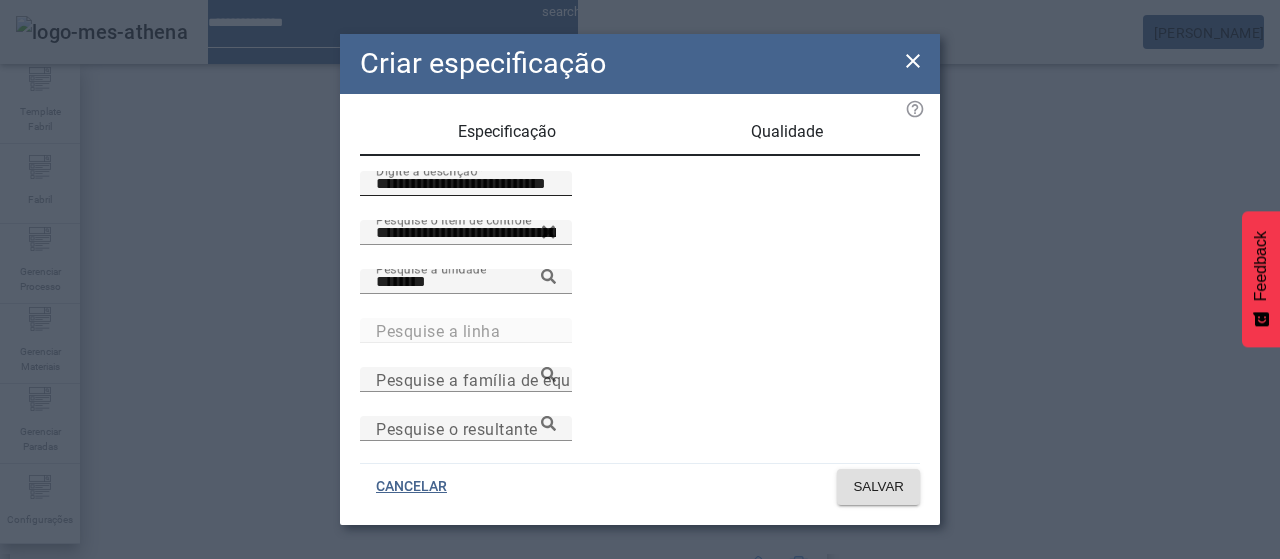 scroll, scrollTop: 206, scrollLeft: 0, axis: vertical 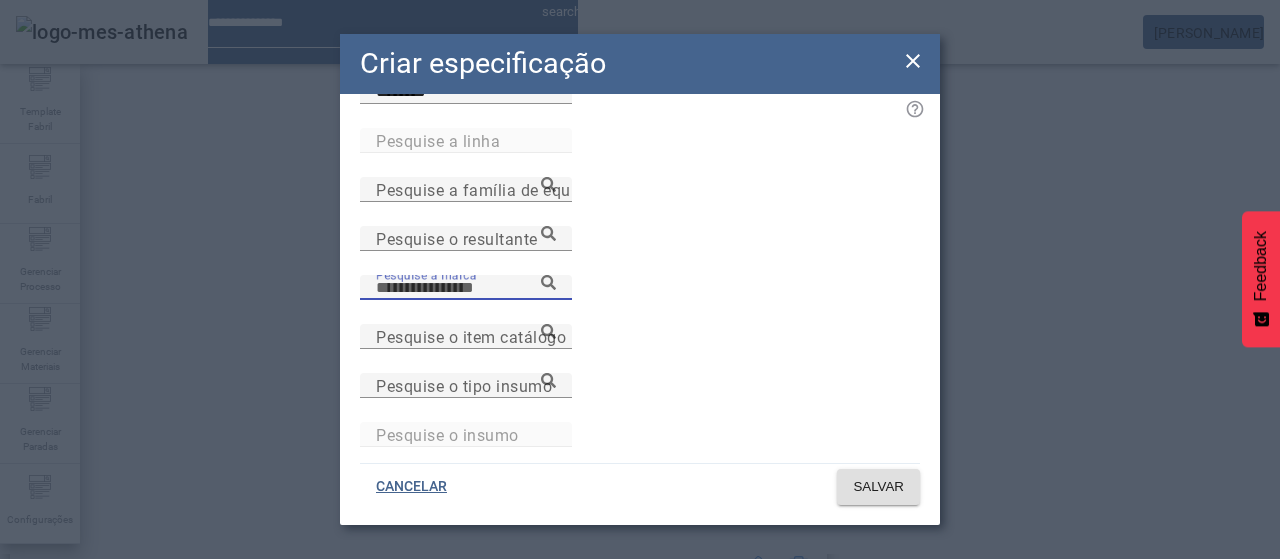 paste on "**********" 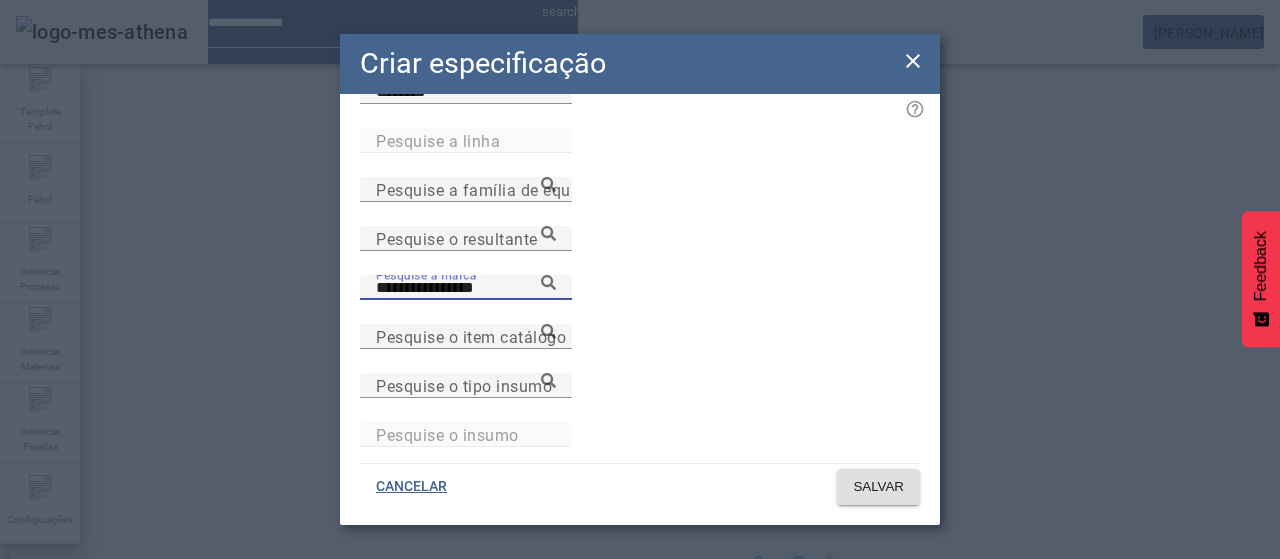 type on "**********" 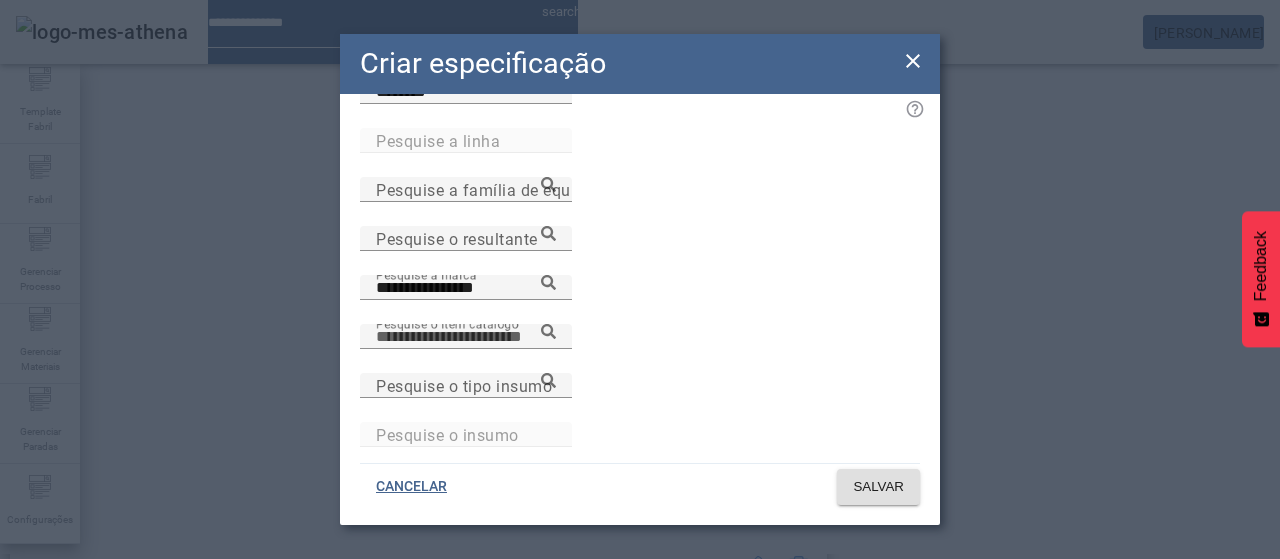paste on "**********" 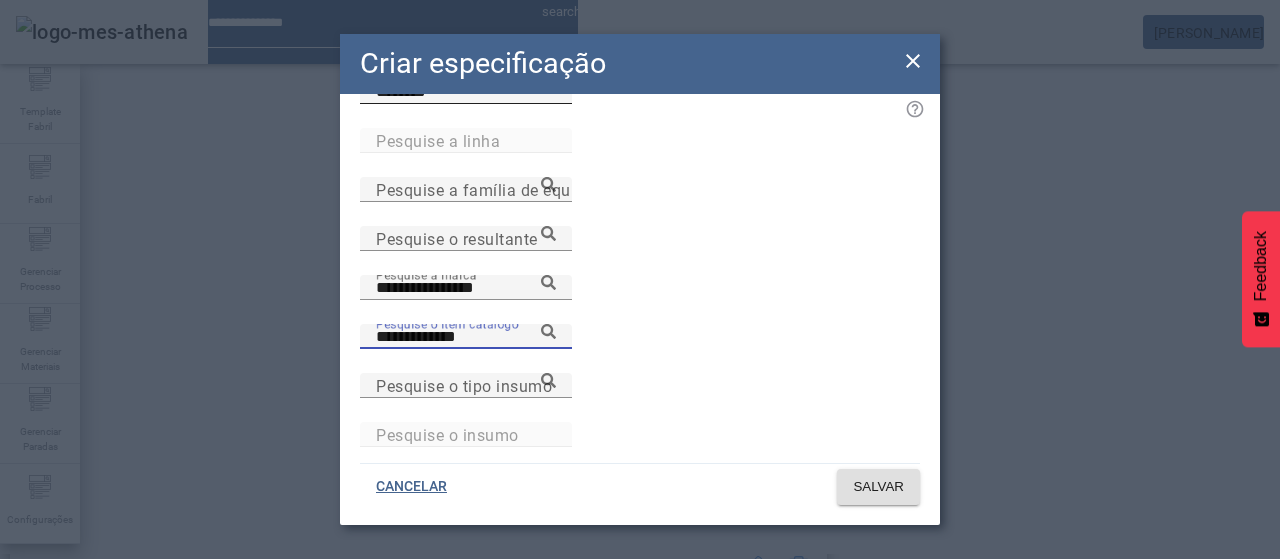 type on "**********" 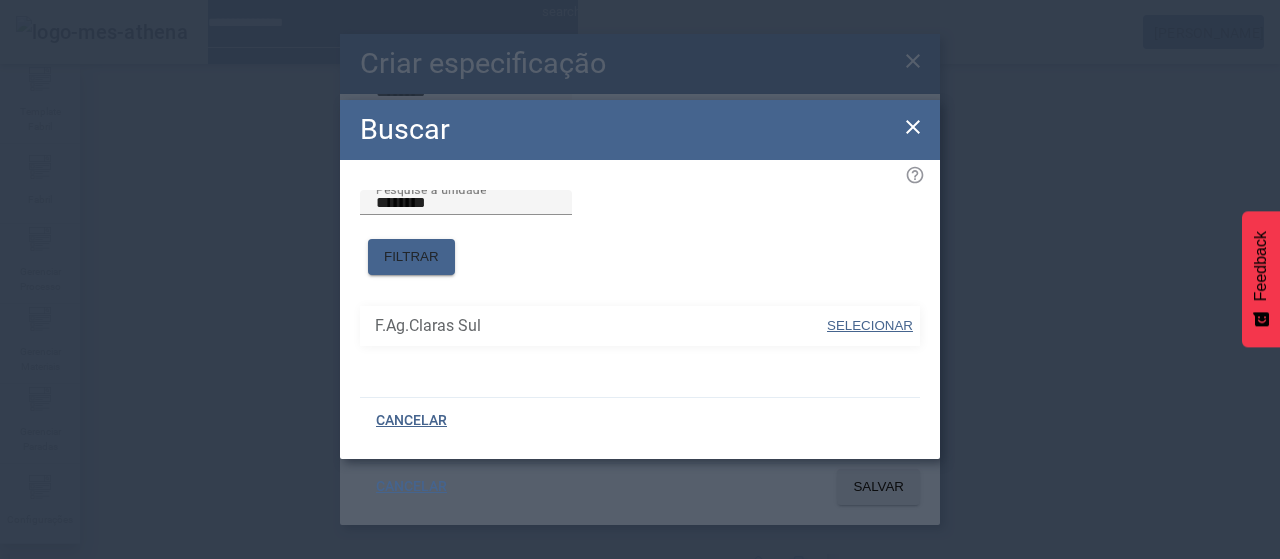 click on "SELECIONAR" at bounding box center [870, 325] 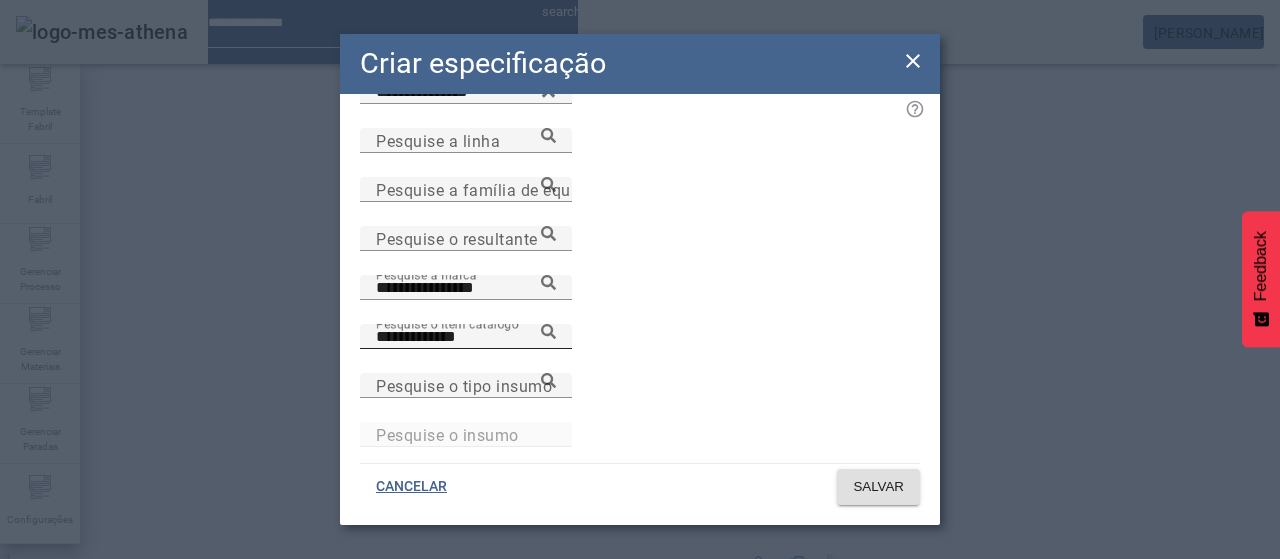 click 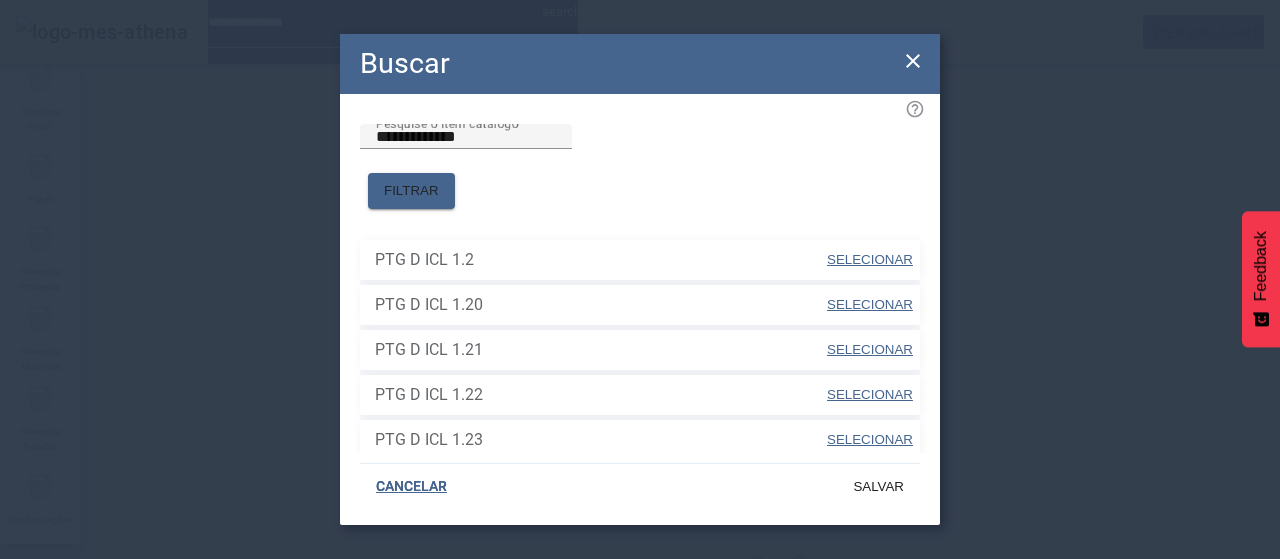 click on "SELECIONAR" at bounding box center [870, 259] 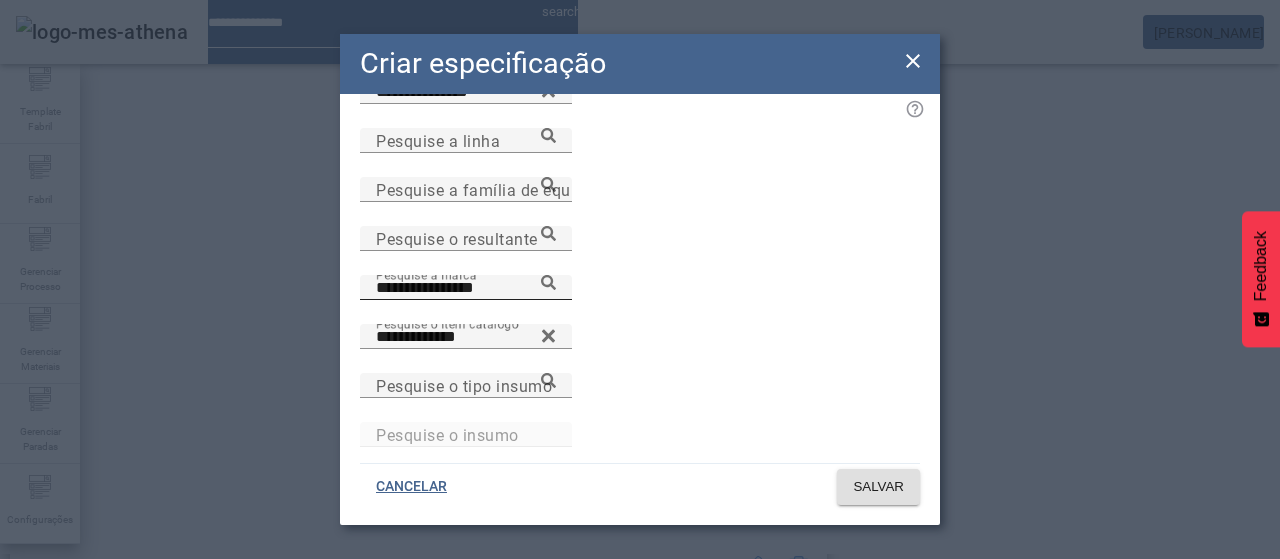 click 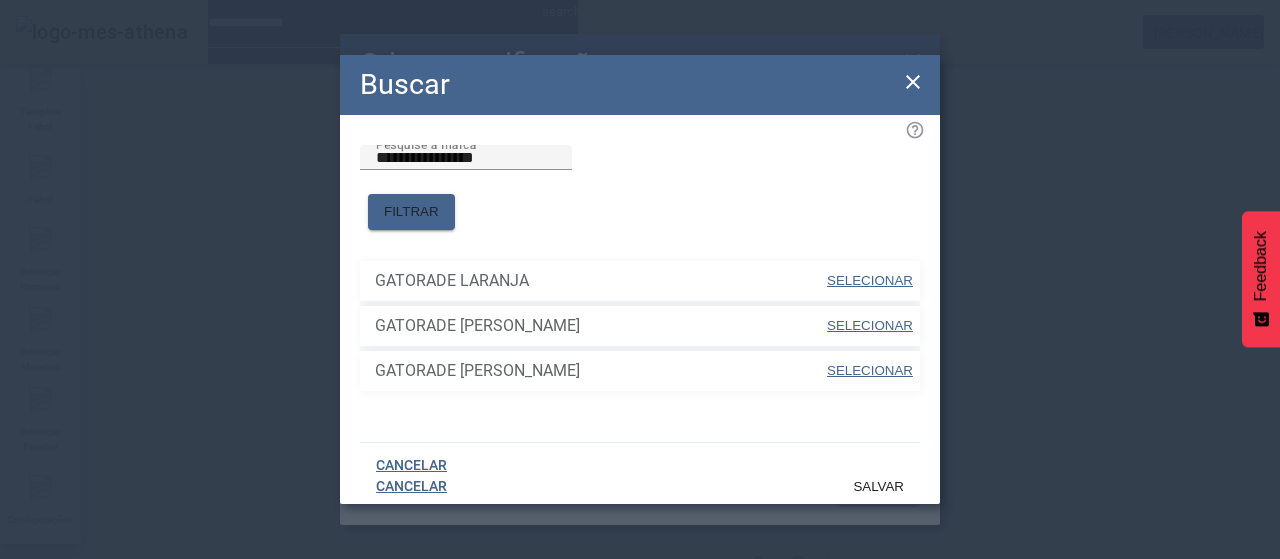 click on "SELECIONAR" at bounding box center [870, 280] 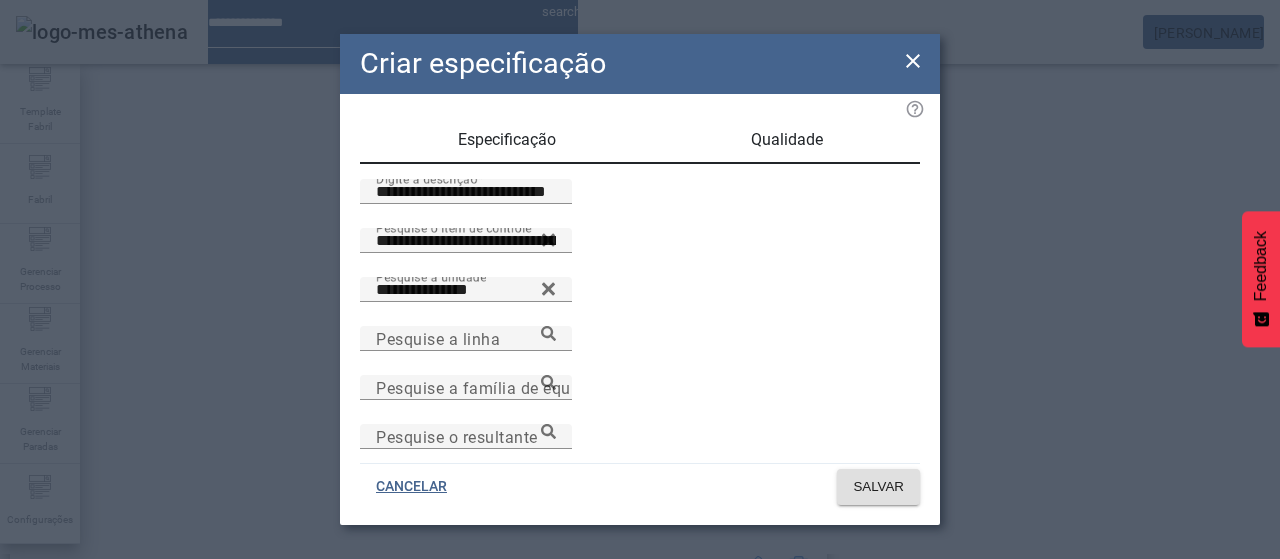 scroll, scrollTop: 6, scrollLeft: 0, axis: vertical 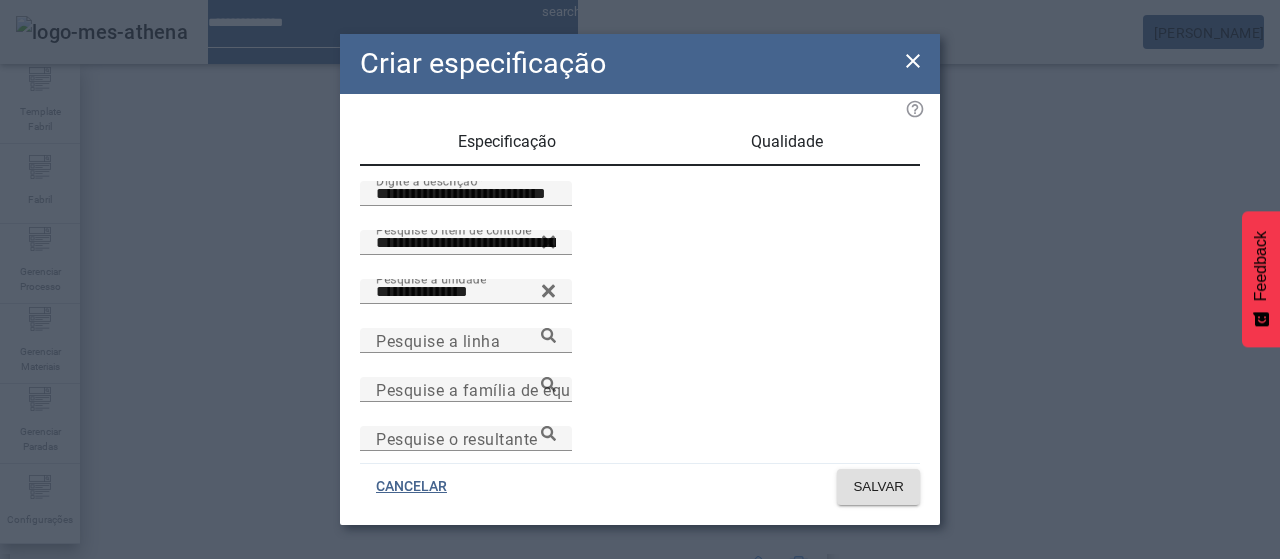 click on "Qualidade" at bounding box center (787, 142) 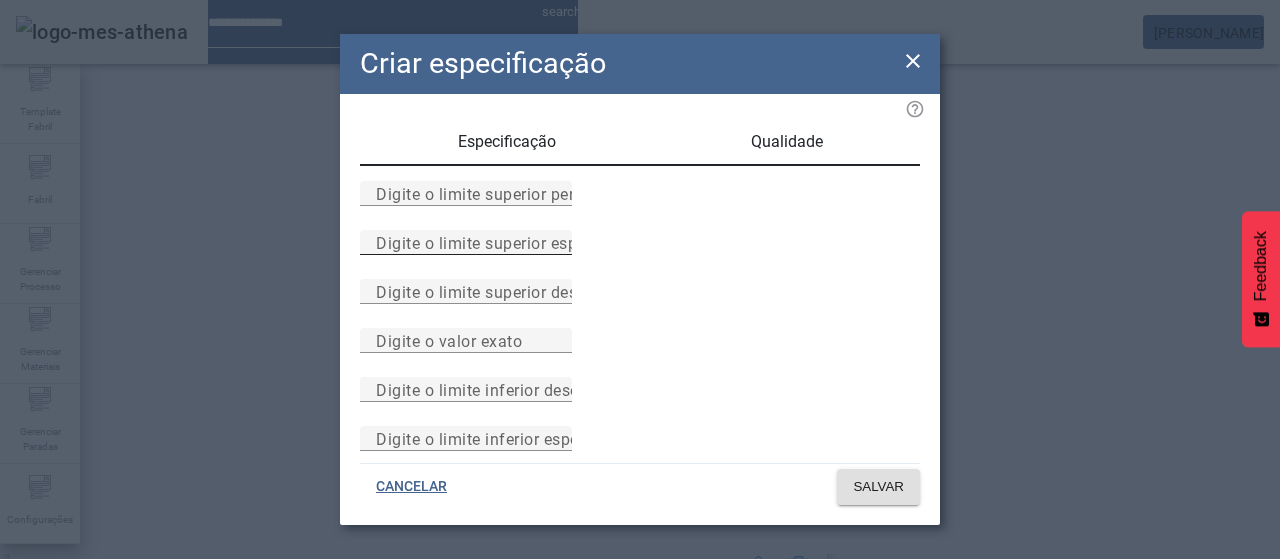 click on "Digite o limite superior especificado" at bounding box center [511, 242] 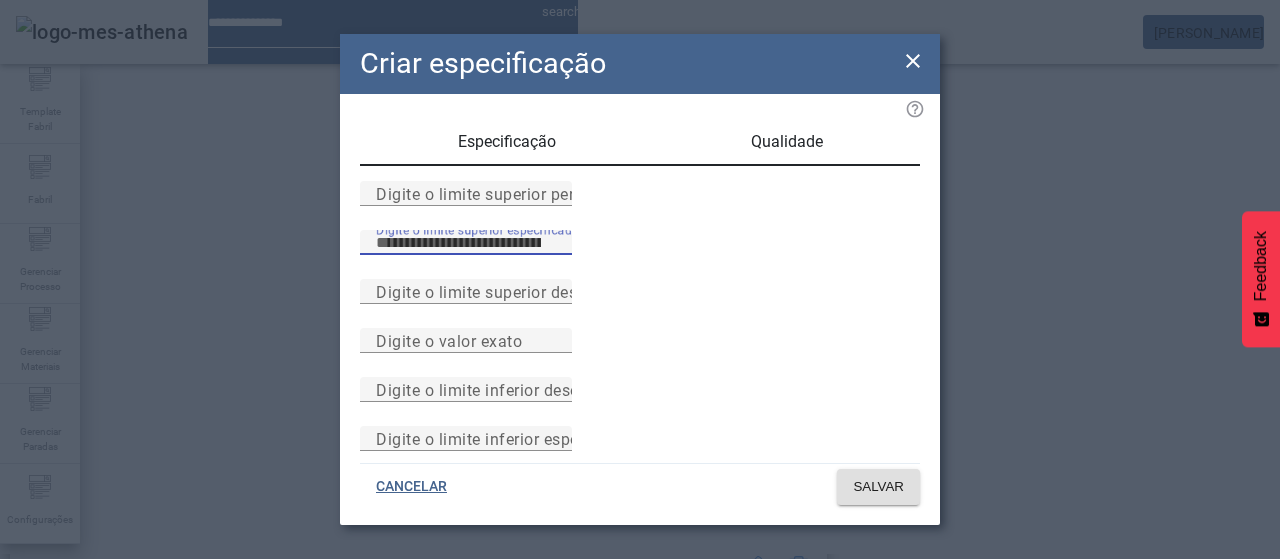 type on "*****" 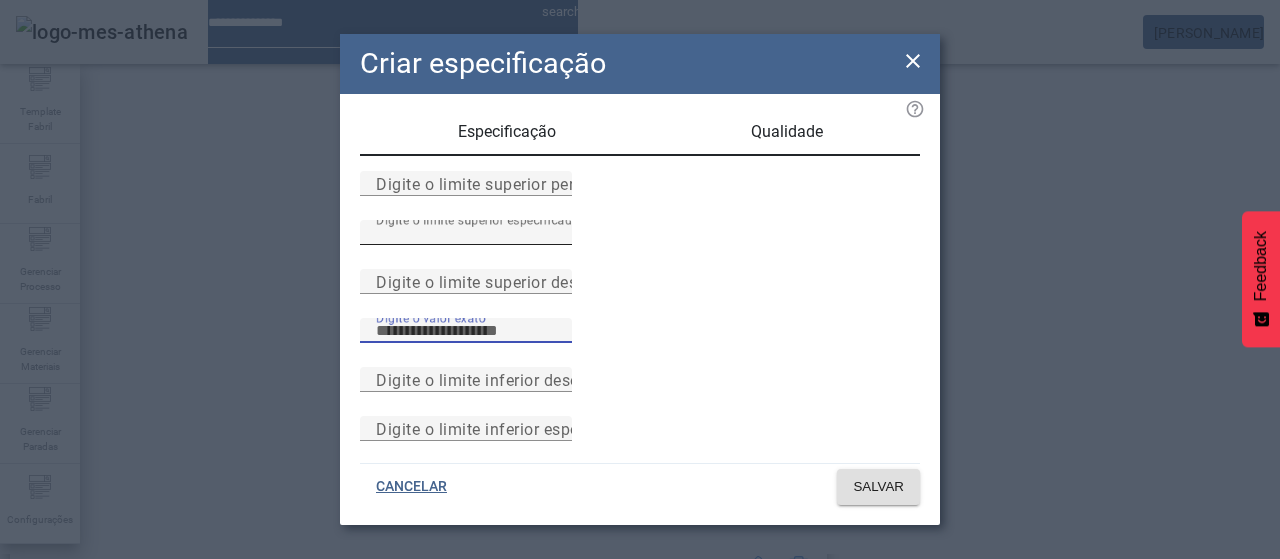 scroll, scrollTop: 261, scrollLeft: 0, axis: vertical 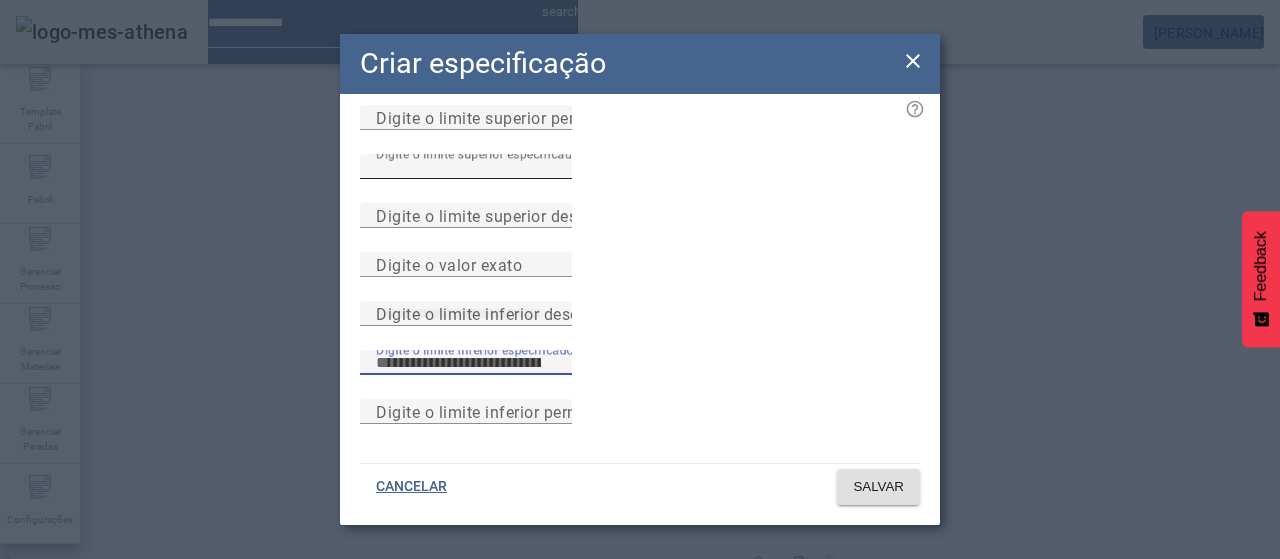 type on "*****" 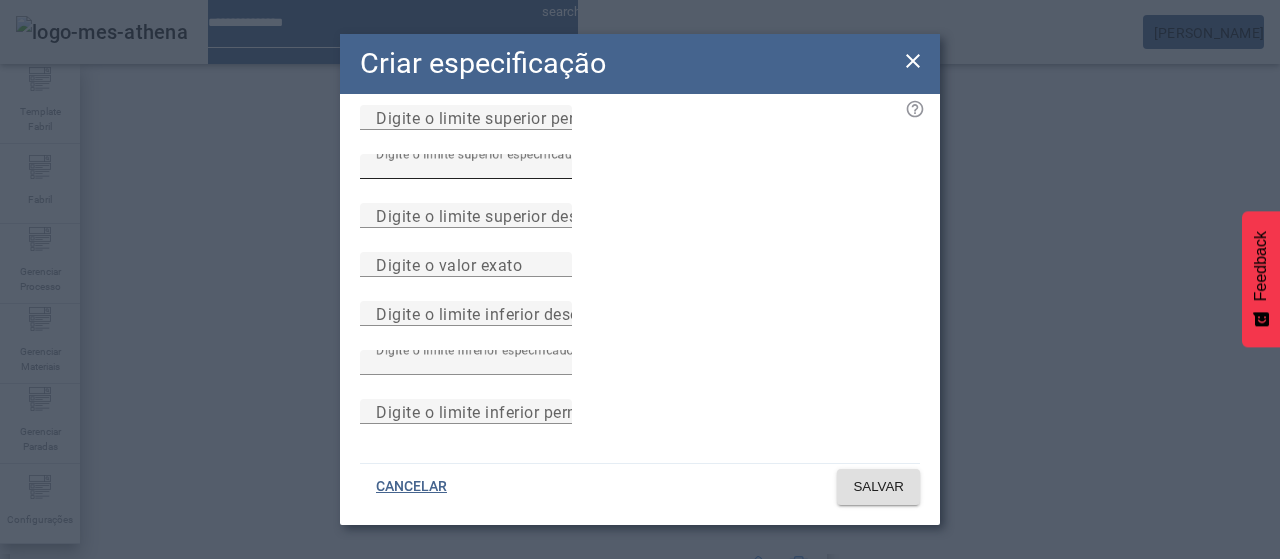 type 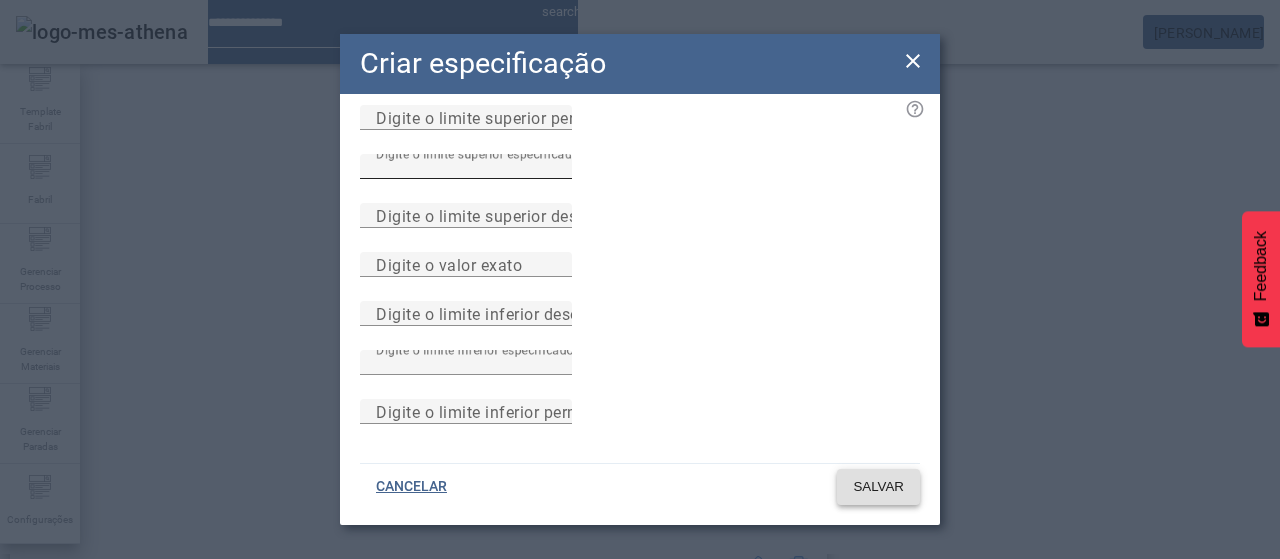type 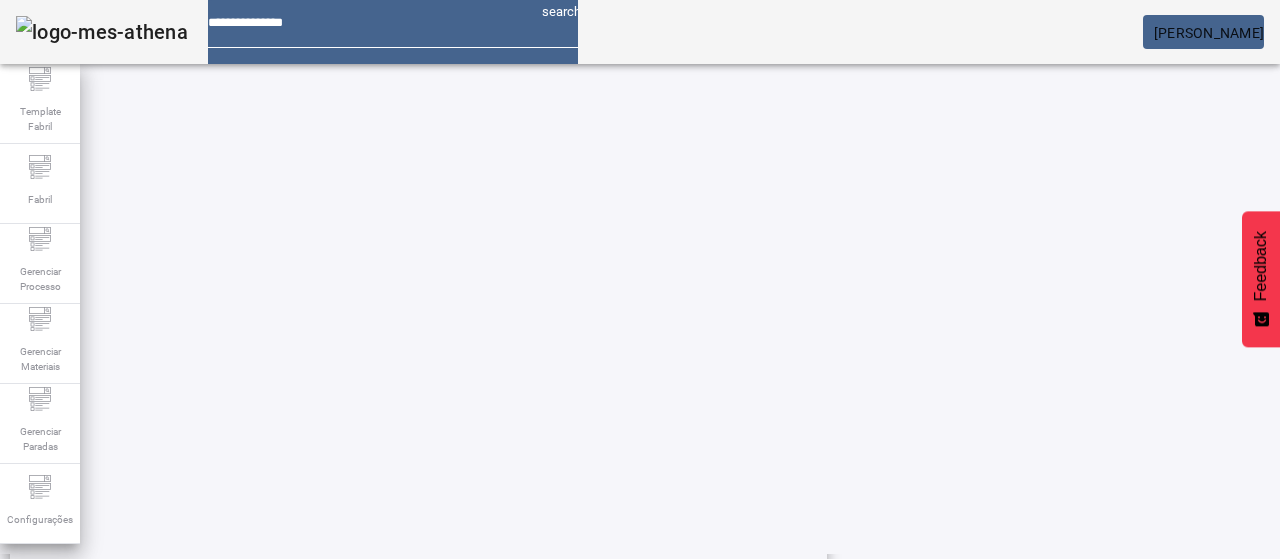 scroll, scrollTop: 423, scrollLeft: 0, axis: vertical 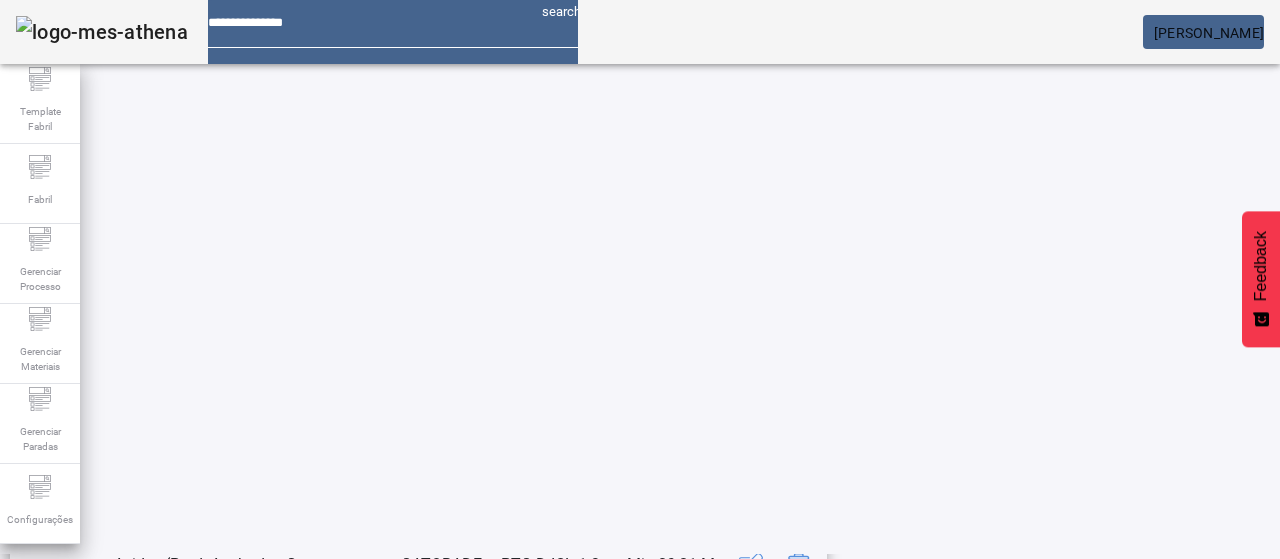 click on "ESPECIFICAÇÃO" 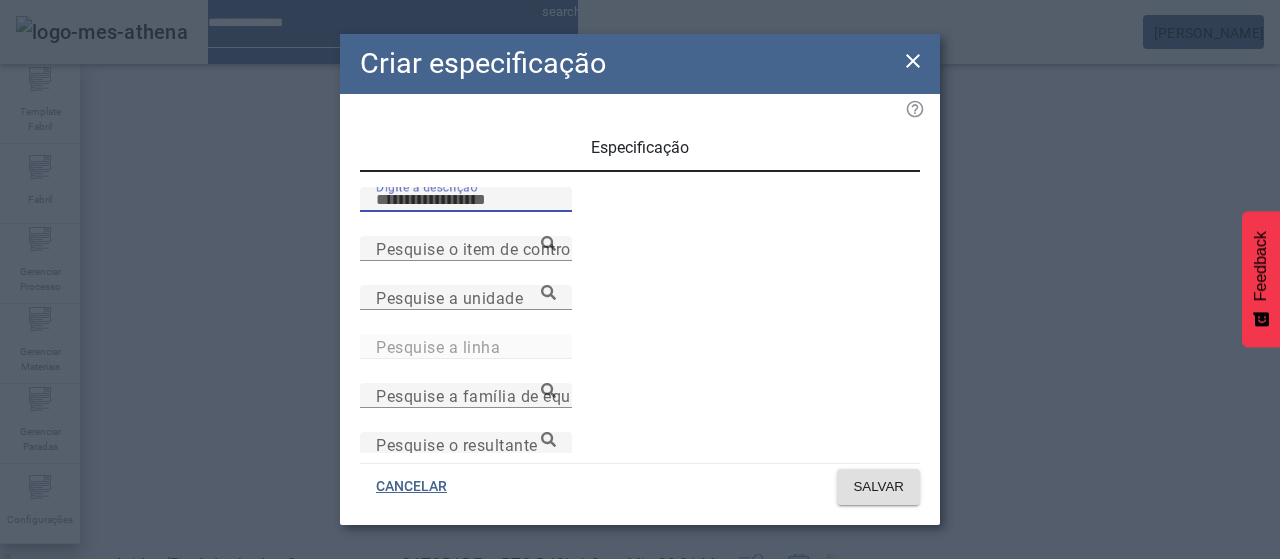 click on "Digite a descrição" at bounding box center [466, 200] 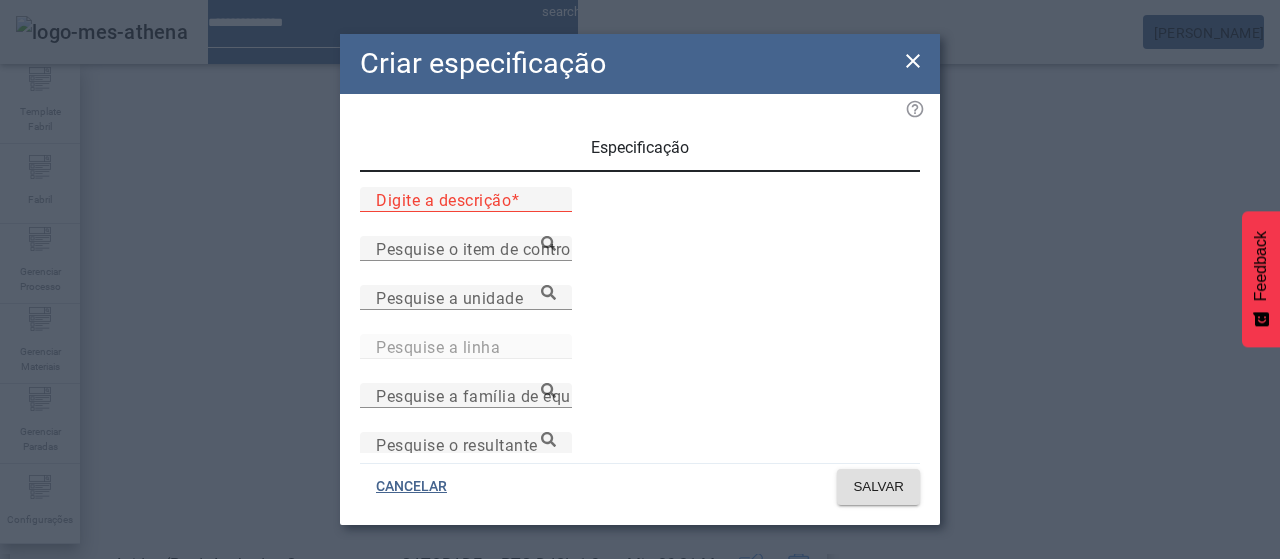 paste on "**********" 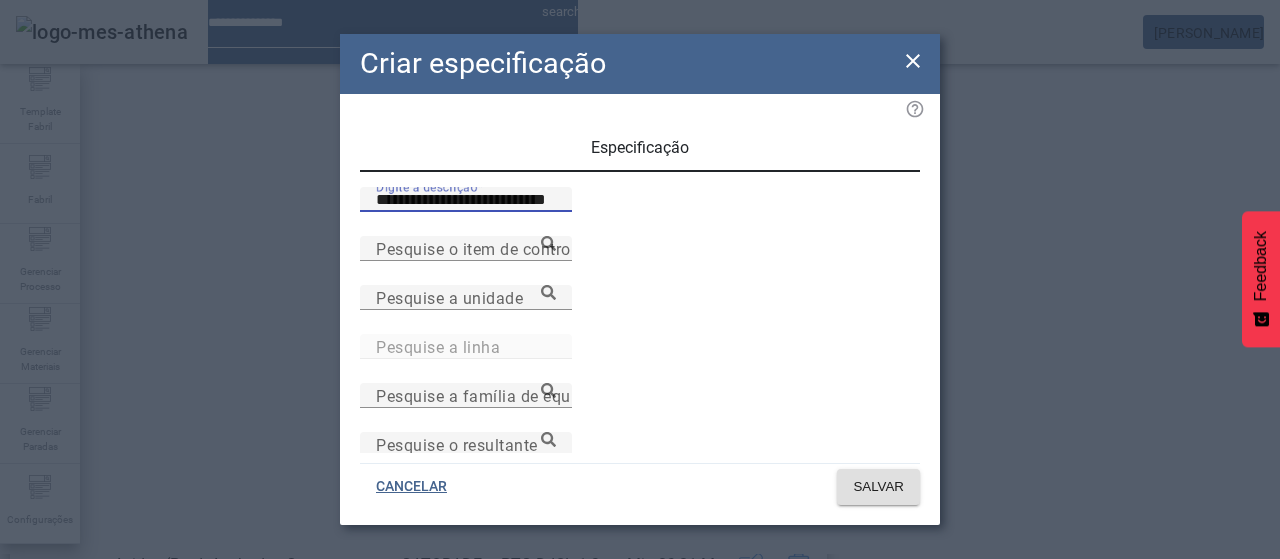 type on "**********" 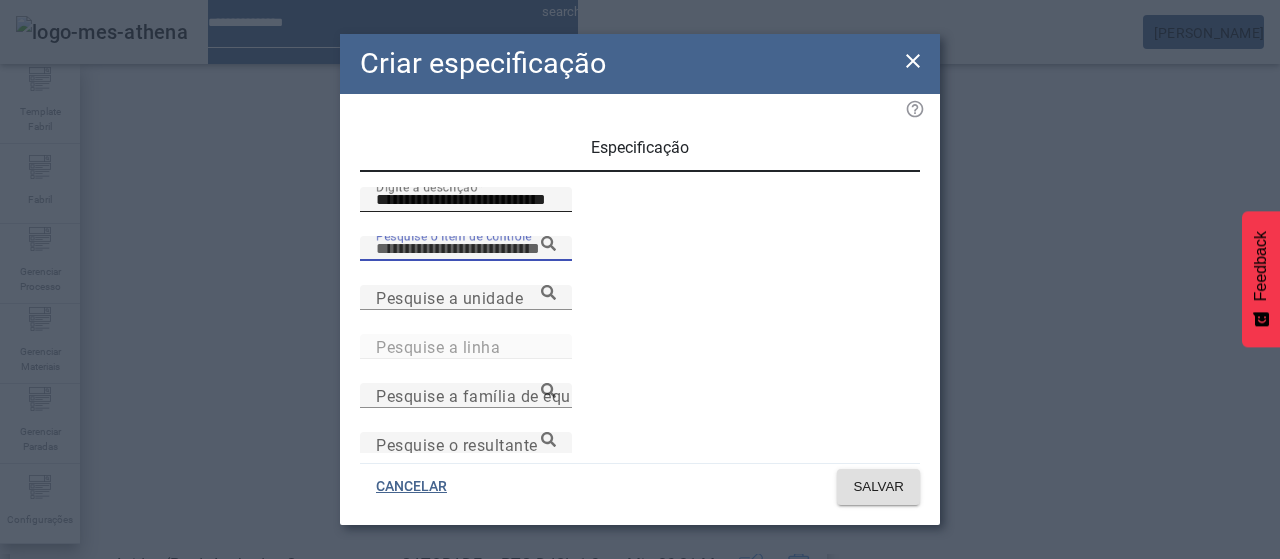 paste on "**********" 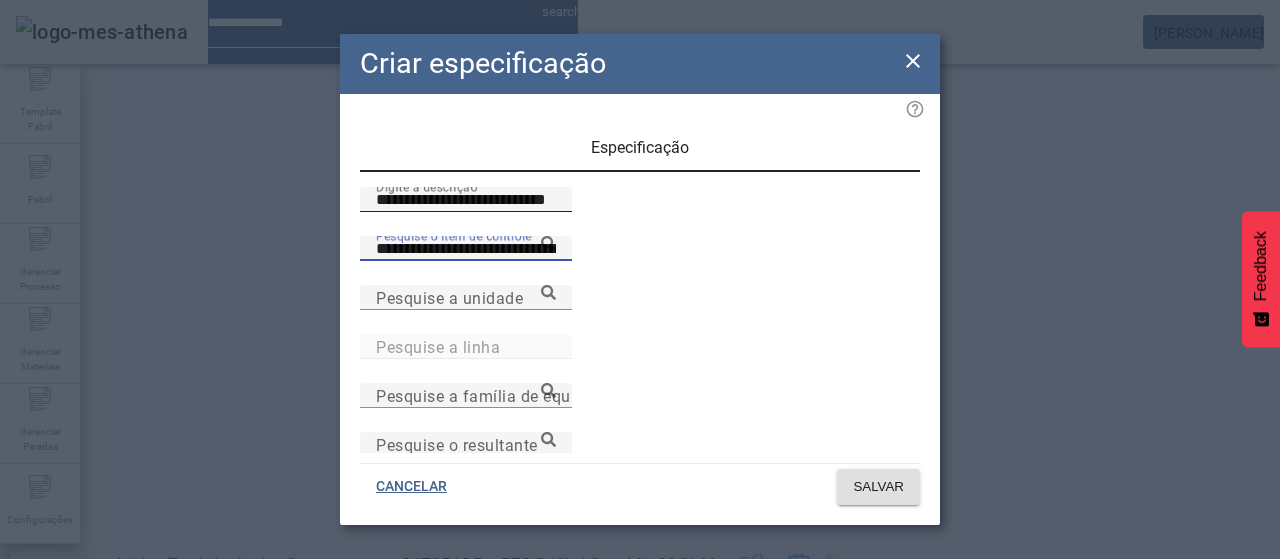 type on "**********" 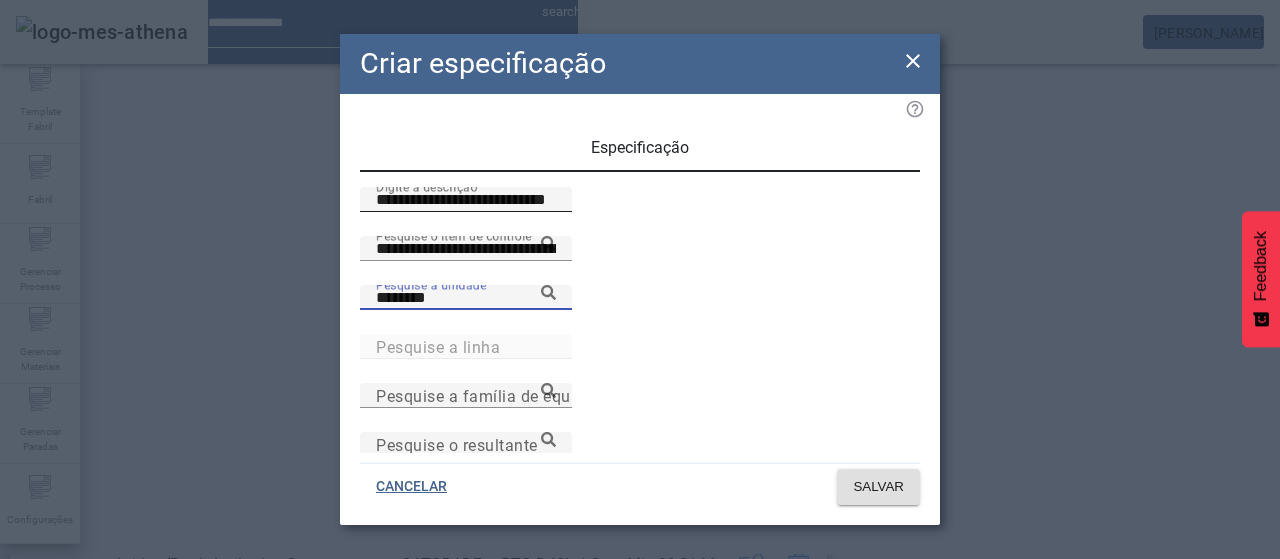 type on "********" 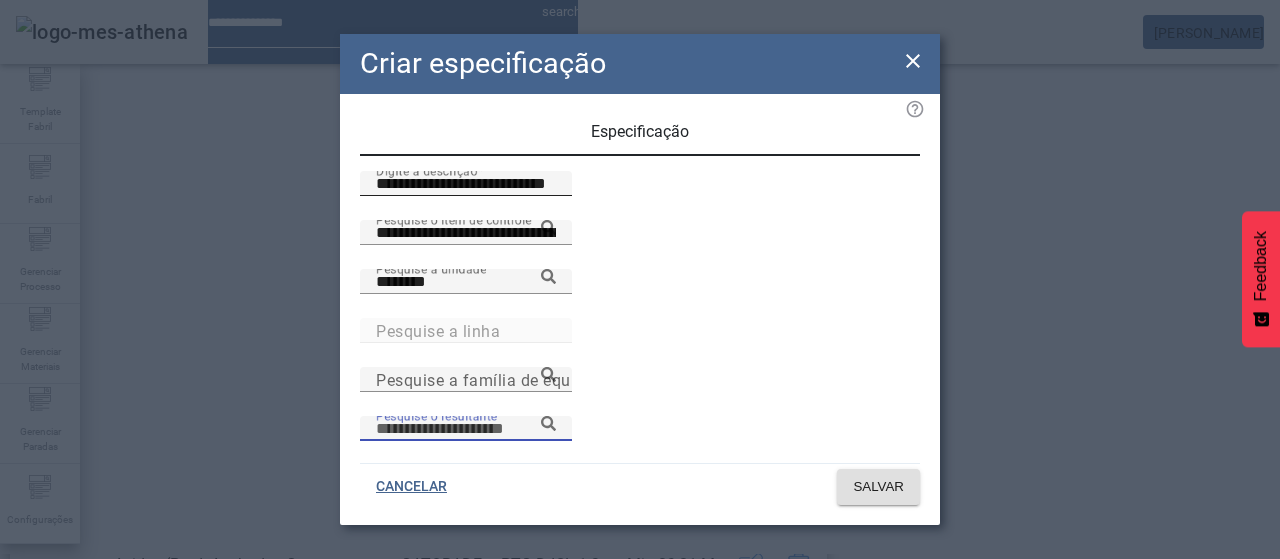 scroll, scrollTop: 206, scrollLeft: 0, axis: vertical 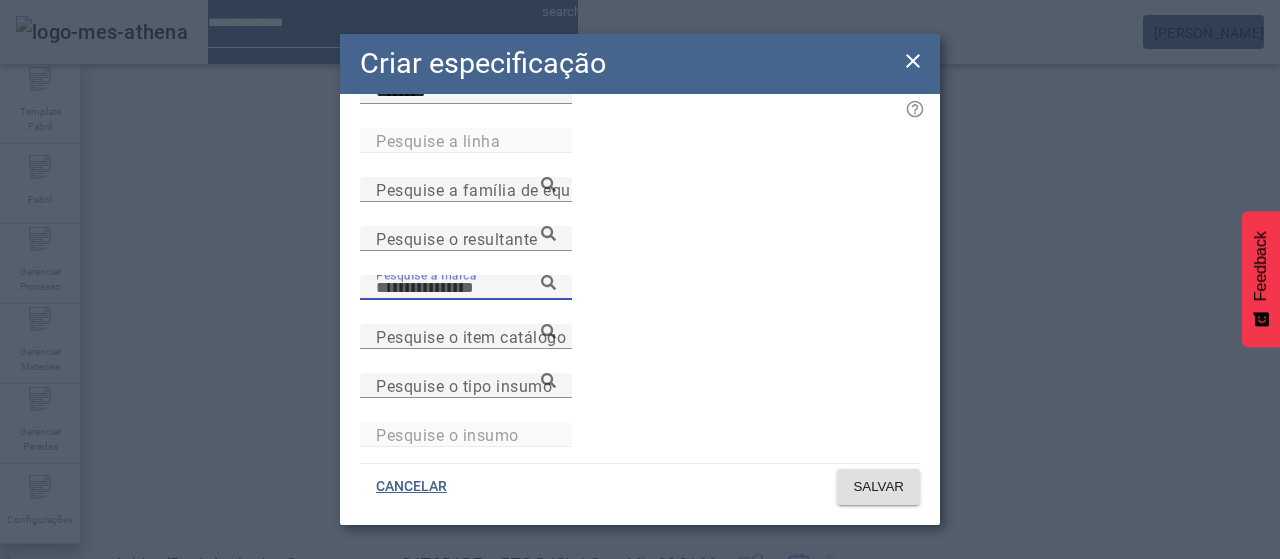 paste on "**********" 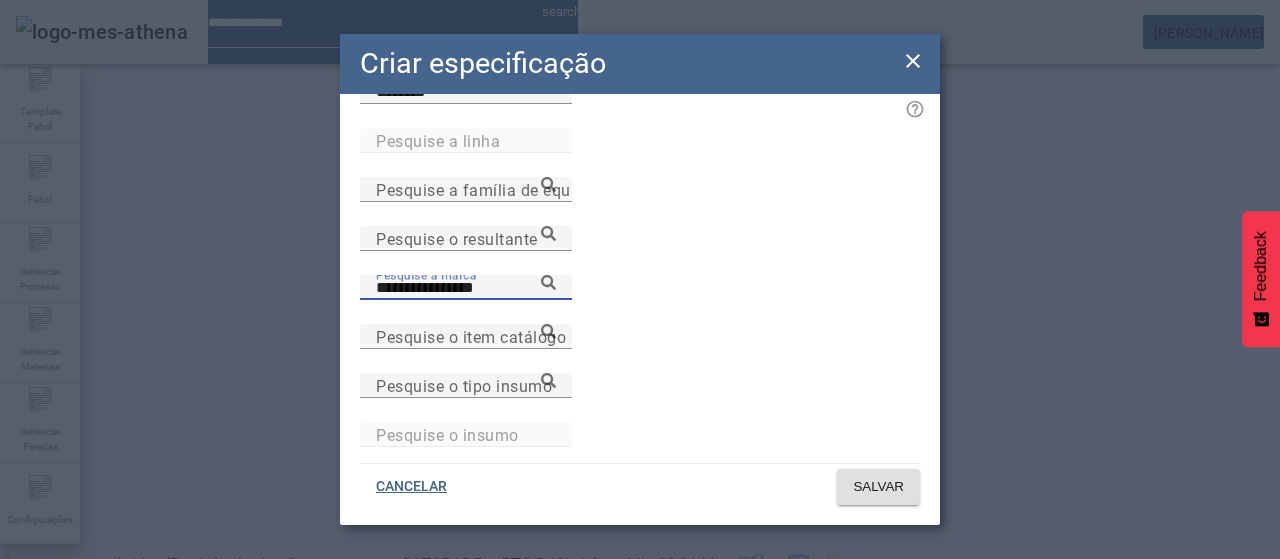 type on "**********" 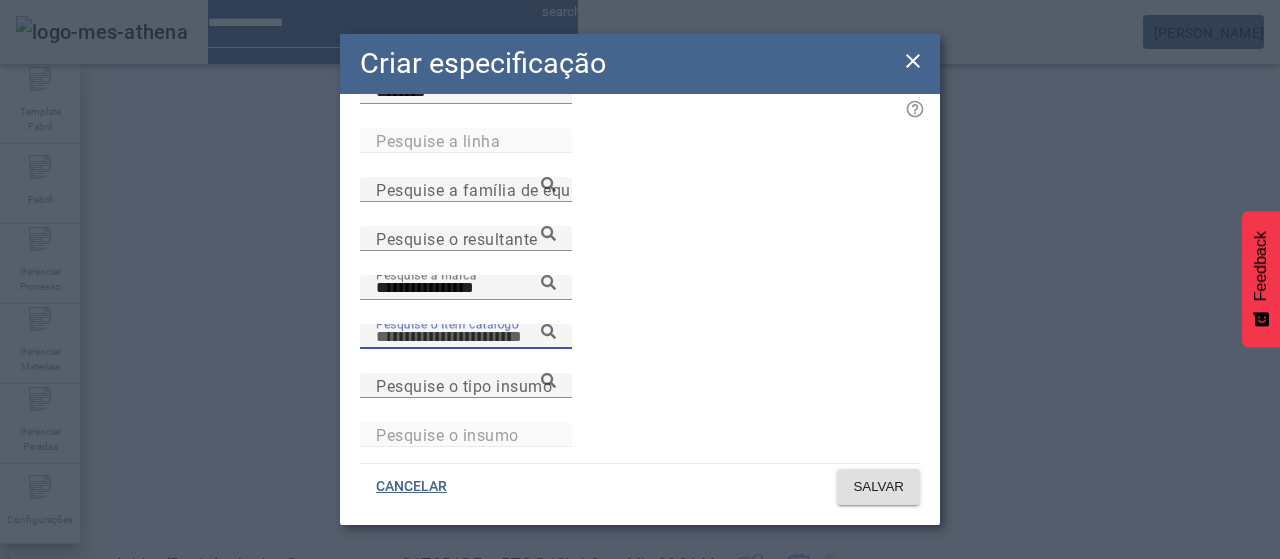 paste on "**********" 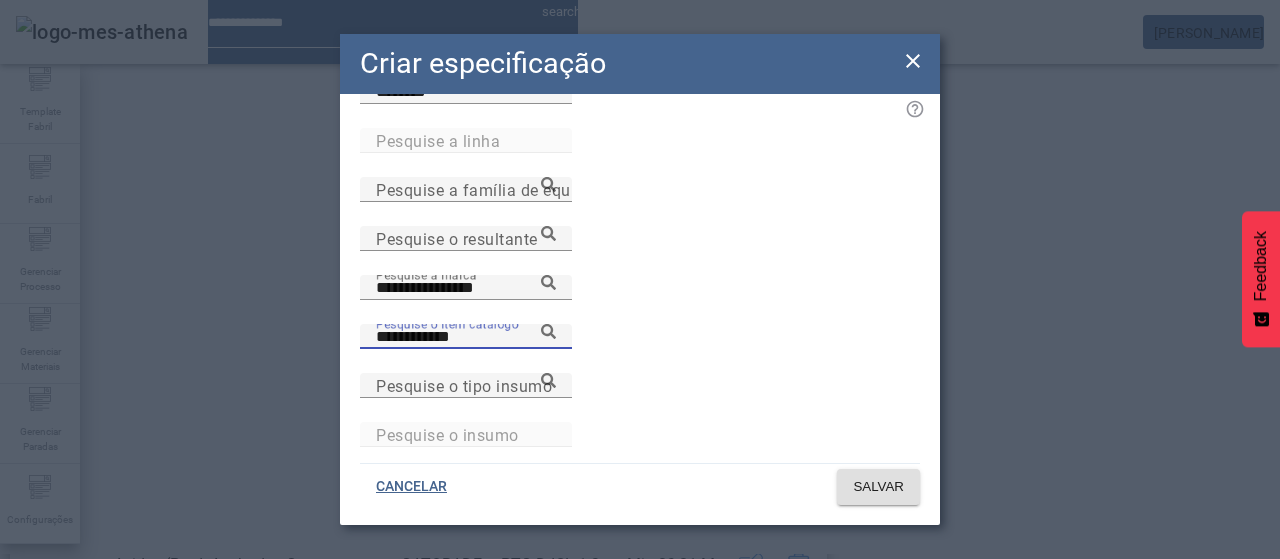 type on "**********" 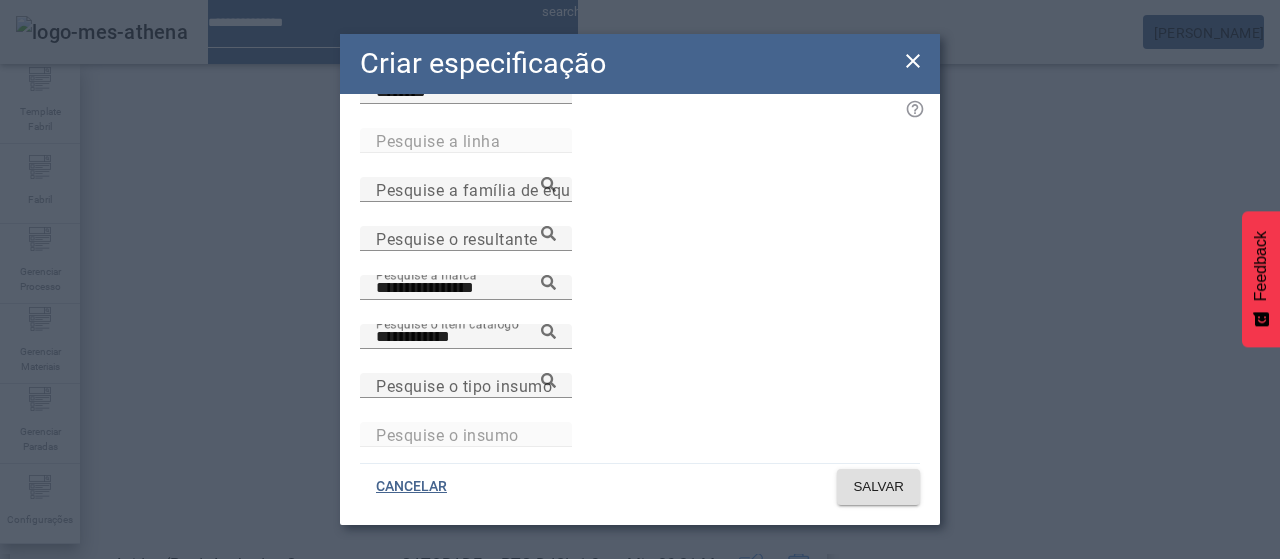 click on "**********" at bounding box center [466, 43] 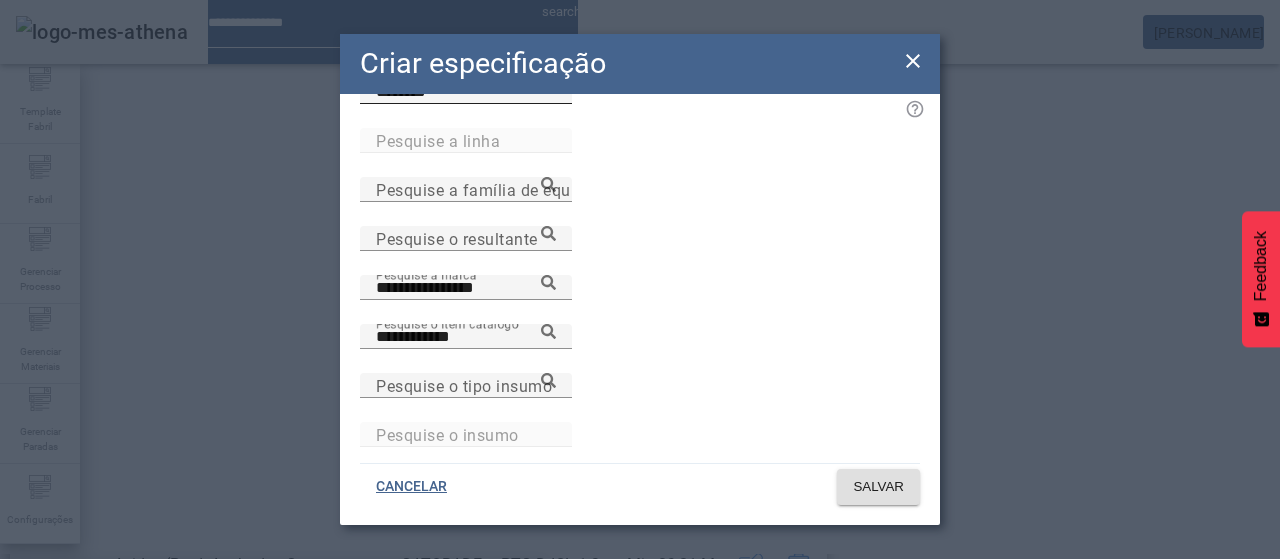 drag, startPoint x: 590, startPoint y: 134, endPoint x: 616, endPoint y: 151, distance: 31.06445 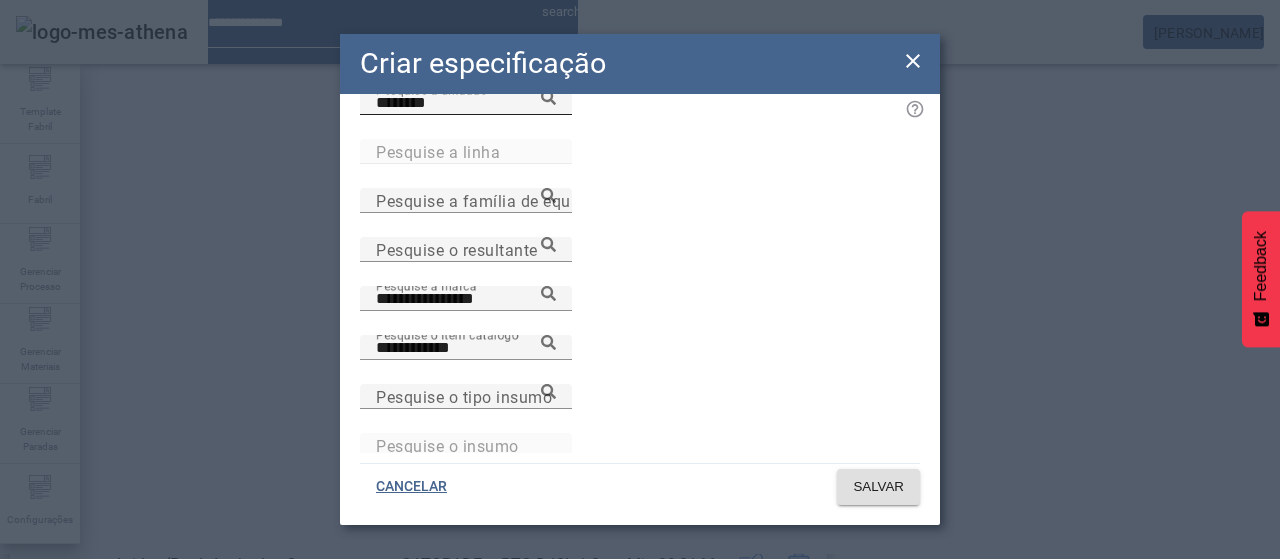 click on "Pesquise a unidade ********" at bounding box center (466, 102) 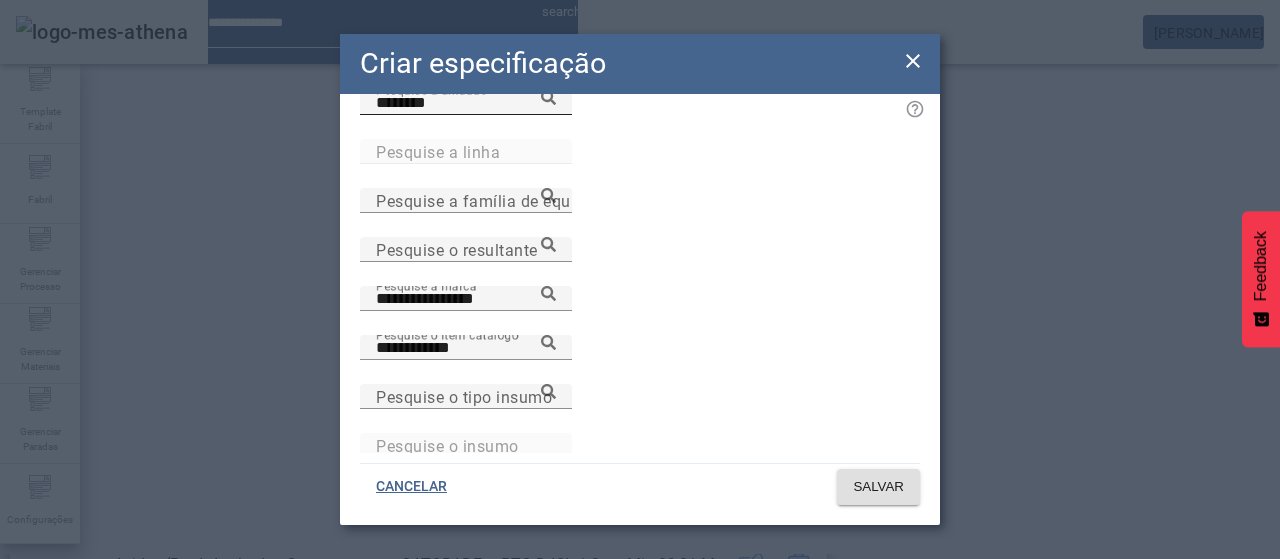 click 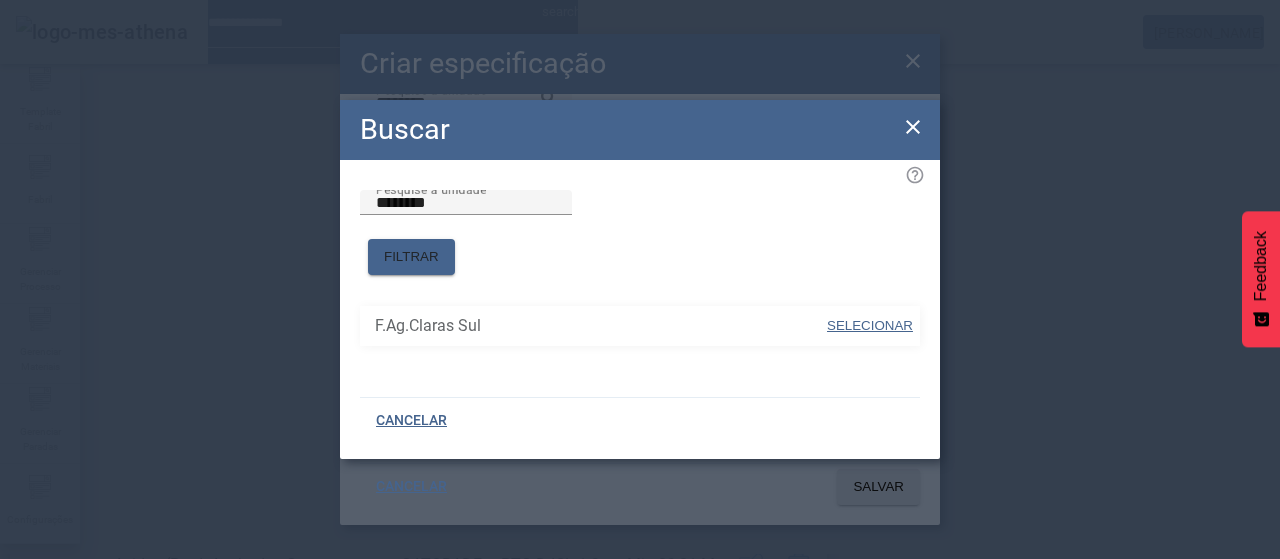 click at bounding box center [870, 326] 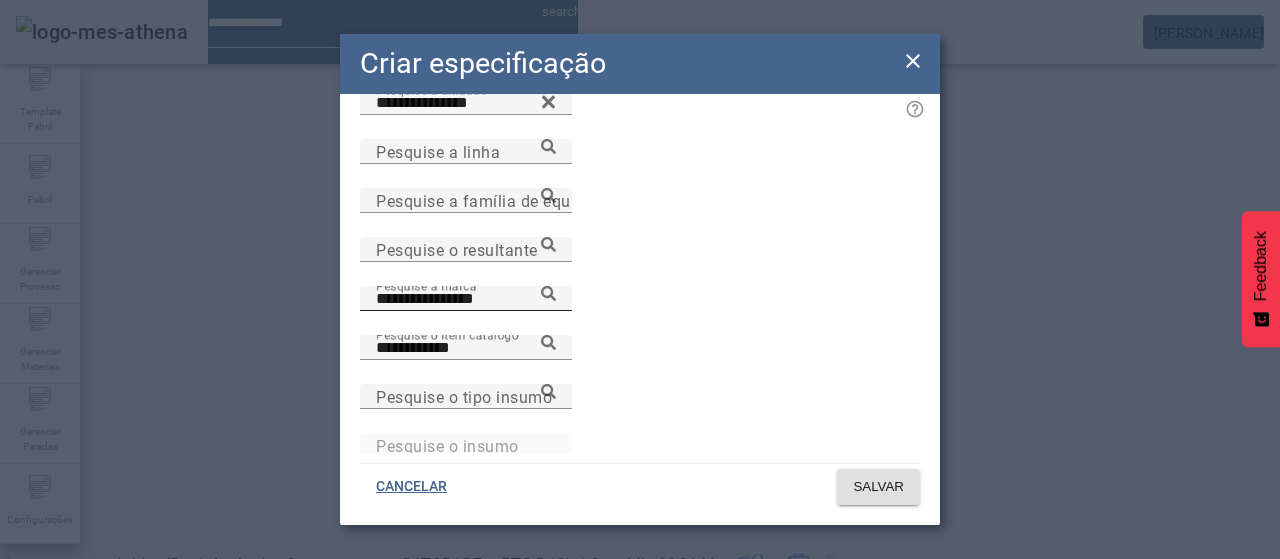 drag, startPoint x: 622, startPoint y: 336, endPoint x: 608, endPoint y: 335, distance: 14.035668 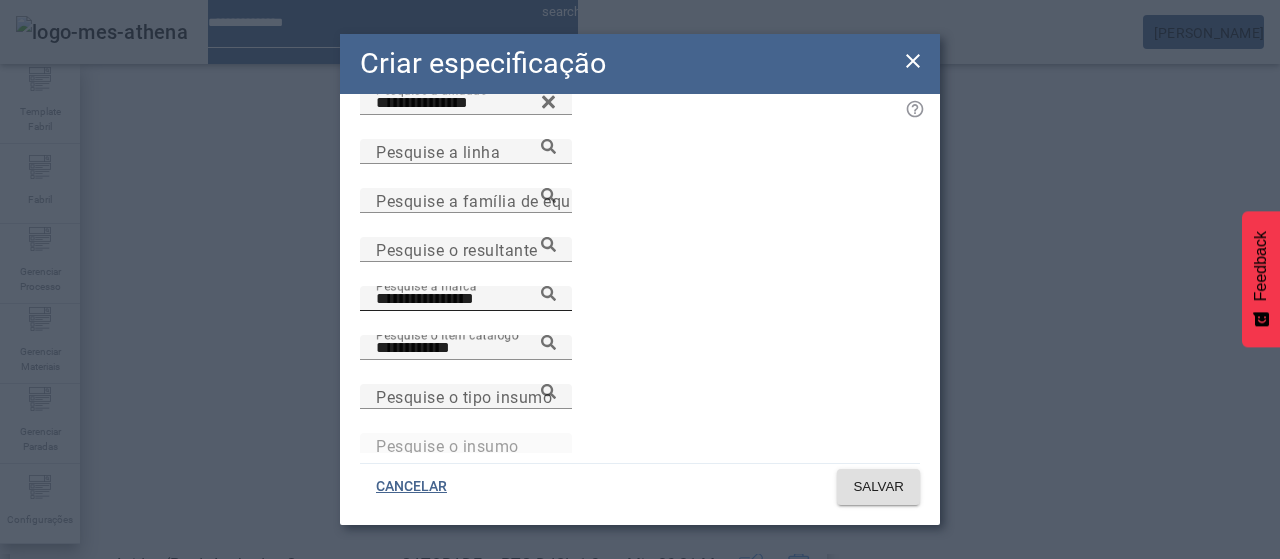click 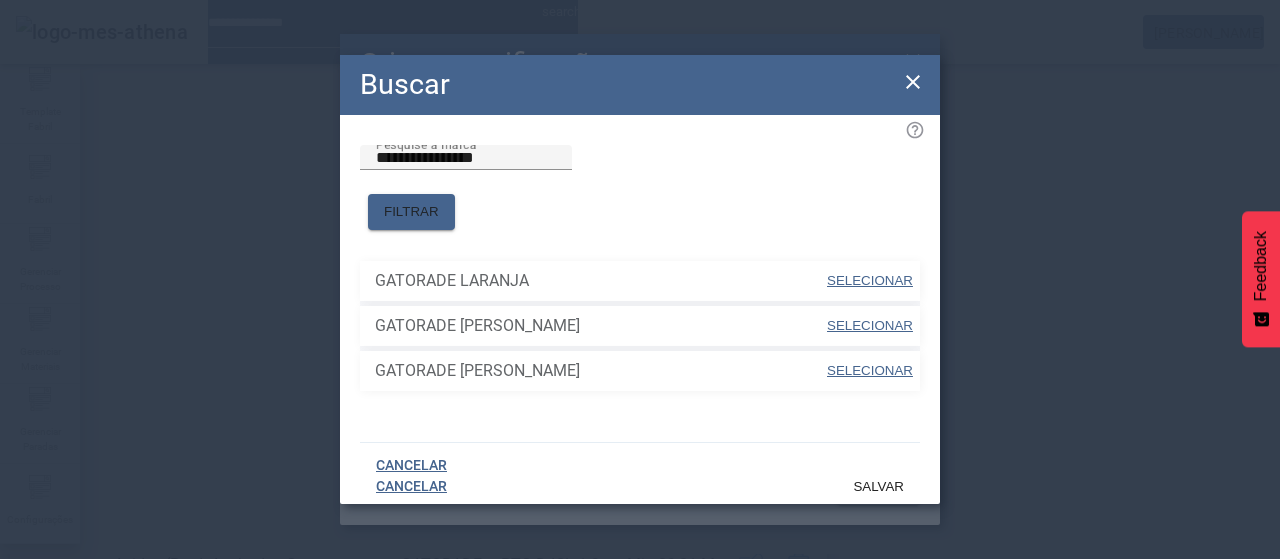 click on "SELECIONAR" at bounding box center (870, 280) 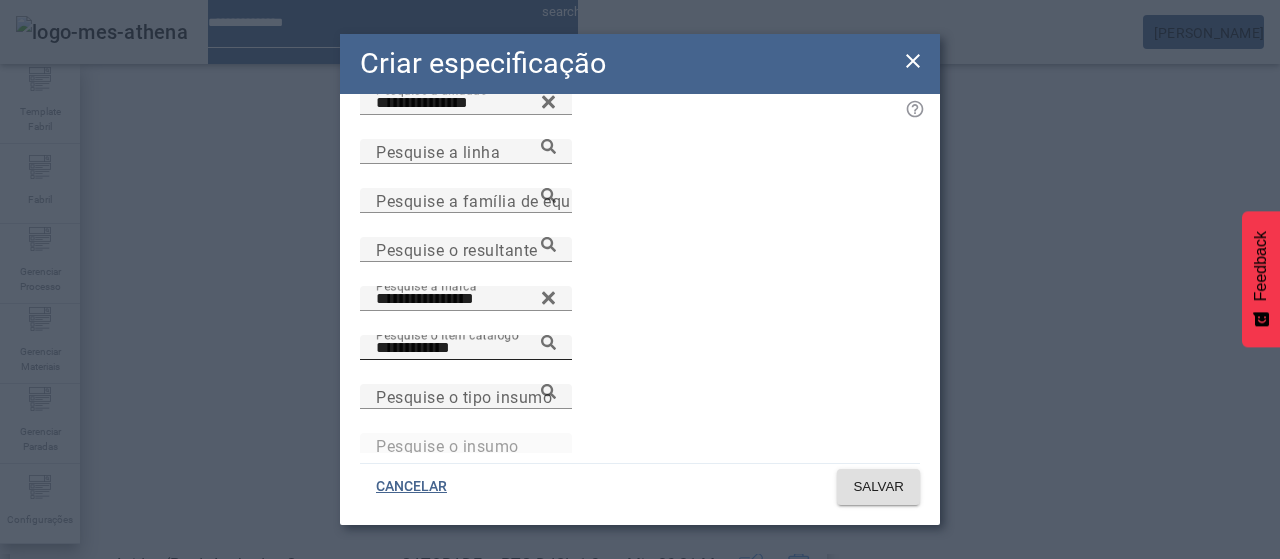 click 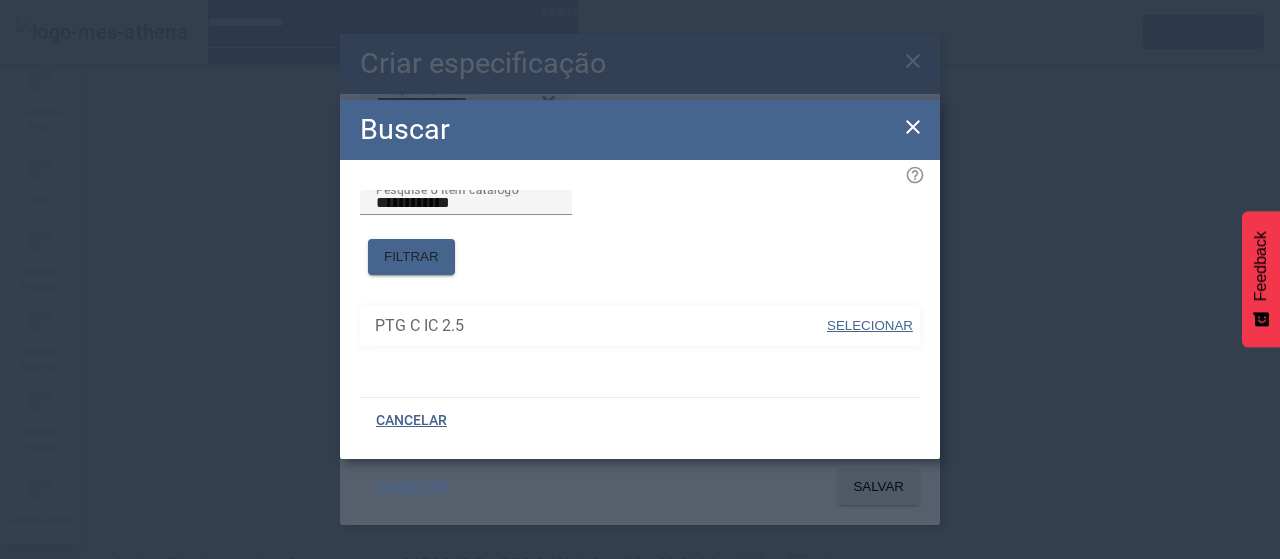 click at bounding box center (870, 326) 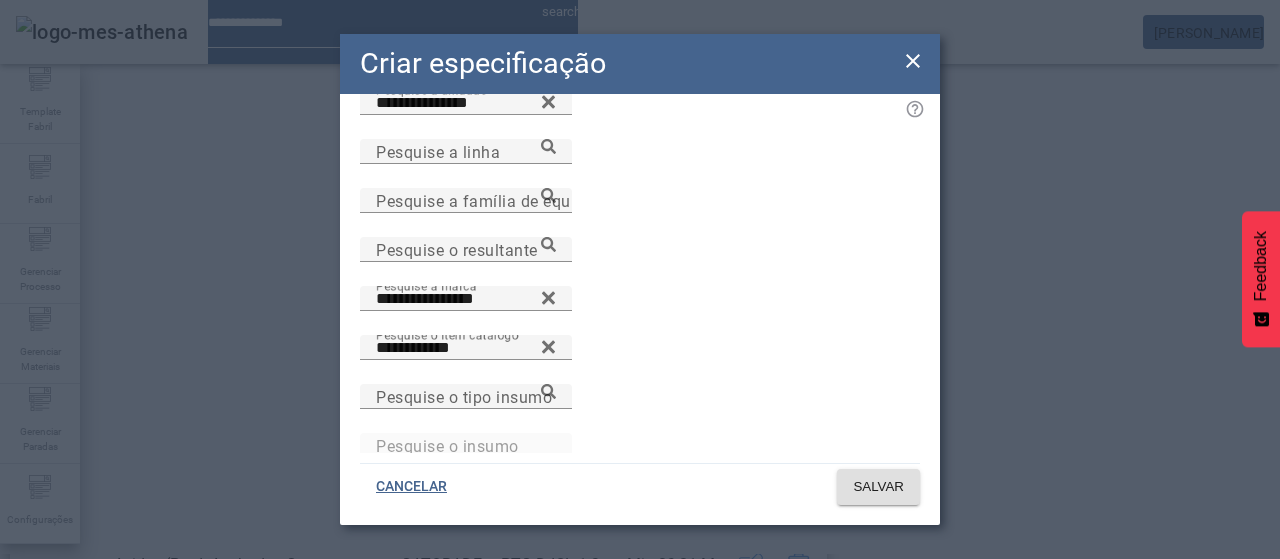 click at bounding box center [466, 274] 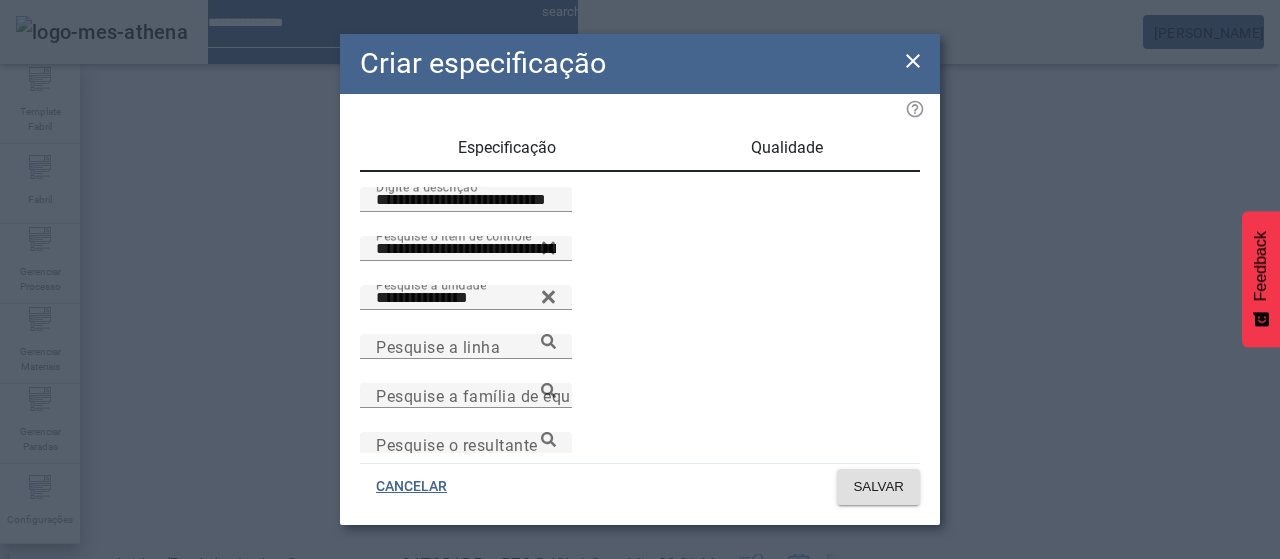 click on "Qualidade" at bounding box center [787, 148] 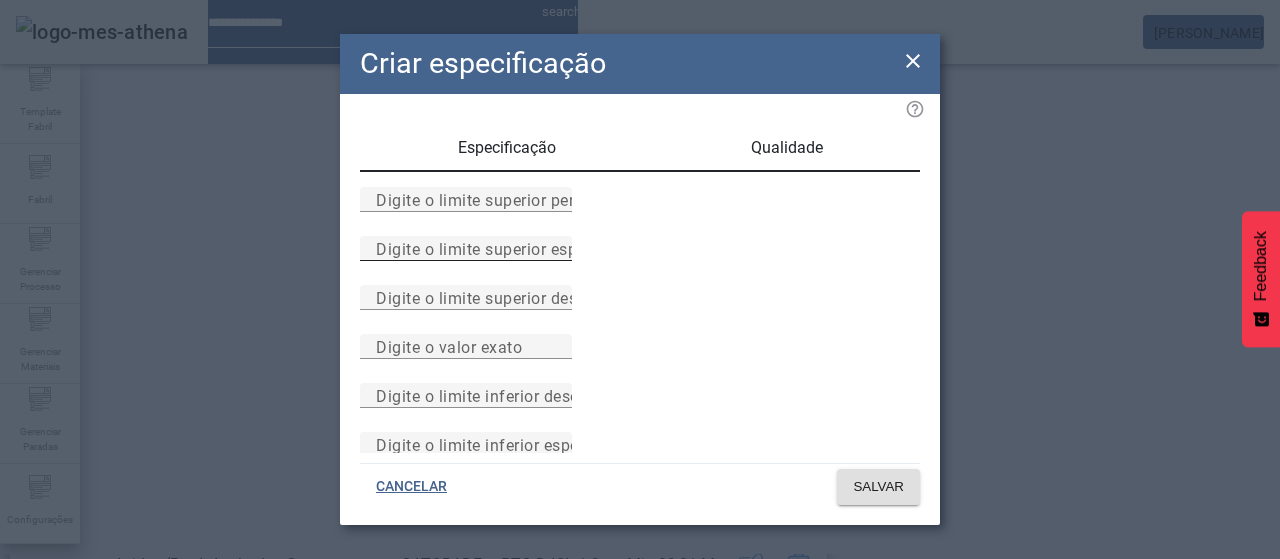 click on "Digite o limite superior especificado" at bounding box center (511, 248) 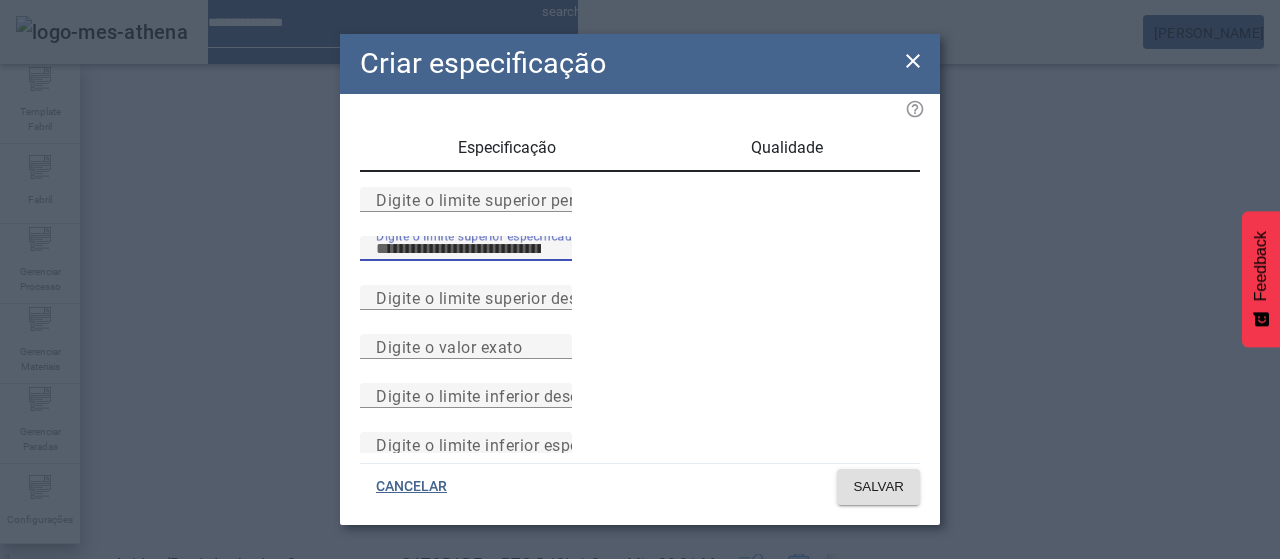 type on "*****" 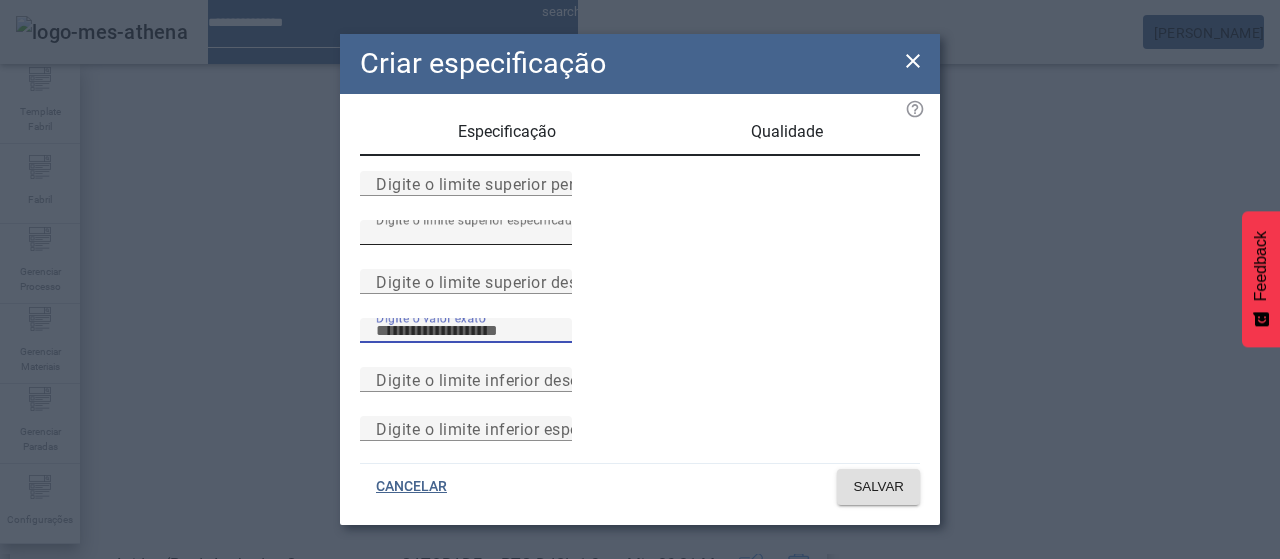 scroll, scrollTop: 261, scrollLeft: 0, axis: vertical 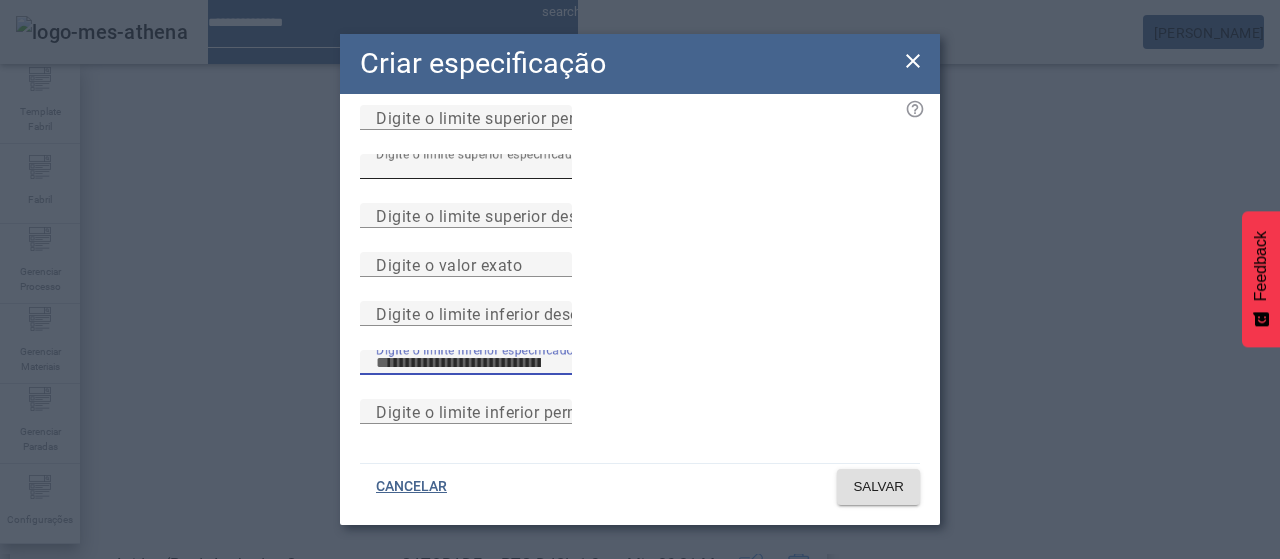 type on "*****" 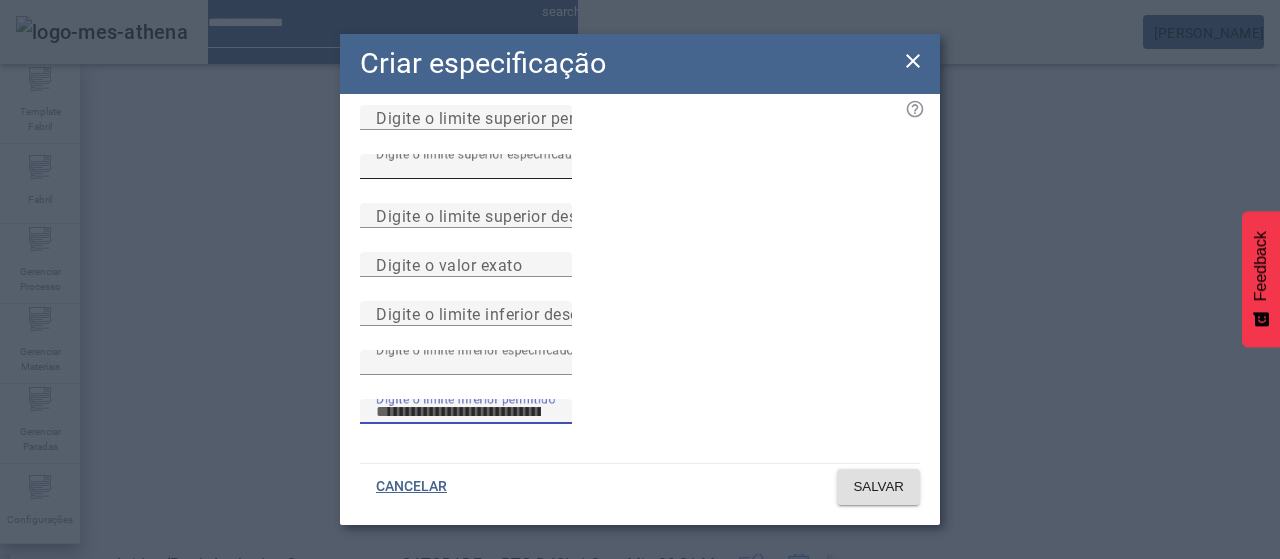 type 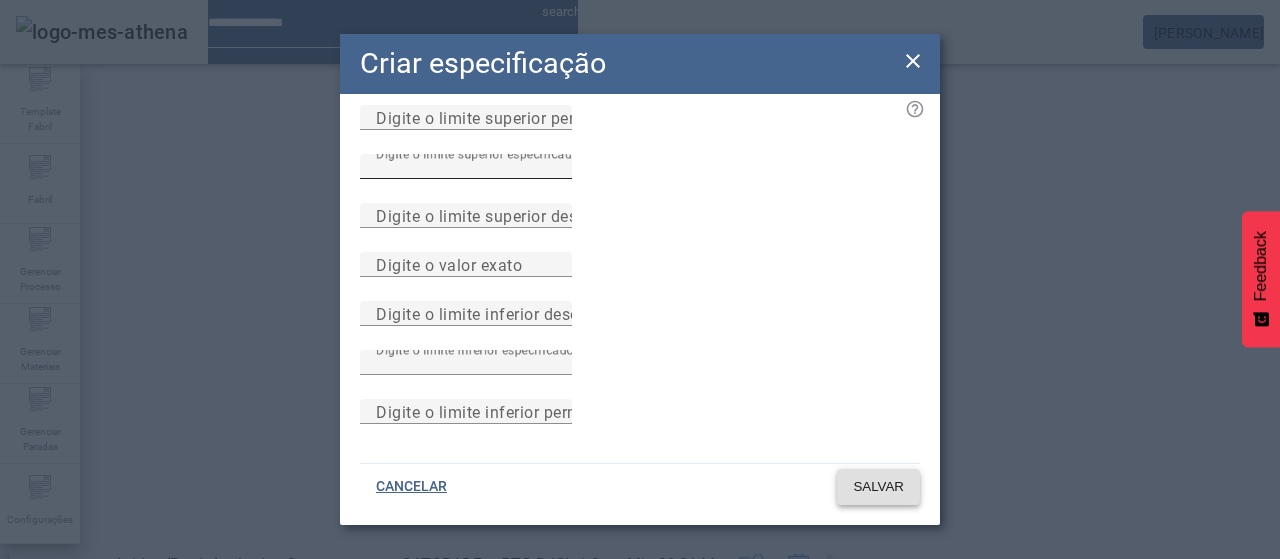 type 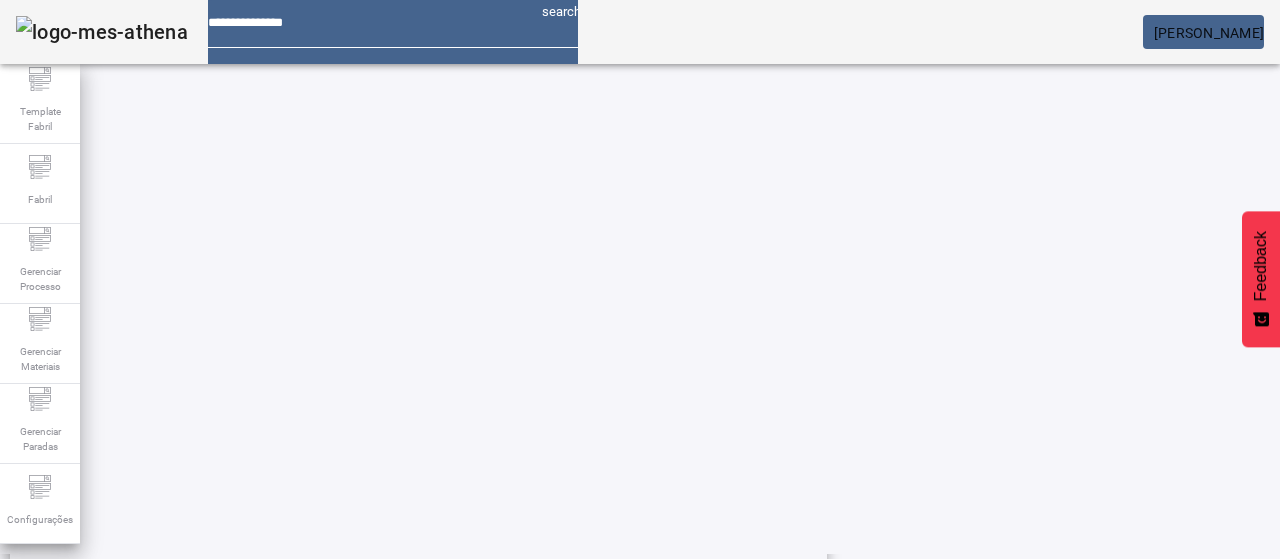 scroll, scrollTop: 696, scrollLeft: 0, axis: vertical 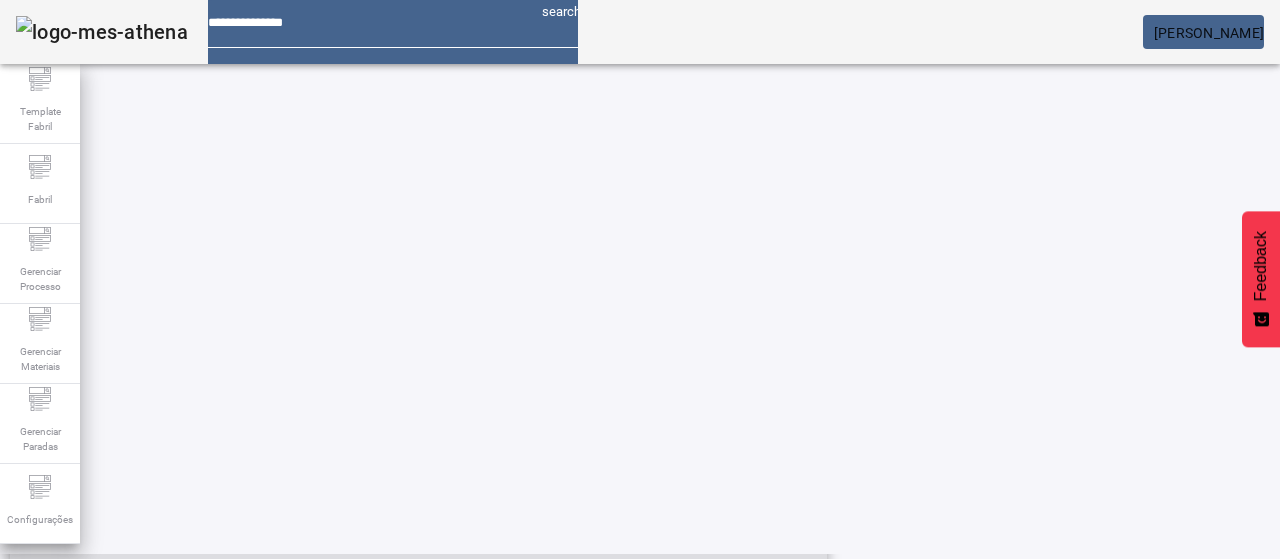 click on "pH (Saída do Blender)" at bounding box center [213, 539] 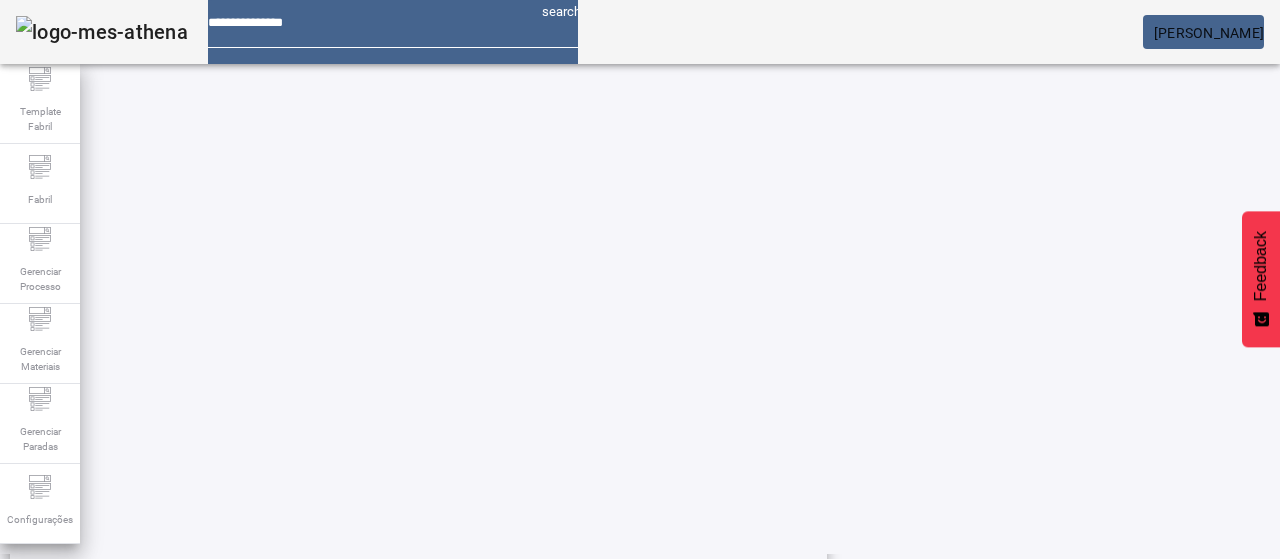 scroll, scrollTop: 274, scrollLeft: 0, axis: vertical 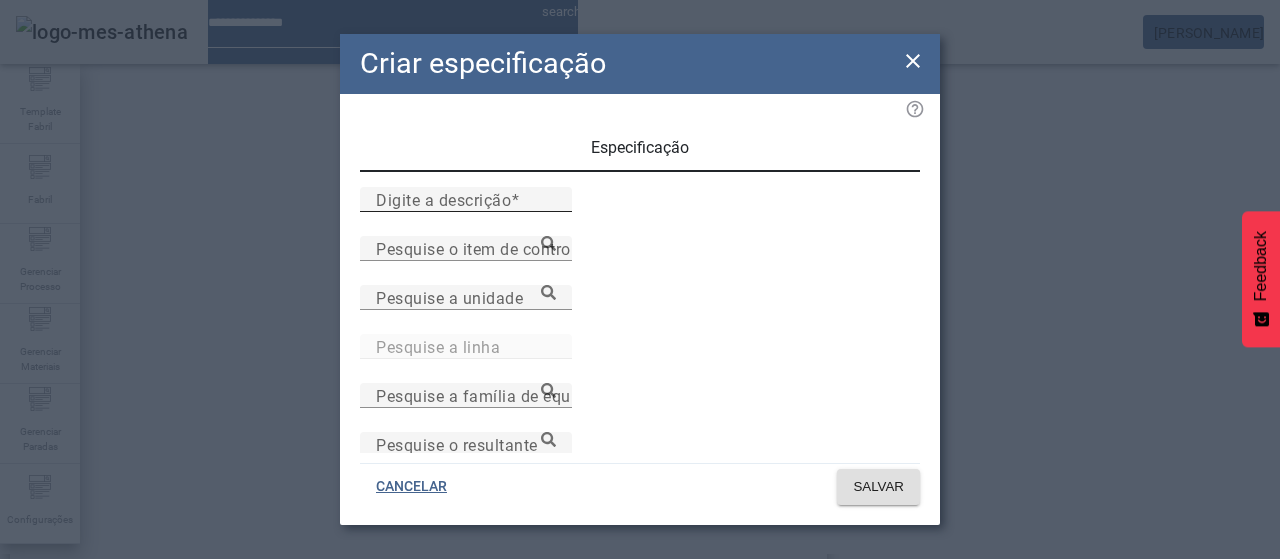 click on "Digite a descrição" at bounding box center [443, 199] 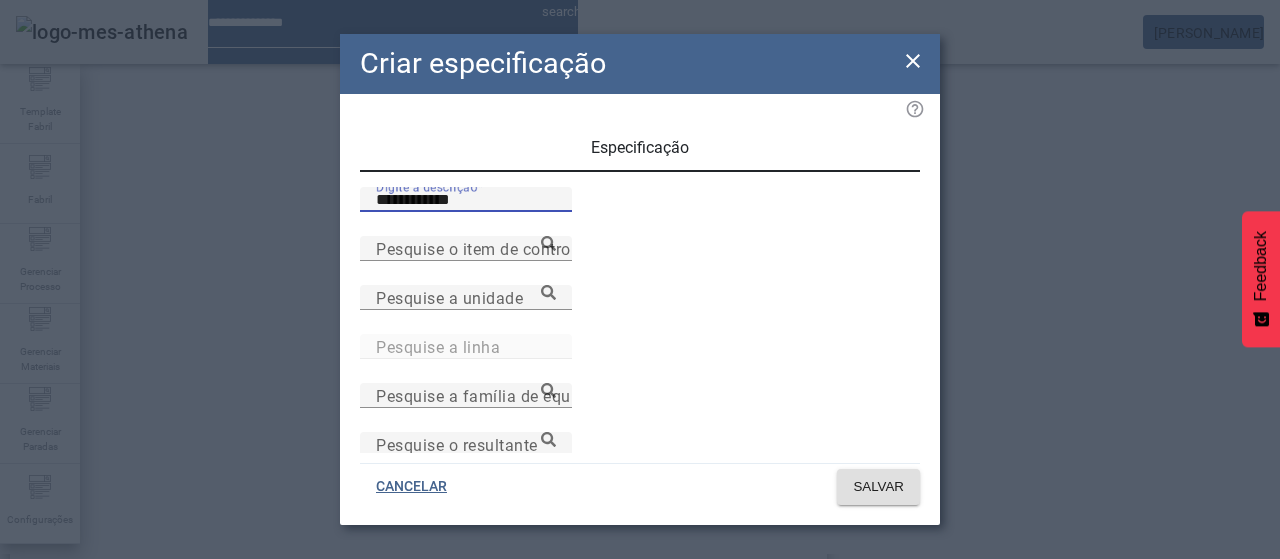paste on "**********" 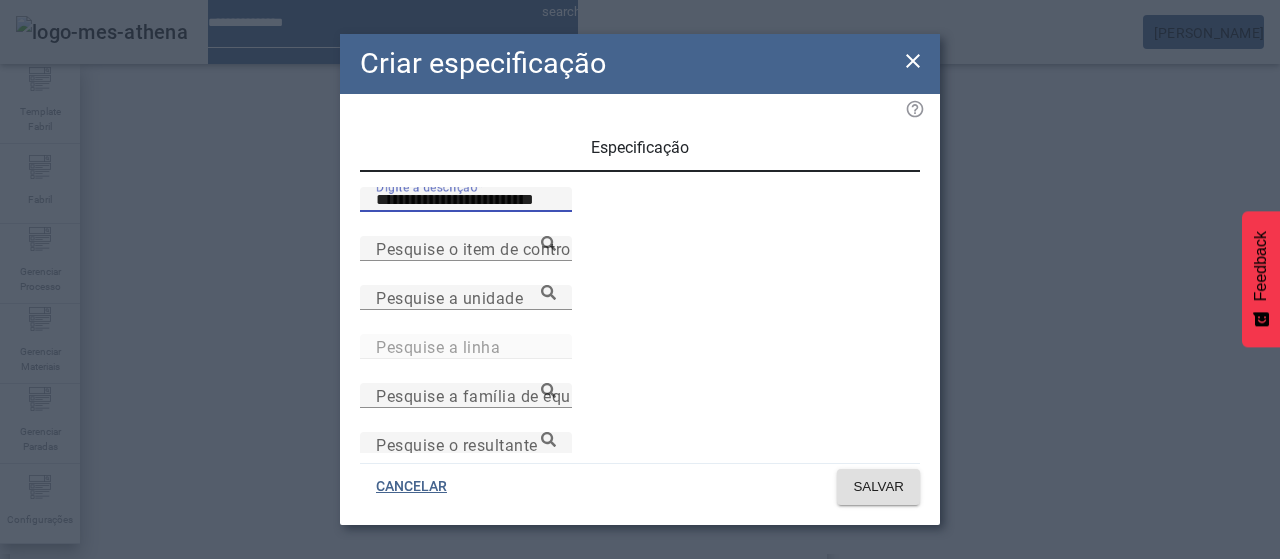 type on "**********" 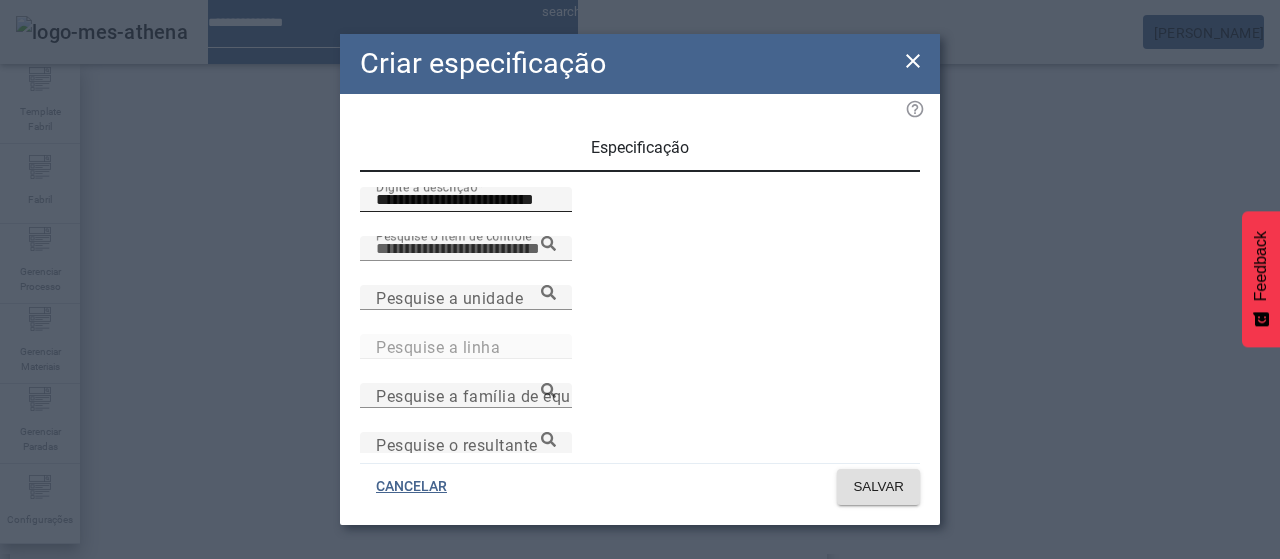 paste on "**********" 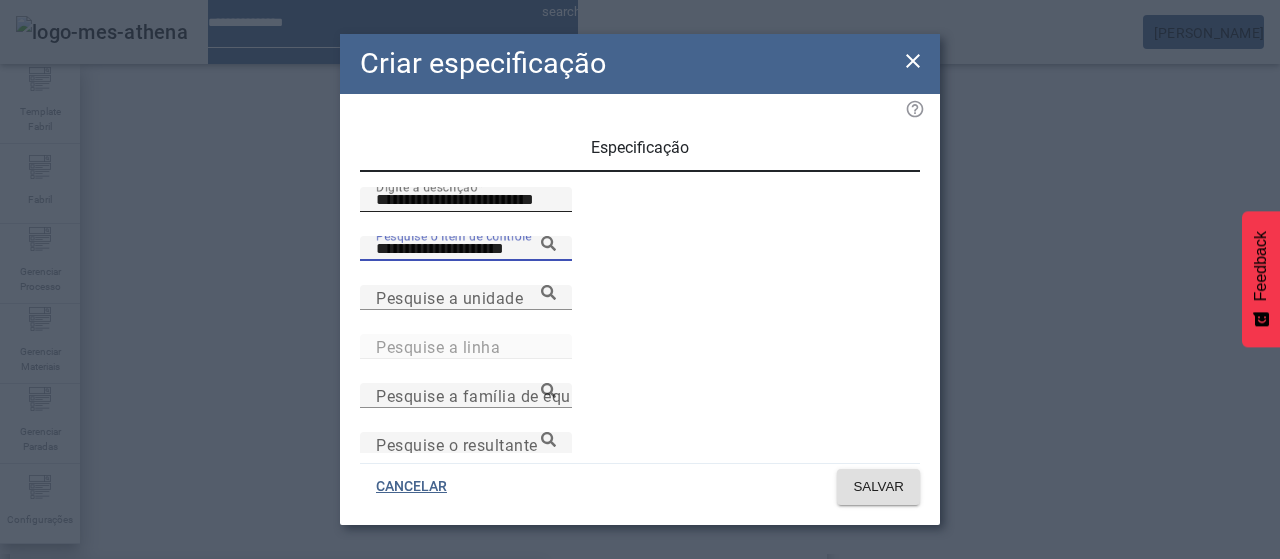 type on "**********" 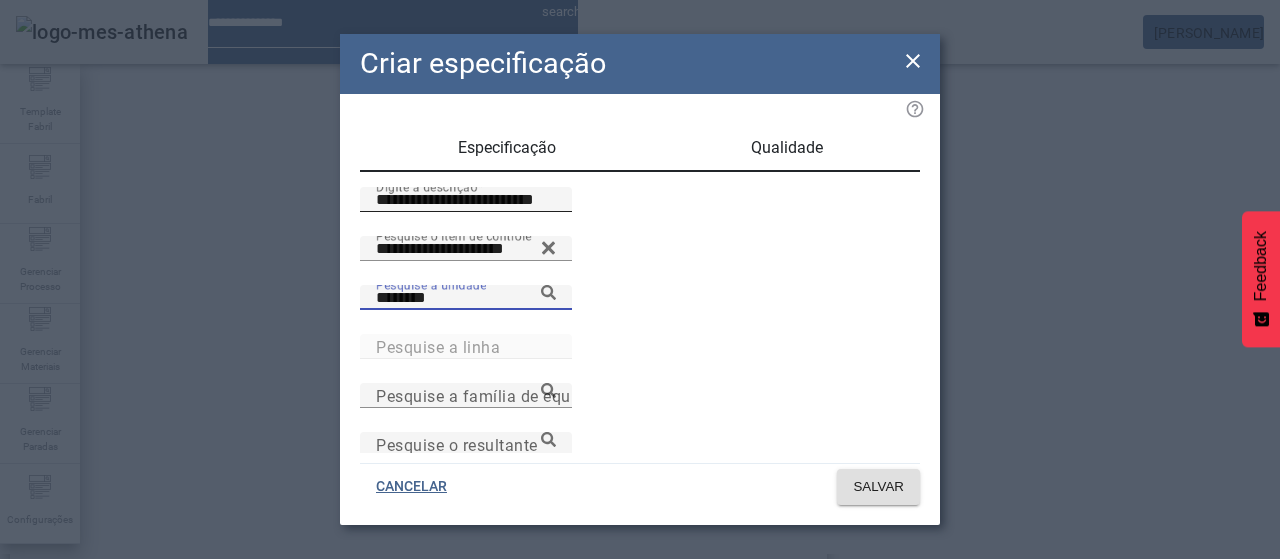 type on "********" 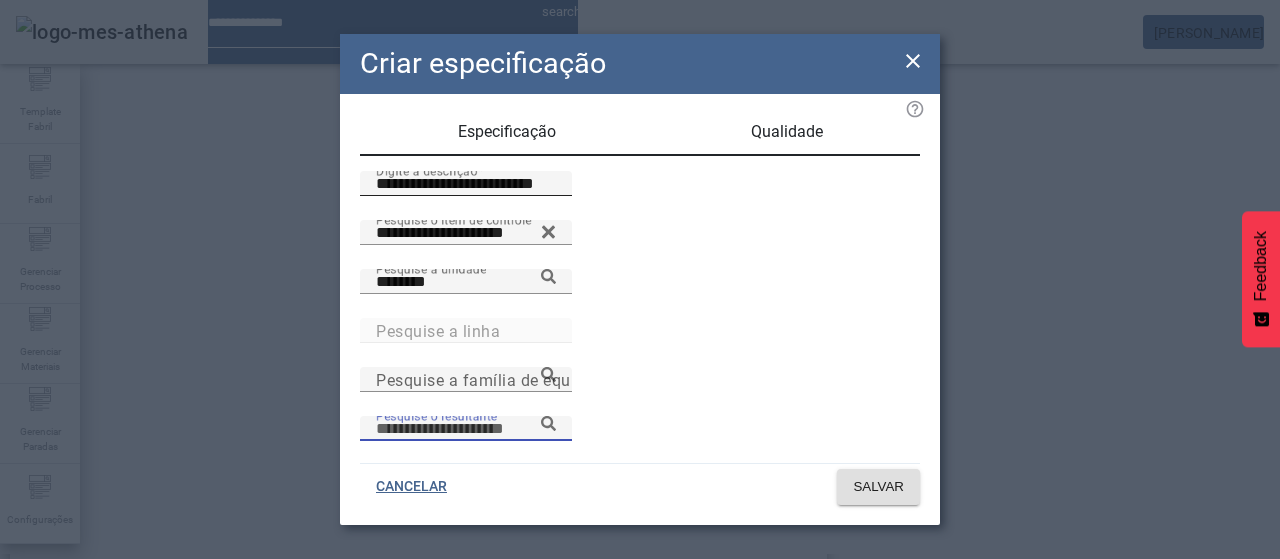 scroll, scrollTop: 206, scrollLeft: 0, axis: vertical 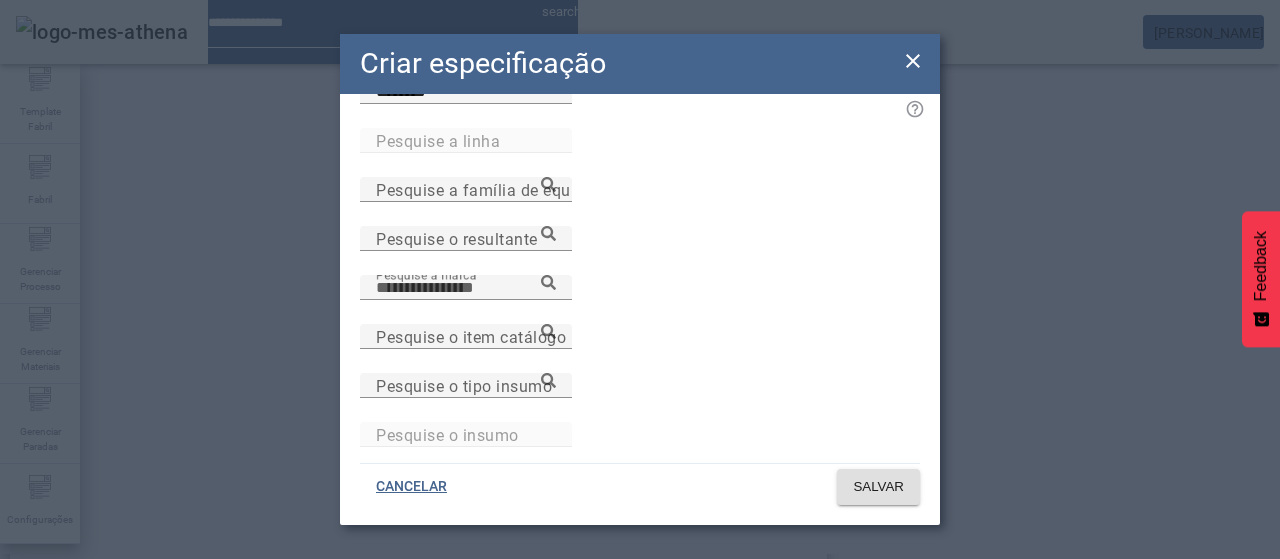 paste on "**********" 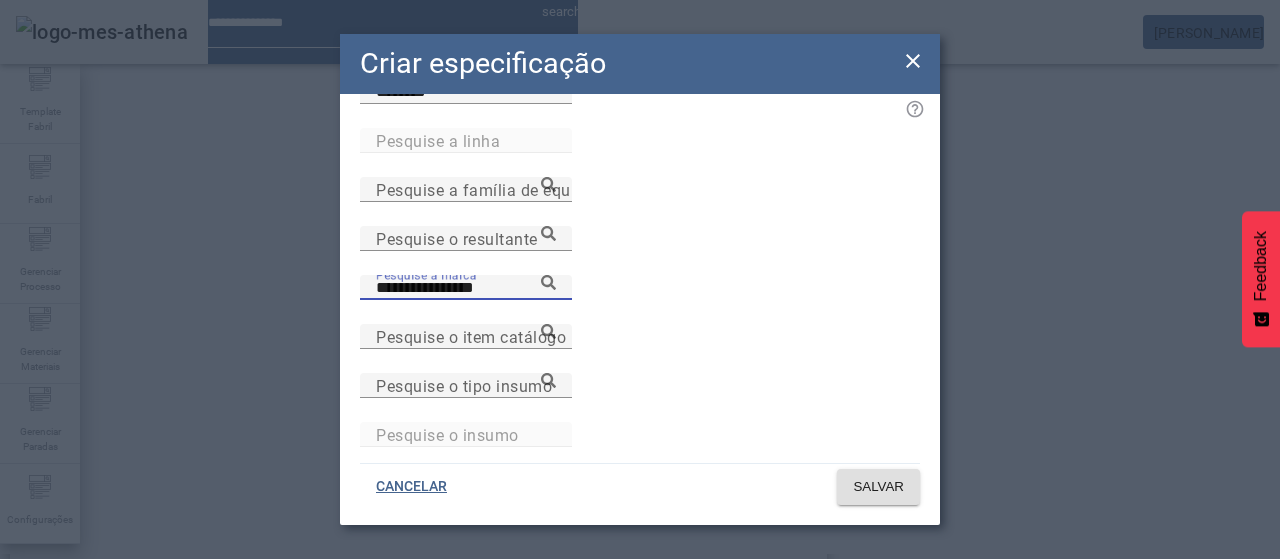 type on "**********" 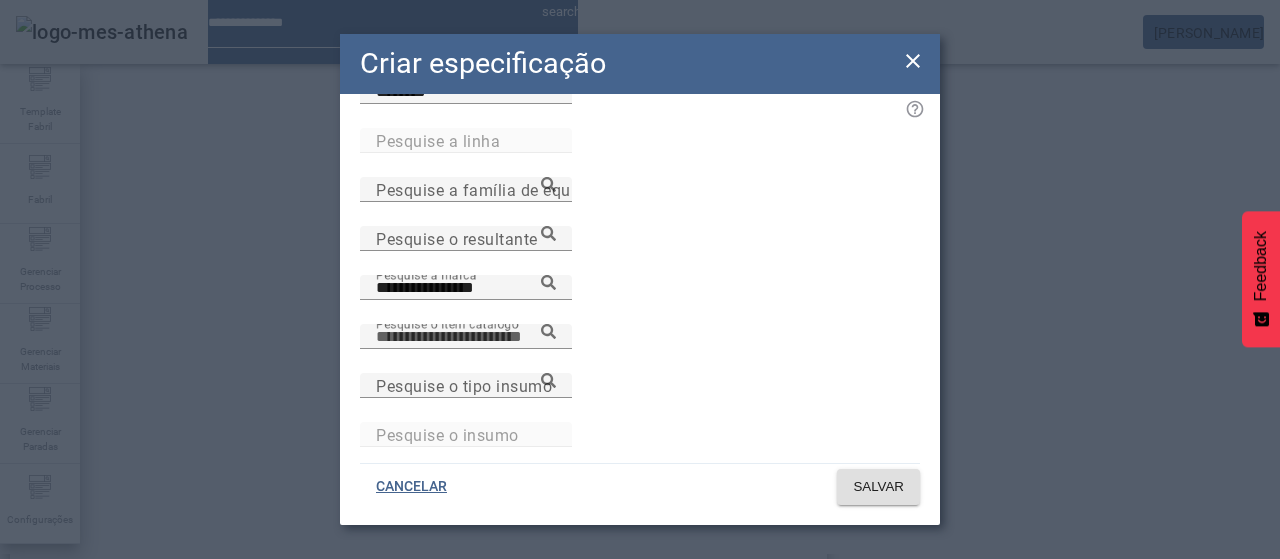 paste on "**********" 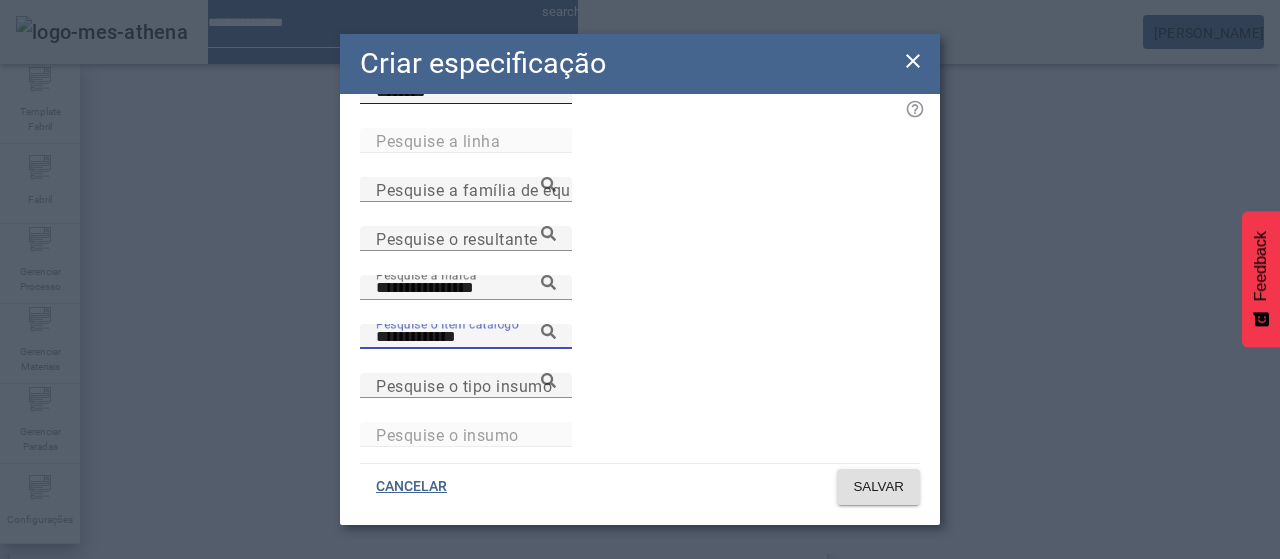 type on "**********" 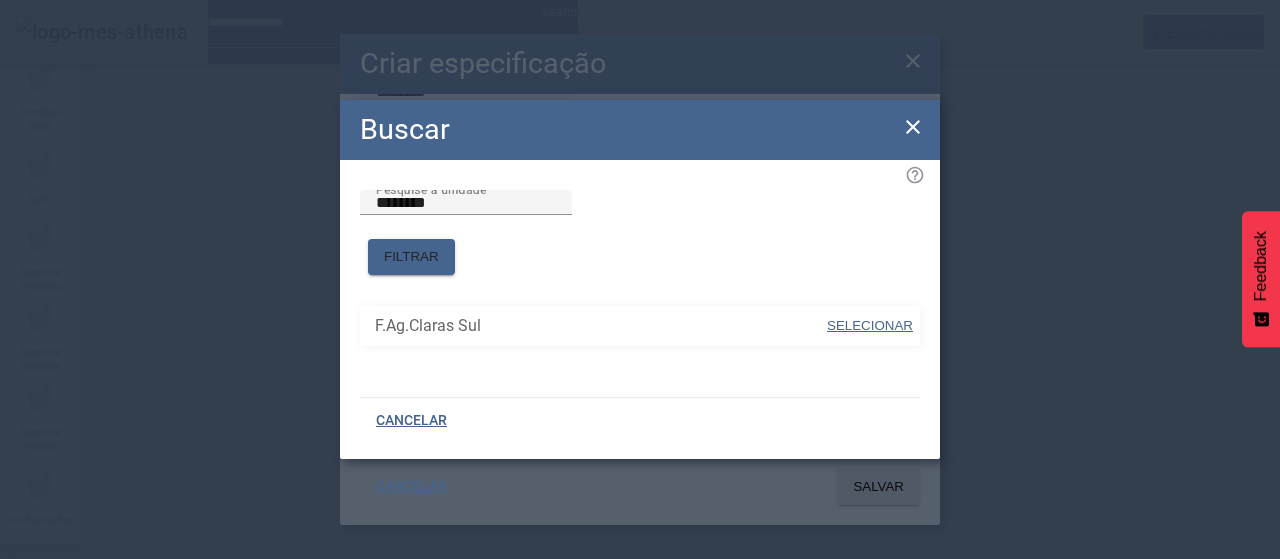 click on "SELECIONAR" at bounding box center (870, 325) 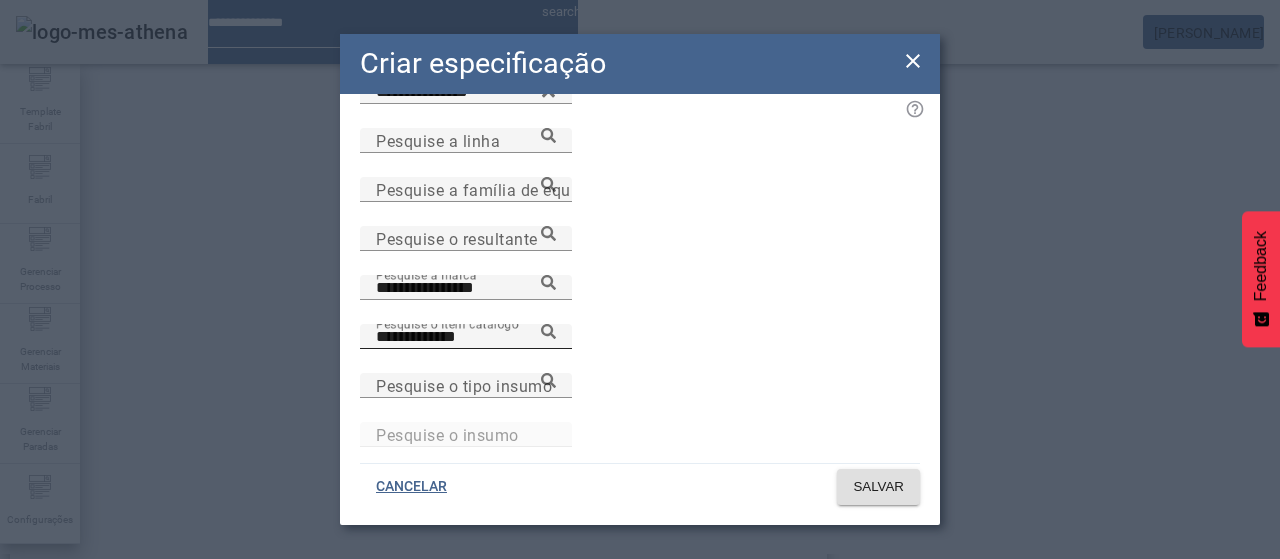 click 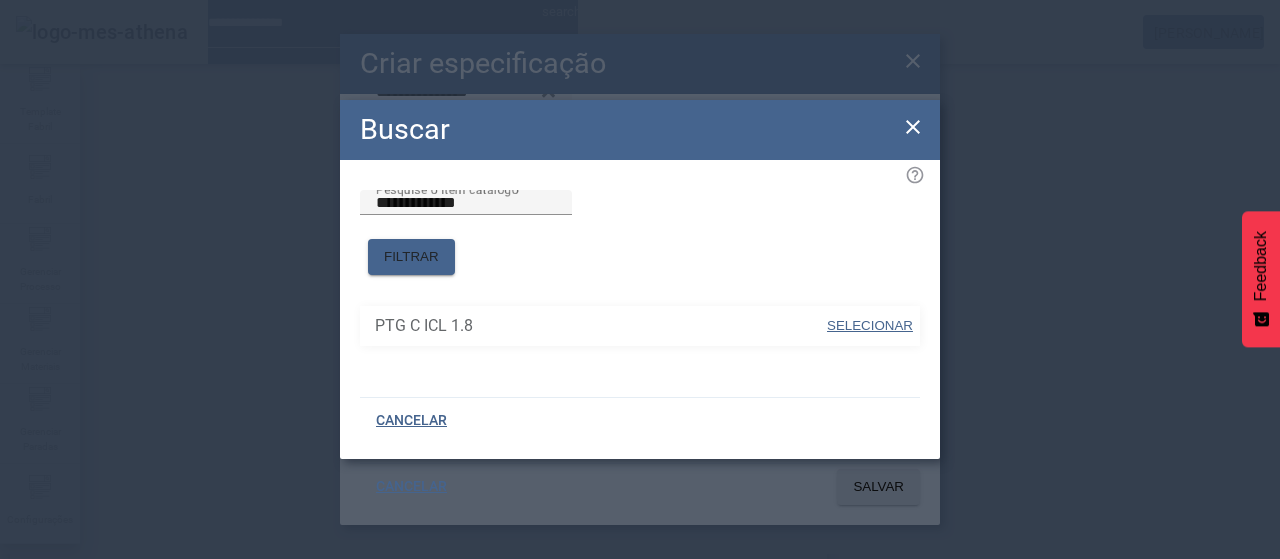 click on "SELECIONAR" at bounding box center [870, 325] 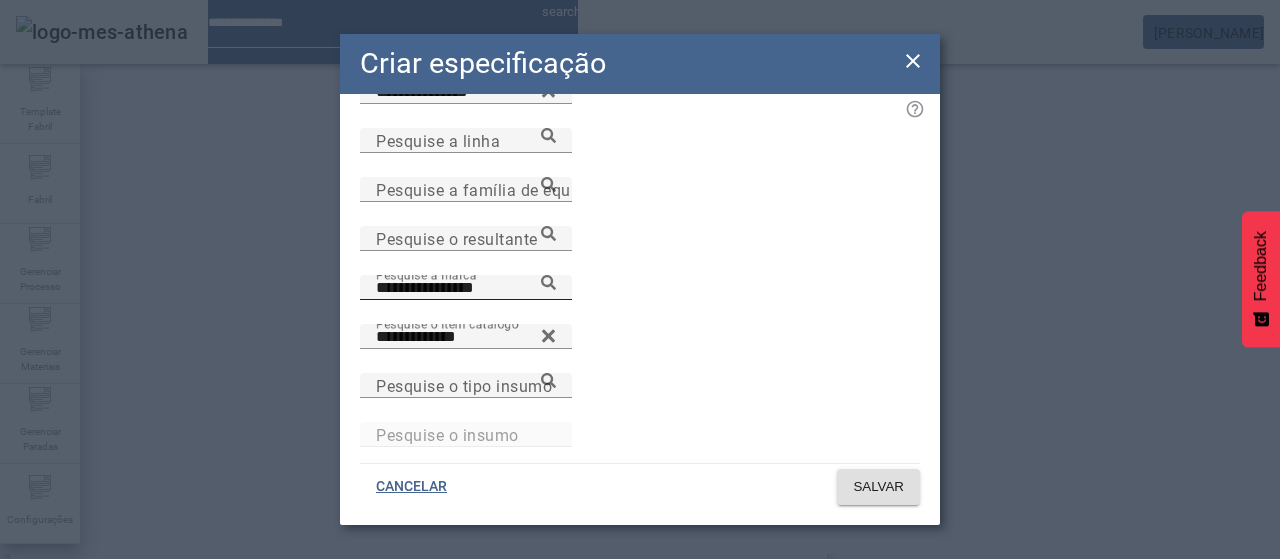 click 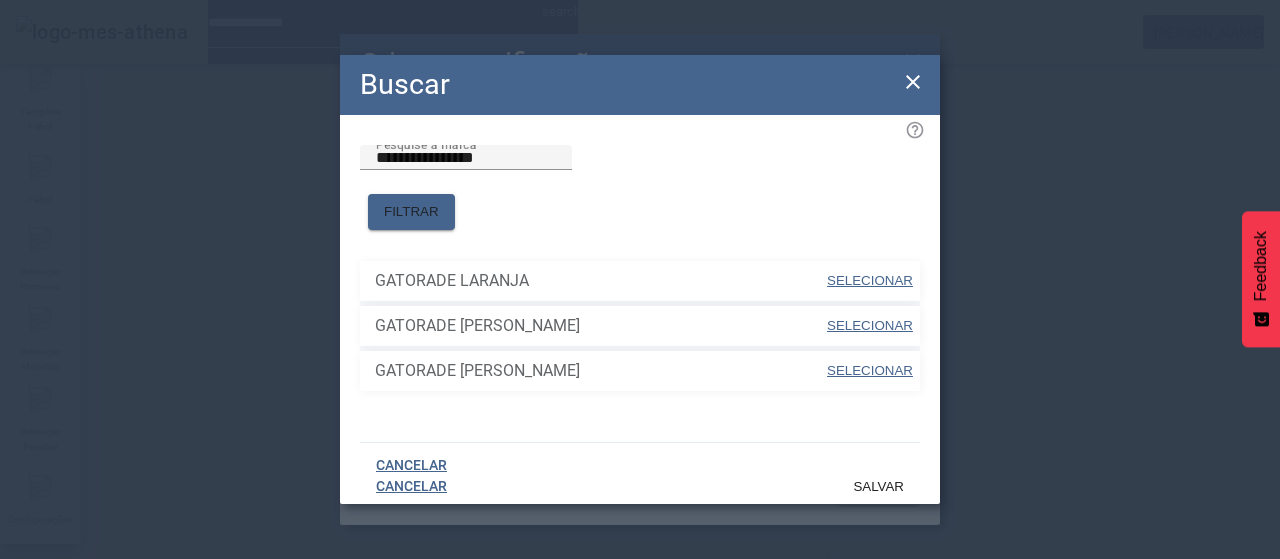 click at bounding box center [870, 281] 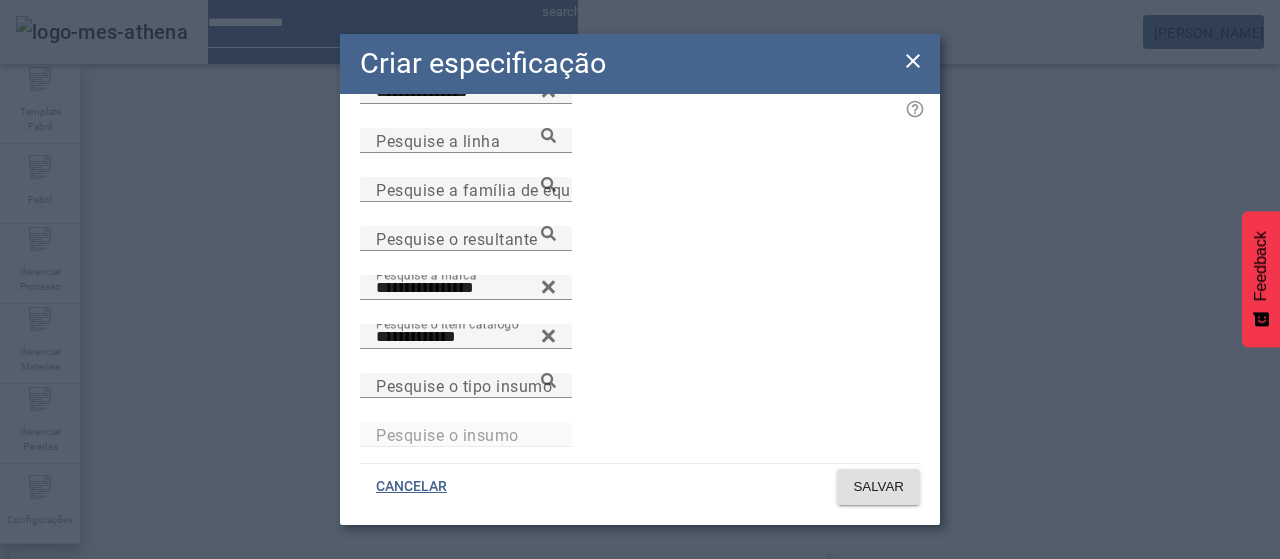 scroll, scrollTop: 0, scrollLeft: 0, axis: both 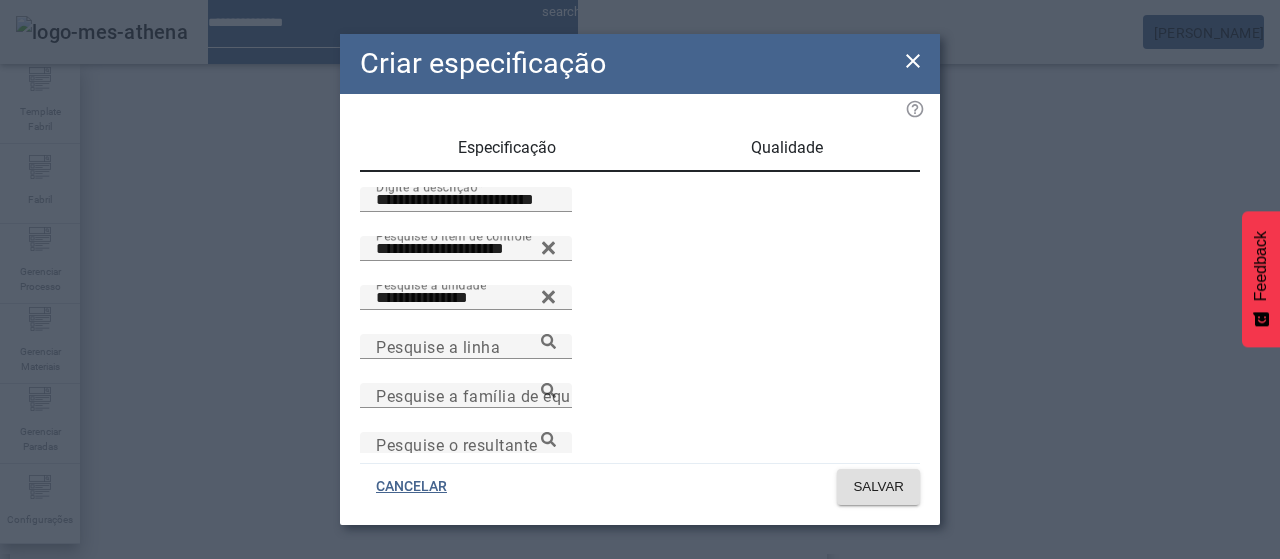 click on "Qualidade" at bounding box center (787, 148) 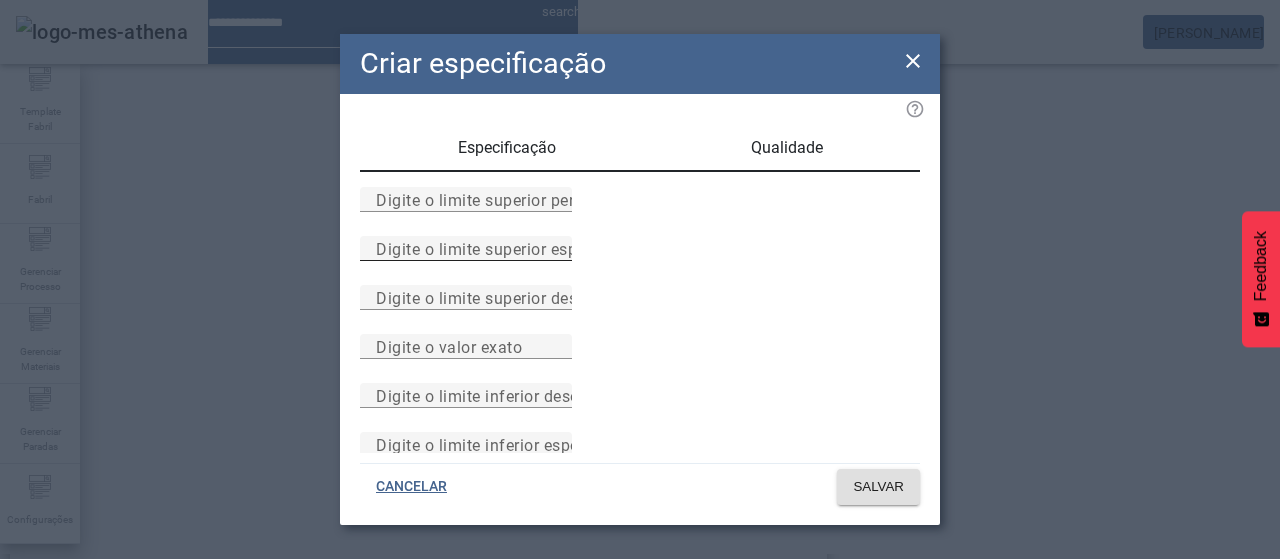 click on "Digite o limite superior especificado" at bounding box center [511, 248] 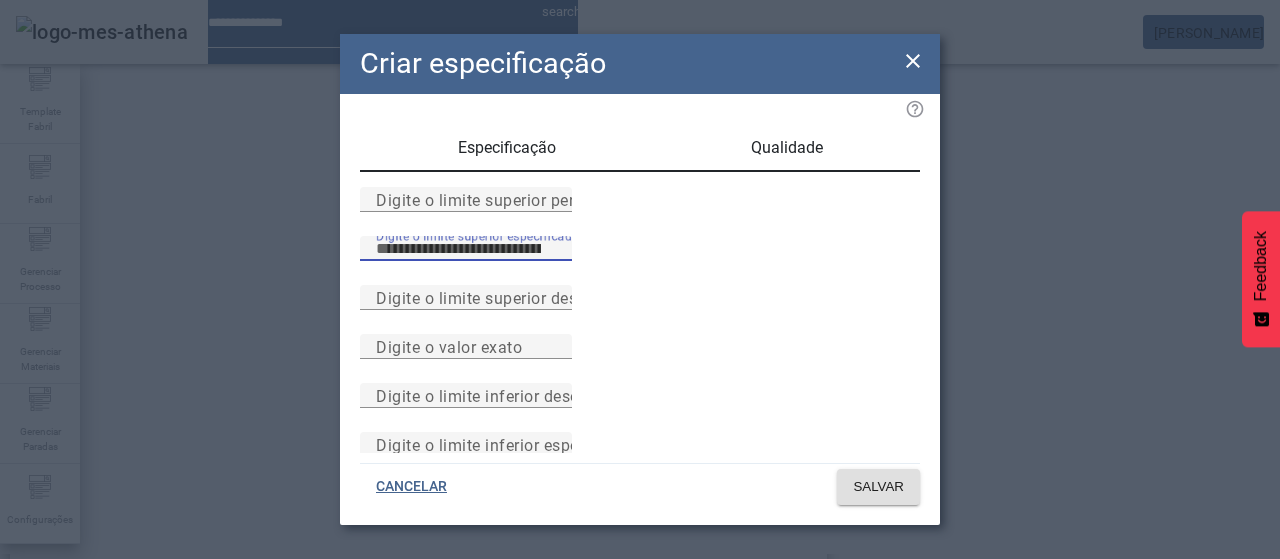 type on "***" 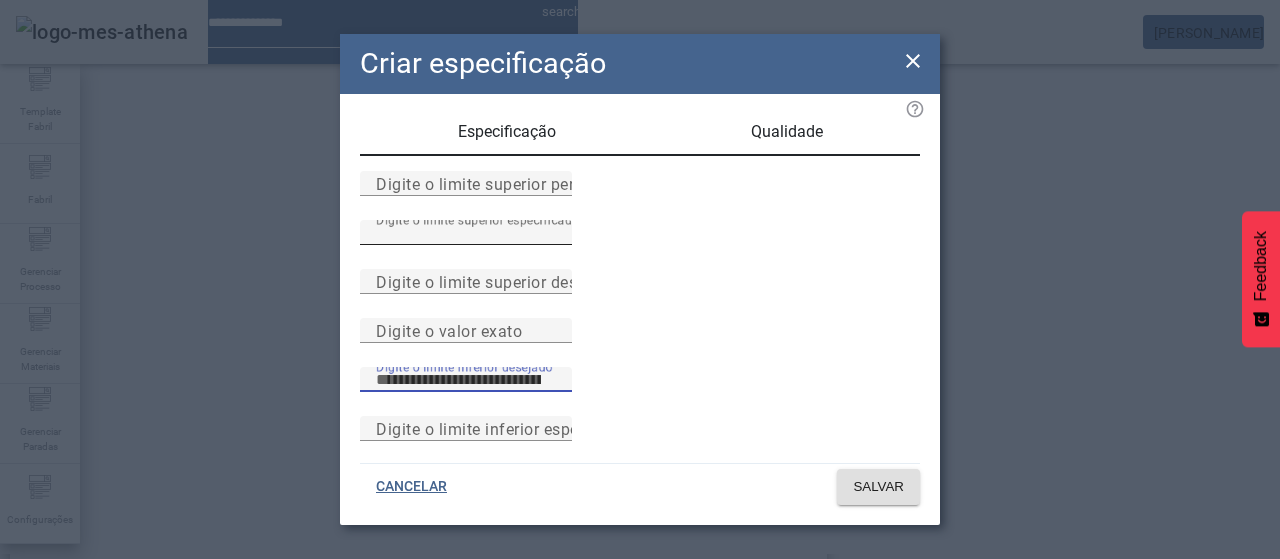 scroll, scrollTop: 261, scrollLeft: 0, axis: vertical 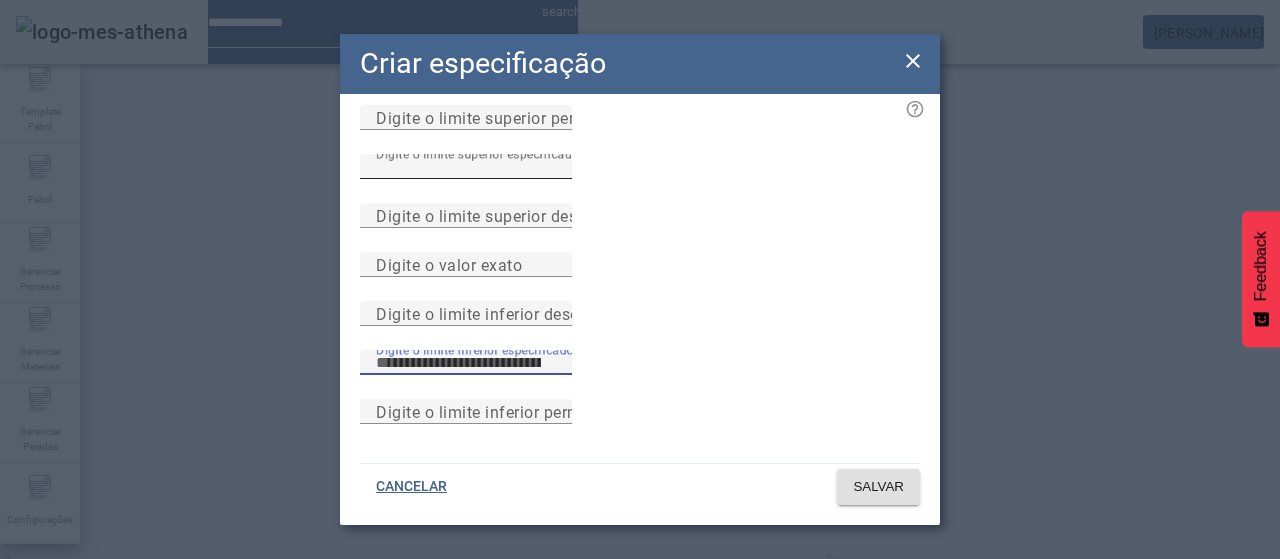 type on "***" 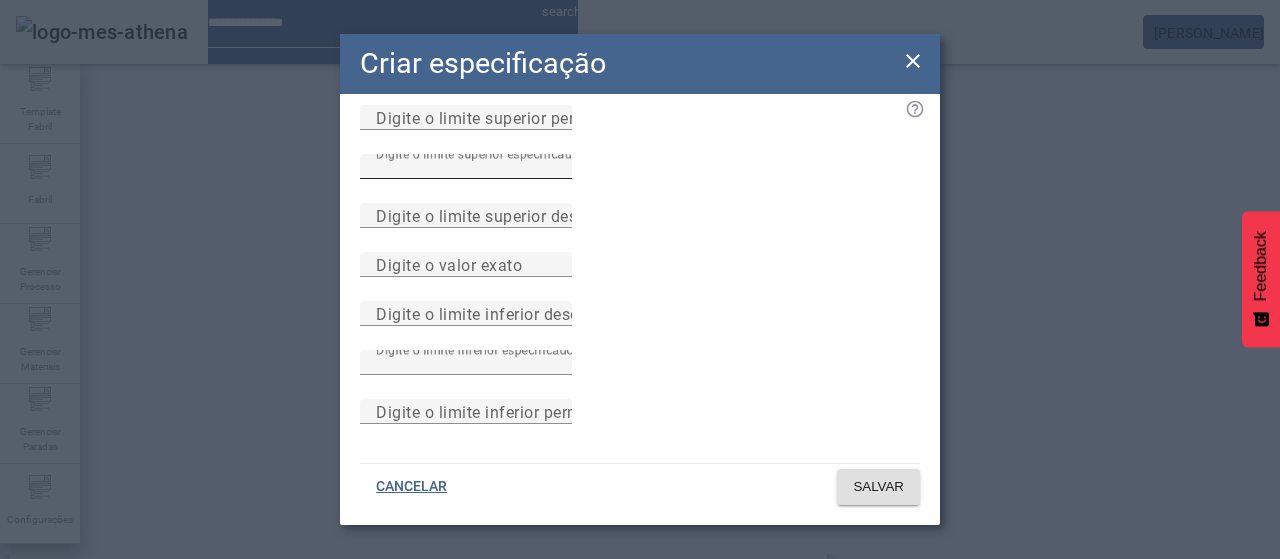 type 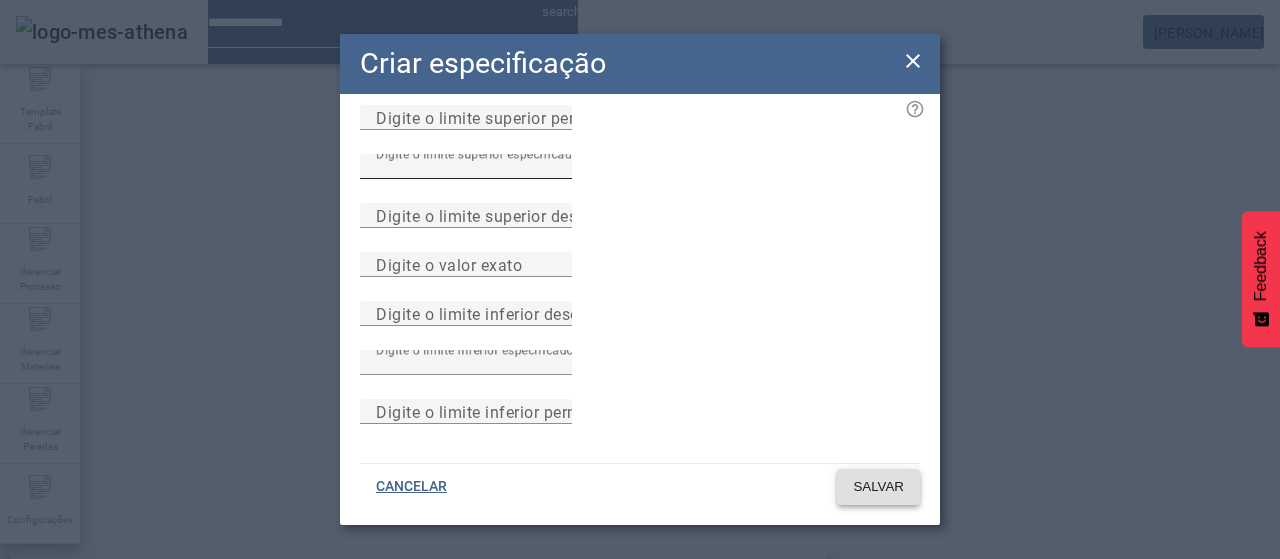 type 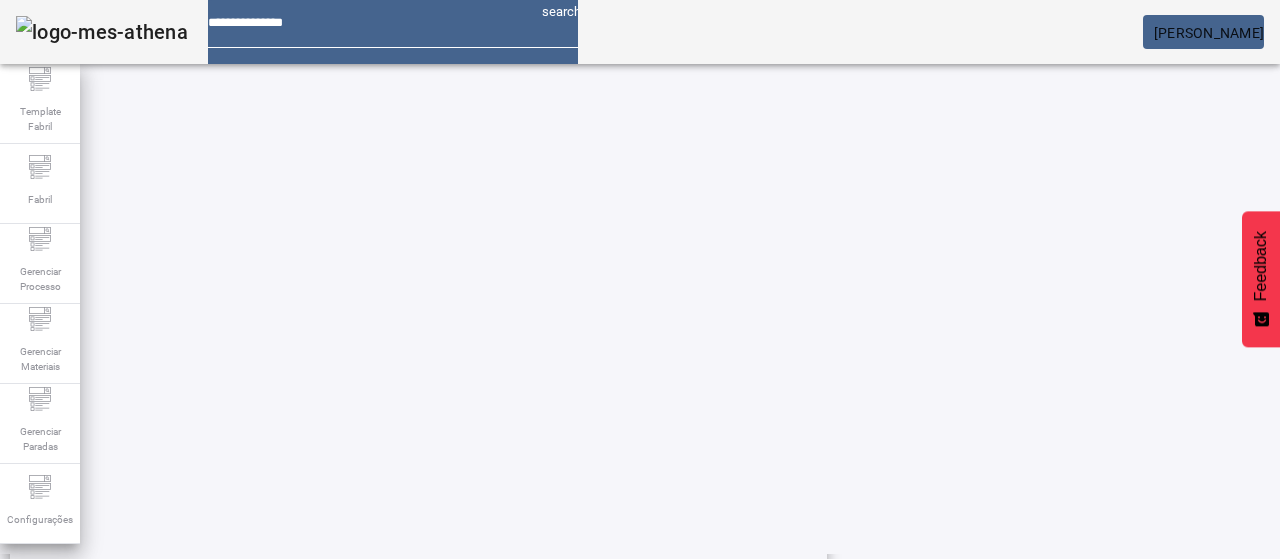 scroll, scrollTop: 535, scrollLeft: 0, axis: vertical 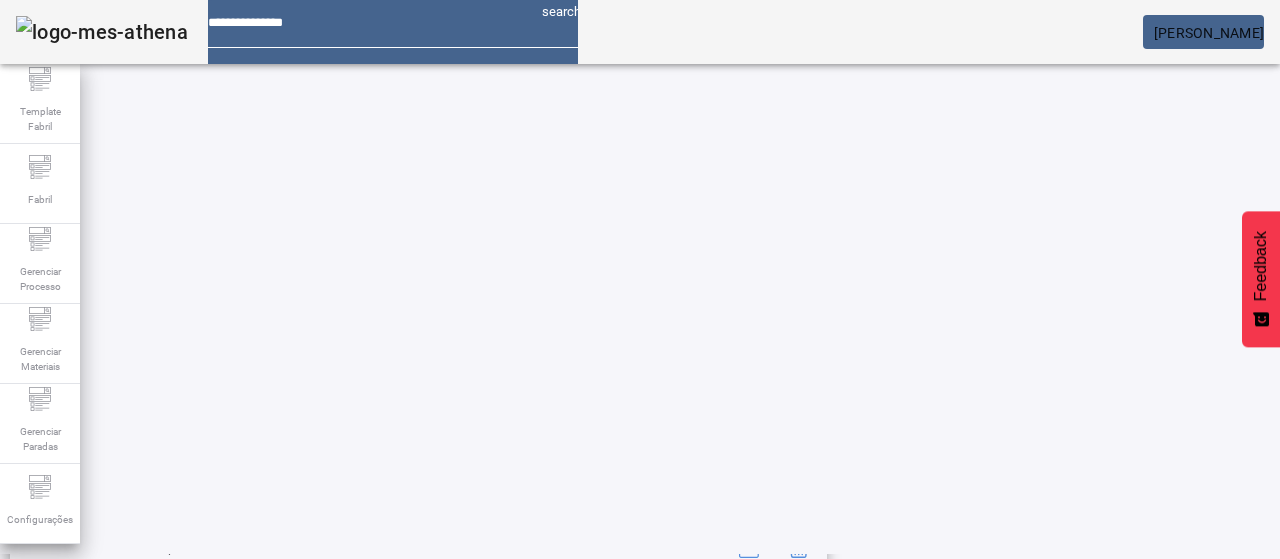 click on "ESPECIFICAÇÃO" 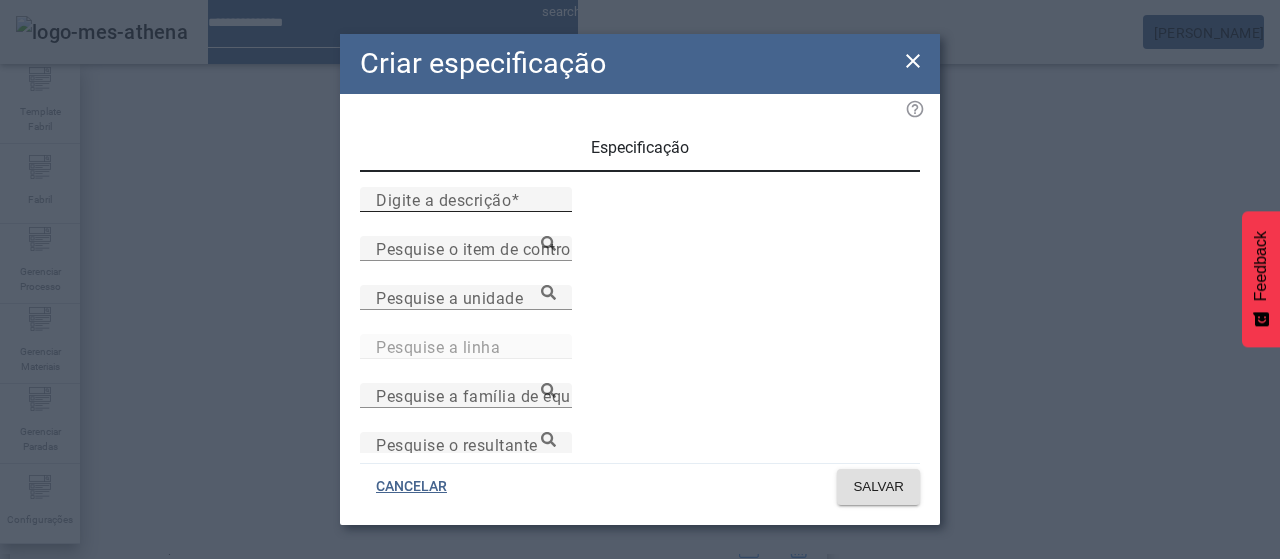 click on "Digite a descrição" at bounding box center (443, 199) 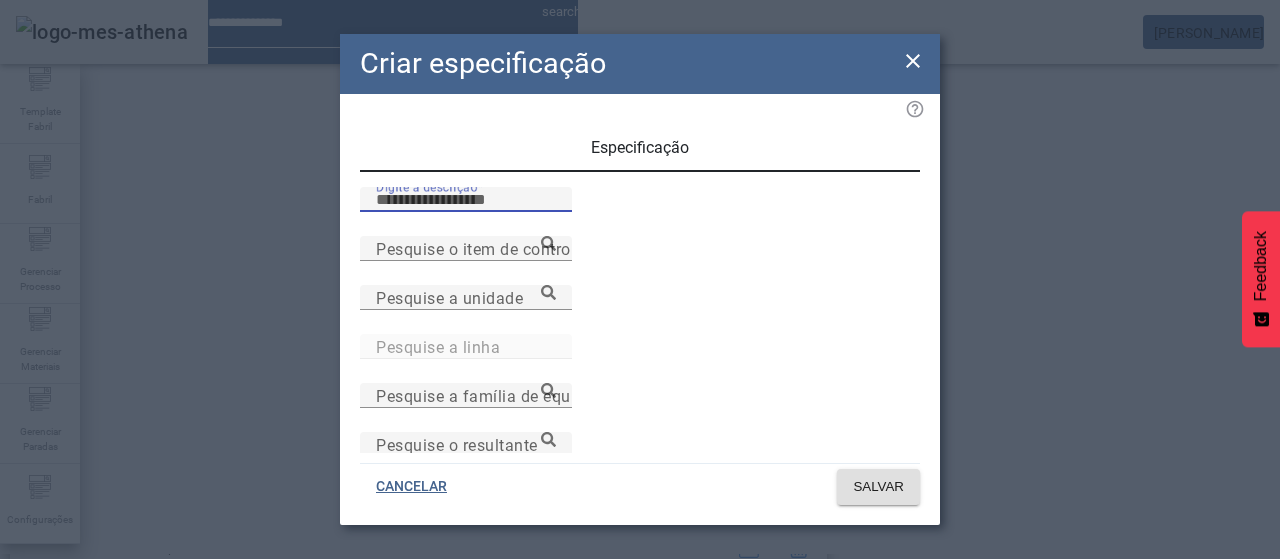 paste on "**********" 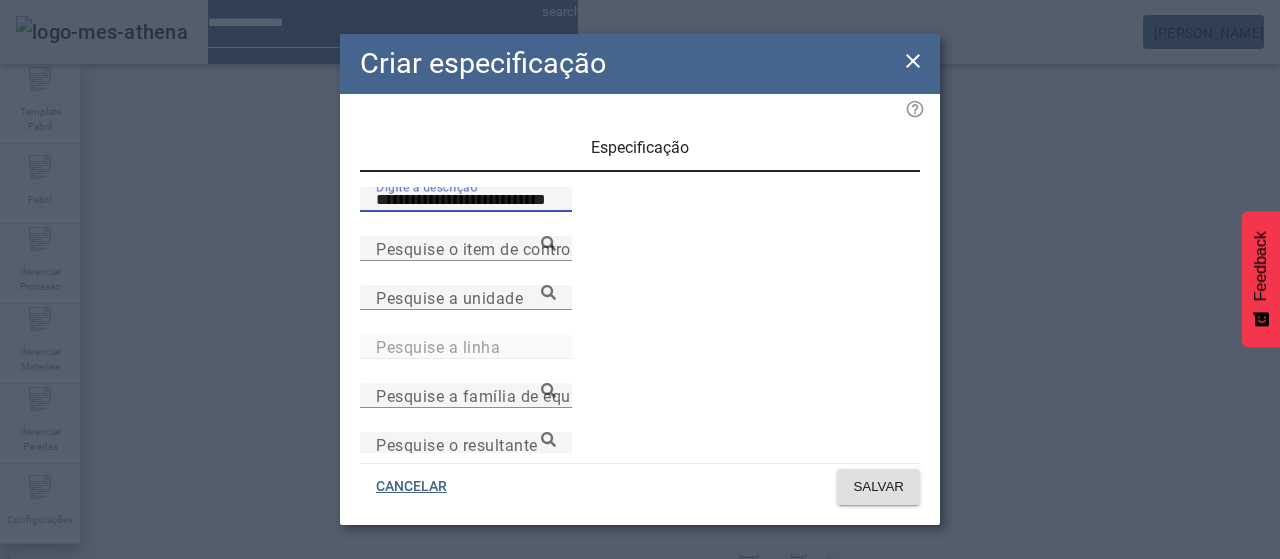type on "**********" 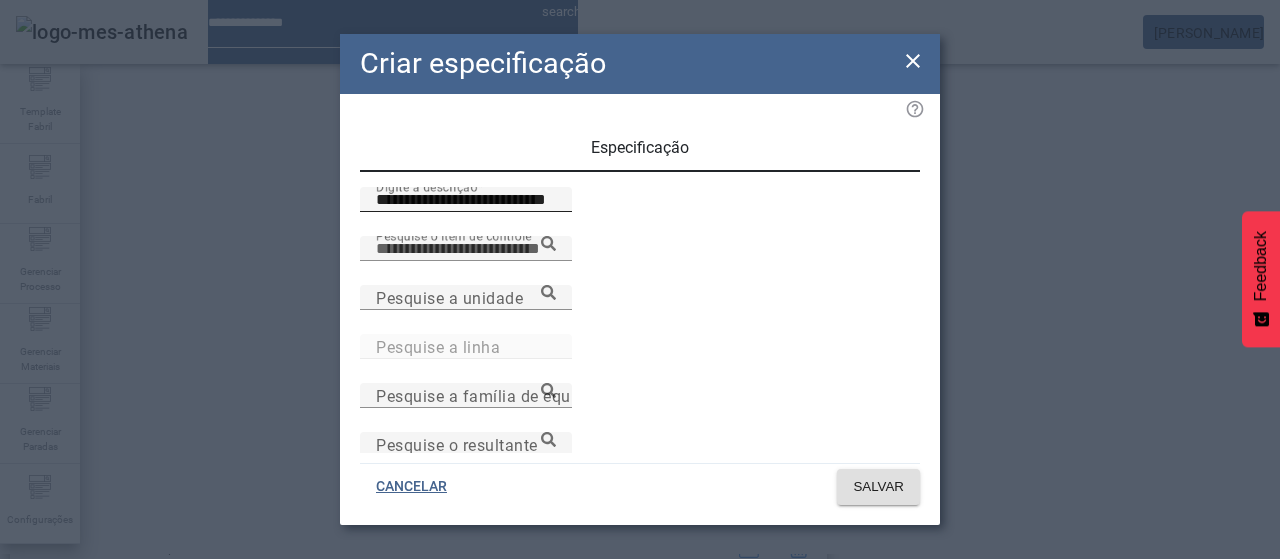 paste on "**********" 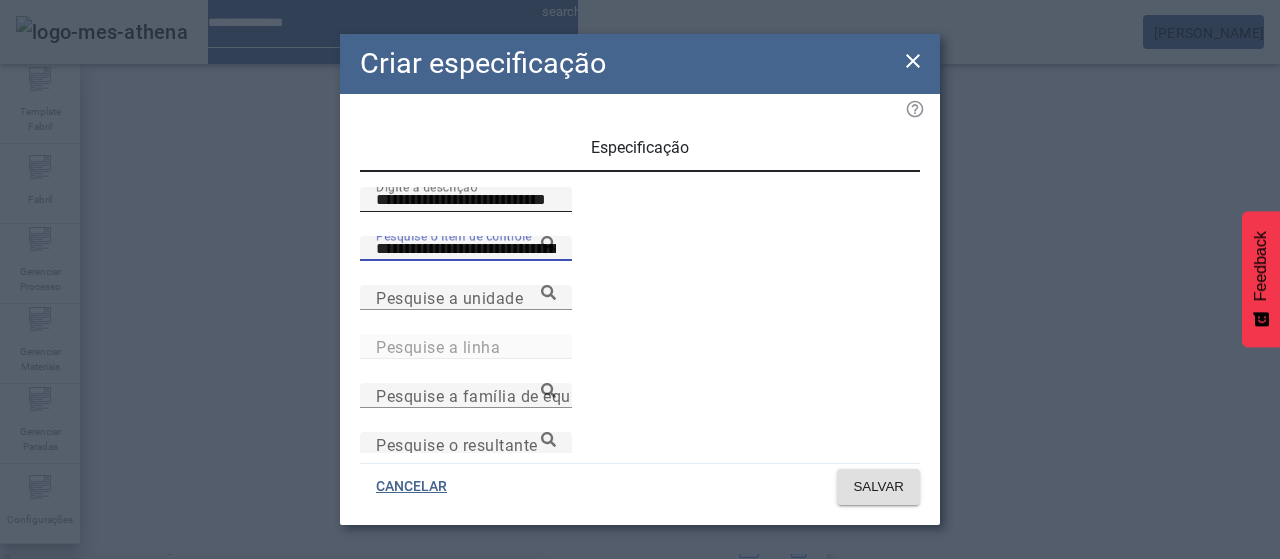 type on "**********" 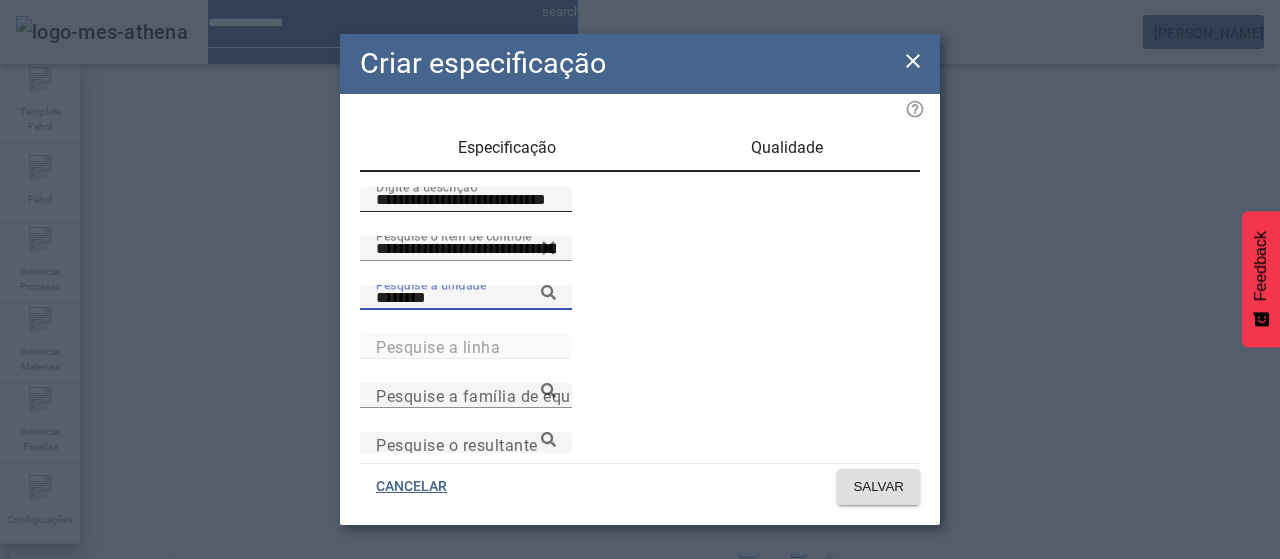 type on "********" 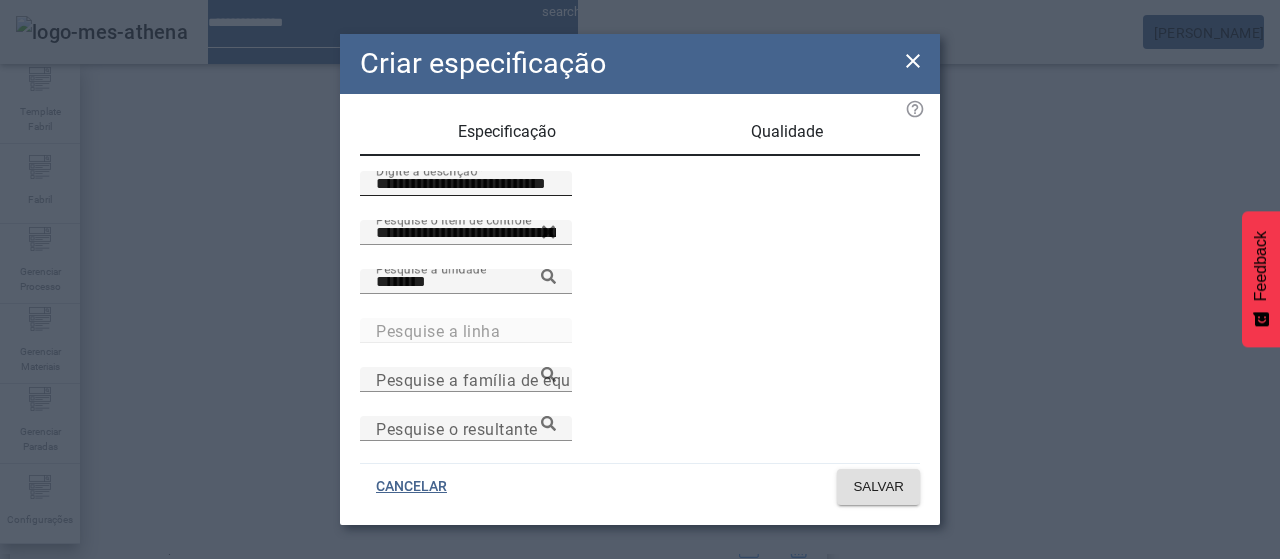 scroll, scrollTop: 206, scrollLeft: 0, axis: vertical 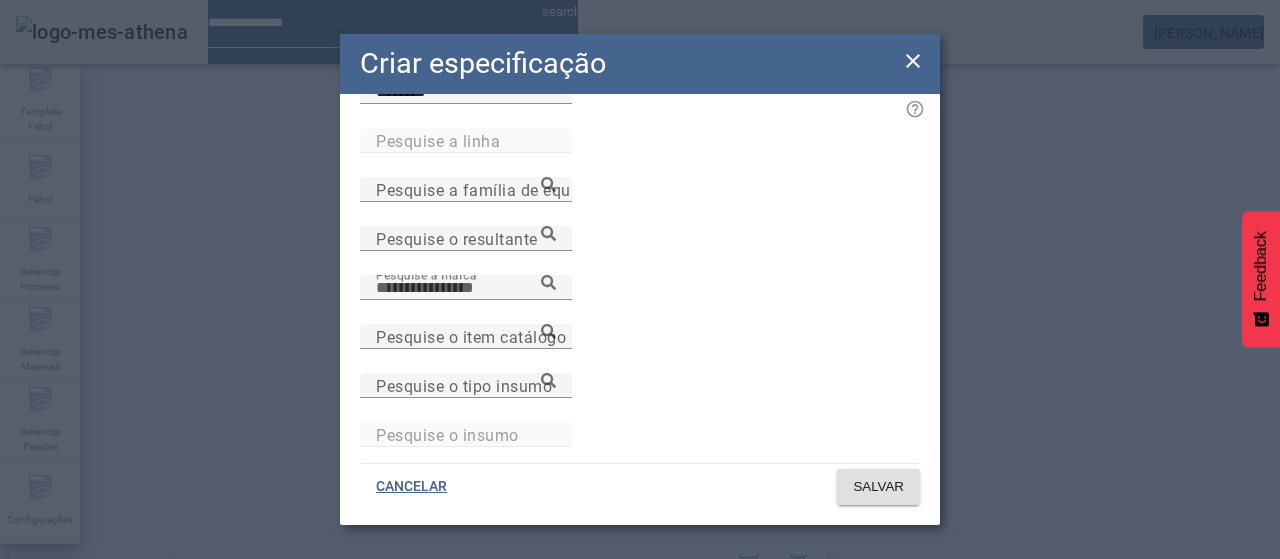paste on "**********" 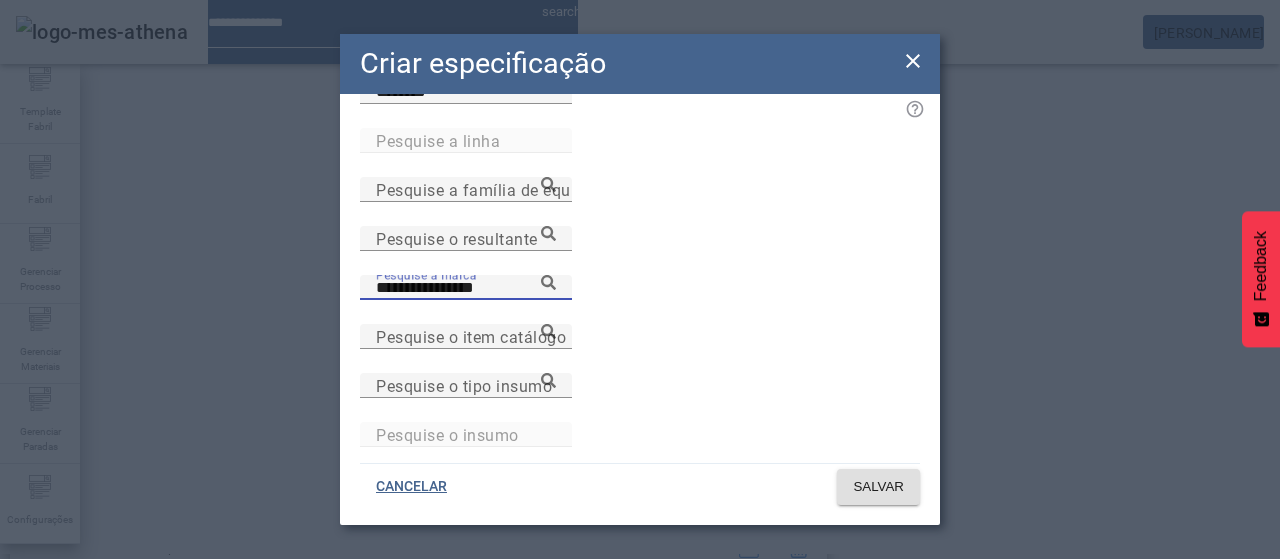 type on "**********" 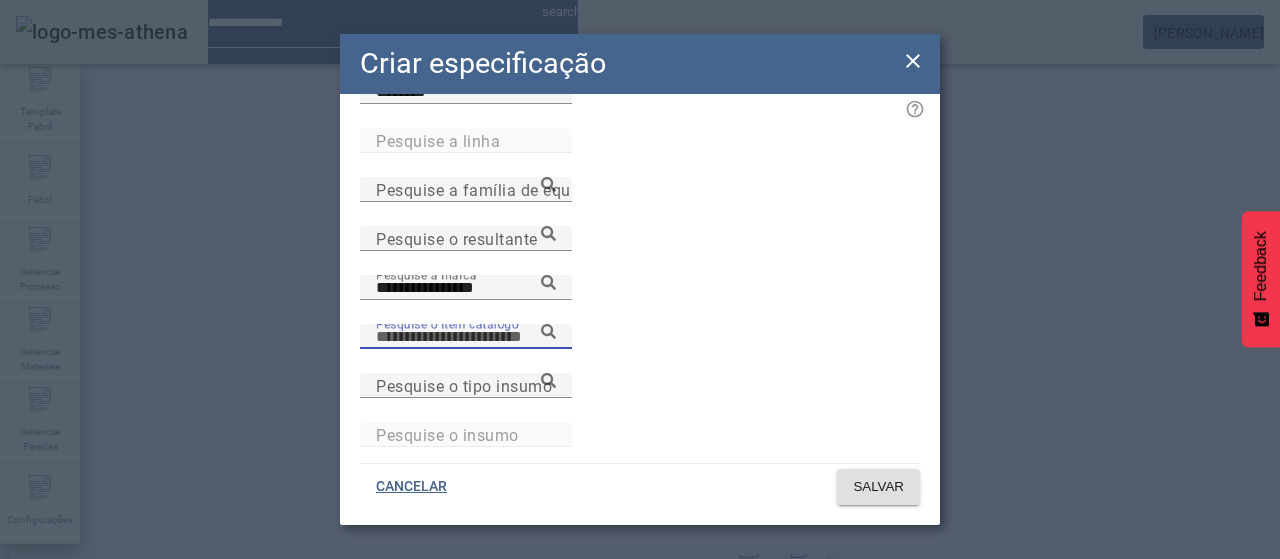 paste on "**********" 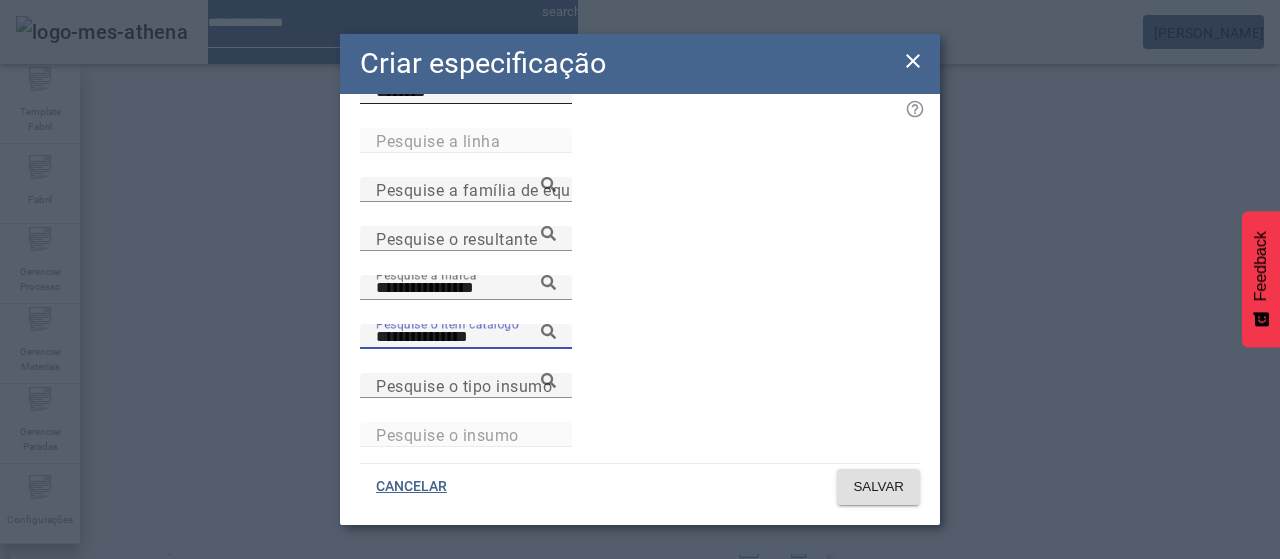 type on "**********" 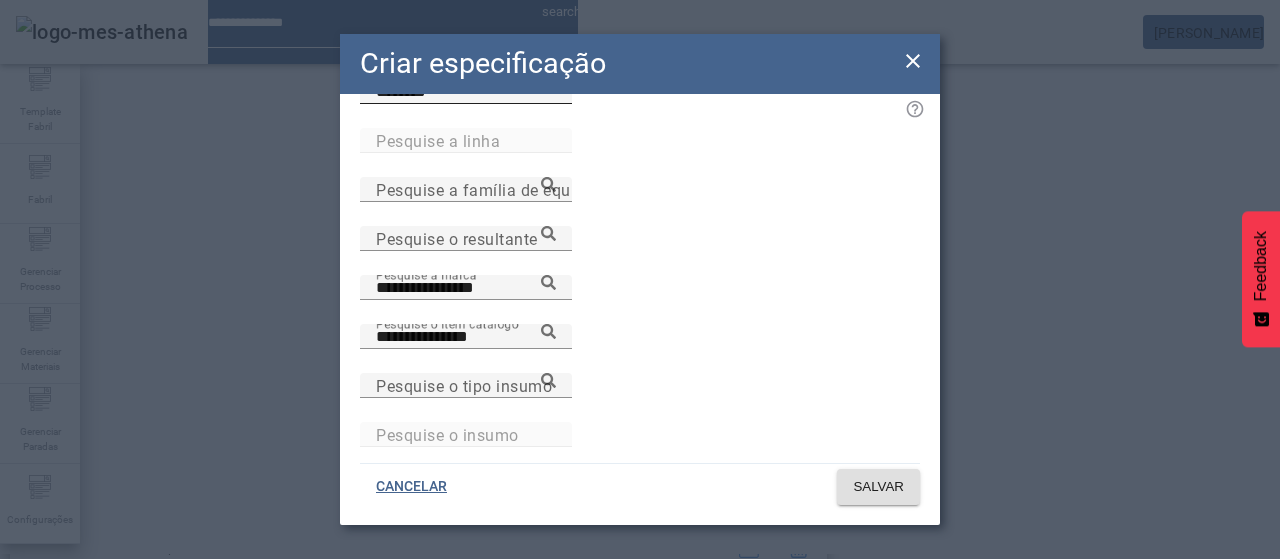 click 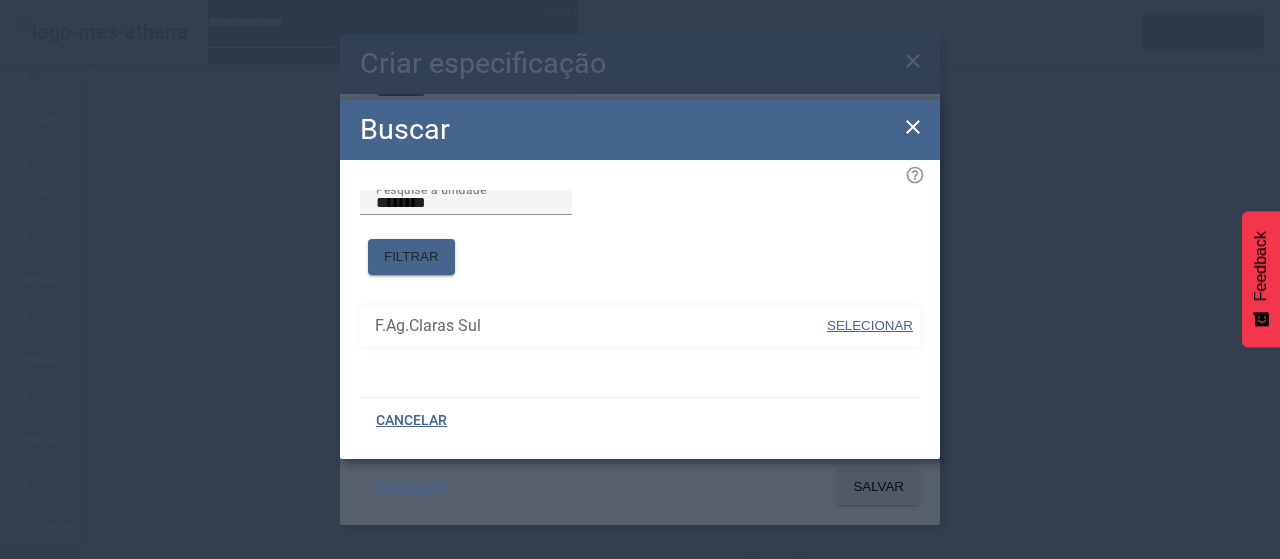 click on "SELECIONAR" at bounding box center [870, 325] 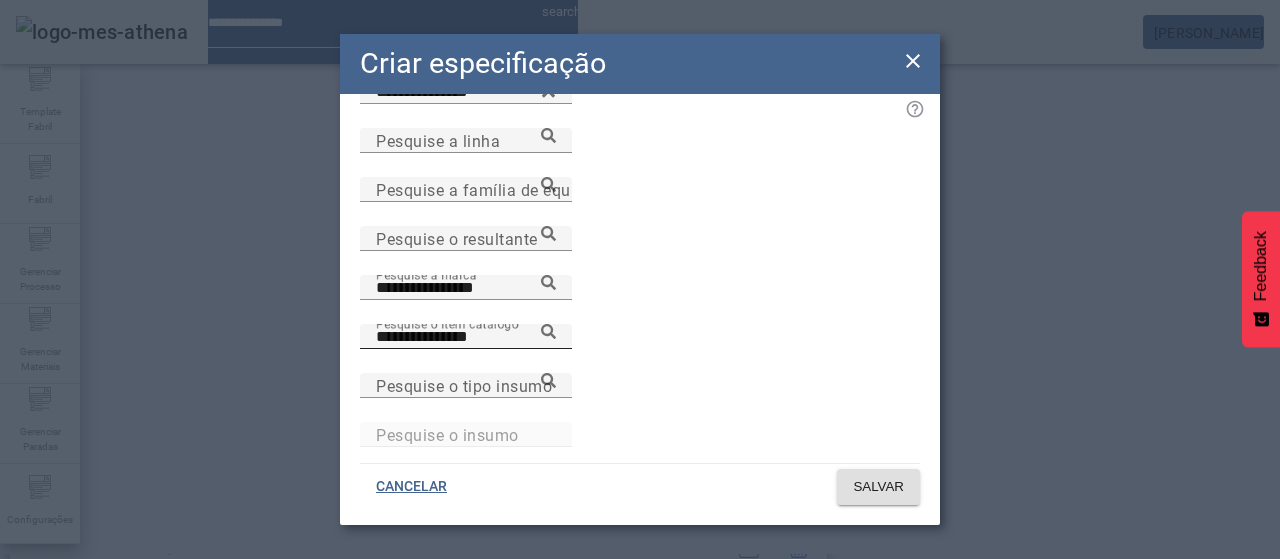 click on "**********" at bounding box center [466, 337] 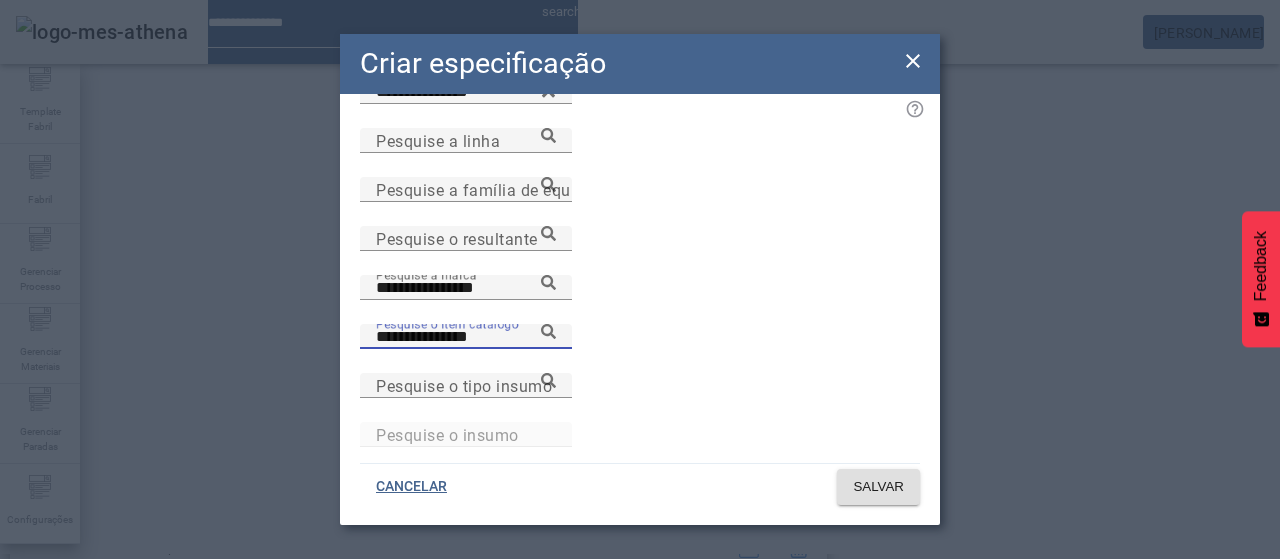 click 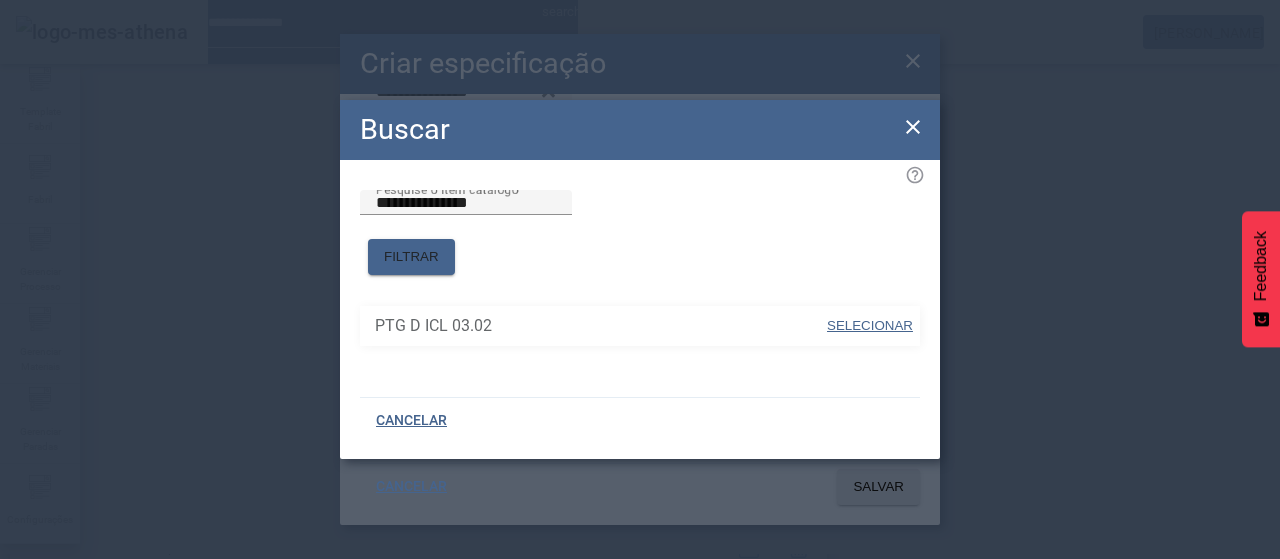 click on "SELECIONAR" at bounding box center (870, 325) 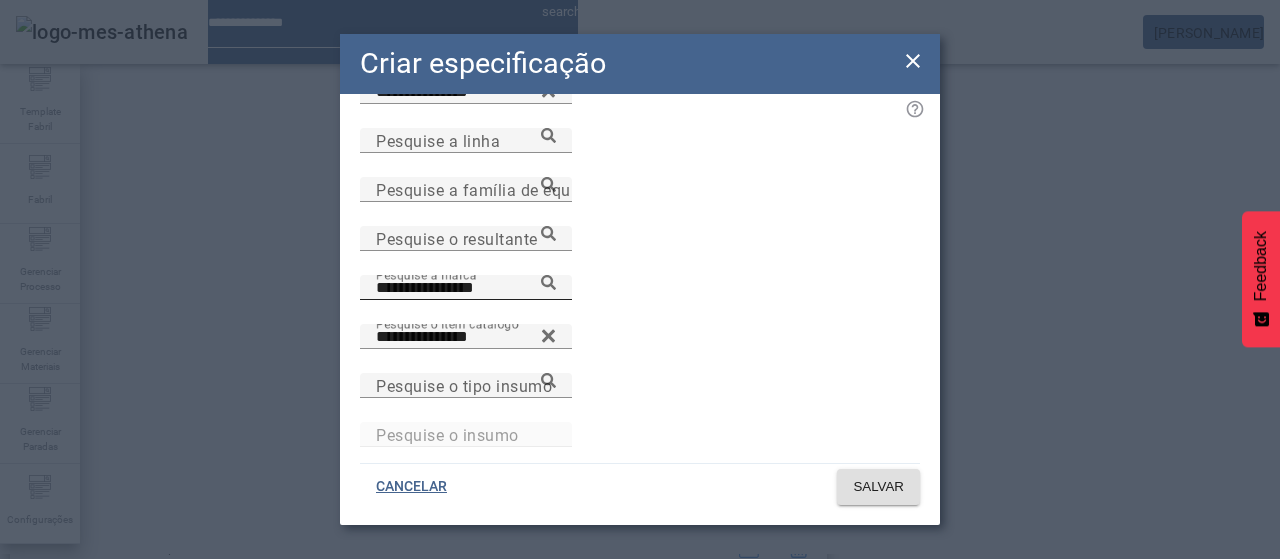 click on "**********" at bounding box center (466, 287) 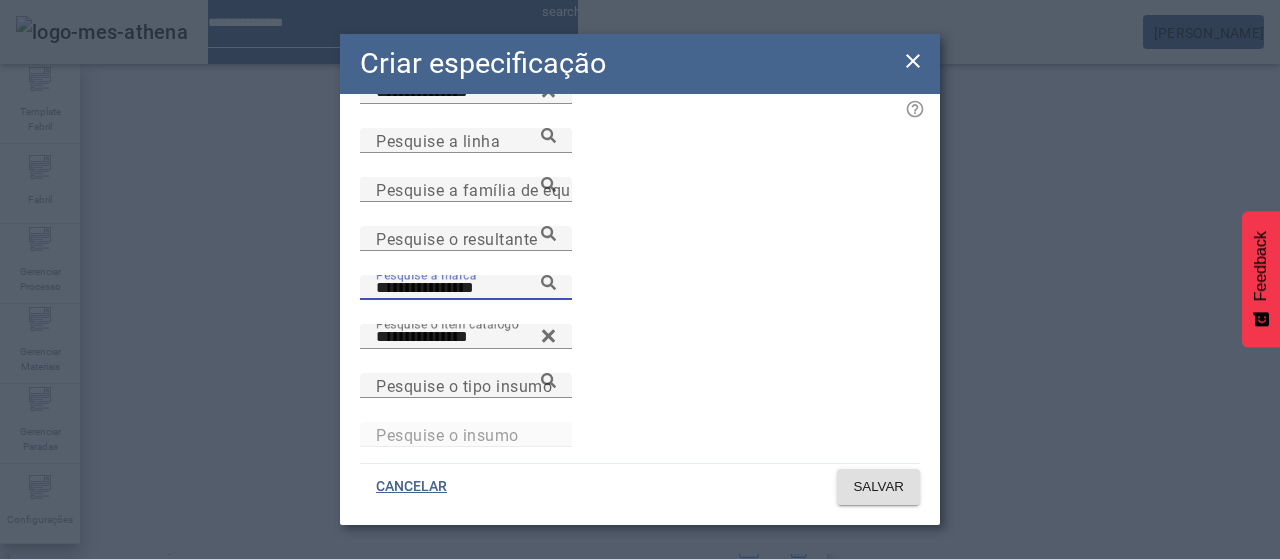 click 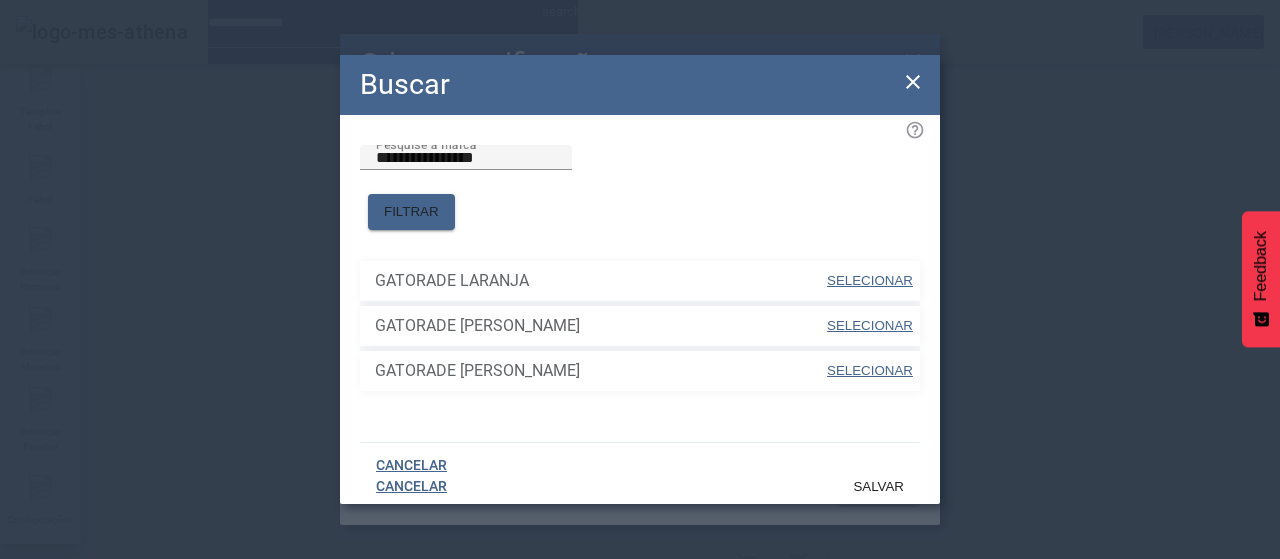 click on "SELECIONAR" at bounding box center [870, 280] 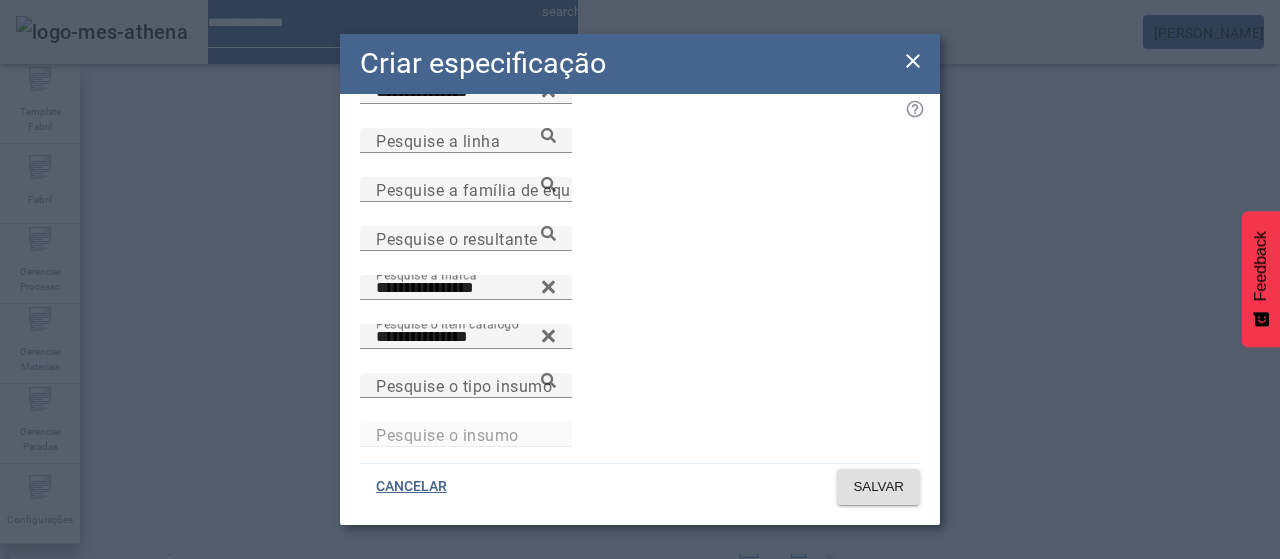 scroll, scrollTop: 0, scrollLeft: 0, axis: both 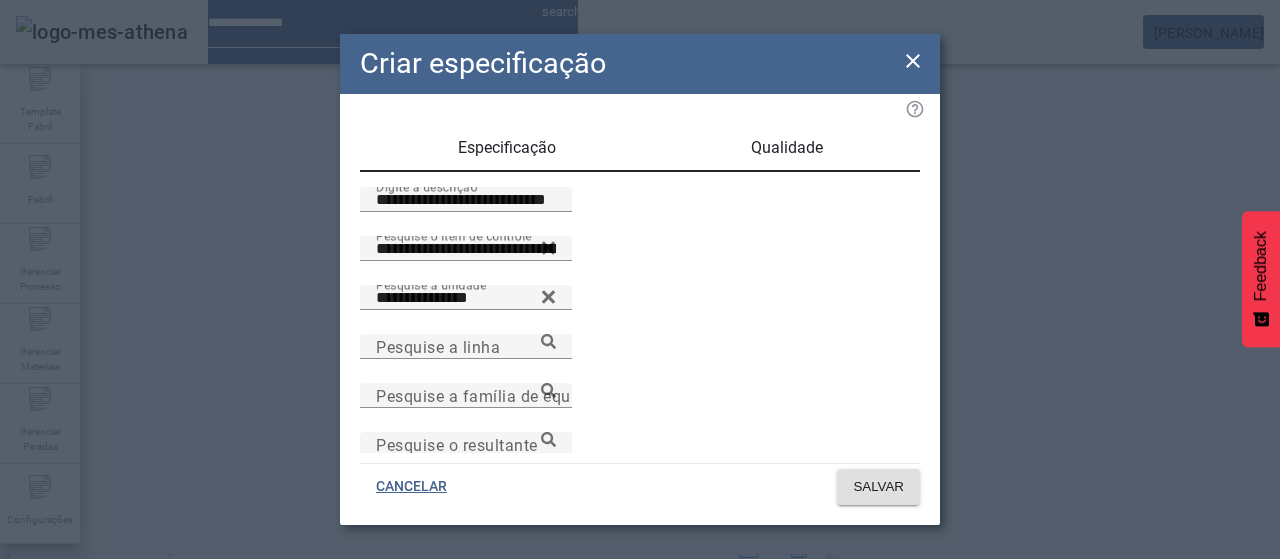 click on "Qualidade" at bounding box center [786, 148] 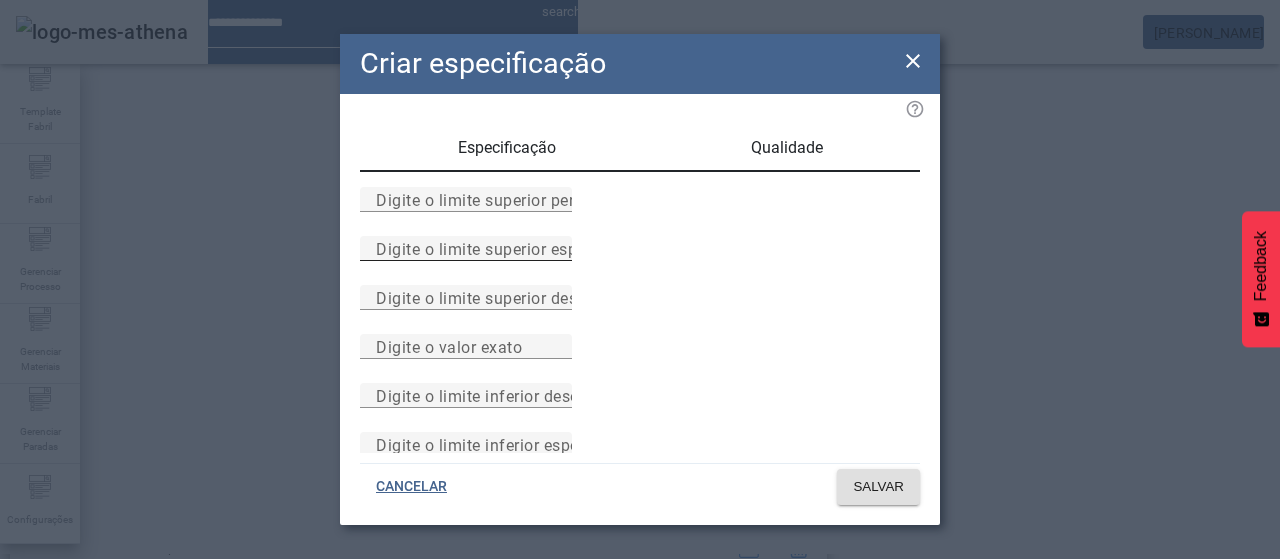 click on "Digite o limite superior especificado" at bounding box center (511, 248) 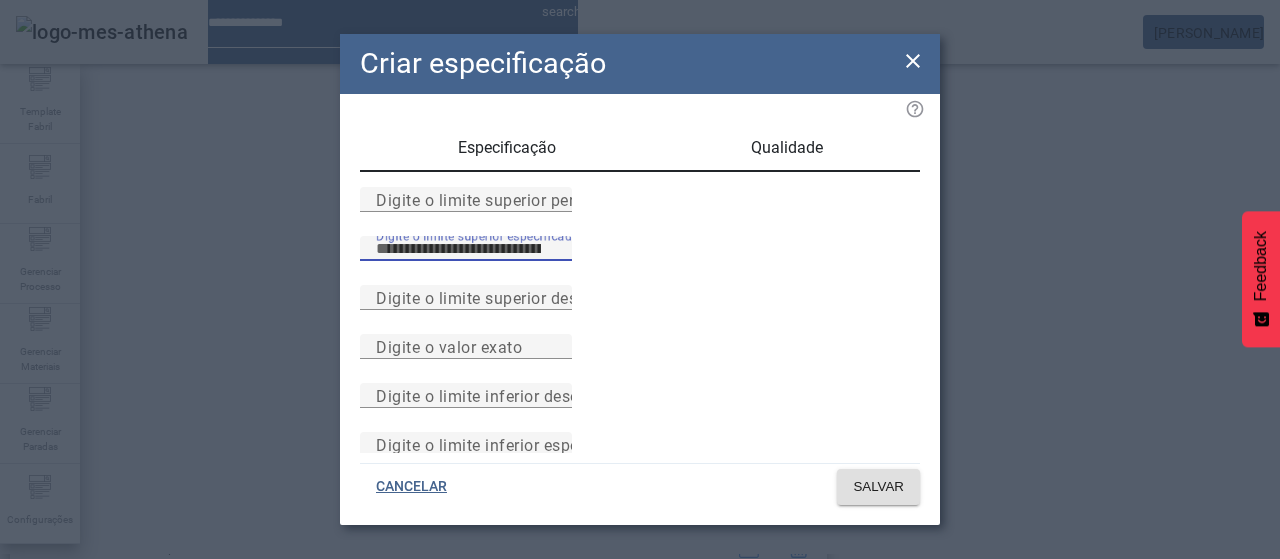 type on "*****" 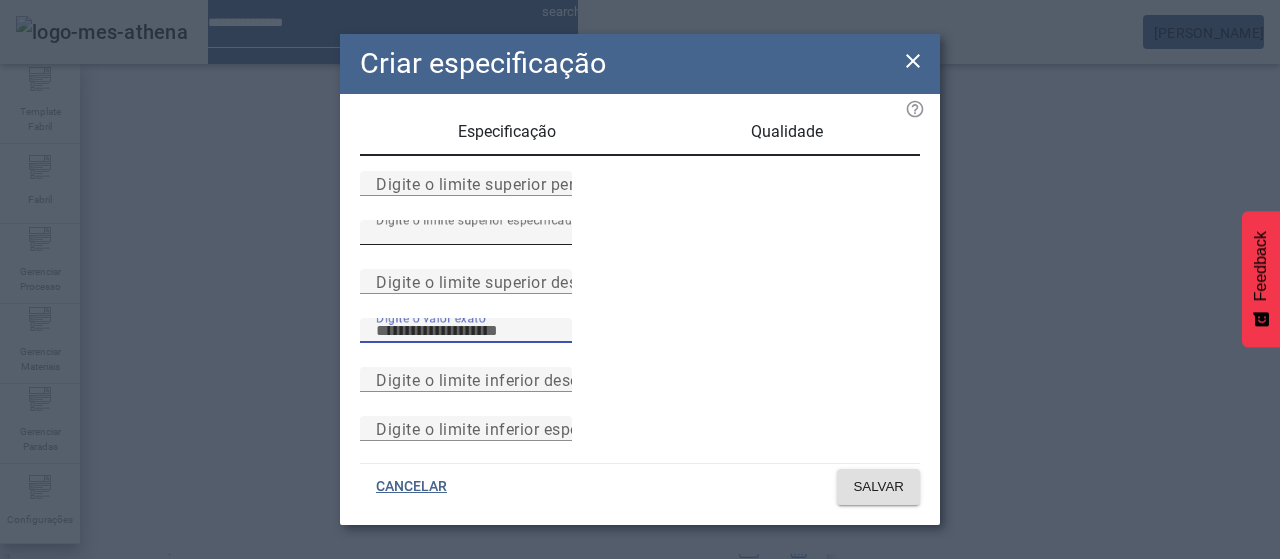 scroll, scrollTop: 261, scrollLeft: 0, axis: vertical 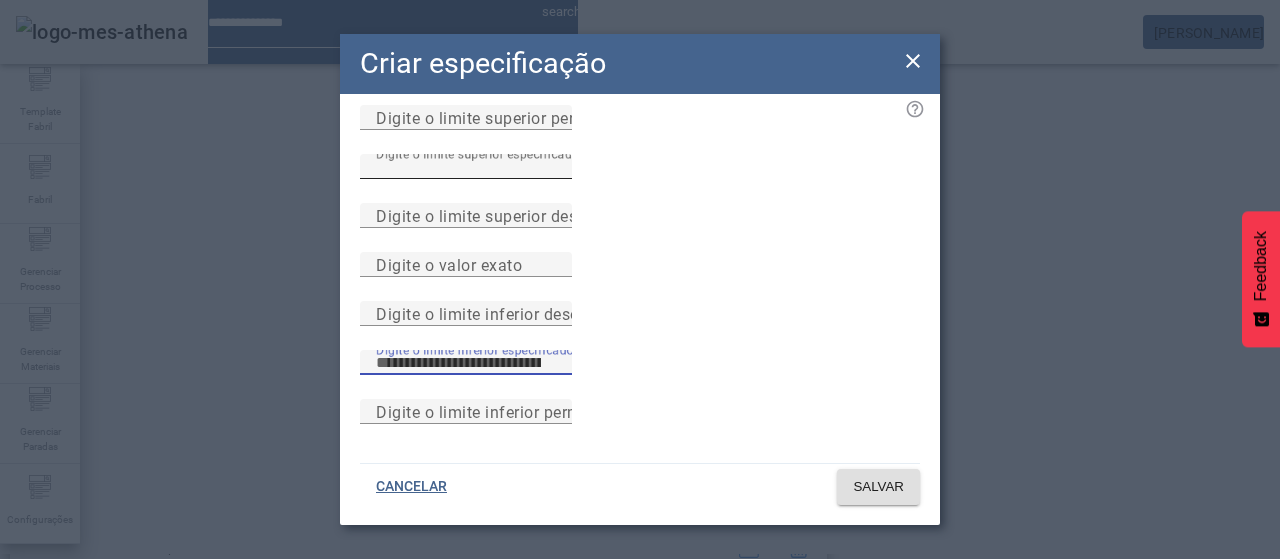 type on "*****" 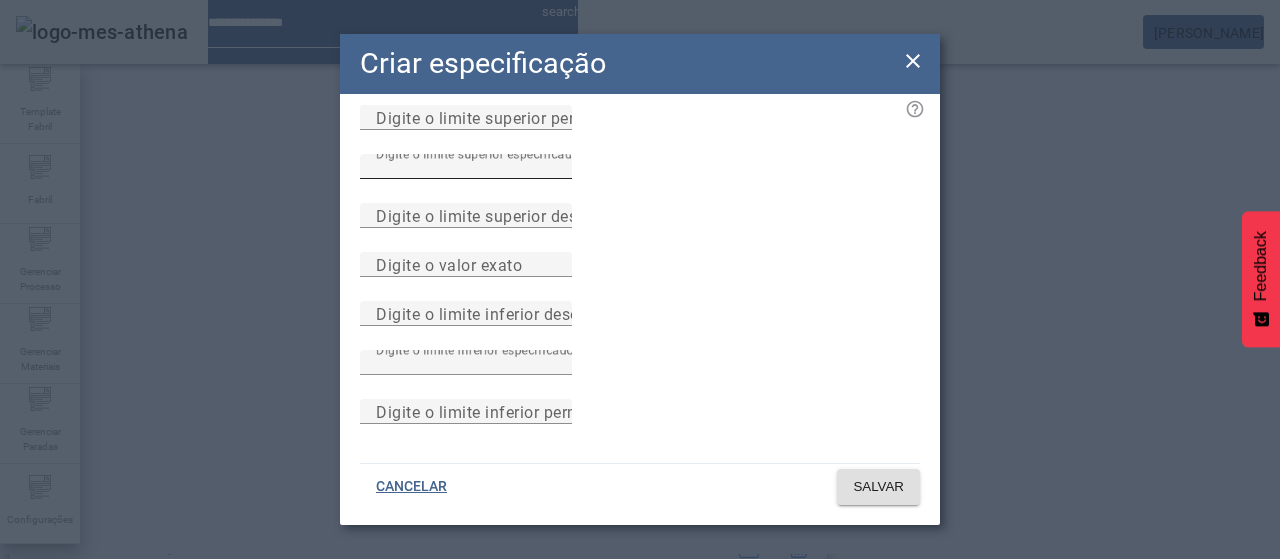 type 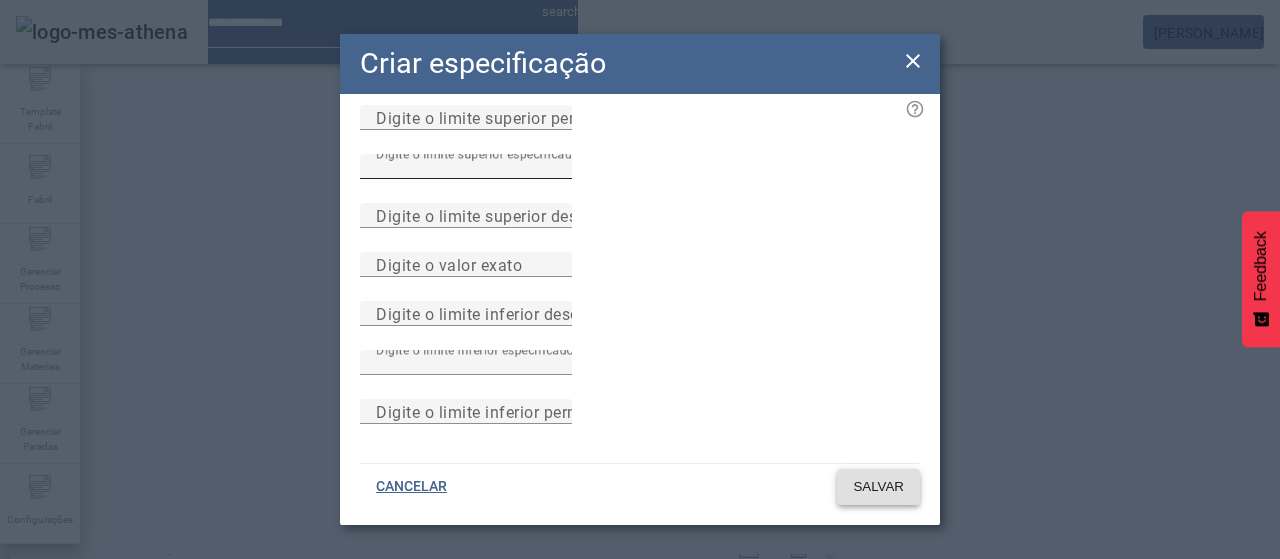 type 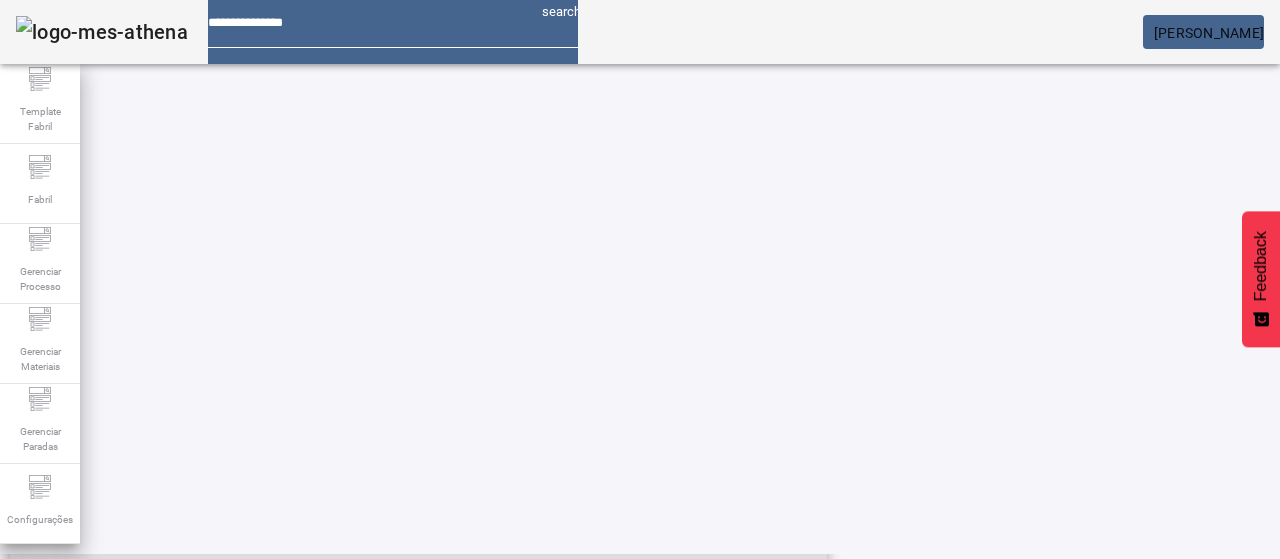 scroll, scrollTop: 696, scrollLeft: 0, axis: vertical 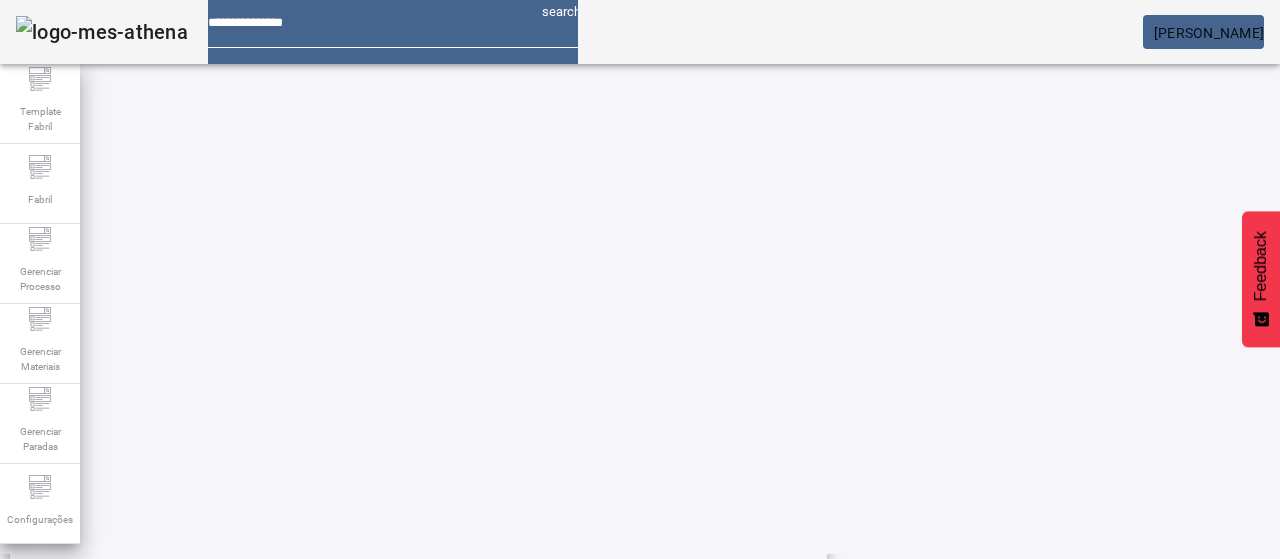 click on "2" 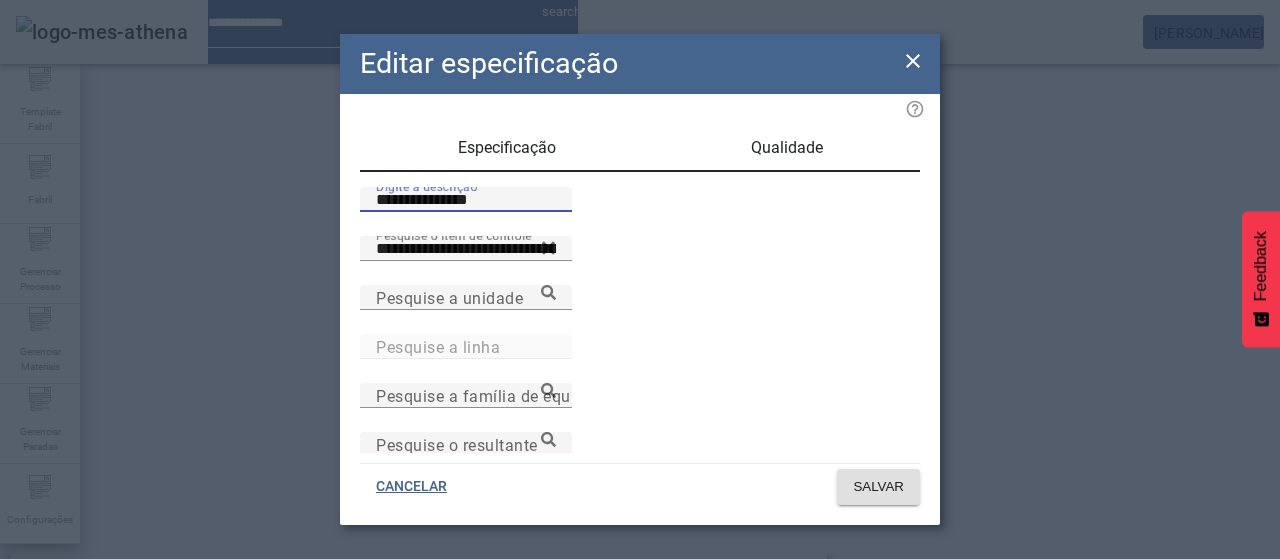 drag, startPoint x: 480, startPoint y: 223, endPoint x: 232, endPoint y: 224, distance: 248.00201 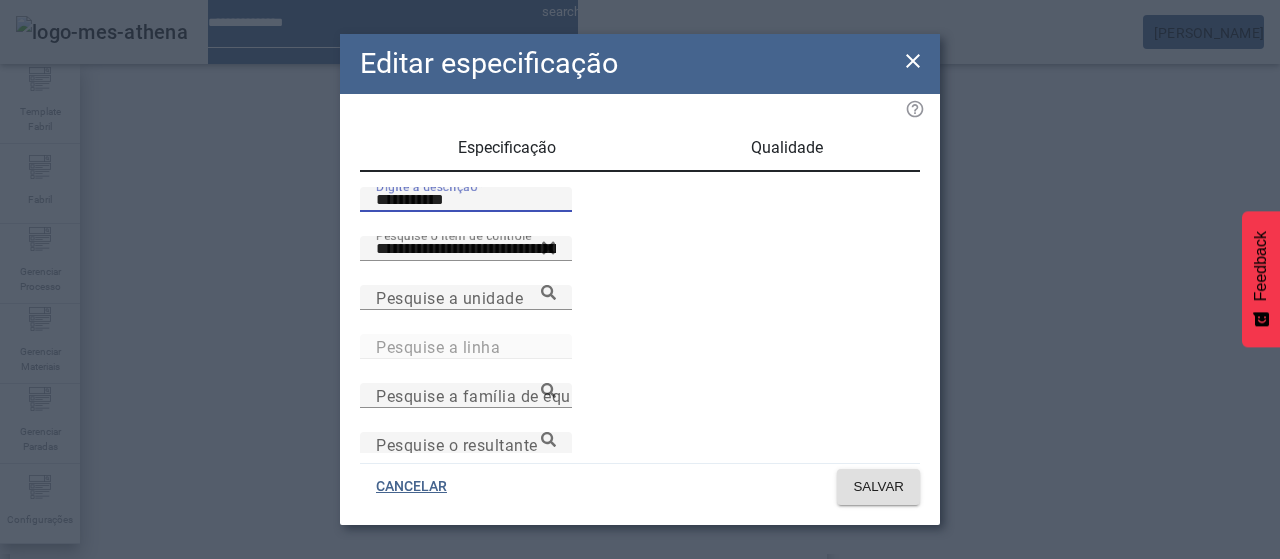 type on "**********" 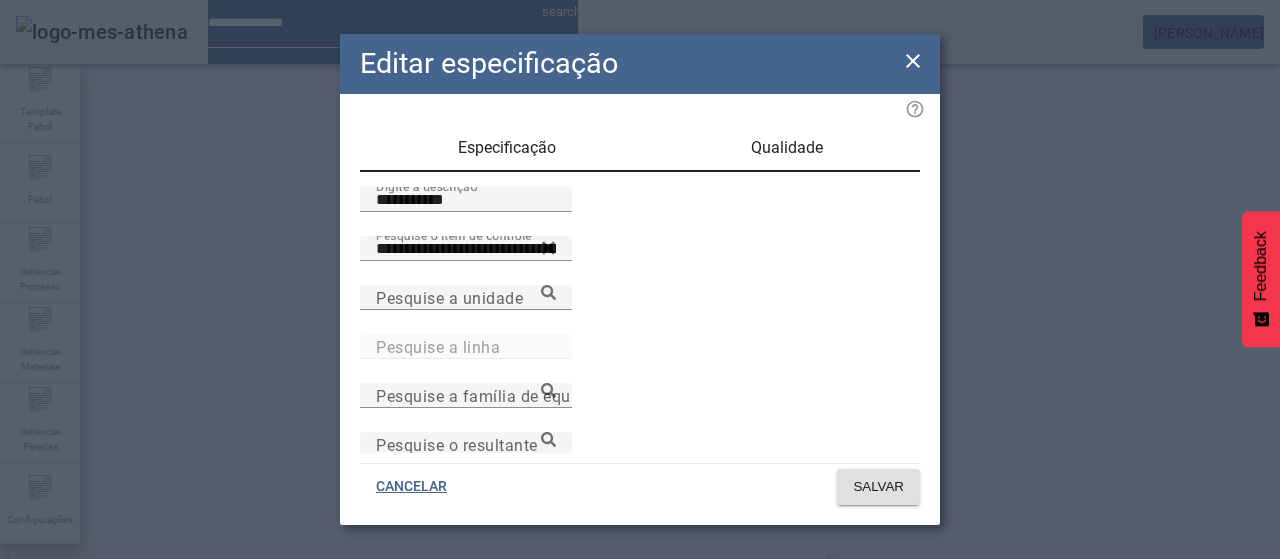 click on "Qualidade" at bounding box center [786, 148] 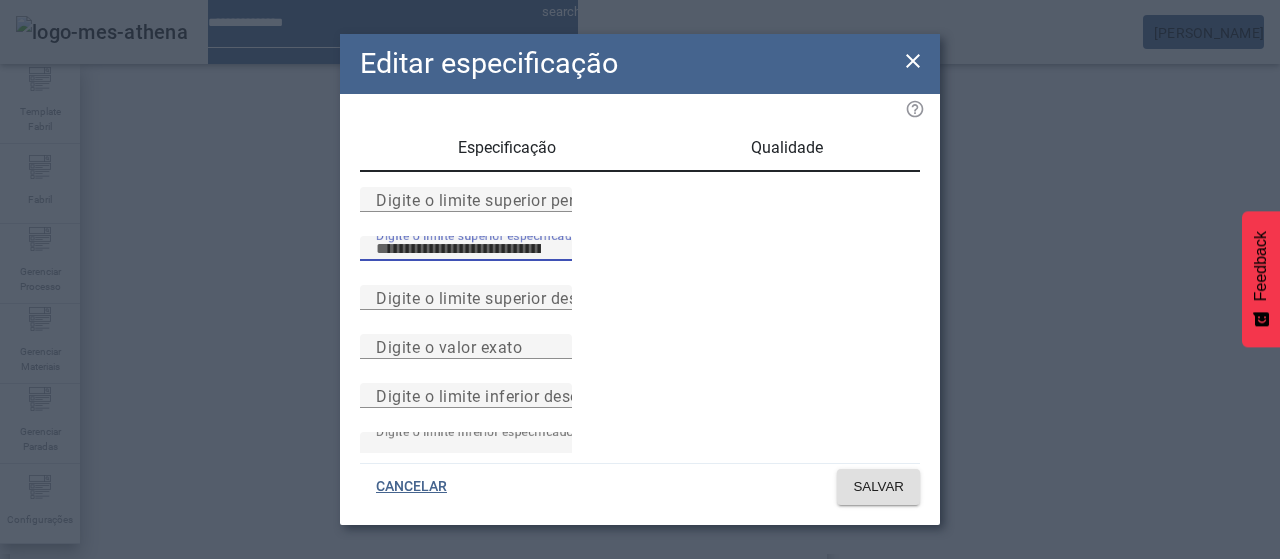 type on "***" 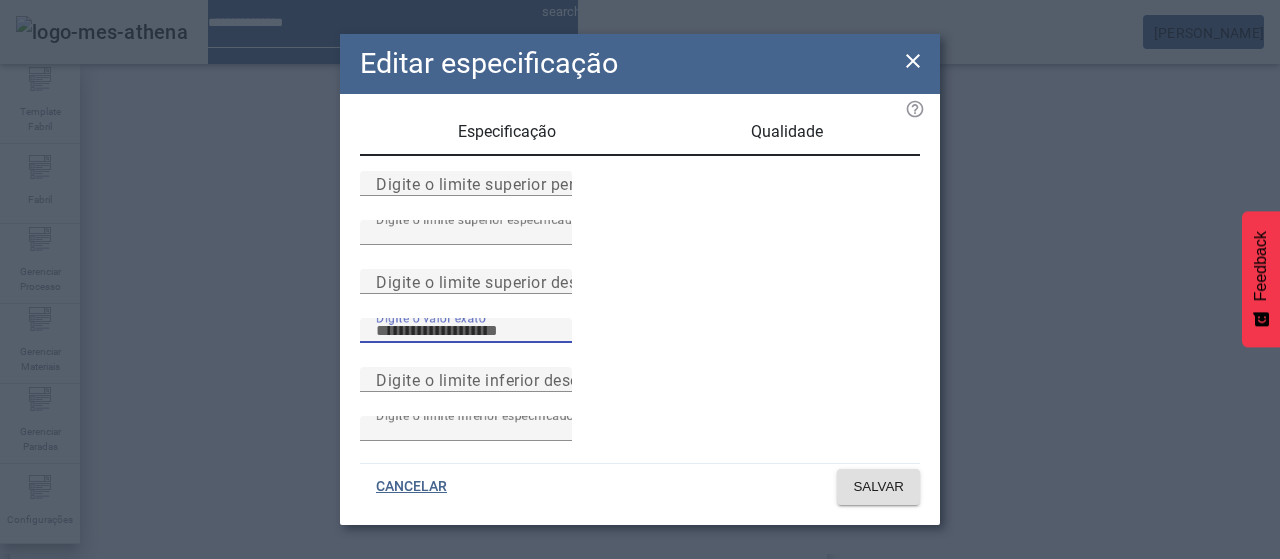 scroll, scrollTop: 261, scrollLeft: 0, axis: vertical 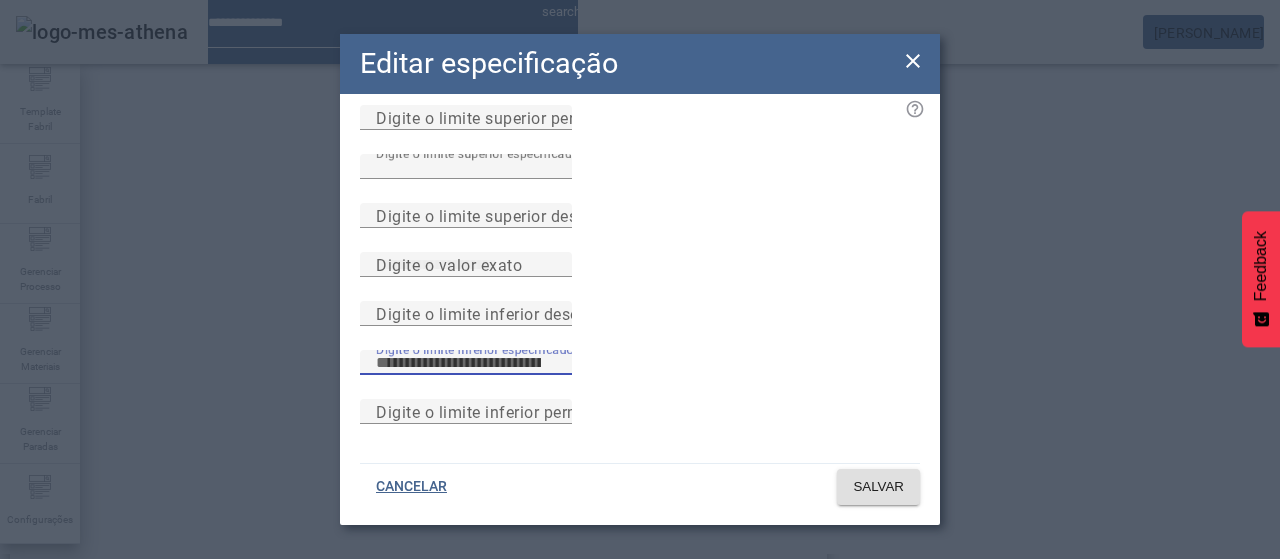 type on "***" 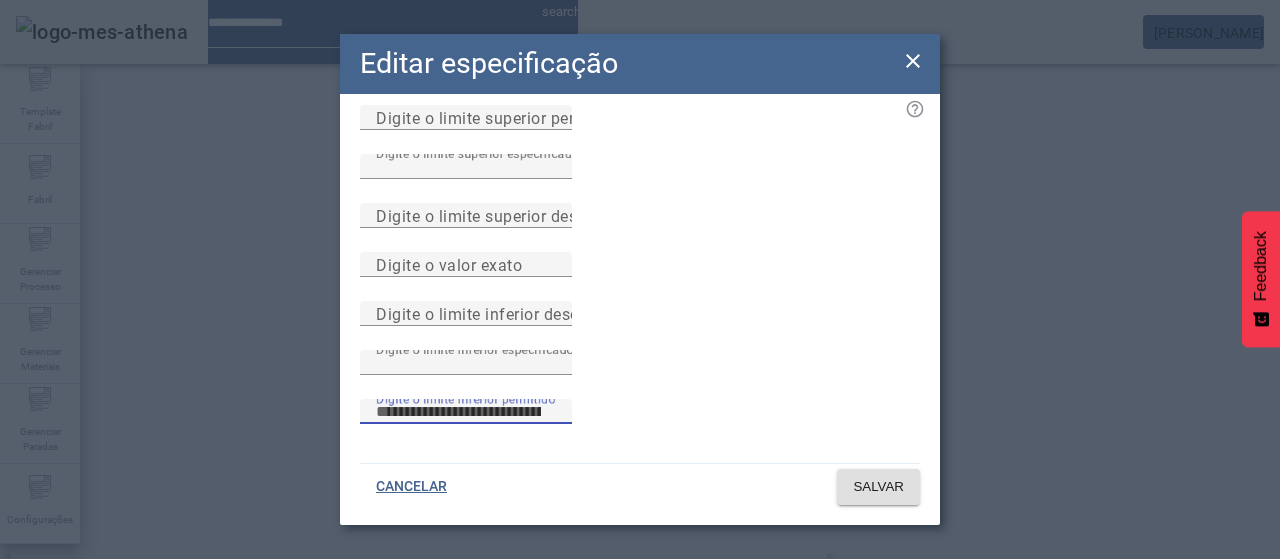 type 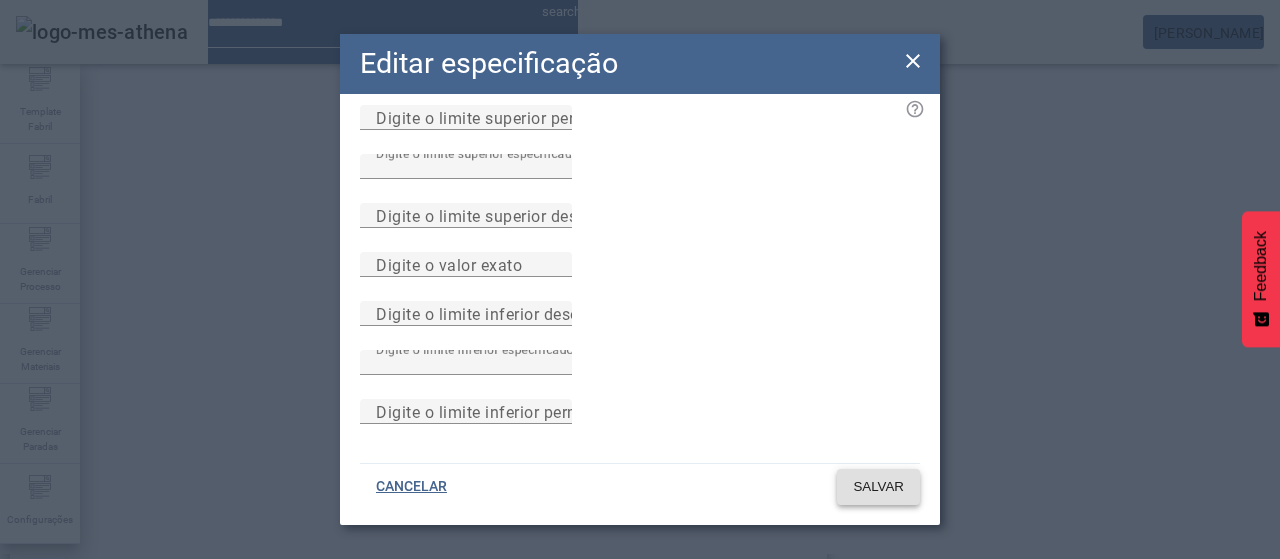 type 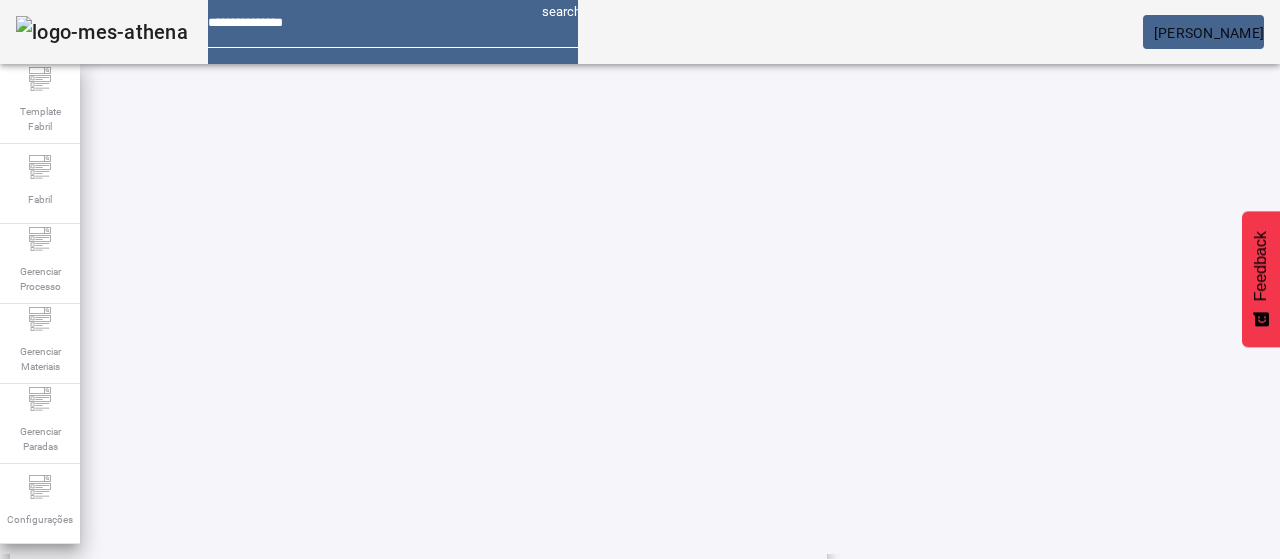 scroll, scrollTop: 696, scrollLeft: 0, axis: vertical 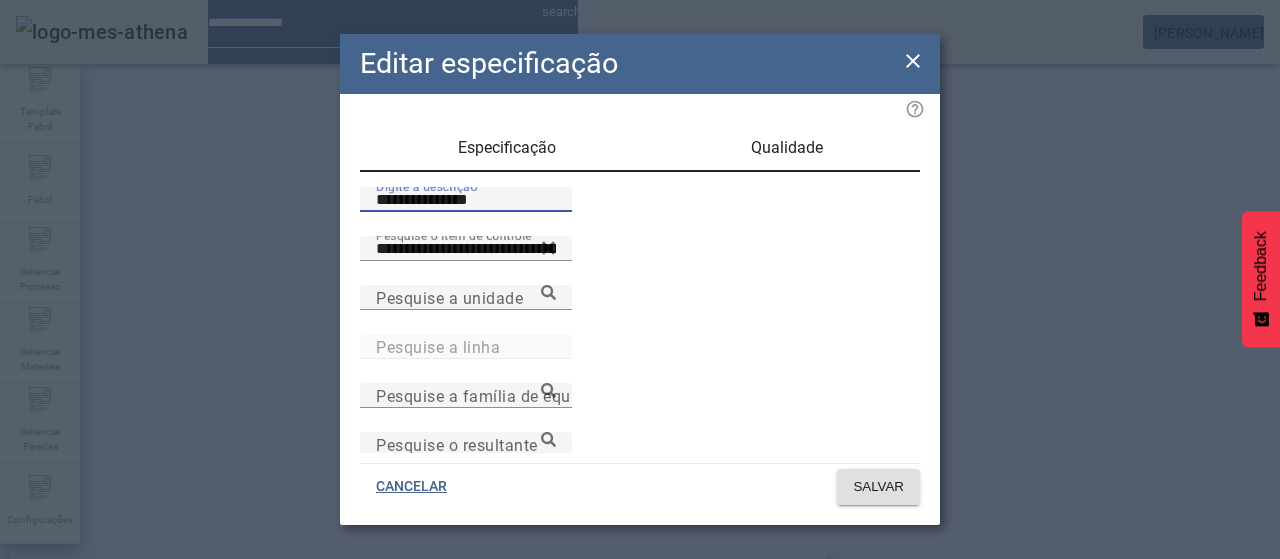 click on "**********" at bounding box center (466, 200) 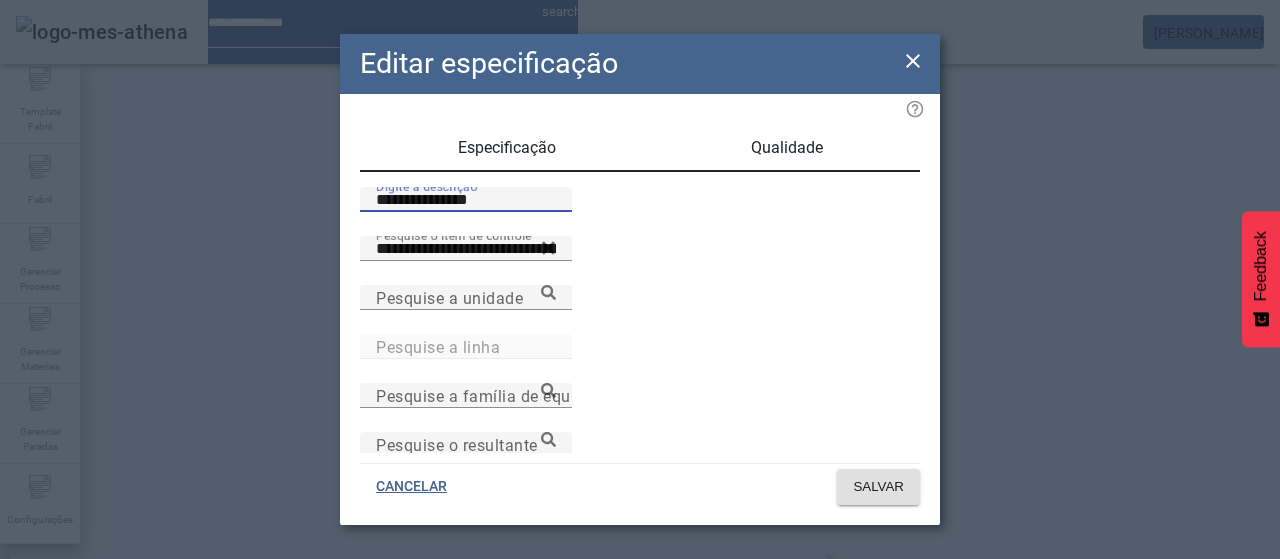 paste 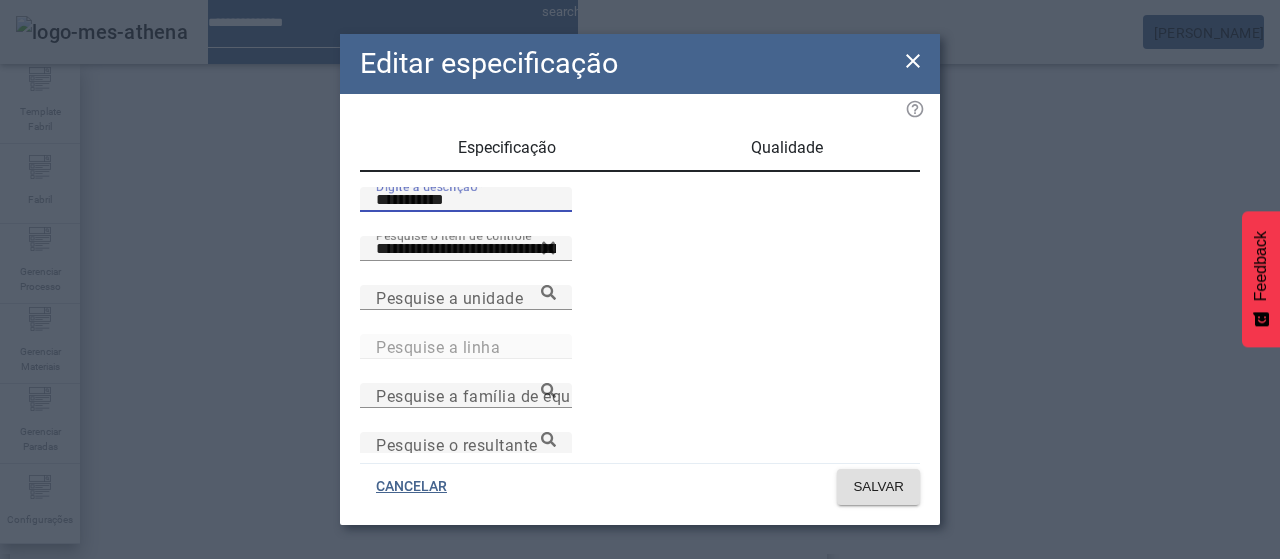 type on "**********" 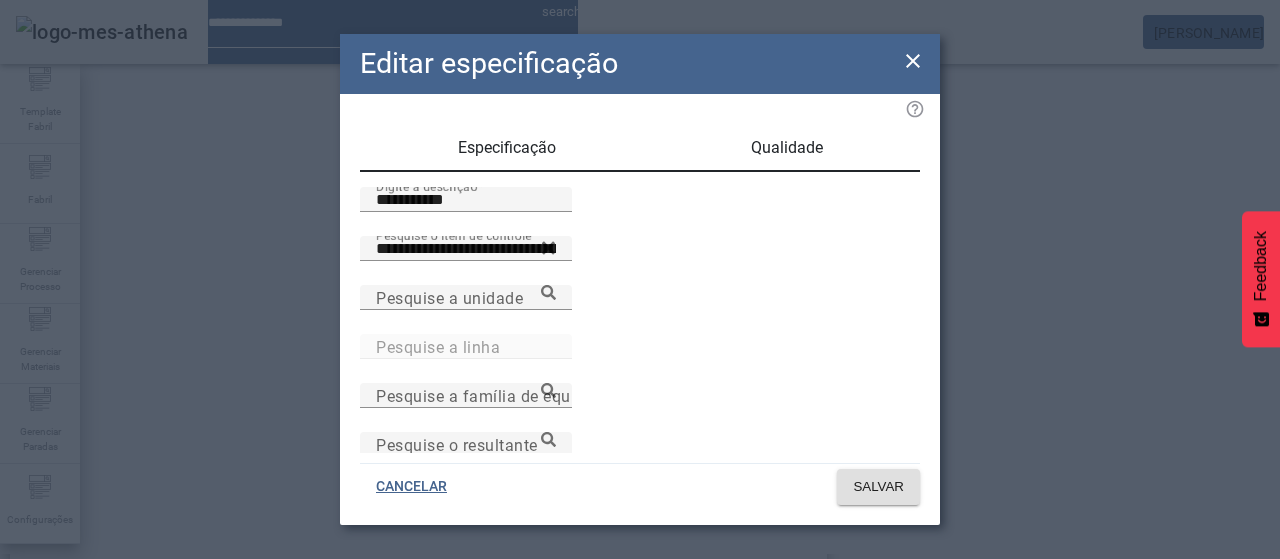click on "Qualidade" at bounding box center [787, 148] 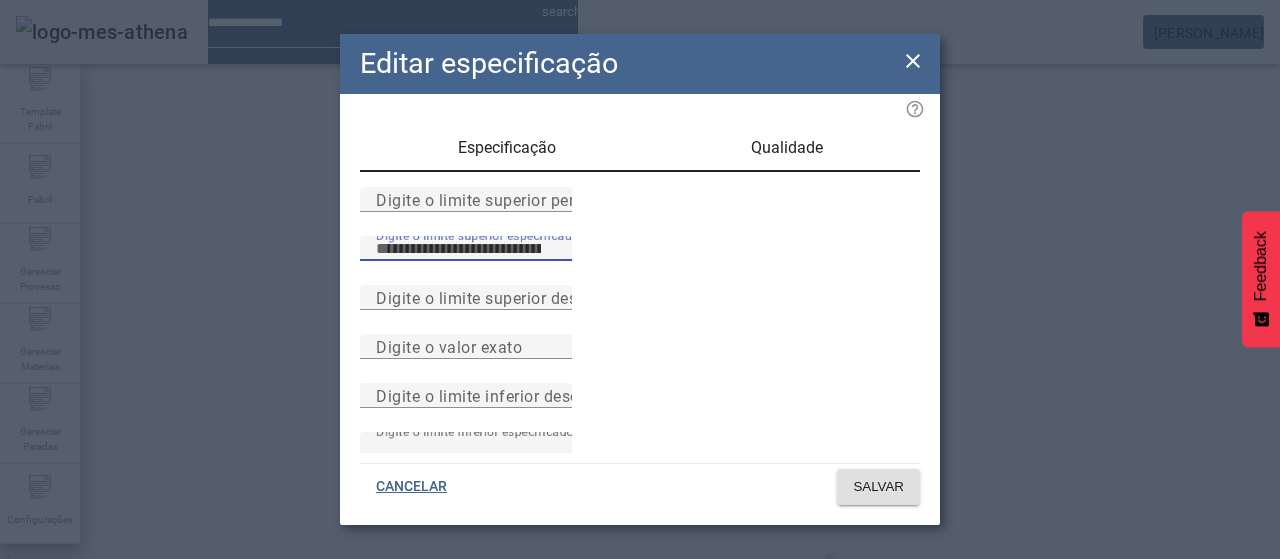 type on "***" 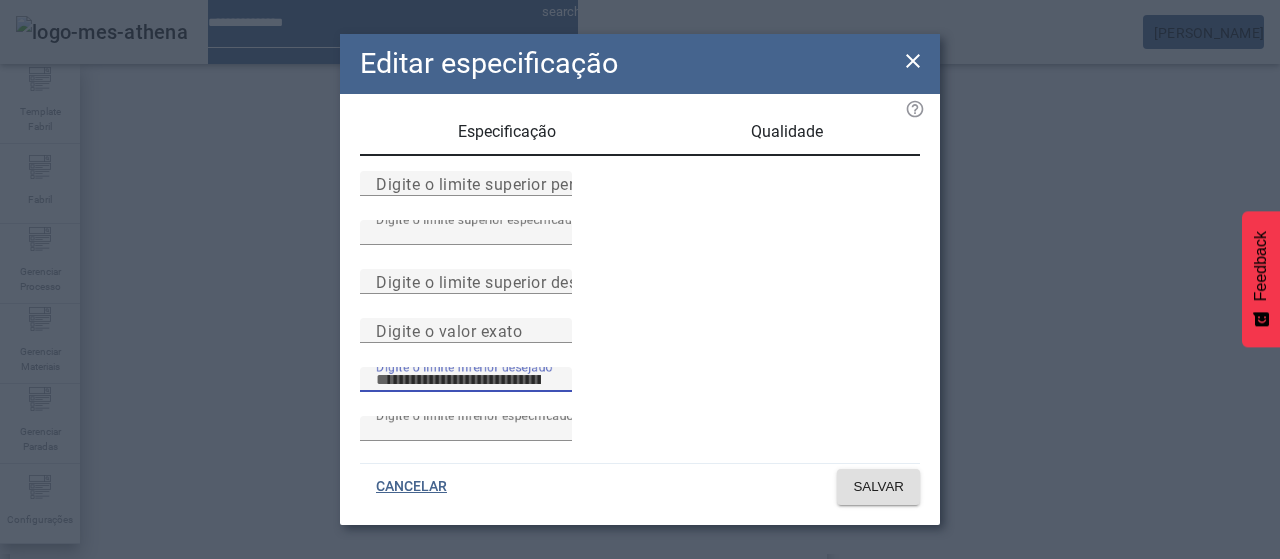 scroll, scrollTop: 261, scrollLeft: 0, axis: vertical 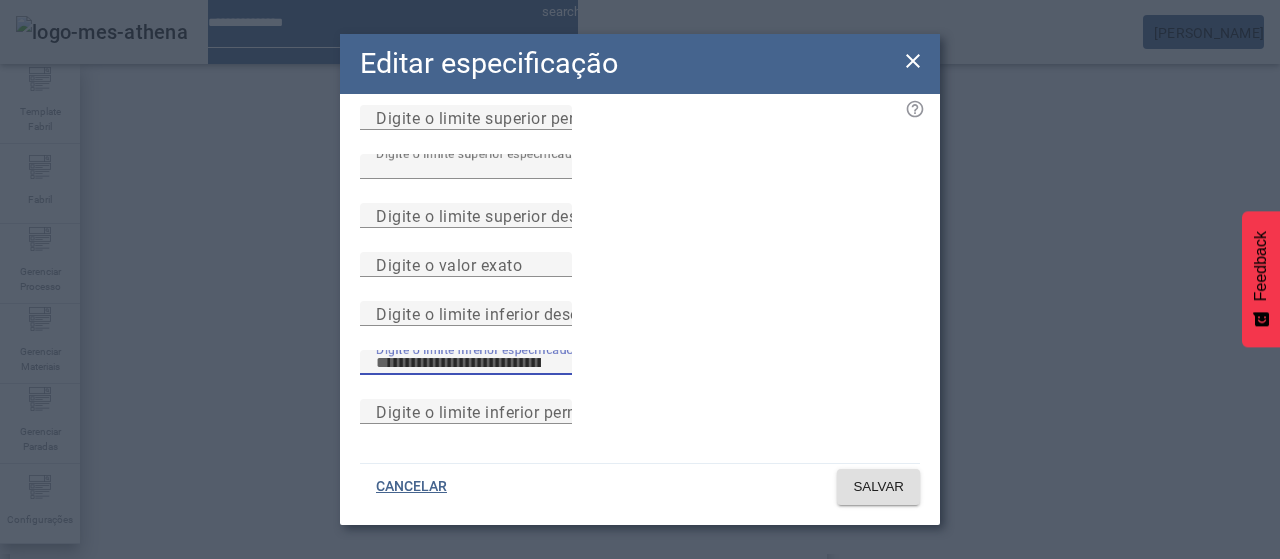 type on "***" 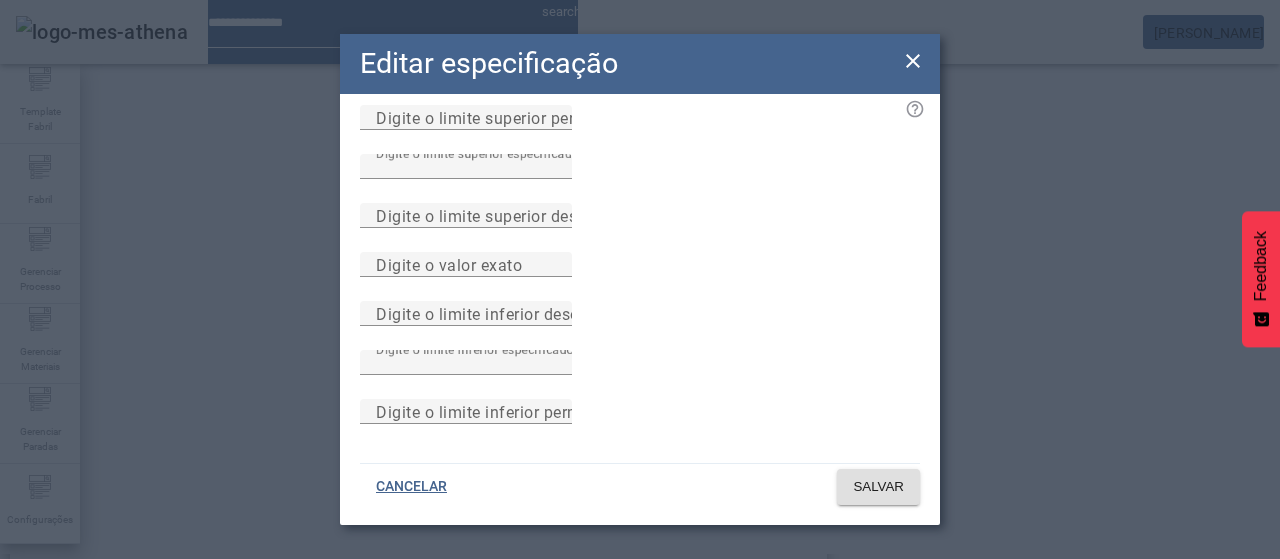 type 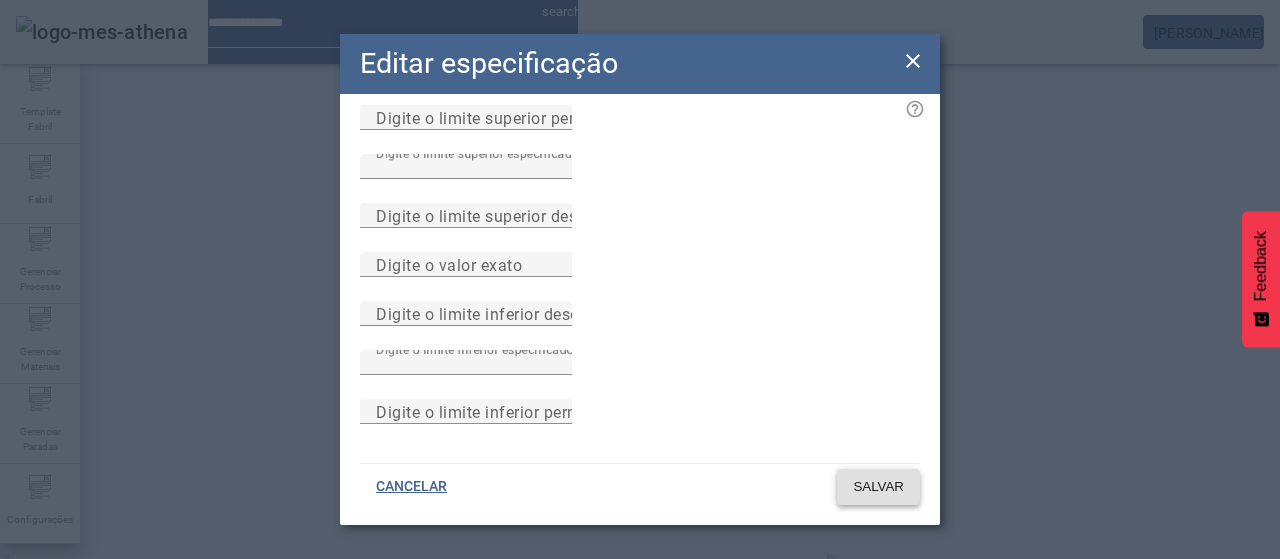 type 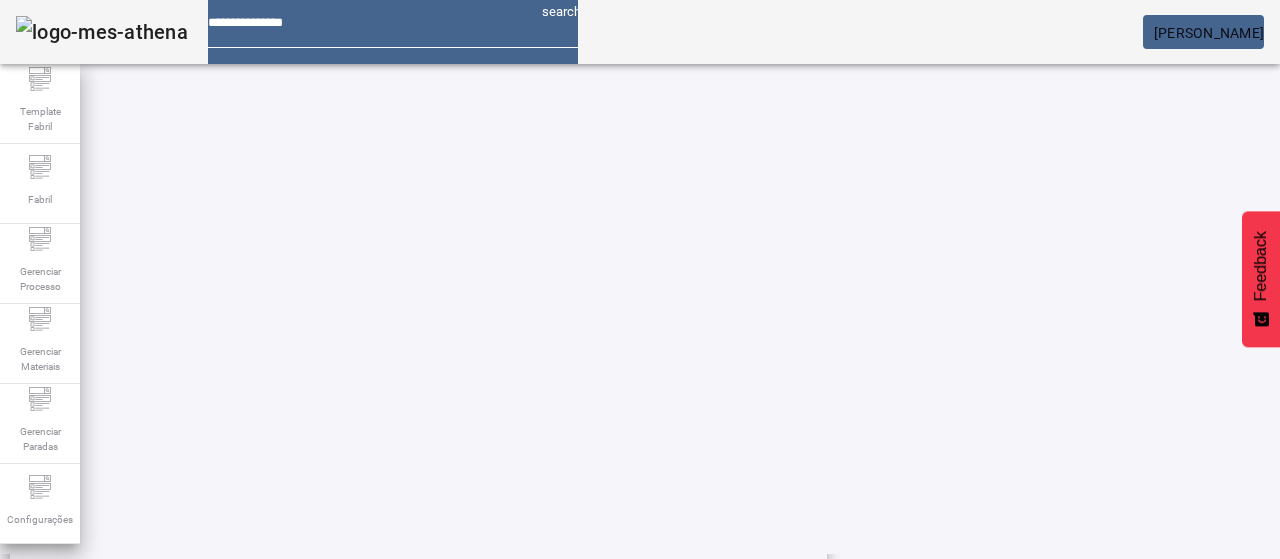 scroll, scrollTop: 696, scrollLeft: 0, axis: vertical 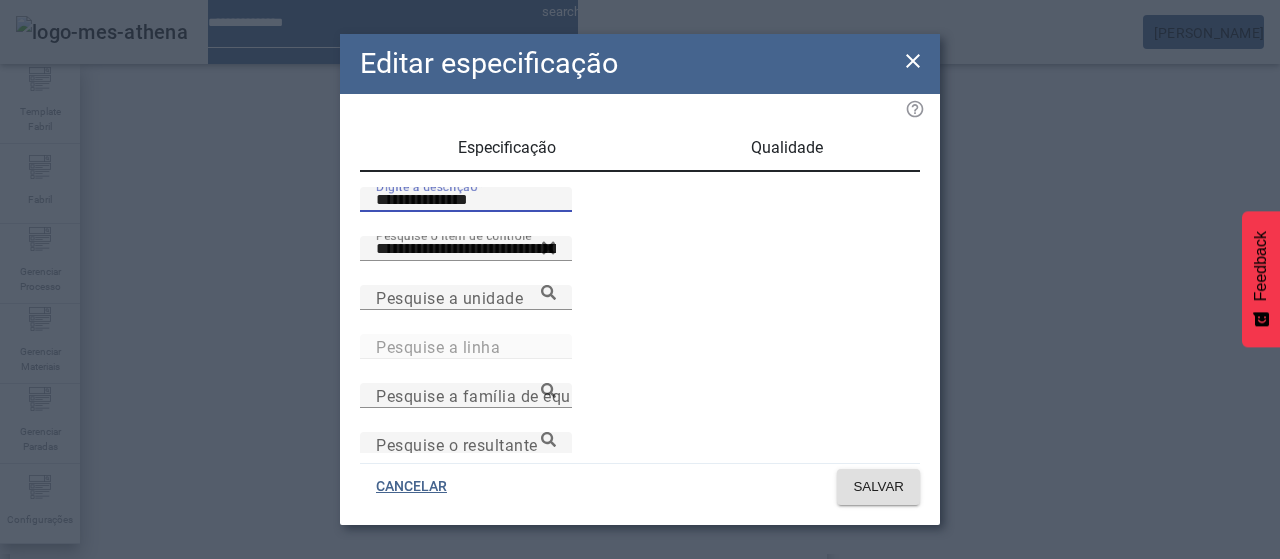 click on "**********" at bounding box center (466, 200) 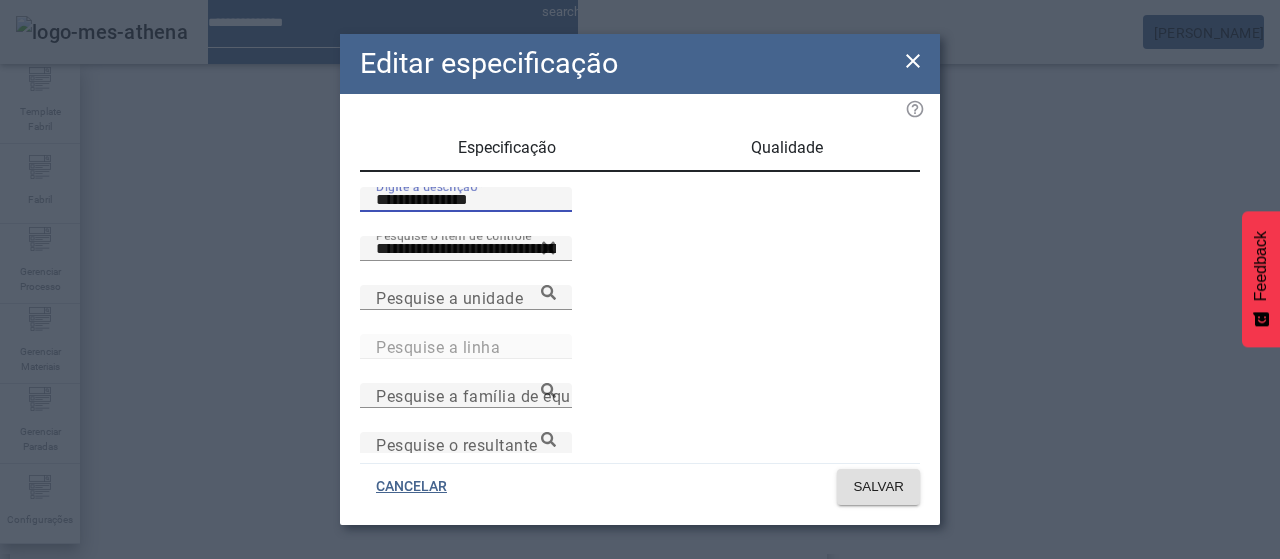paste 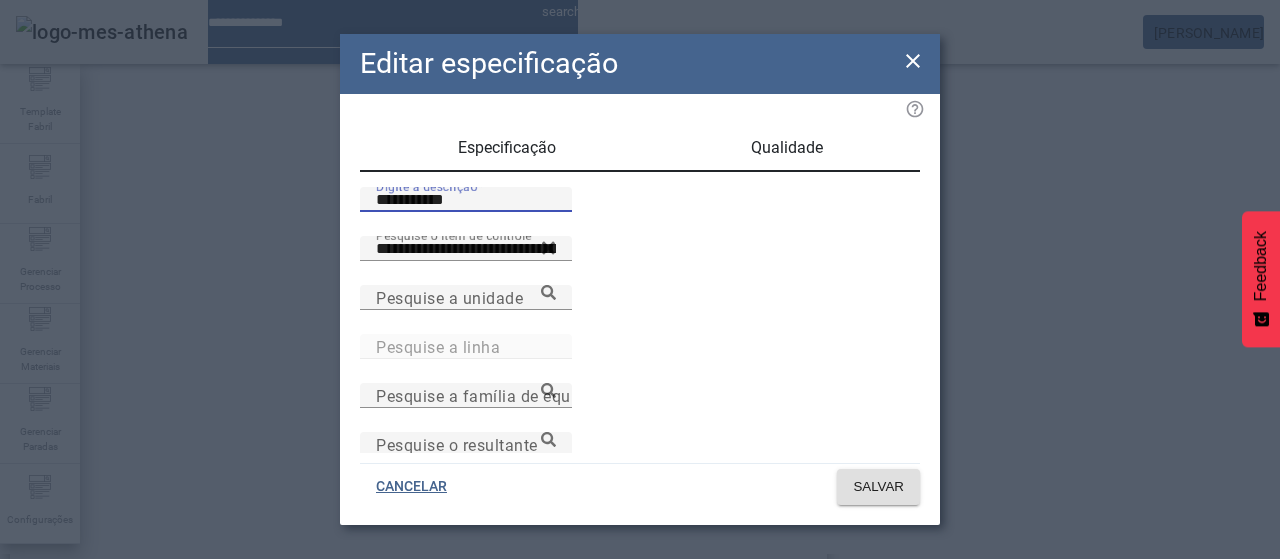 type on "**********" 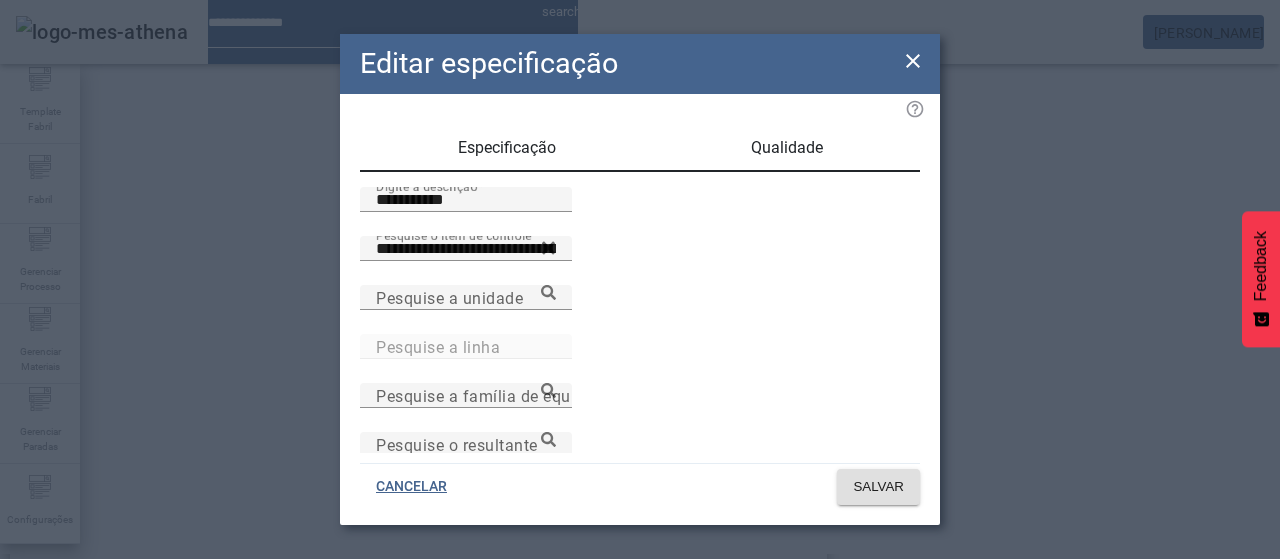 click on "Qualidade" at bounding box center [786, 148] 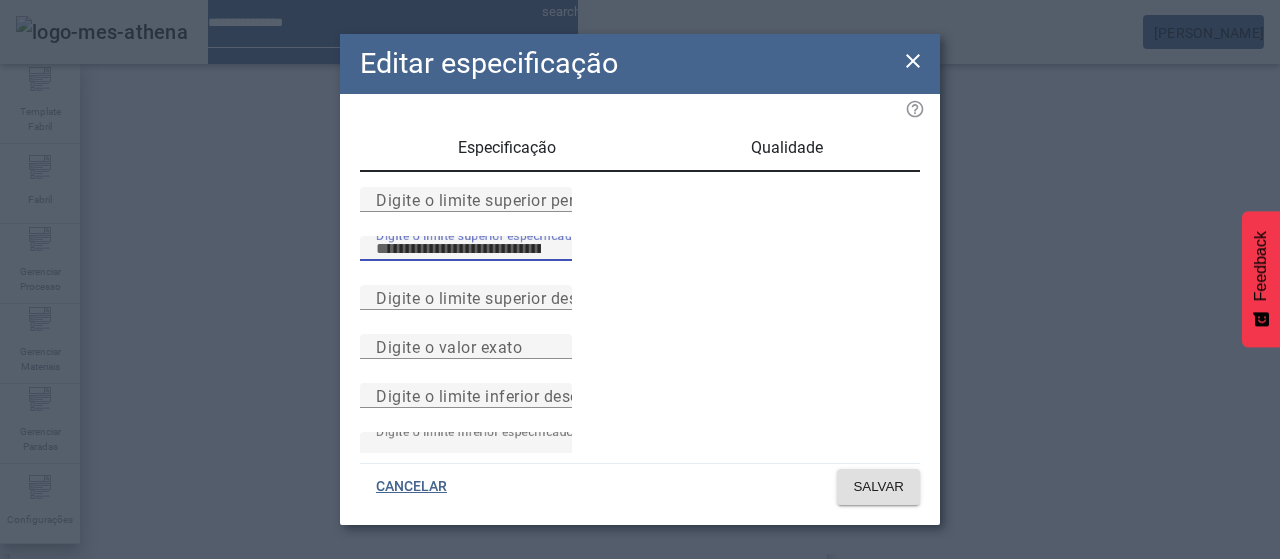 type on "***" 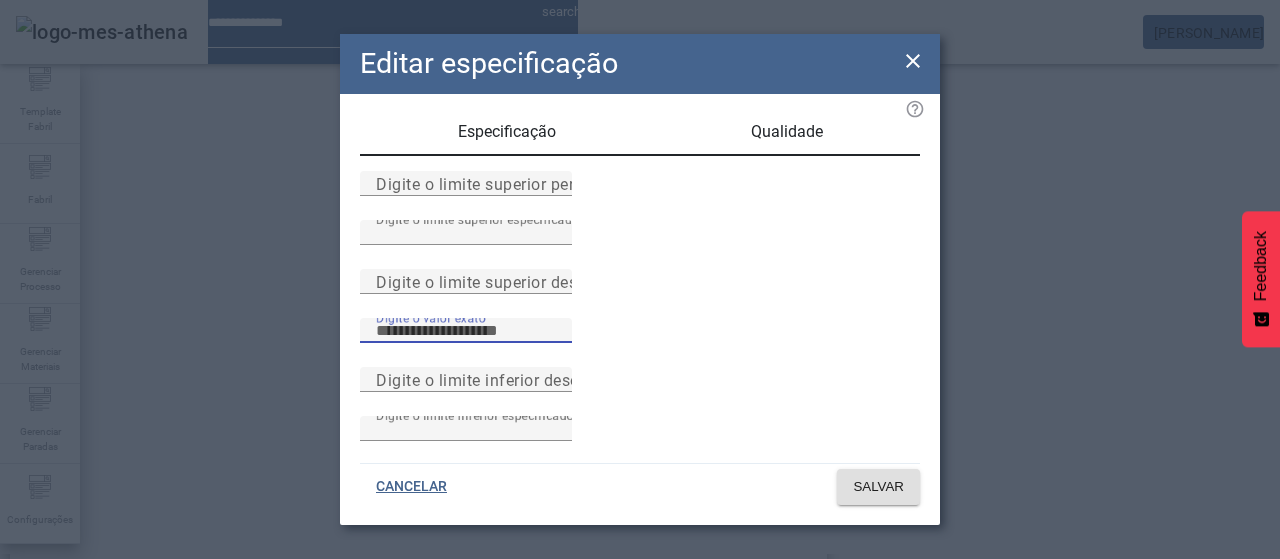 scroll, scrollTop: 261, scrollLeft: 0, axis: vertical 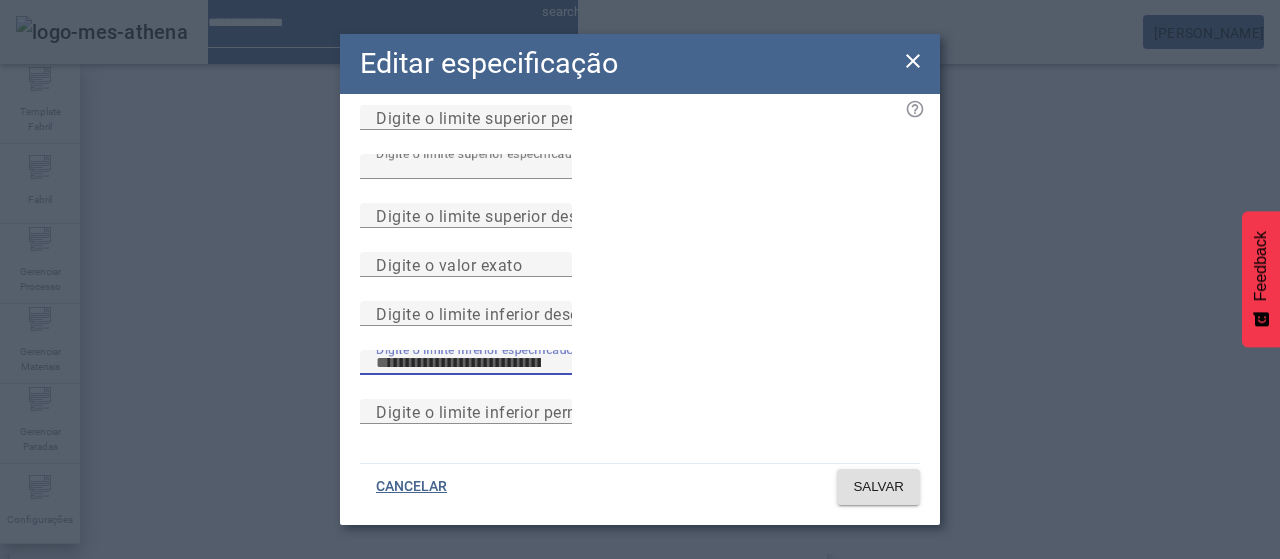 type on "***" 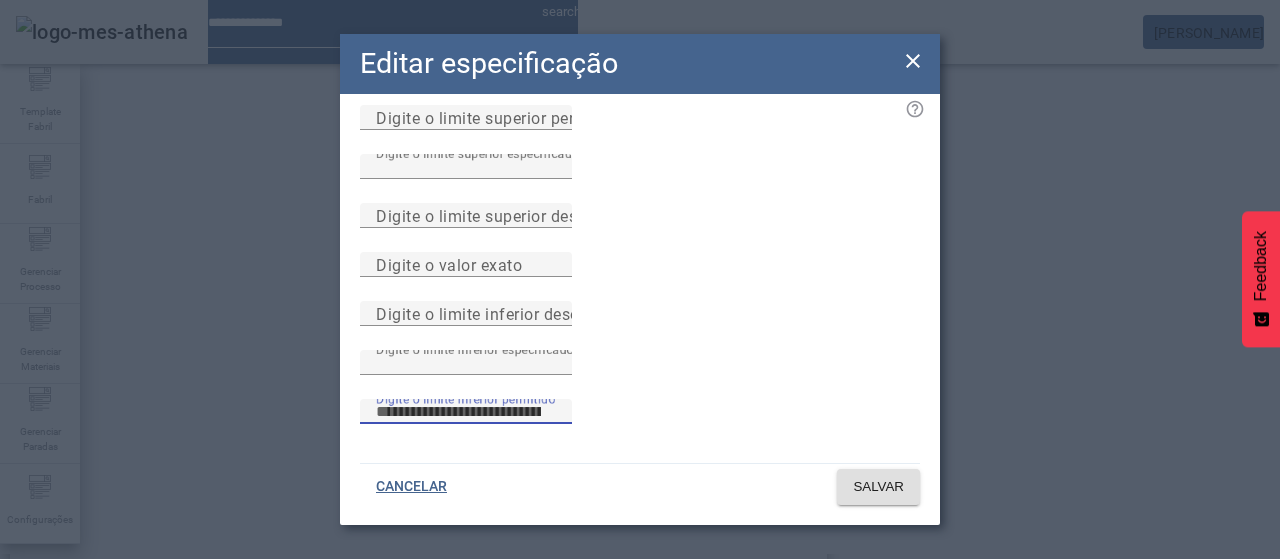 type 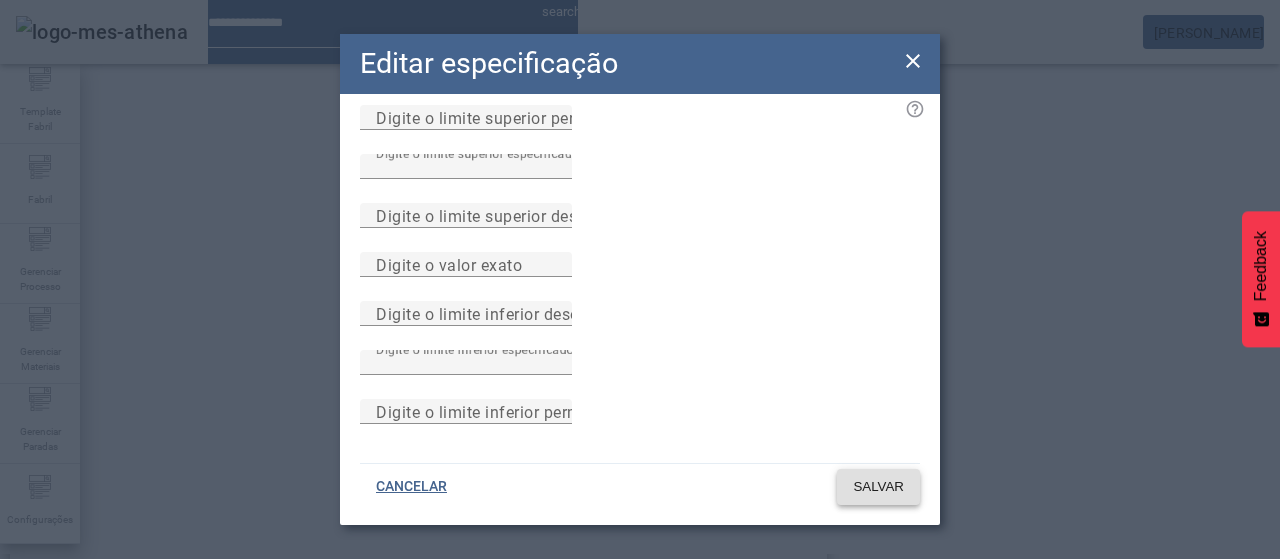 type 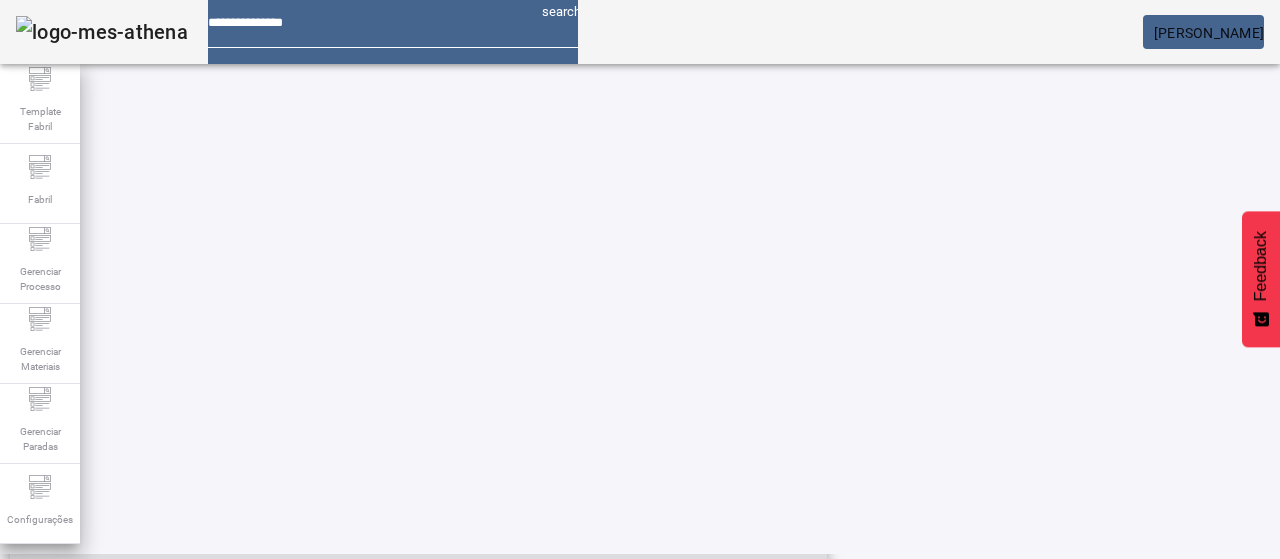 scroll, scrollTop: 696, scrollLeft: 0, axis: vertical 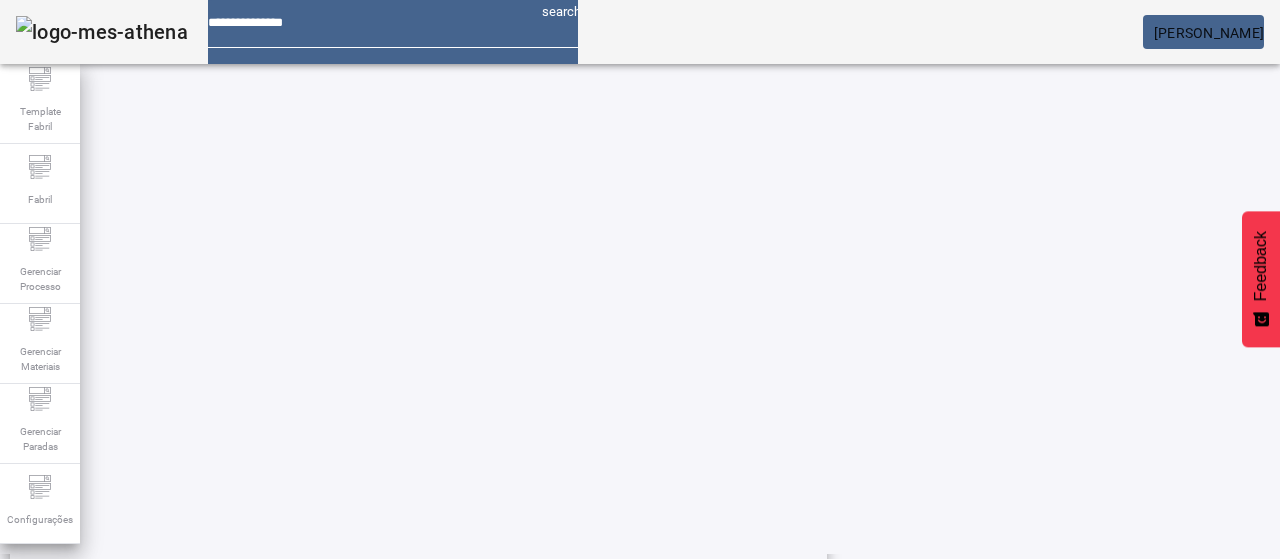 click on "3" 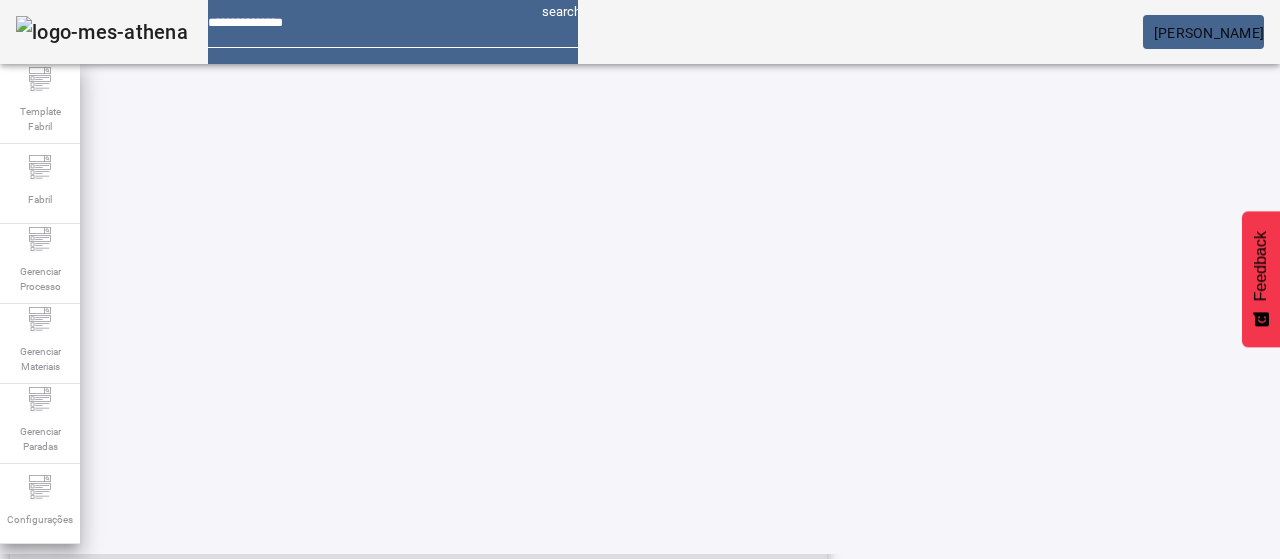 click 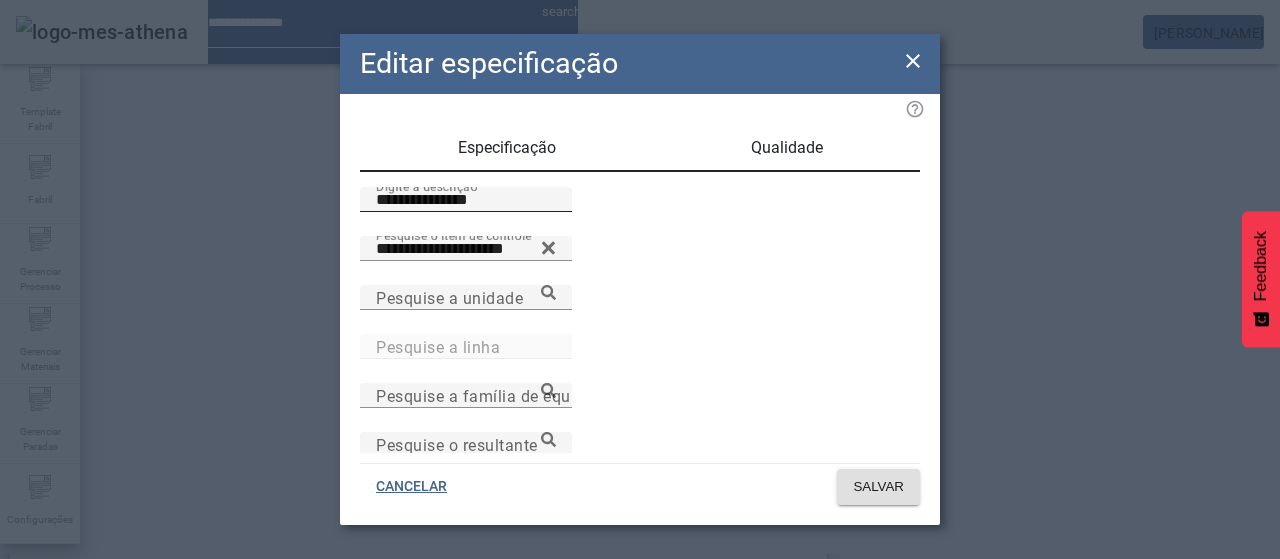 click on "**********" at bounding box center (466, 199) 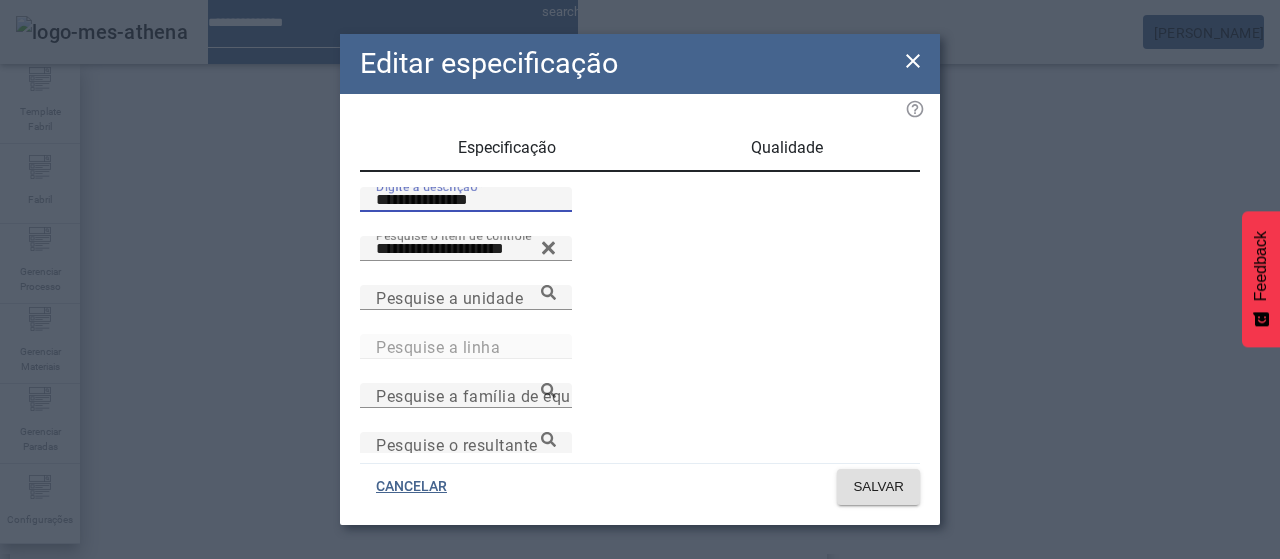 paste 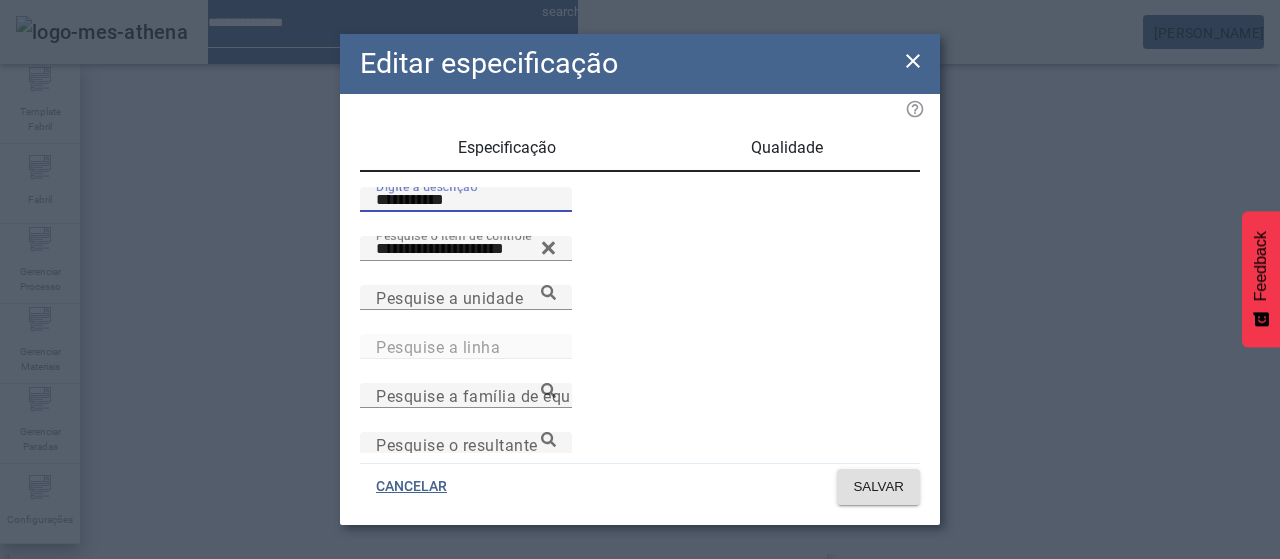 type on "**********" 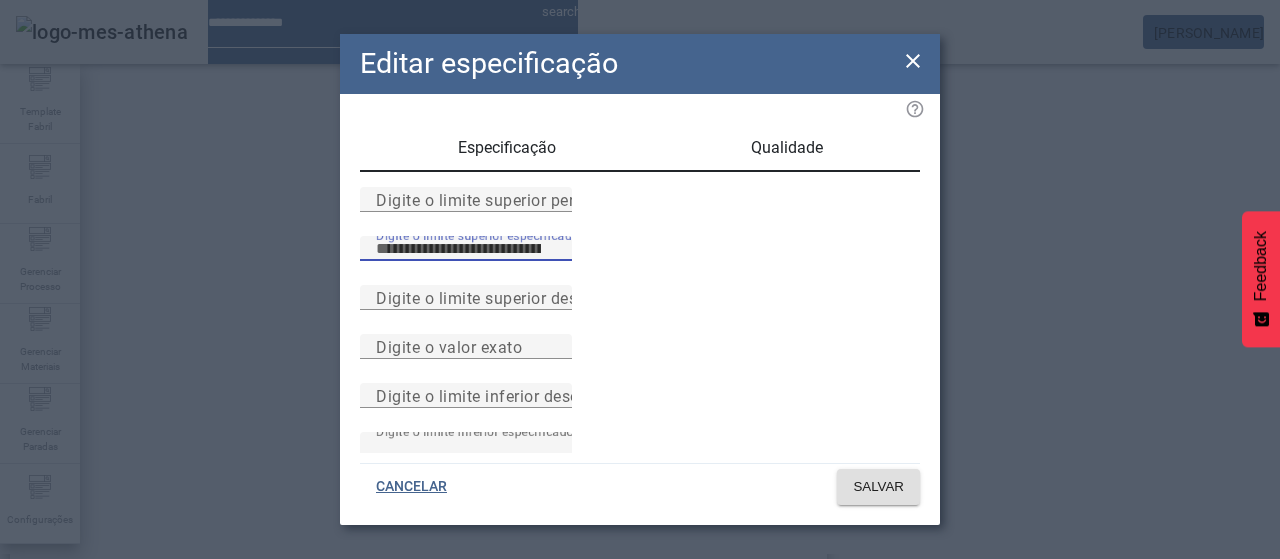 type on "***" 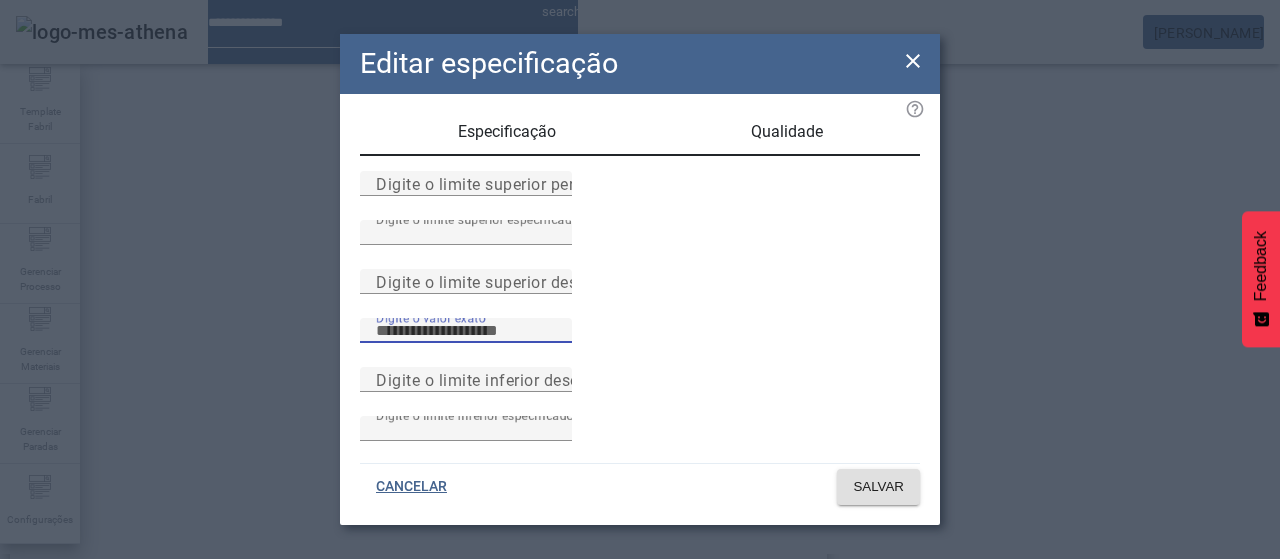 scroll, scrollTop: 261, scrollLeft: 0, axis: vertical 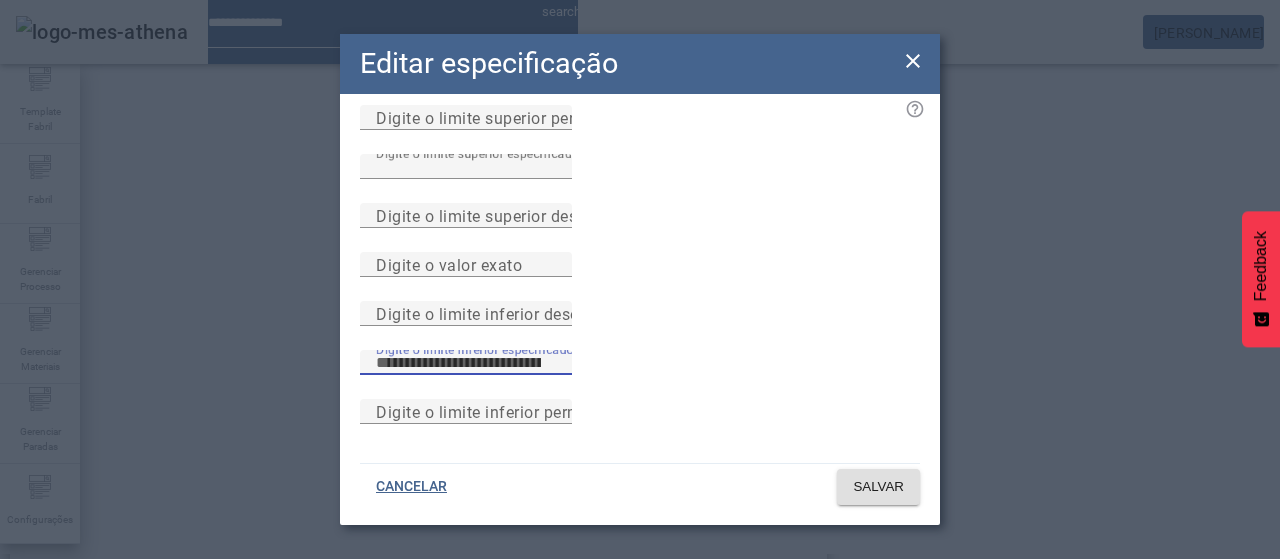 type on "***" 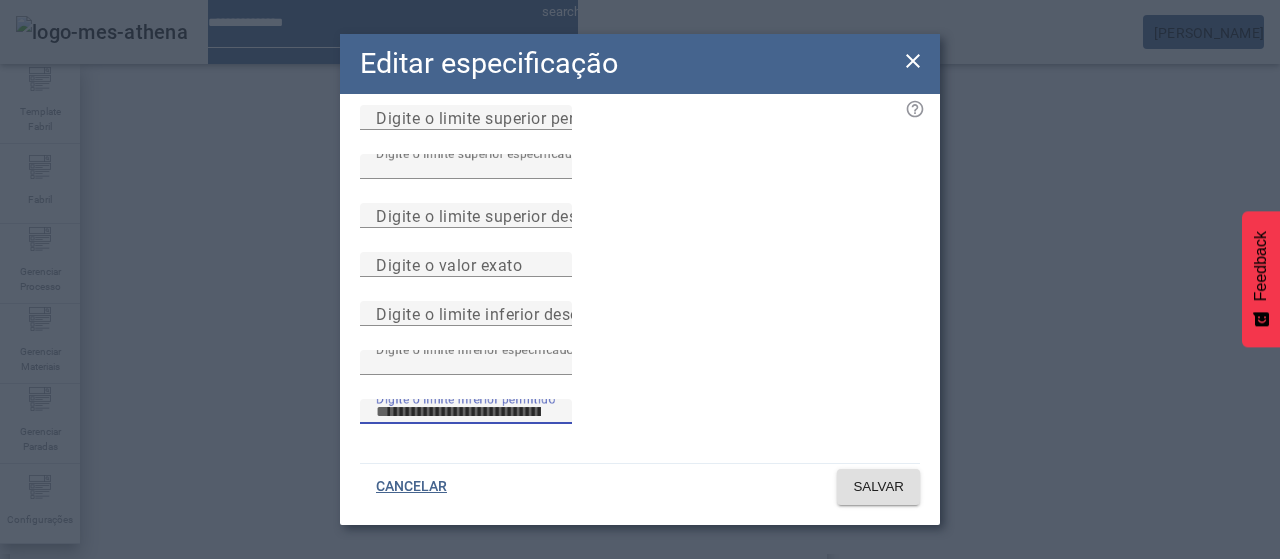 type 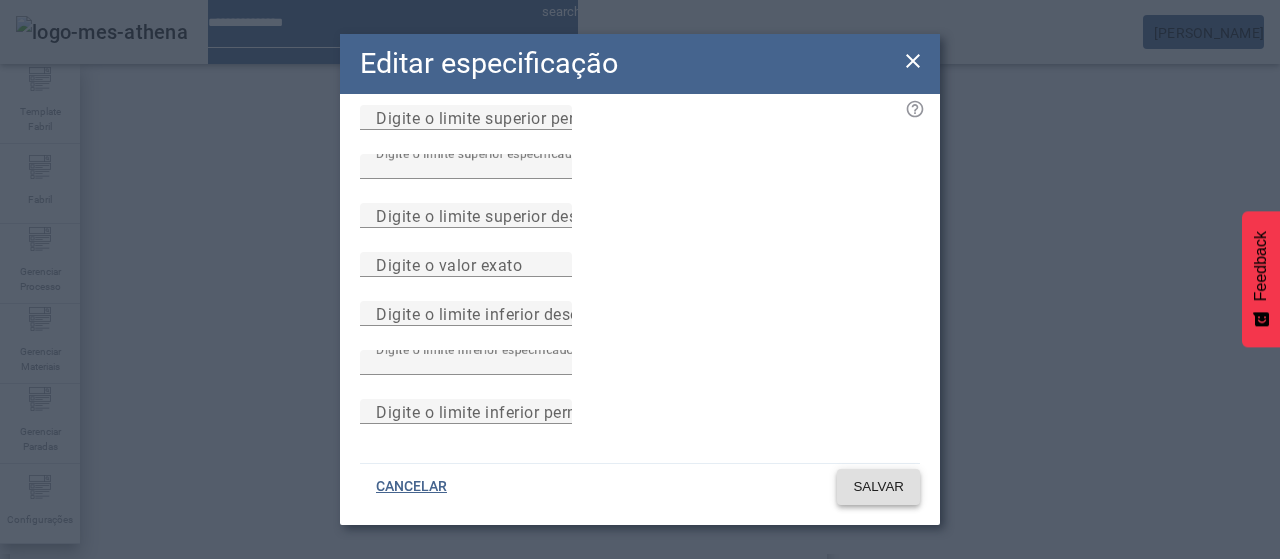 type 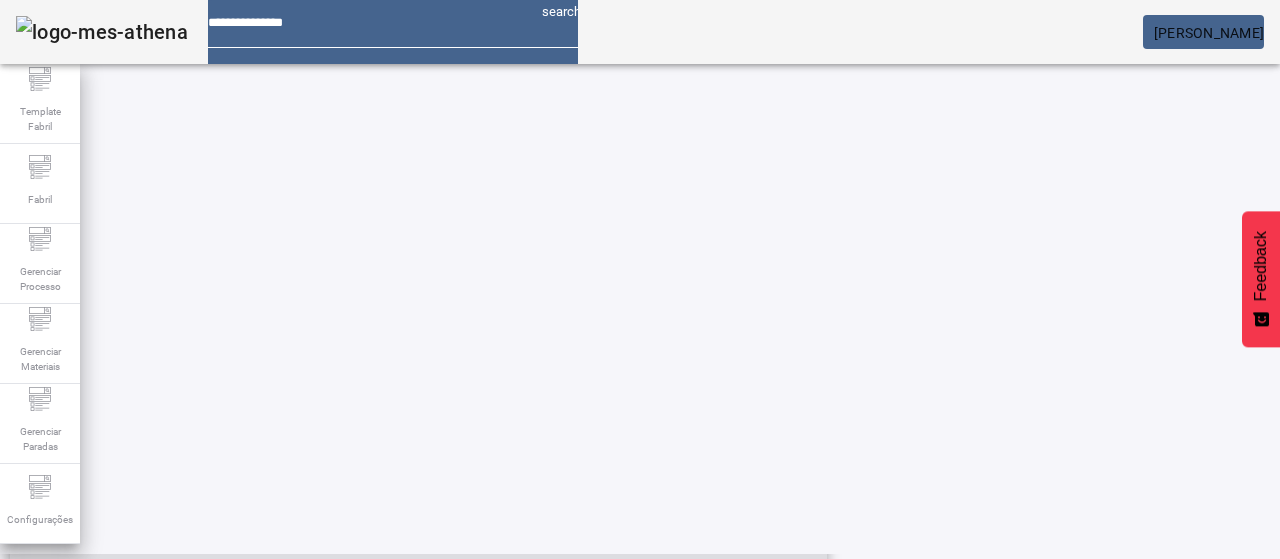 scroll, scrollTop: 696, scrollLeft: 0, axis: vertical 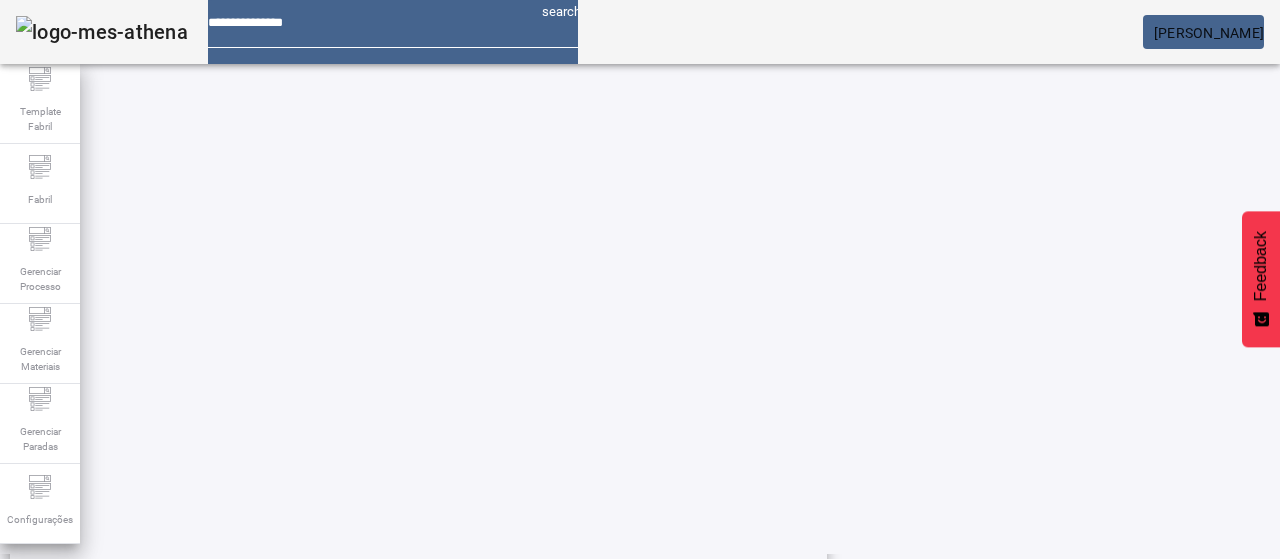 click on "3" 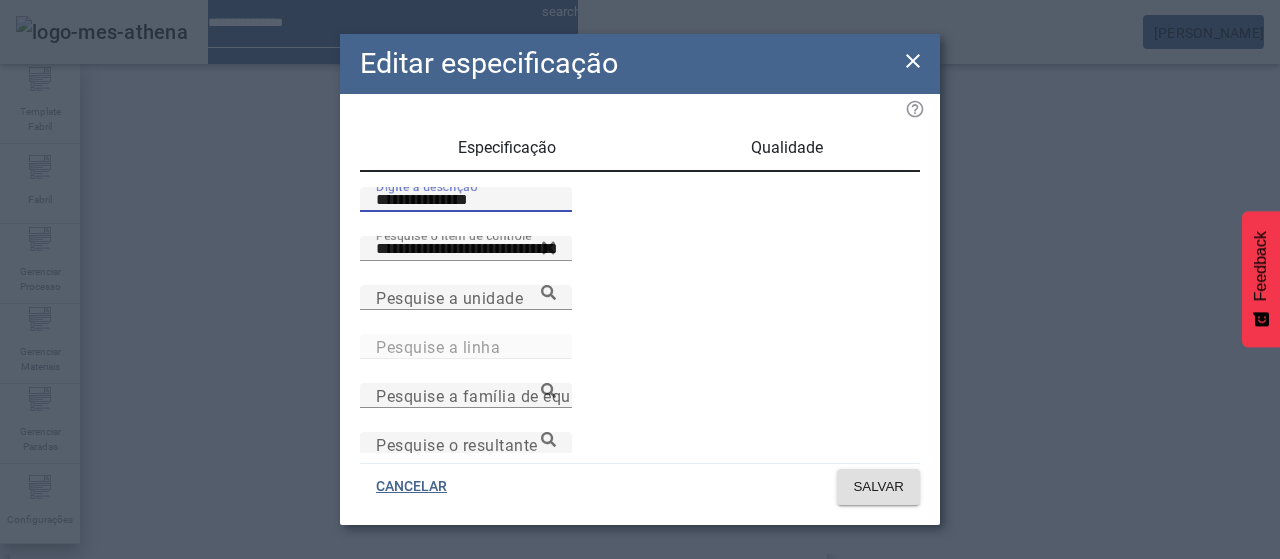 click on "**********" at bounding box center [466, 200] 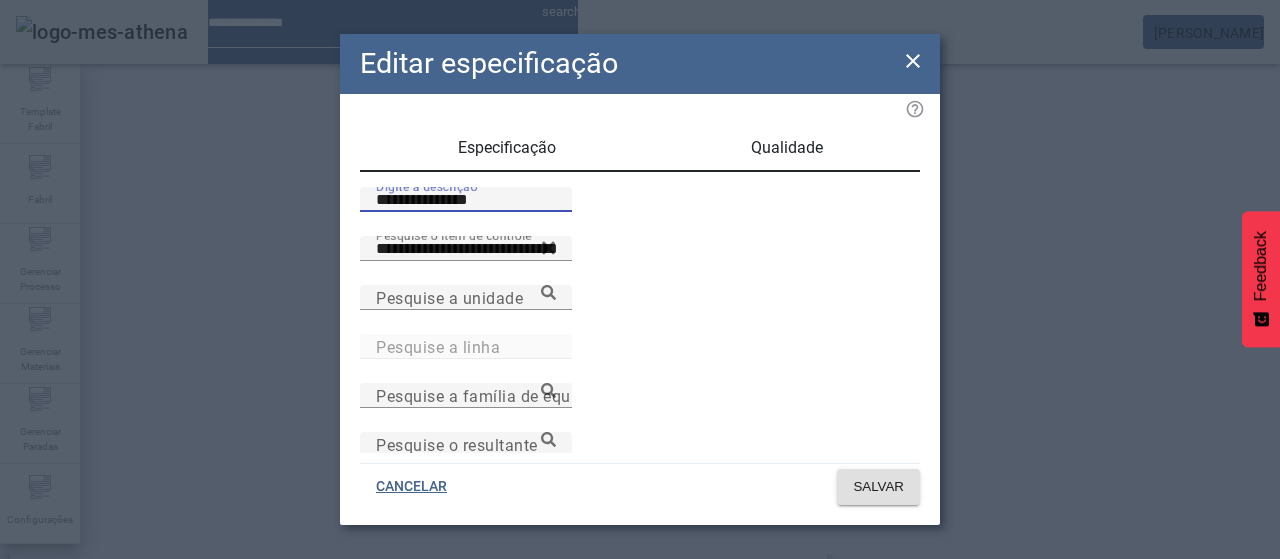 paste 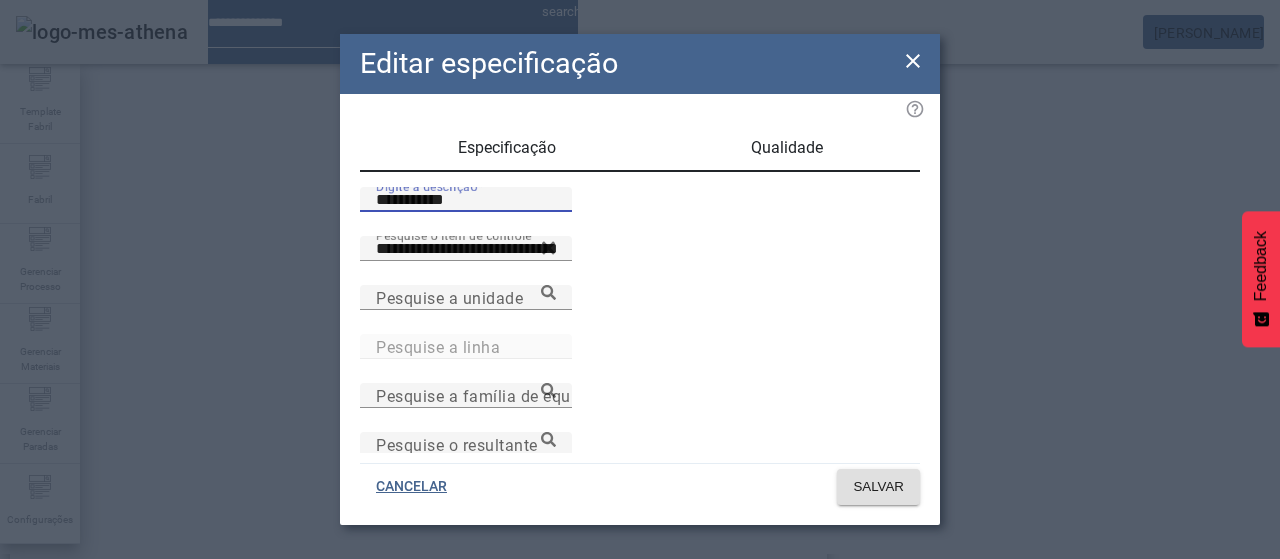 type on "**********" 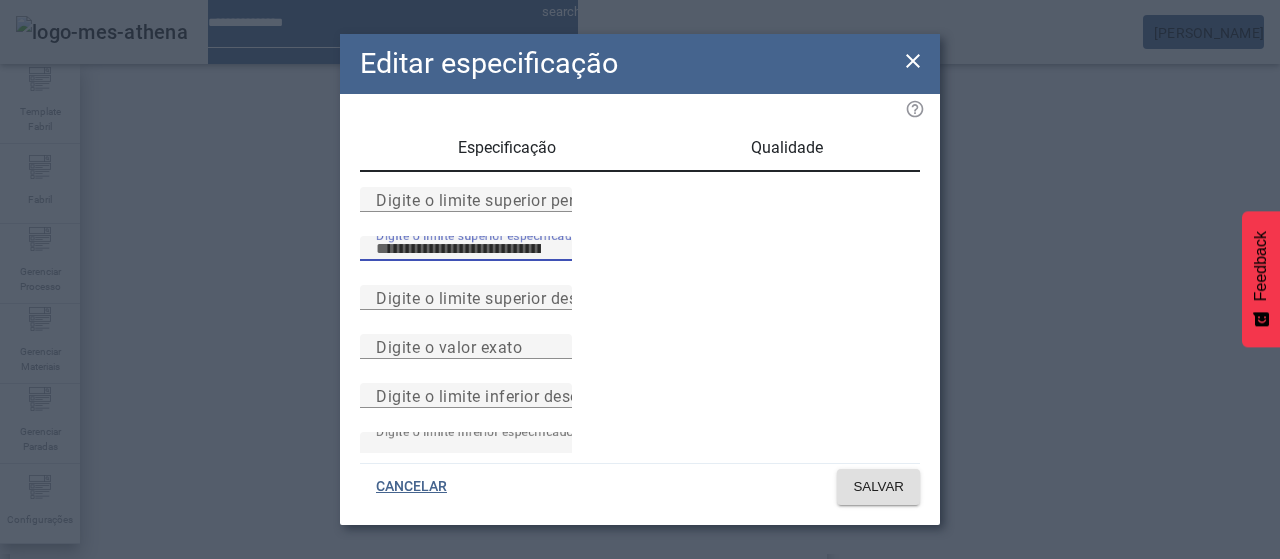 type on "***" 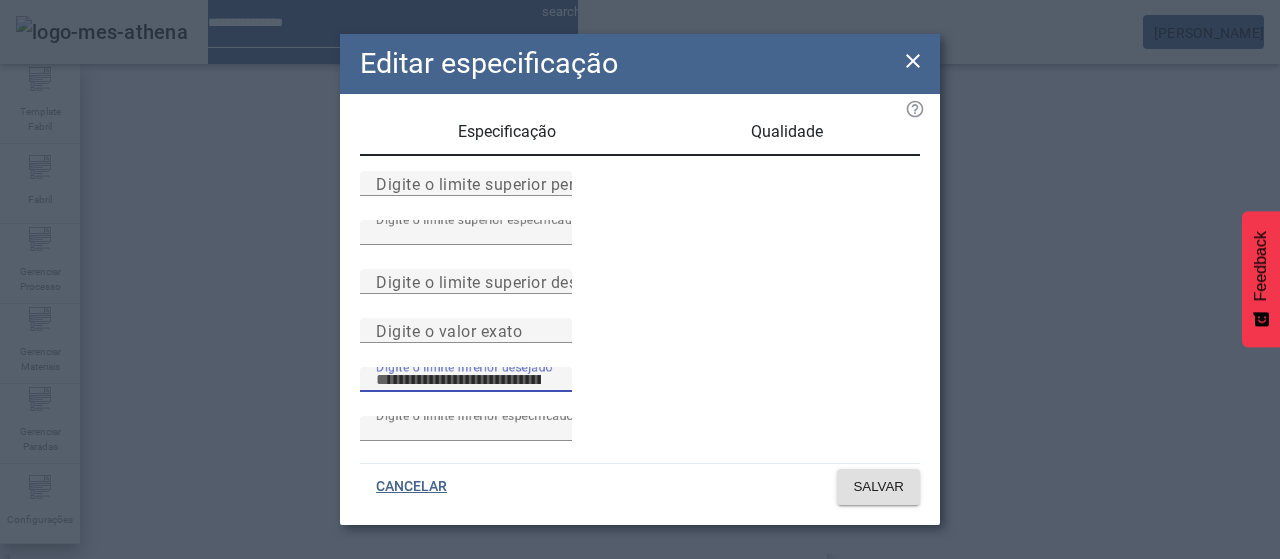 scroll, scrollTop: 261, scrollLeft: 0, axis: vertical 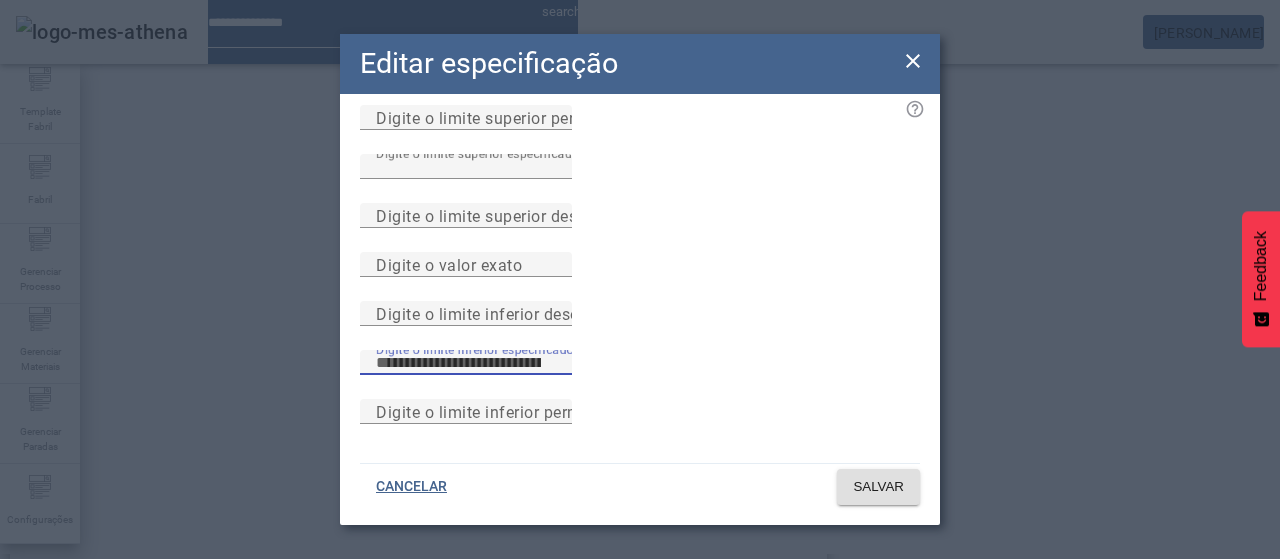 type on "***" 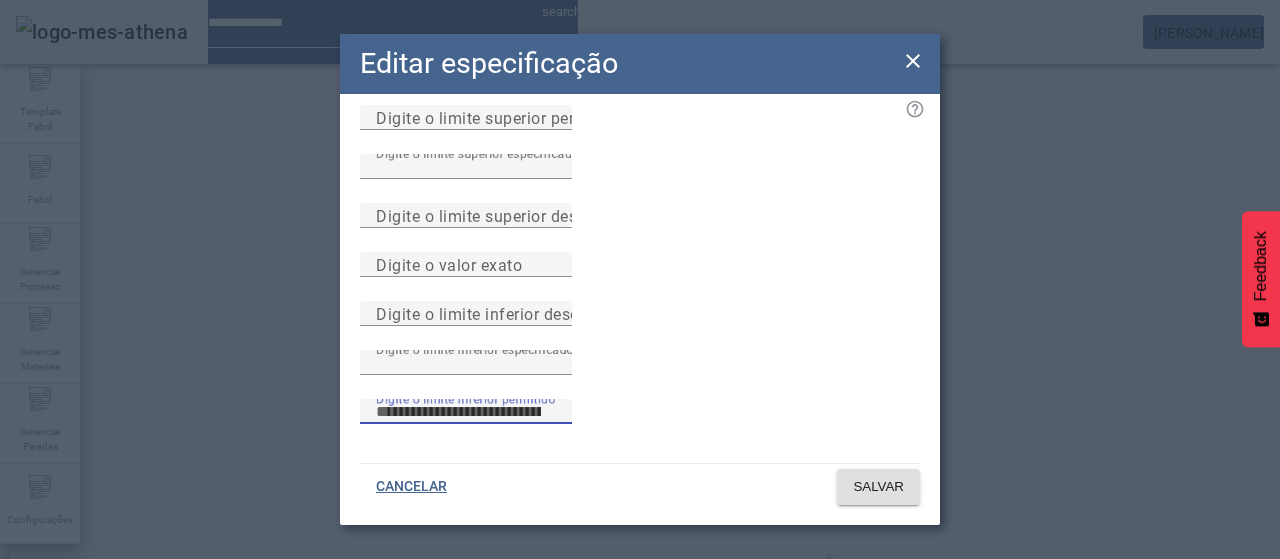 type 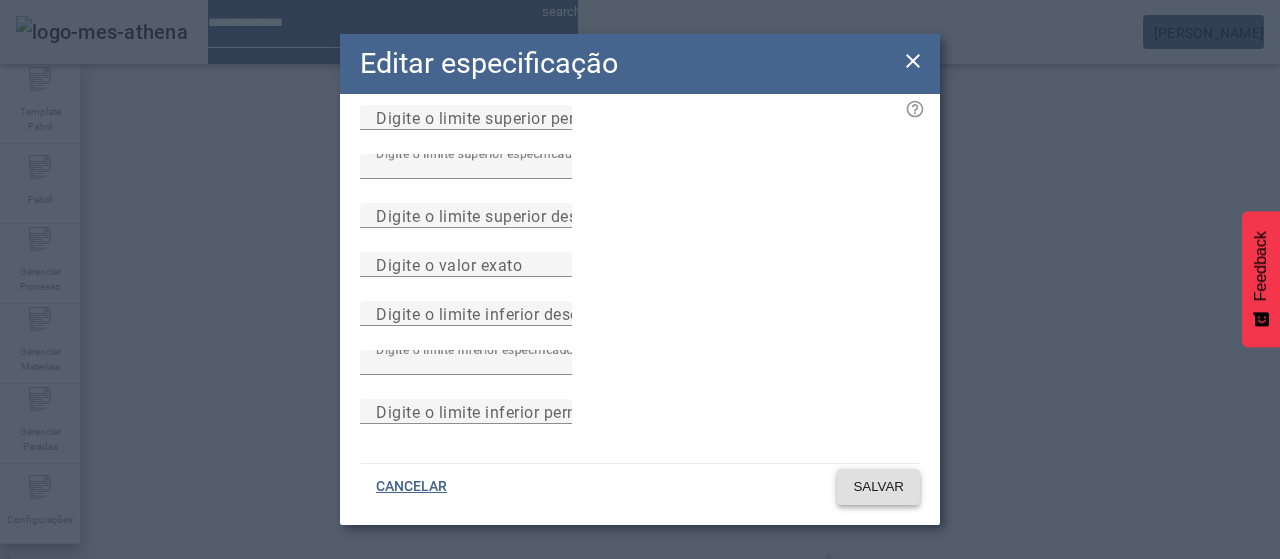 type 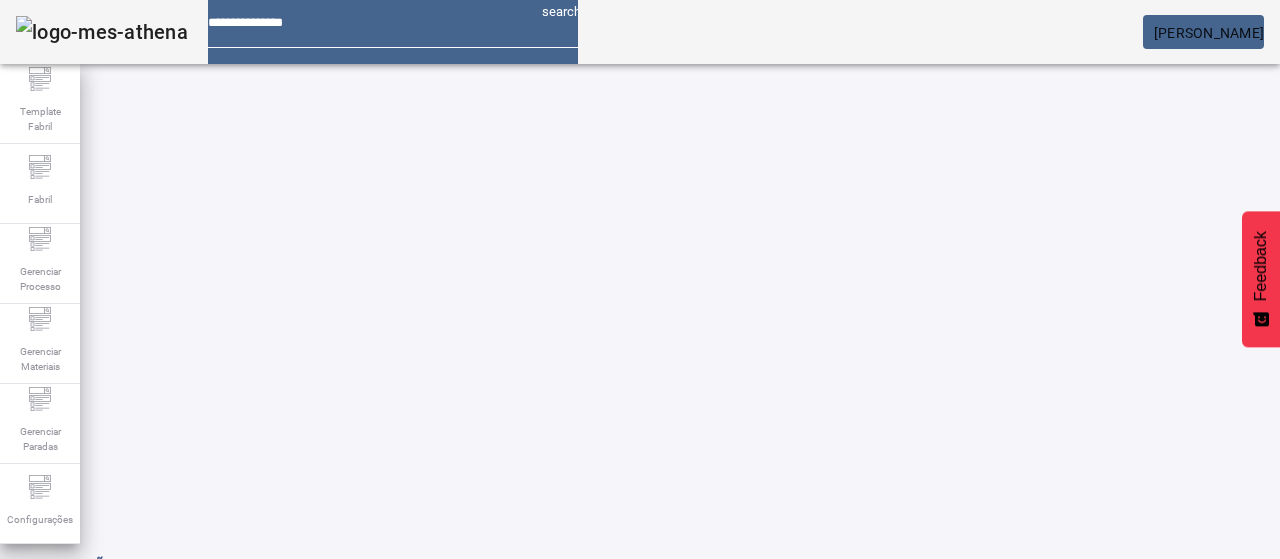 scroll, scrollTop: 0, scrollLeft: 0, axis: both 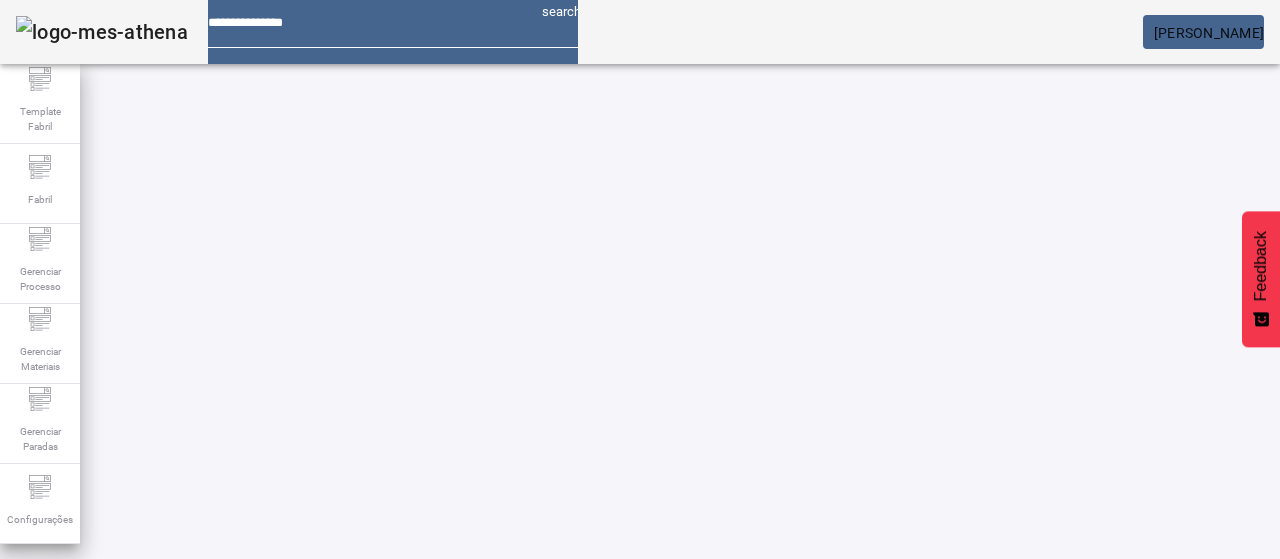click 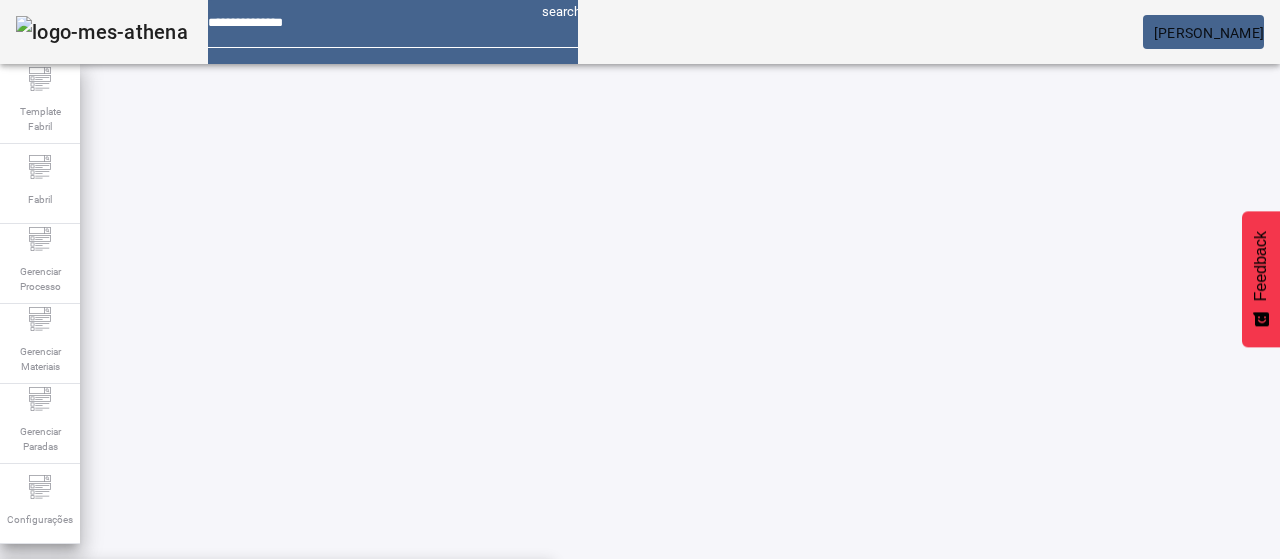 paste on "**********" 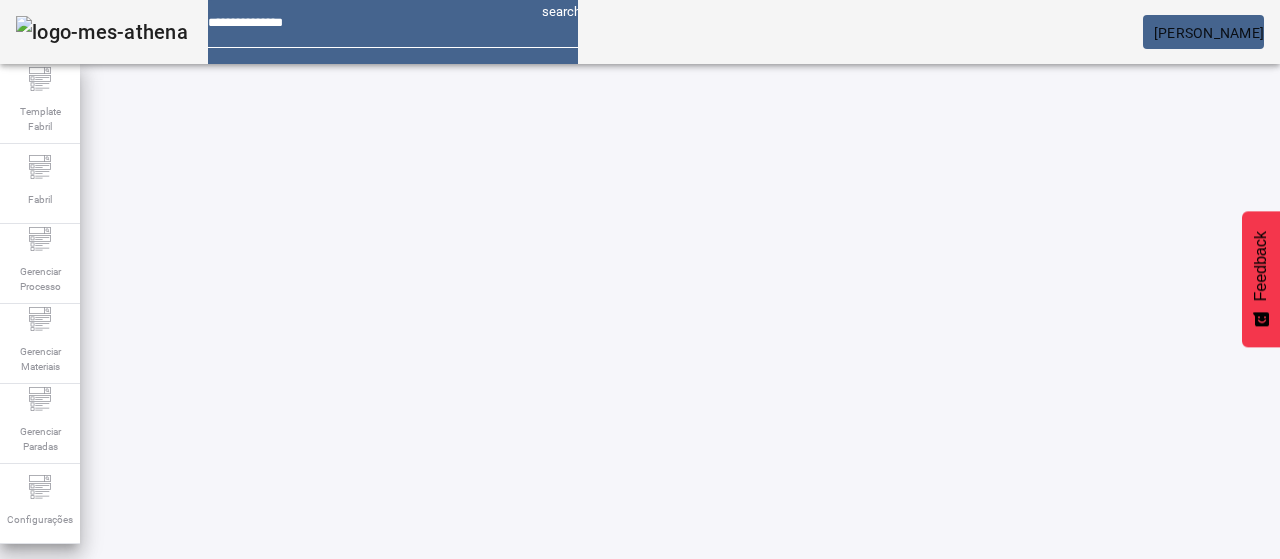 click 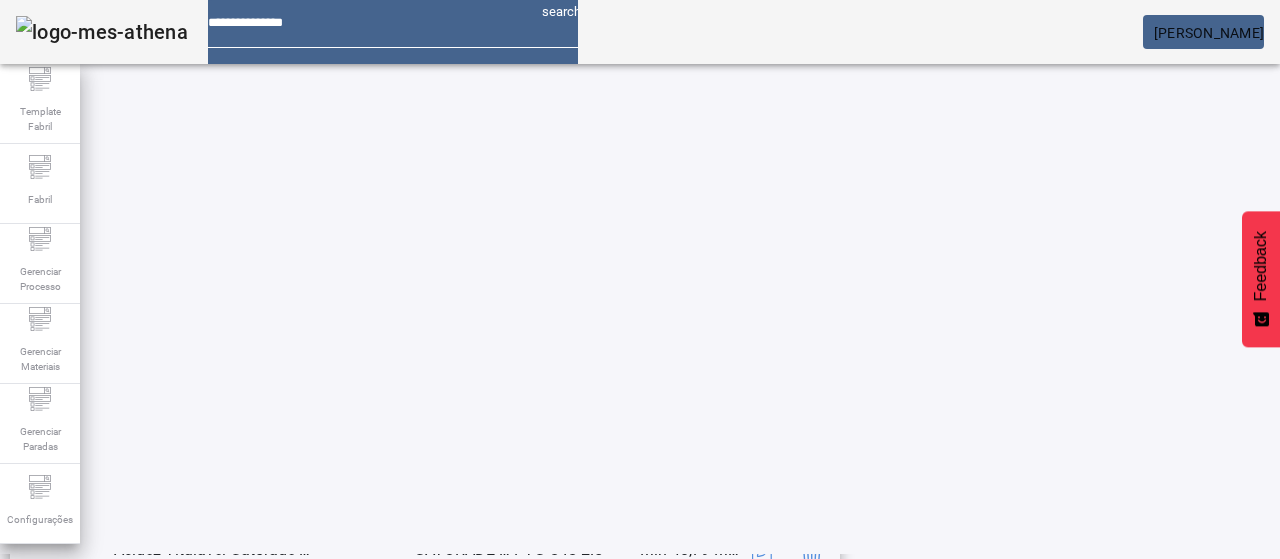 scroll, scrollTop: 423, scrollLeft: 0, axis: vertical 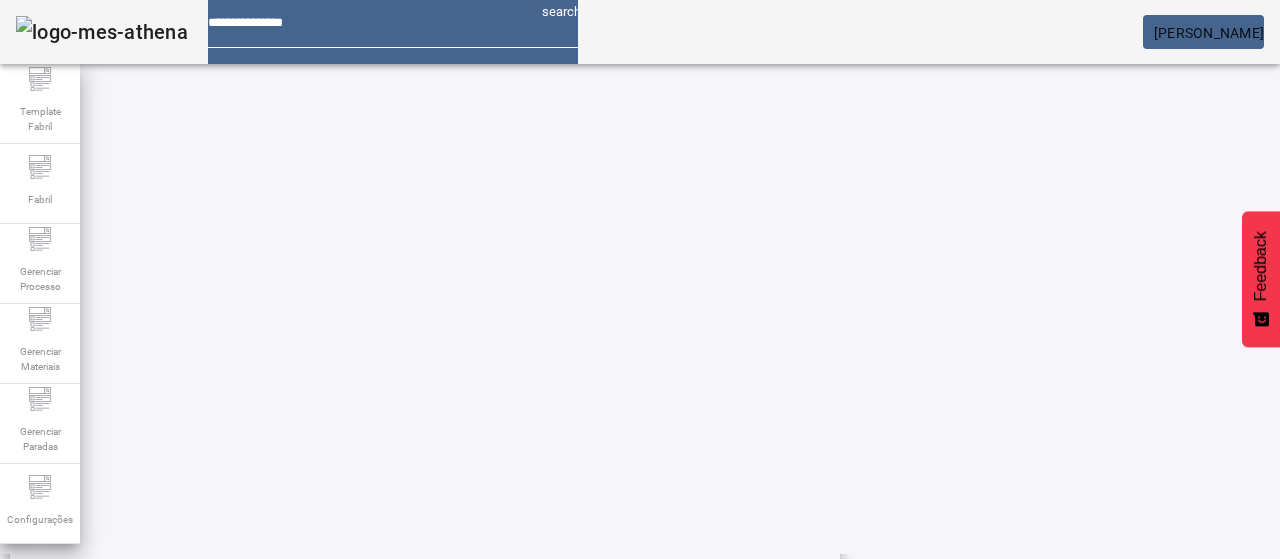 click 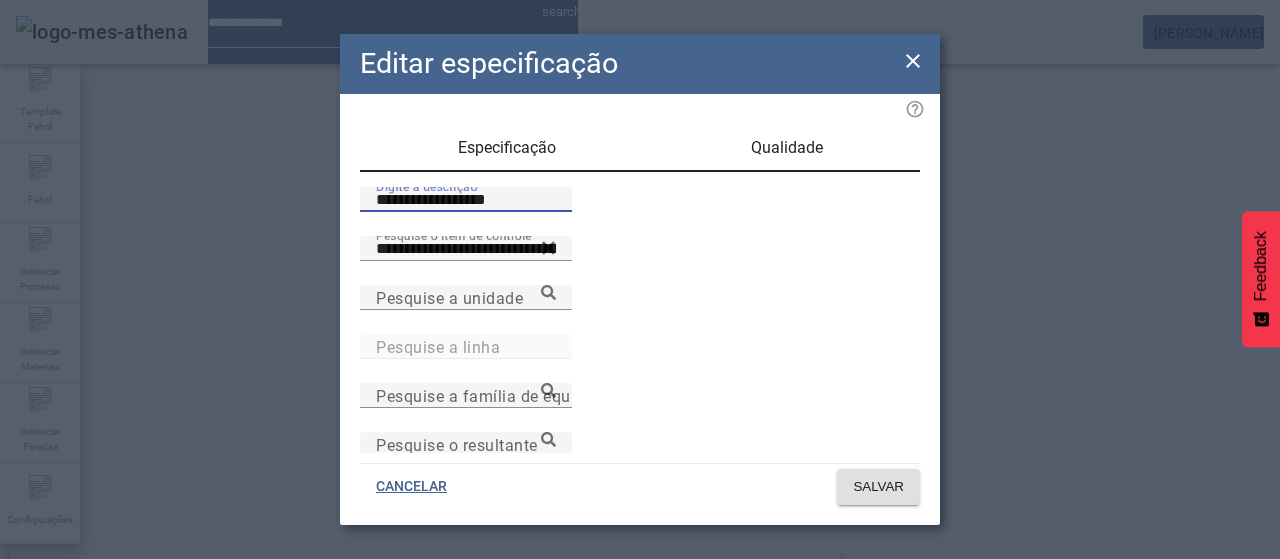 drag, startPoint x: 520, startPoint y: 223, endPoint x: 189, endPoint y: 225, distance: 331.00604 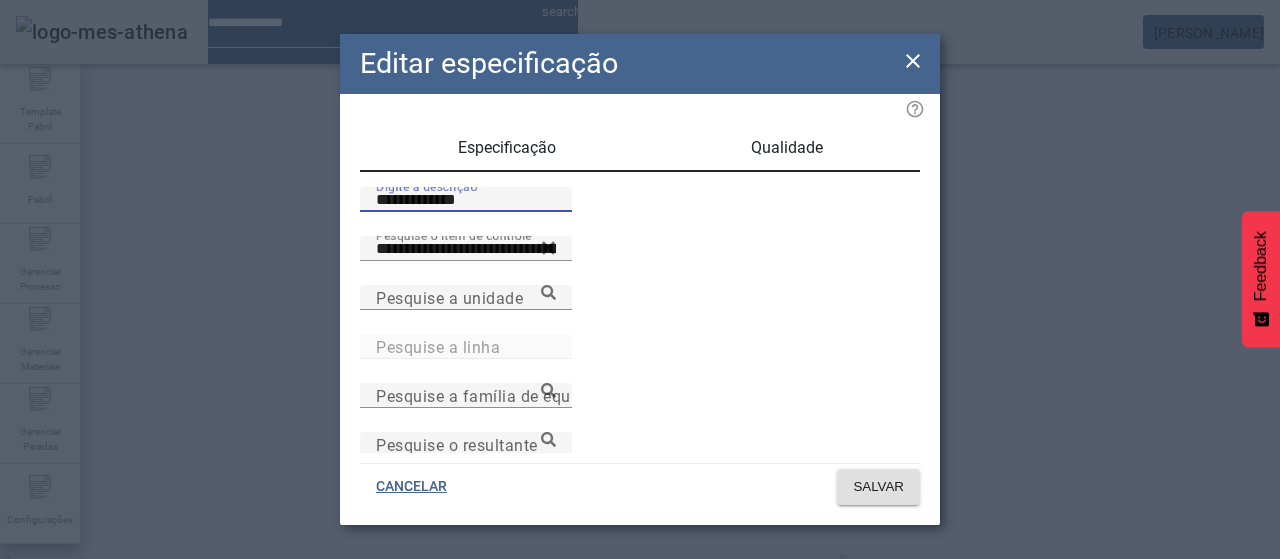 type on "**********" 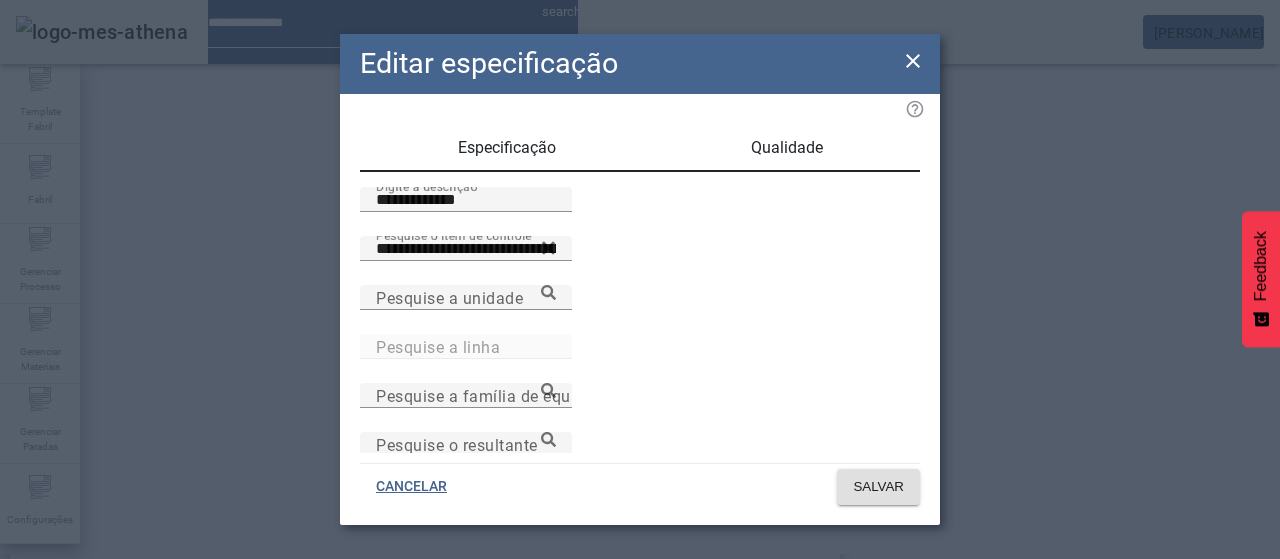 click on "Qualidade" at bounding box center (786, 148) 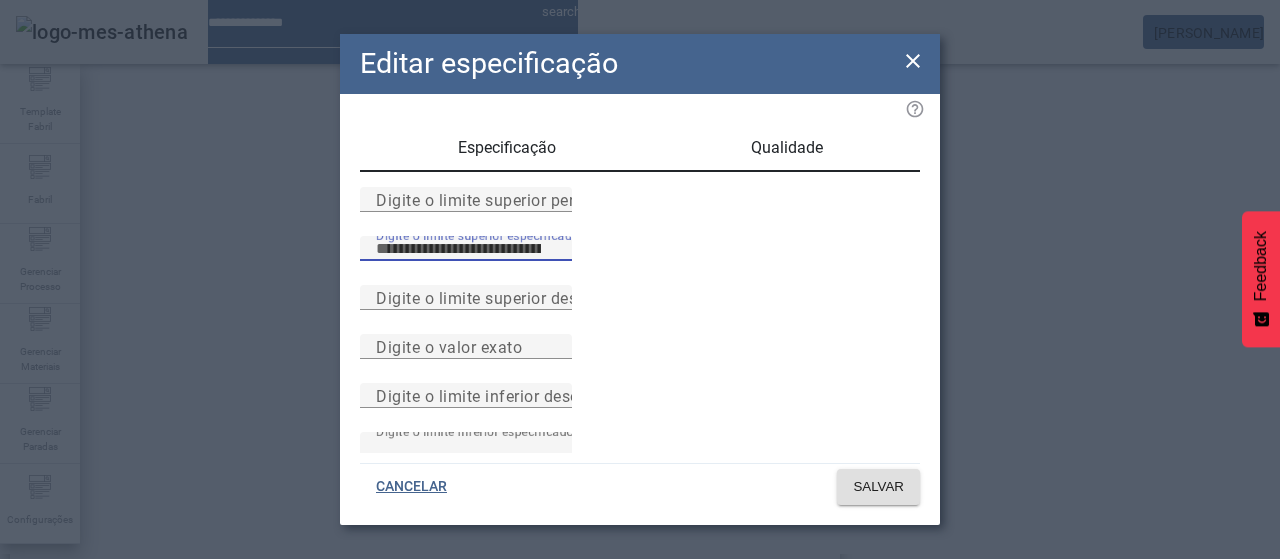 type on "****" 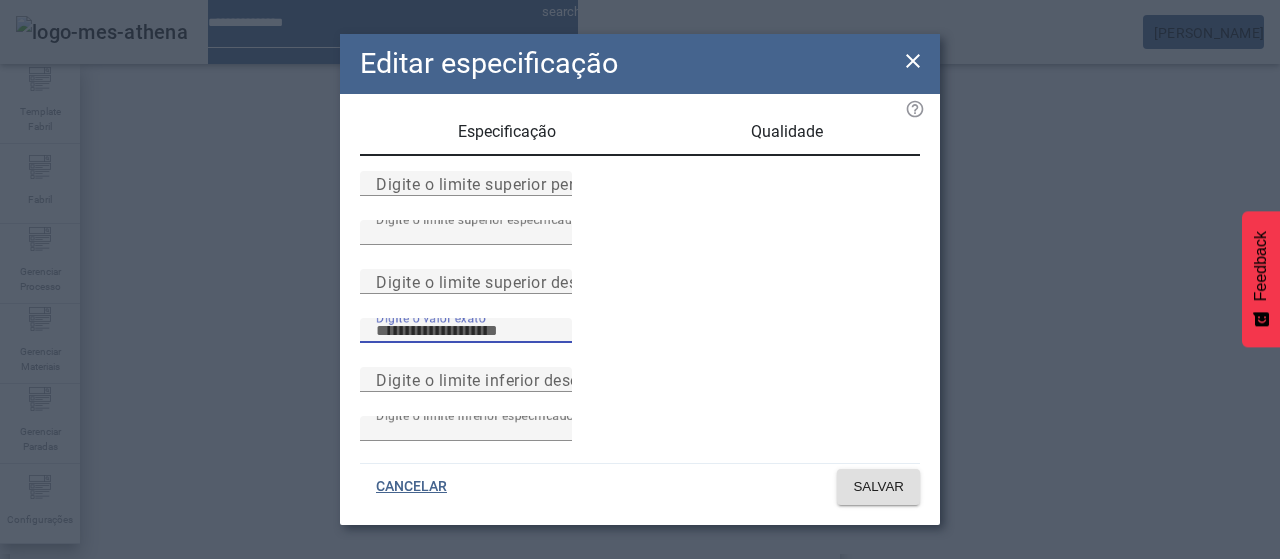scroll, scrollTop: 261, scrollLeft: 0, axis: vertical 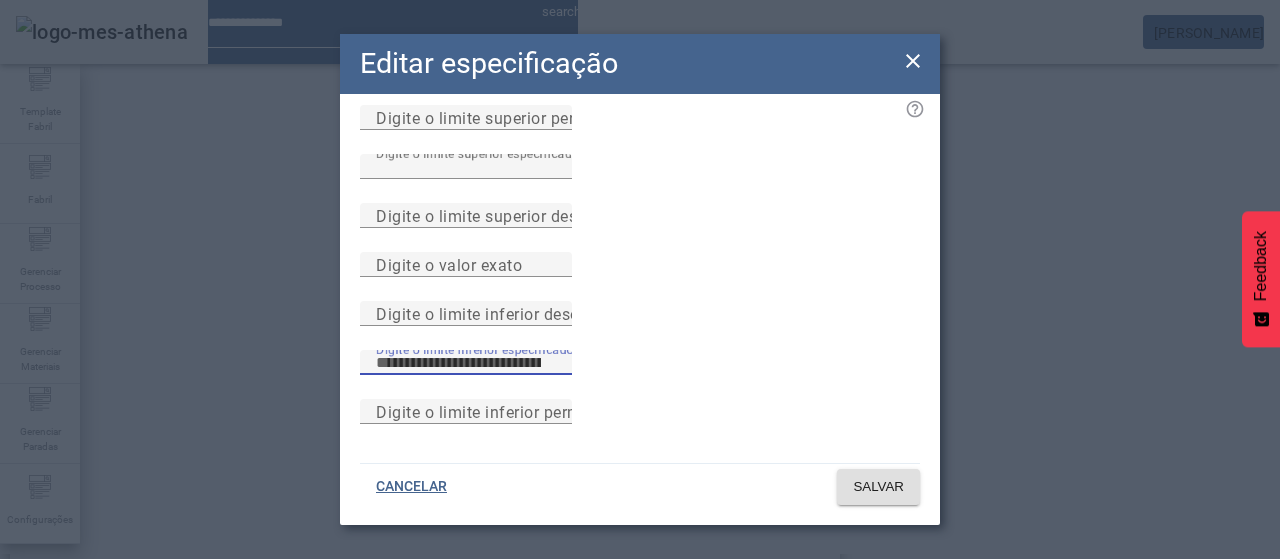 type on "****" 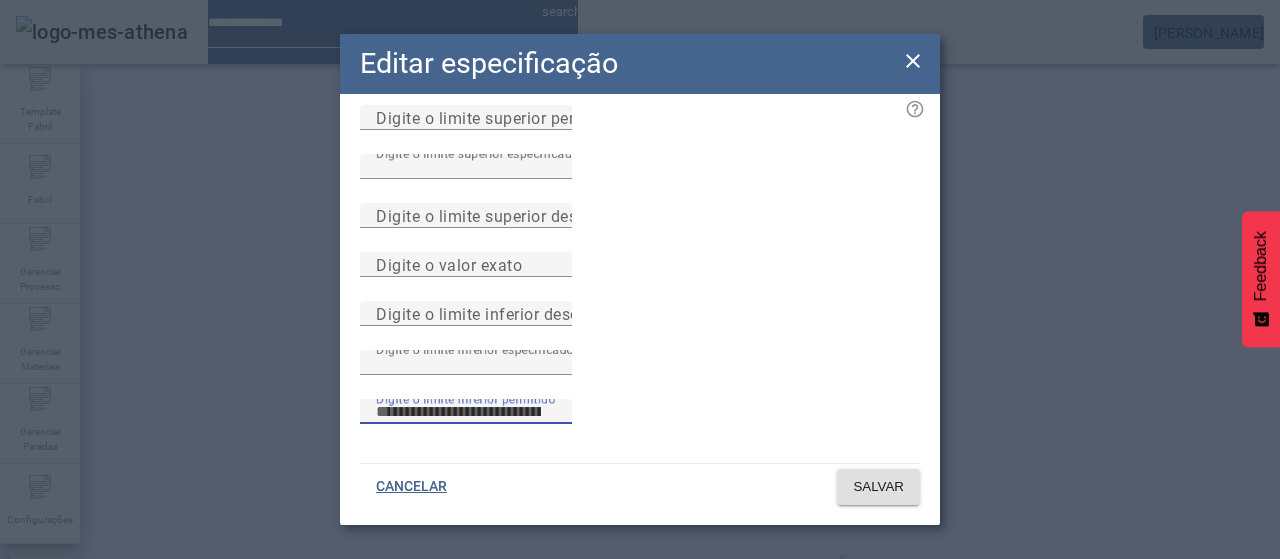 type 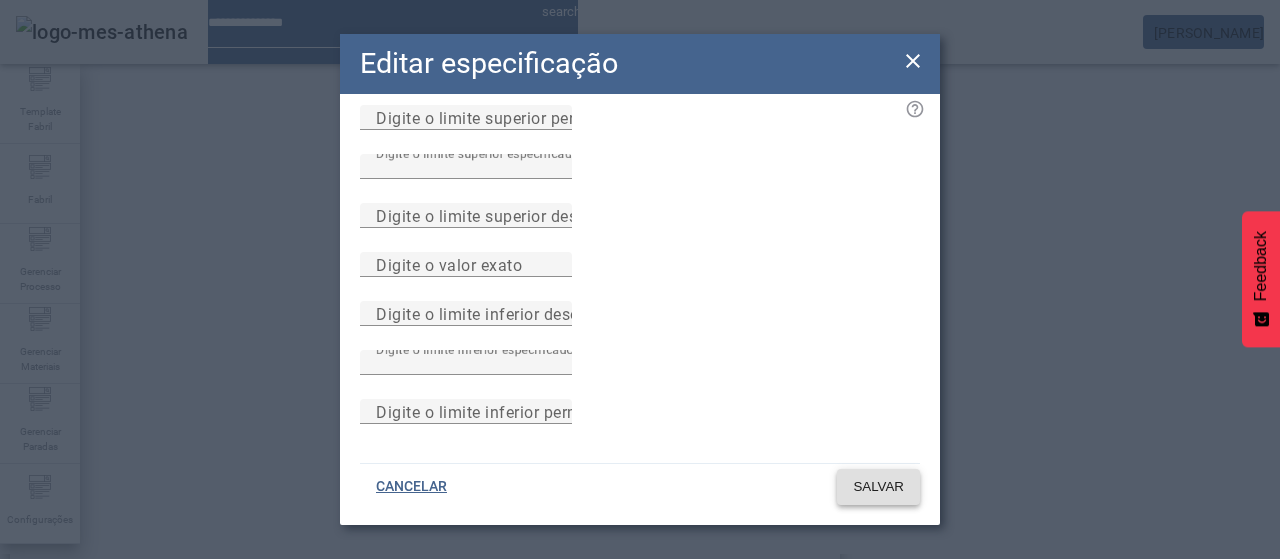 type 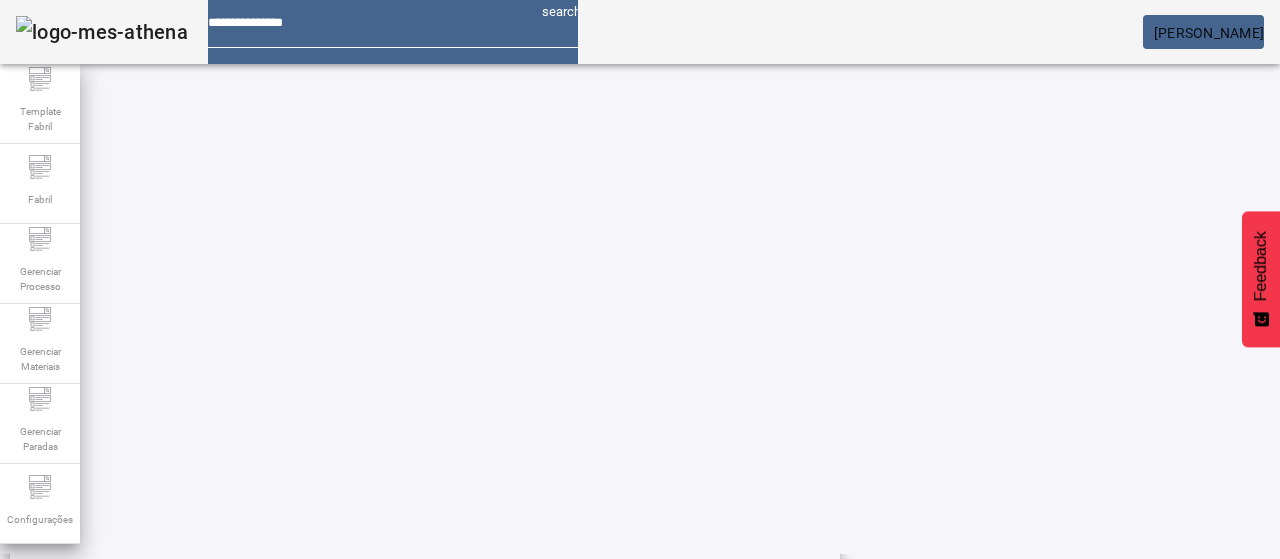 scroll, scrollTop: 423, scrollLeft: 0, axis: vertical 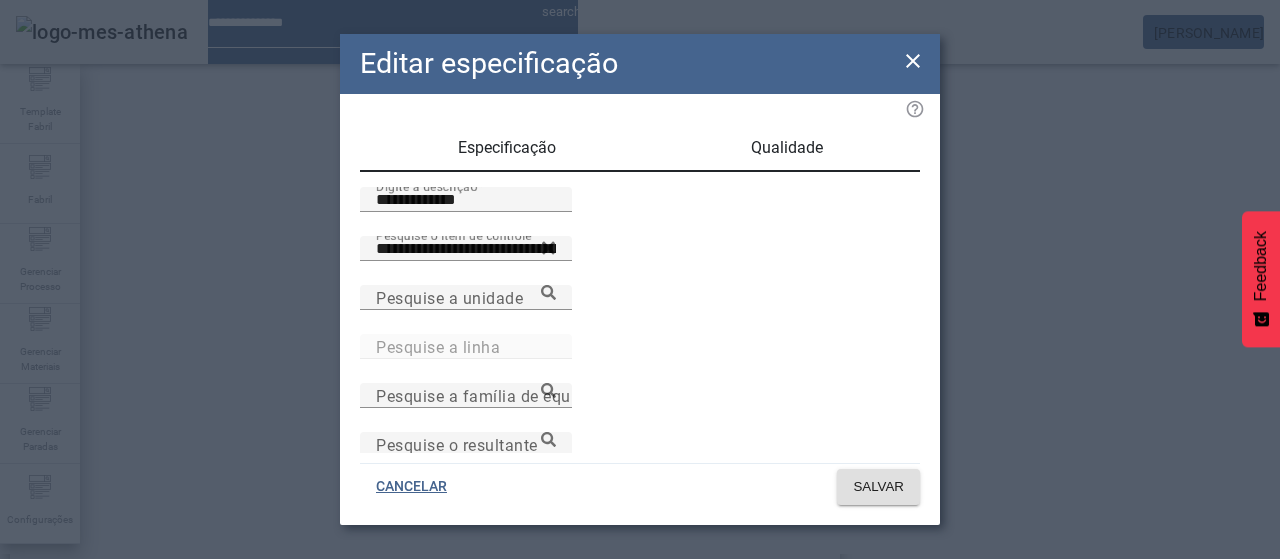 click on "Qualidade" at bounding box center (787, 148) 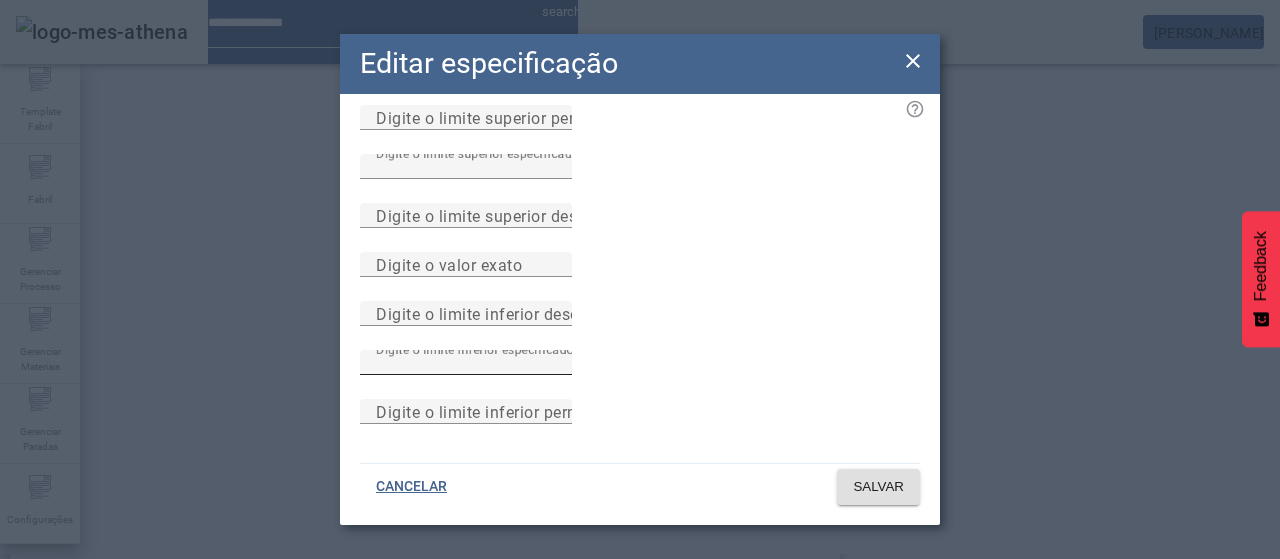 scroll, scrollTop: 260, scrollLeft: 0, axis: vertical 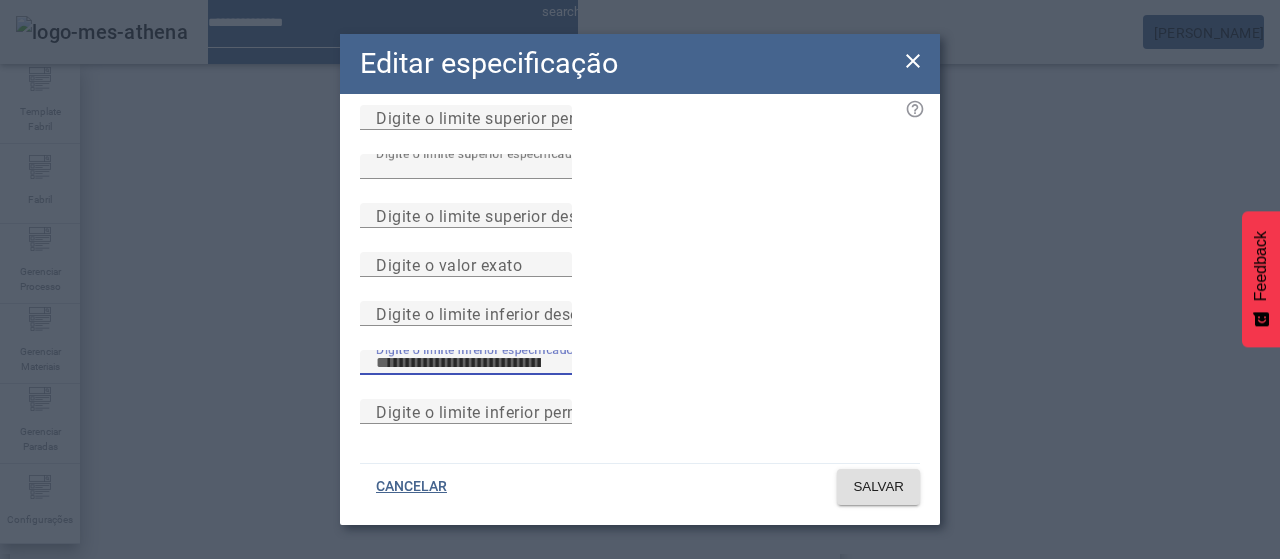 click on "****" at bounding box center [466, 363] 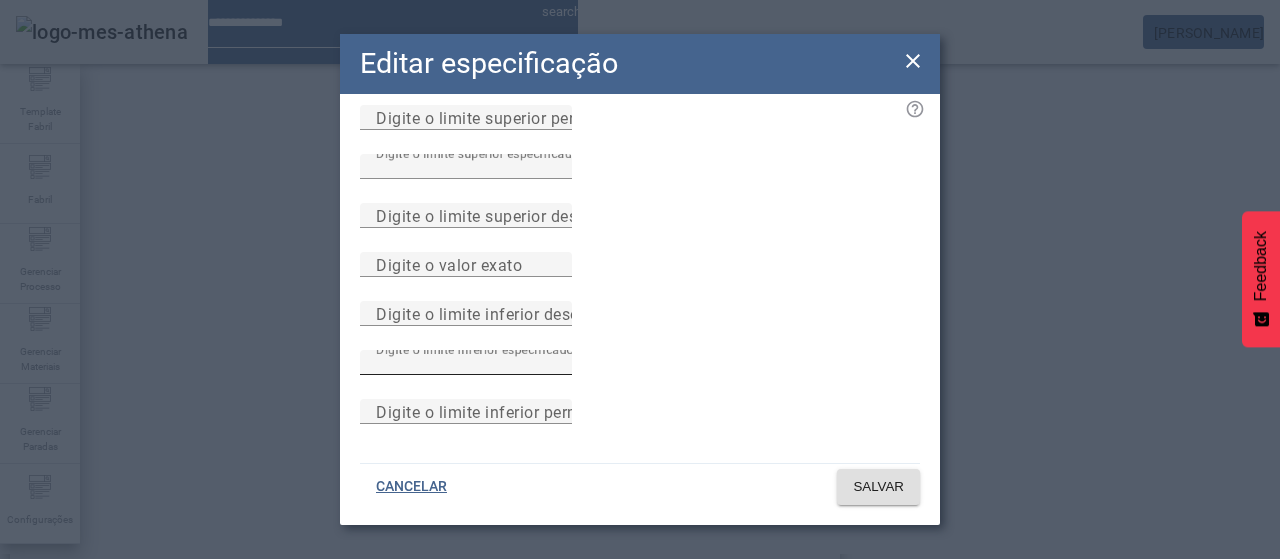 type 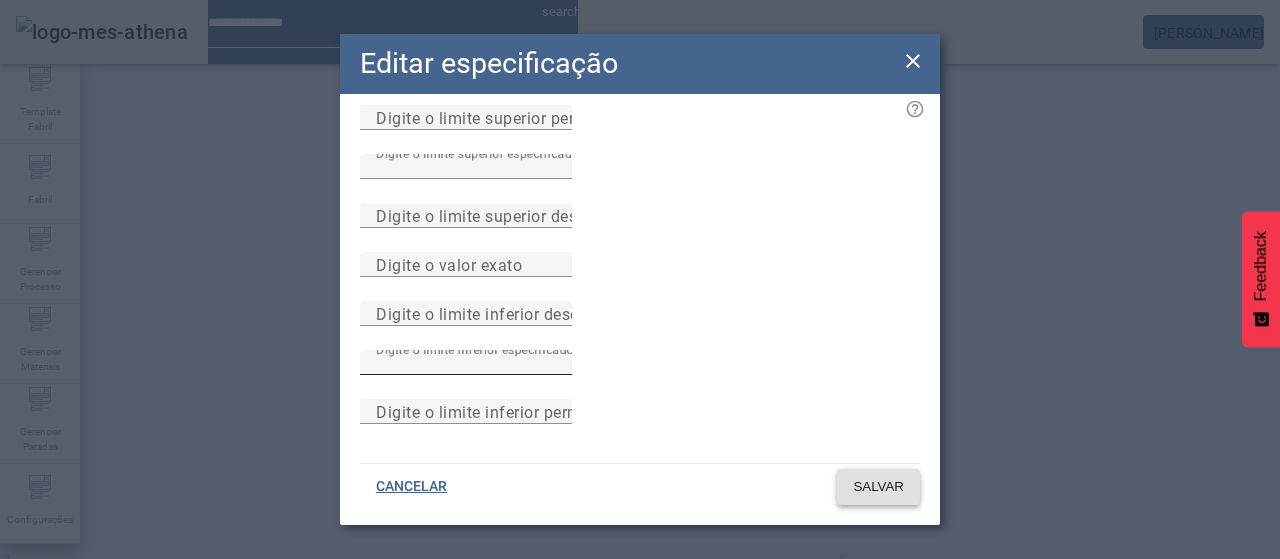 type 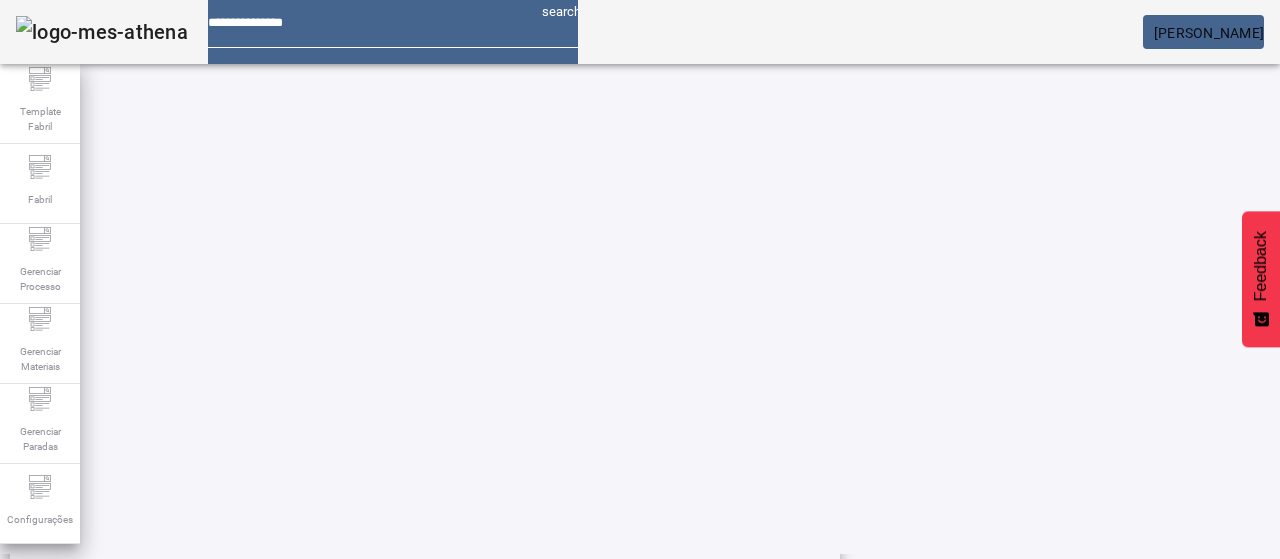 scroll, scrollTop: 406, scrollLeft: 0, axis: vertical 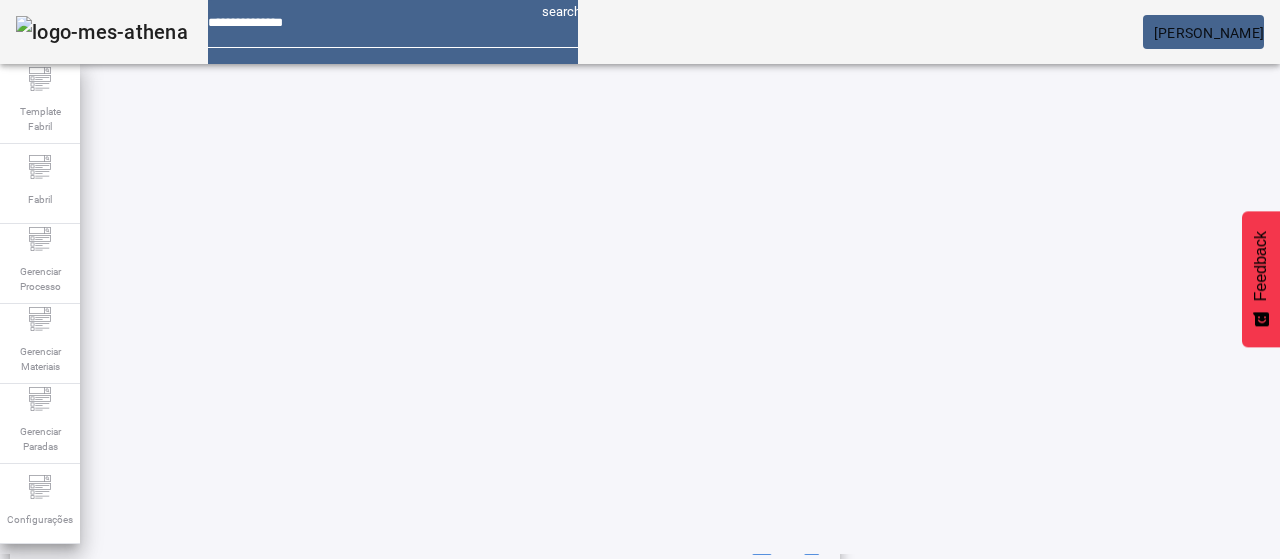 click 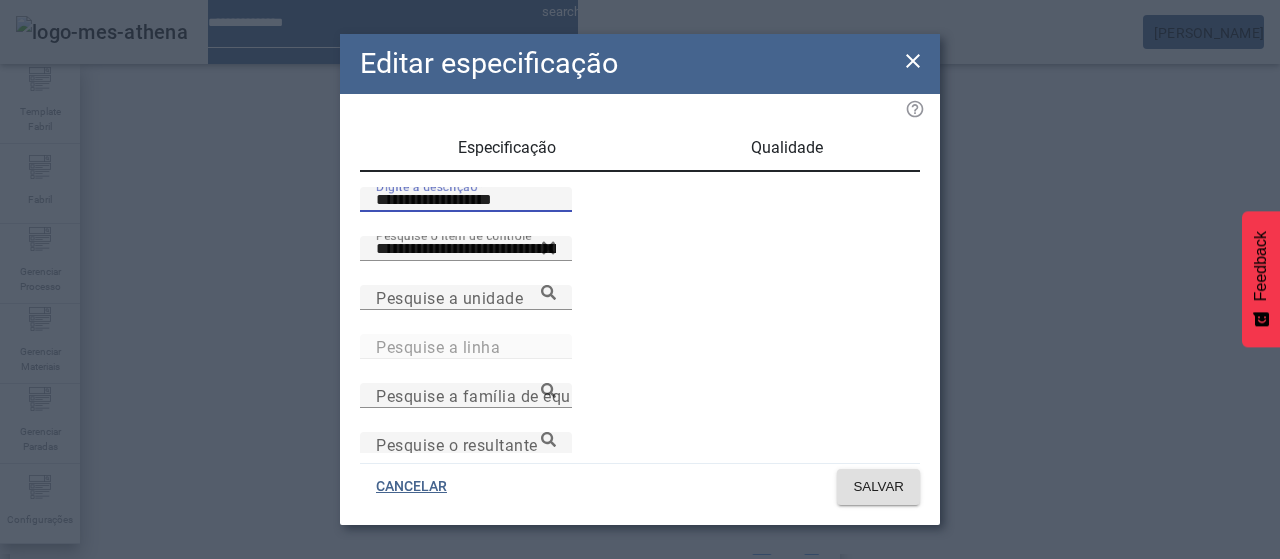 drag, startPoint x: 520, startPoint y: 218, endPoint x: 195, endPoint y: 221, distance: 325.01385 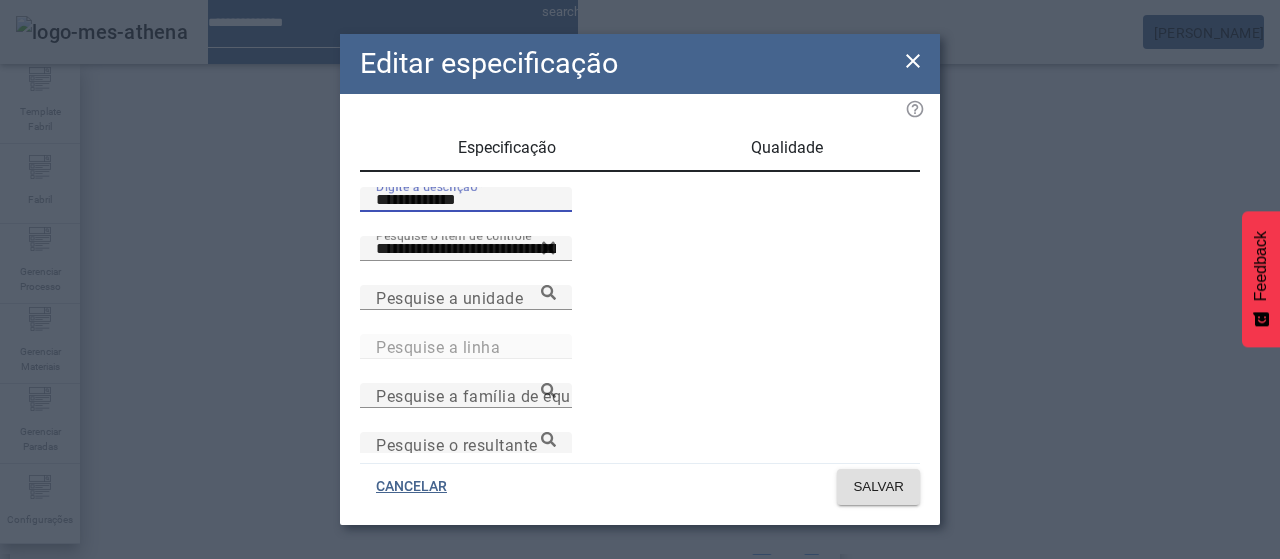 type on "**********" 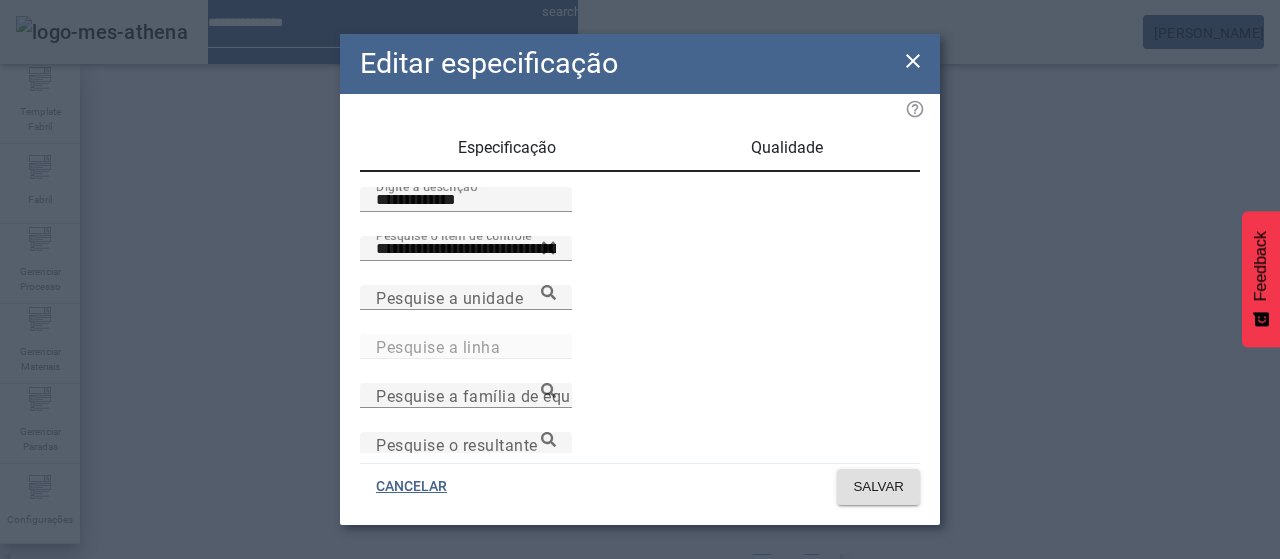 click on "Qualidade" at bounding box center (787, 148) 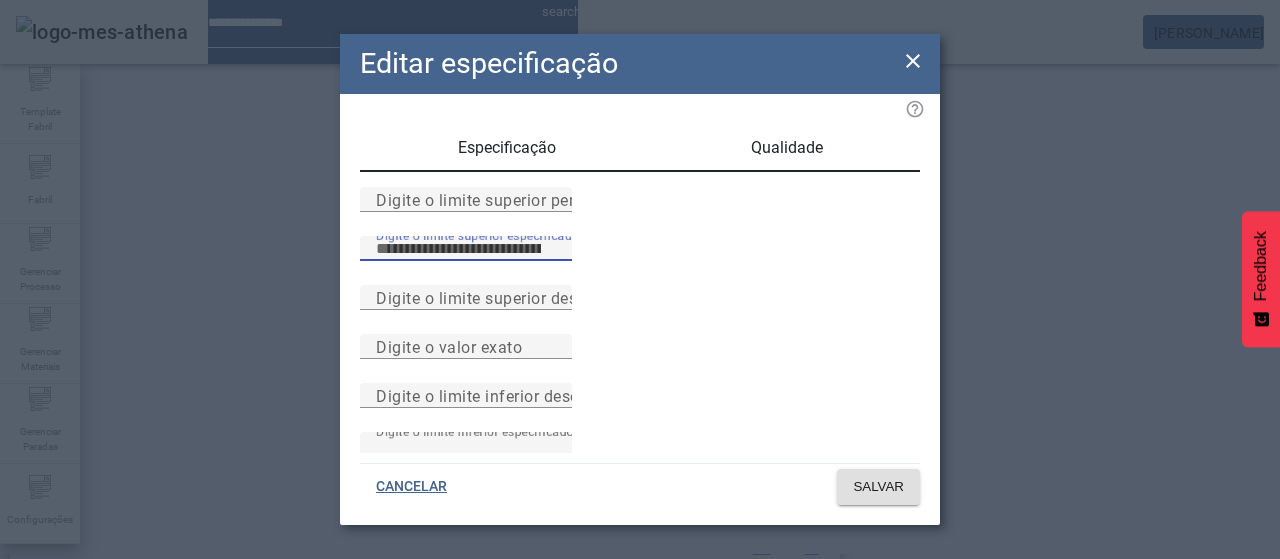 type on "*****" 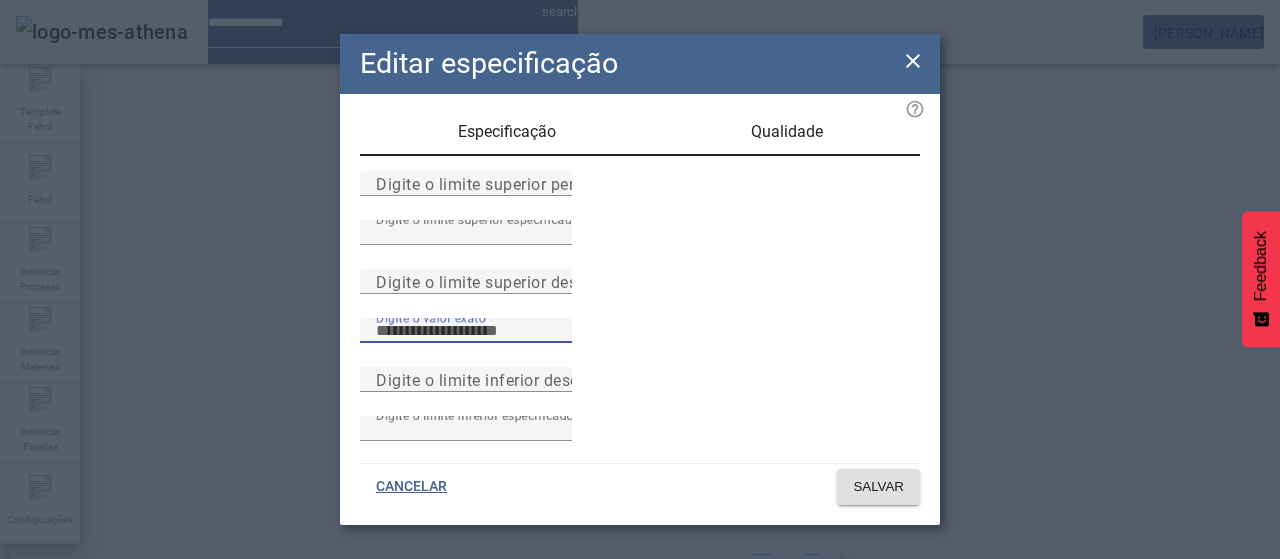 scroll, scrollTop: 261, scrollLeft: 0, axis: vertical 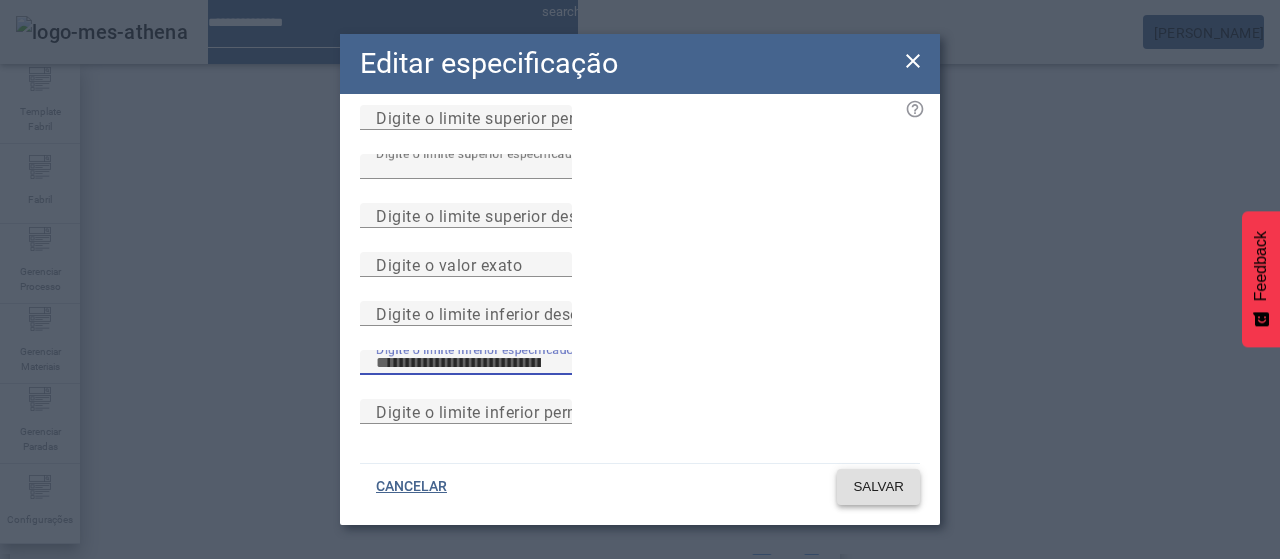 type on "*****" 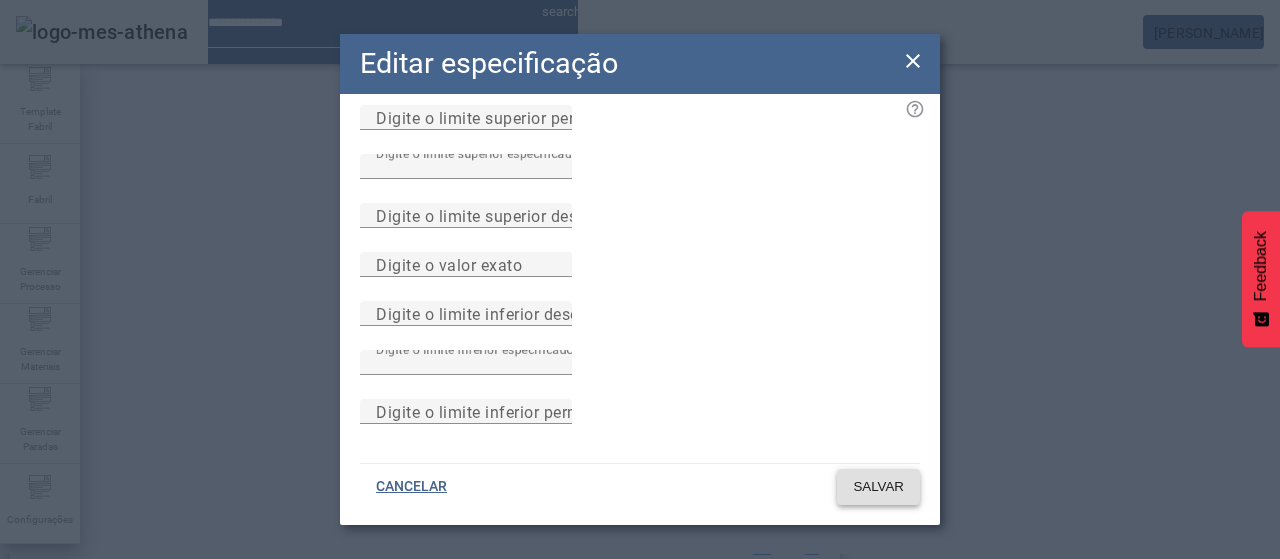 click on "SALVAR" 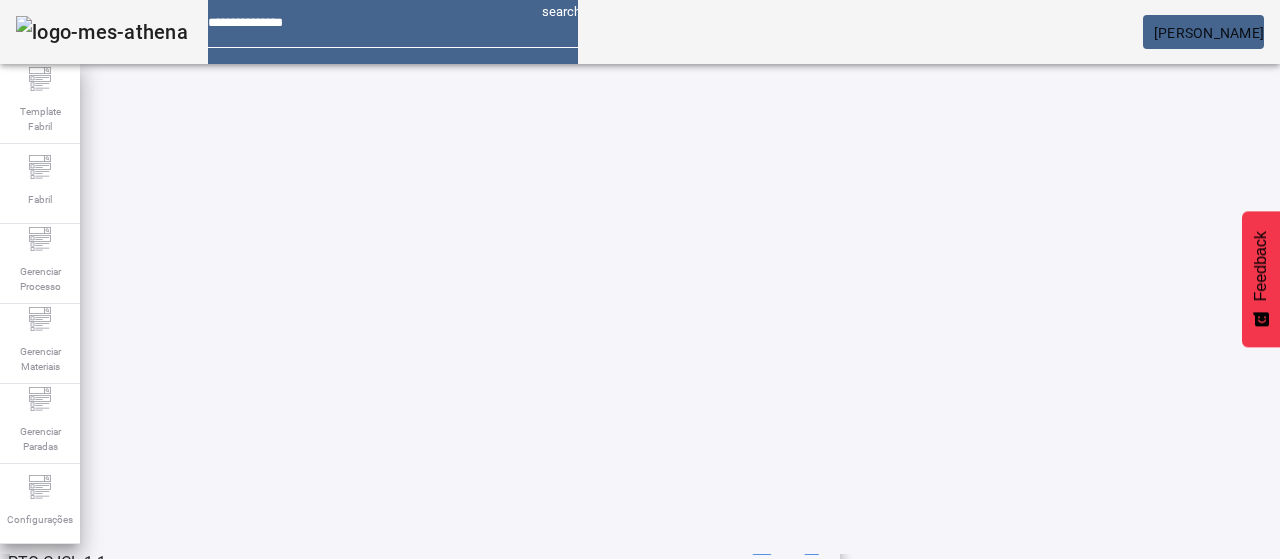 scroll, scrollTop: 423, scrollLeft: 0, axis: vertical 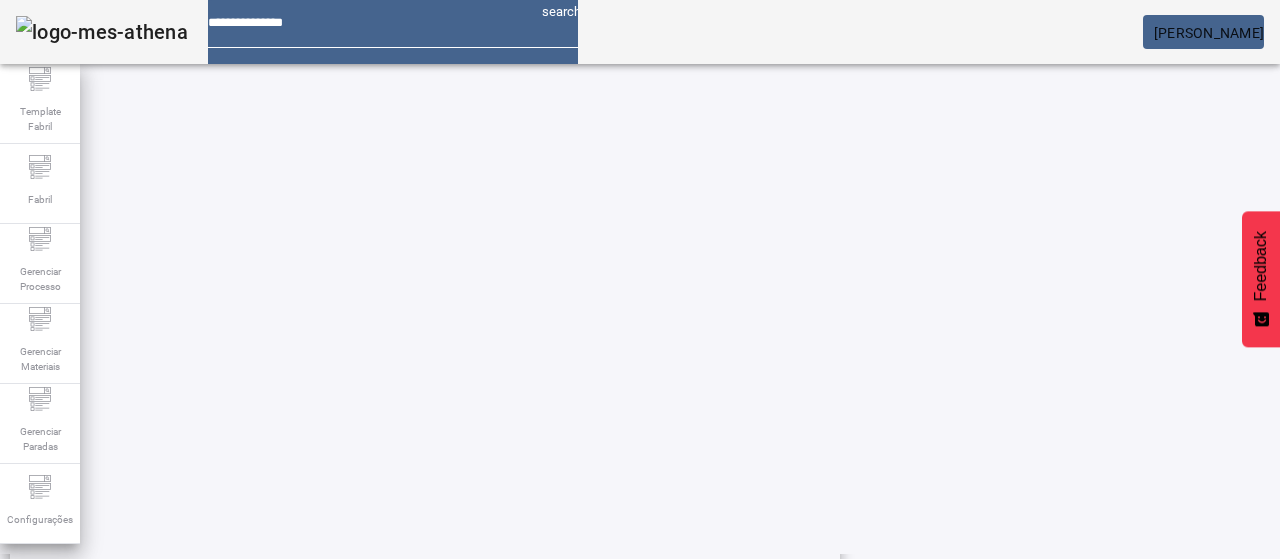 click on "40.86 - 44.37" at bounding box center (689, 389) 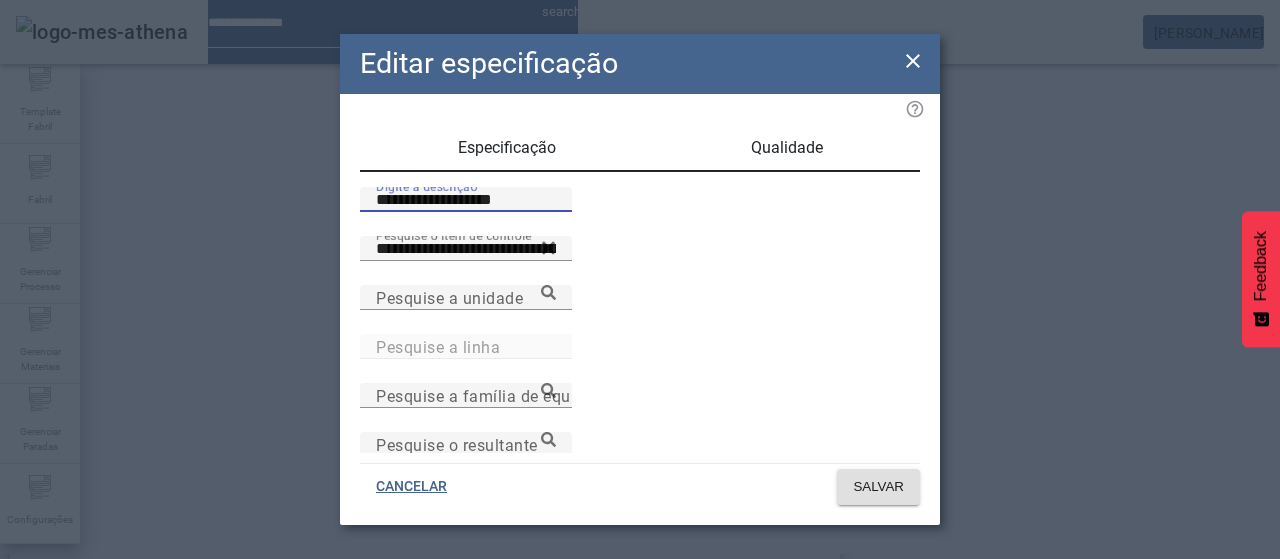click on "**********" at bounding box center (466, 200) 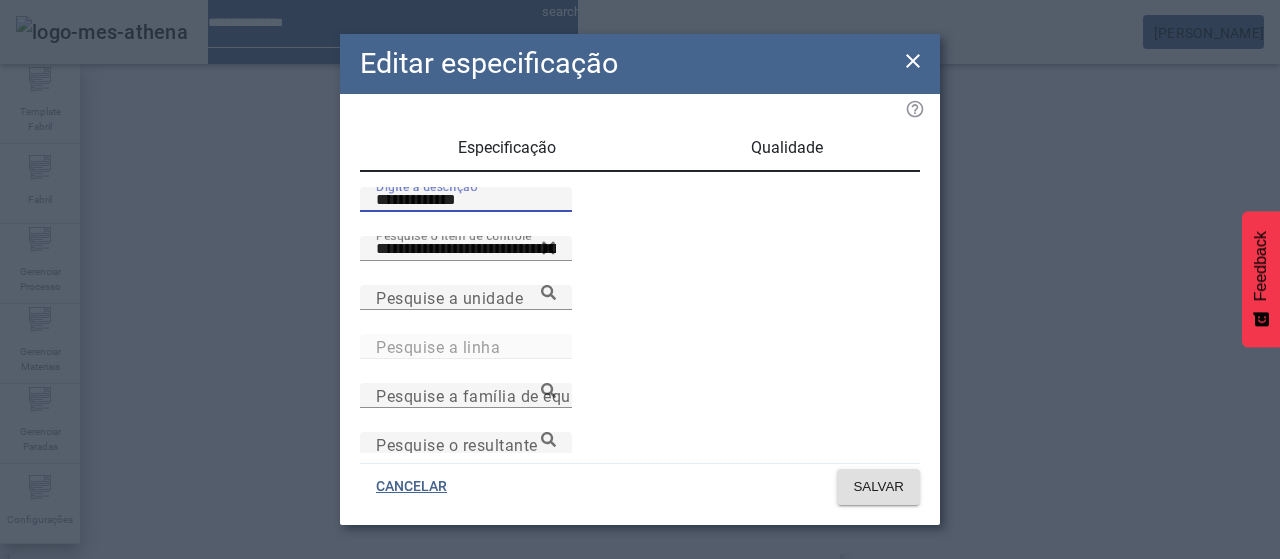 type on "**********" 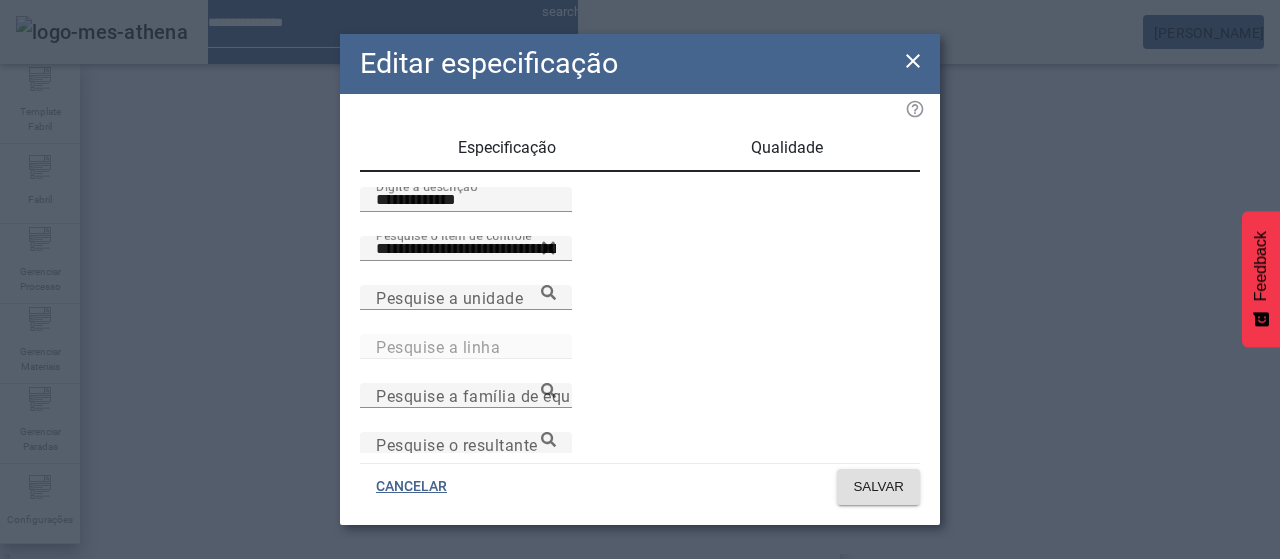 click on "Qualidade" at bounding box center (787, 148) 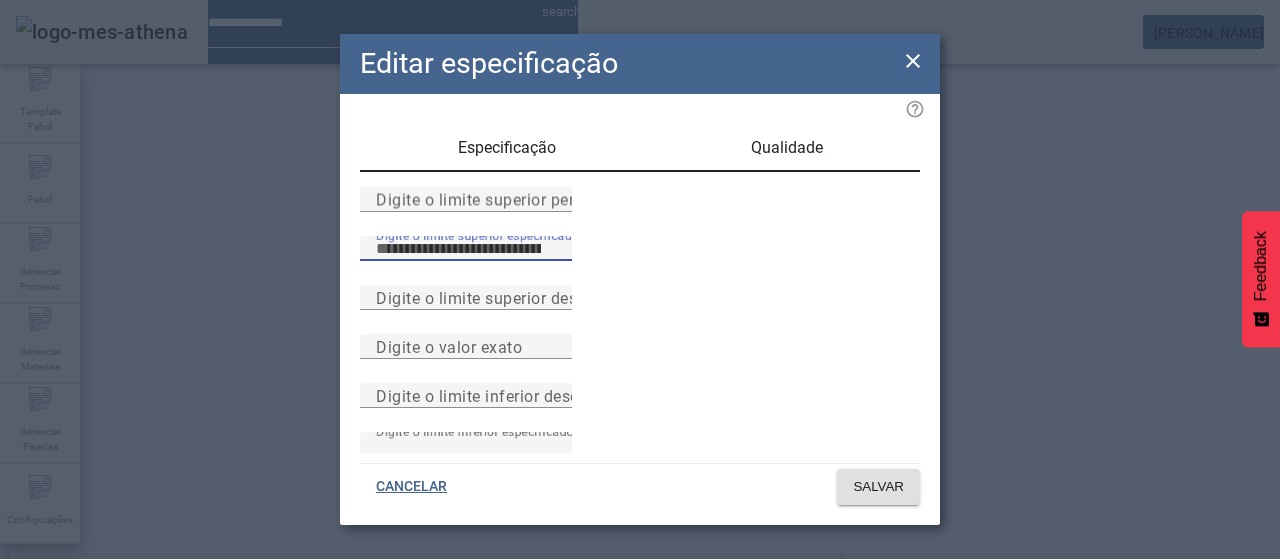 type on "*****" 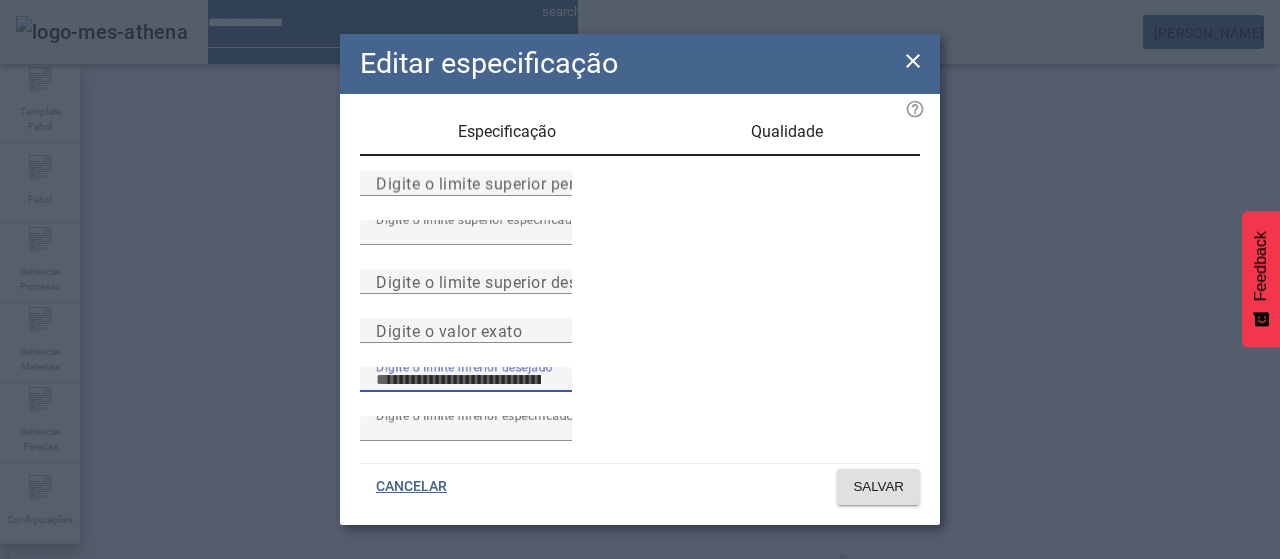 scroll, scrollTop: 261, scrollLeft: 0, axis: vertical 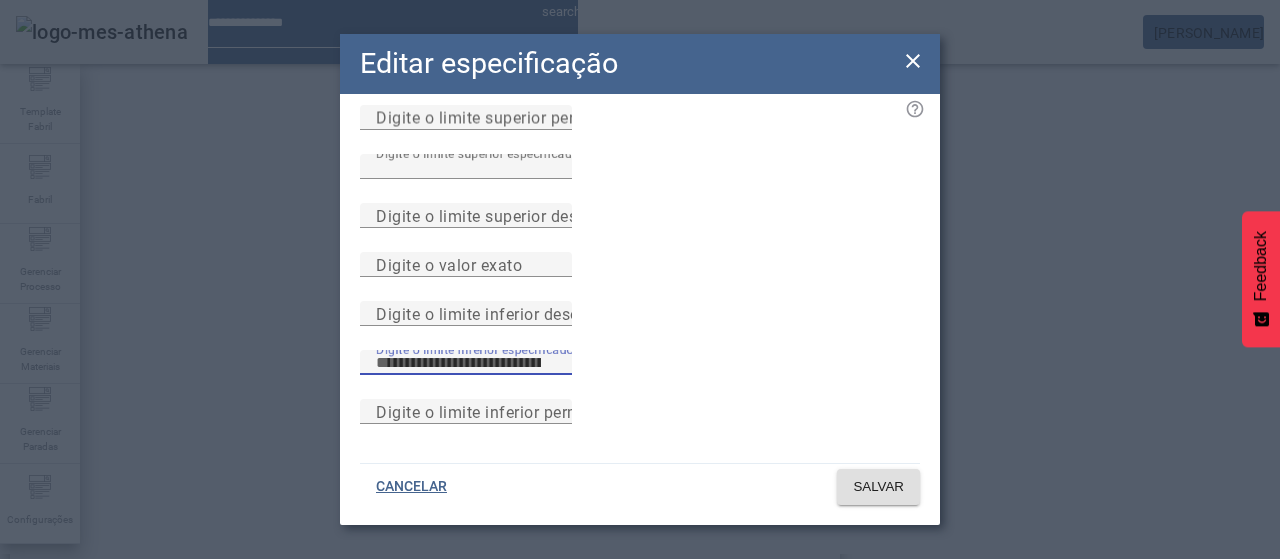 type on "*****" 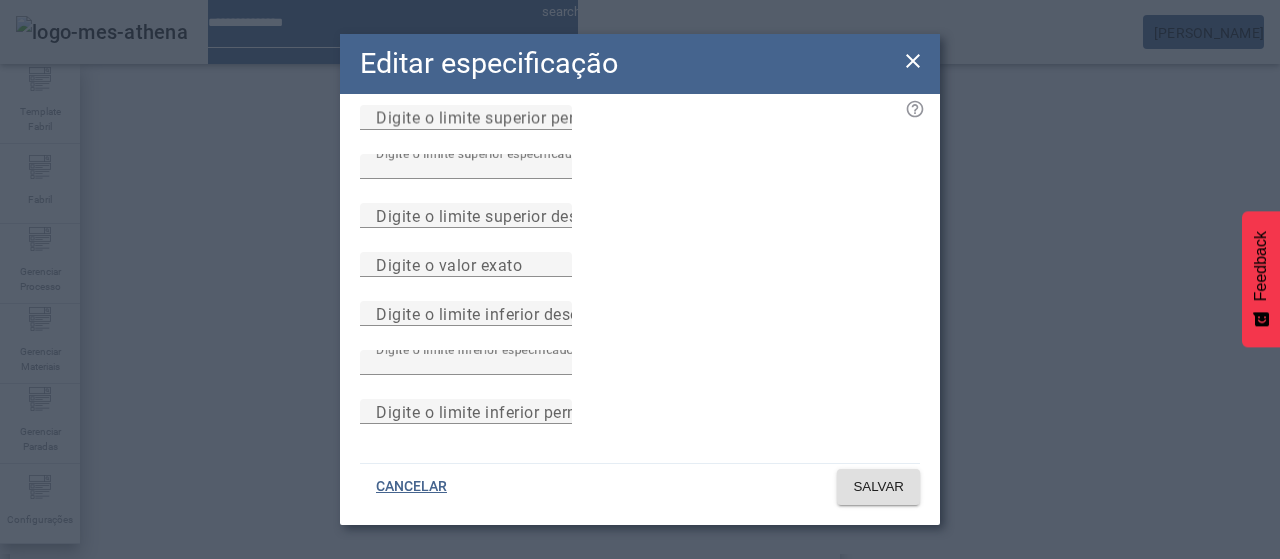 type 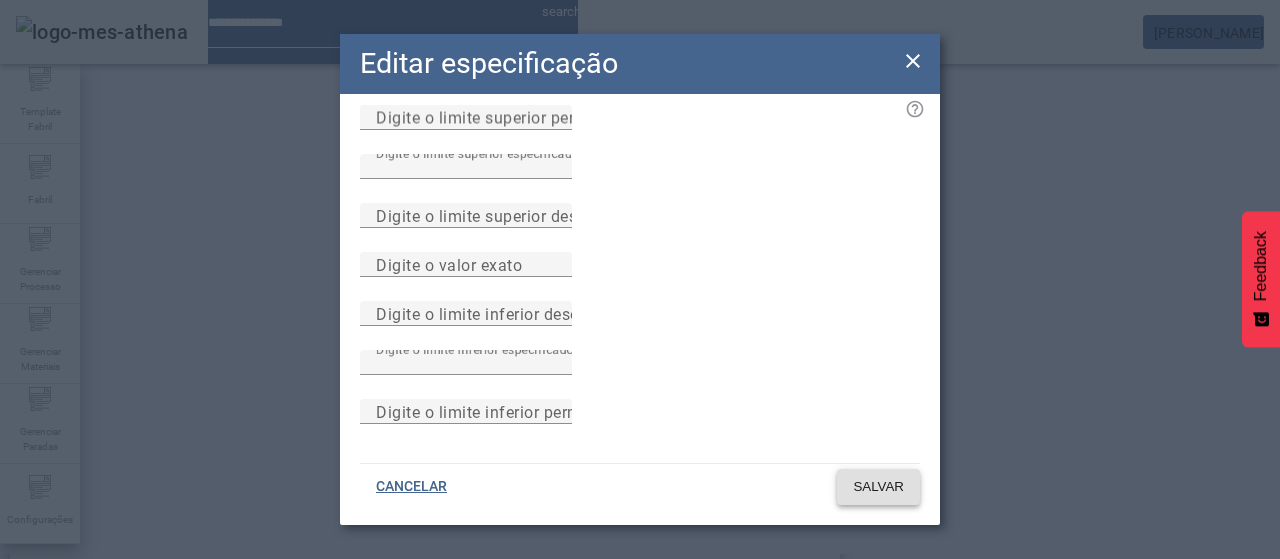 click on "SALVAR" 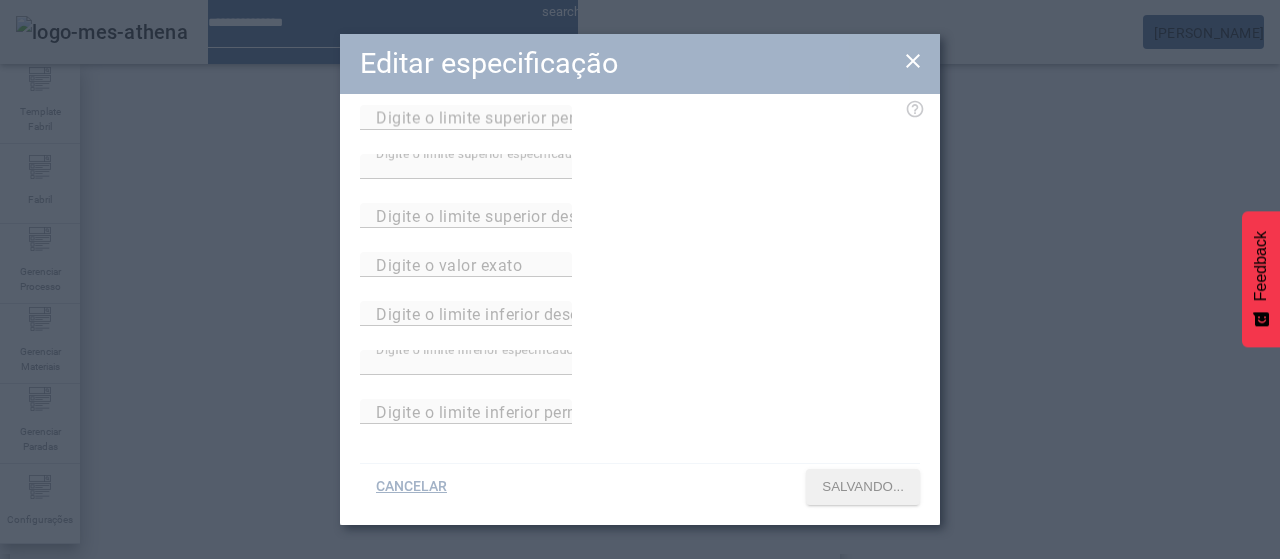 scroll, scrollTop: 423, scrollLeft: 0, axis: vertical 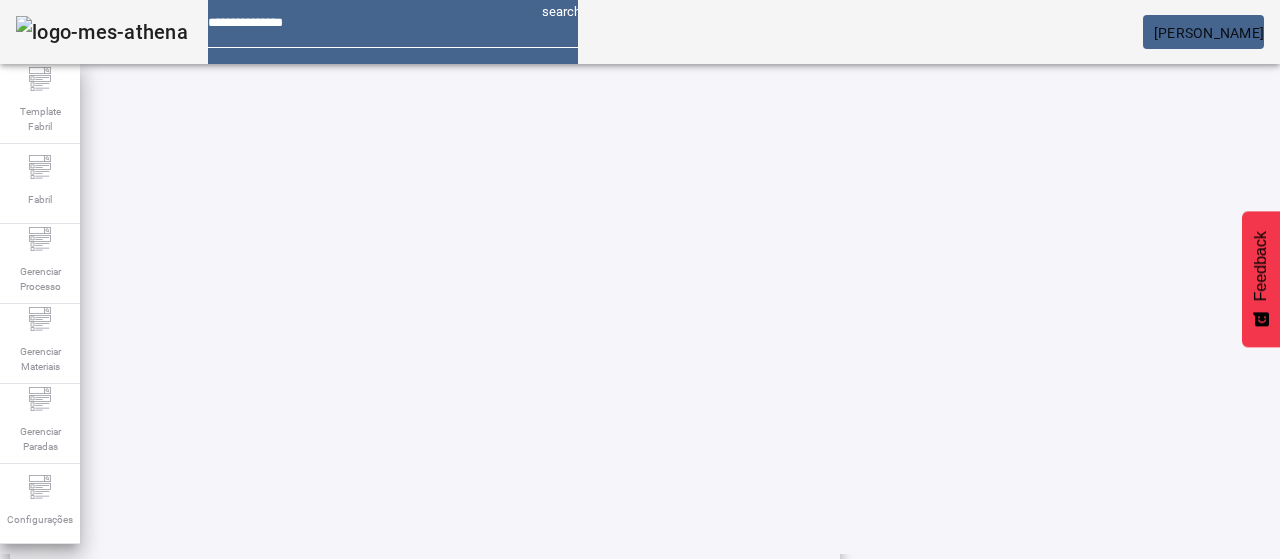 click 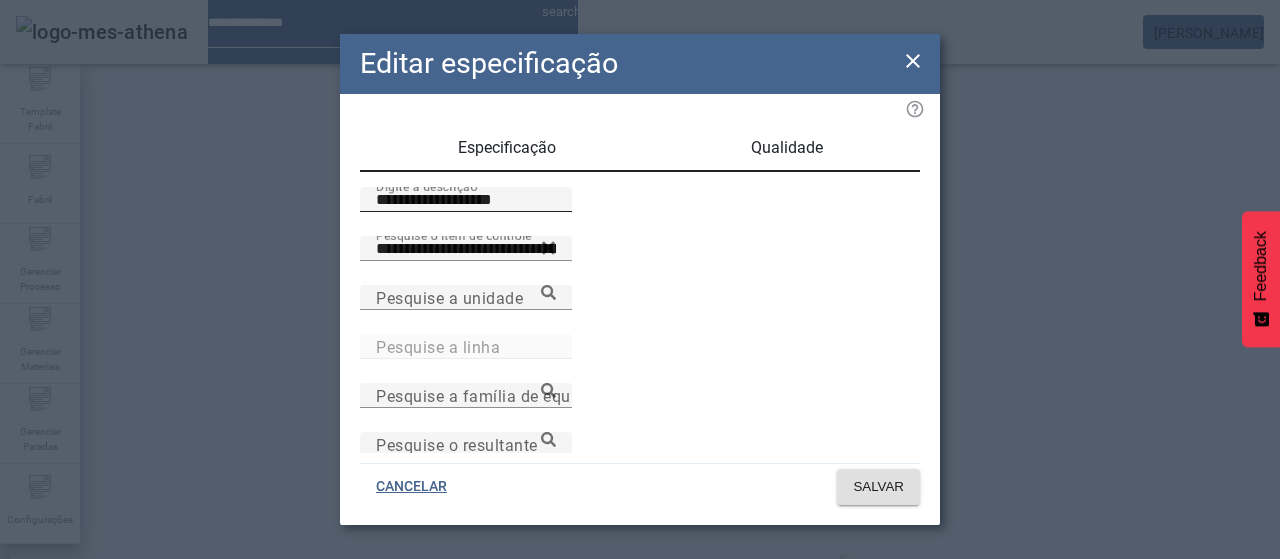 click on "**********" at bounding box center [466, 200] 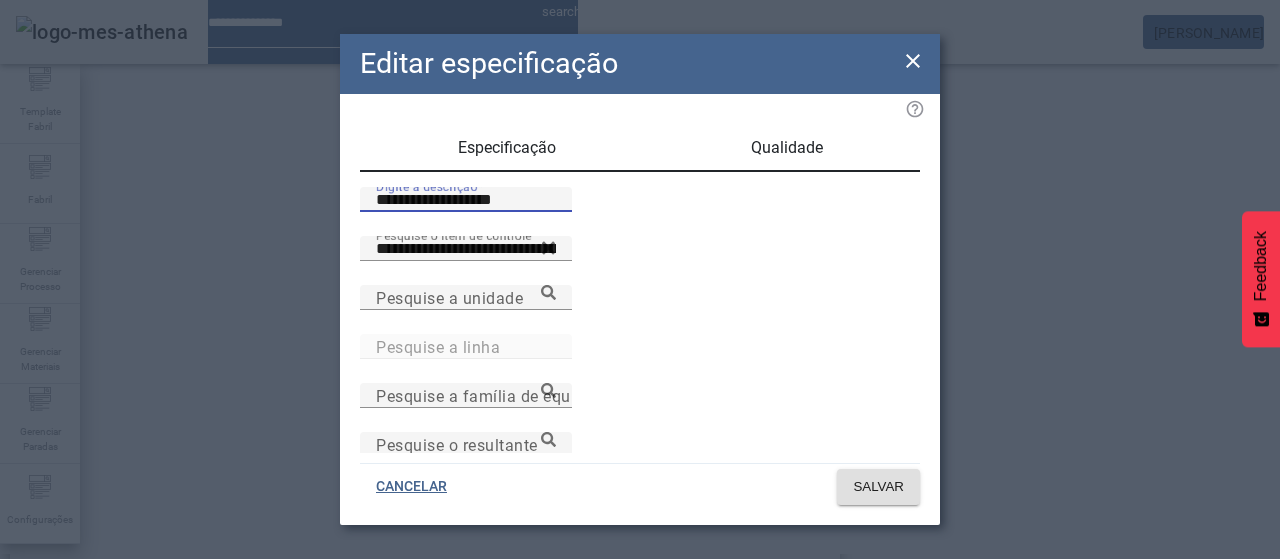 paste 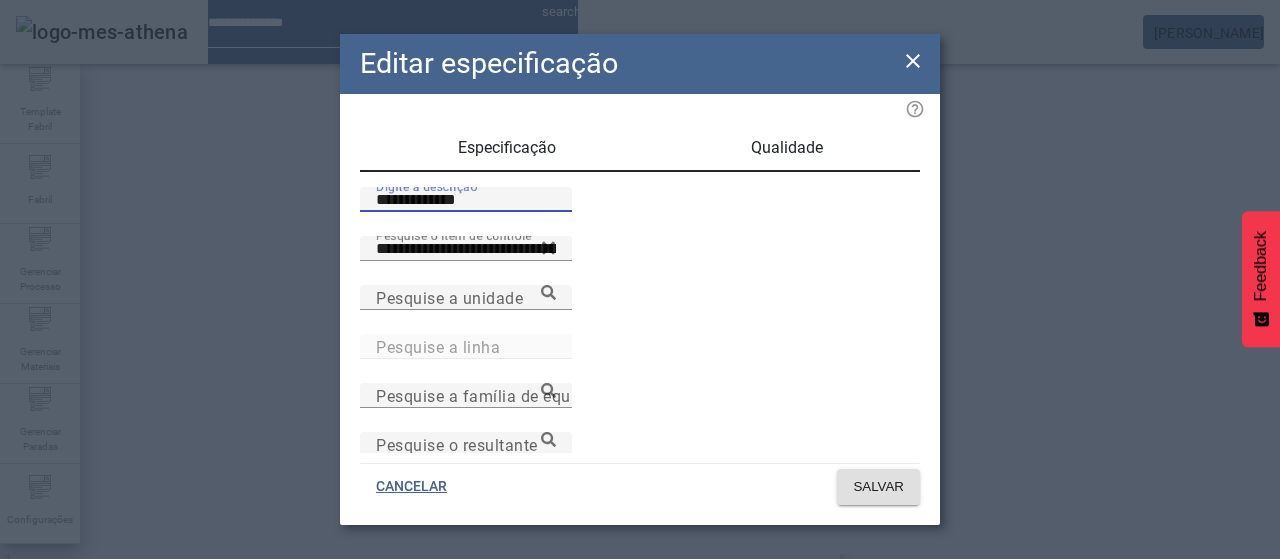 click on "**********" at bounding box center (466, 200) 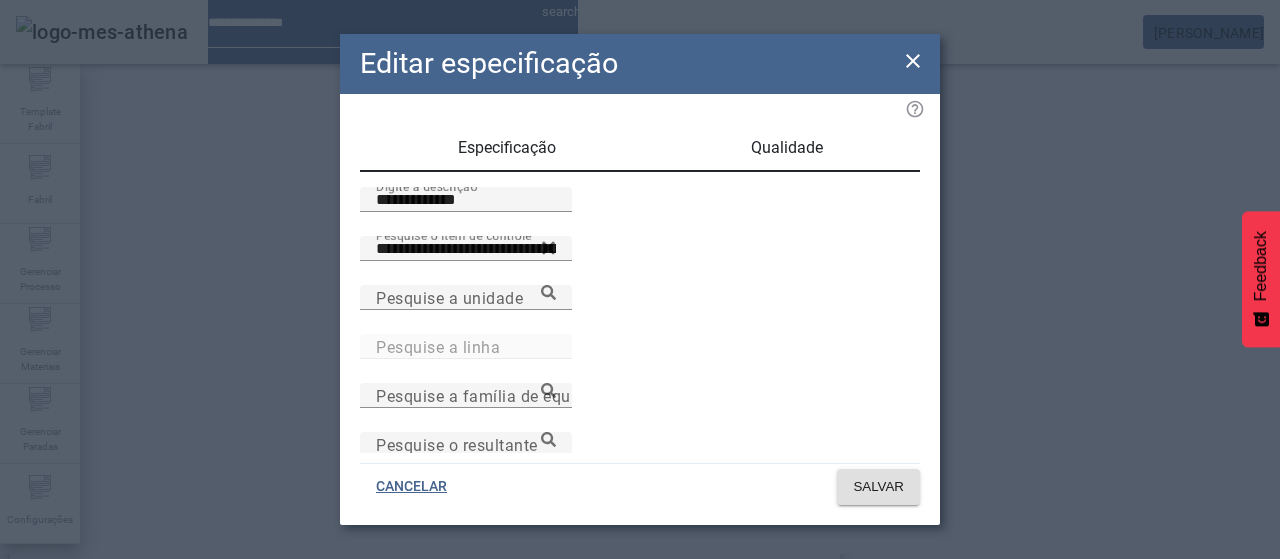 drag, startPoint x: 745, startPoint y: 180, endPoint x: 766, endPoint y: 157, distance: 31.144823 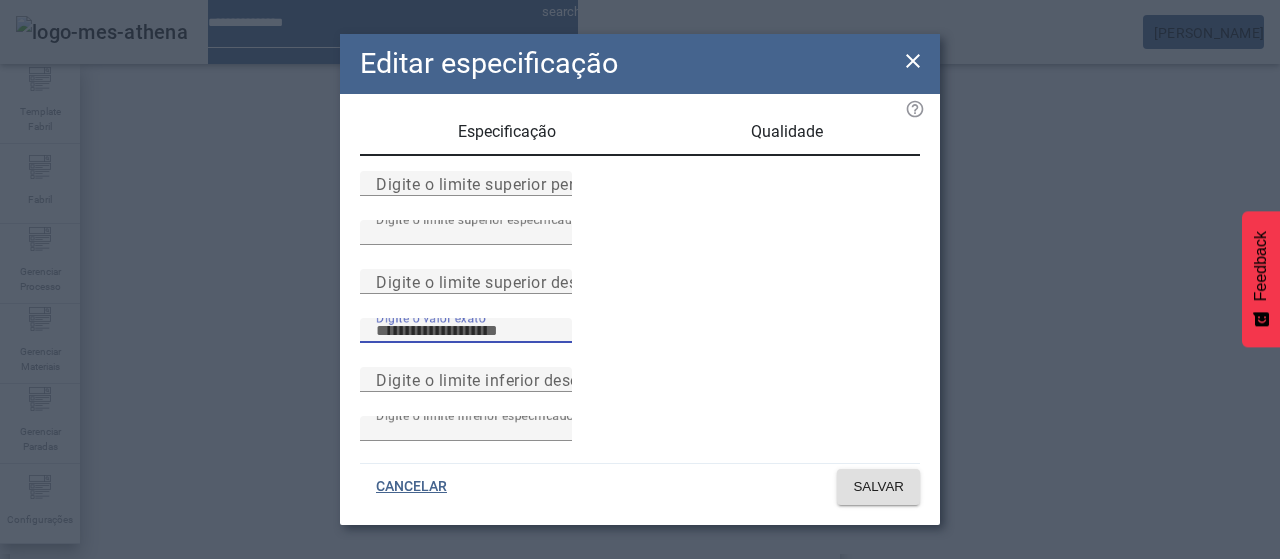 scroll, scrollTop: 261, scrollLeft: 0, axis: vertical 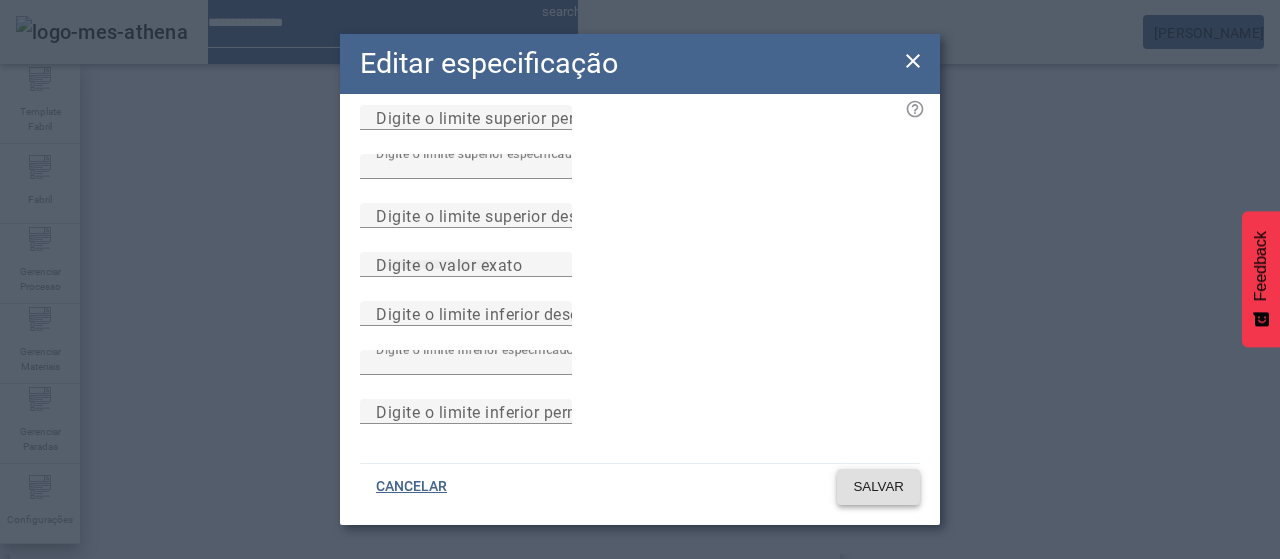click on "SALVAR" 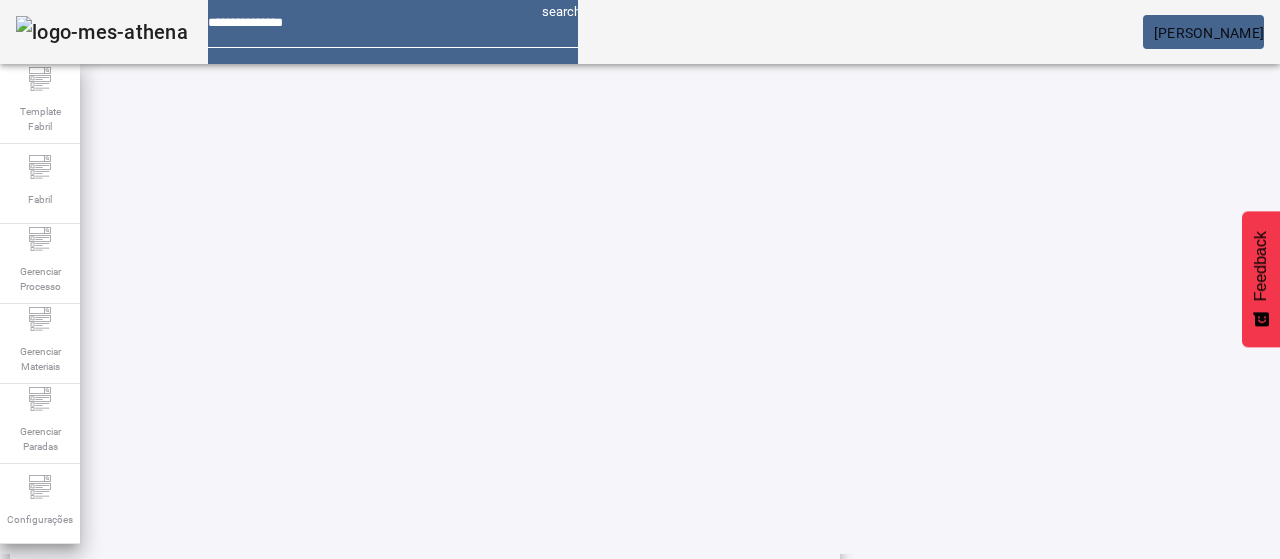 scroll, scrollTop: 423, scrollLeft: 0, axis: vertical 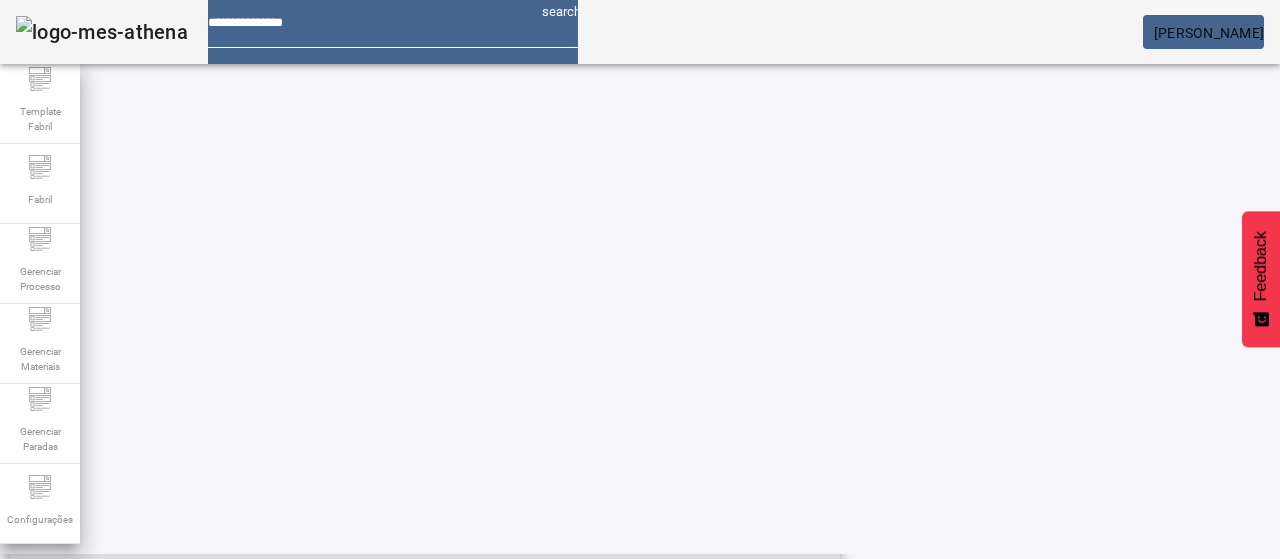 click 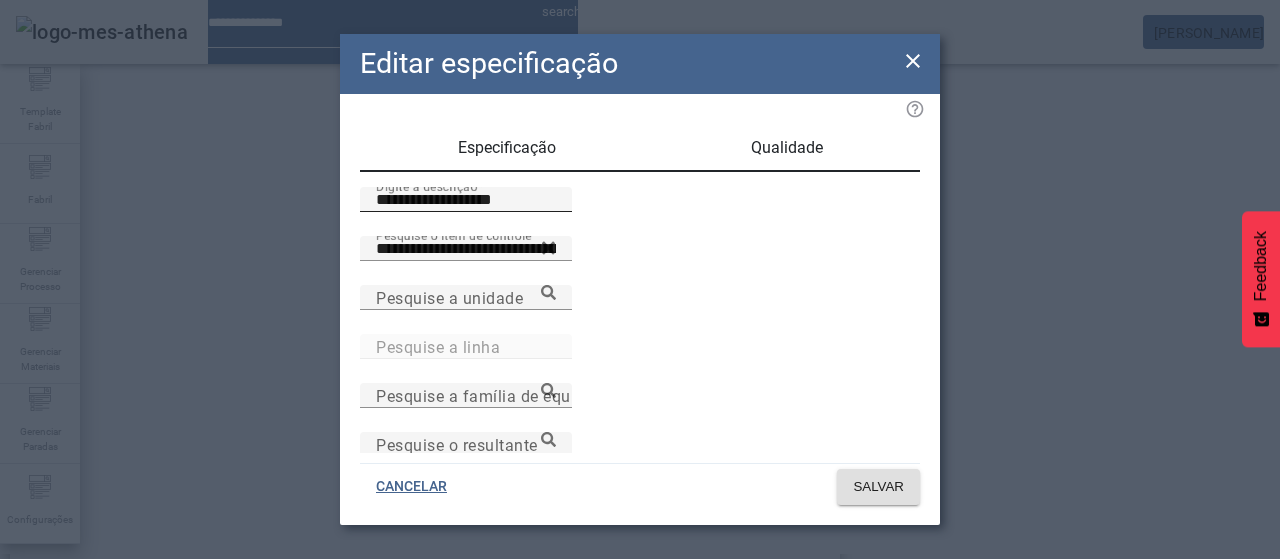 click on "**********" at bounding box center [466, 200] 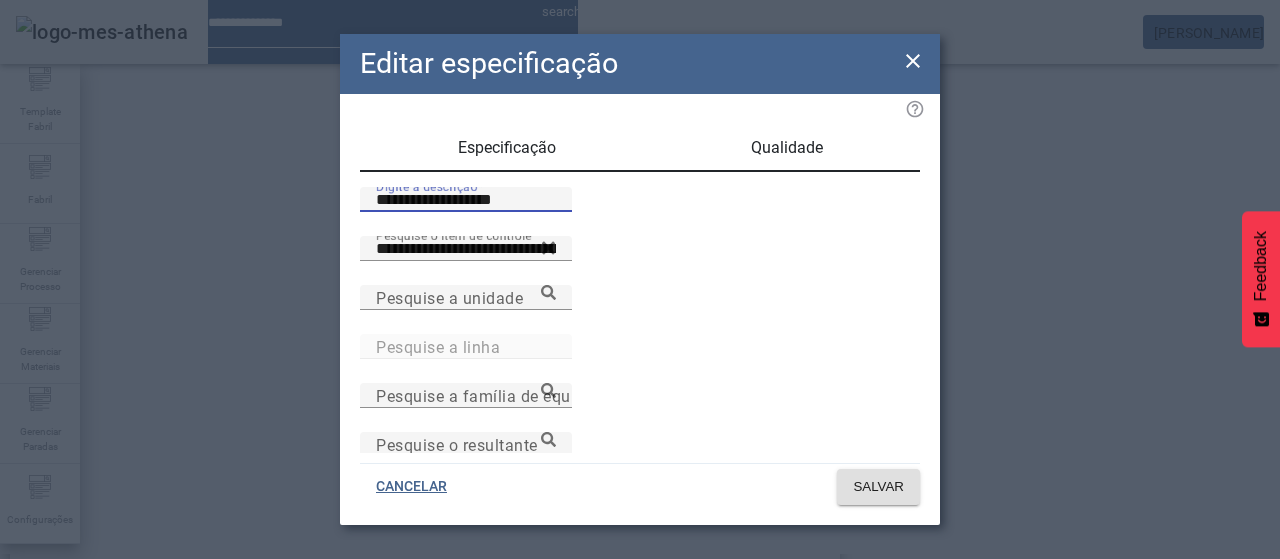 paste 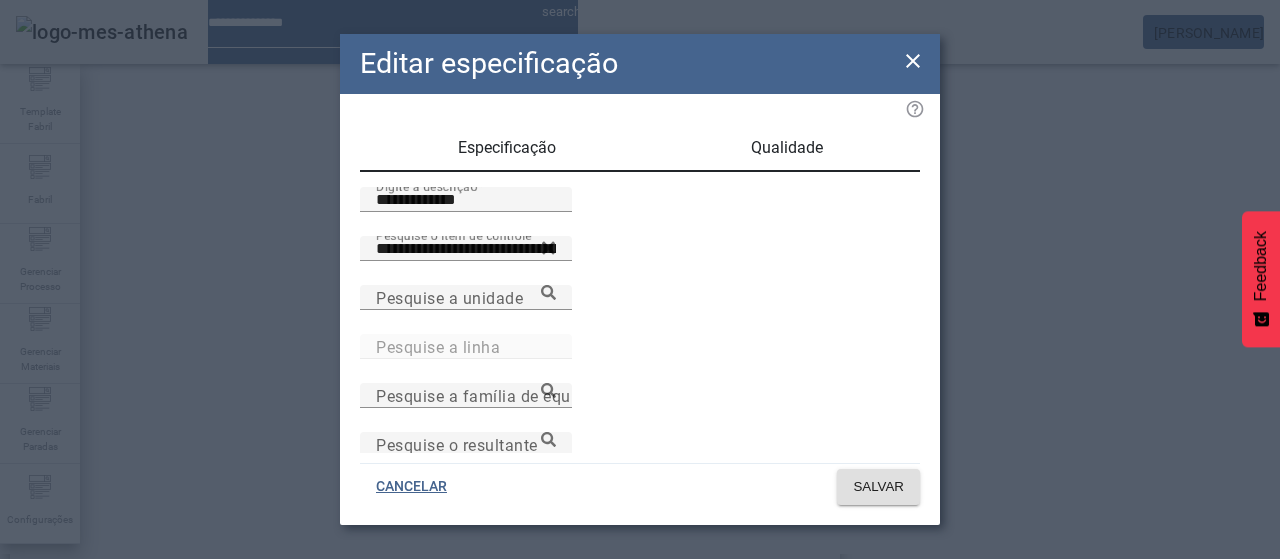 click on "Qualidade" at bounding box center (787, 148) 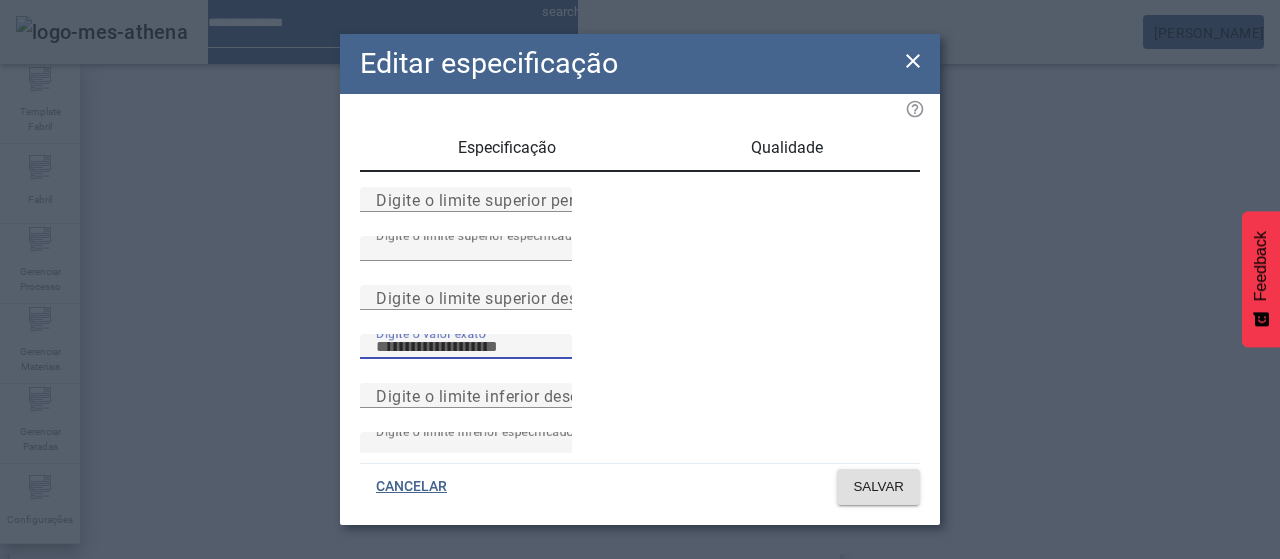 scroll, scrollTop: 261, scrollLeft: 0, axis: vertical 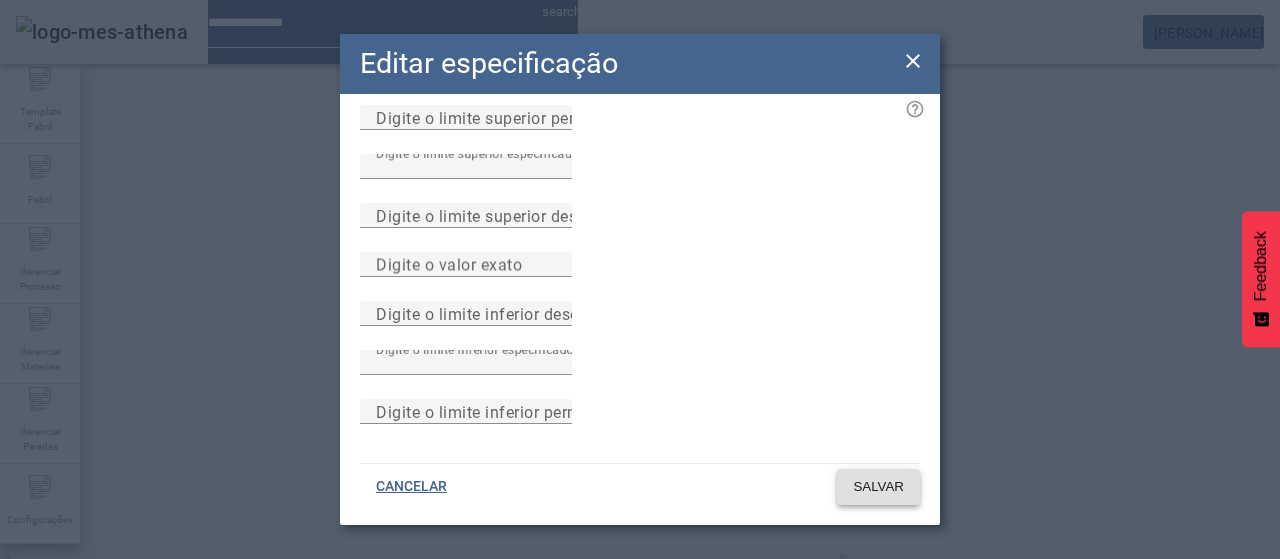 click on "SALVAR" 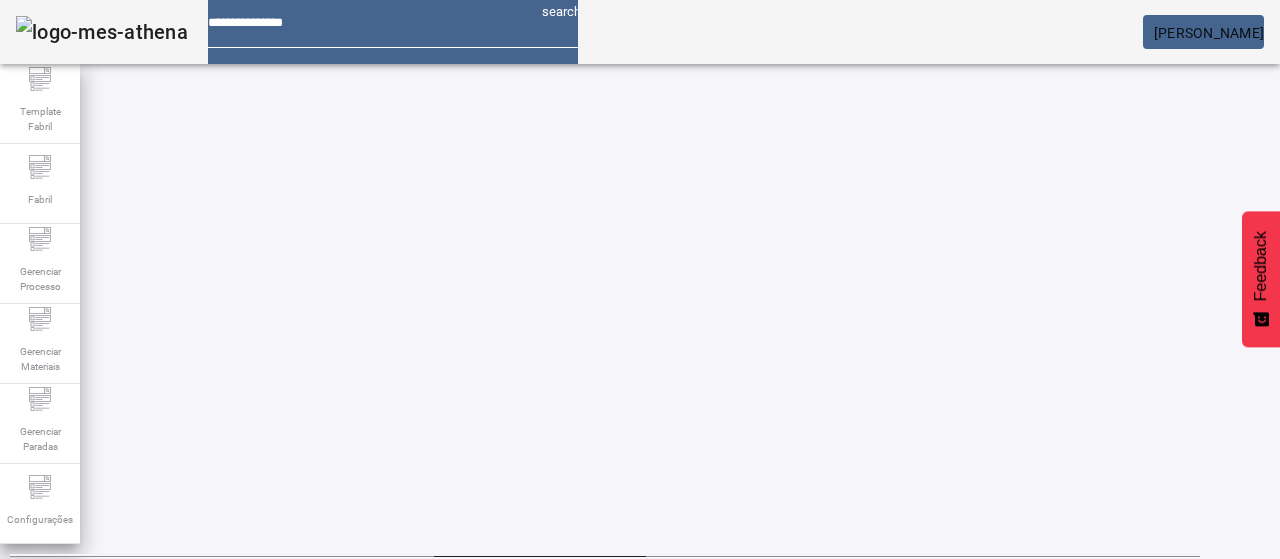 scroll, scrollTop: 423, scrollLeft: 0, axis: vertical 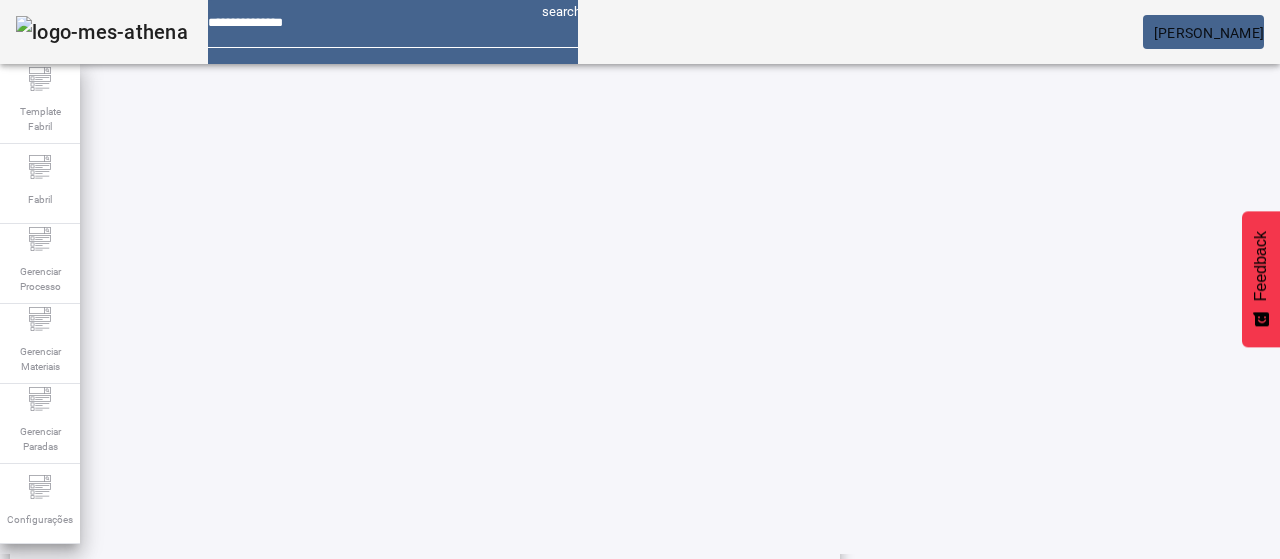 click 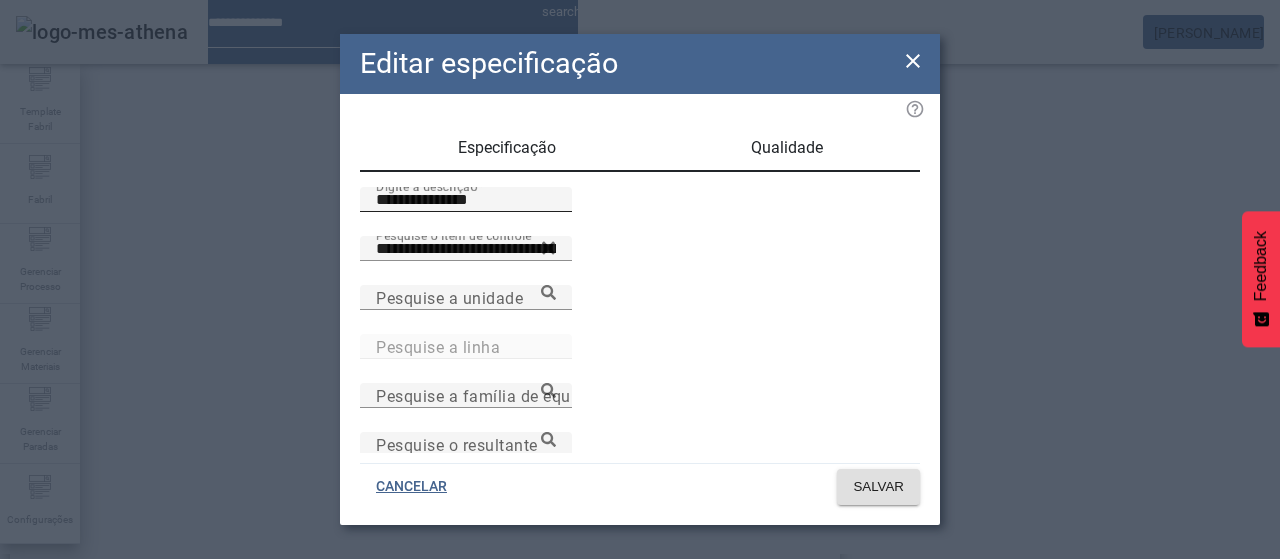 click on "**********" at bounding box center (466, 199) 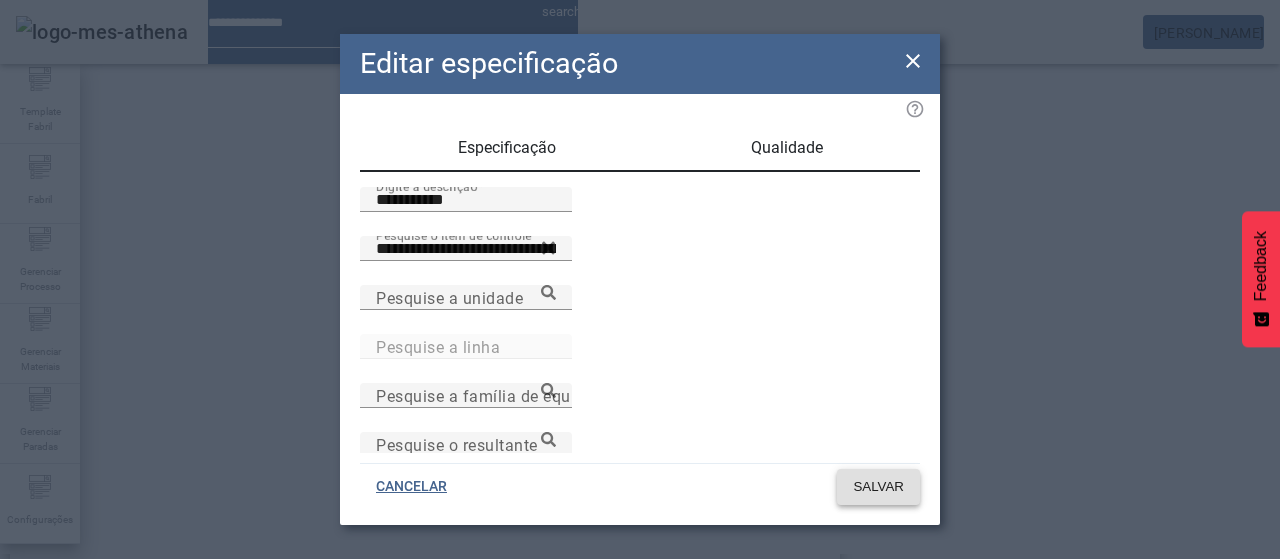 click on "SALVAR" 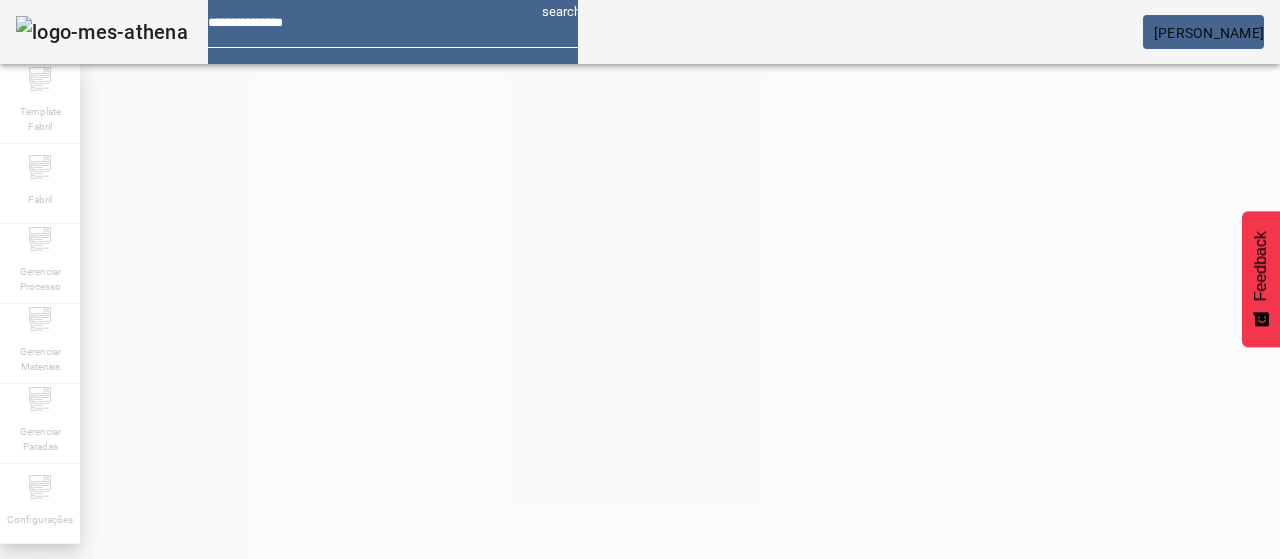 scroll, scrollTop: 423, scrollLeft: 0, axis: vertical 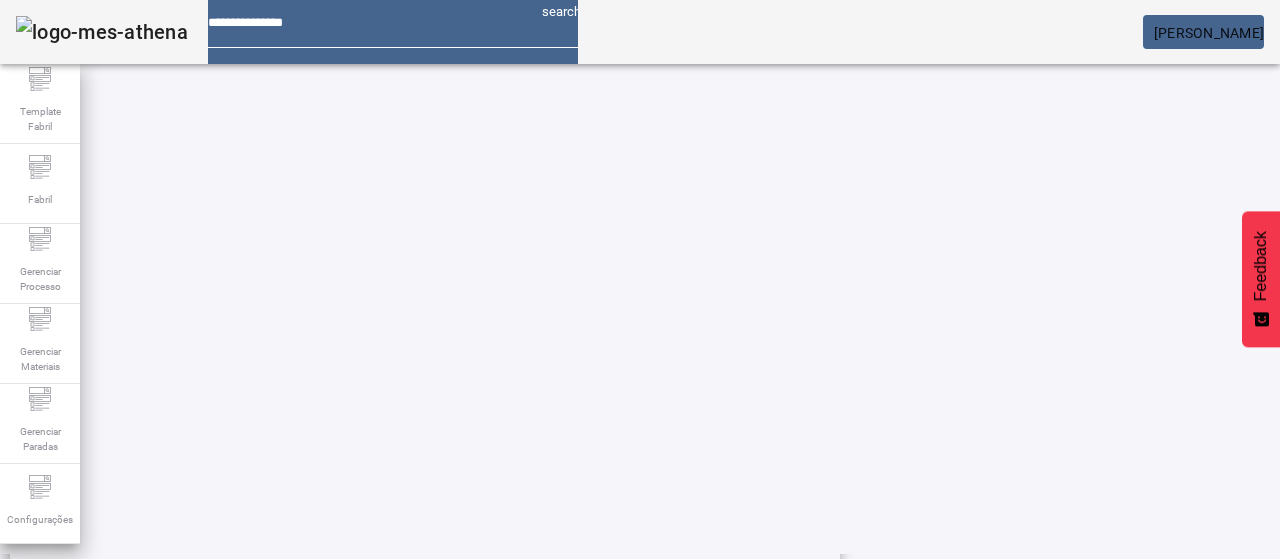 click 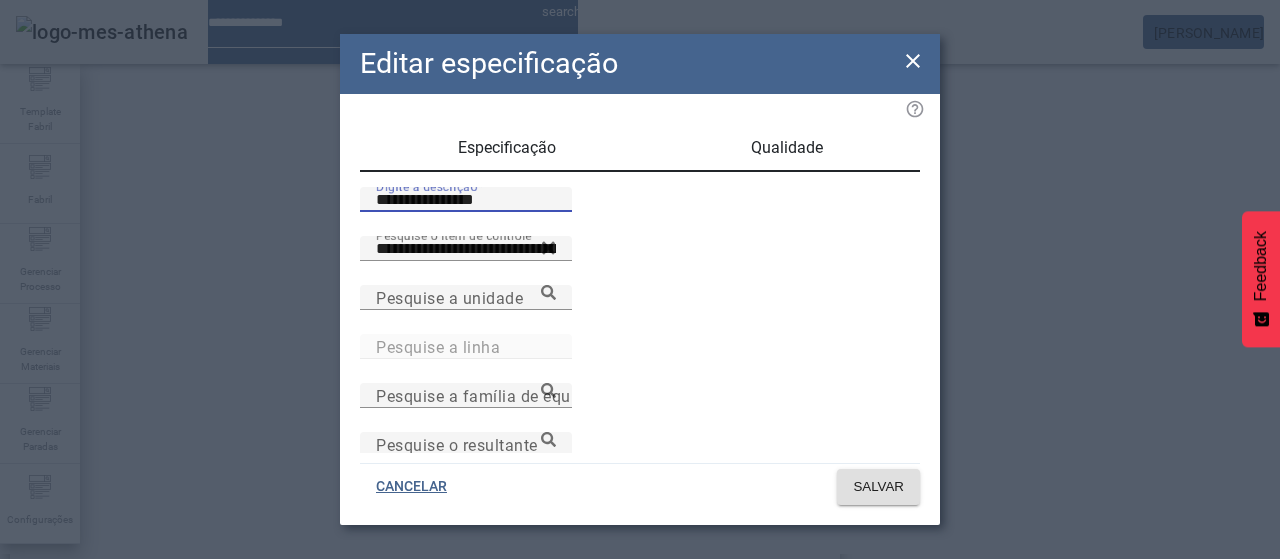 click on "**********" at bounding box center (466, 200) 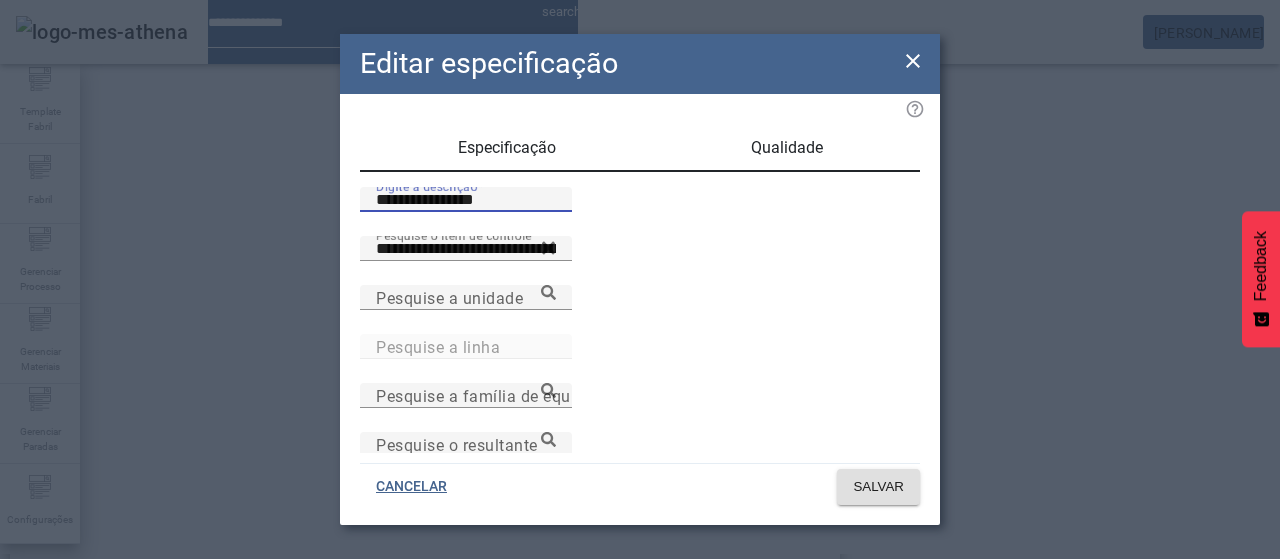 paste 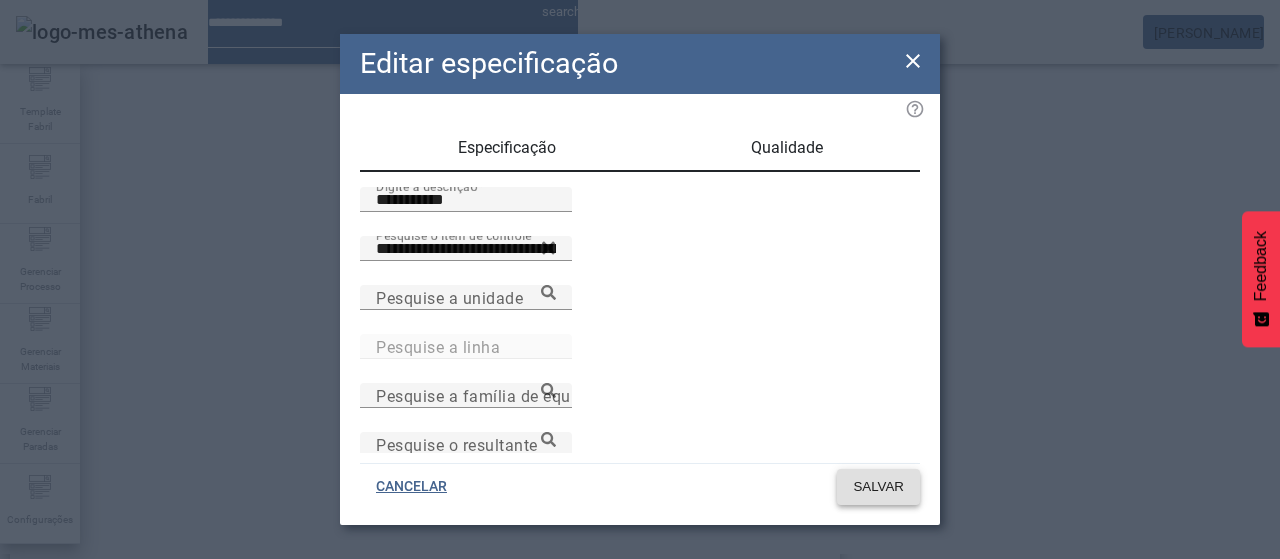 click 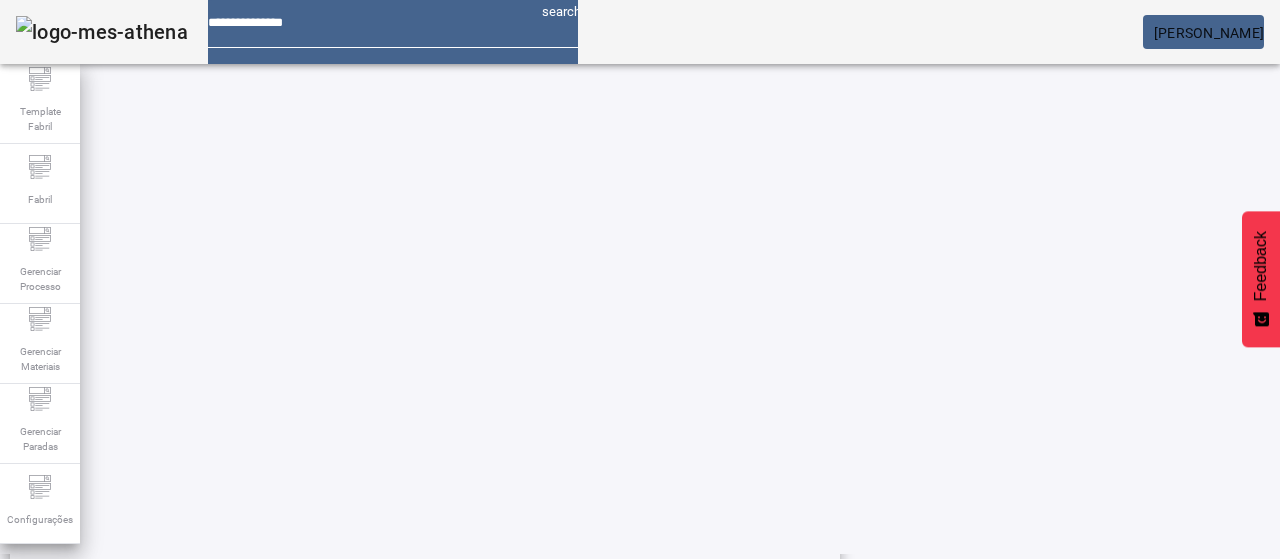 scroll, scrollTop: 643, scrollLeft: 0, axis: vertical 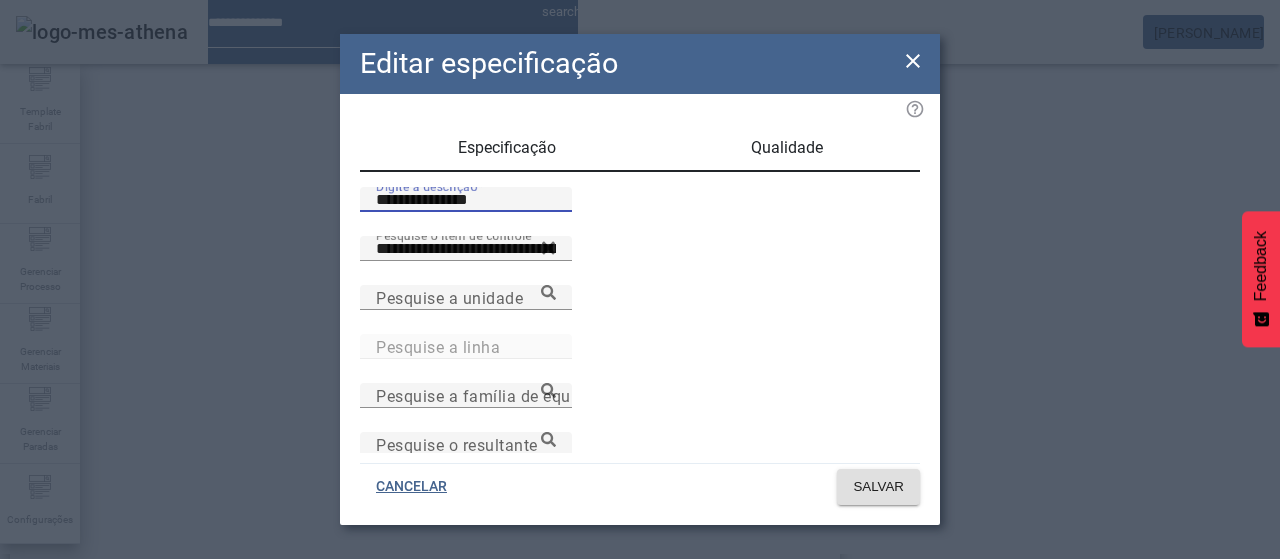 click on "**********" at bounding box center [466, 200] 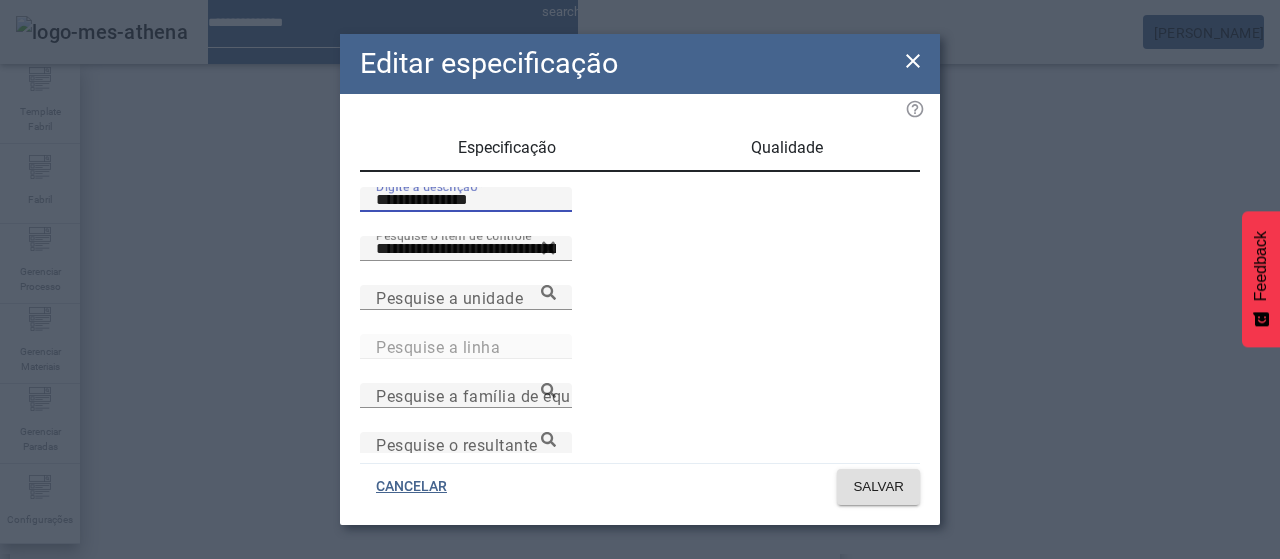 paste 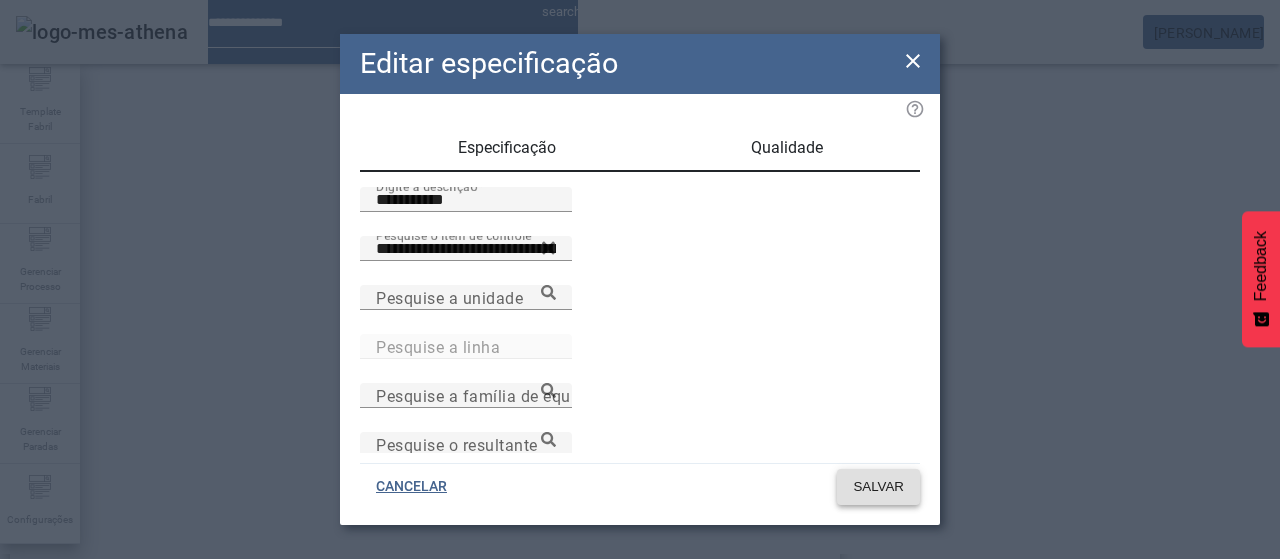 click 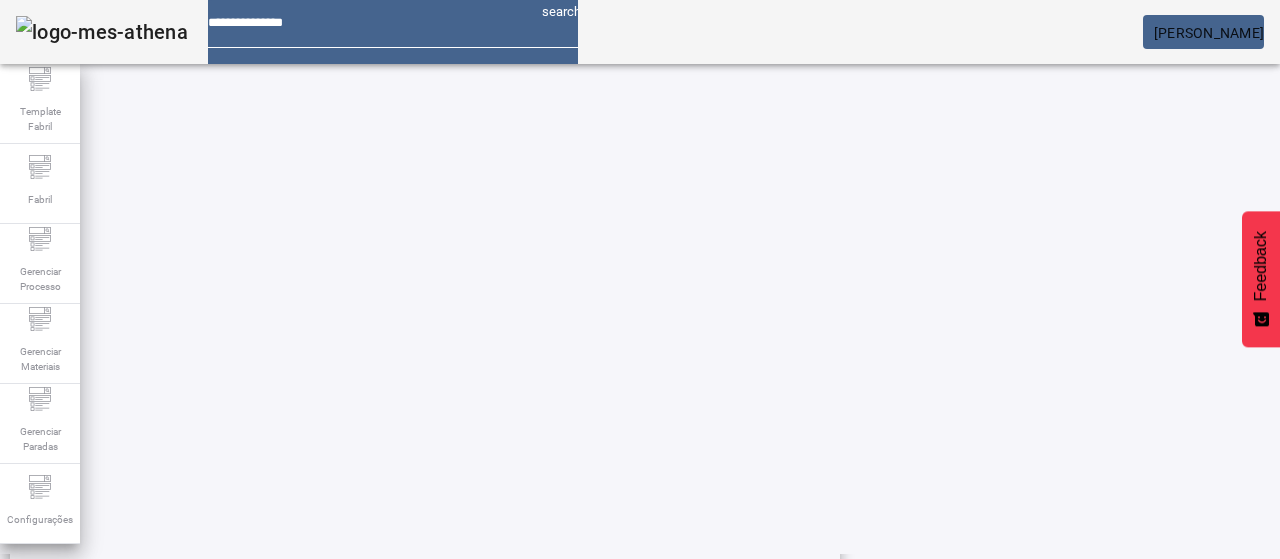 scroll, scrollTop: 645, scrollLeft: 0, axis: vertical 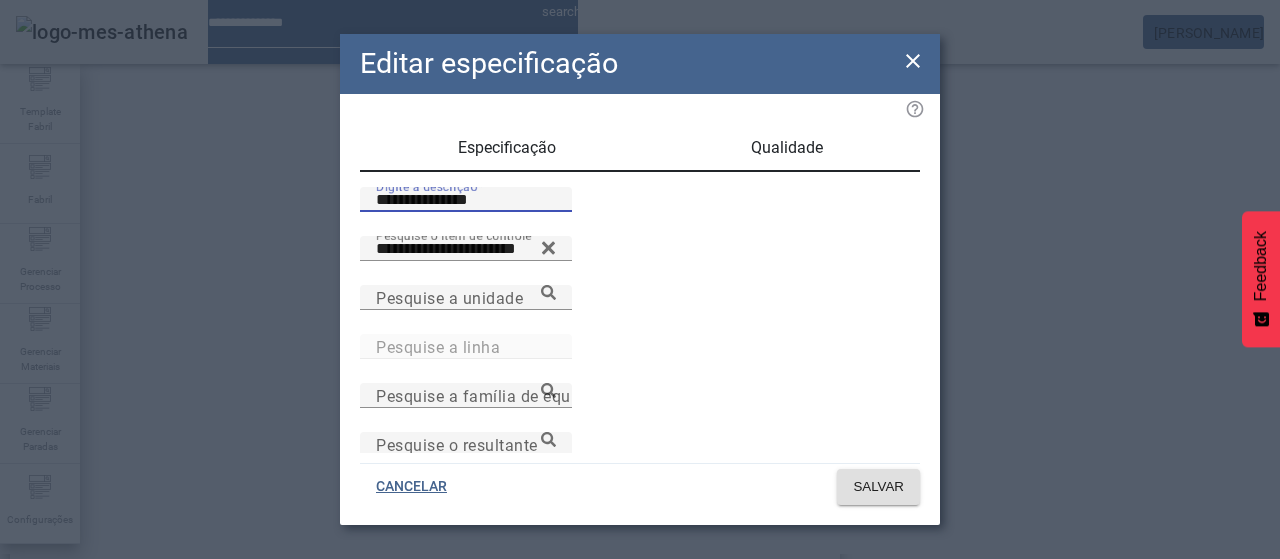 click on "**********" at bounding box center (466, 200) 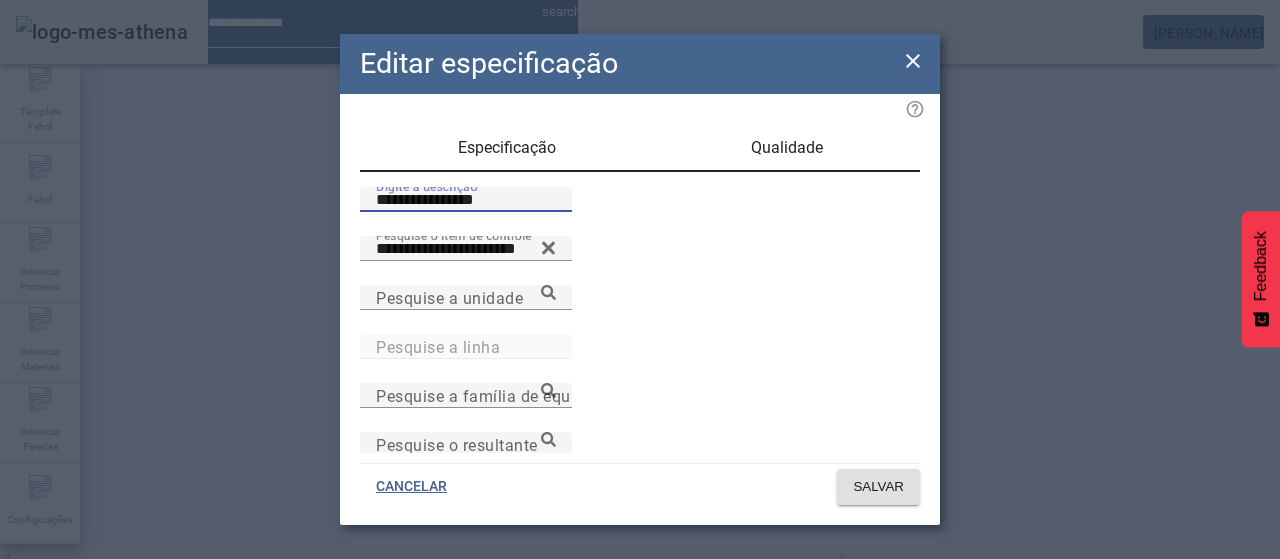 paste 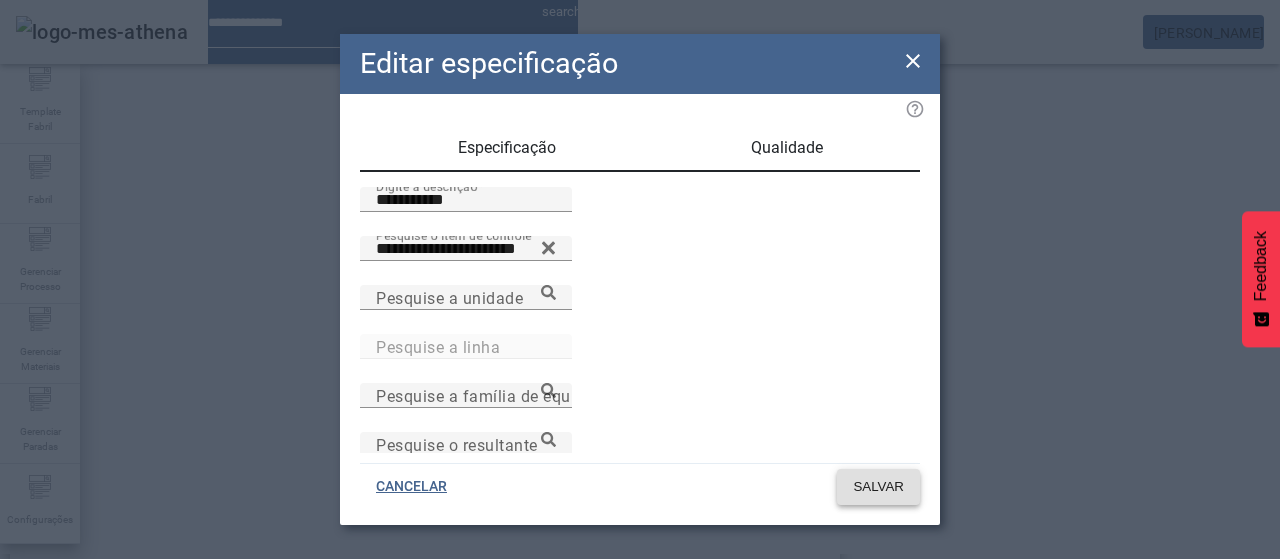 click on "SALVAR" 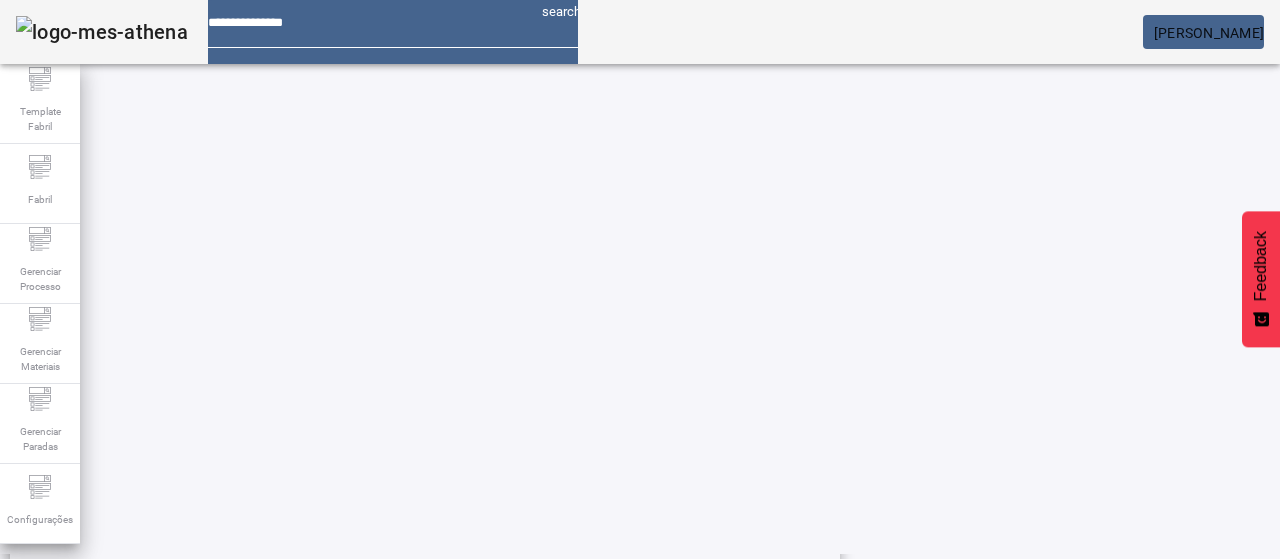 scroll, scrollTop: 696, scrollLeft: 0, axis: vertical 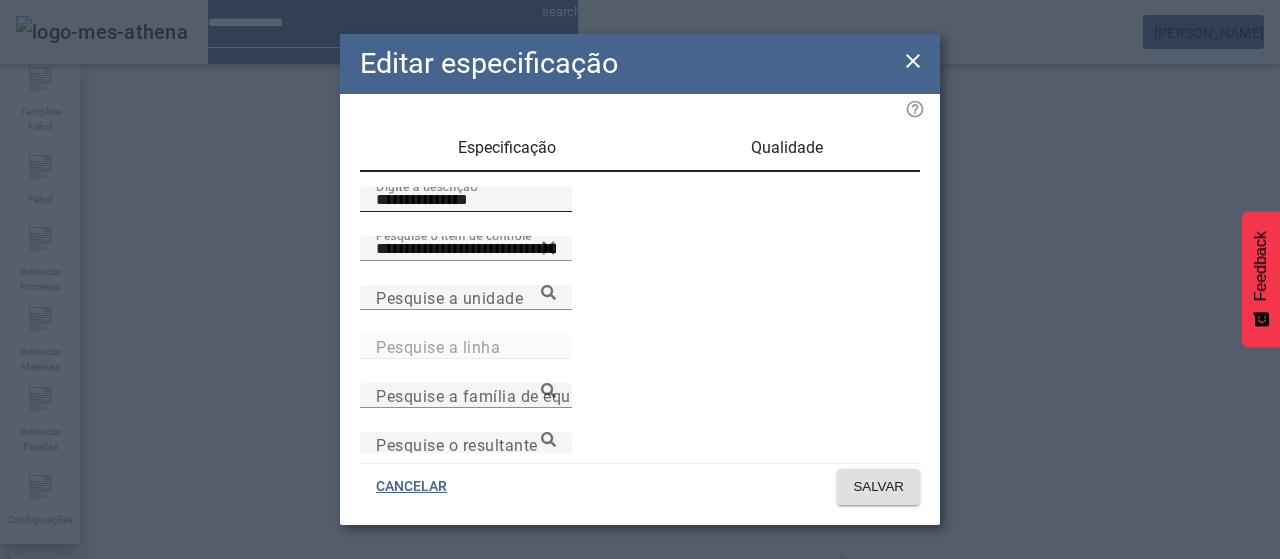 click on "**********" at bounding box center [466, 200] 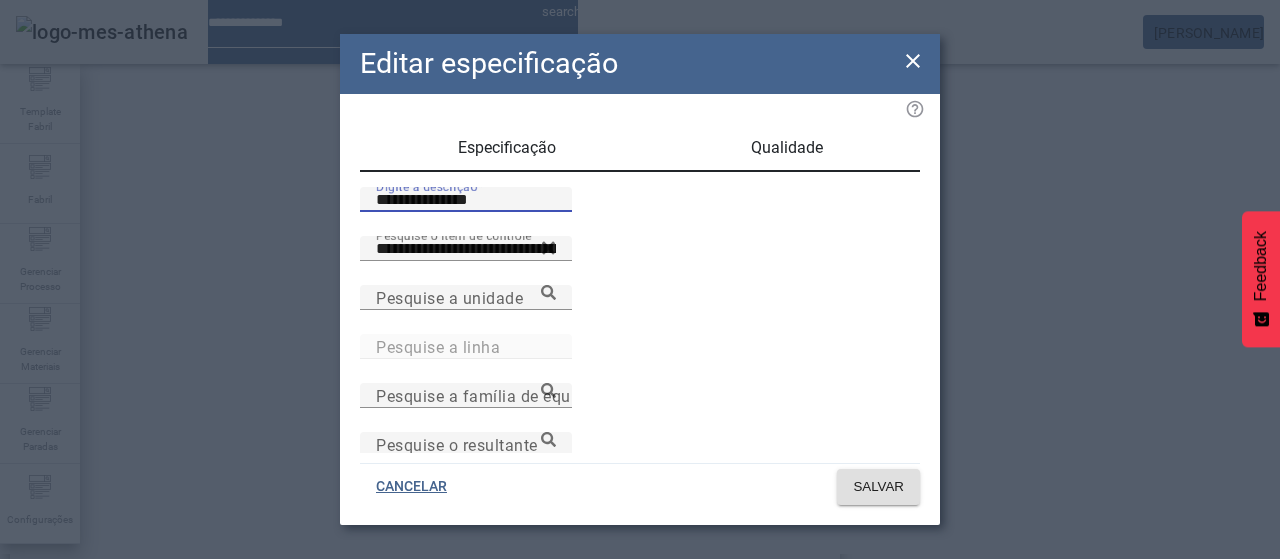 paste 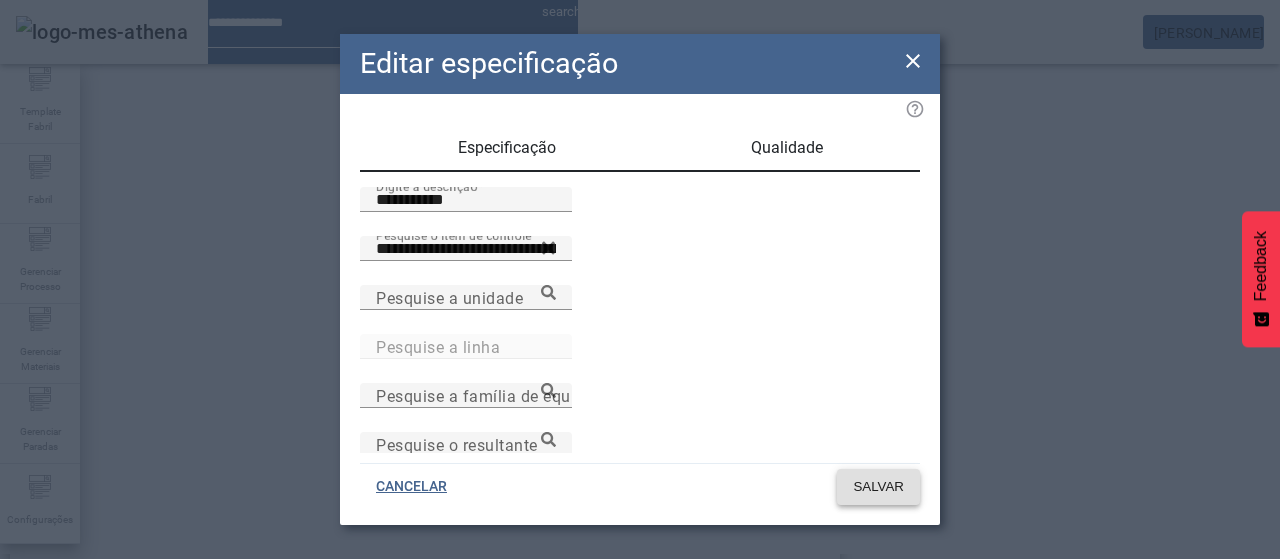 drag, startPoint x: 880, startPoint y: 517, endPoint x: 870, endPoint y: 500, distance: 19.723083 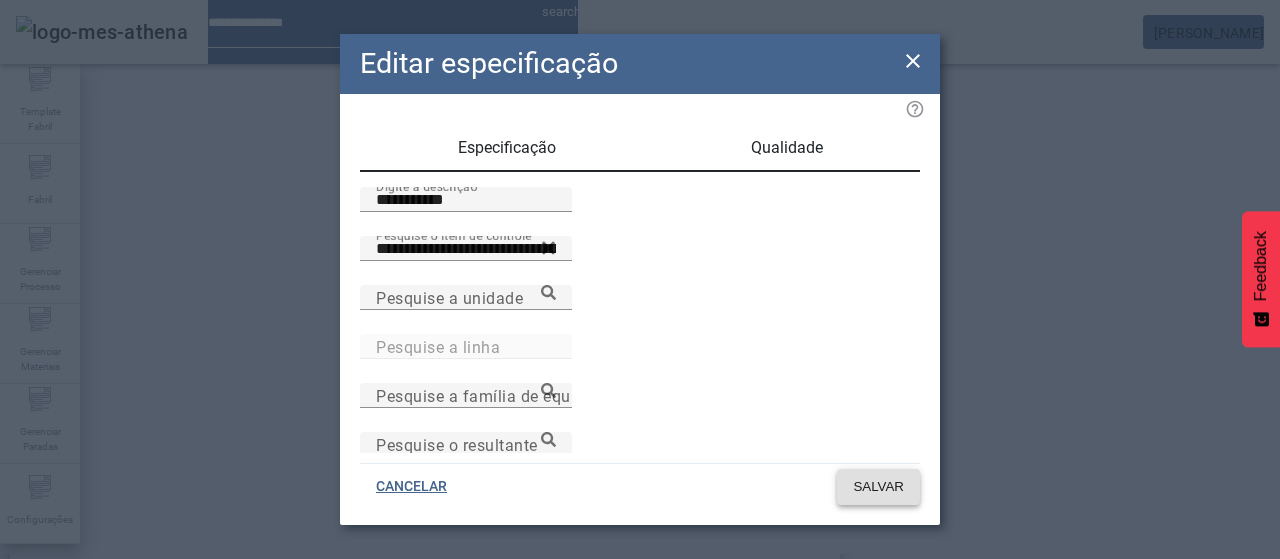 click on "CANCELAR SALVAR" 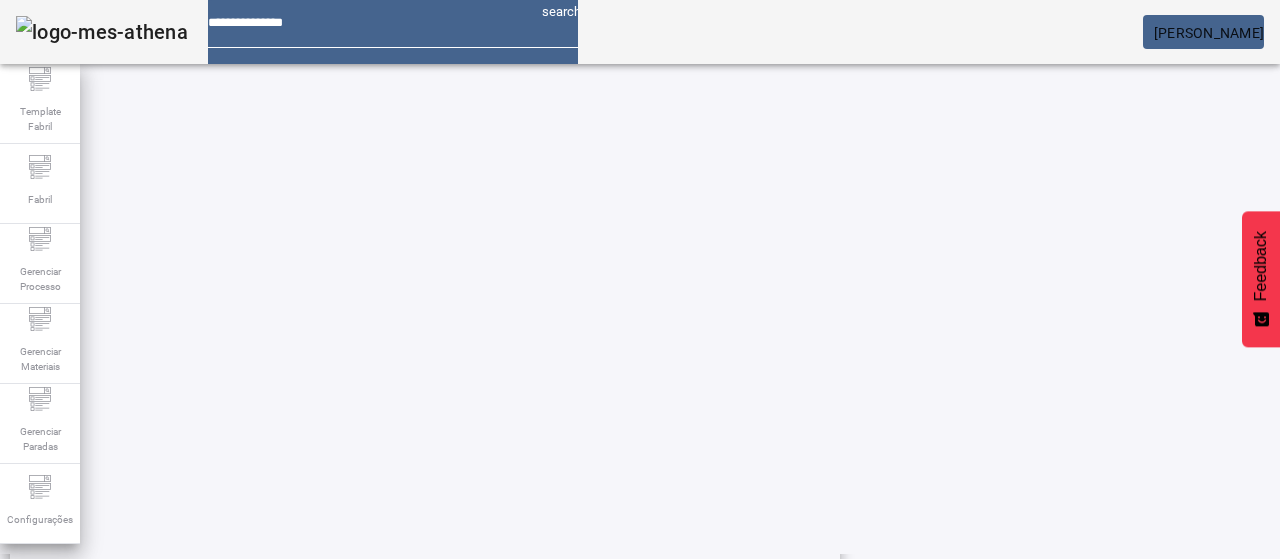 scroll, scrollTop: 696, scrollLeft: 0, axis: vertical 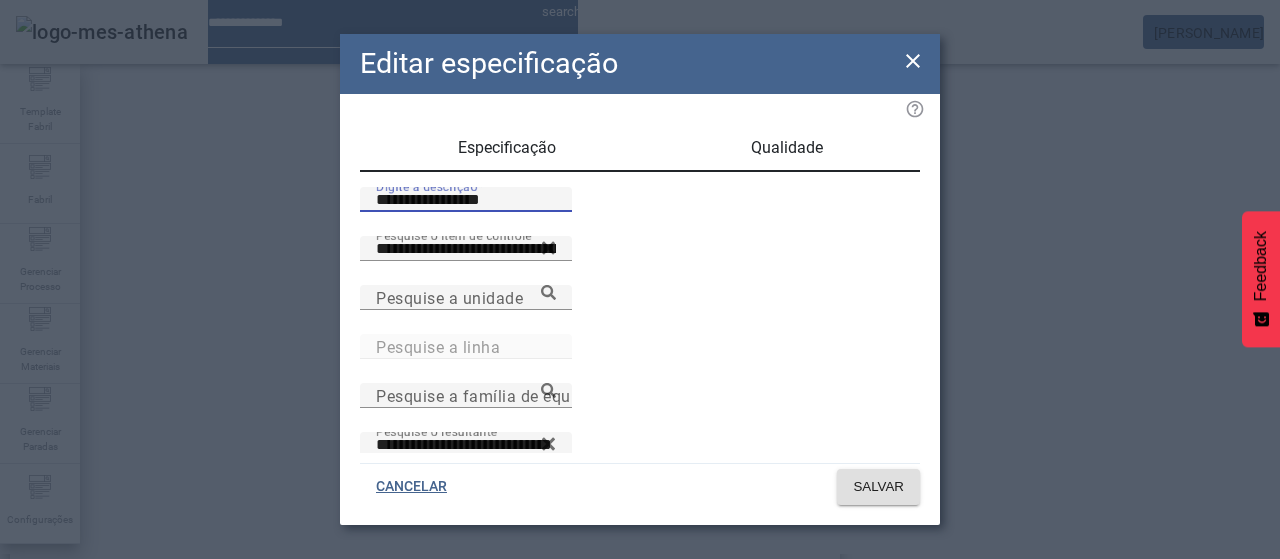 drag, startPoint x: 539, startPoint y: 222, endPoint x: 292, endPoint y: 223, distance: 247.00203 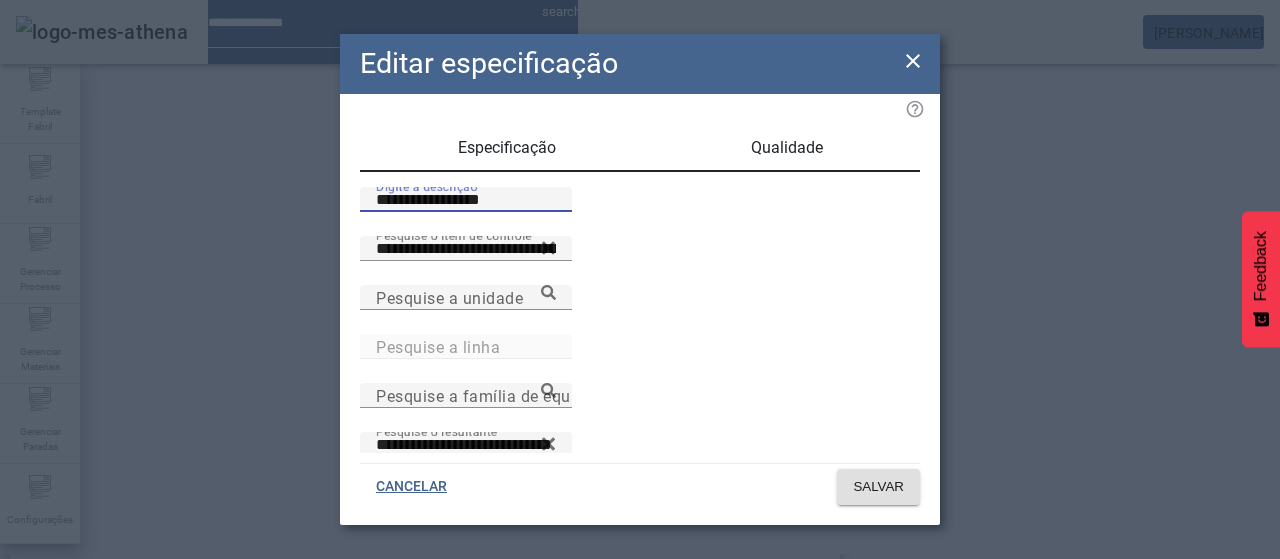 click on "**********" 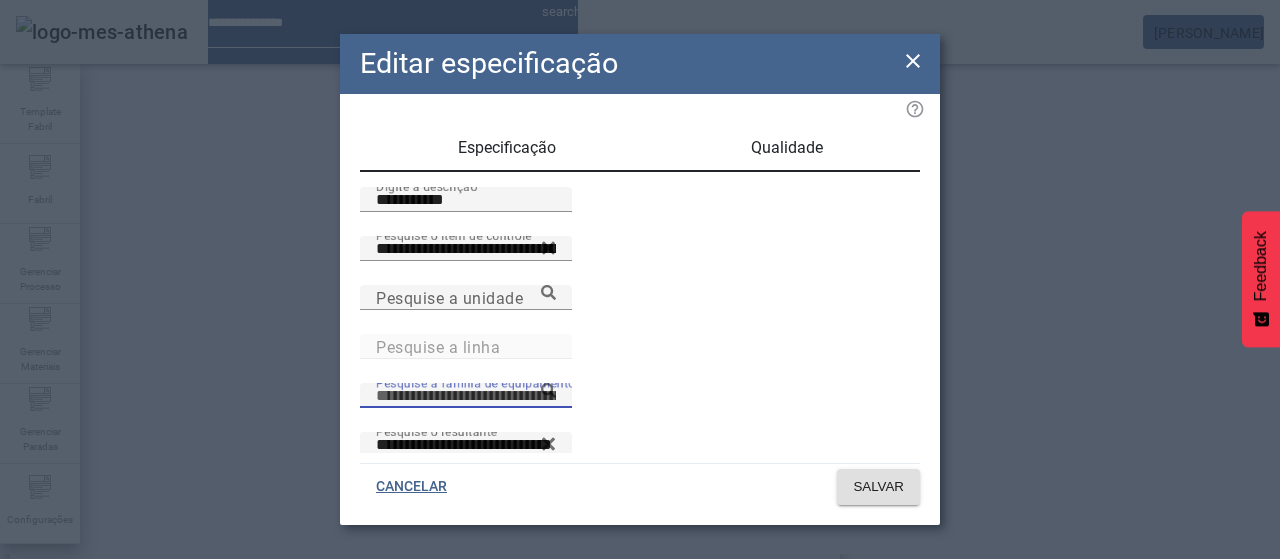scroll, scrollTop: 16, scrollLeft: 0, axis: vertical 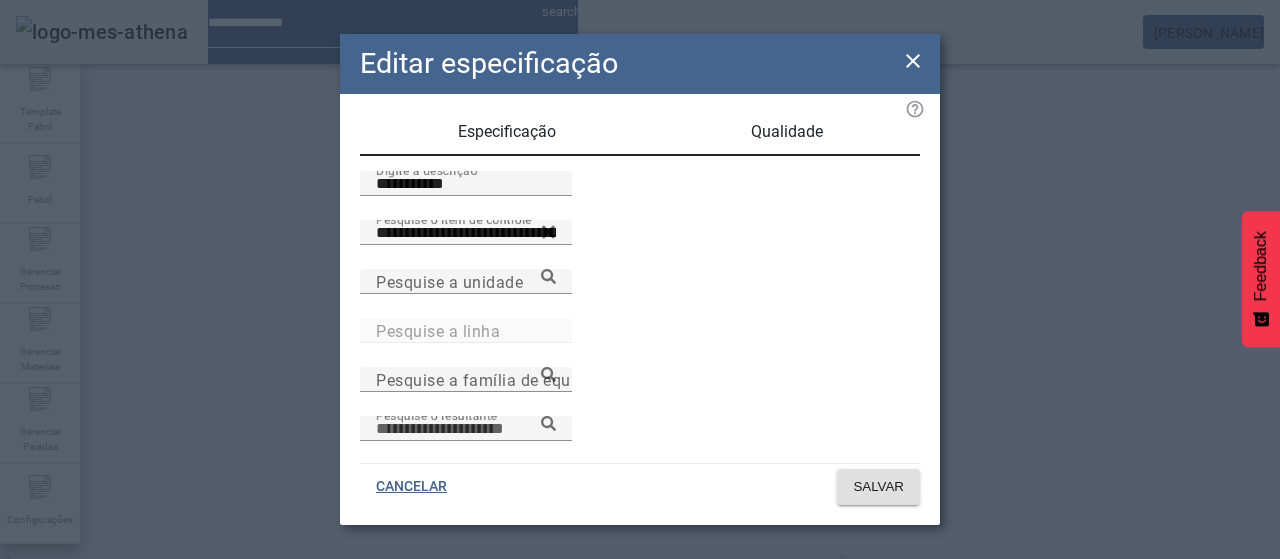 click at bounding box center [128, 567] 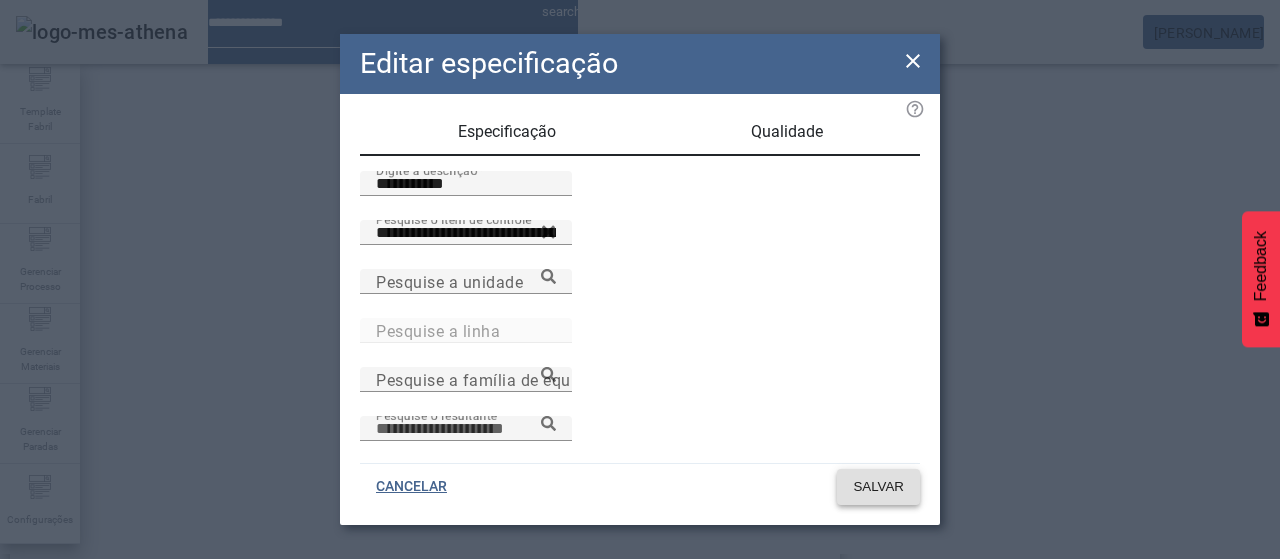 click on "SALVAR" 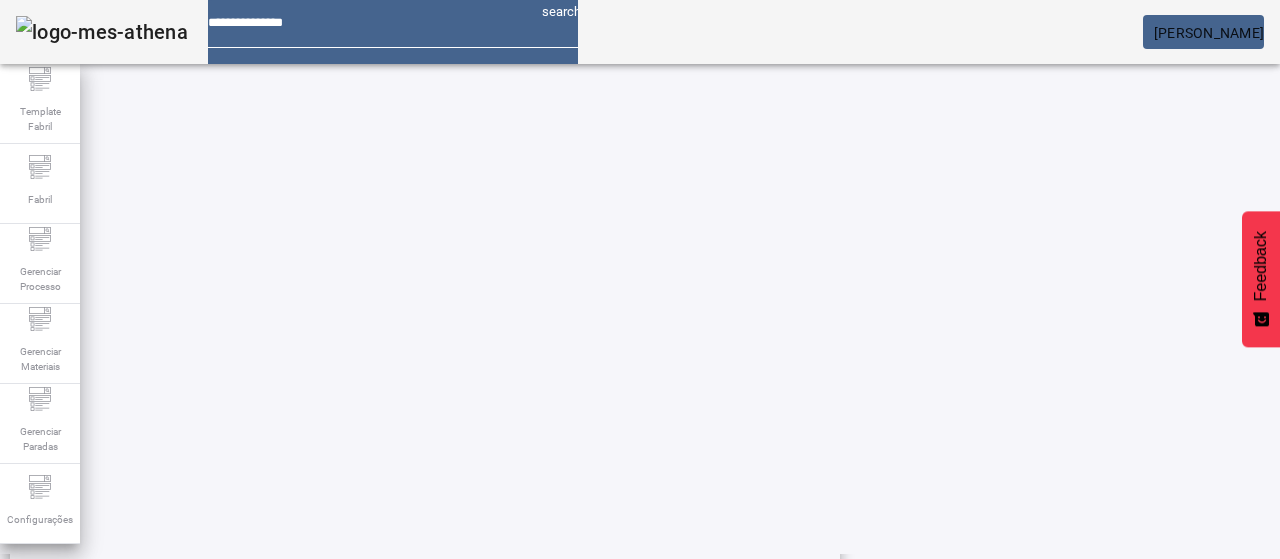 scroll, scrollTop: 696, scrollLeft: 0, axis: vertical 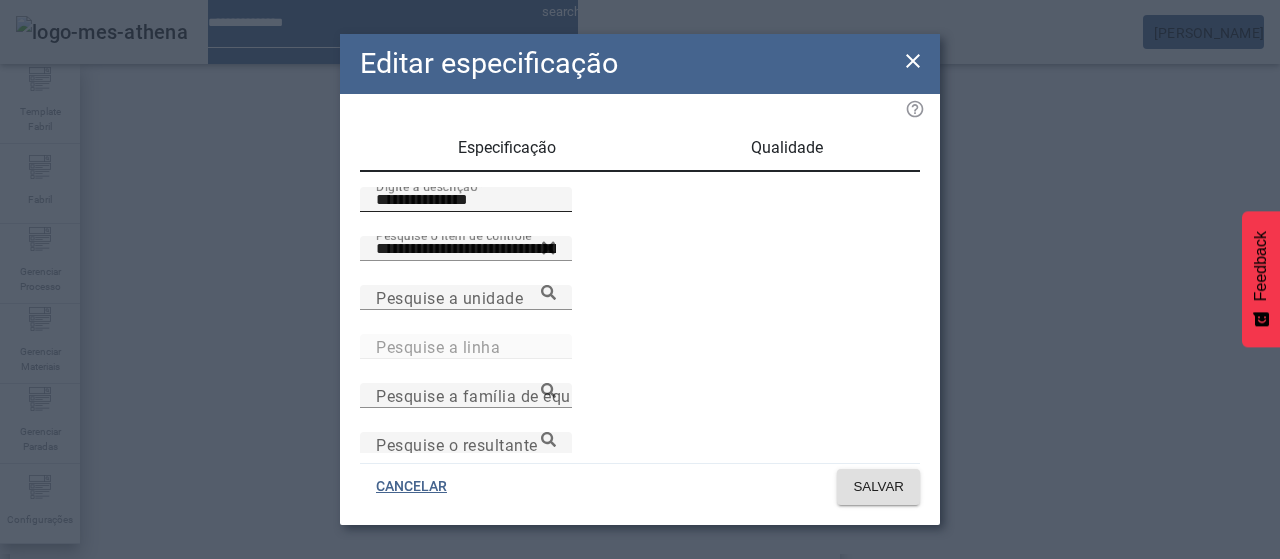 click on "**********" at bounding box center (466, 199) 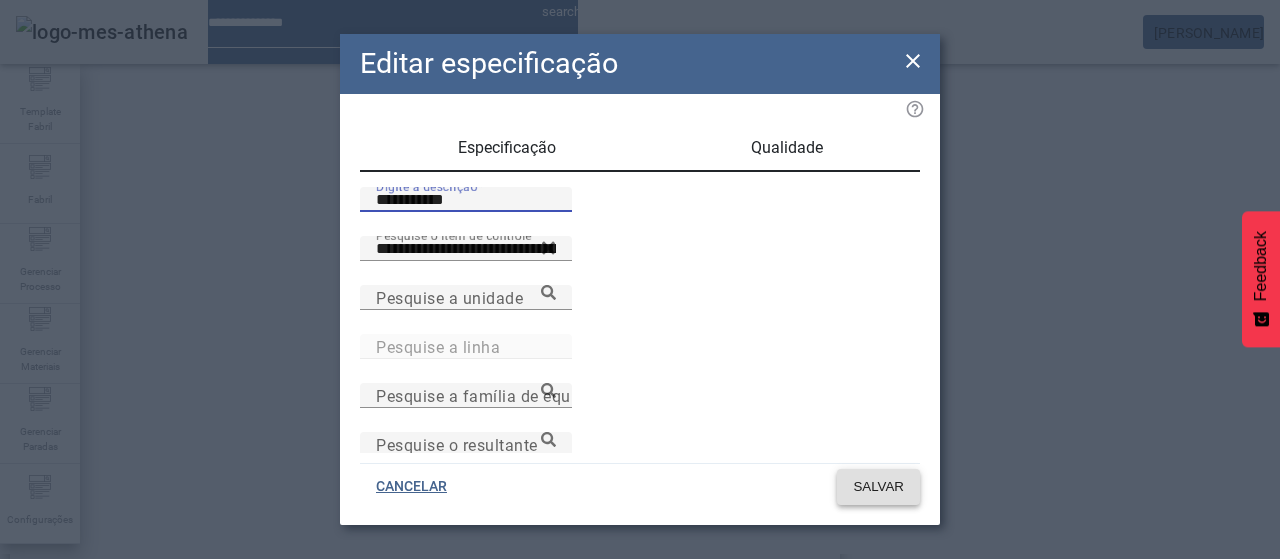 click on "SALVAR" 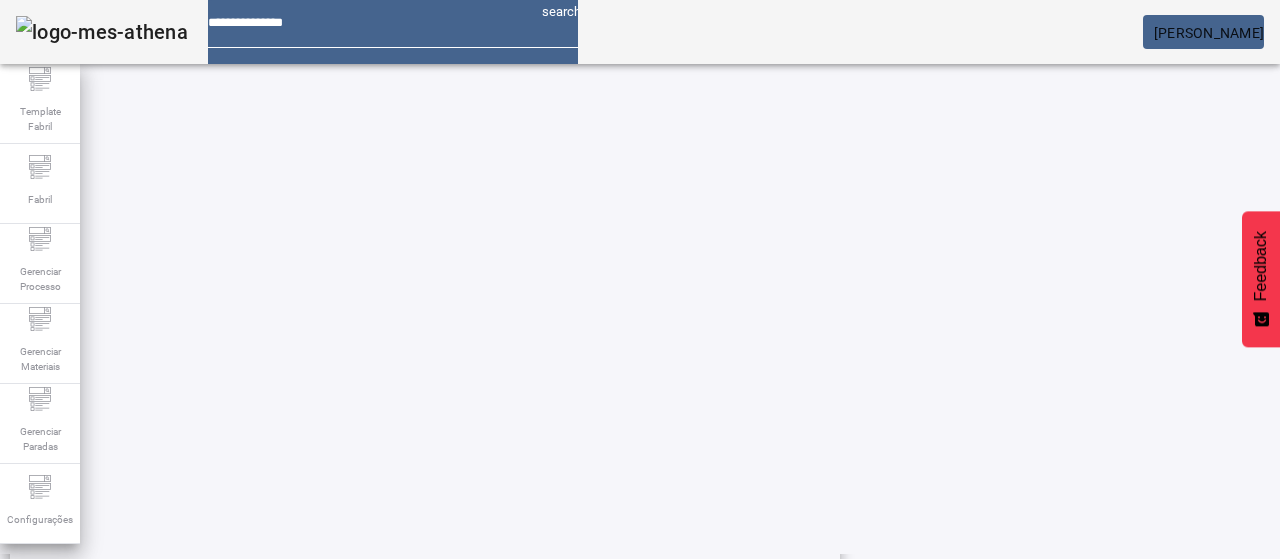 scroll, scrollTop: 696, scrollLeft: 0, axis: vertical 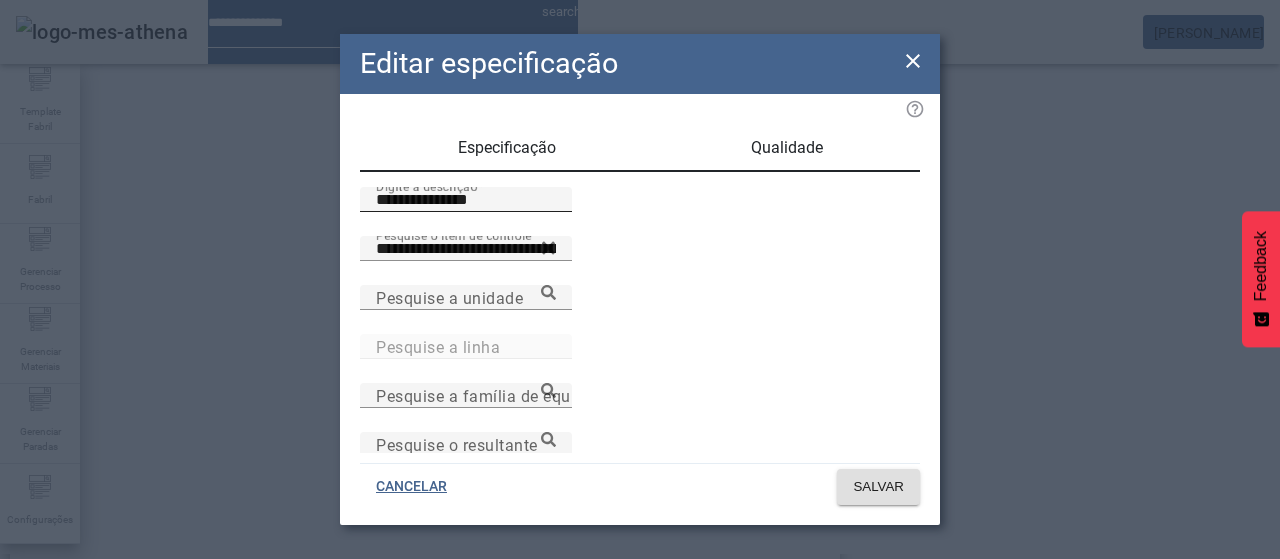 click on "**********" at bounding box center [466, 200] 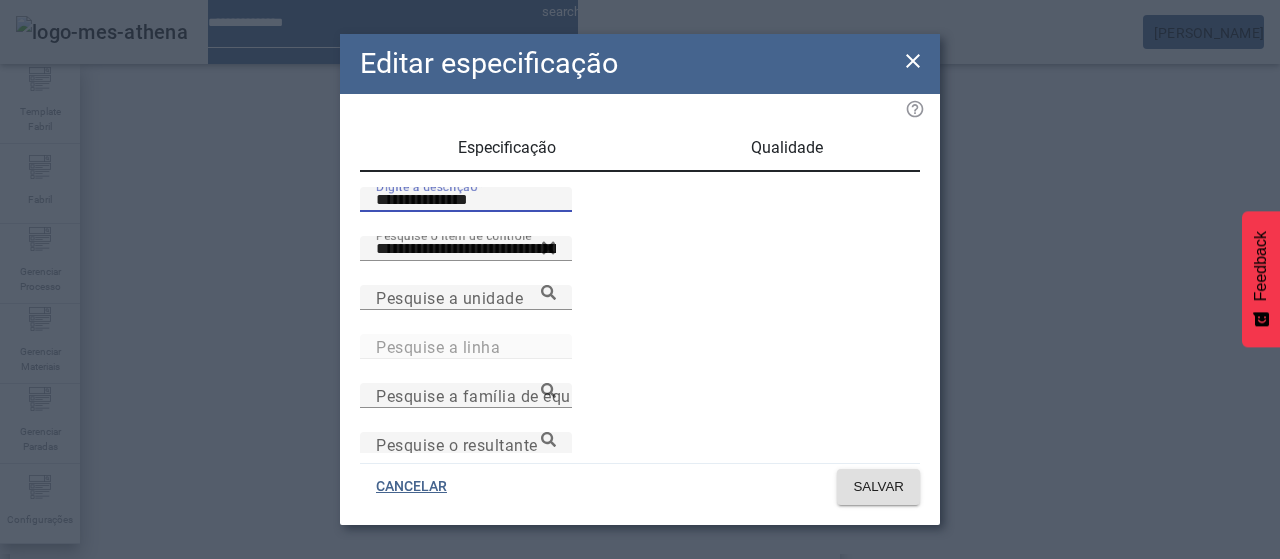 paste 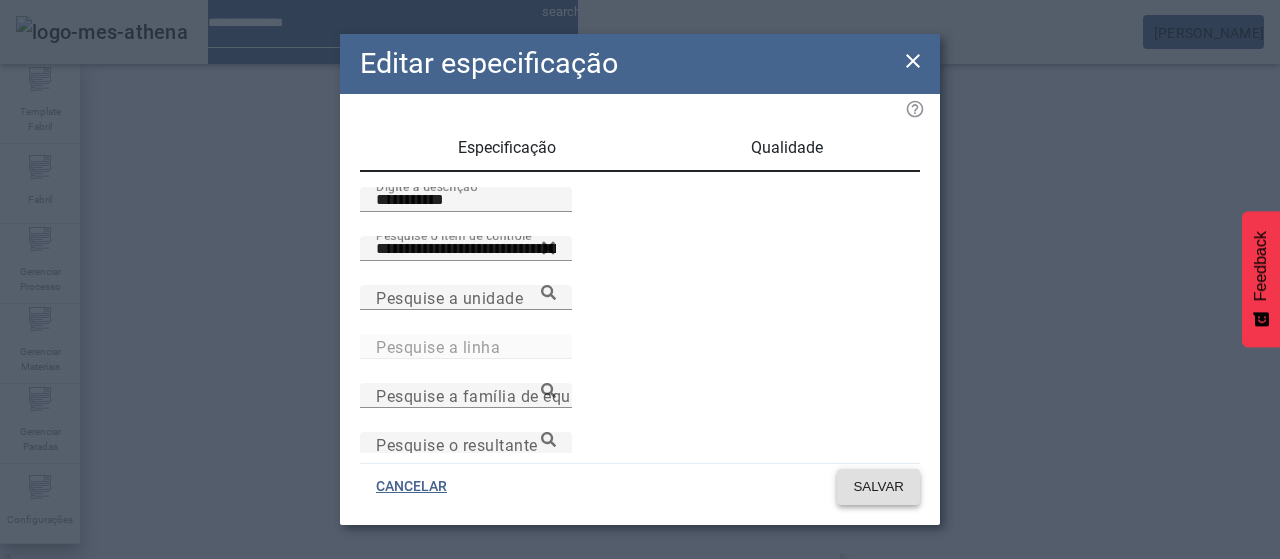 click on "SALVAR" 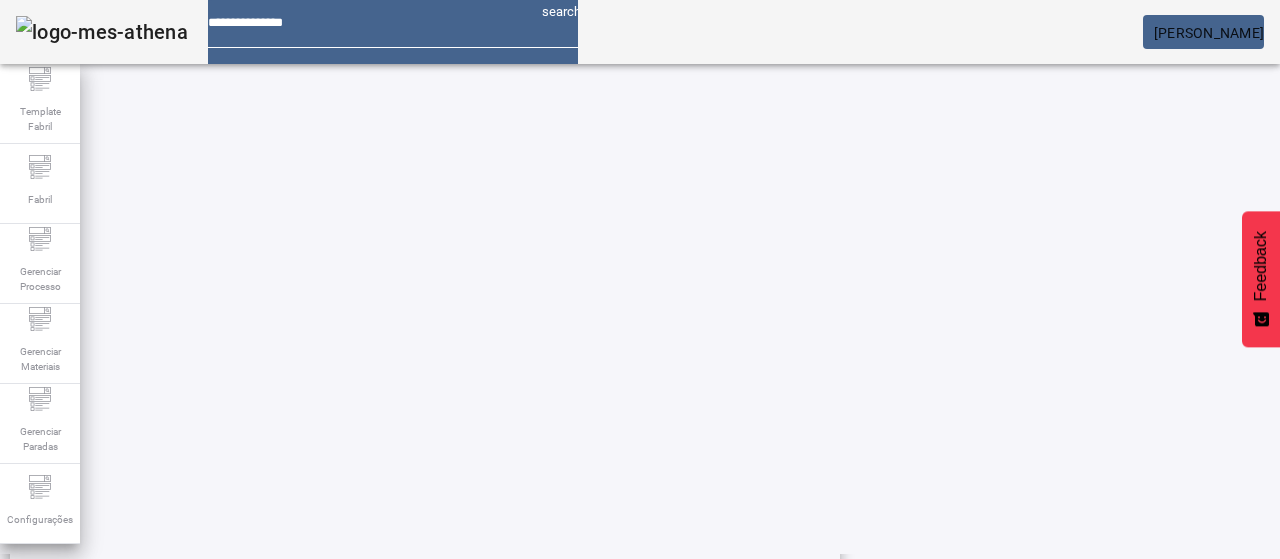 scroll, scrollTop: 696, scrollLeft: 0, axis: vertical 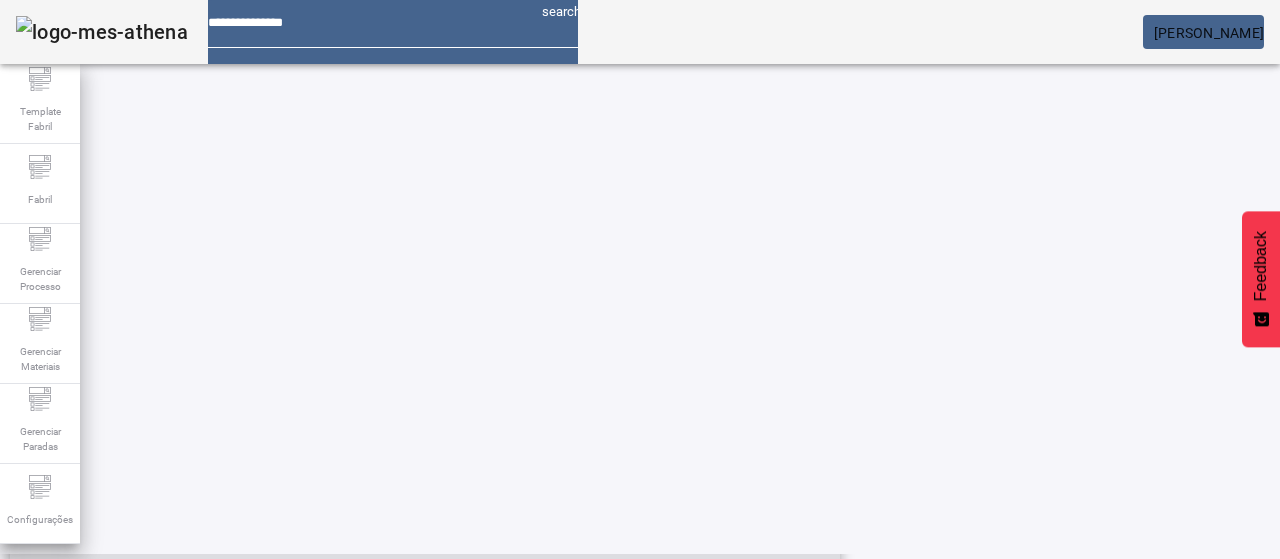 click 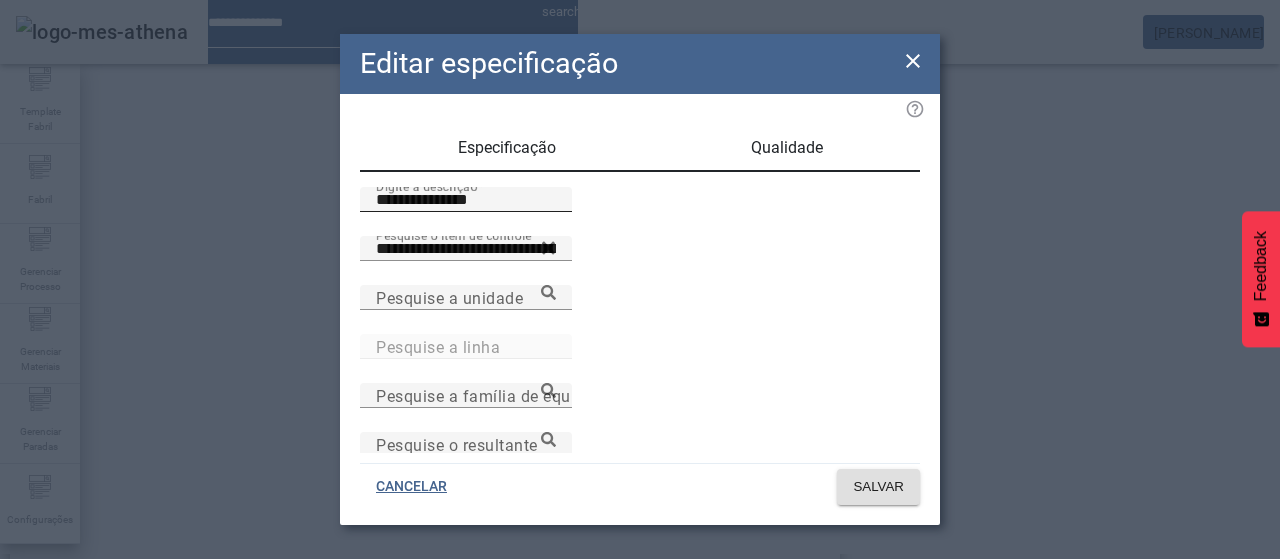 click on "**********" at bounding box center (466, 199) 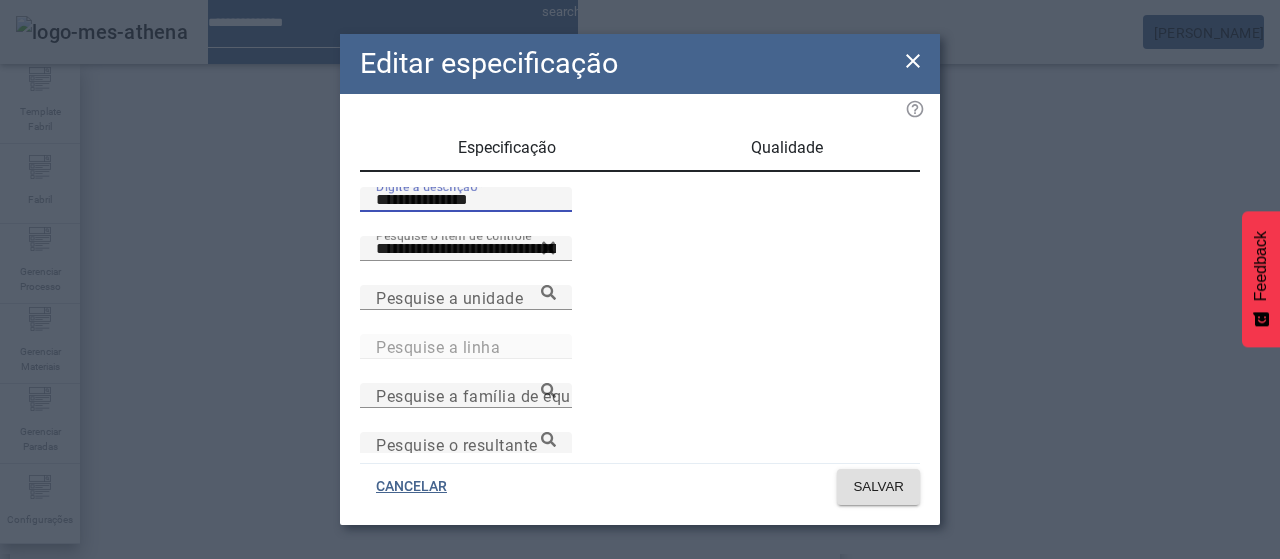 paste 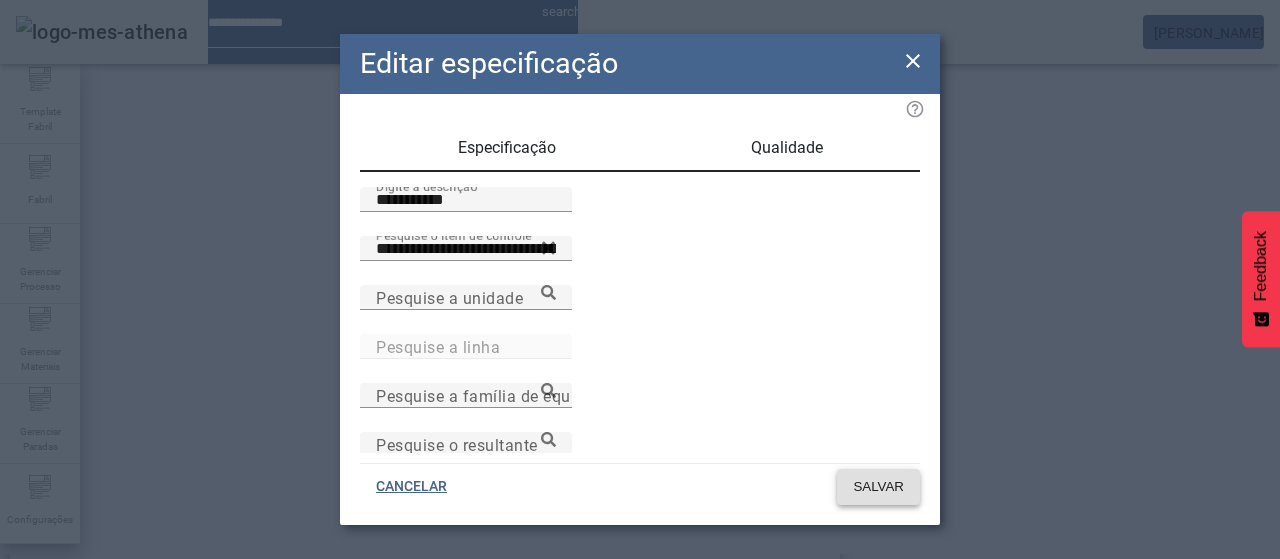 click 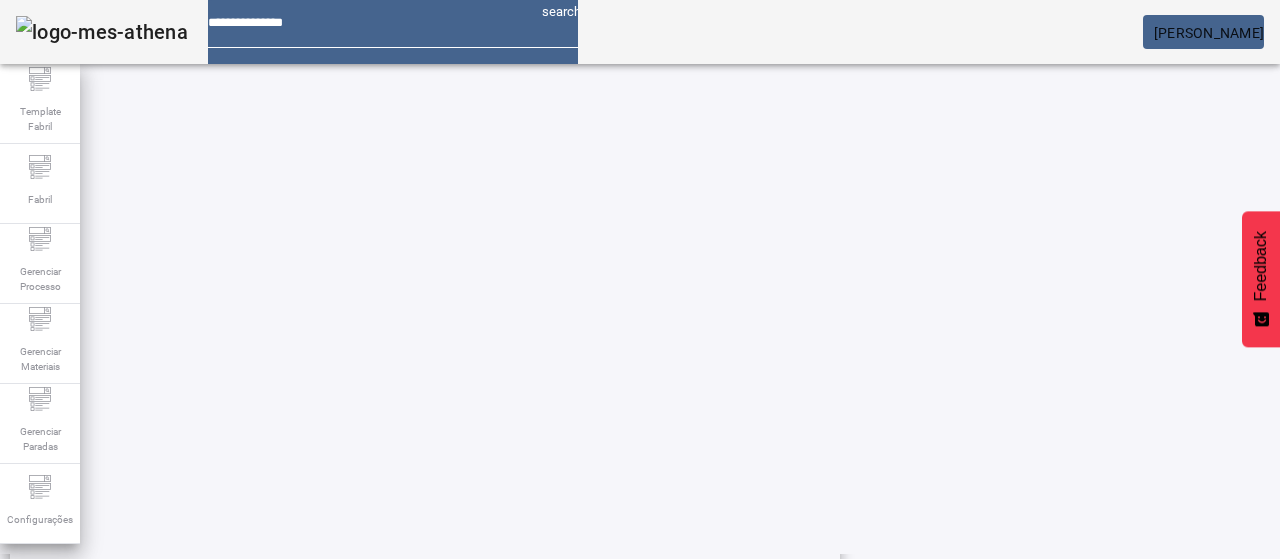 scroll, scrollTop: 696, scrollLeft: 0, axis: vertical 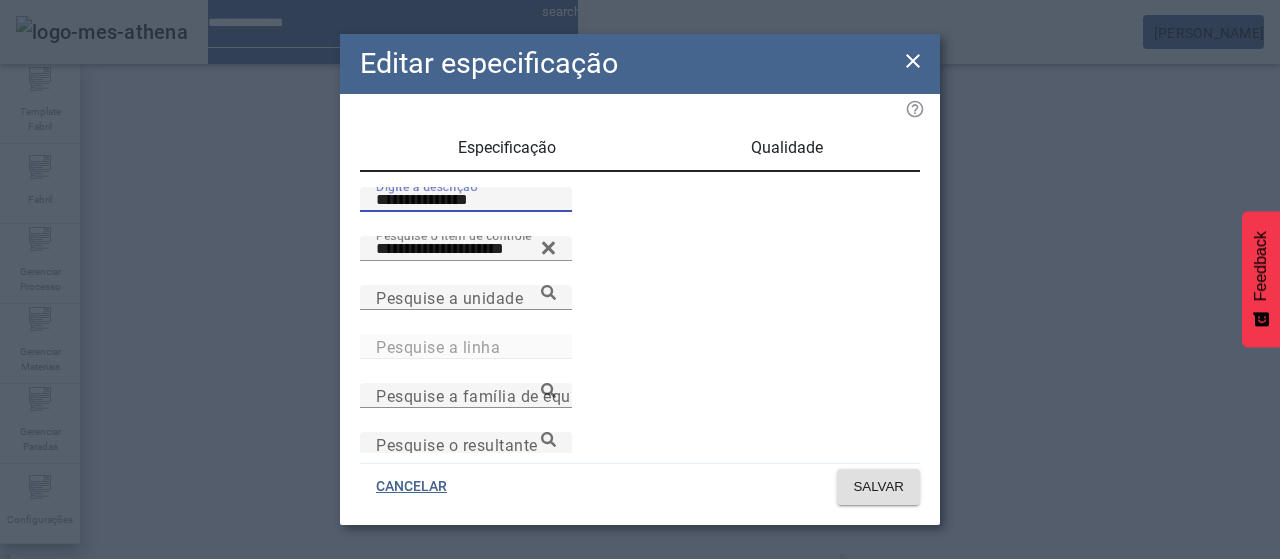 click on "**********" at bounding box center (466, 200) 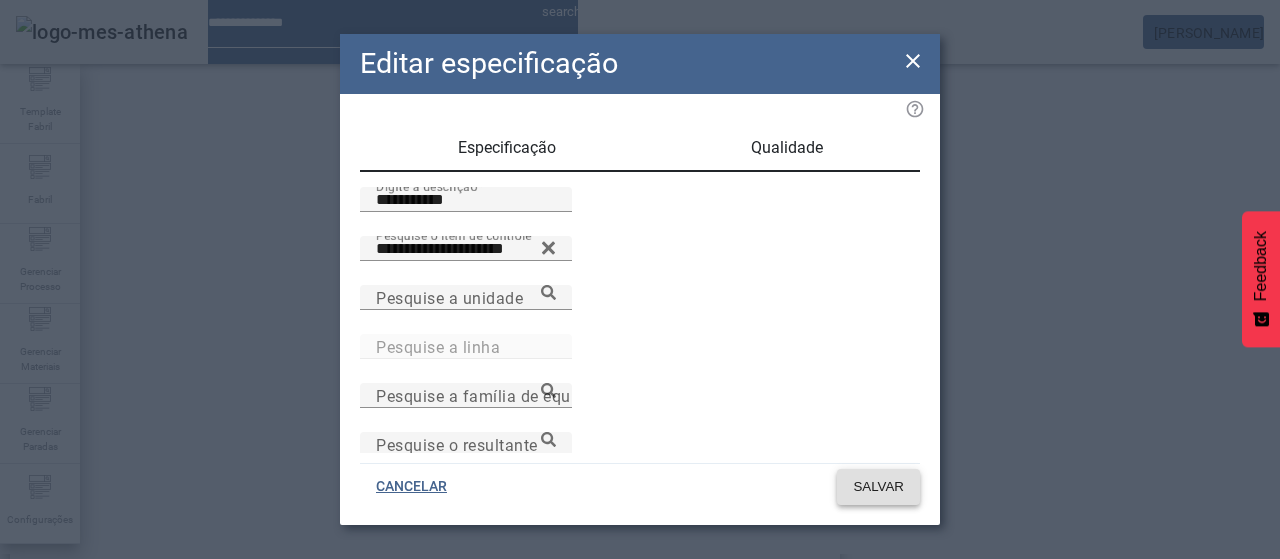 click on "SALVAR" 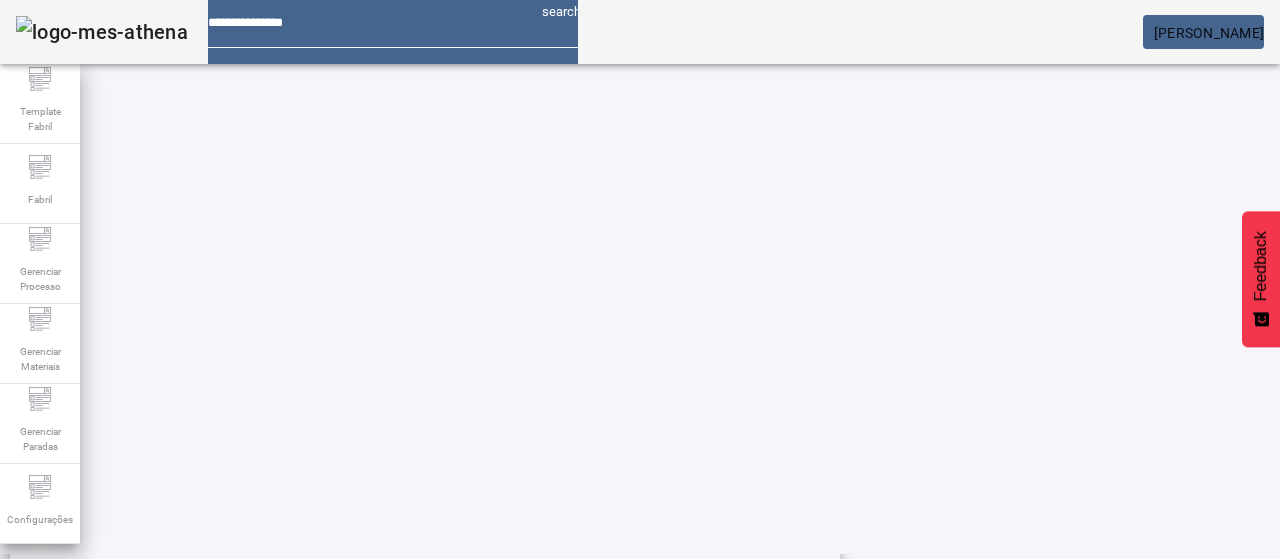 scroll, scrollTop: 696, scrollLeft: 0, axis: vertical 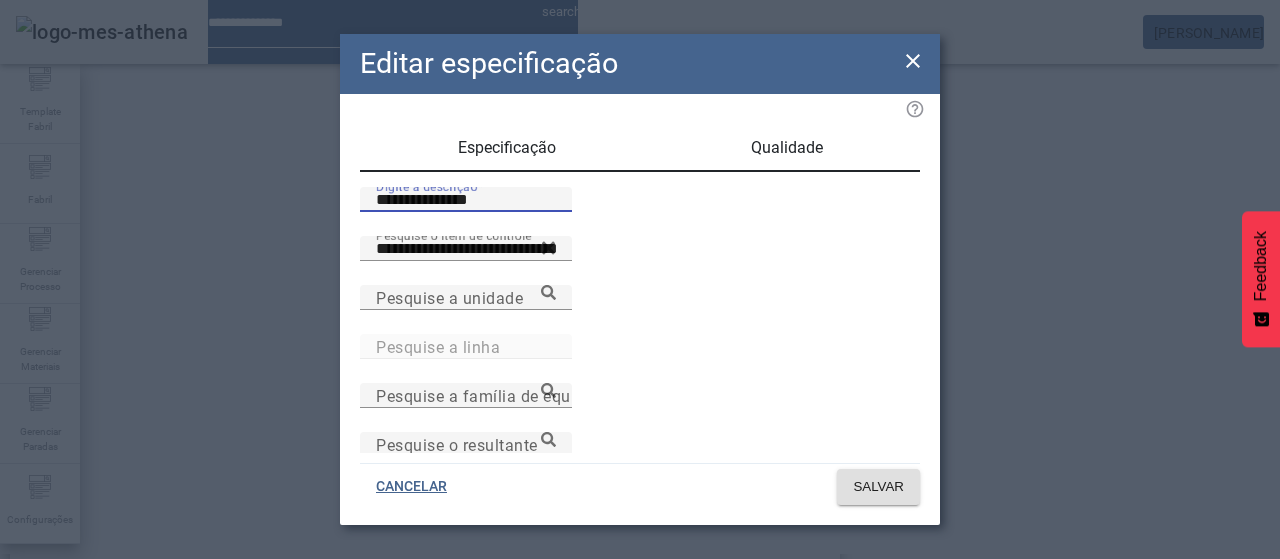 click on "**********" at bounding box center (466, 200) 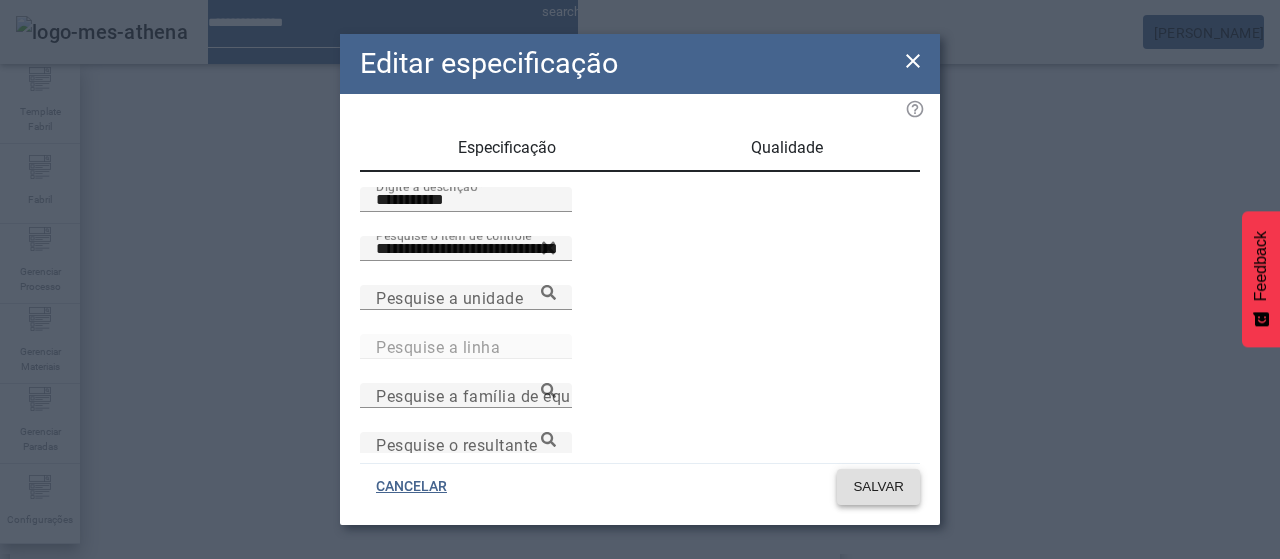 click 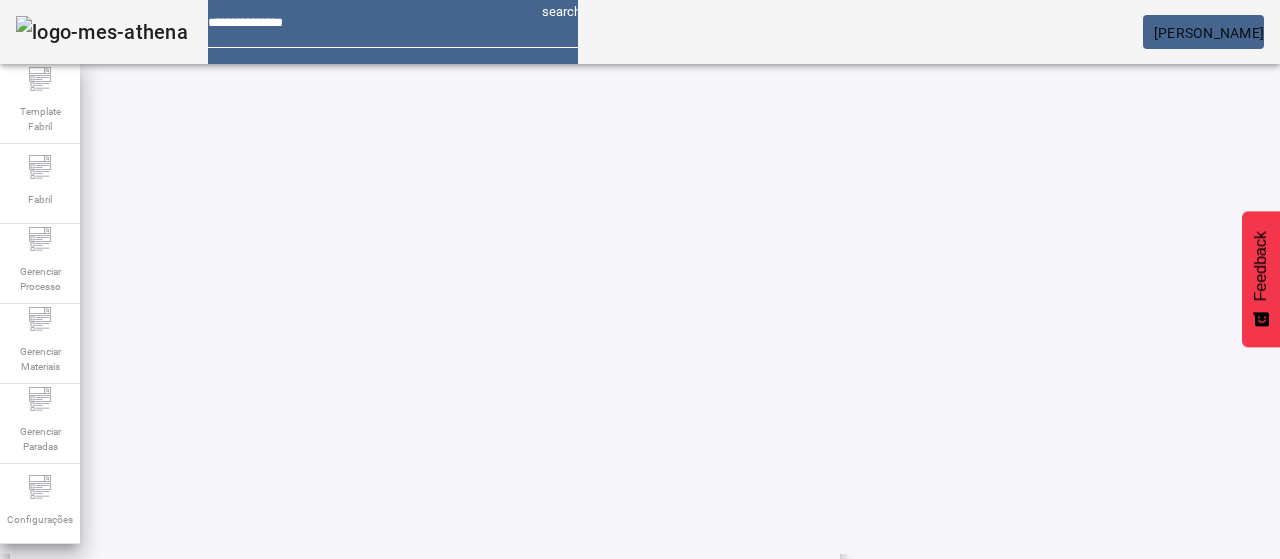 scroll, scrollTop: 696, scrollLeft: 0, axis: vertical 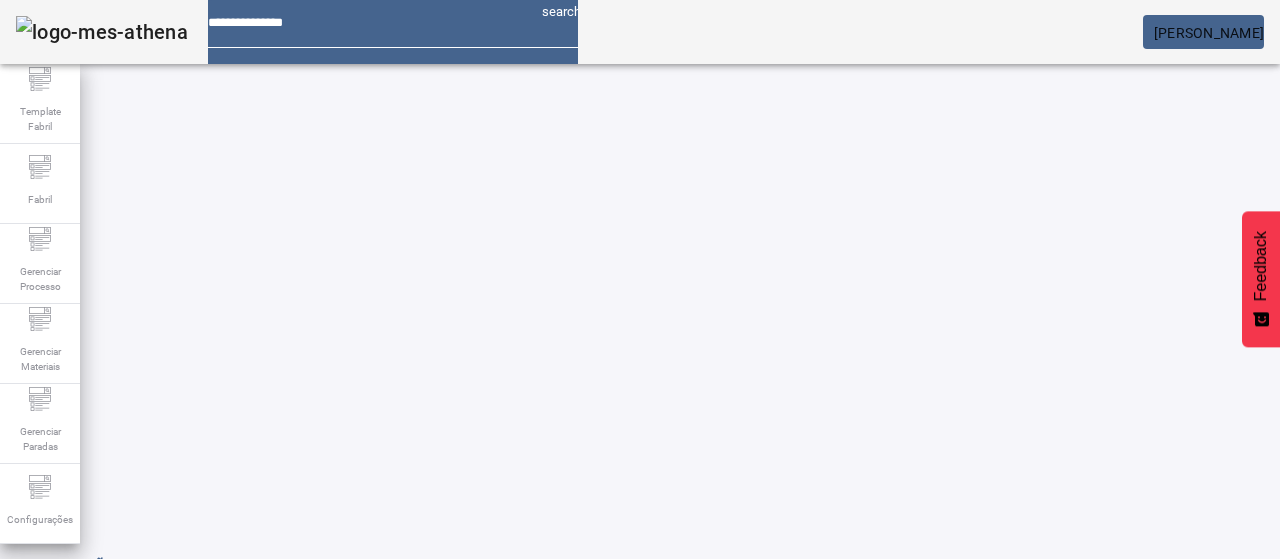 click at bounding box center [764, 839] 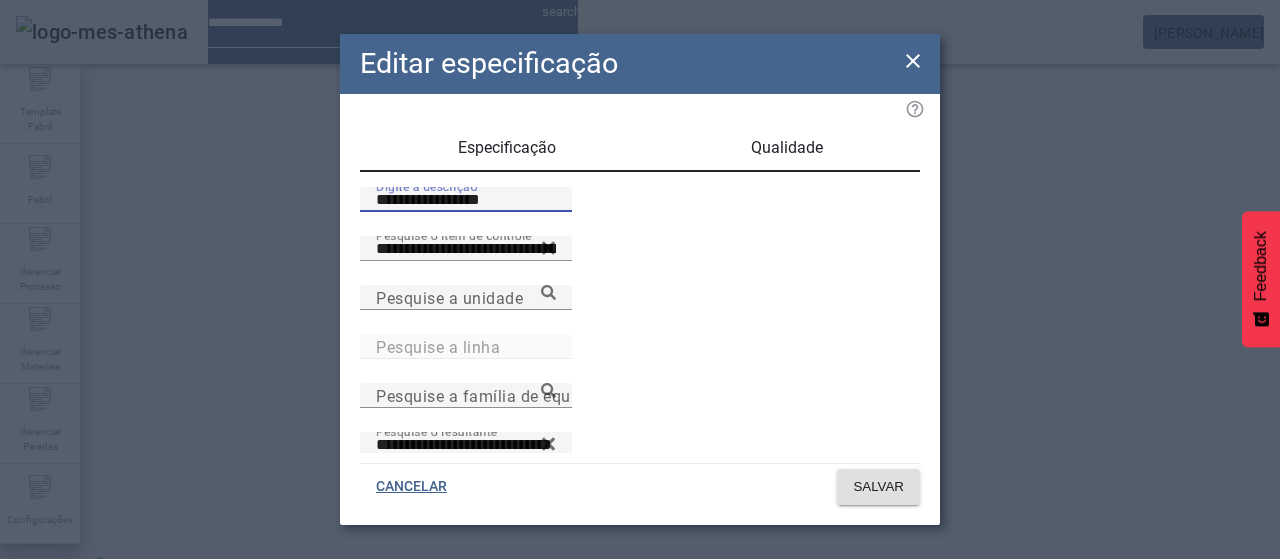 drag, startPoint x: 440, startPoint y: 221, endPoint x: 640, endPoint y: 217, distance: 200.04 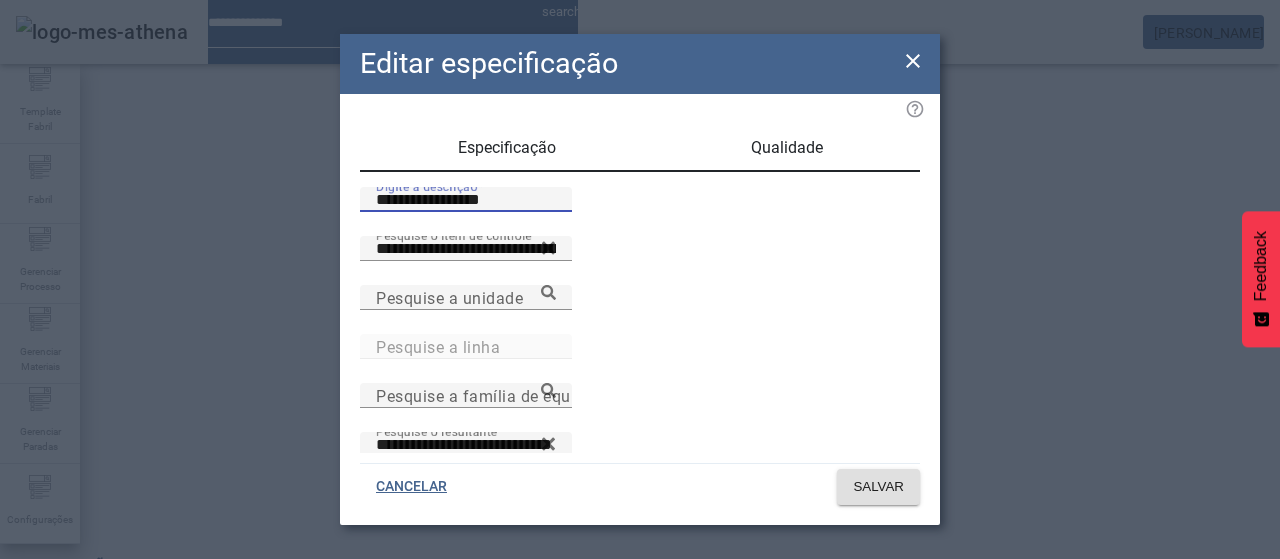 click on "**********" at bounding box center [466, 200] 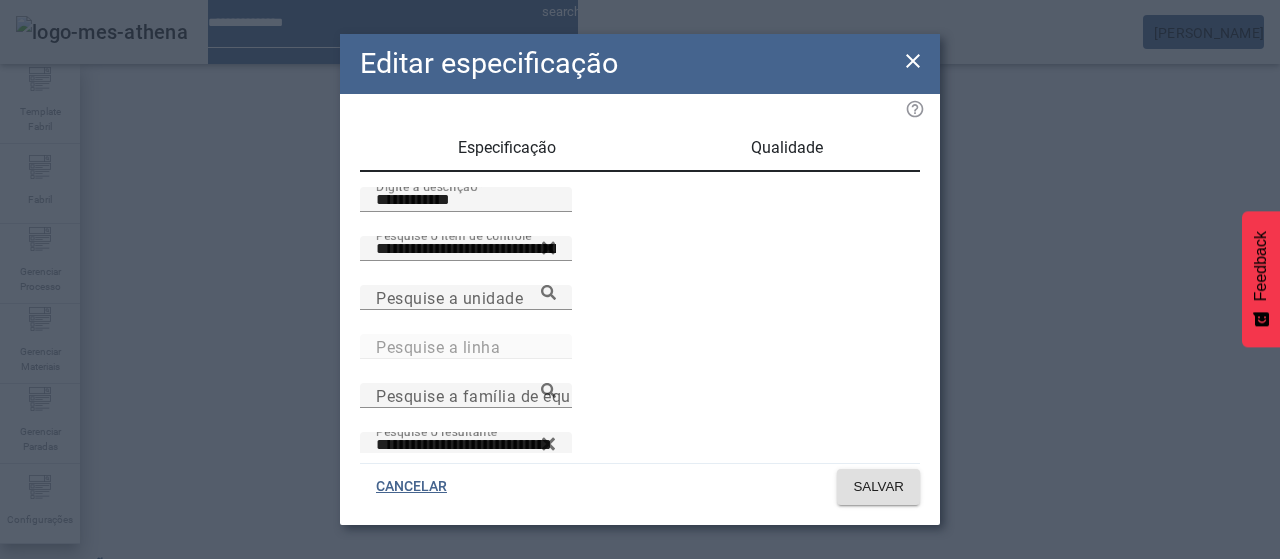 click on "Qualidade" at bounding box center [787, 148] 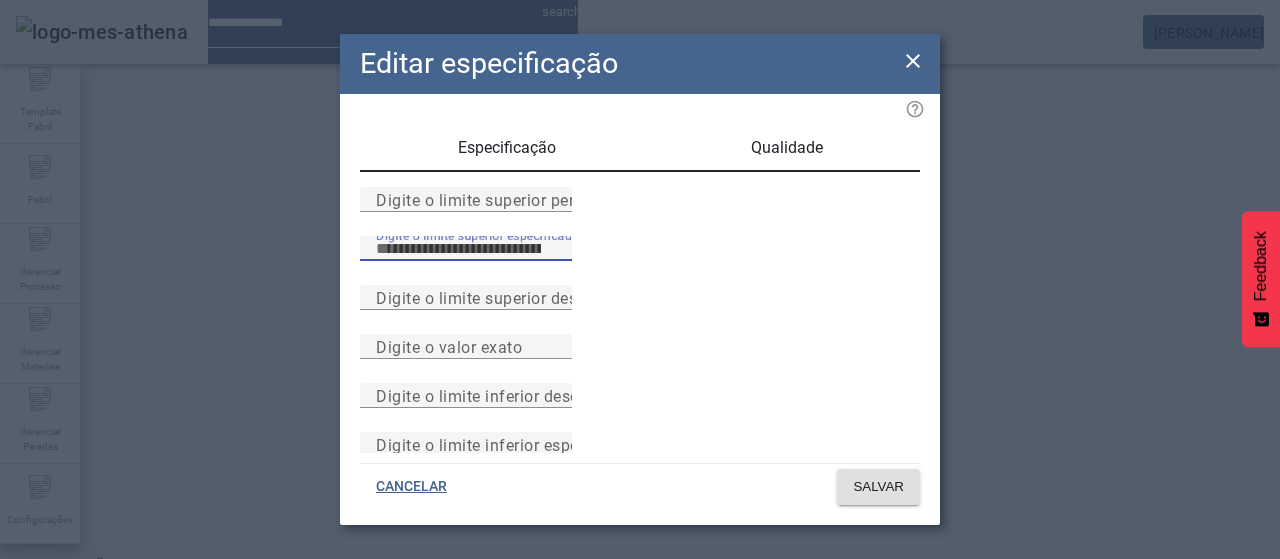 drag, startPoint x: 524, startPoint y: 311, endPoint x: 397, endPoint y: 288, distance: 129.06587 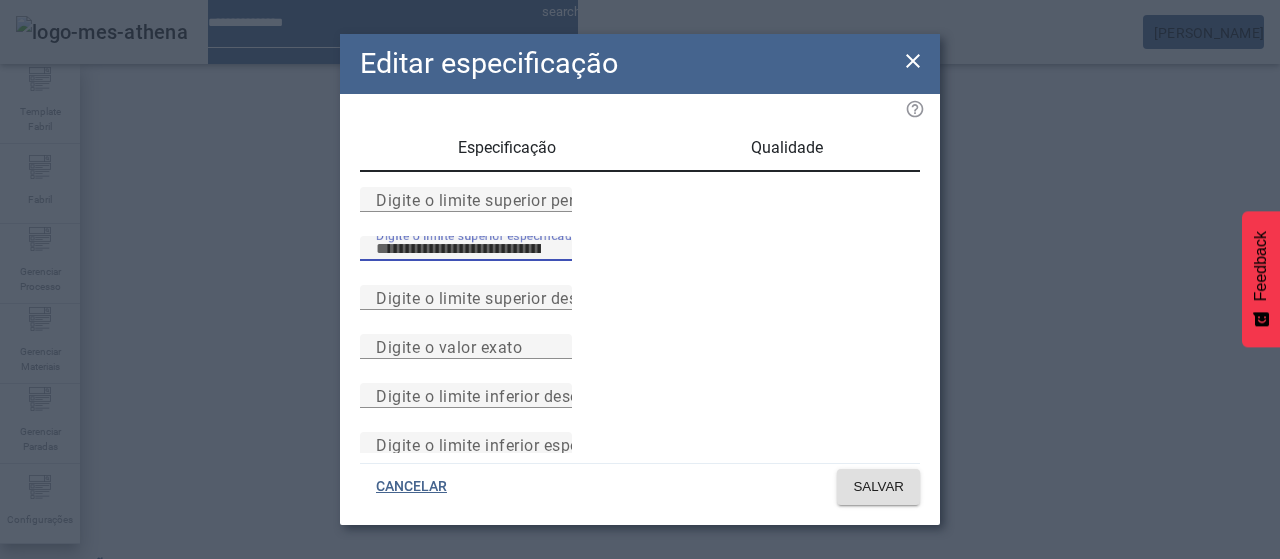 click on "Digite o limite superior especificado **" at bounding box center [640, 260] 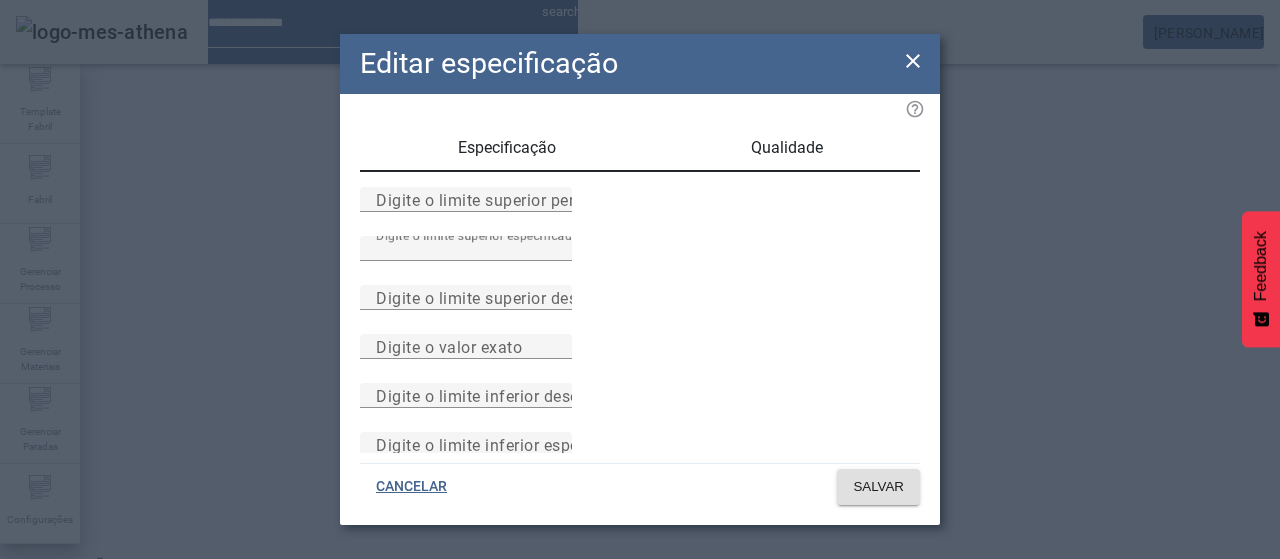 click on "Especificação" at bounding box center [507, 148] 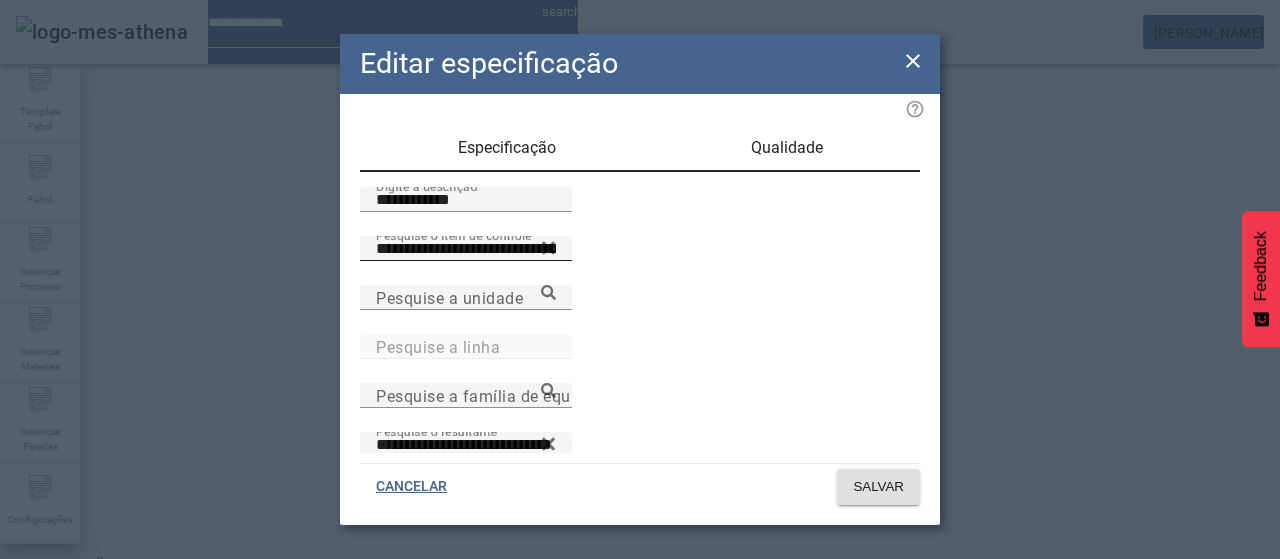click on "**********" at bounding box center [466, 248] 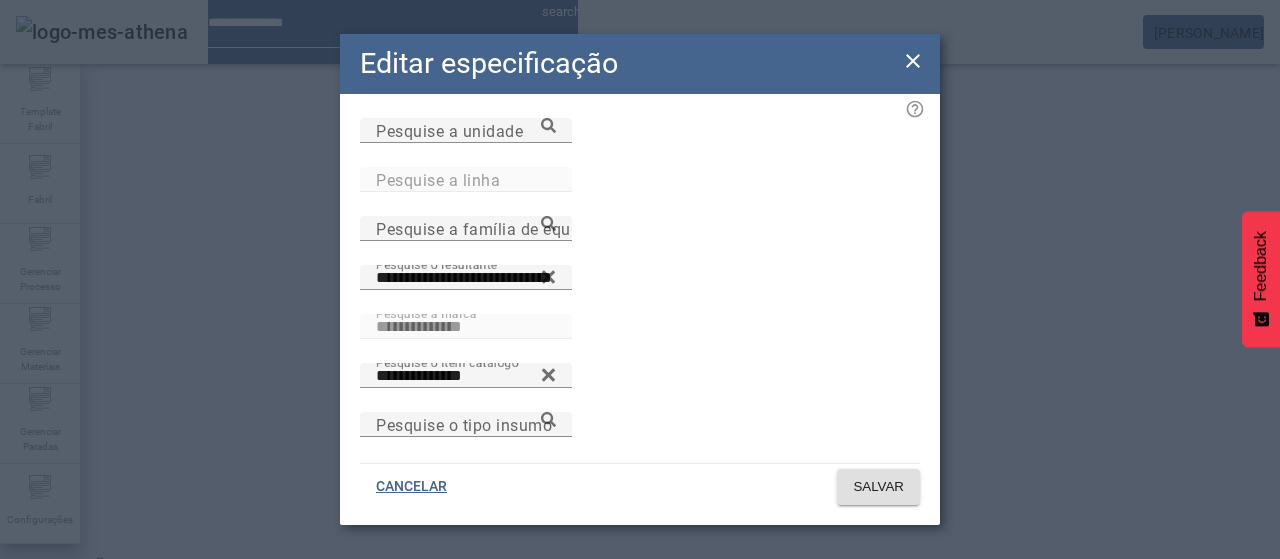 scroll, scrollTop: 206, scrollLeft: 0, axis: vertical 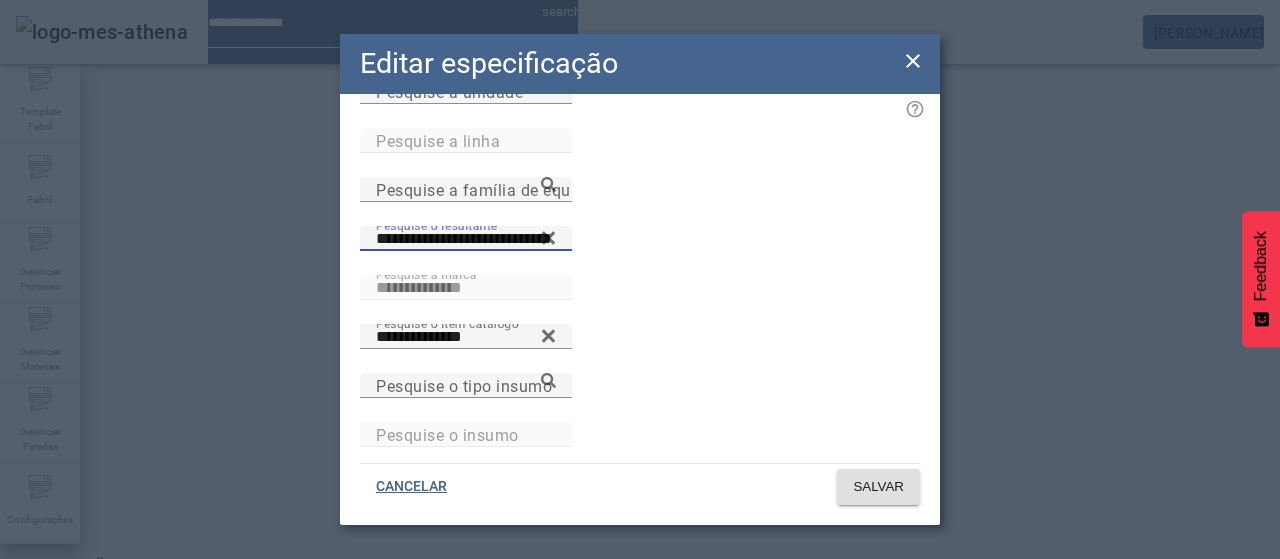 click on "**********" at bounding box center [466, 239] 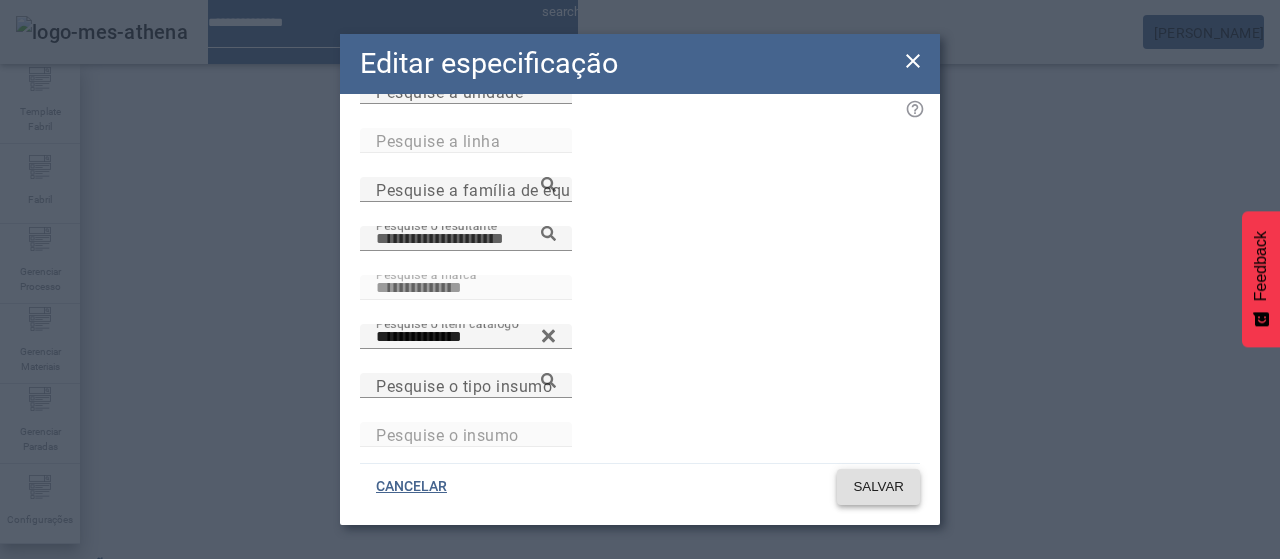 click on "SALVAR" 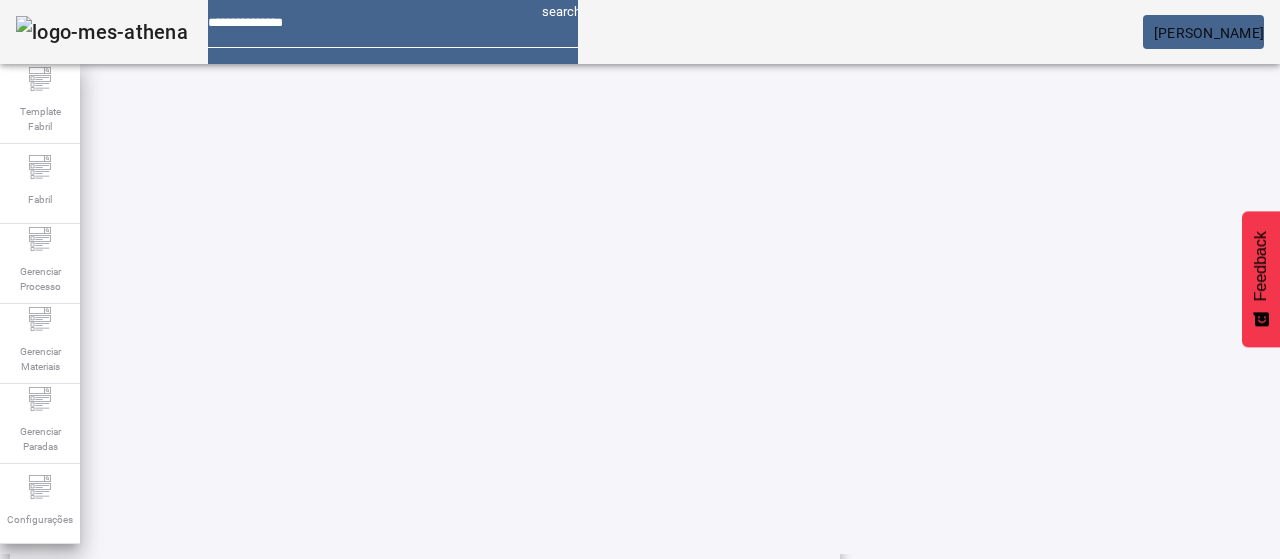 click on "2" 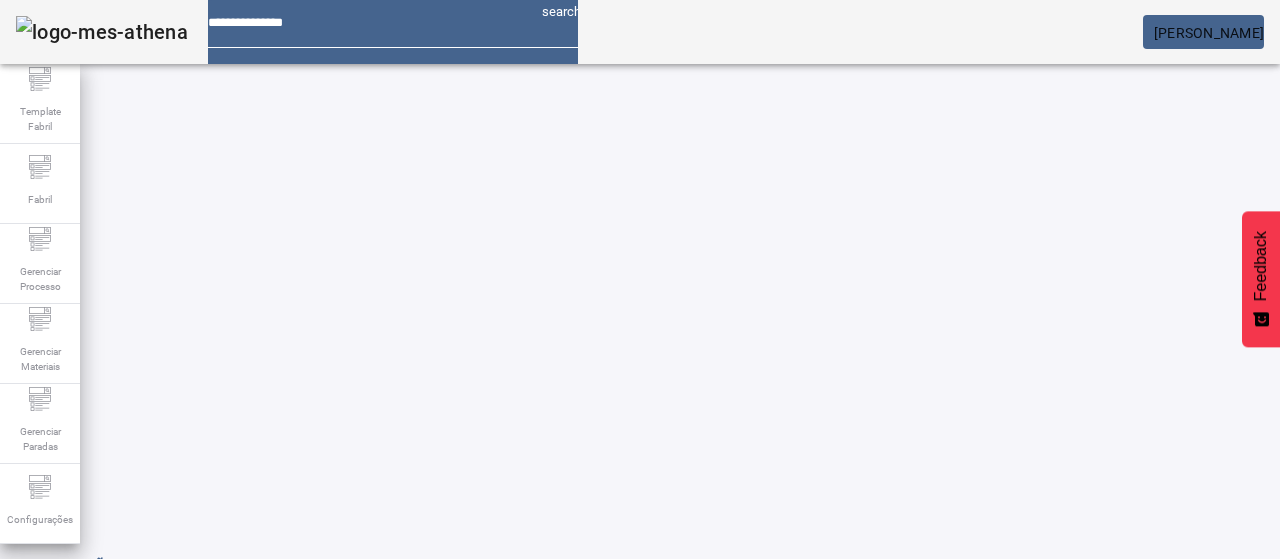 click 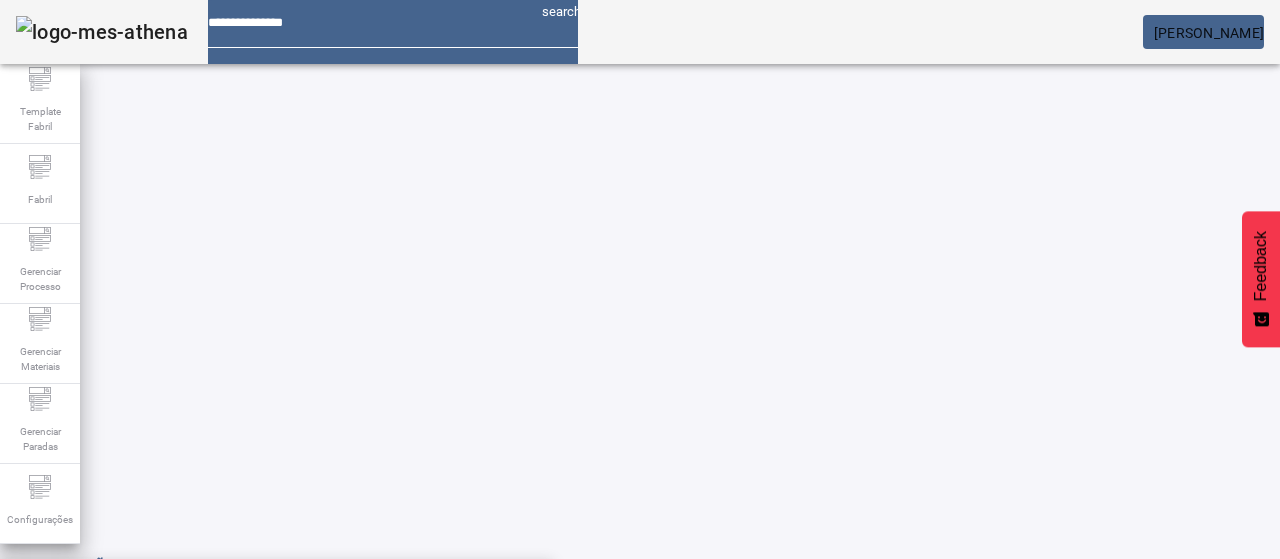 scroll, scrollTop: 294, scrollLeft: 0, axis: vertical 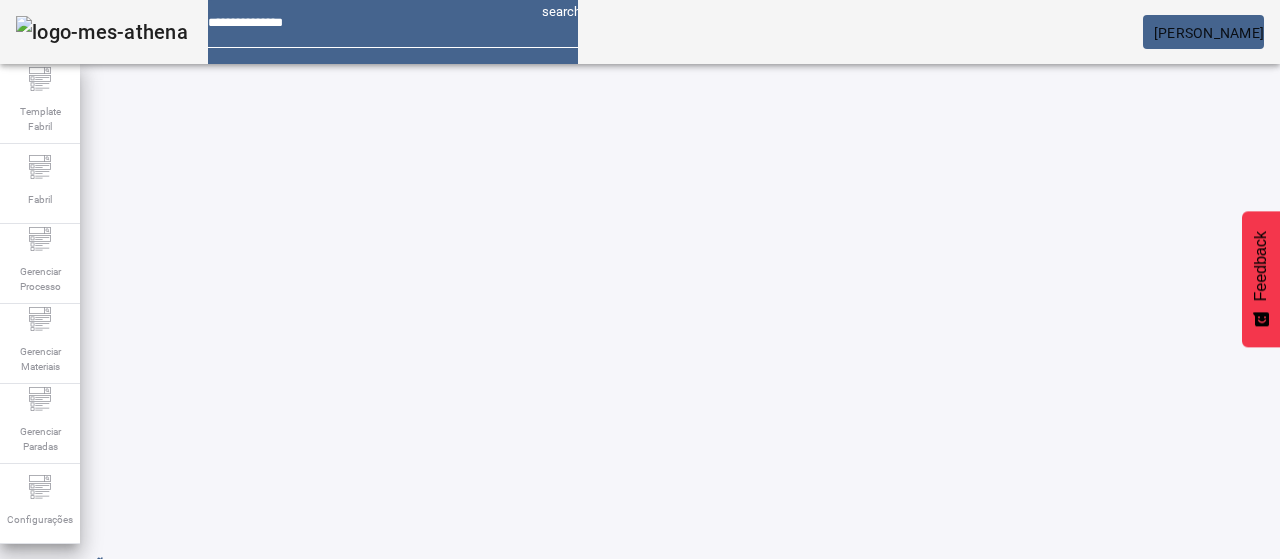 drag, startPoint x: 1180, startPoint y: 169, endPoint x: 576, endPoint y: -121, distance: 670.01196 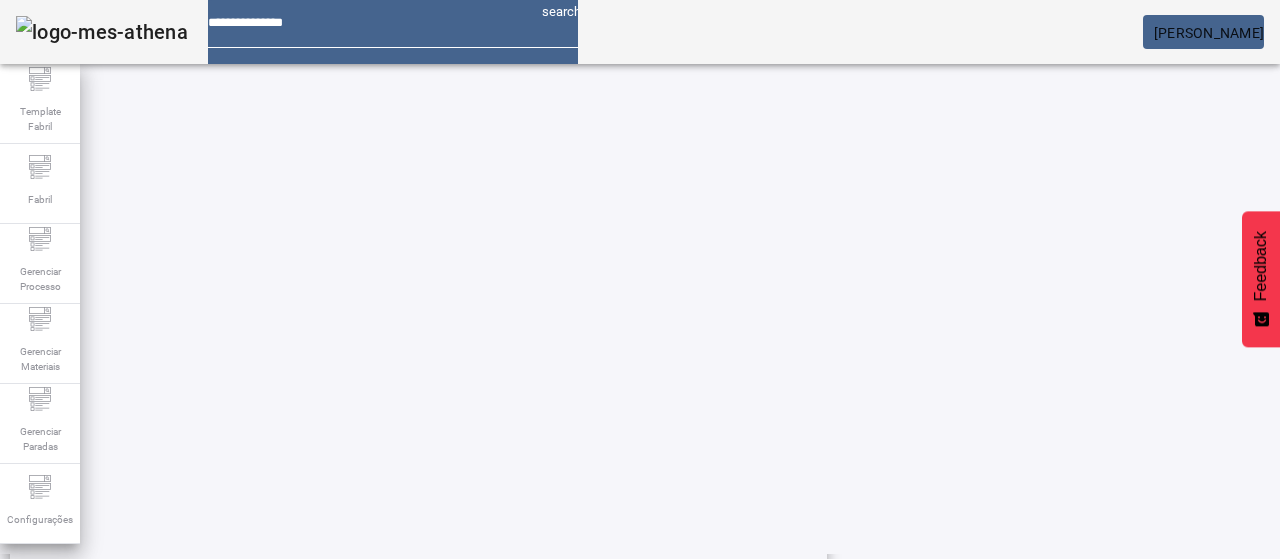 scroll, scrollTop: 423, scrollLeft: 0, axis: vertical 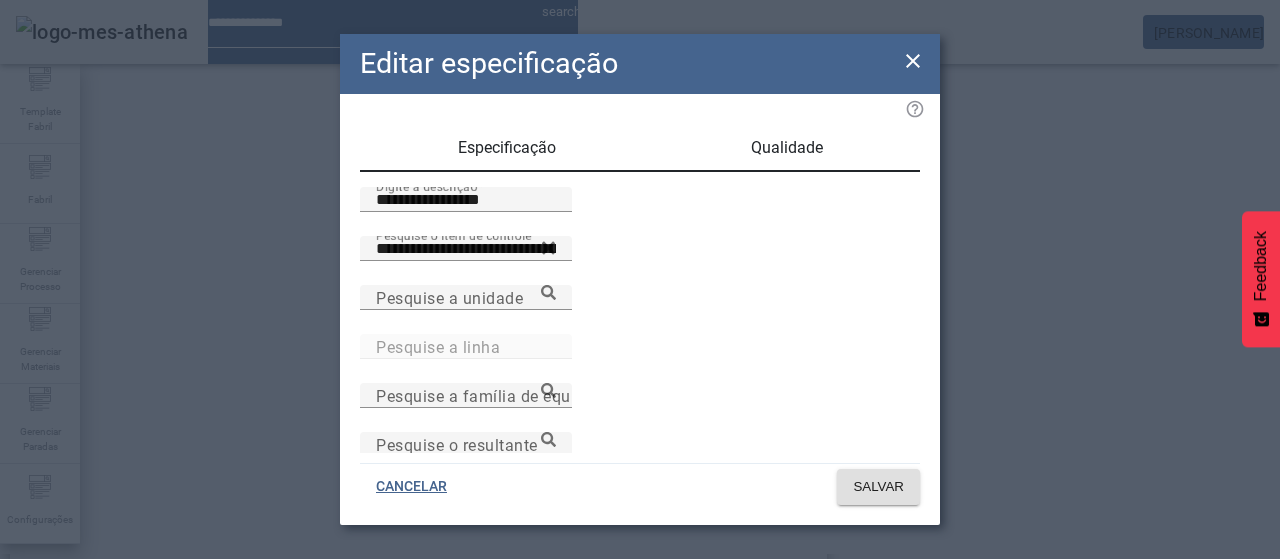 click 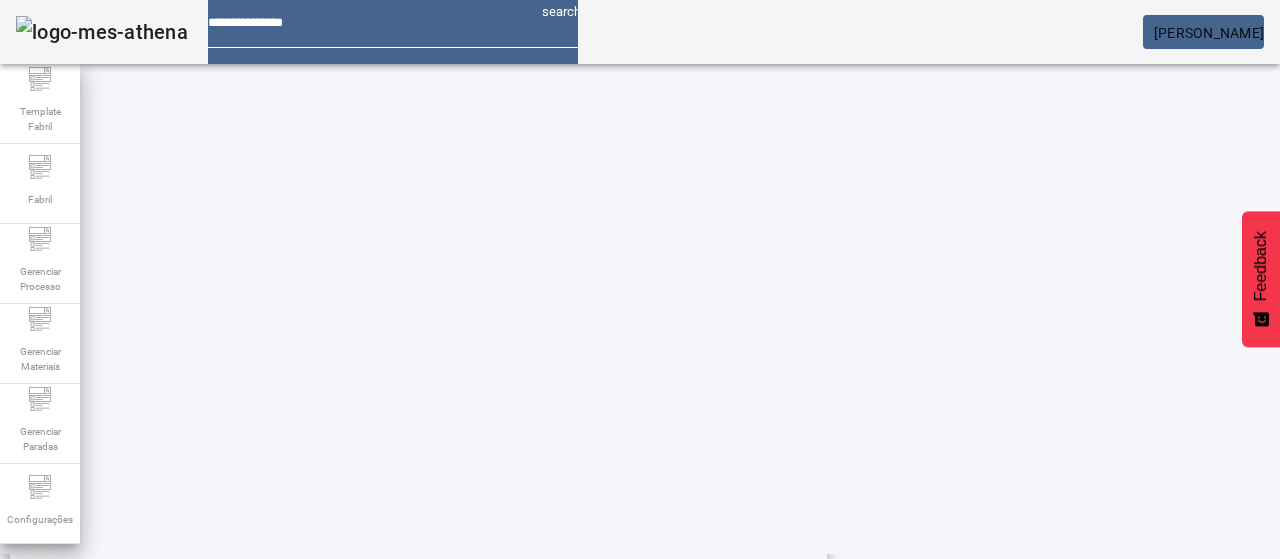 click 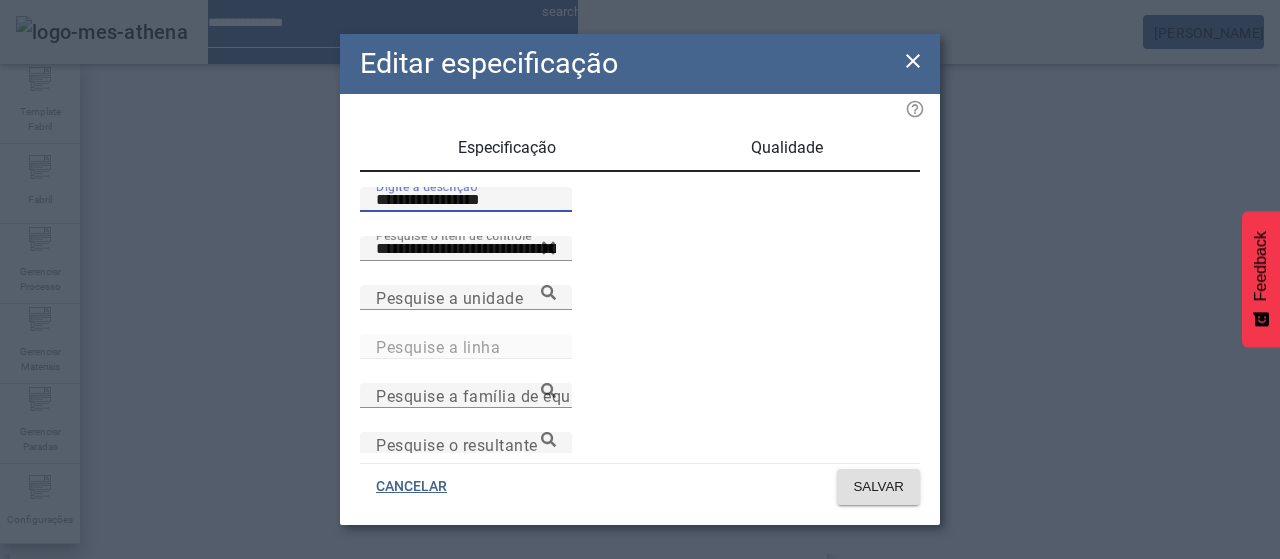 drag, startPoint x: 516, startPoint y: 218, endPoint x: 216, endPoint y: 175, distance: 303.066 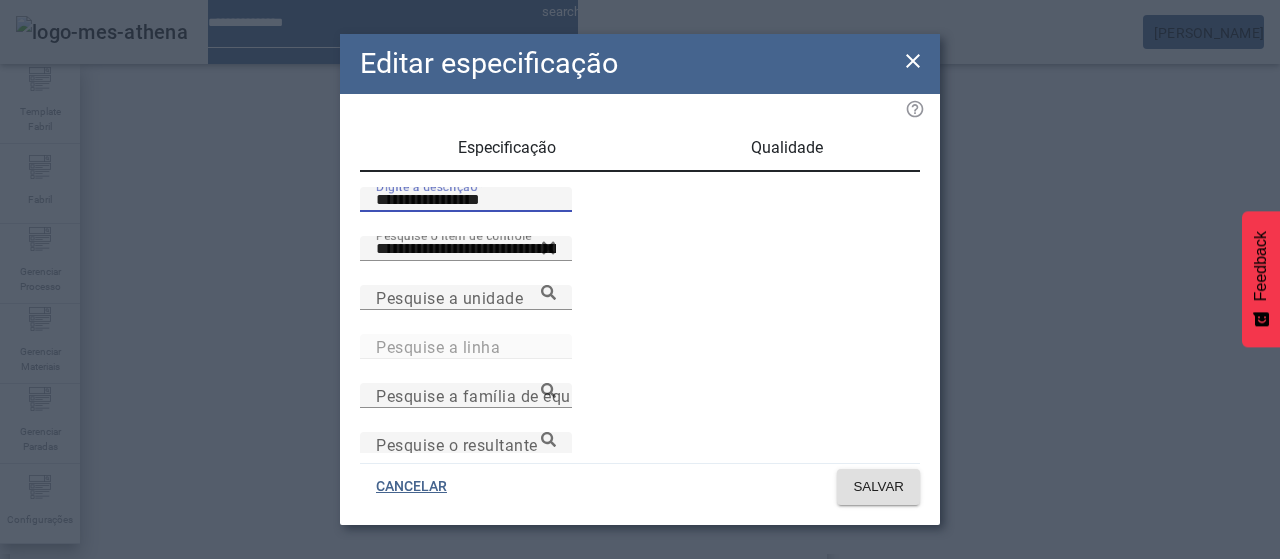 click on "**********" 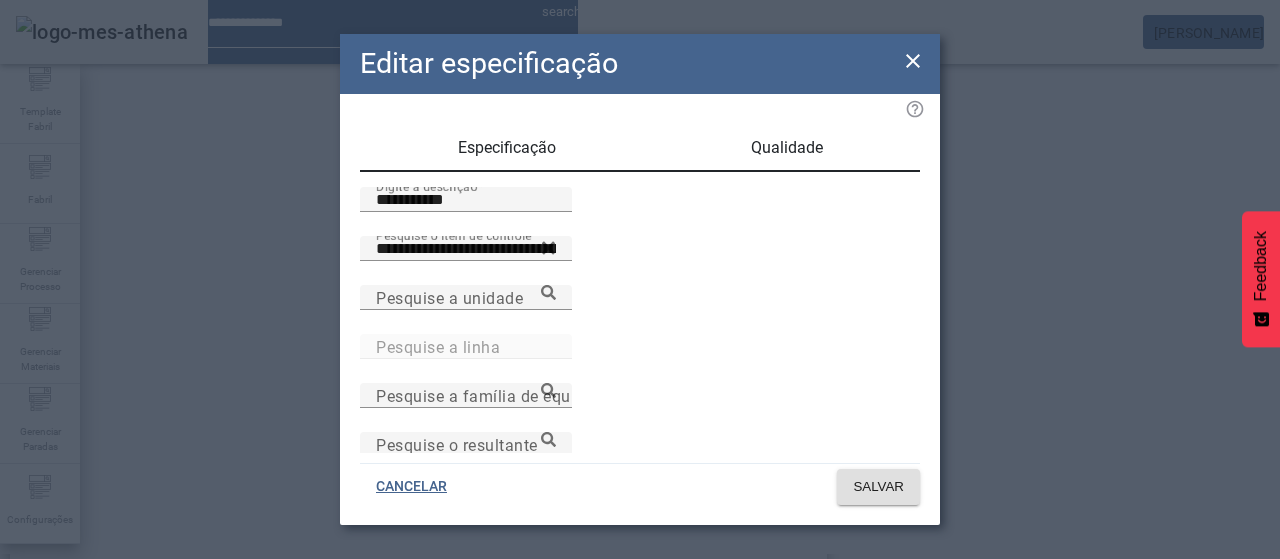 click on "Qualidade" at bounding box center (786, 148) 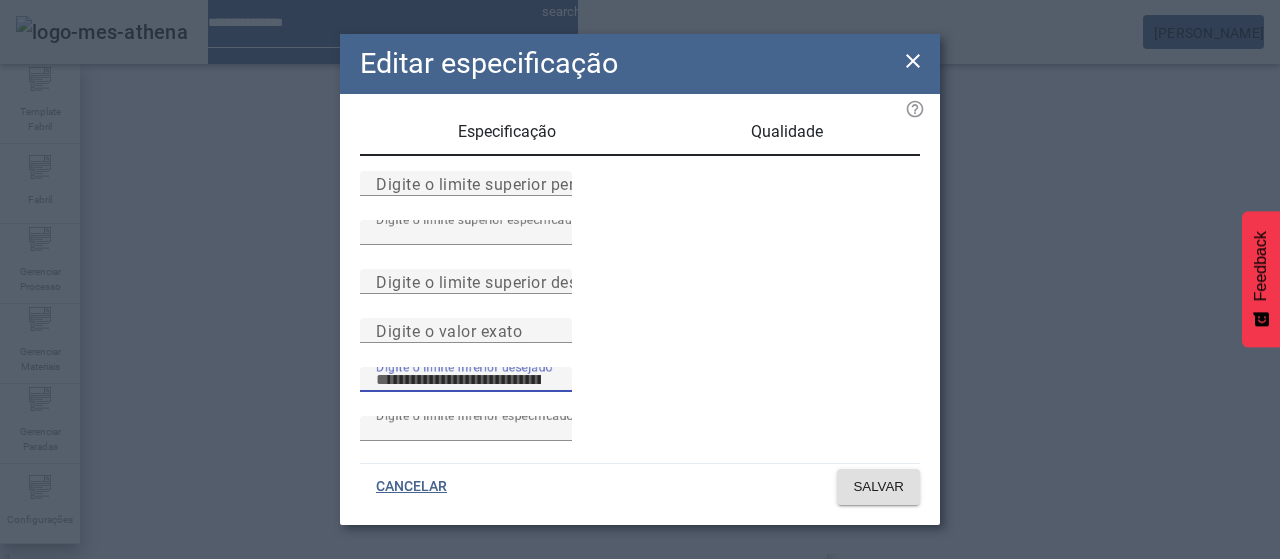 scroll, scrollTop: 261, scrollLeft: 0, axis: vertical 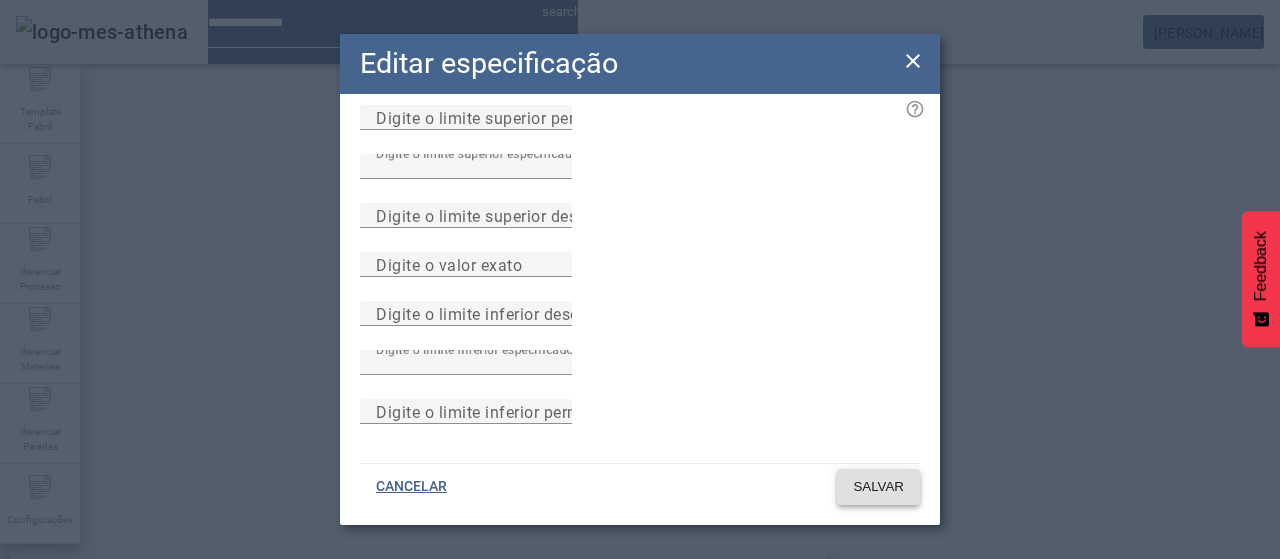 click on "SALVAR" 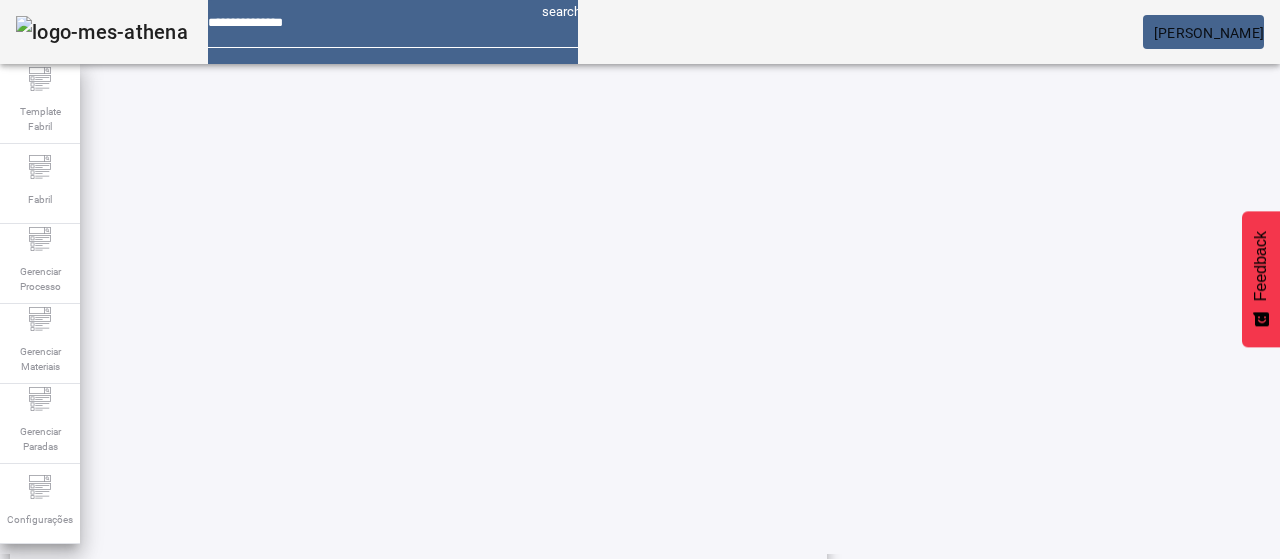 scroll, scrollTop: 423, scrollLeft: 0, axis: vertical 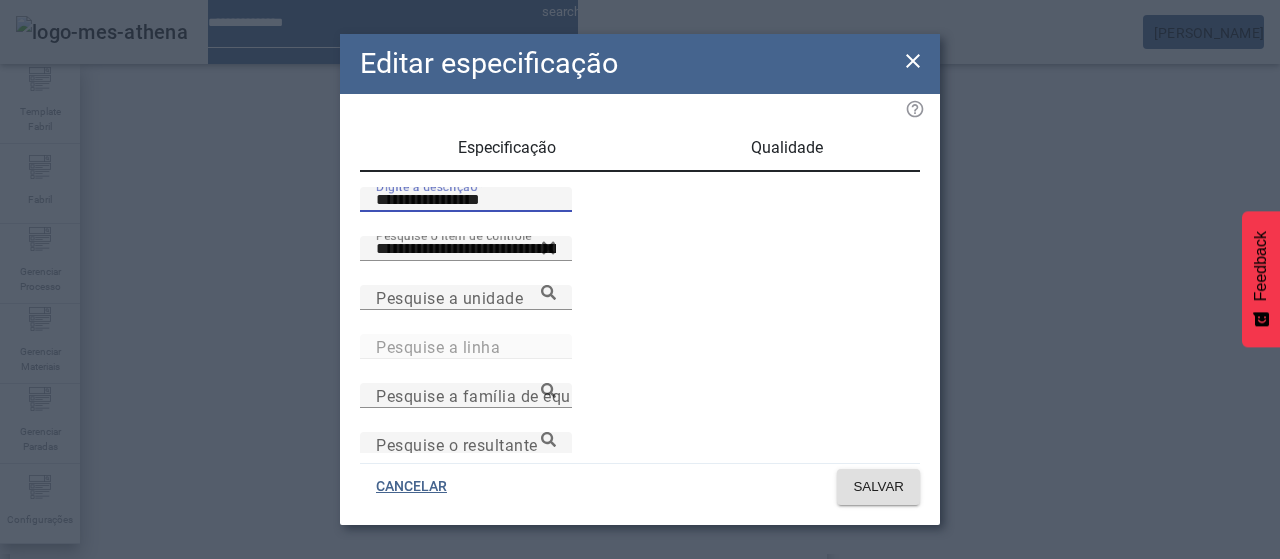 click on "**********" at bounding box center [466, 200] 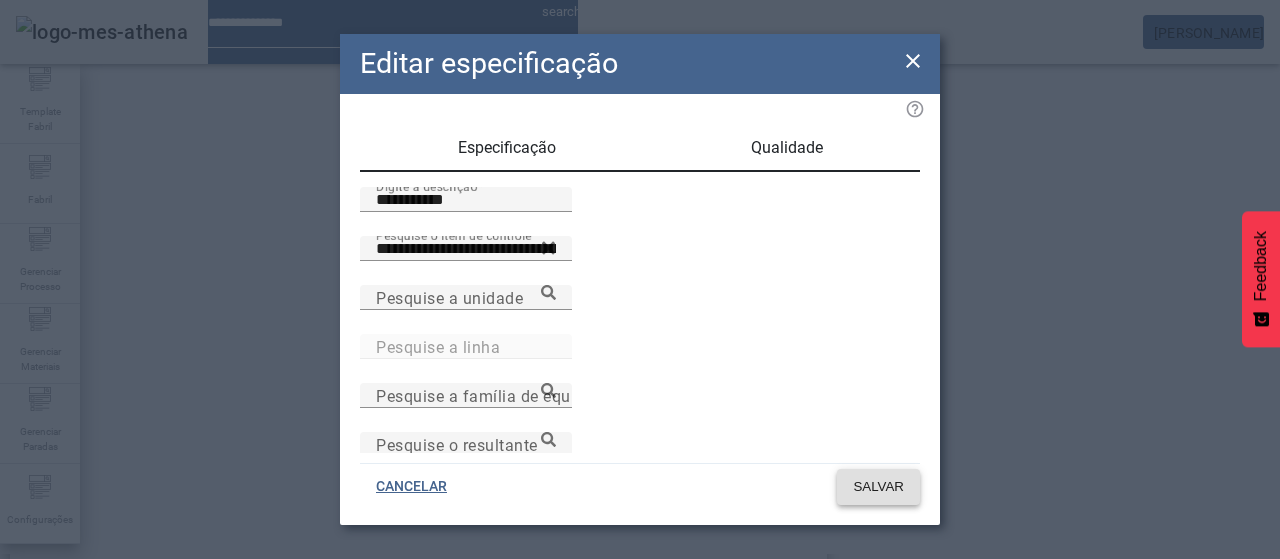 click on "SALVAR" 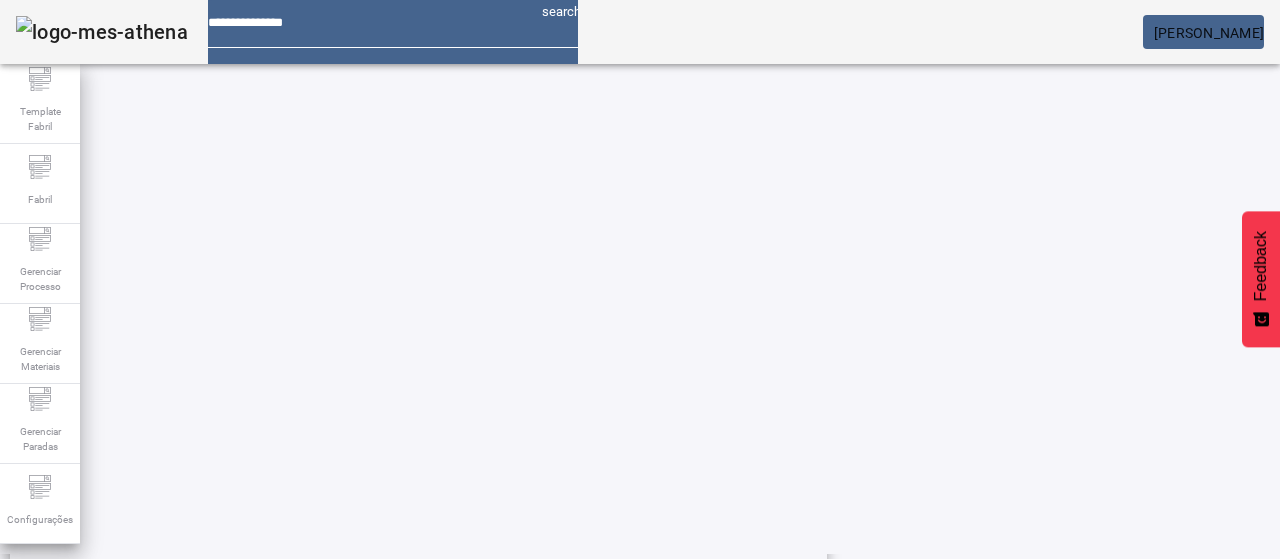 scroll, scrollTop: 423, scrollLeft: 0, axis: vertical 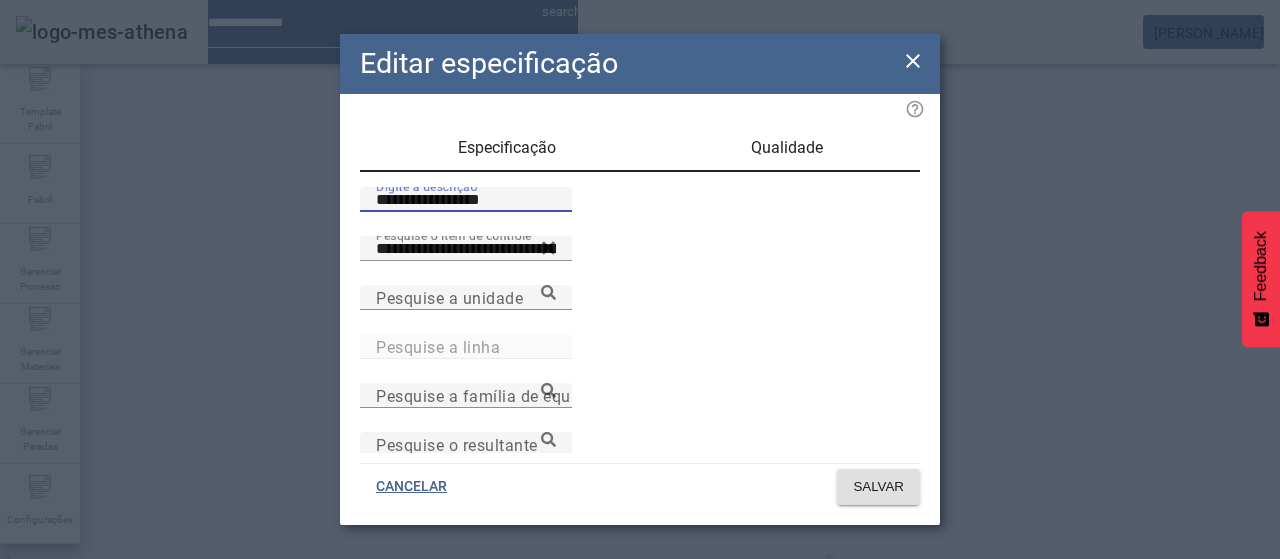 click on "**********" at bounding box center (466, 200) 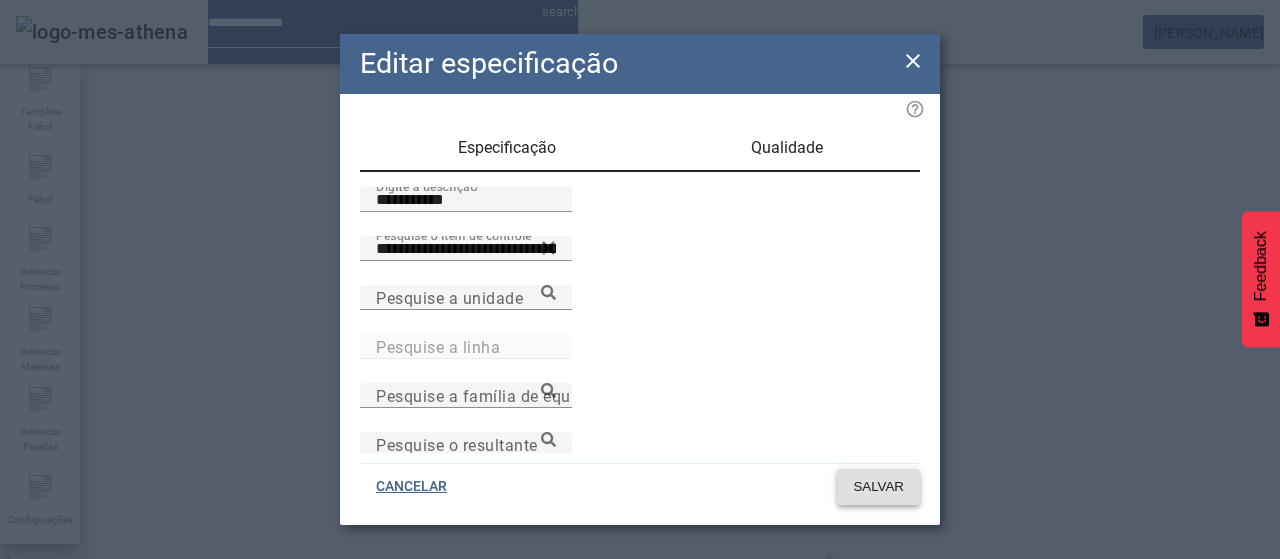click on "SALVAR" 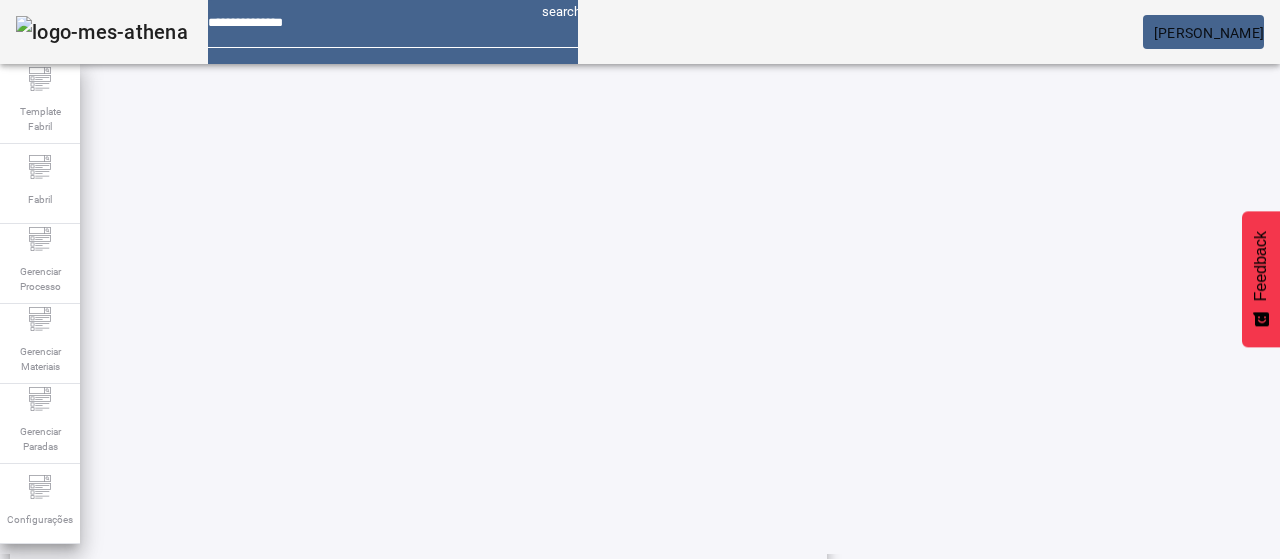 scroll, scrollTop: 599, scrollLeft: 0, axis: vertical 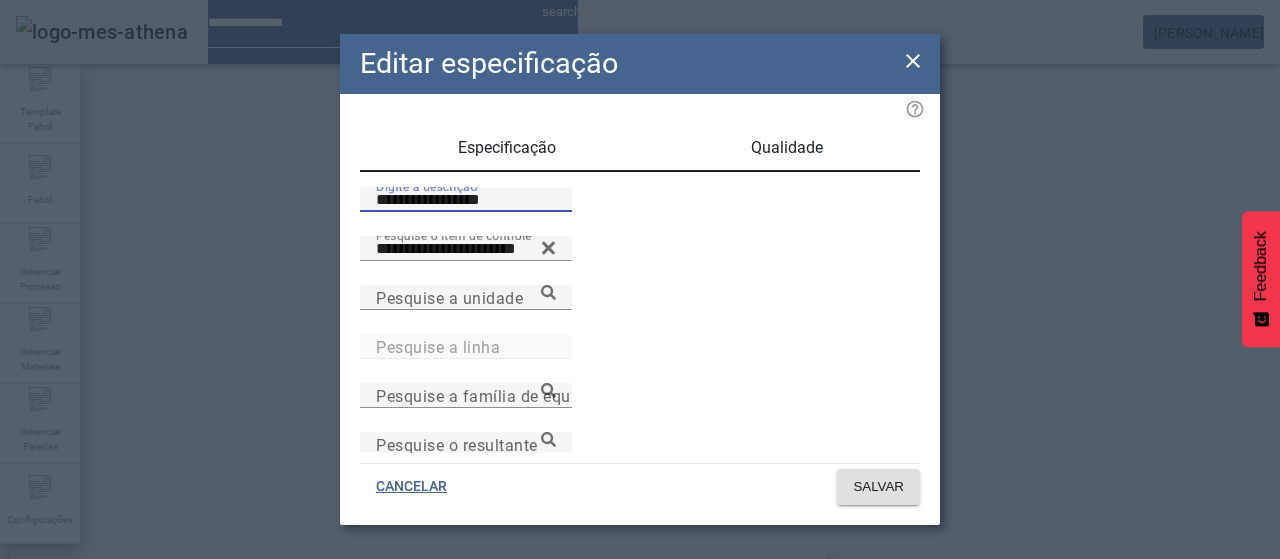 click on "**********" at bounding box center [466, 200] 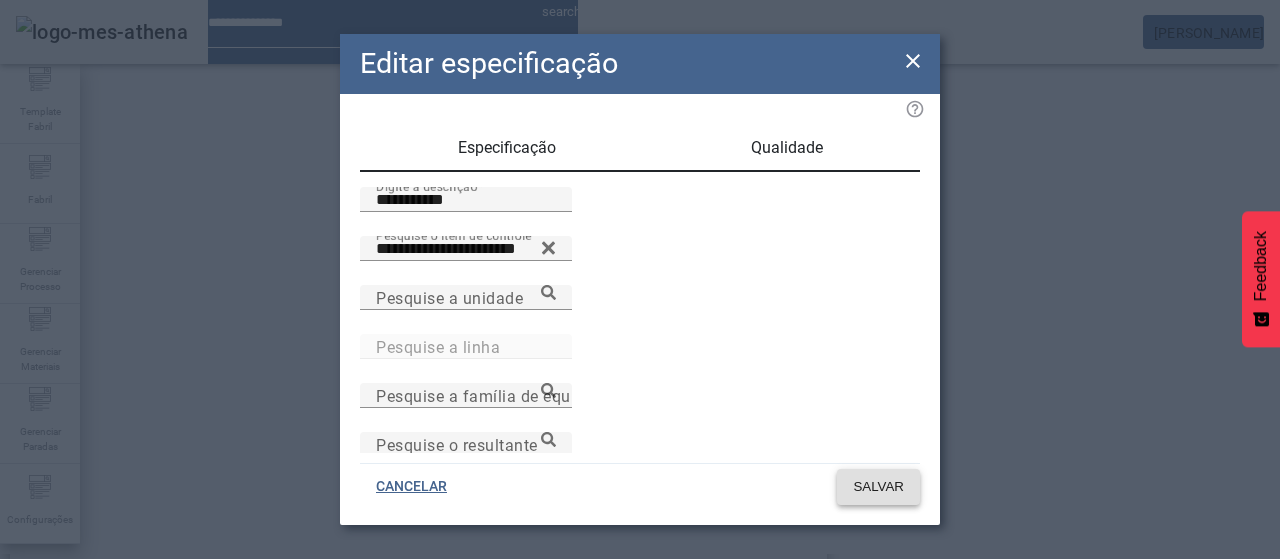 click on "SALVAR" 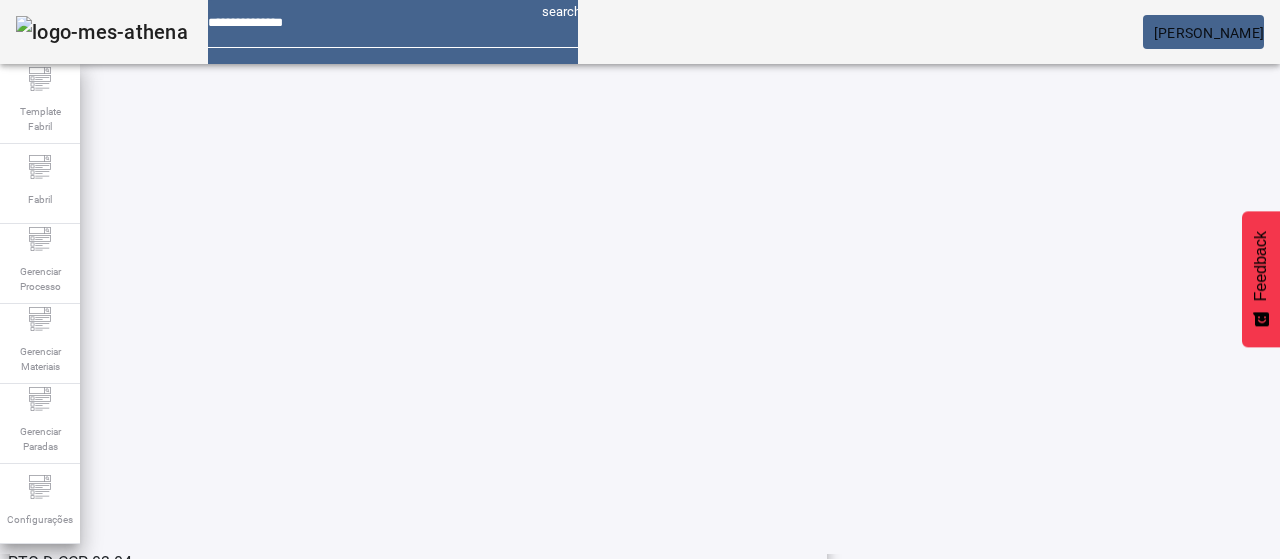 scroll, scrollTop: 693, scrollLeft: 0, axis: vertical 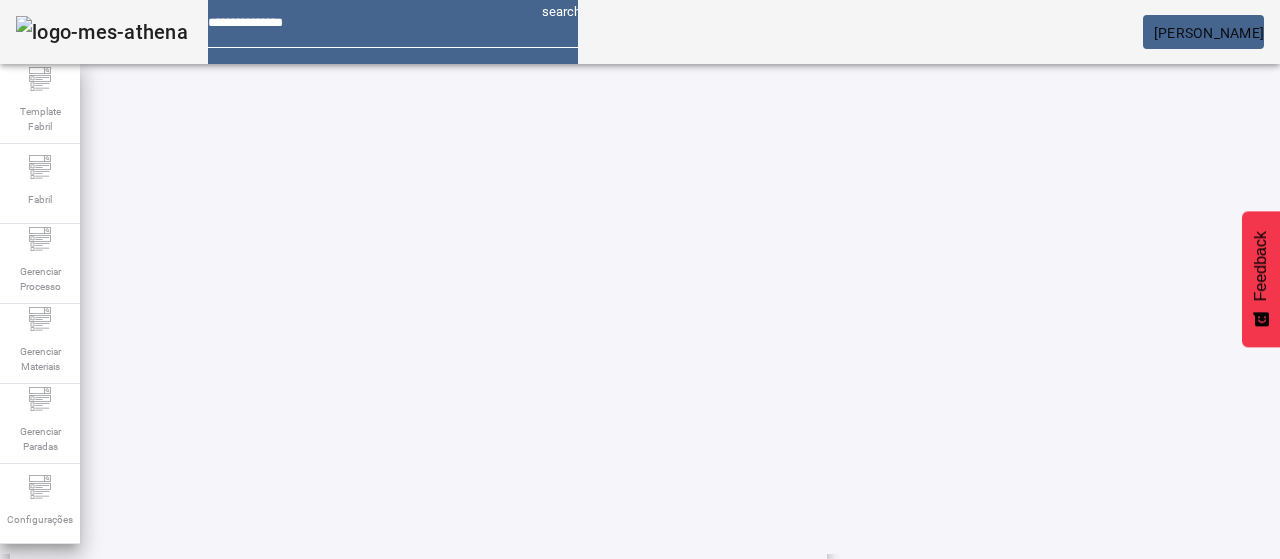 click 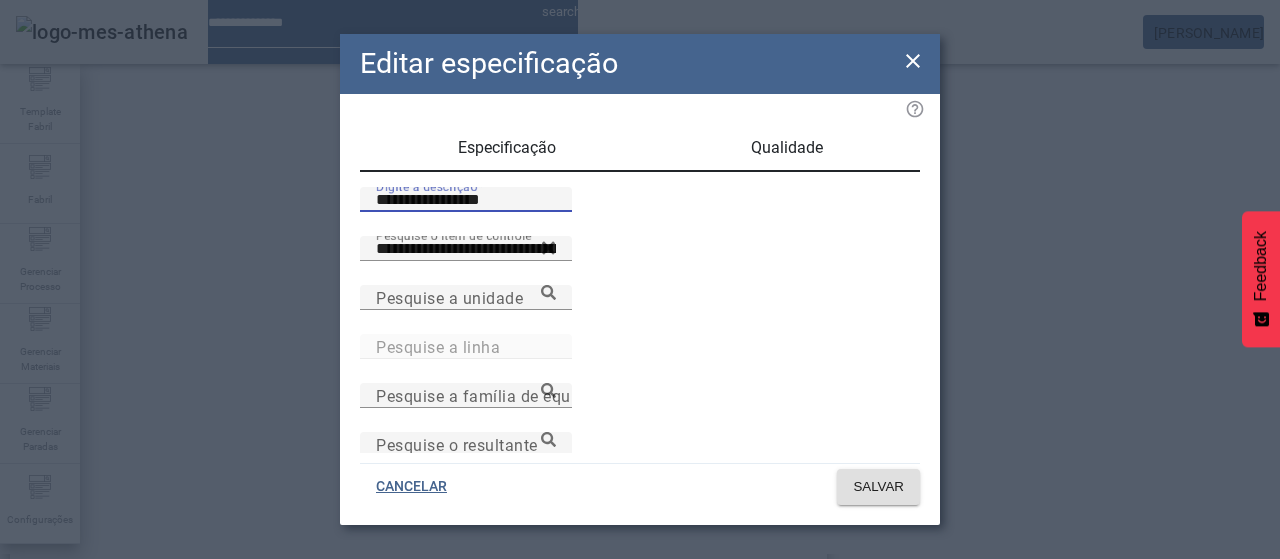 click on "**********" at bounding box center [466, 200] 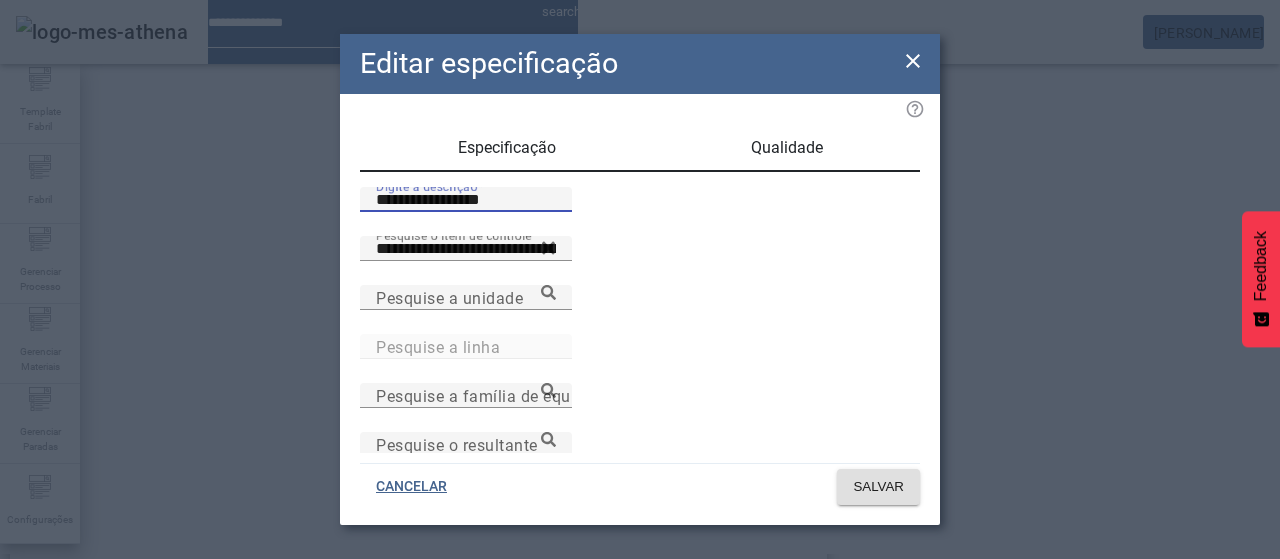 paste 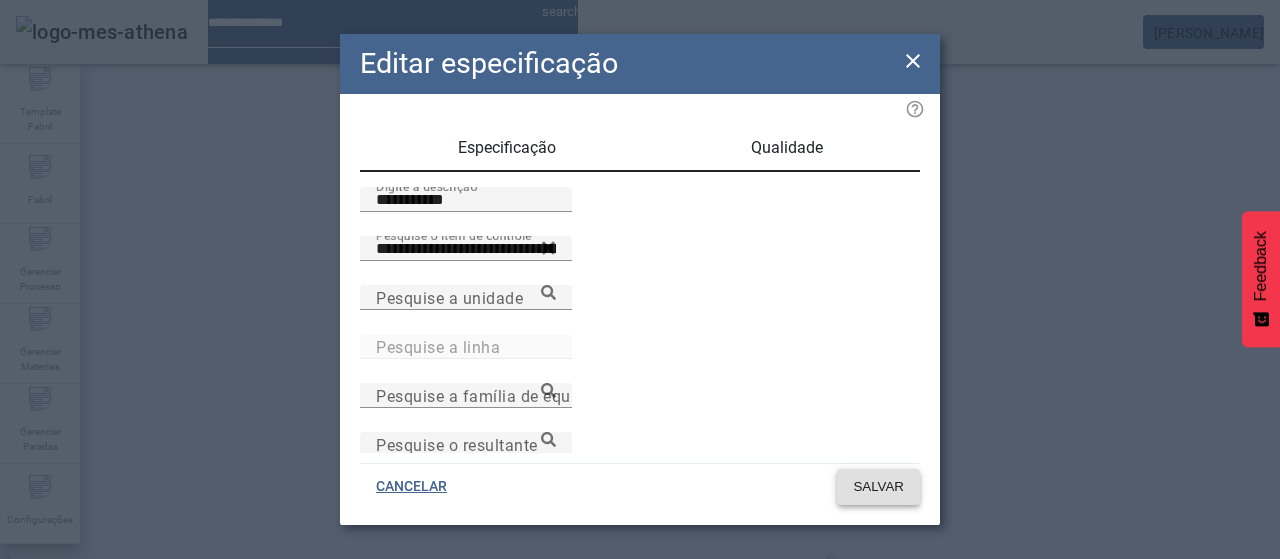 click on "SALVAR" 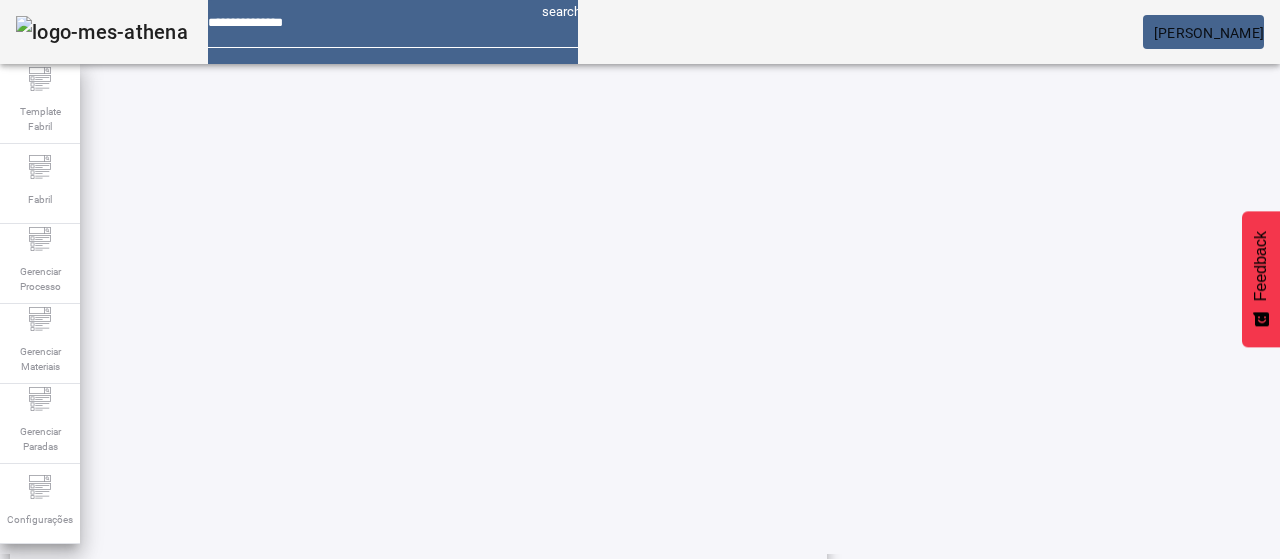 scroll, scrollTop: 423, scrollLeft: 0, axis: vertical 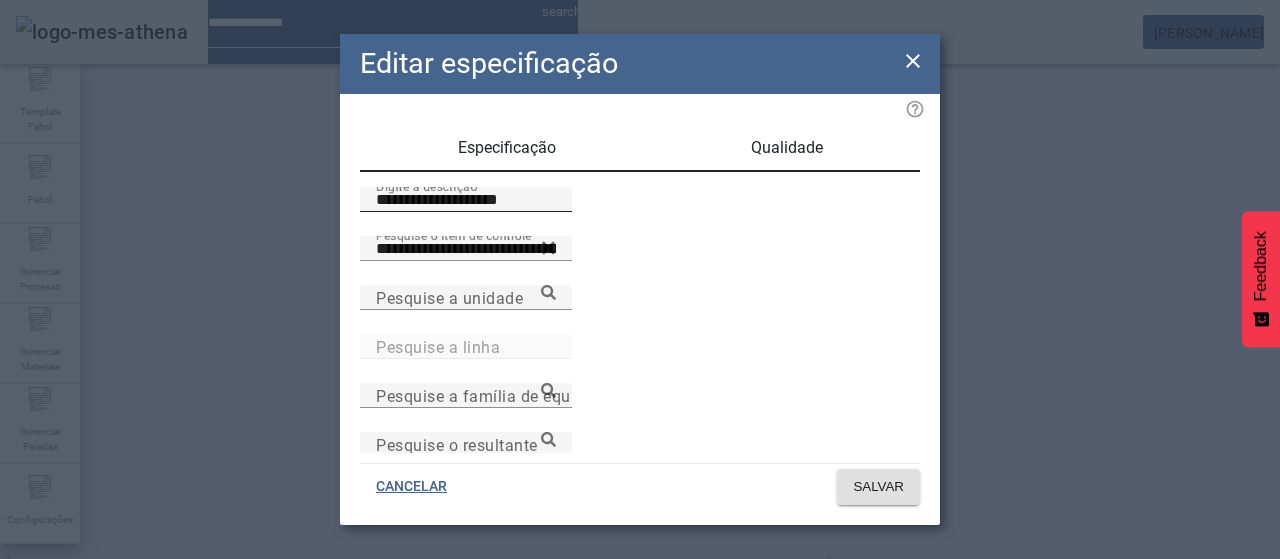 click on "**********" at bounding box center (466, 199) 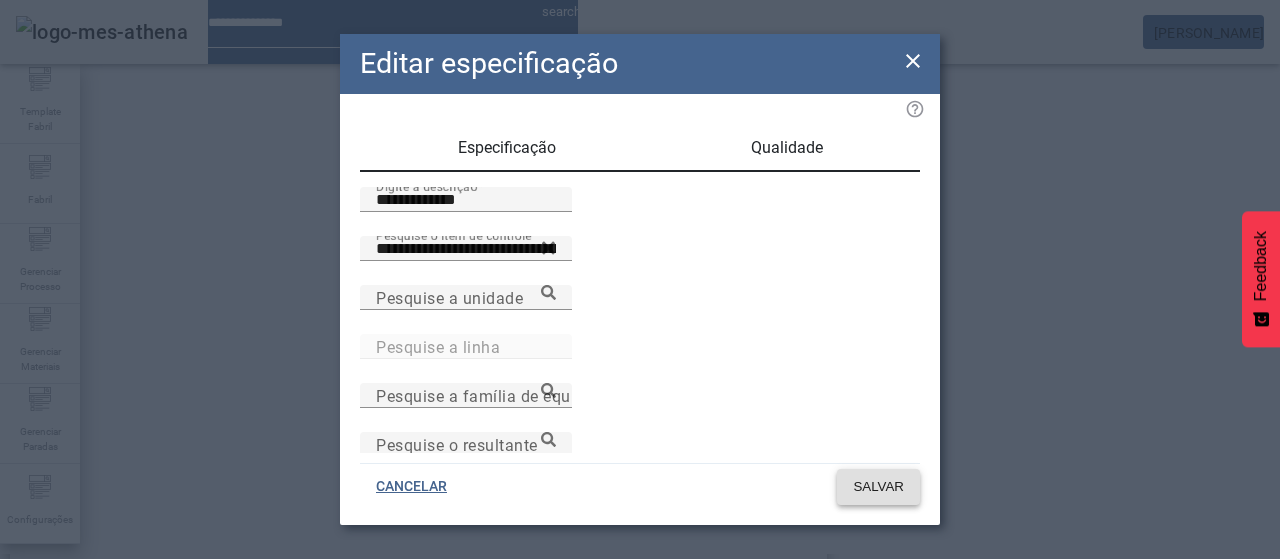 click 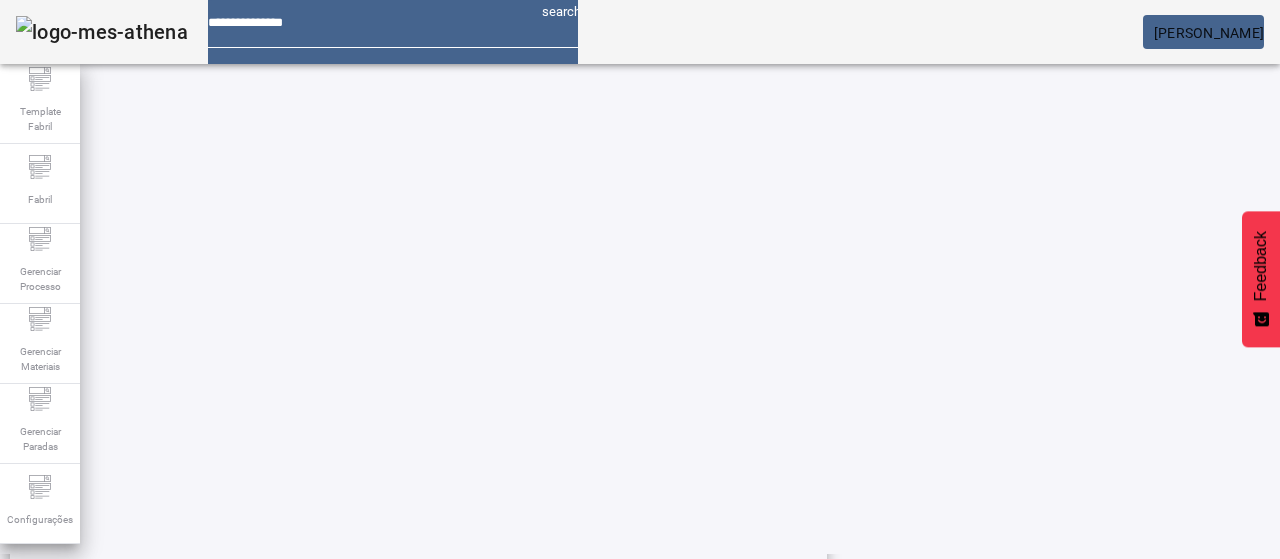 scroll, scrollTop: 696, scrollLeft: 0, axis: vertical 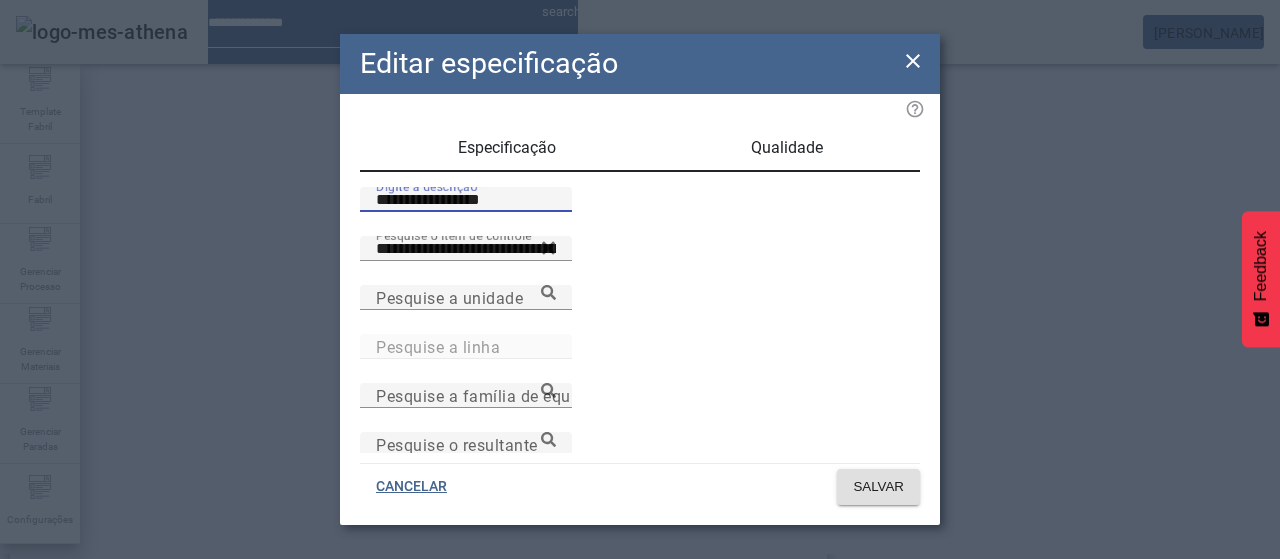drag, startPoint x: 508, startPoint y: 217, endPoint x: 257, endPoint y: 220, distance: 251.01793 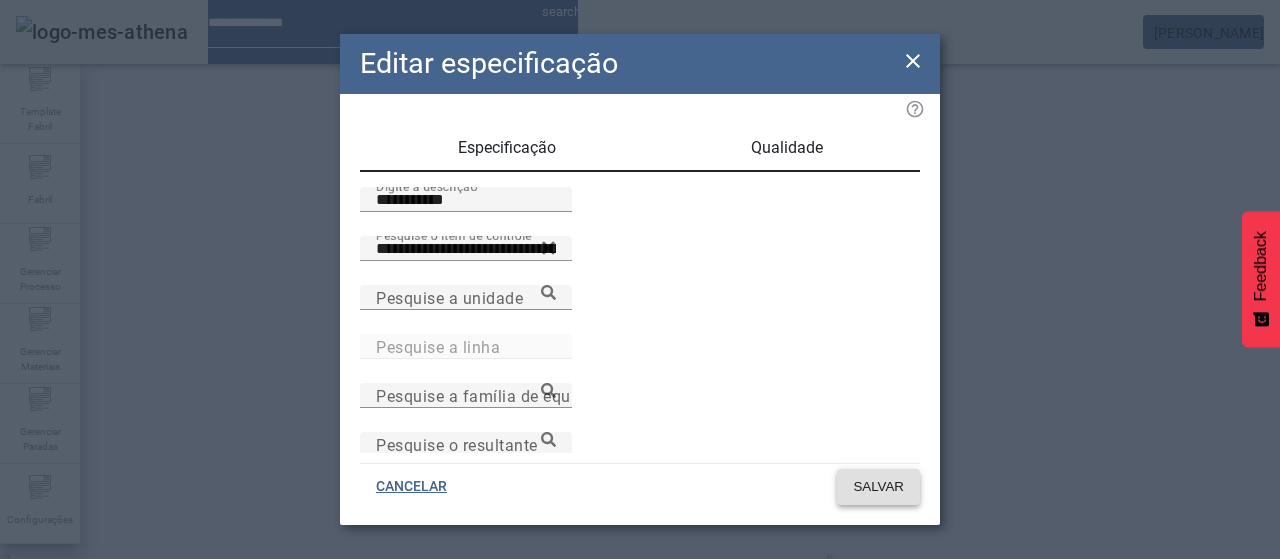 click 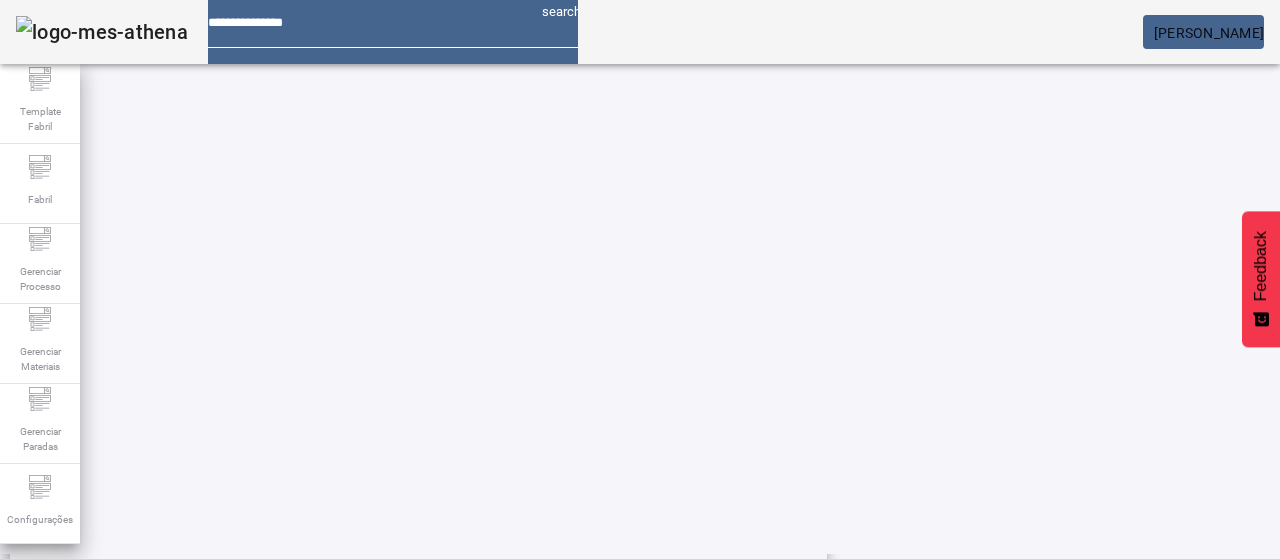 scroll, scrollTop: 696, scrollLeft: 0, axis: vertical 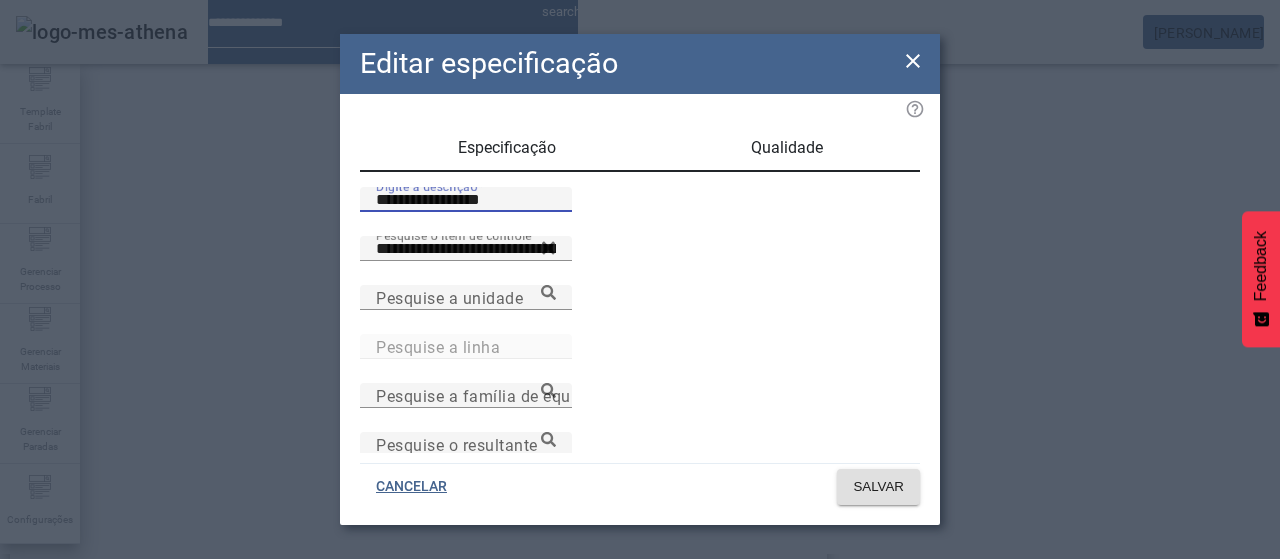 click on "**********" at bounding box center (466, 200) 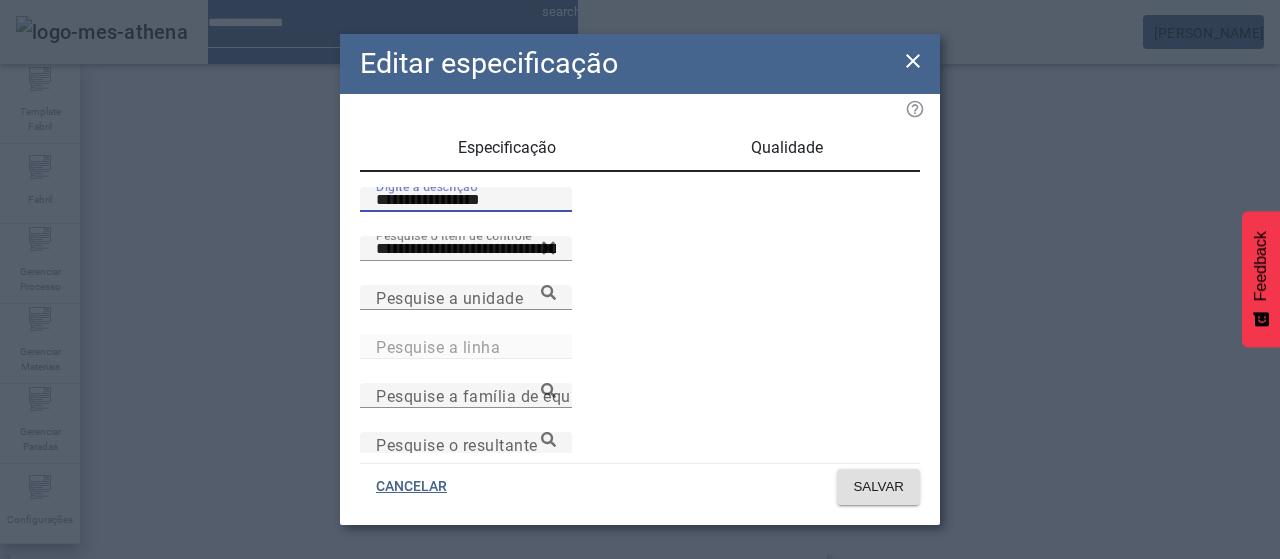 paste on "**********" 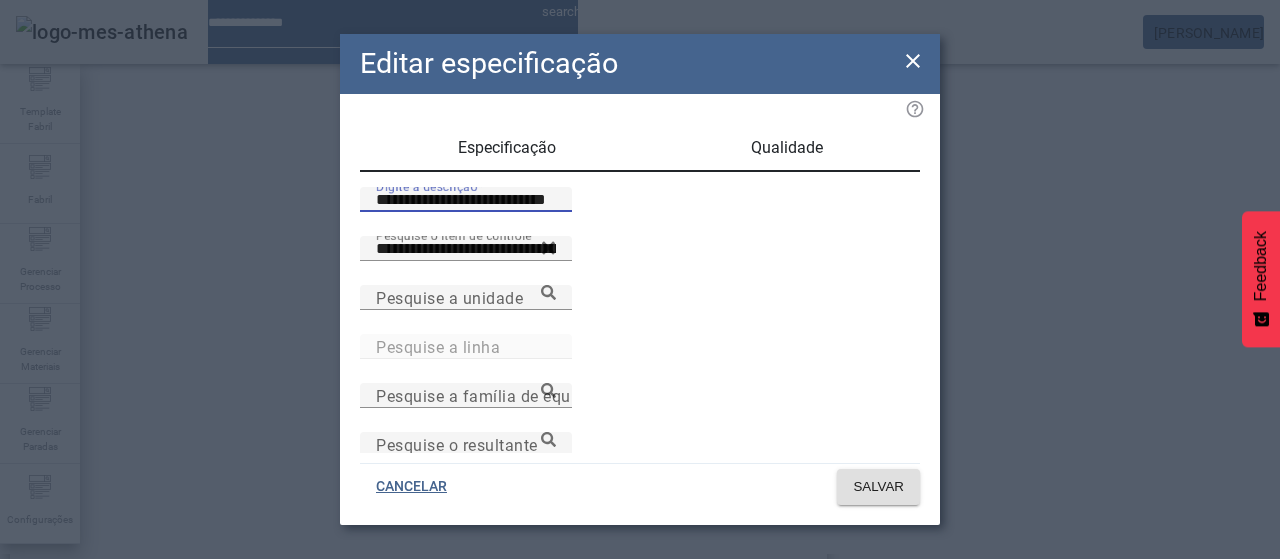 paste 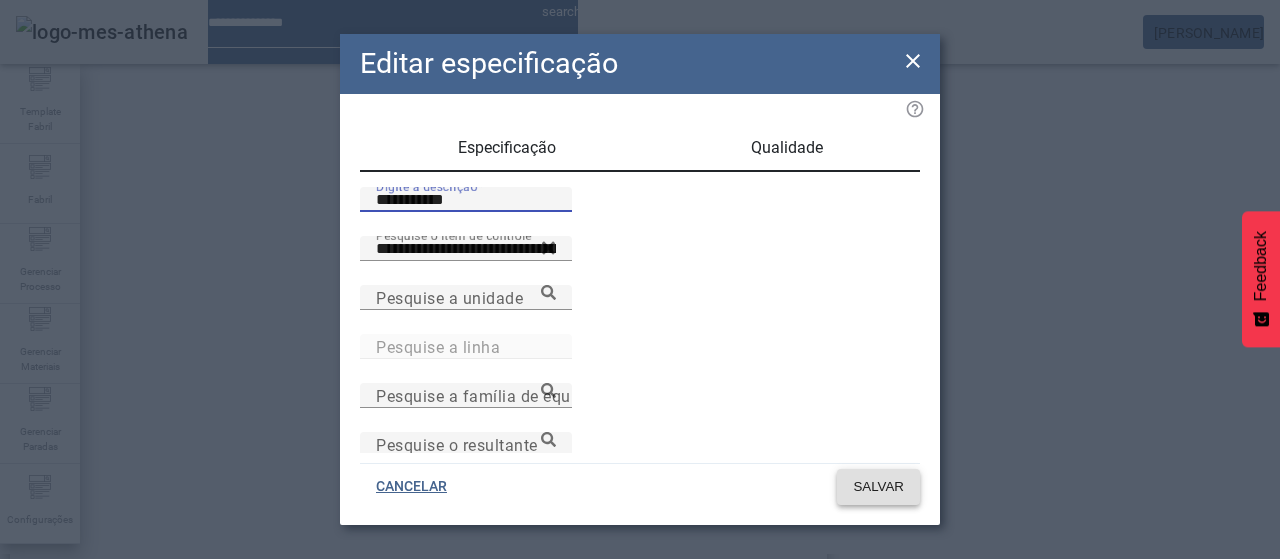 click on "SALVAR" 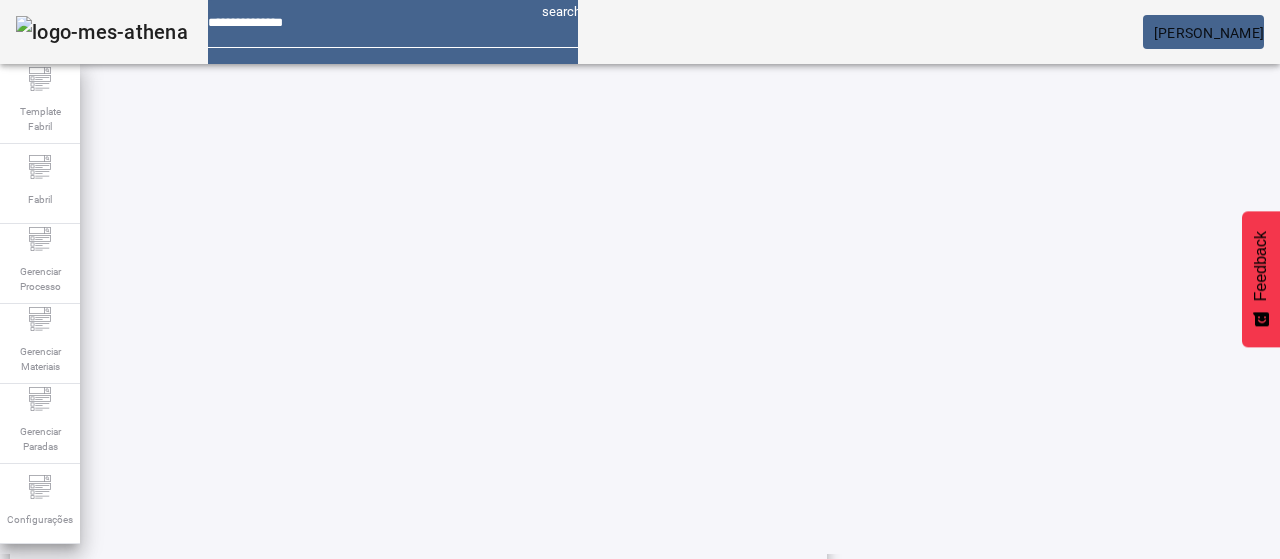 scroll, scrollTop: 696, scrollLeft: 0, axis: vertical 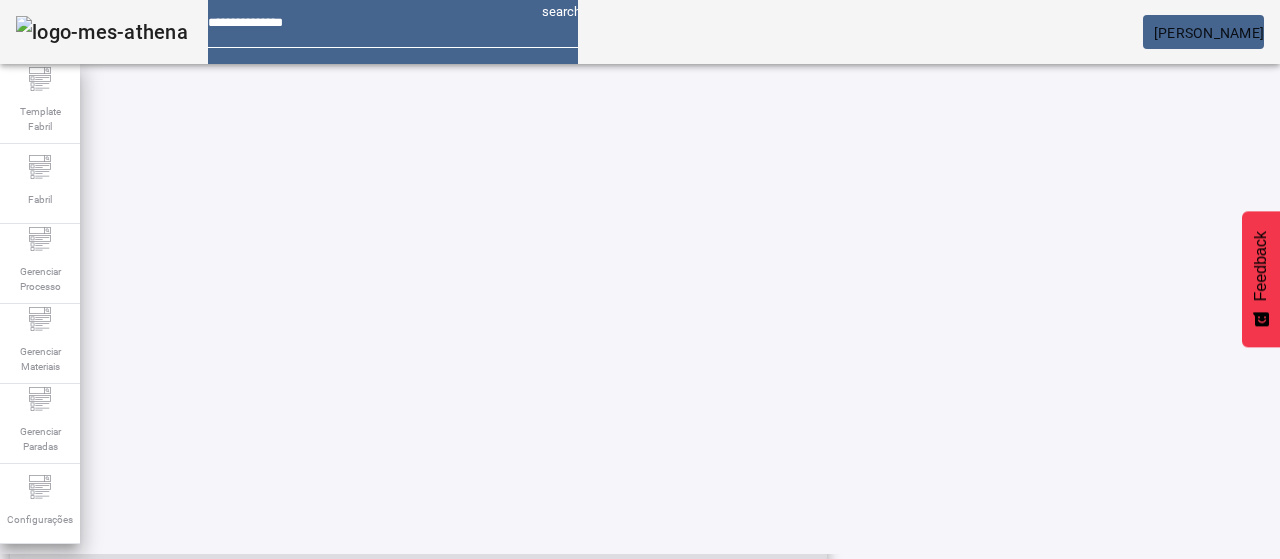 click 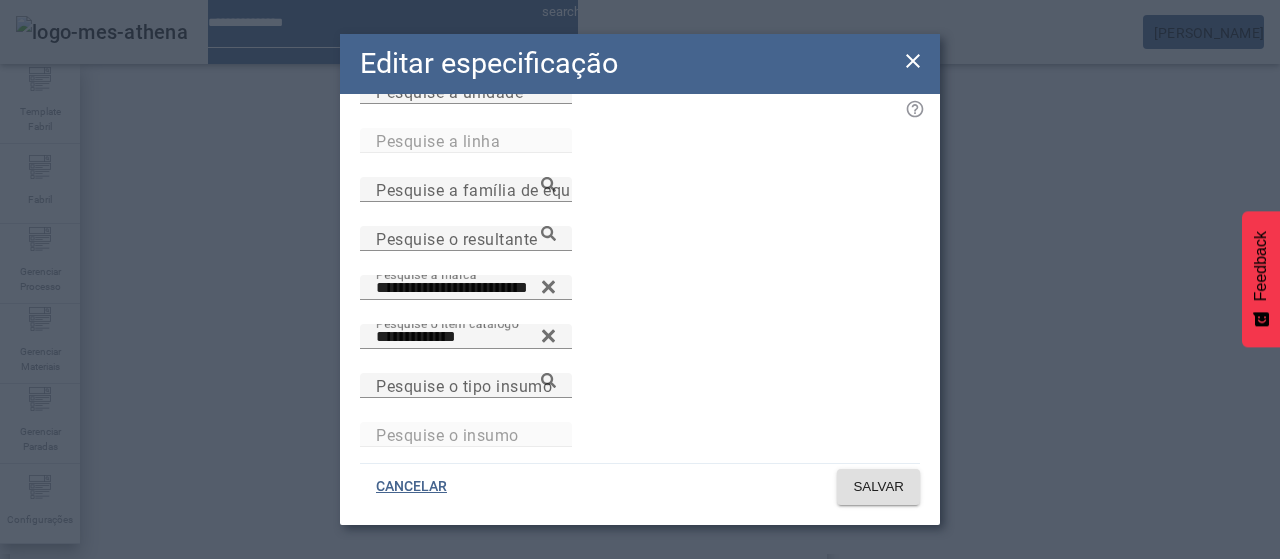 scroll, scrollTop: 0, scrollLeft: 0, axis: both 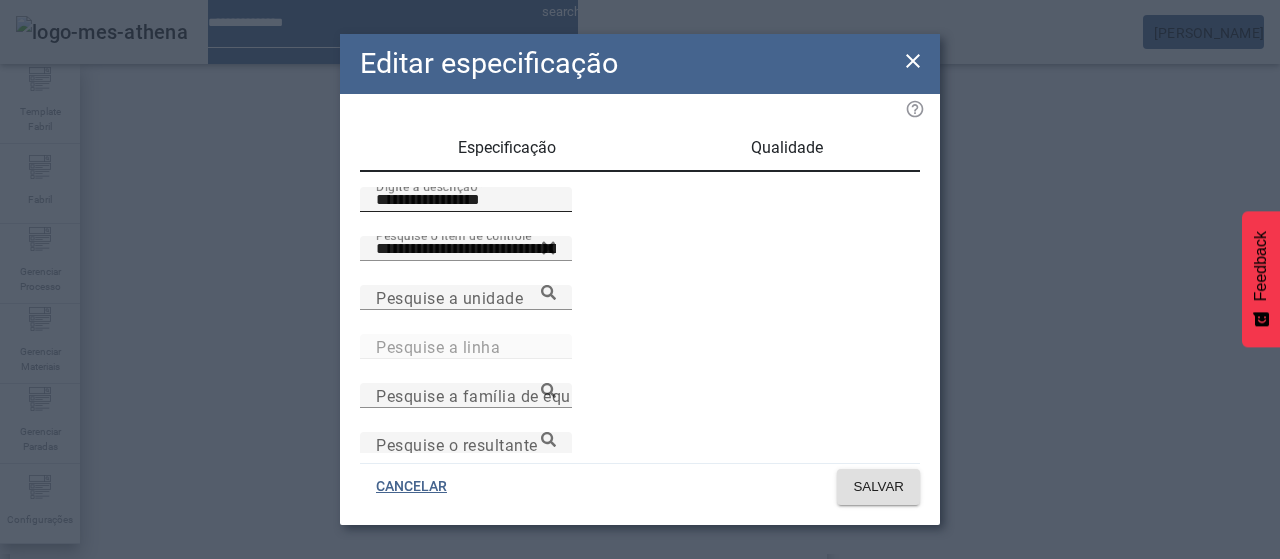 click on "**********" at bounding box center [466, 199] 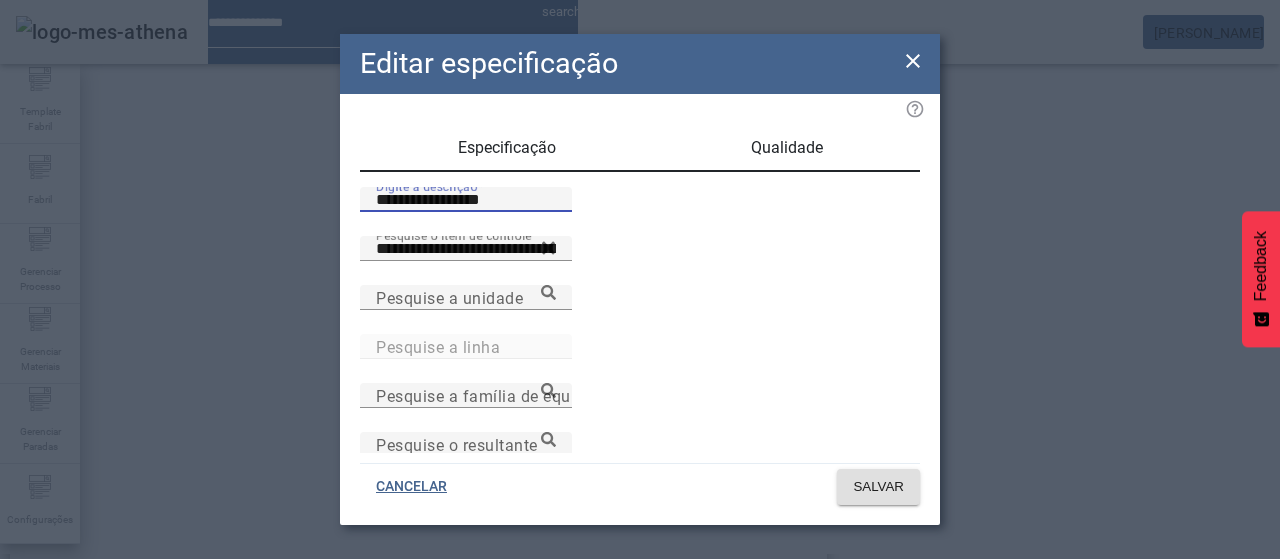 paste 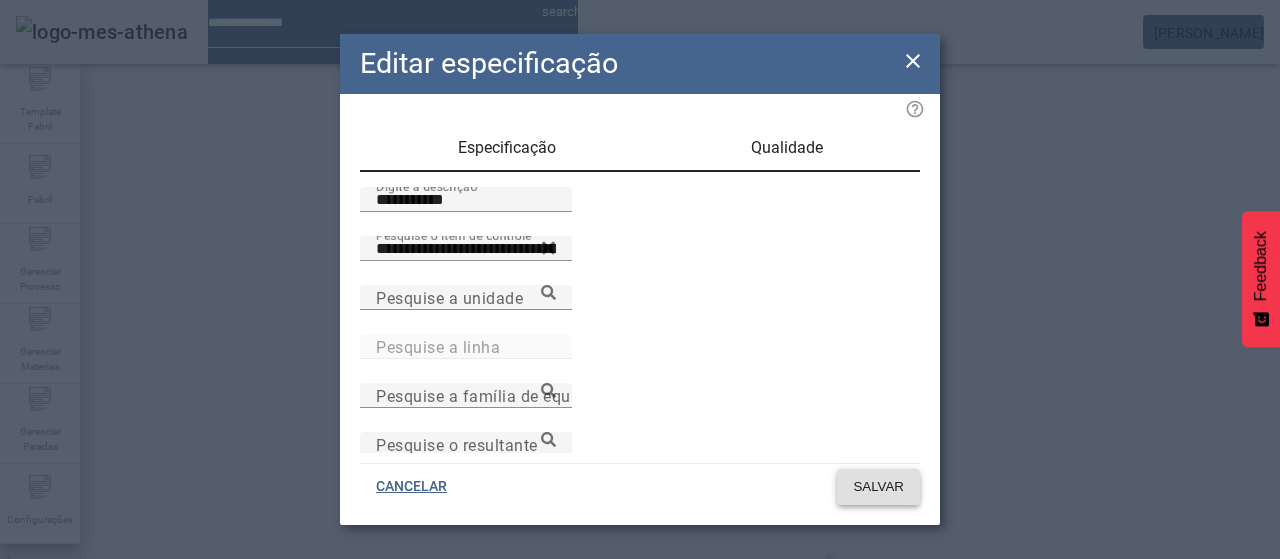 click on "SALVAR" 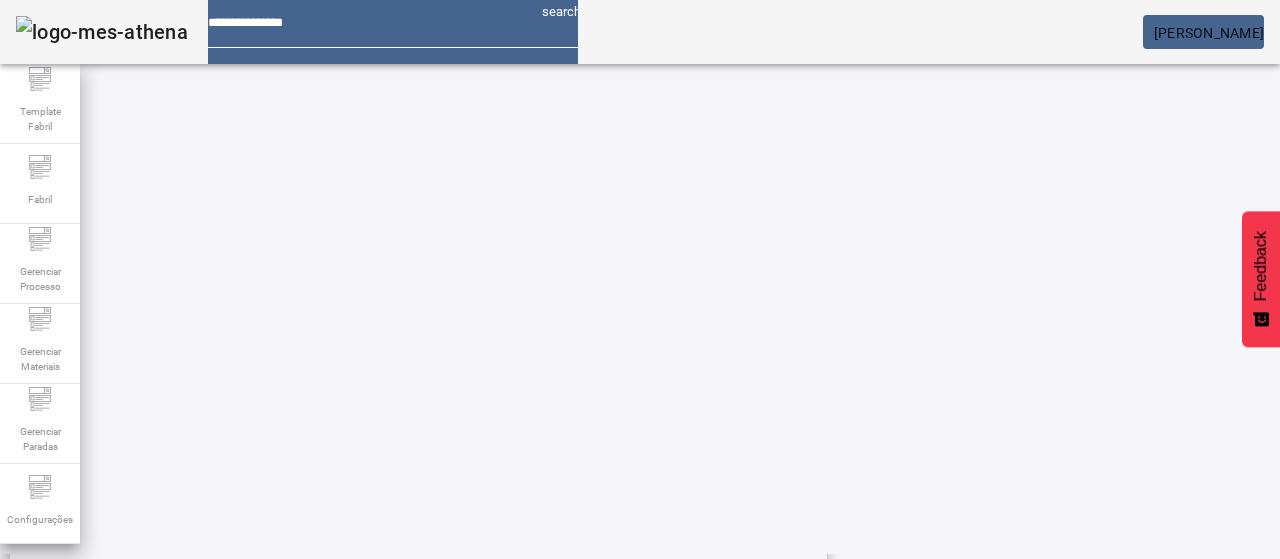 scroll, scrollTop: 696, scrollLeft: 0, axis: vertical 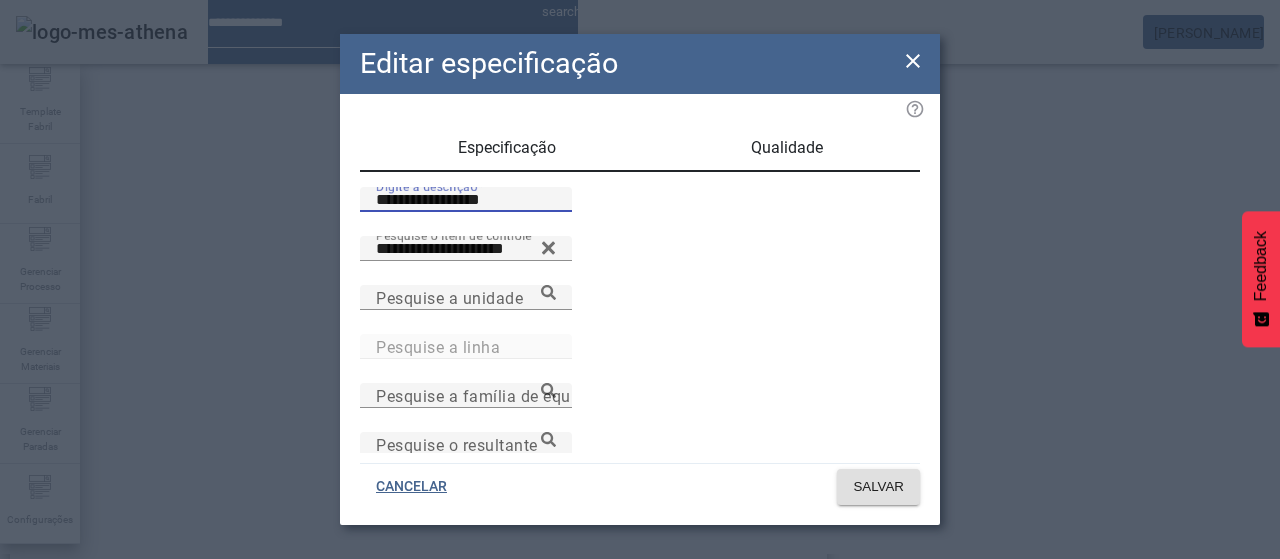 click on "**********" at bounding box center [466, 200] 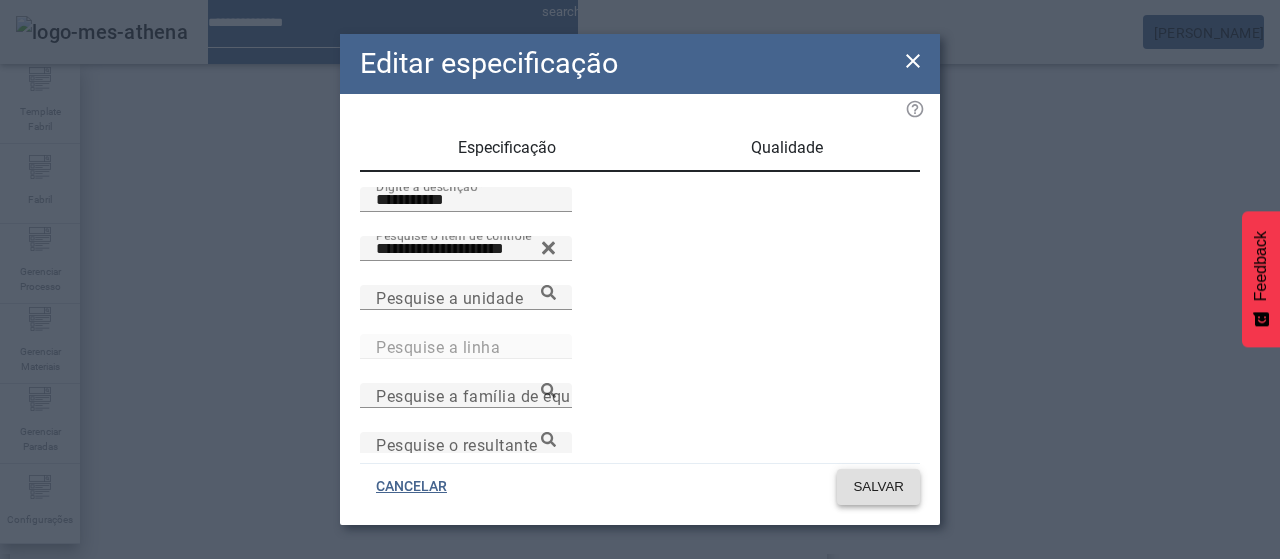 click on "SALVAR" 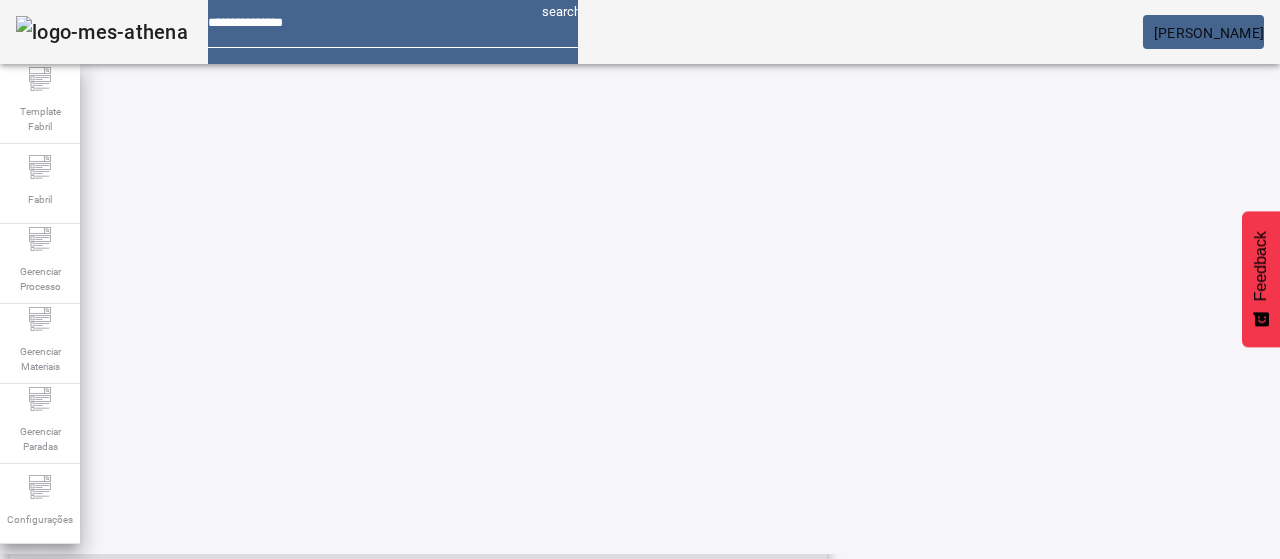 scroll, scrollTop: 696, scrollLeft: 0, axis: vertical 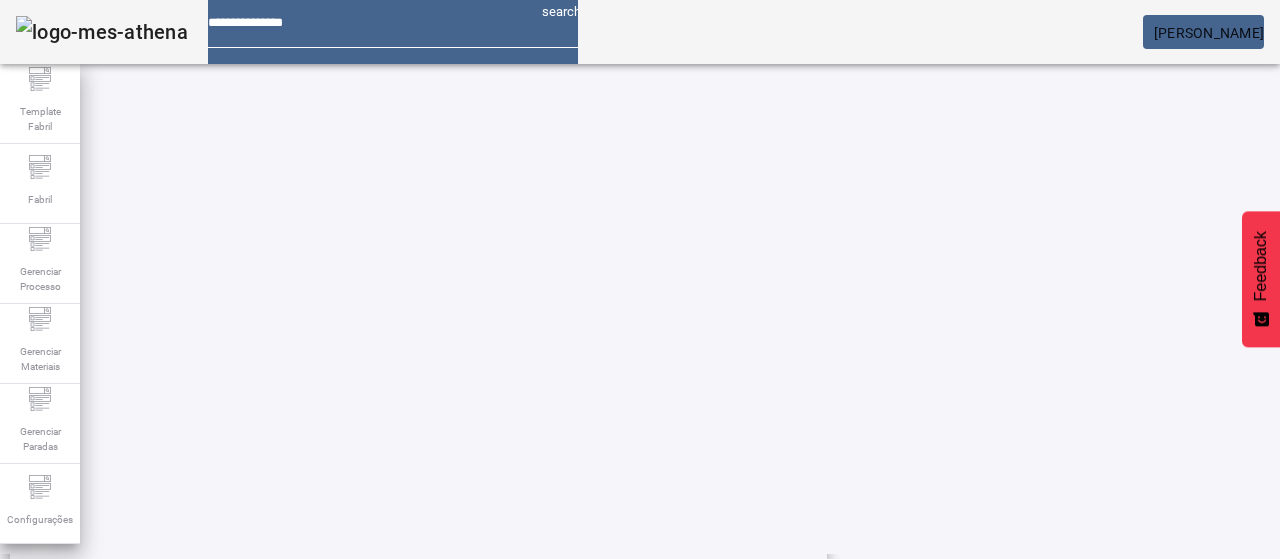 click on "2" 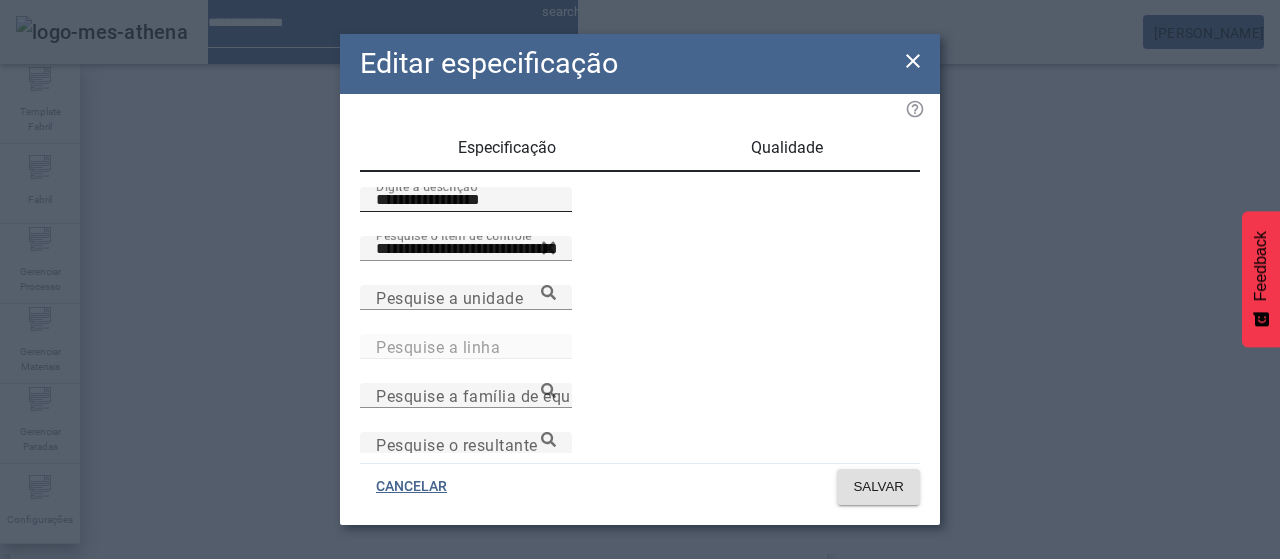 click on "**********" at bounding box center (466, 200) 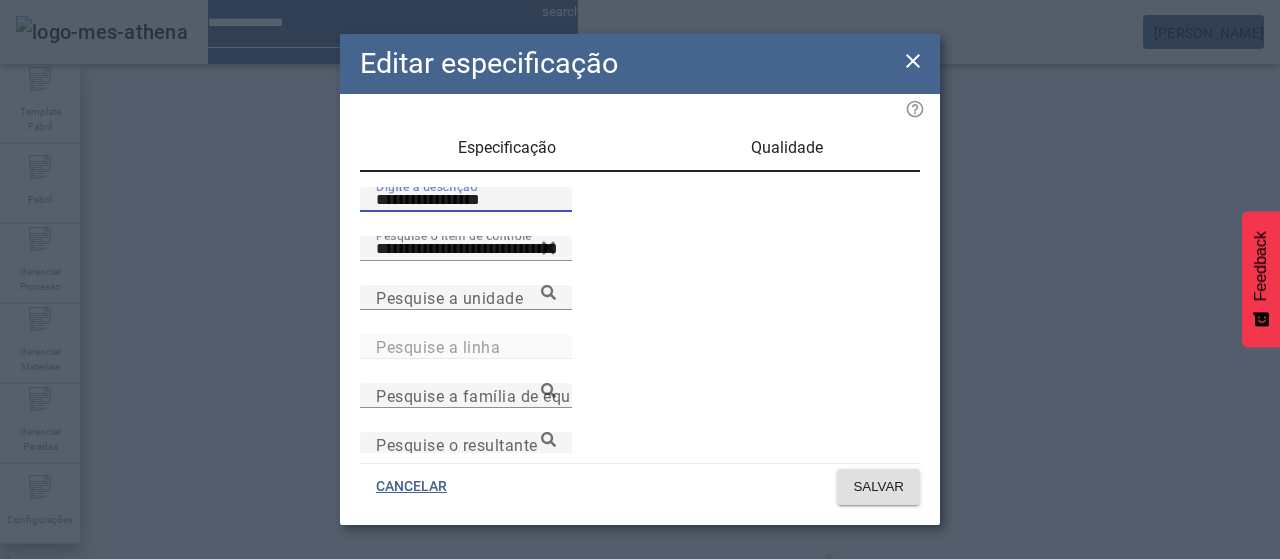 paste 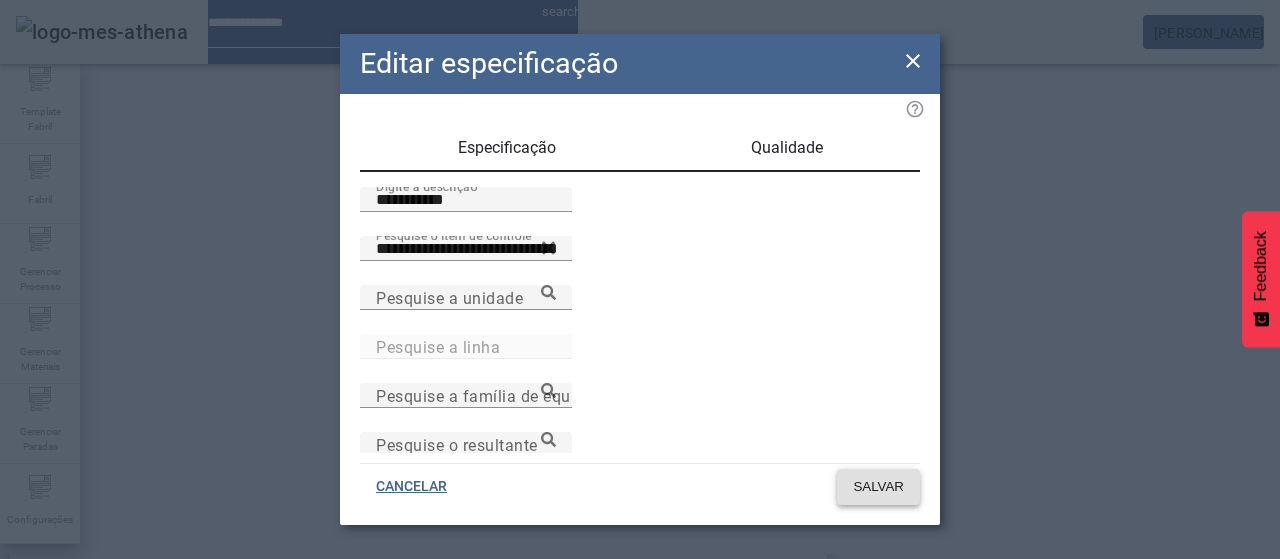 click 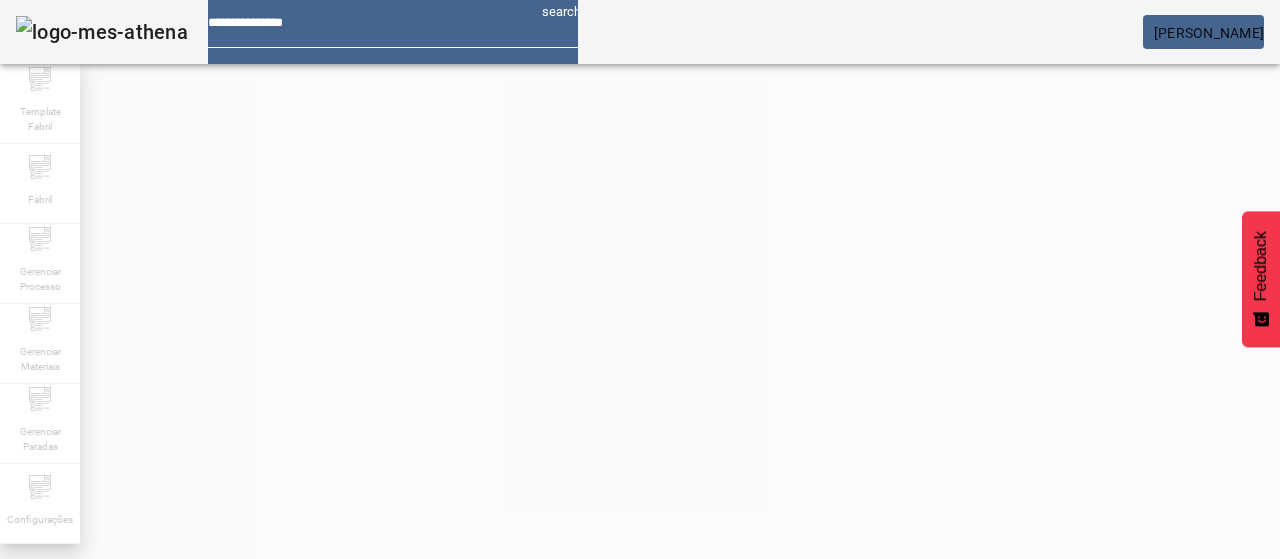 scroll, scrollTop: 423, scrollLeft: 0, axis: vertical 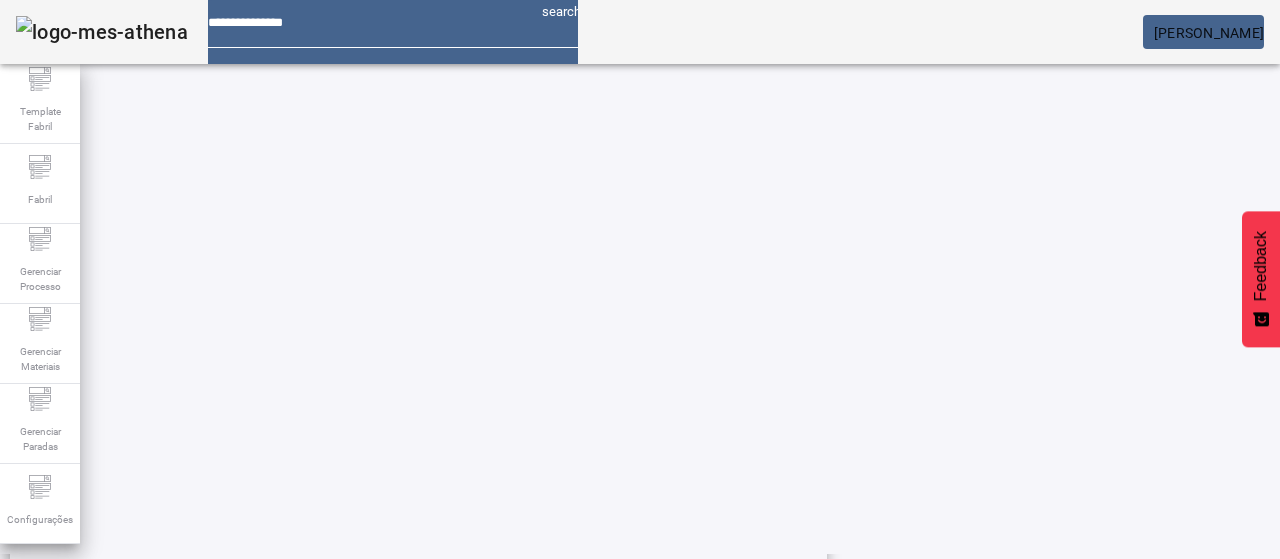 click 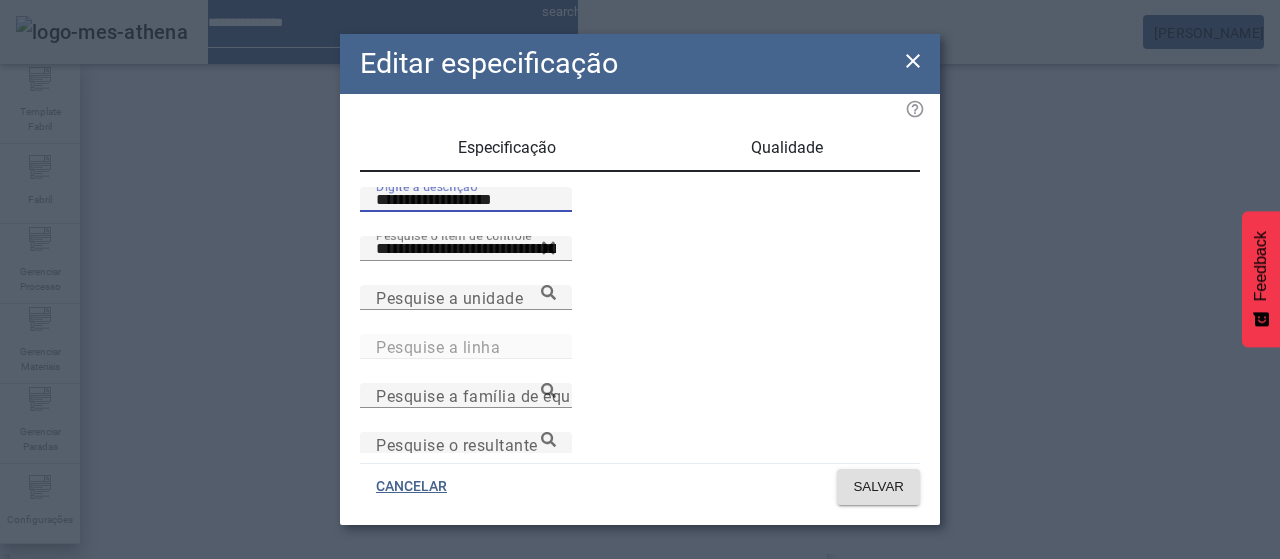 drag, startPoint x: 548, startPoint y: 233, endPoint x: 214, endPoint y: 239, distance: 334.0539 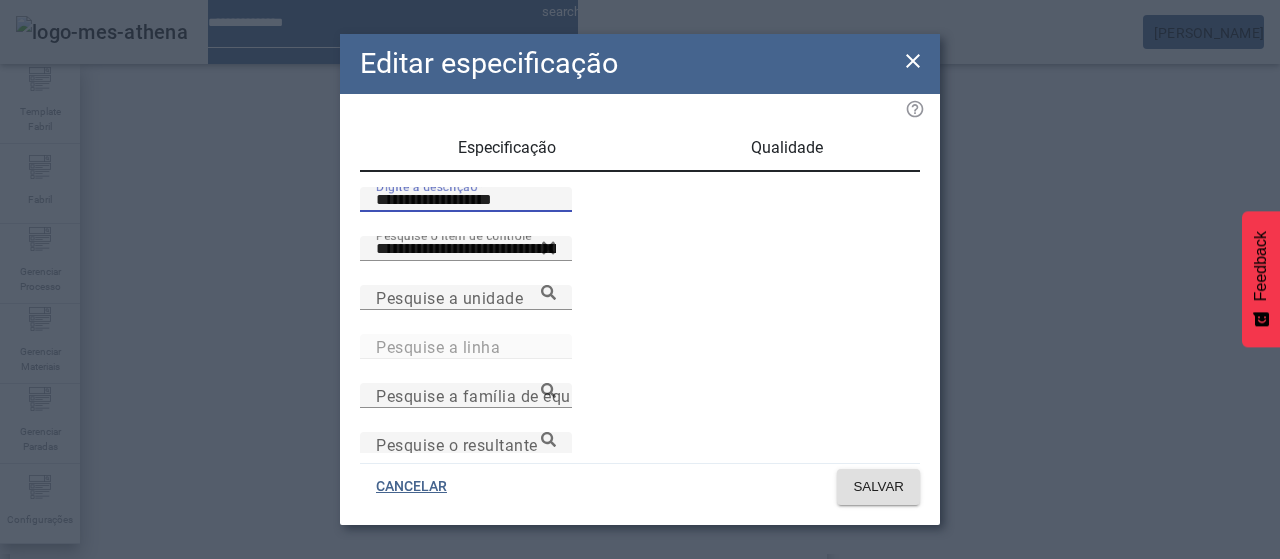 click on "**********" 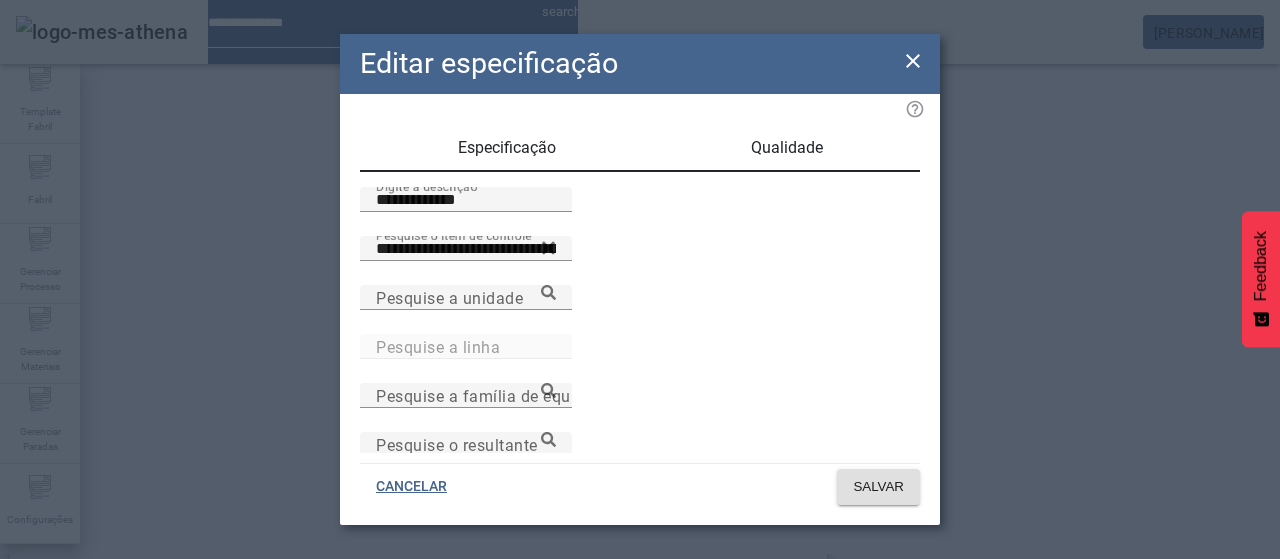 click on "Qualidade" at bounding box center (787, 148) 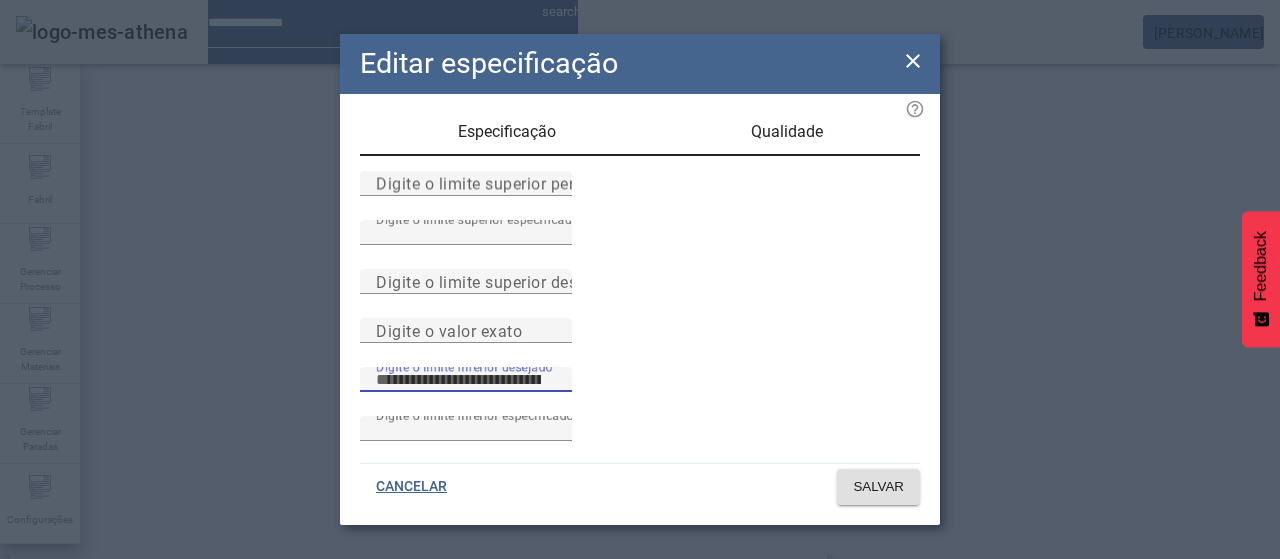 scroll, scrollTop: 261, scrollLeft: 0, axis: vertical 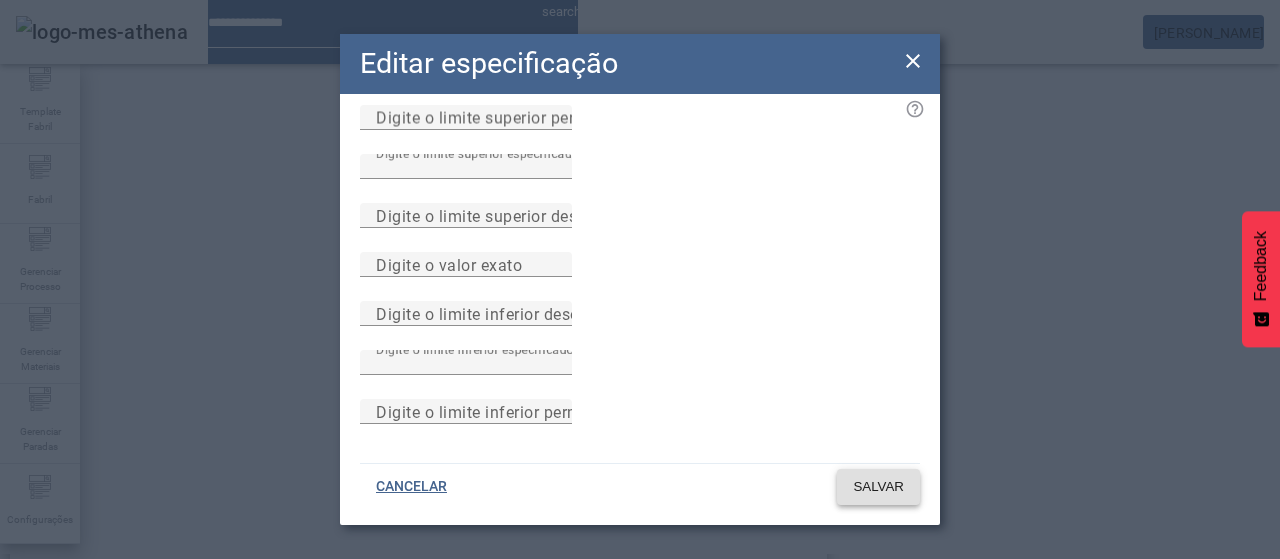 click on "SALVAR" 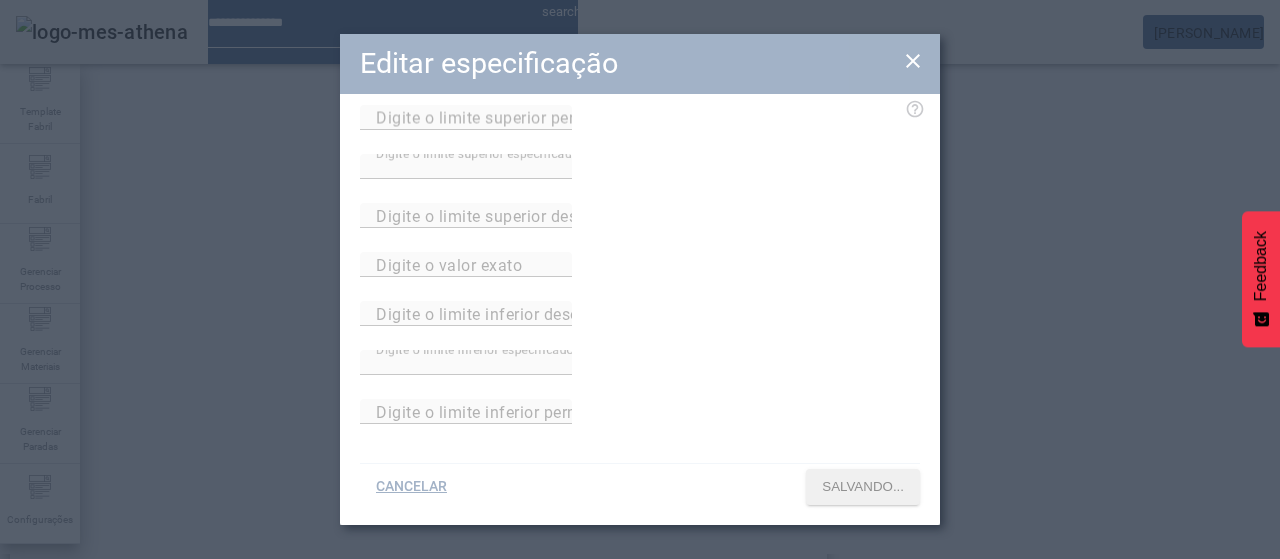 scroll, scrollTop: 423, scrollLeft: 0, axis: vertical 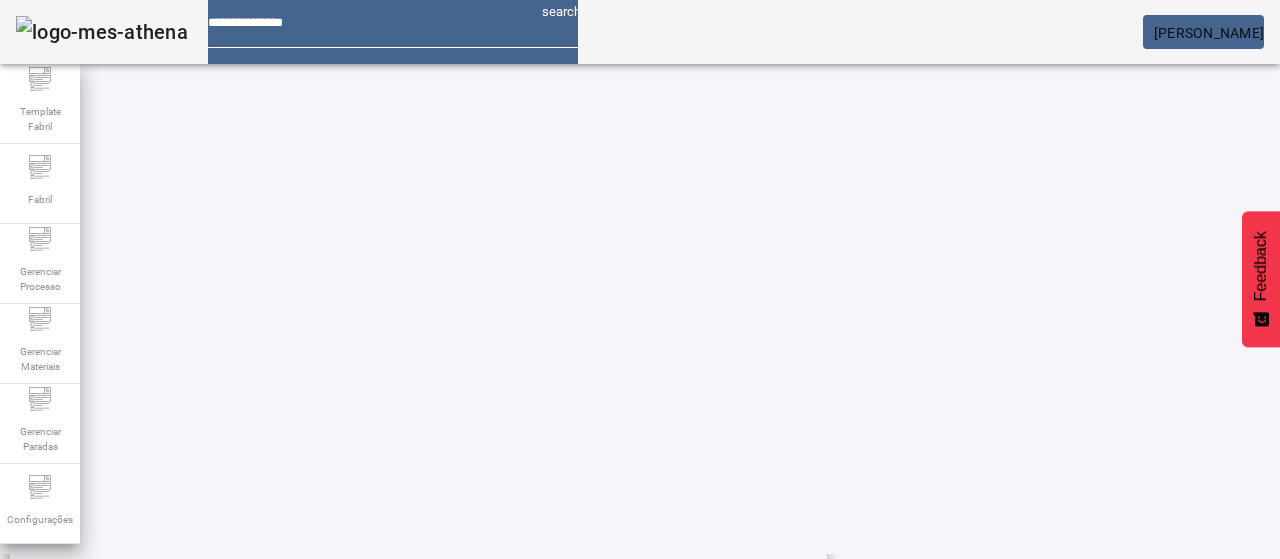click 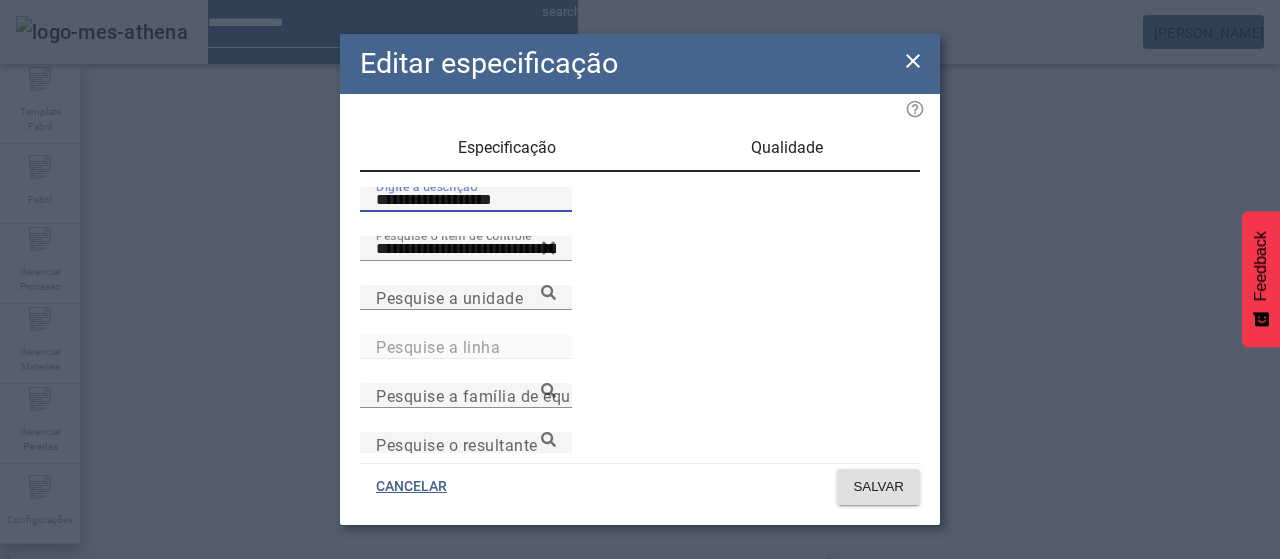 click on "**********" at bounding box center [466, 200] 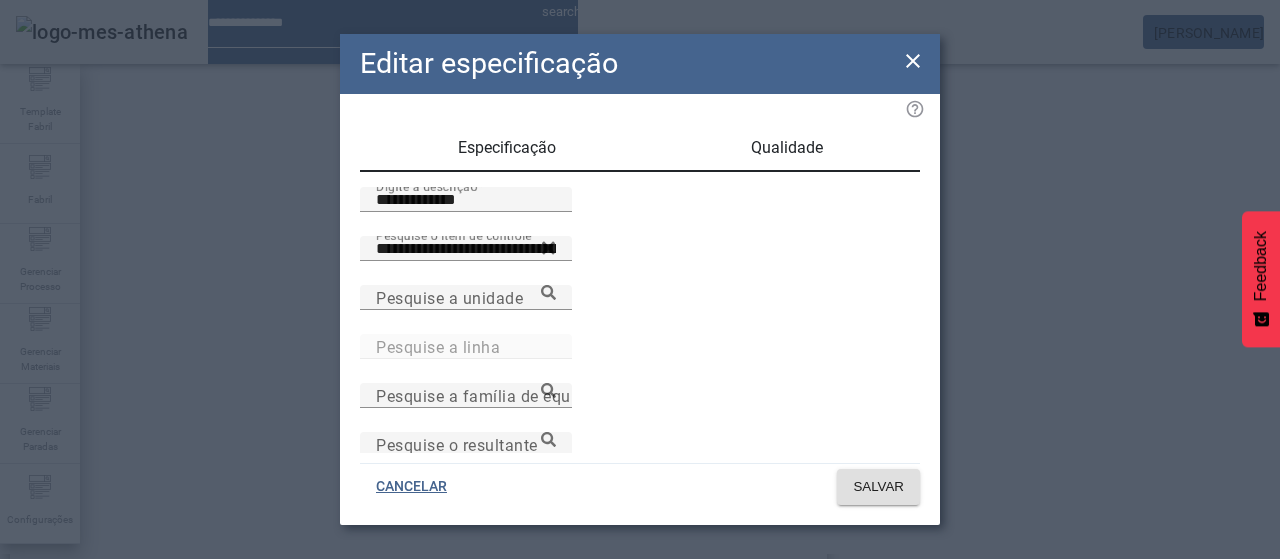 click on "Qualidade" at bounding box center (787, 148) 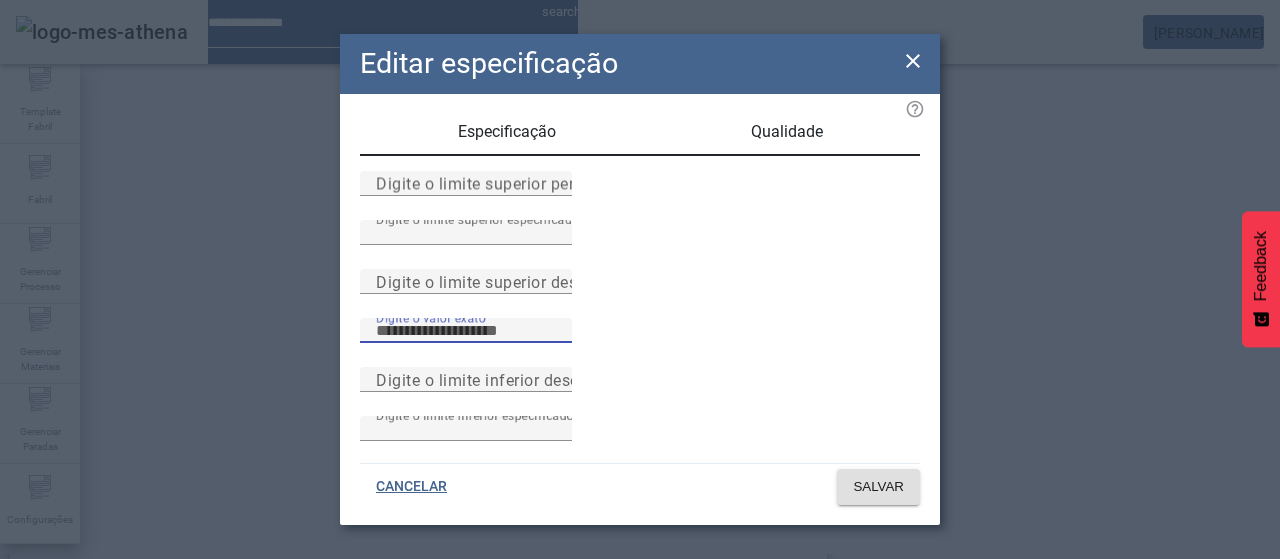 scroll, scrollTop: 261, scrollLeft: 0, axis: vertical 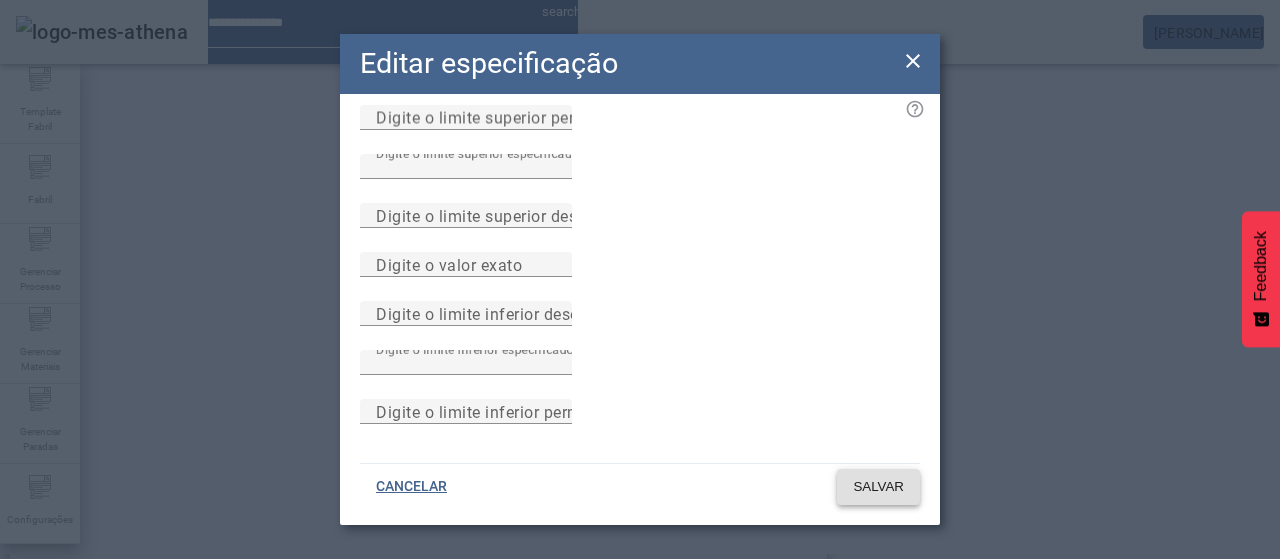 click on "SALVAR" 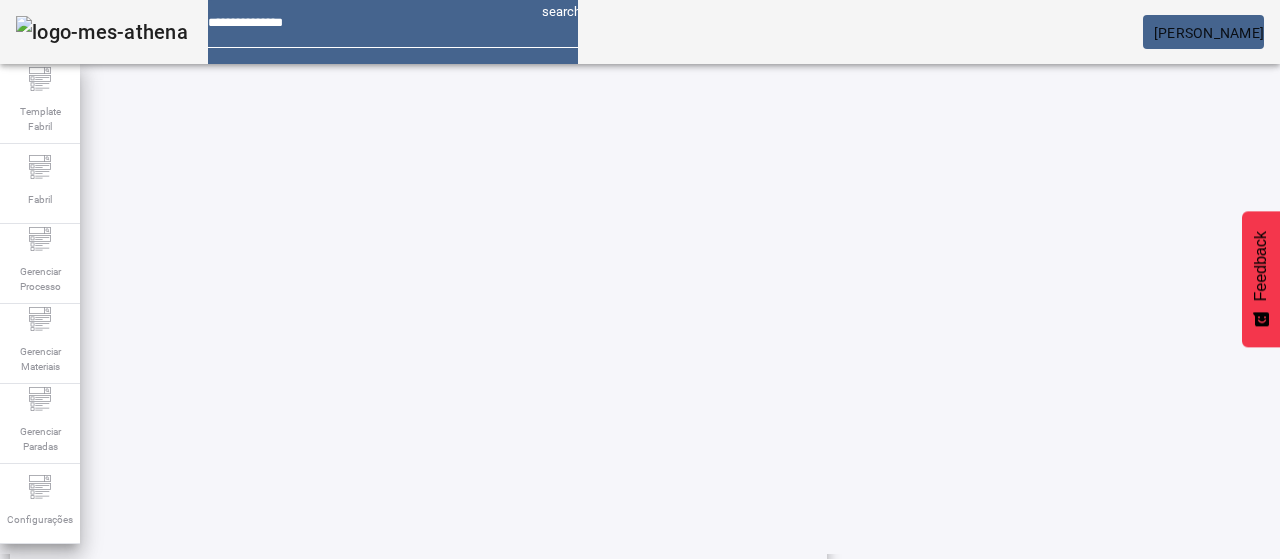 scroll, scrollTop: 423, scrollLeft: 0, axis: vertical 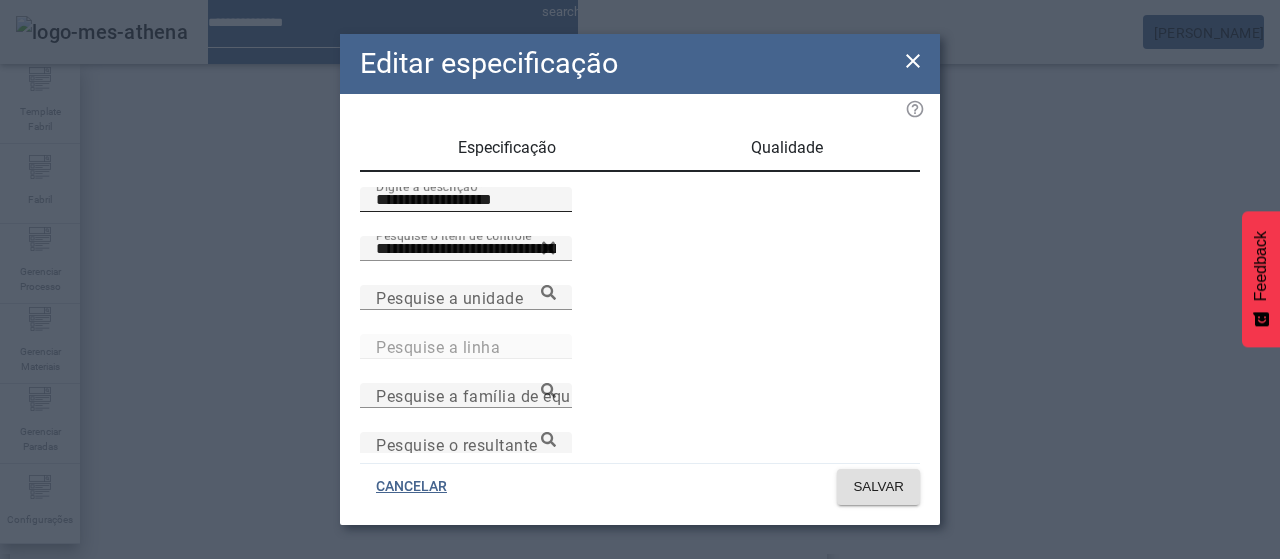 click on "**********" at bounding box center [466, 199] 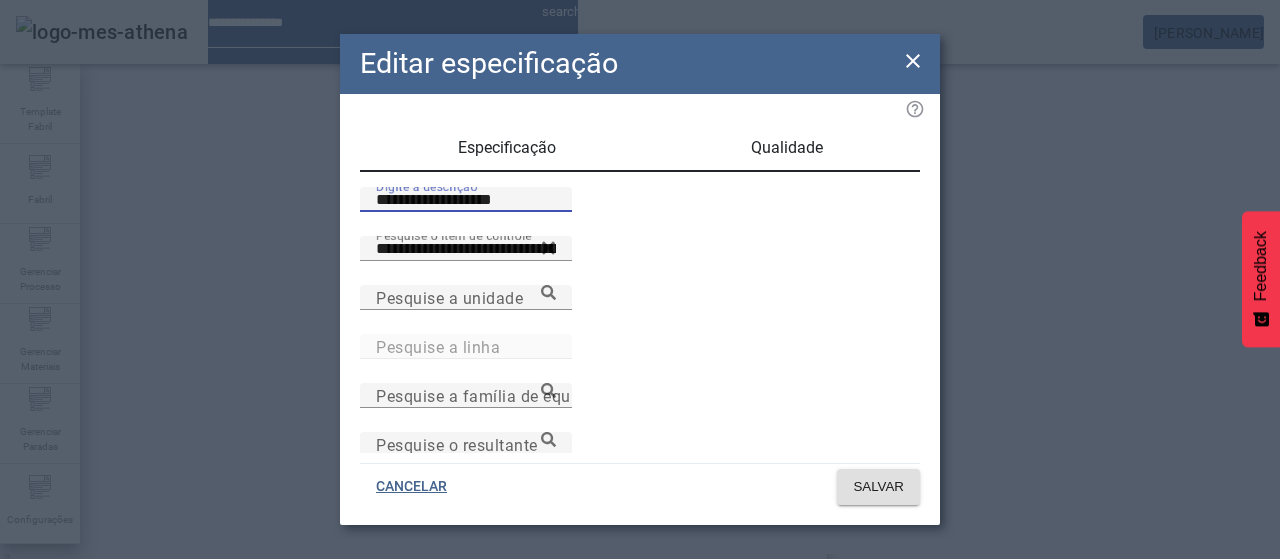 paste 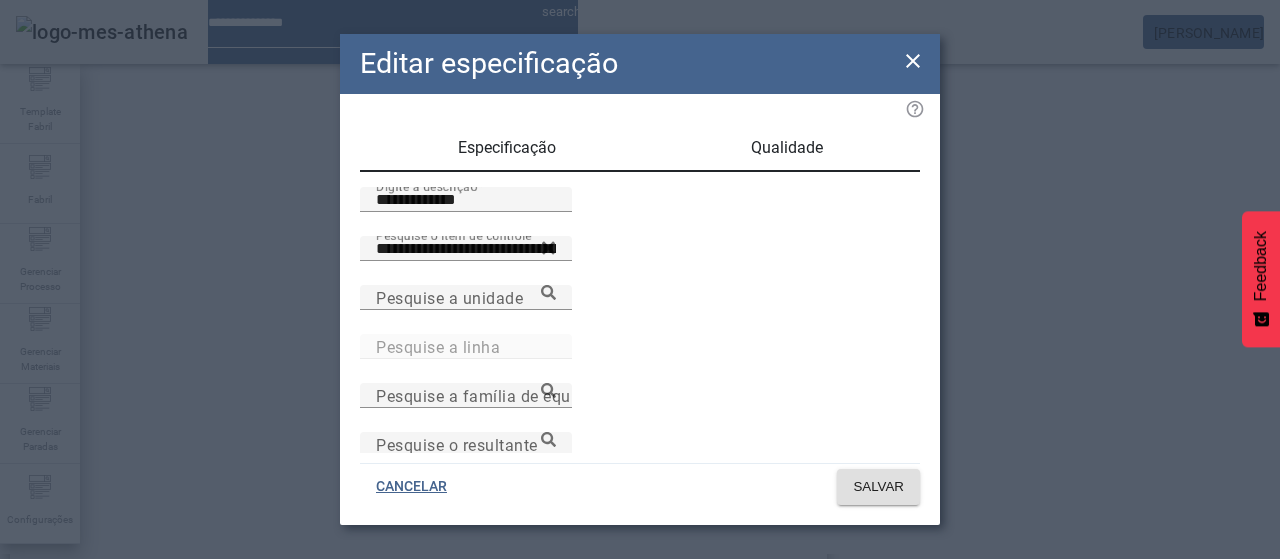 click on "Qualidade" at bounding box center (787, 148) 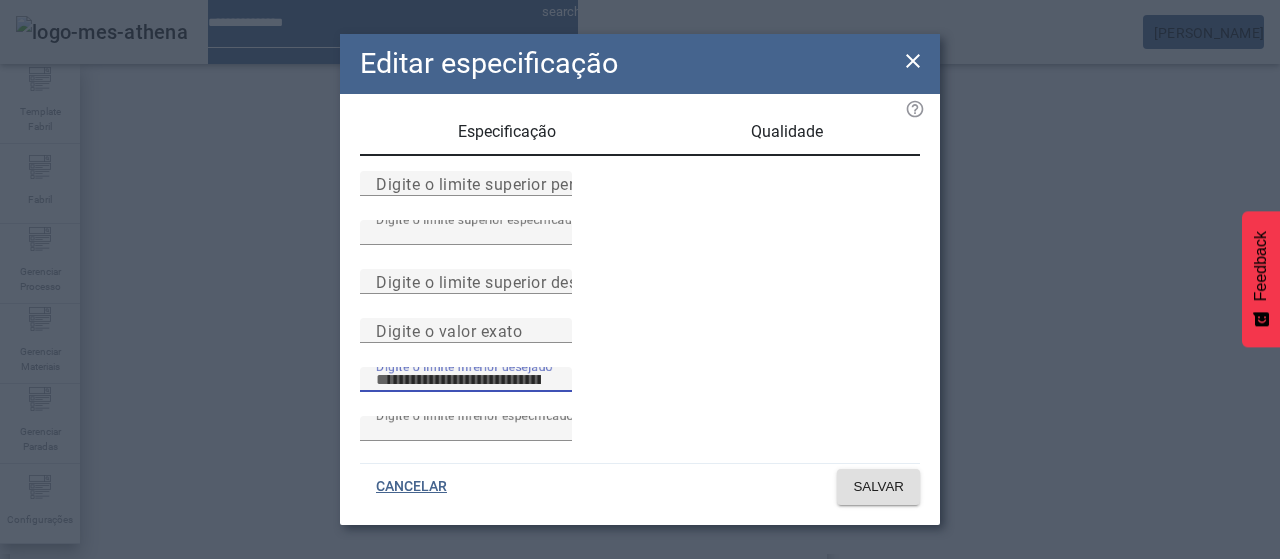 scroll, scrollTop: 261, scrollLeft: 0, axis: vertical 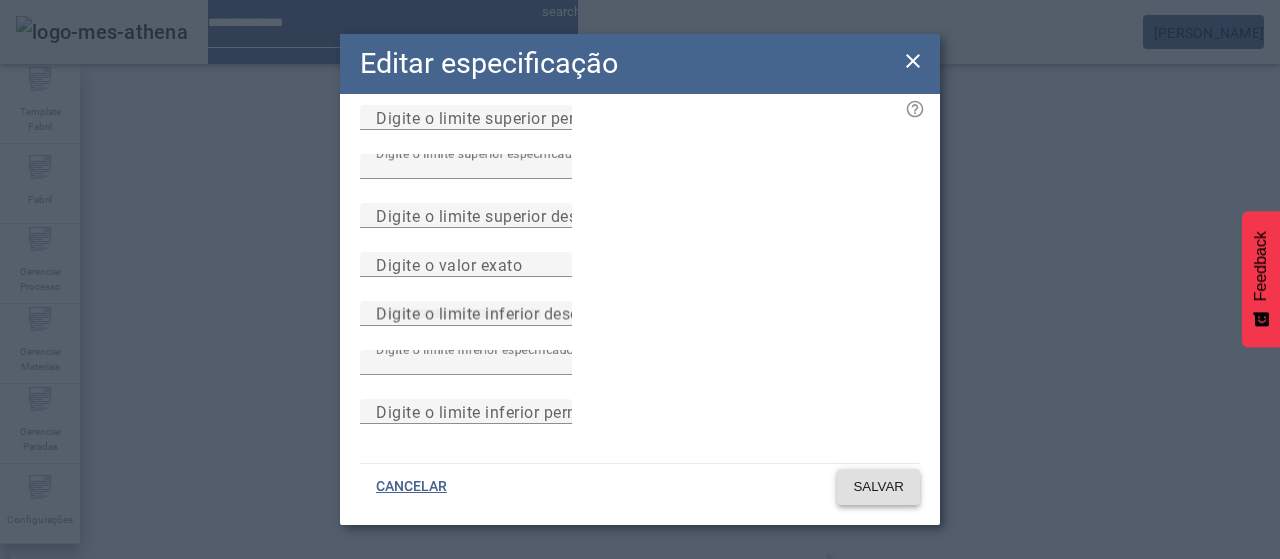 click on "SALVAR" 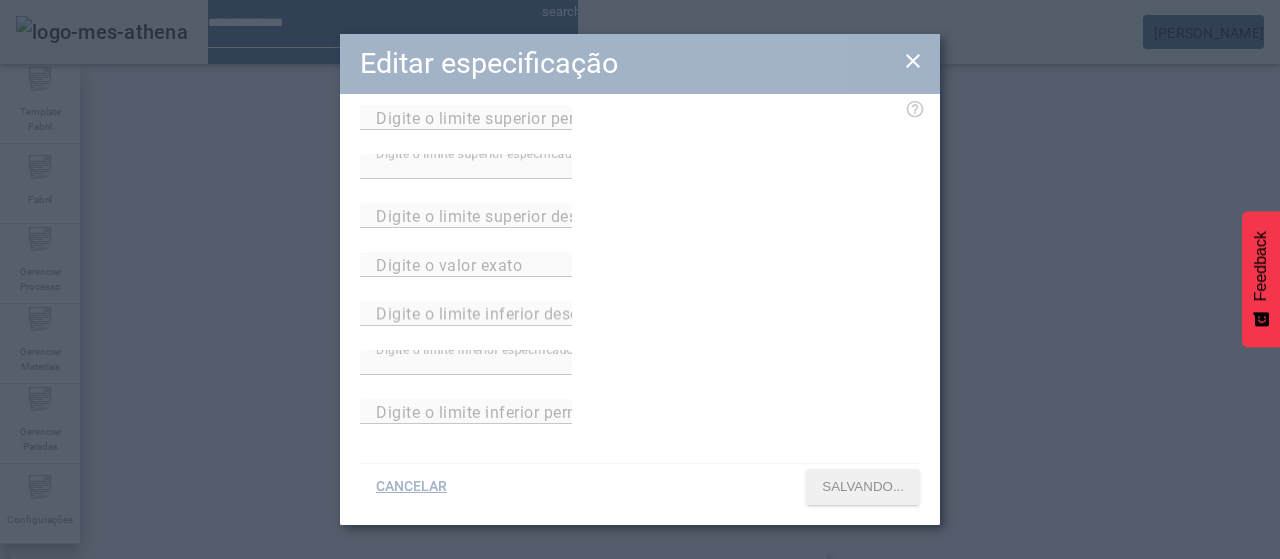 scroll, scrollTop: 423, scrollLeft: 0, axis: vertical 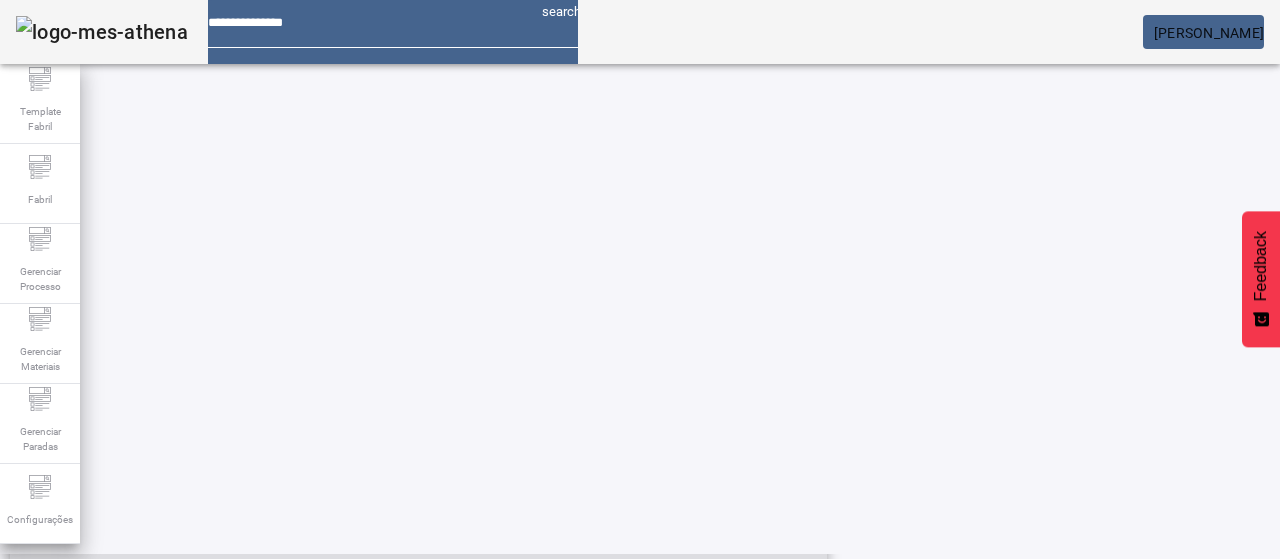 click 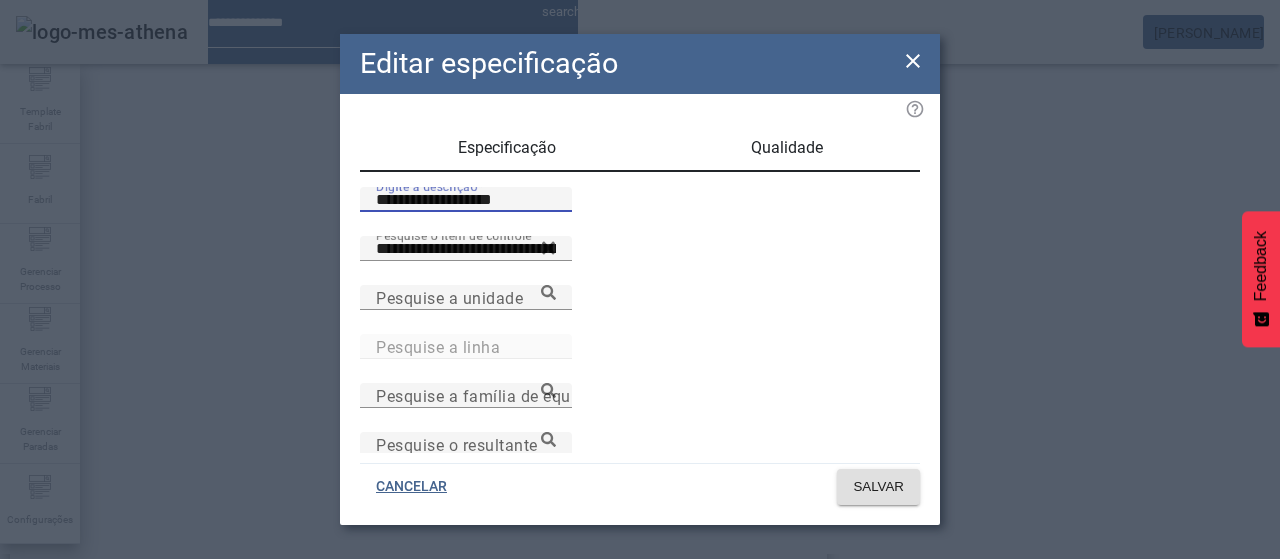 click on "**********" at bounding box center [466, 200] 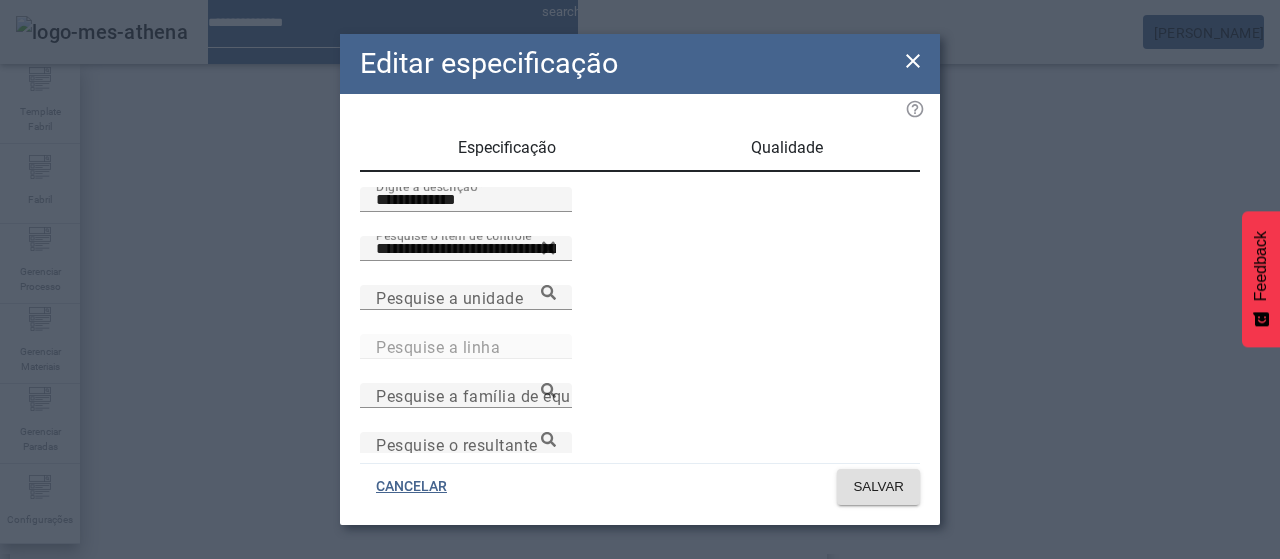 click on "Qualidade" at bounding box center (787, 148) 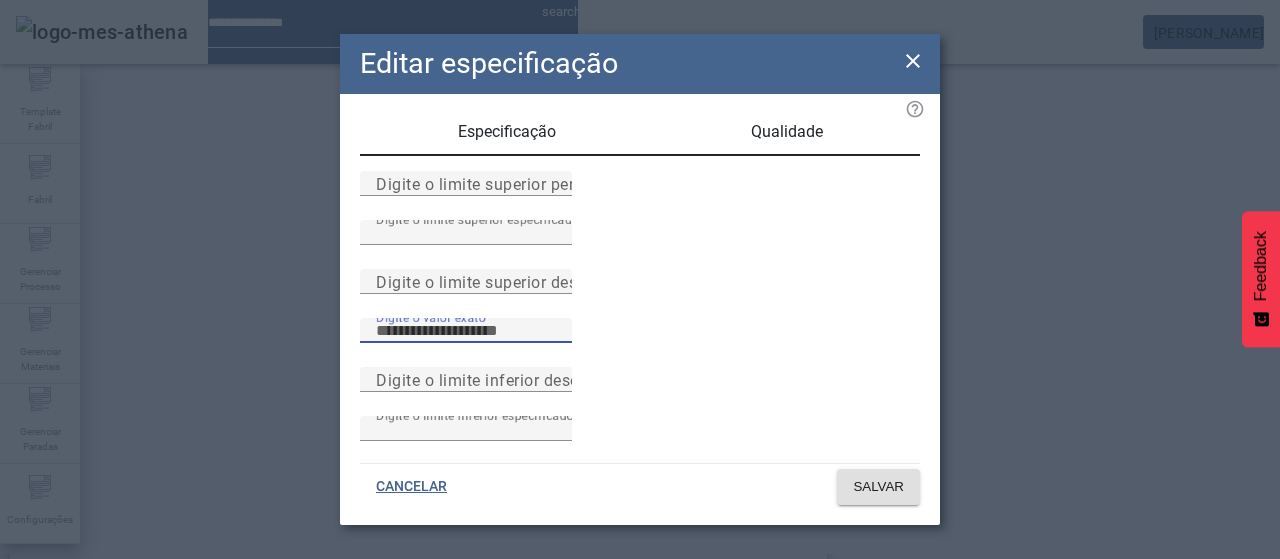 scroll, scrollTop: 261, scrollLeft: 0, axis: vertical 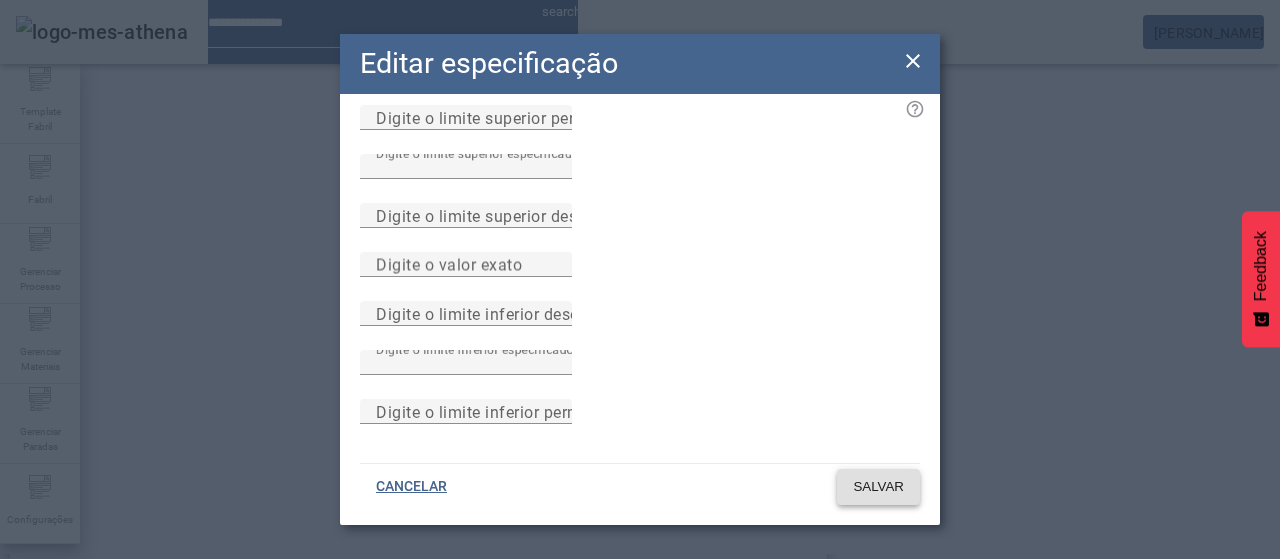 click on "SALVAR" 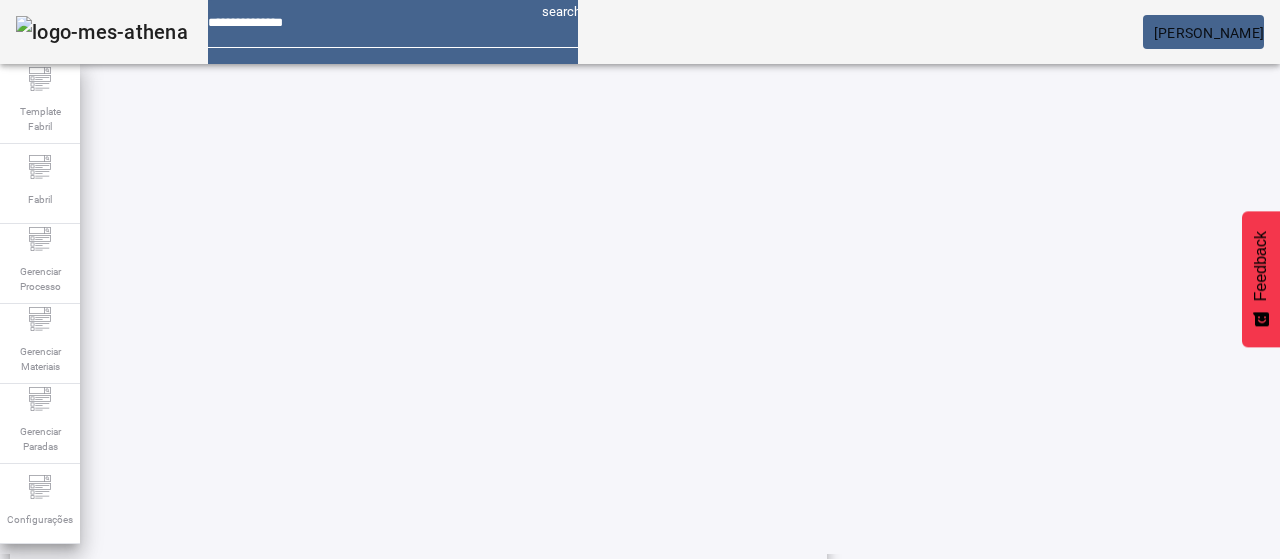 scroll, scrollTop: 696, scrollLeft: 0, axis: vertical 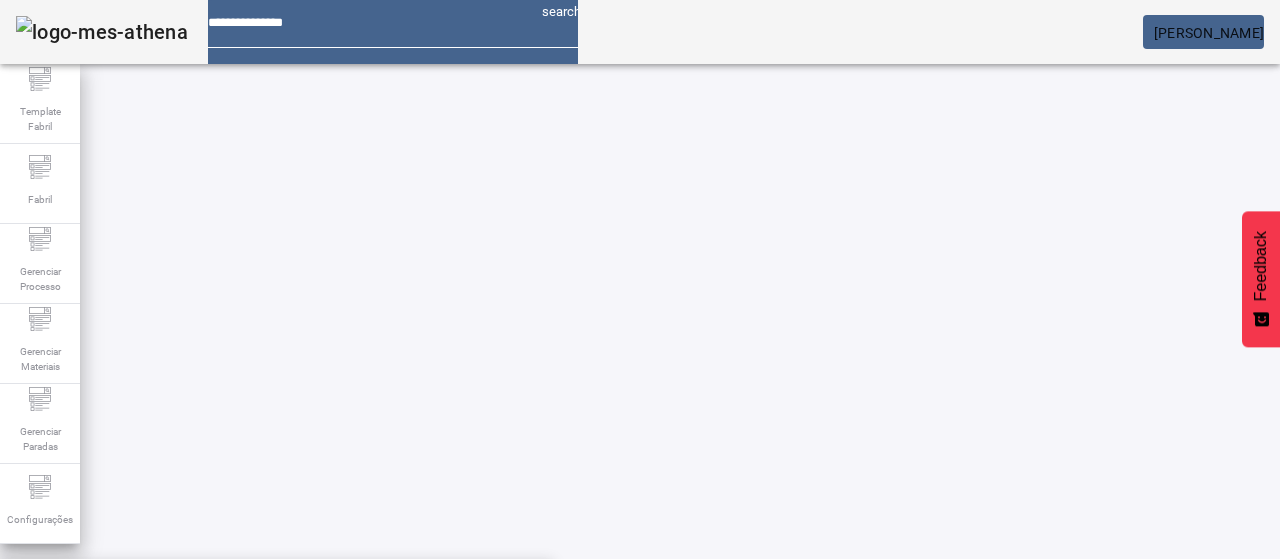 click on "*********" at bounding box center [116, 601] 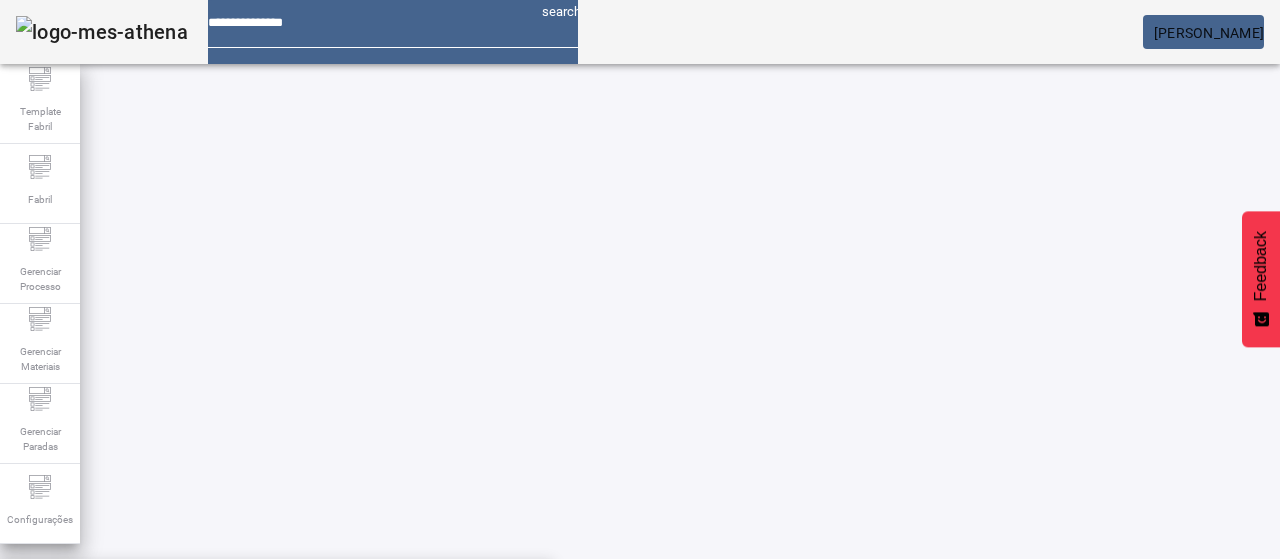 click on "Sólidos Sedimentáveis Rio Antes" at bounding box center (276, 591) 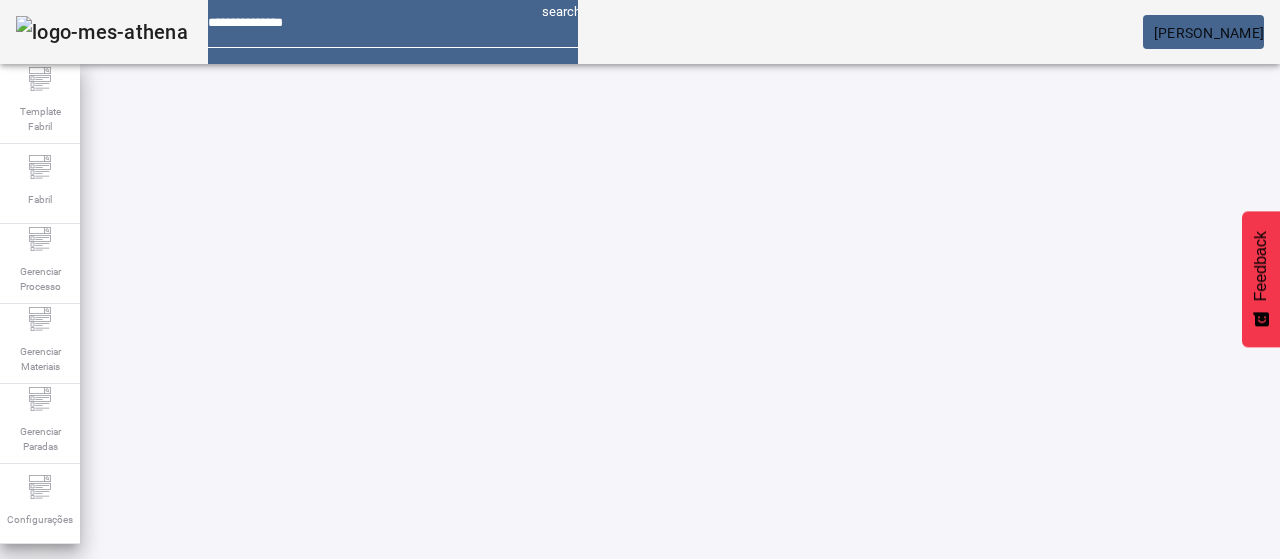 click on "**********" 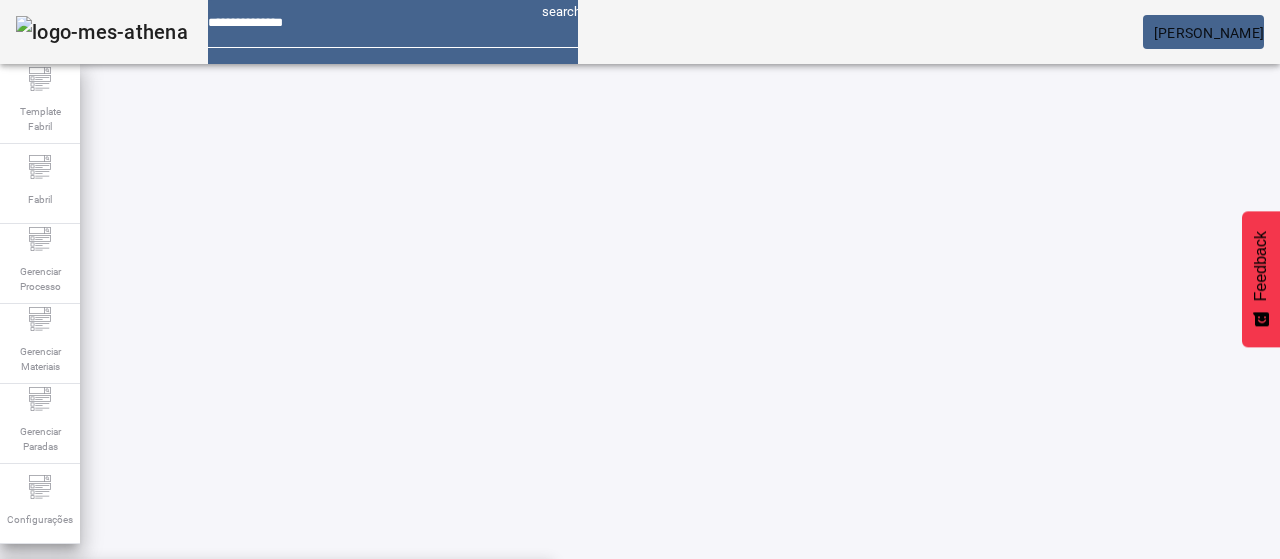 click 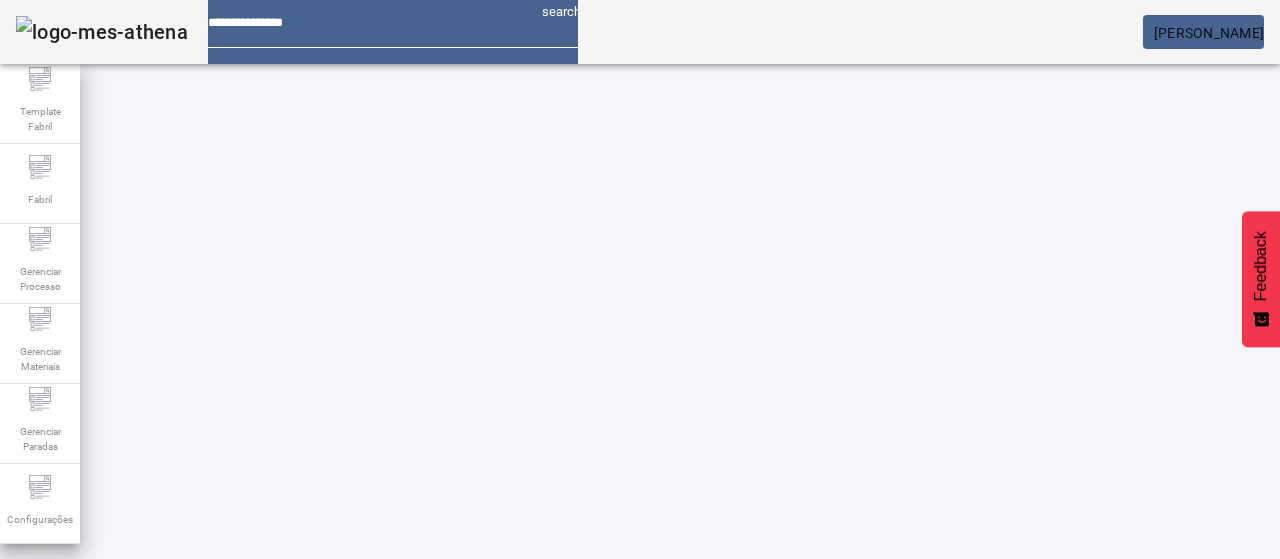 scroll, scrollTop: 140, scrollLeft: 0, axis: vertical 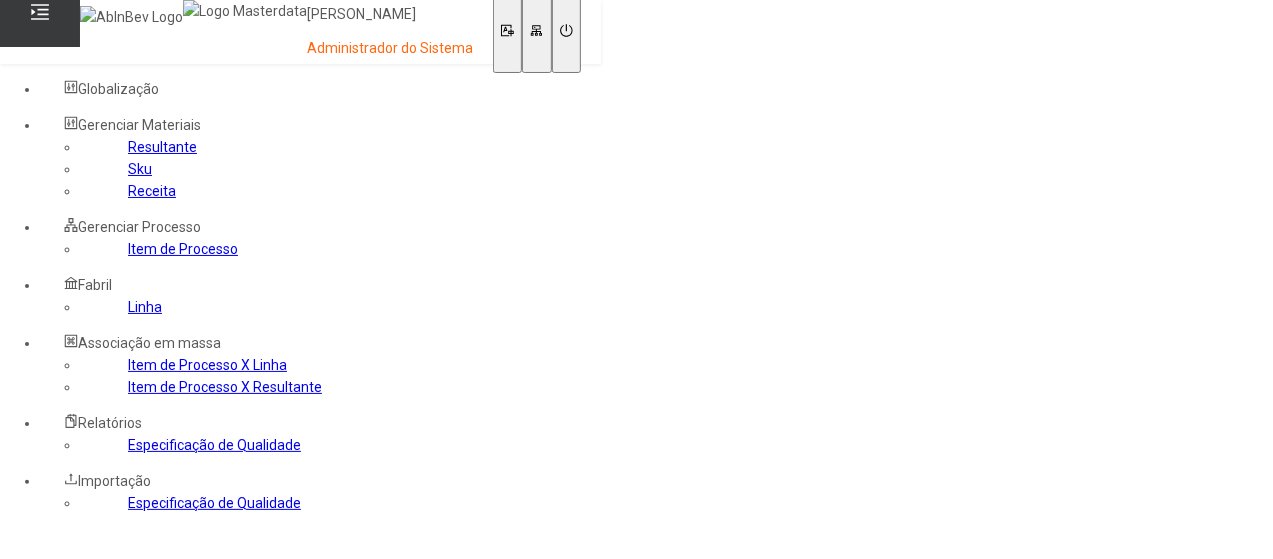 click on "Item de Processo" 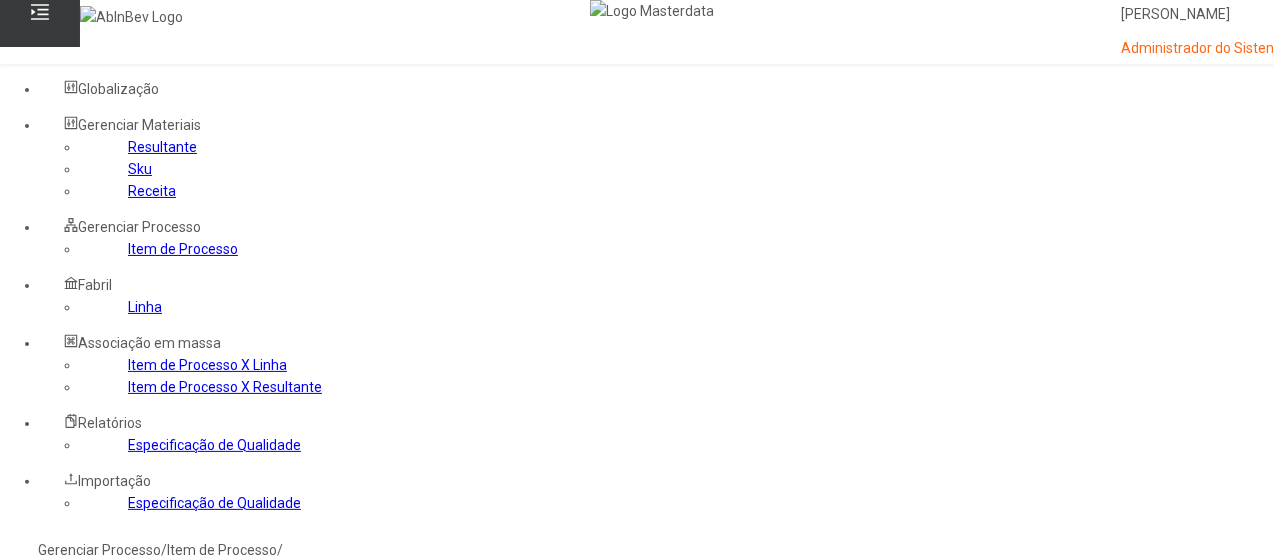 click 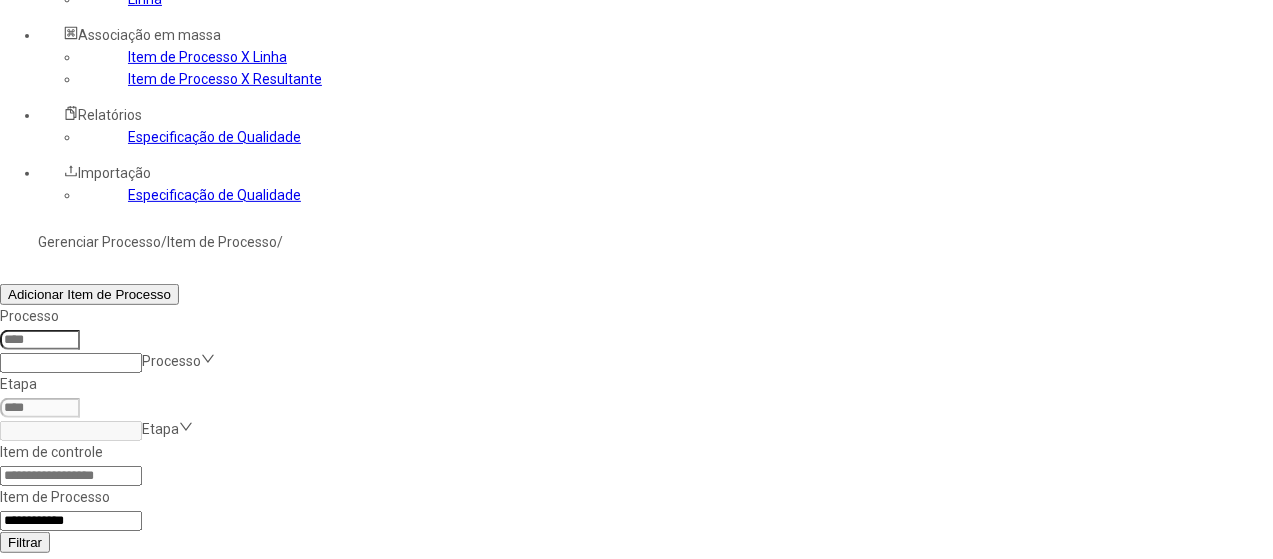 scroll, scrollTop: 309, scrollLeft: 0, axis: vertical 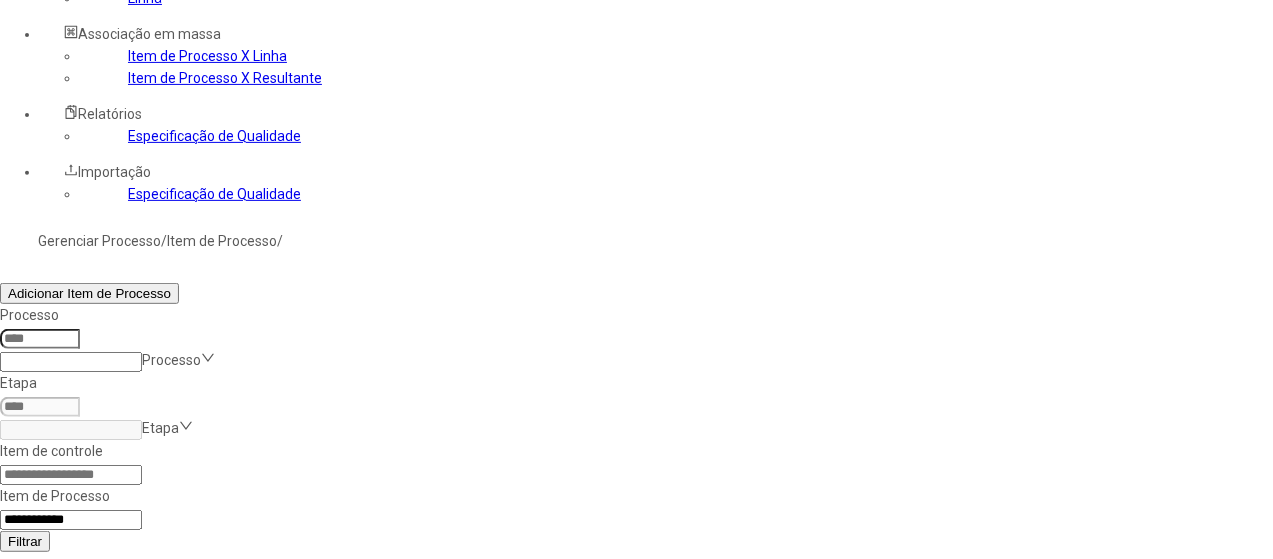 drag, startPoint x: 864, startPoint y: 229, endPoint x: 776, endPoint y: 207, distance: 90.70832 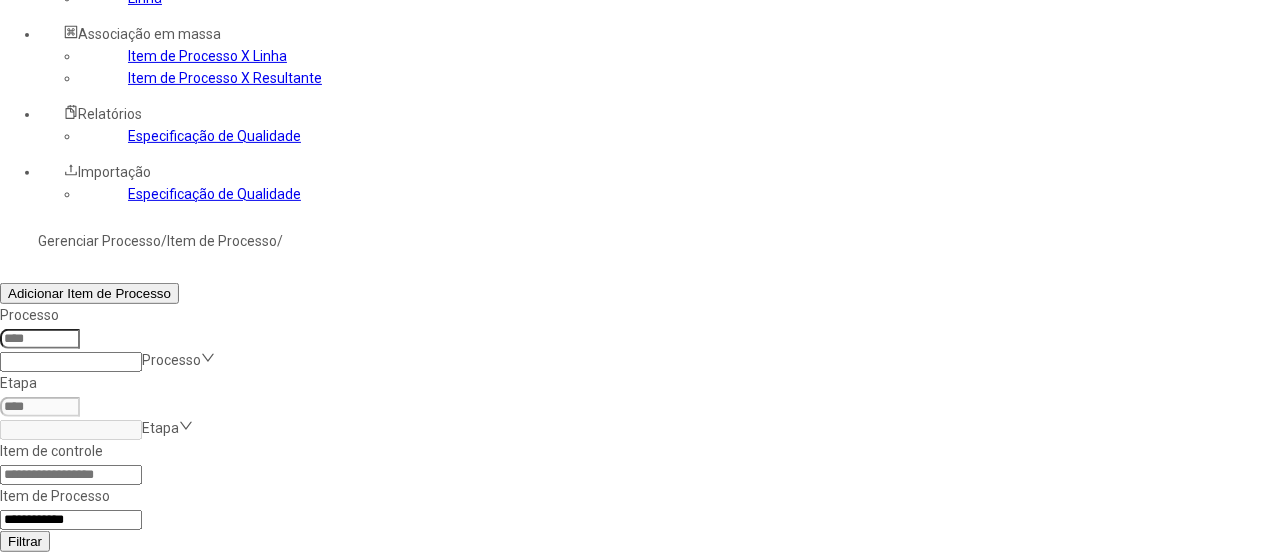 click on "Tempo Quente Brassagem" 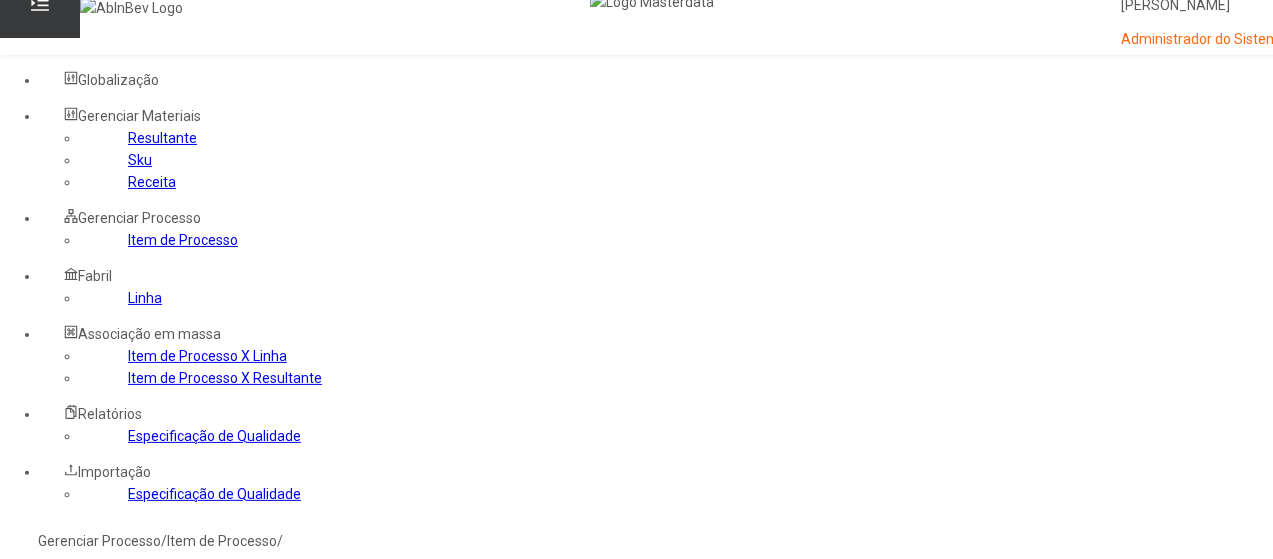 scroll, scrollTop: 6, scrollLeft: 0, axis: vertical 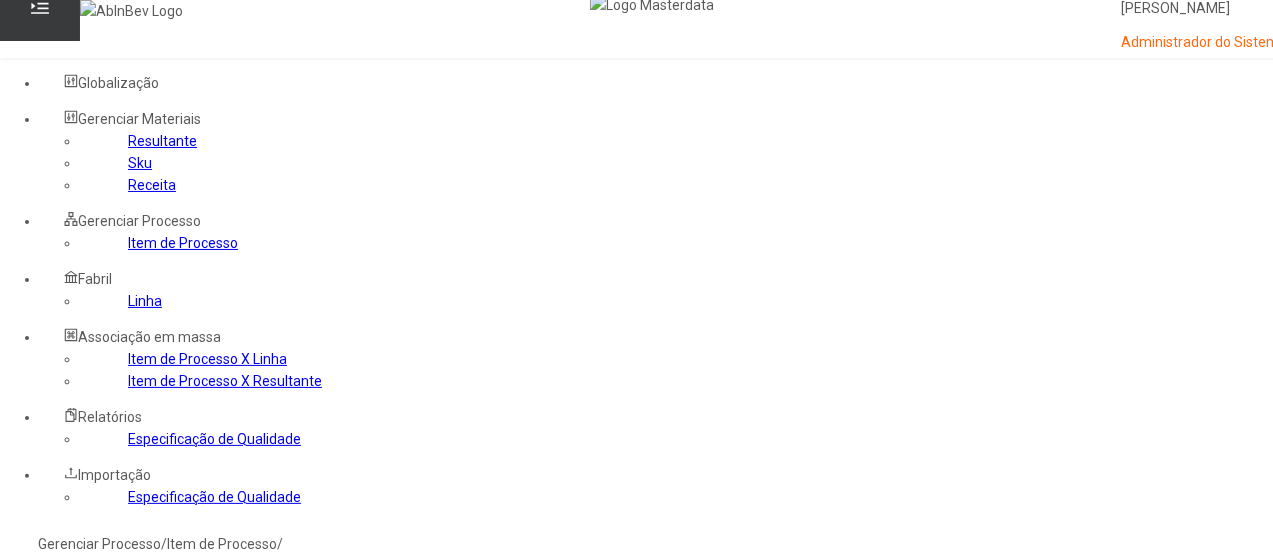 click on "Resultante" 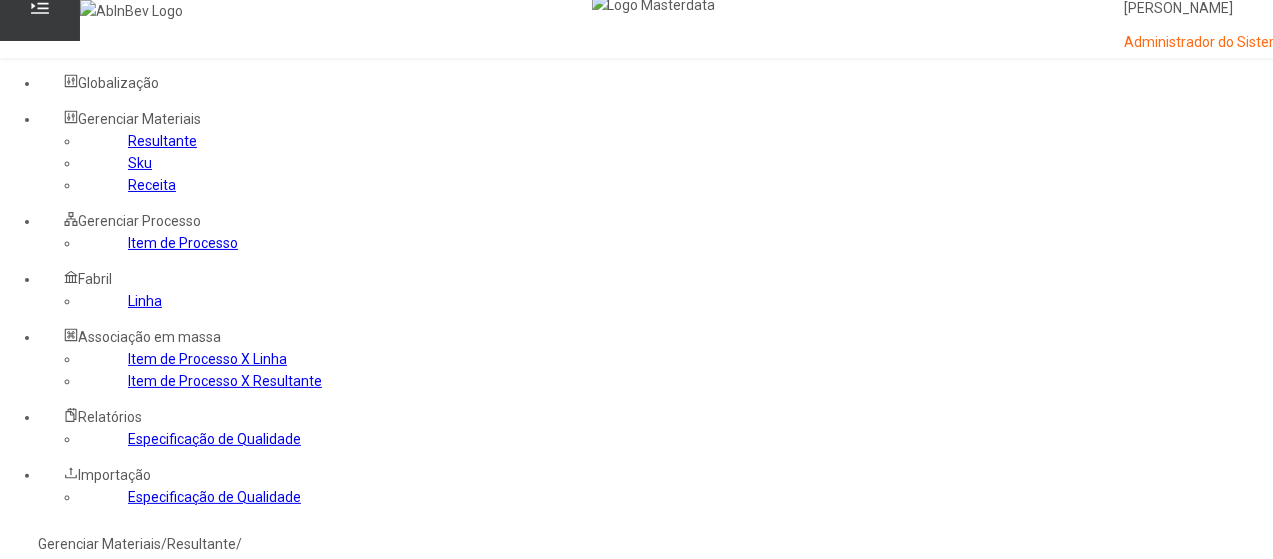 click 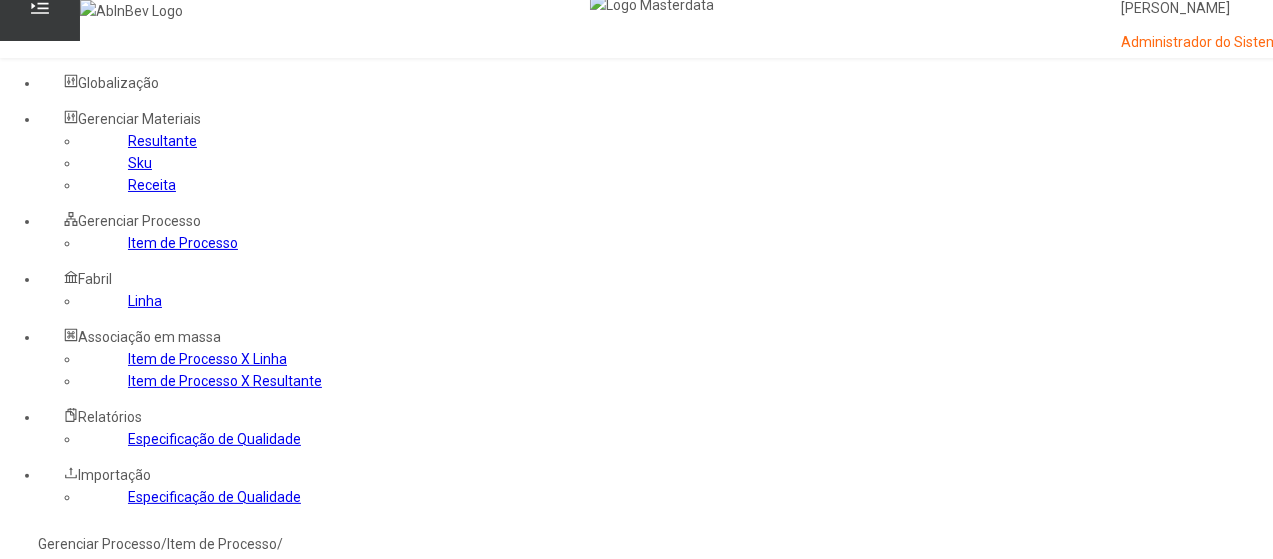 click 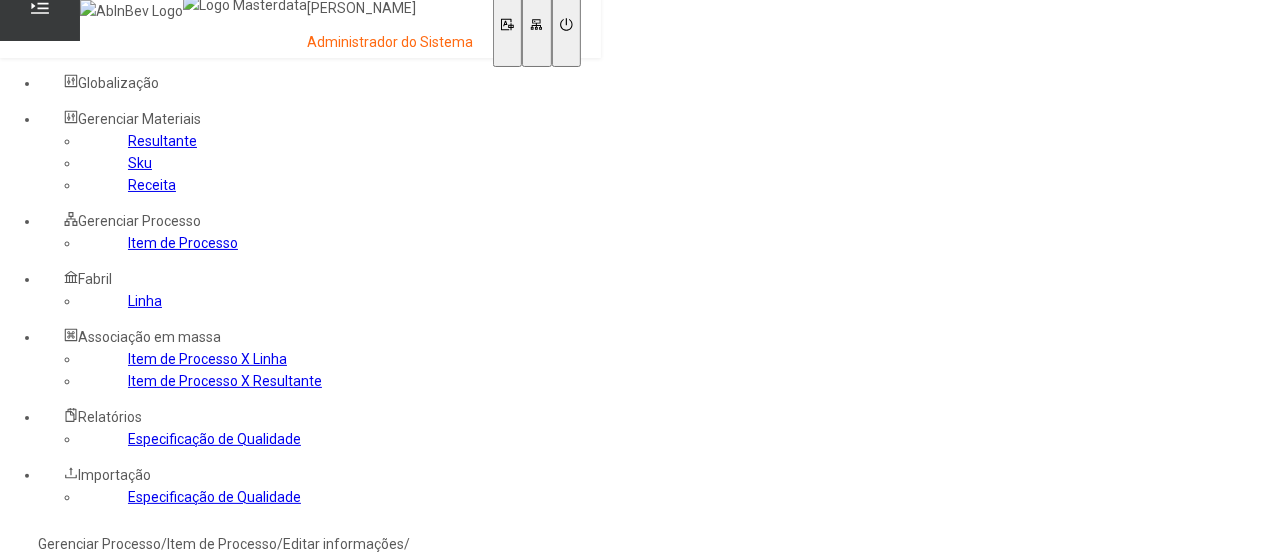 click on "Resultante" 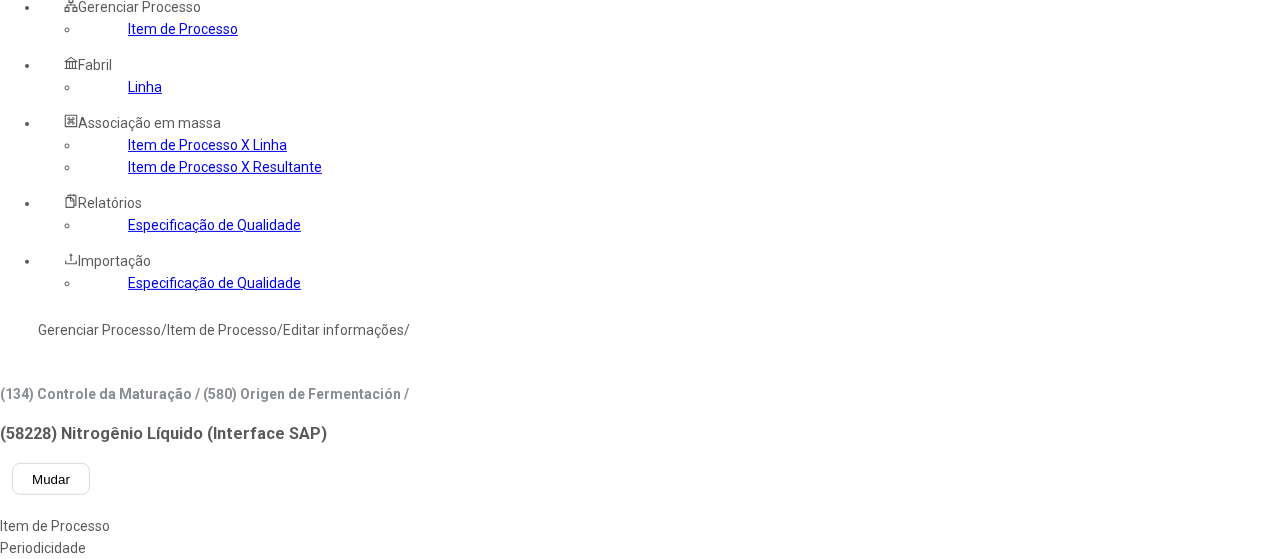 scroll, scrollTop: 221, scrollLeft: 0, axis: vertical 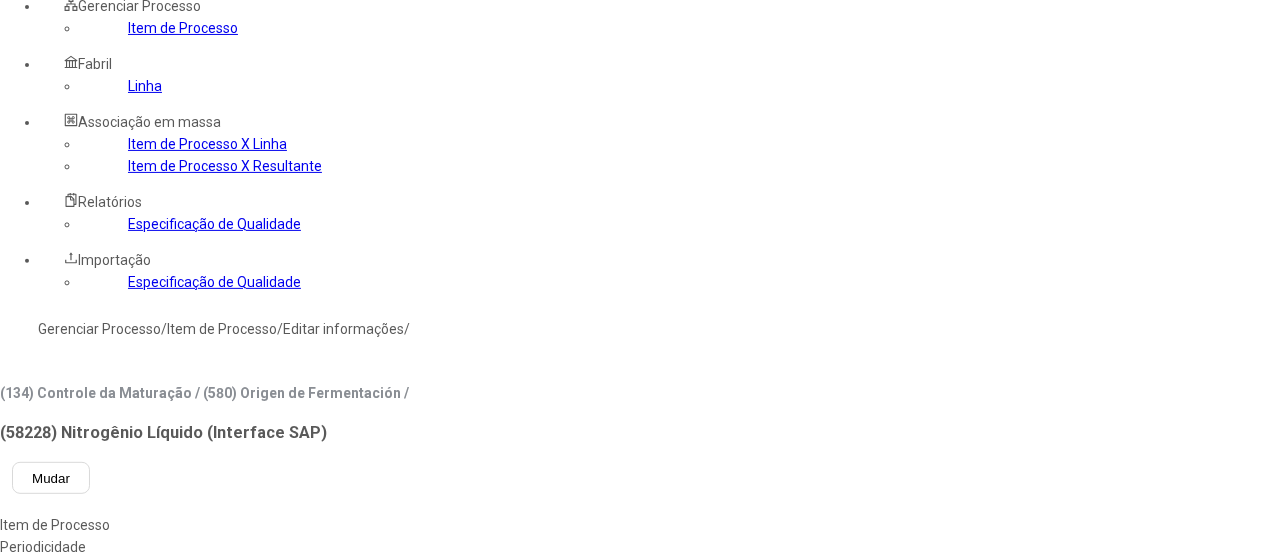 click 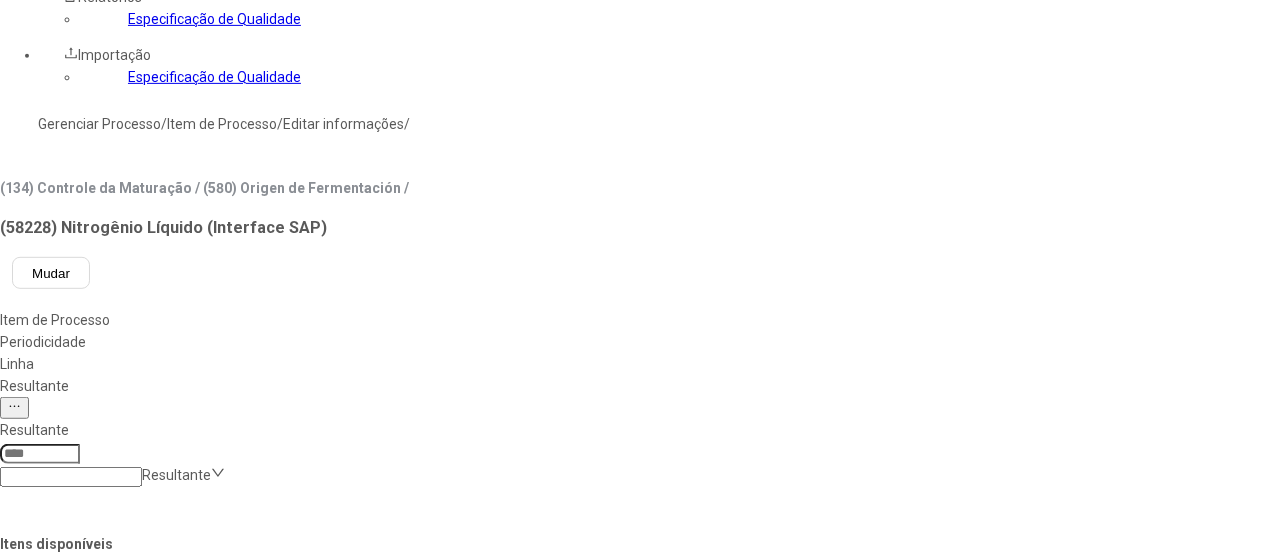 scroll, scrollTop: 428, scrollLeft: 0, axis: vertical 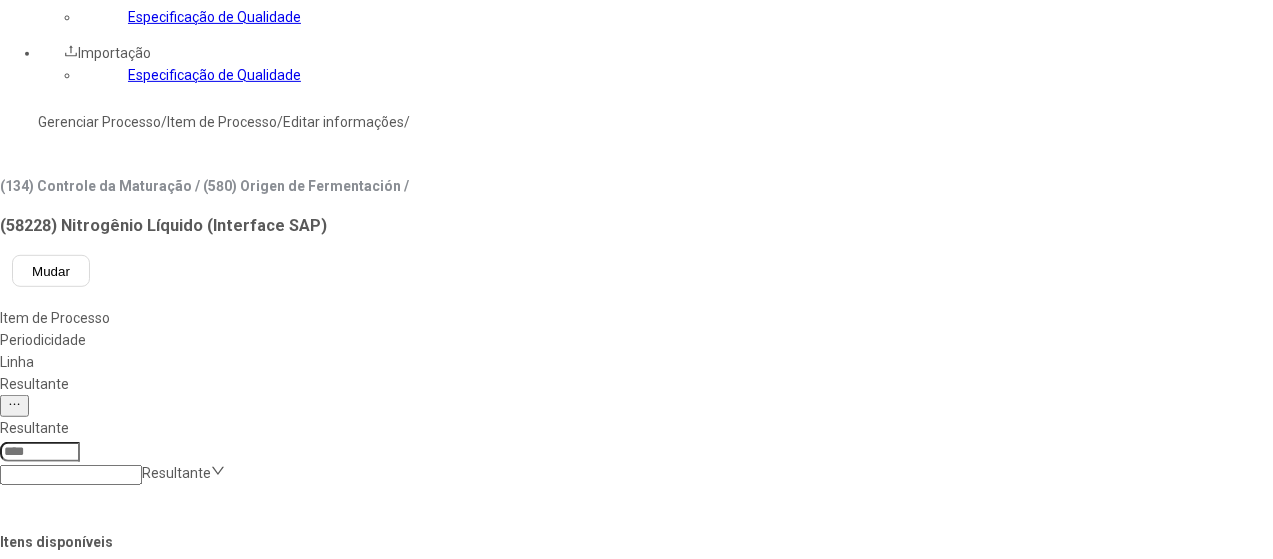 type on "**********" 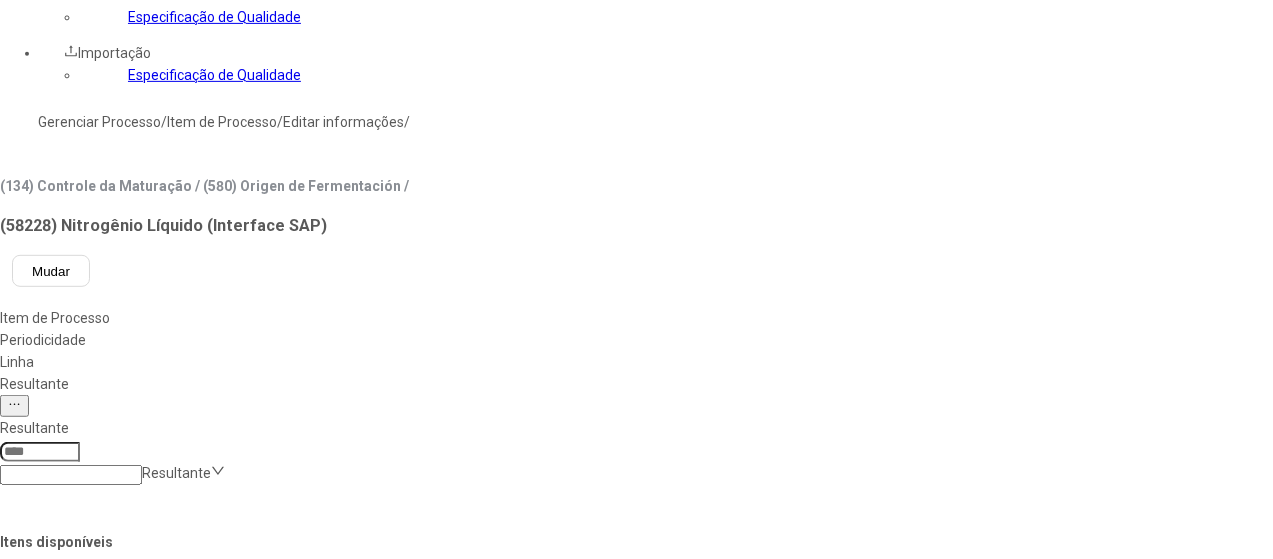 scroll, scrollTop: 107, scrollLeft: 0, axis: vertical 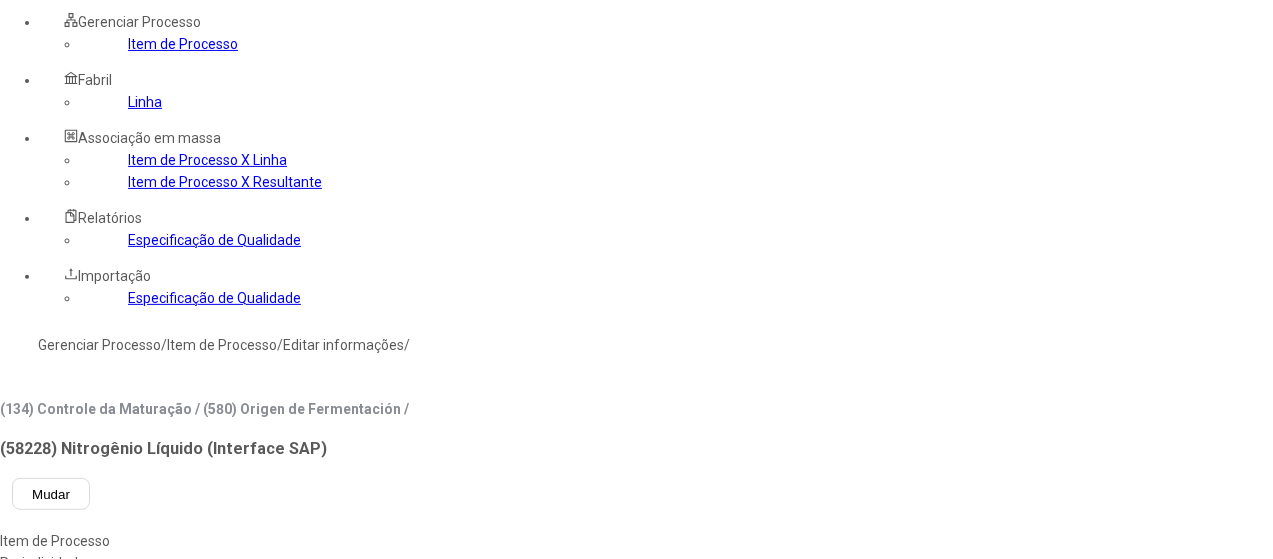 click on "Linha" 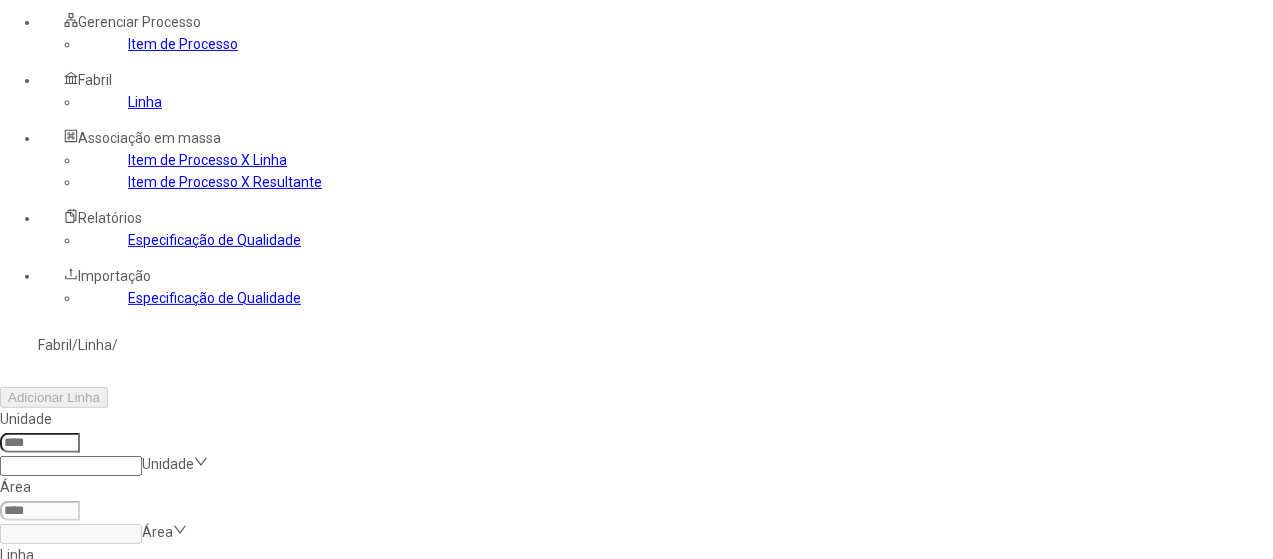 click 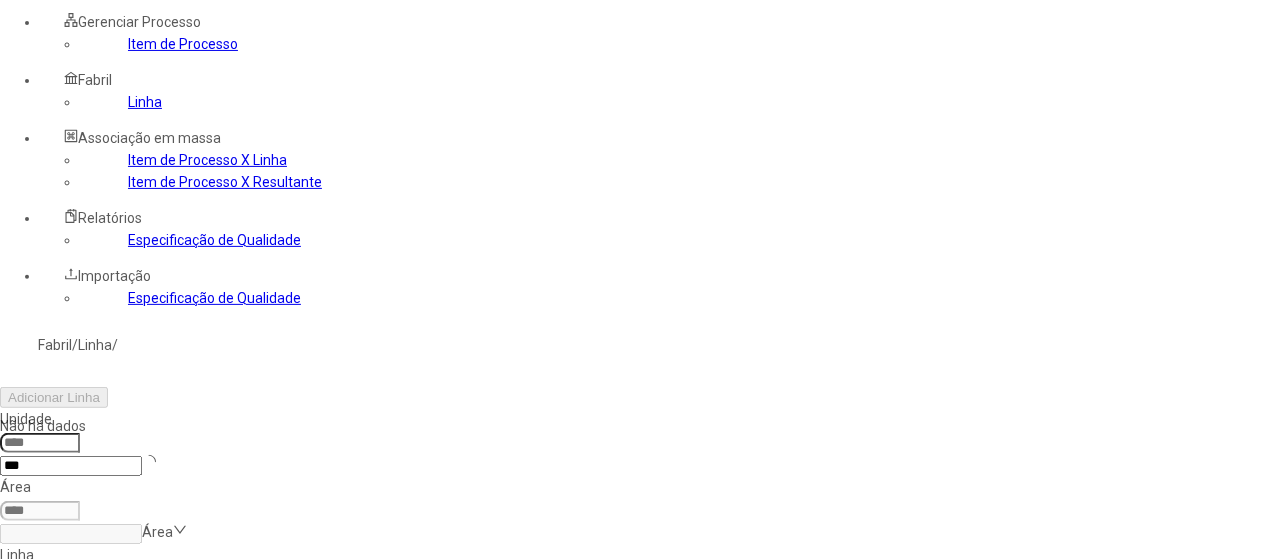 type on "****" 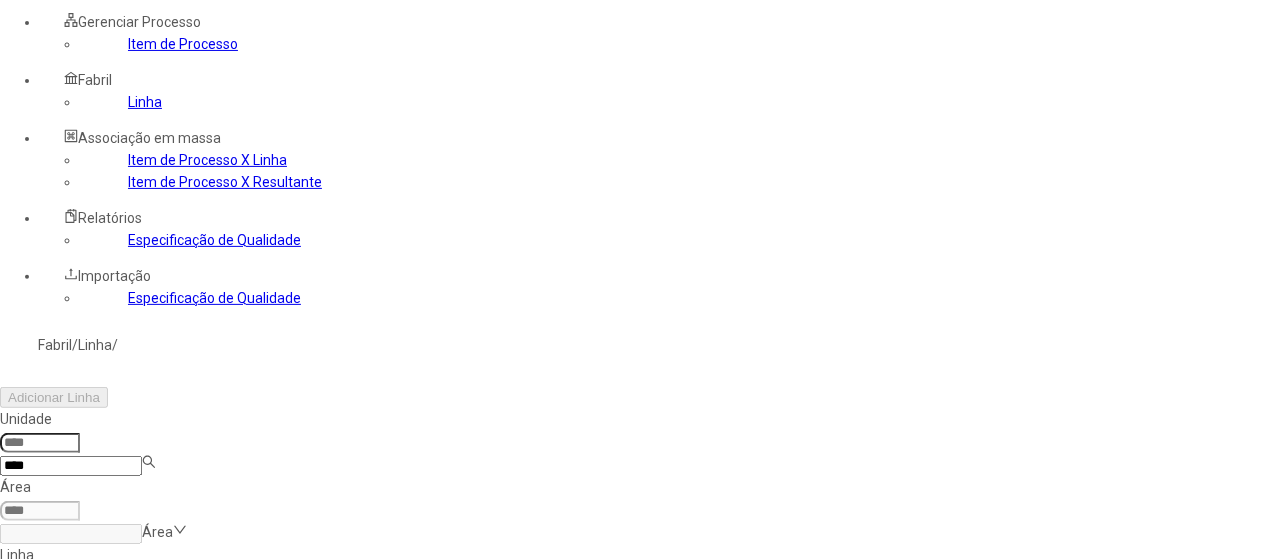 type on "***" 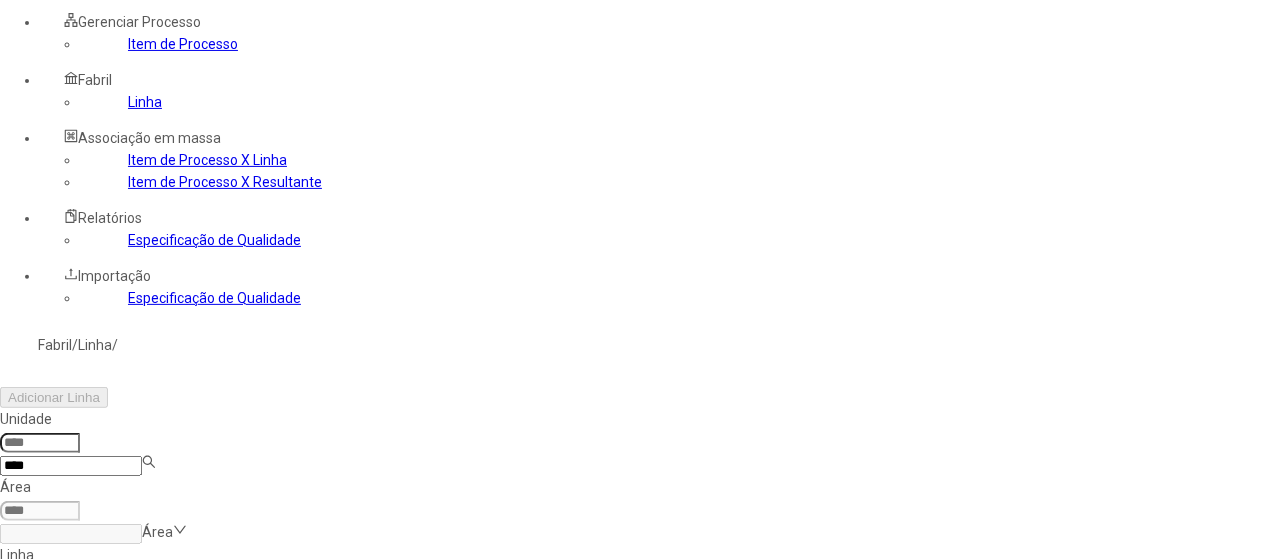type 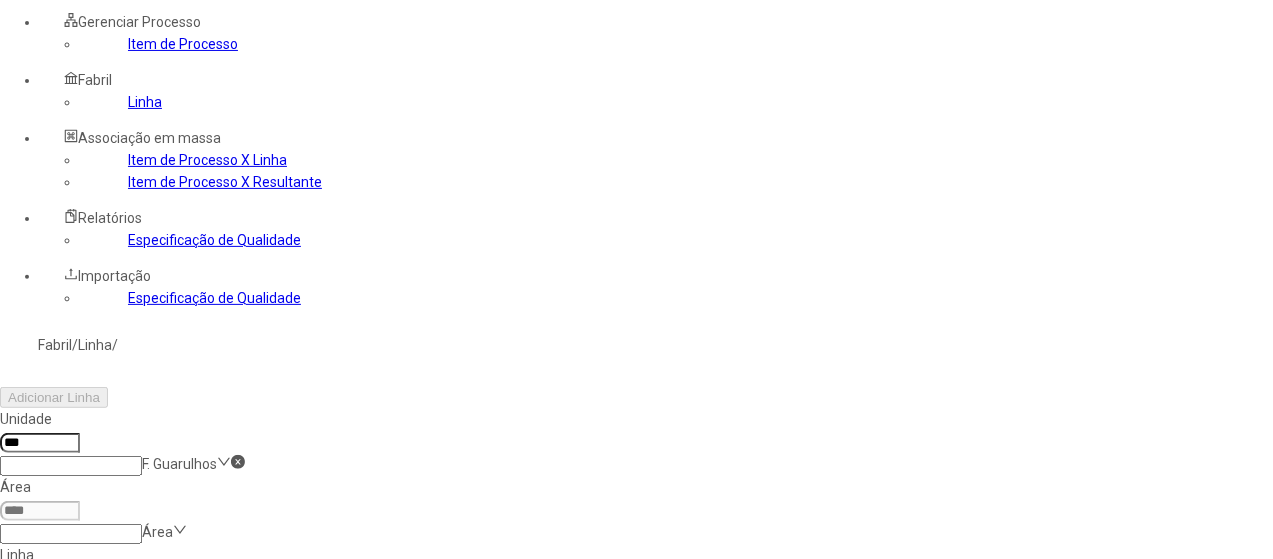 type on "*" 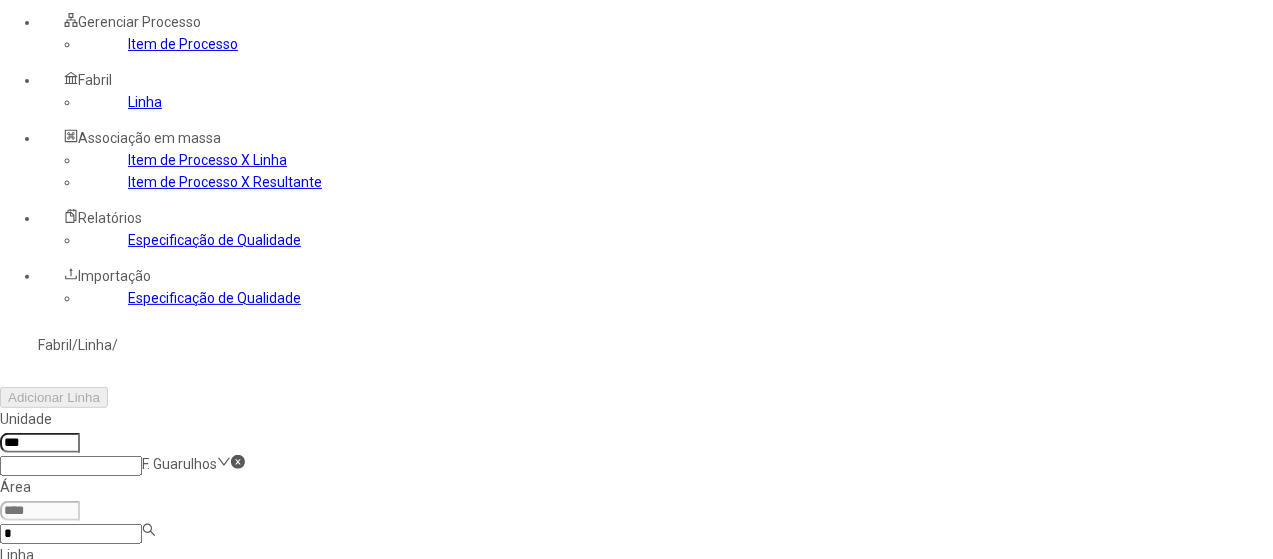 type 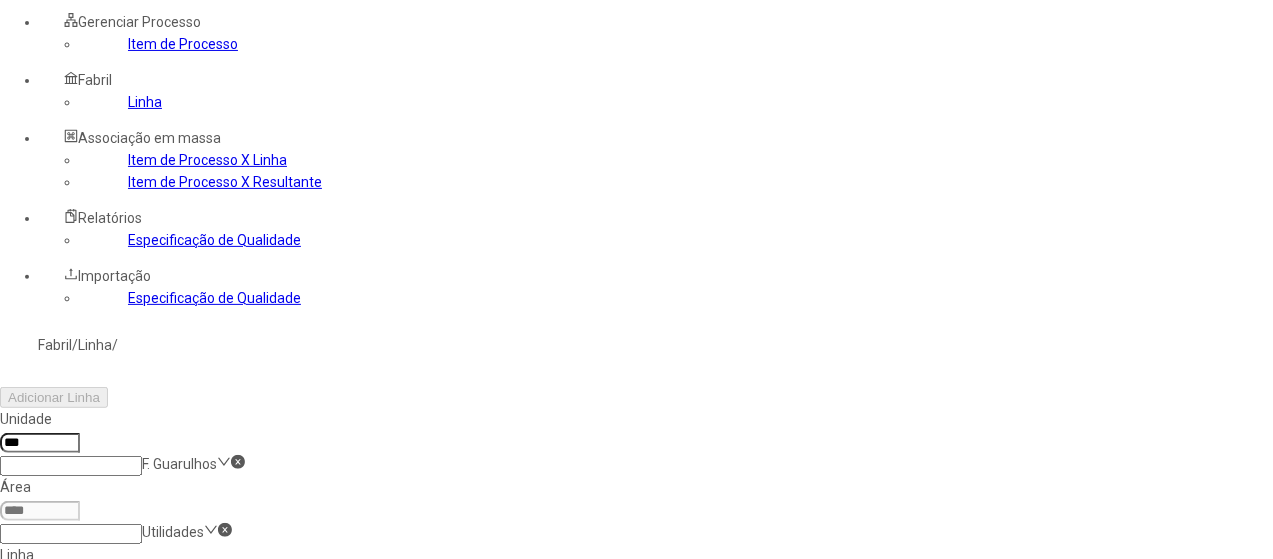 type on "****" 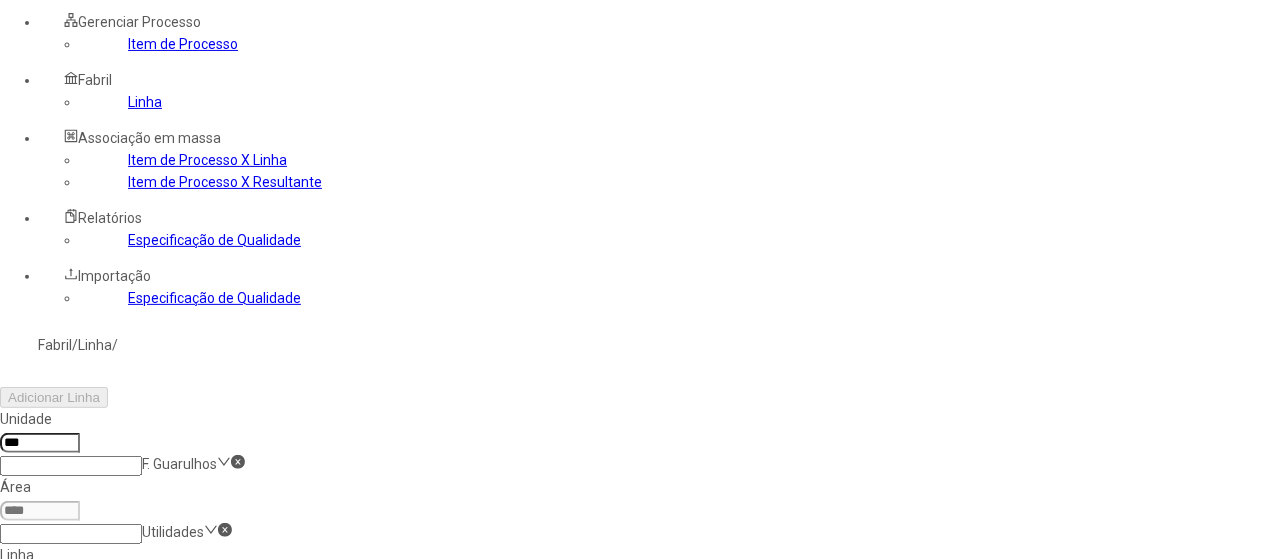 click on "Filtrar" 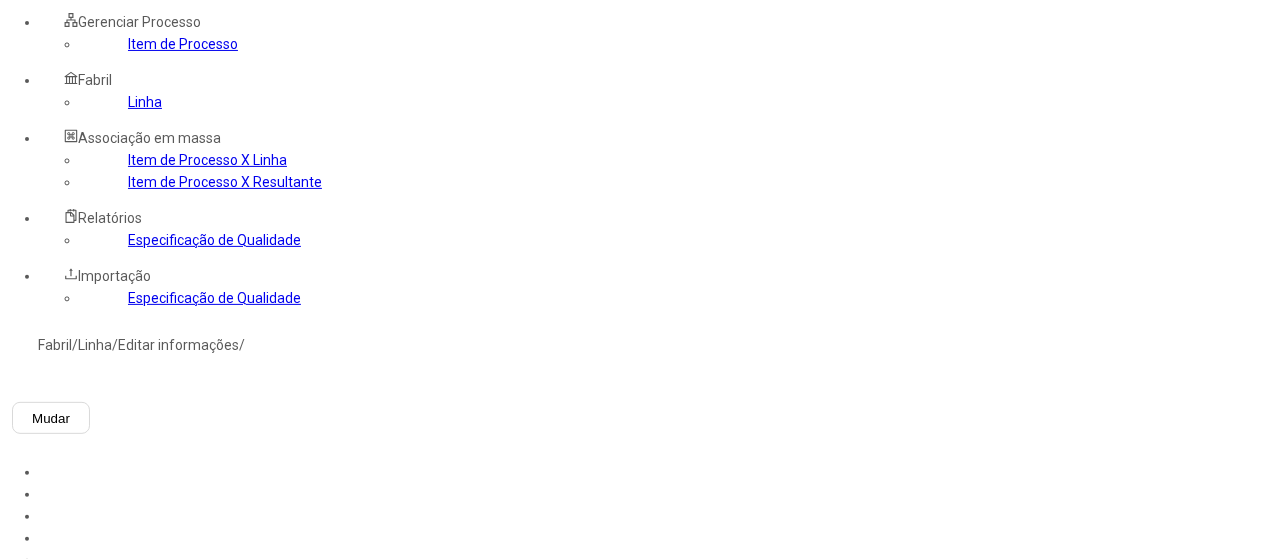 click on "Fabril  /  Linha  /  Editar informações  /  Mudar" 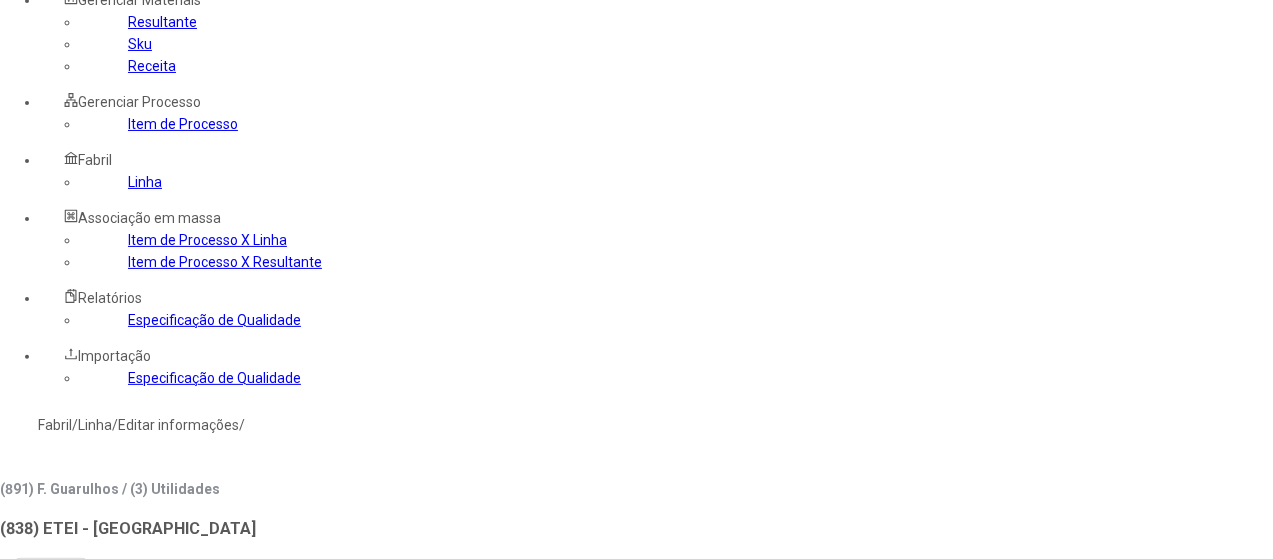 scroll, scrollTop: 75, scrollLeft: 0, axis: vertical 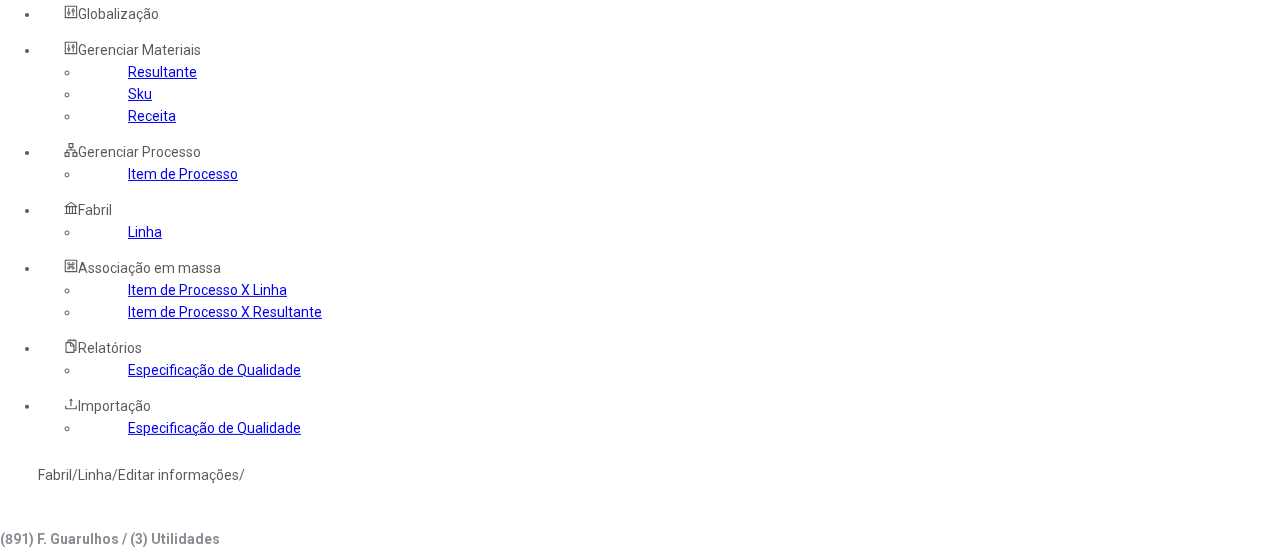 click on "Item de Processo" 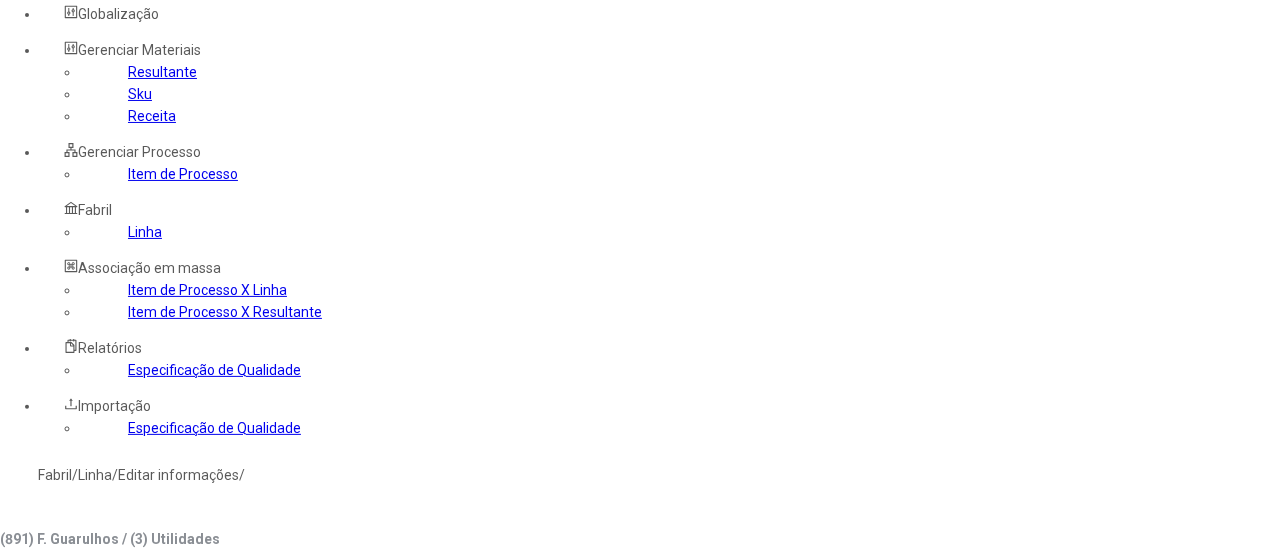 click at bounding box center (40, 820) 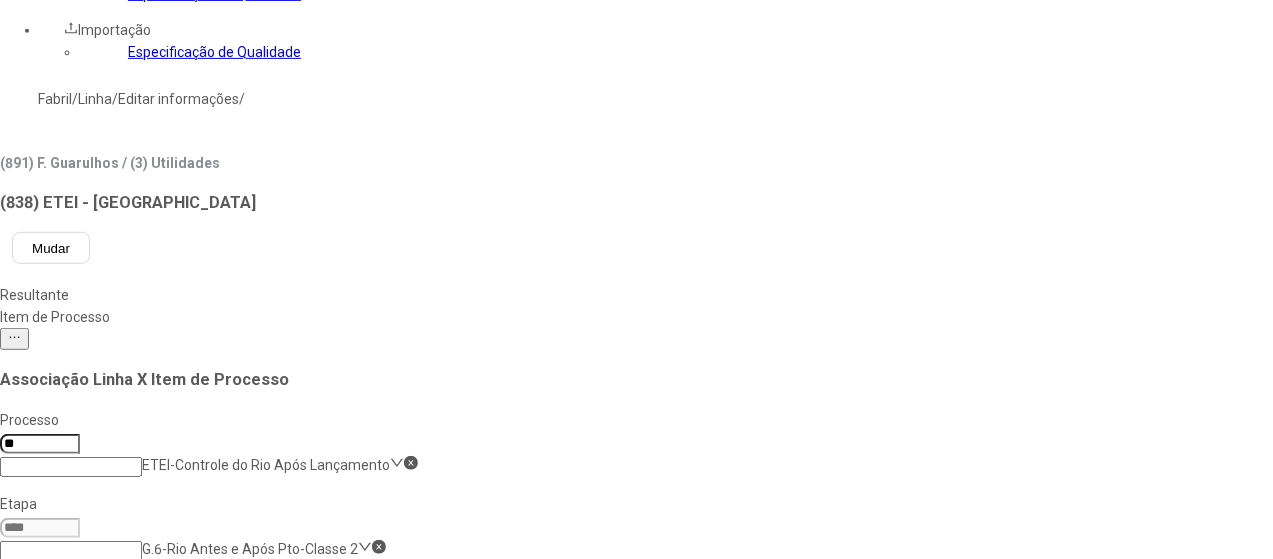 scroll, scrollTop: 452, scrollLeft: 0, axis: vertical 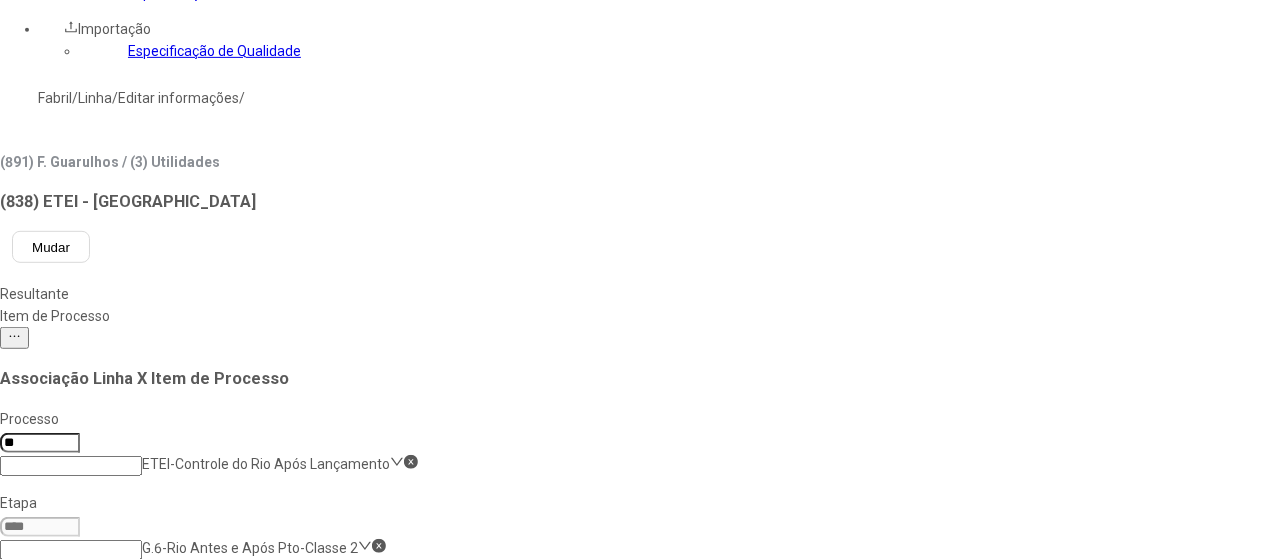 click on "Sólidos sedimentables Rio antes del lanzamiento" 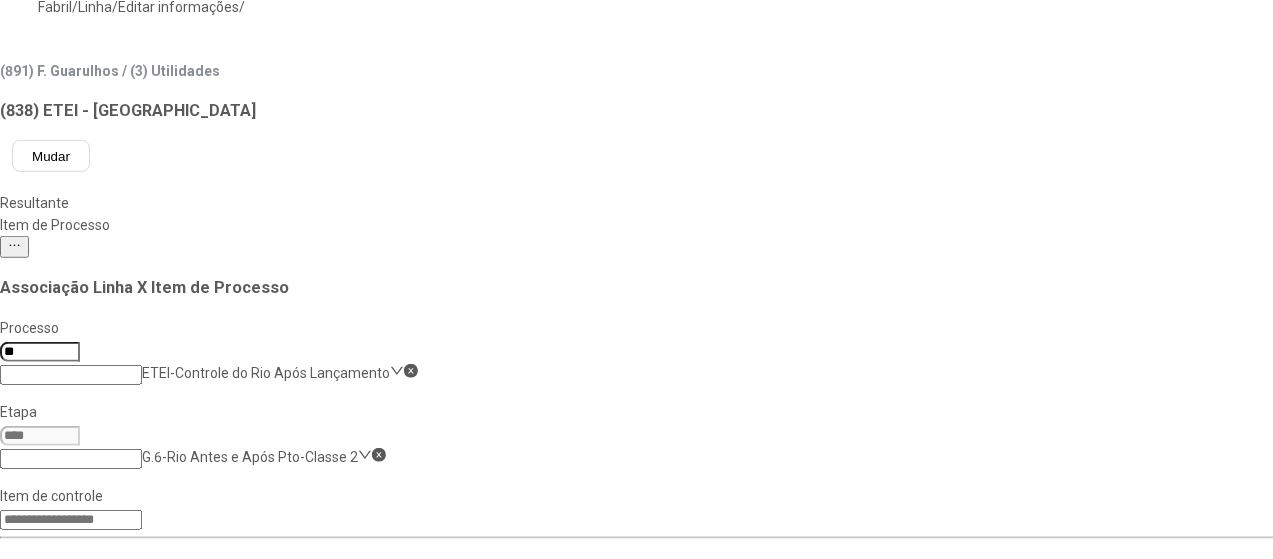scroll, scrollTop: 552, scrollLeft: 0, axis: vertical 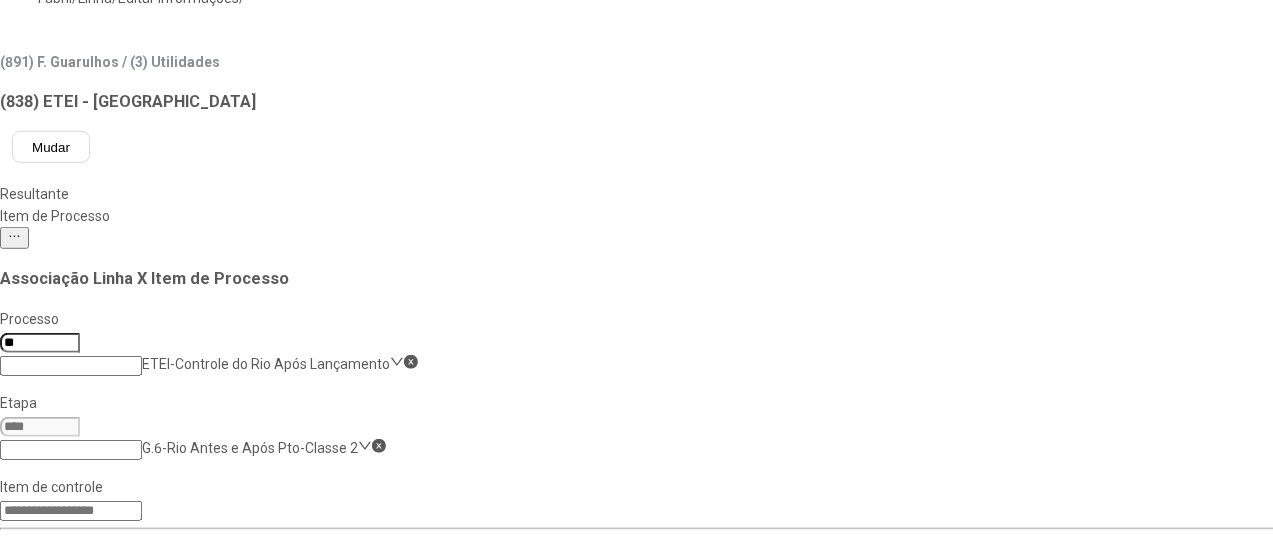 click on "Salvar Alterações" 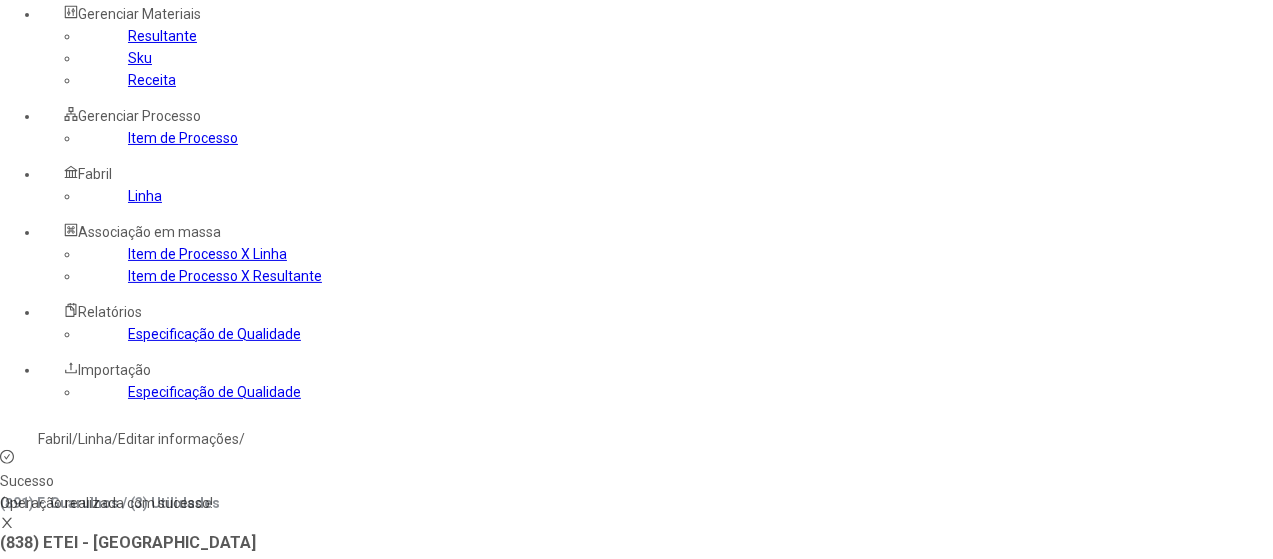 scroll, scrollTop: 0, scrollLeft: 0, axis: both 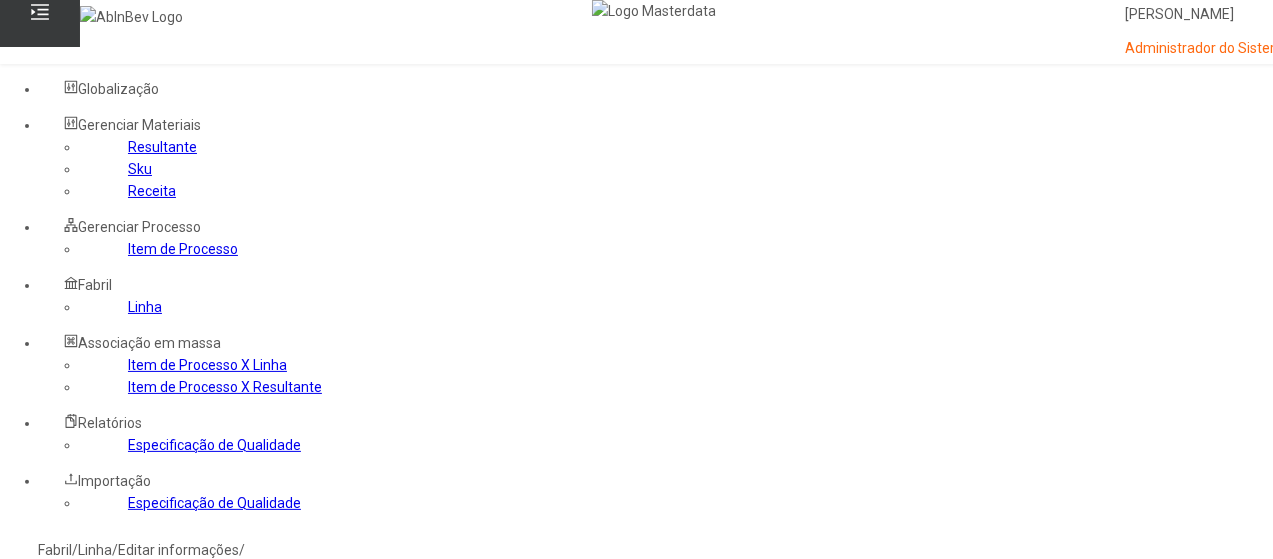 click on "G.6-Rio Antes e Após Pto-Classe 2" 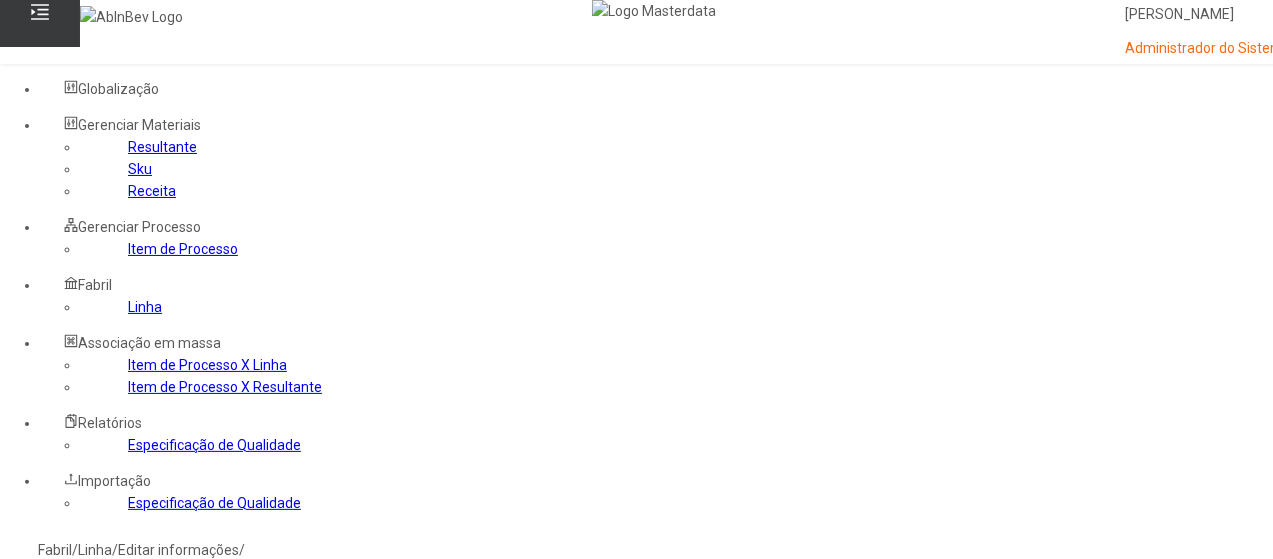 click on "G.6-Rio Antes e Após Pto-Classe 2" at bounding box center (126, 570) 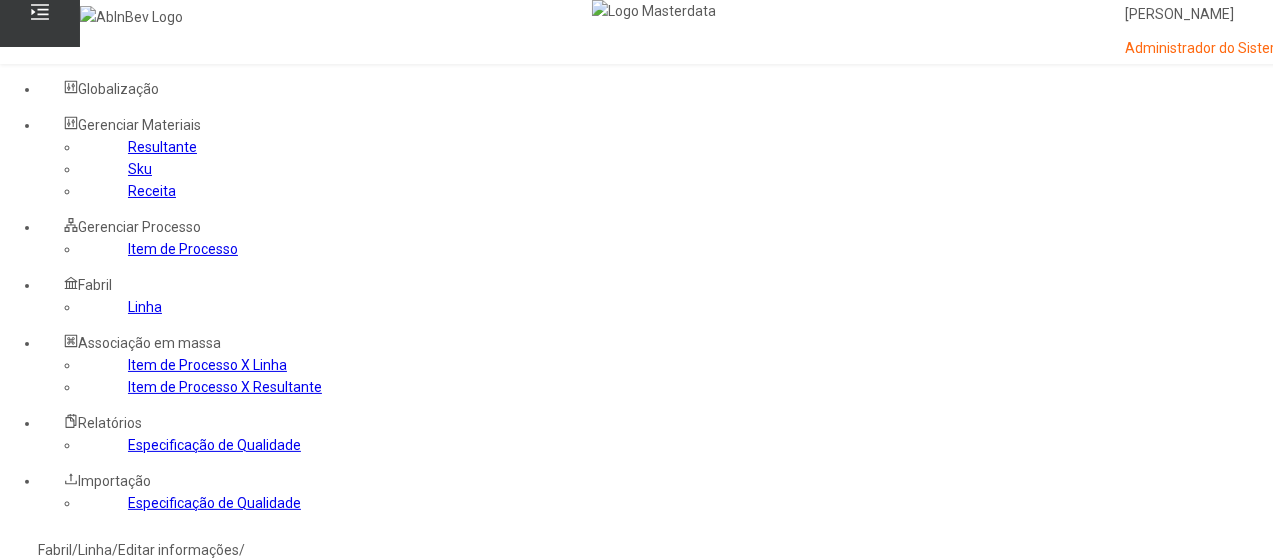 click on "G.6-Rio Antes e Após Pto-Classe 2" 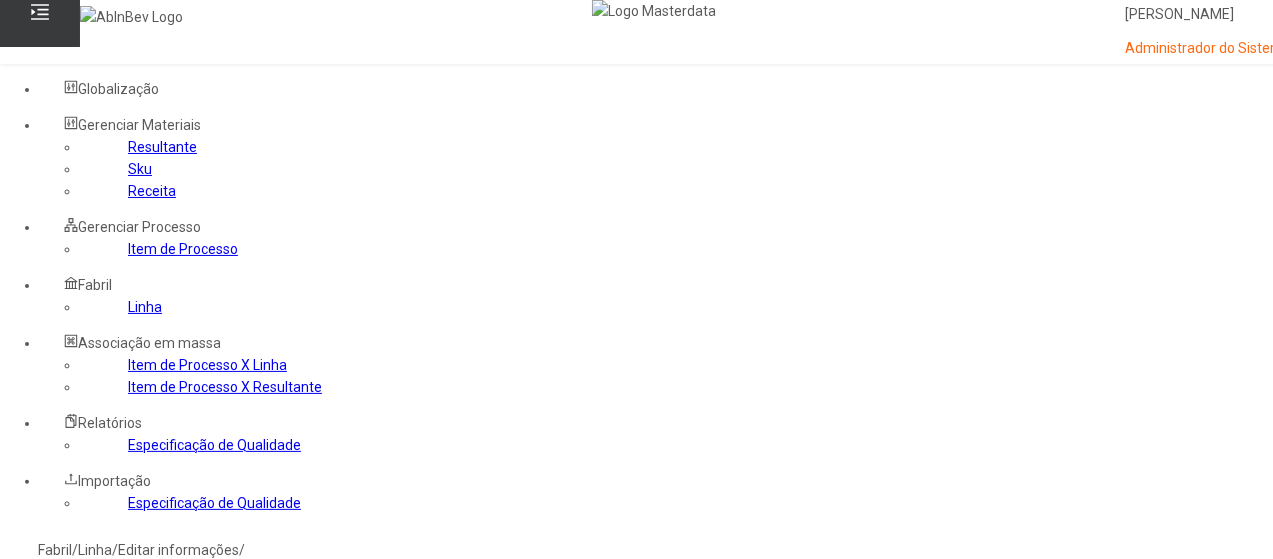 click on "G.6-Rio Antes e Após Pto-Classe 3" at bounding box center [126, 592] 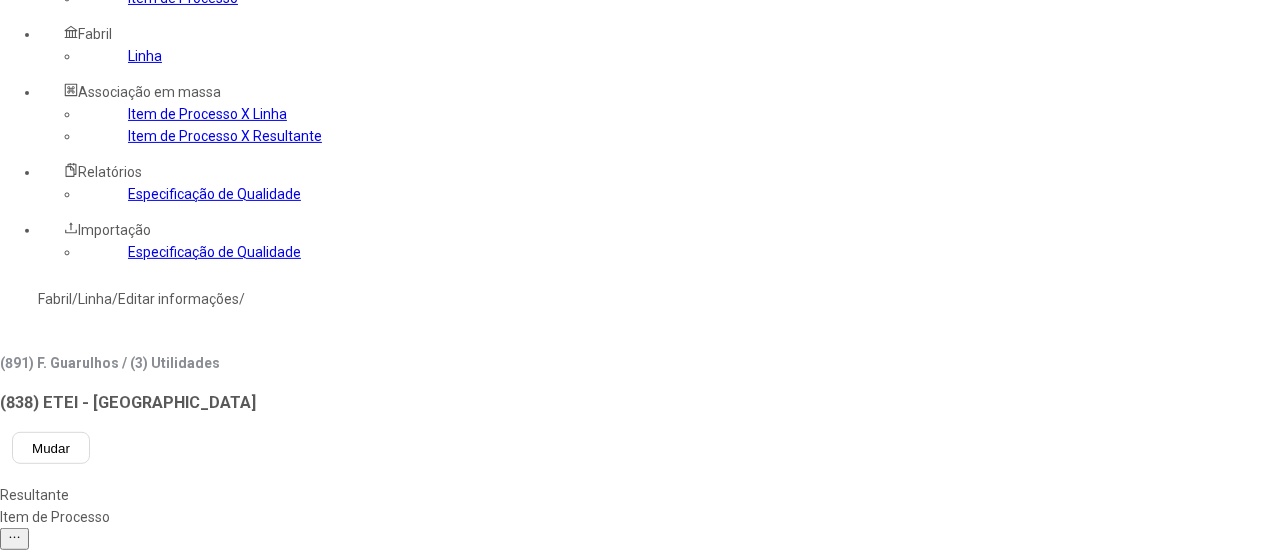 scroll, scrollTop: 250, scrollLeft: 0, axis: vertical 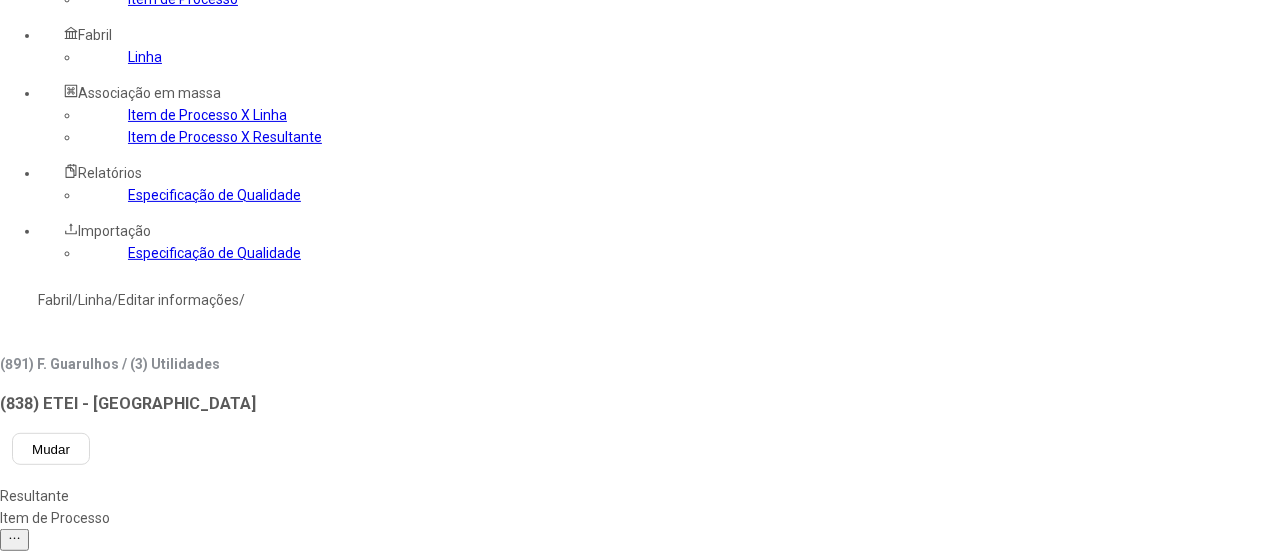 click on "G.6-Rio Antes e Após Pto-Classe 3" 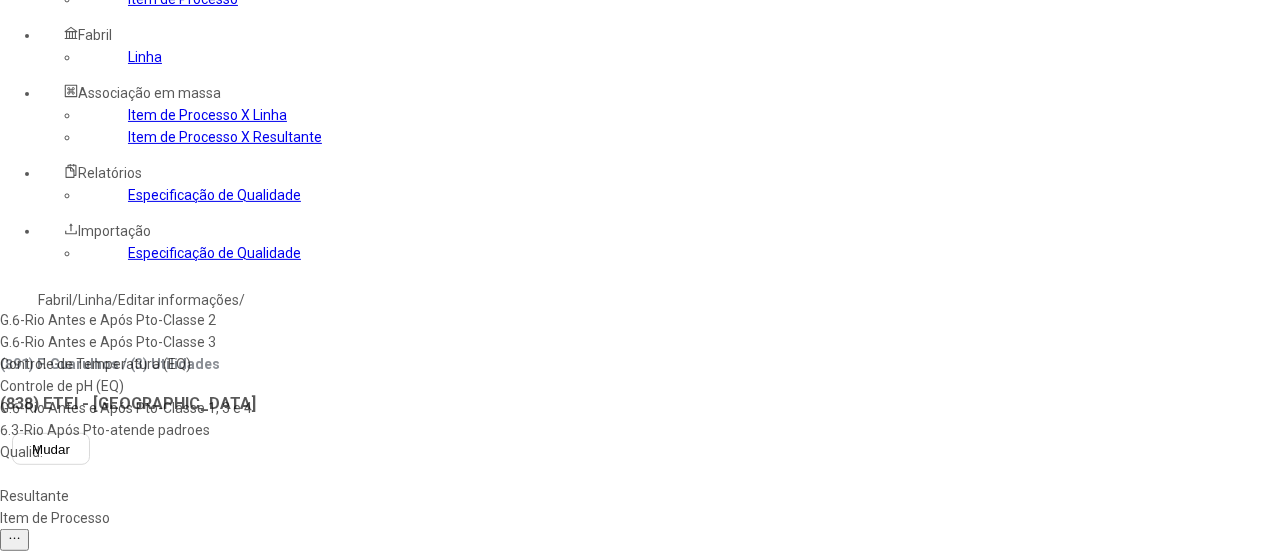 click on "G.6-Rio Antes e Após Pto-Classe 1, 3 e 4" at bounding box center [126, 408] 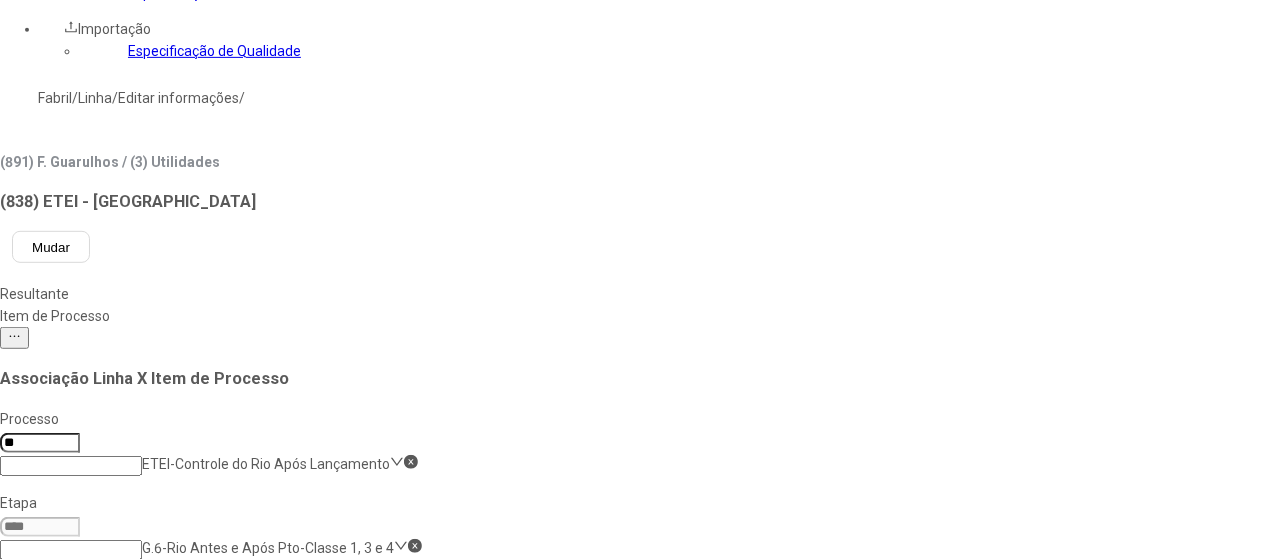 scroll, scrollTop: 454, scrollLeft: 0, axis: vertical 